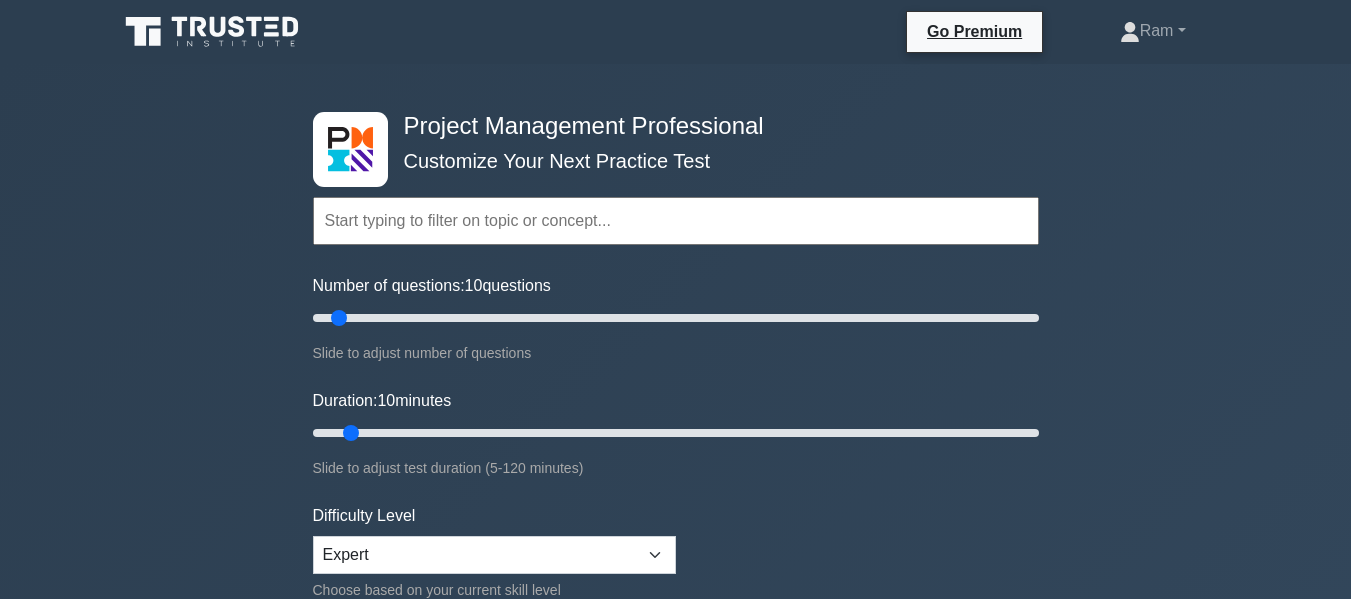 scroll, scrollTop: 0, scrollLeft: 0, axis: both 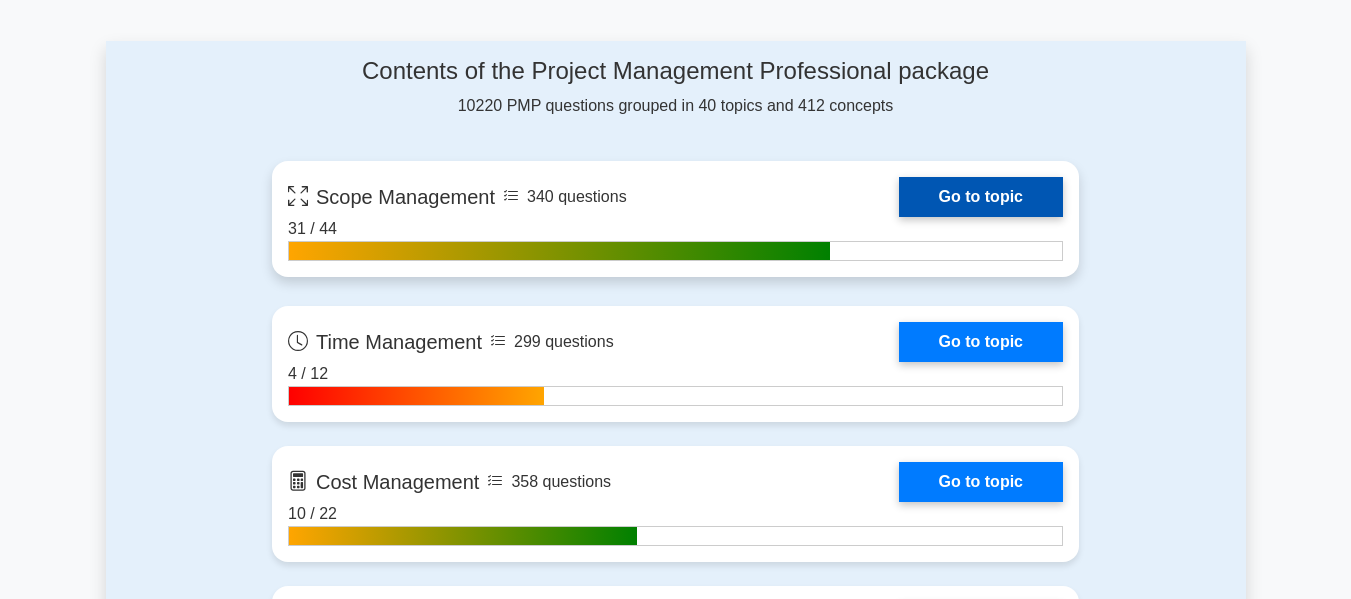 click on "Go to topic" at bounding box center (981, 197) 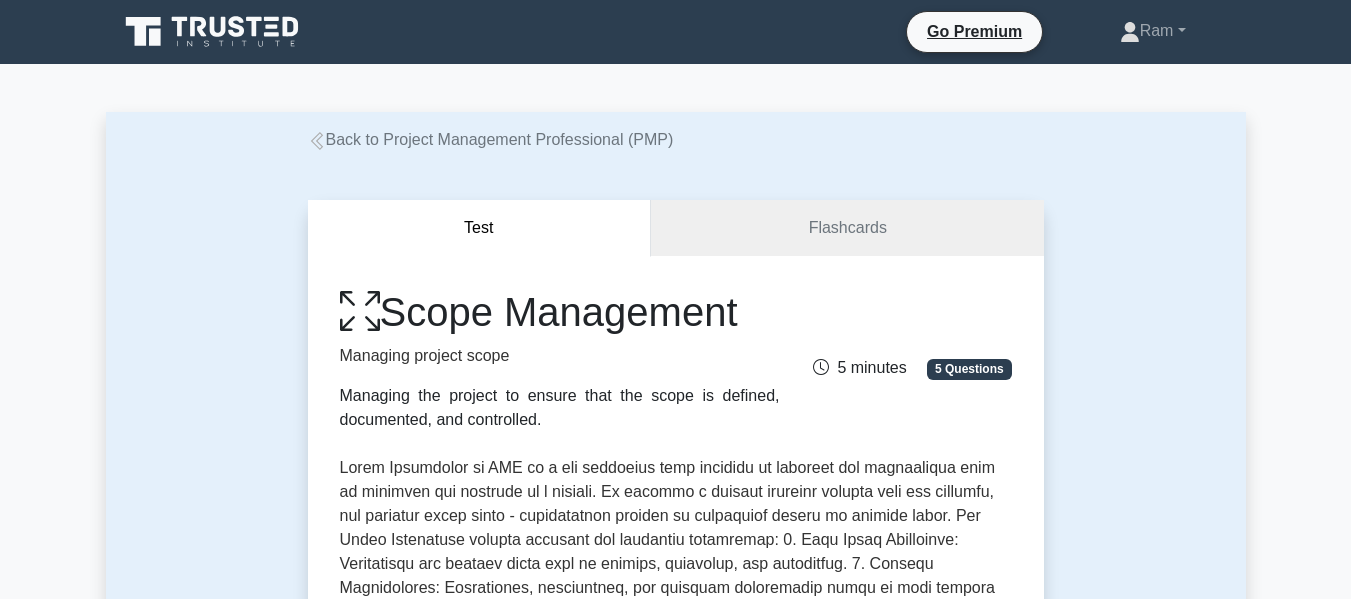 scroll, scrollTop: 400, scrollLeft: 0, axis: vertical 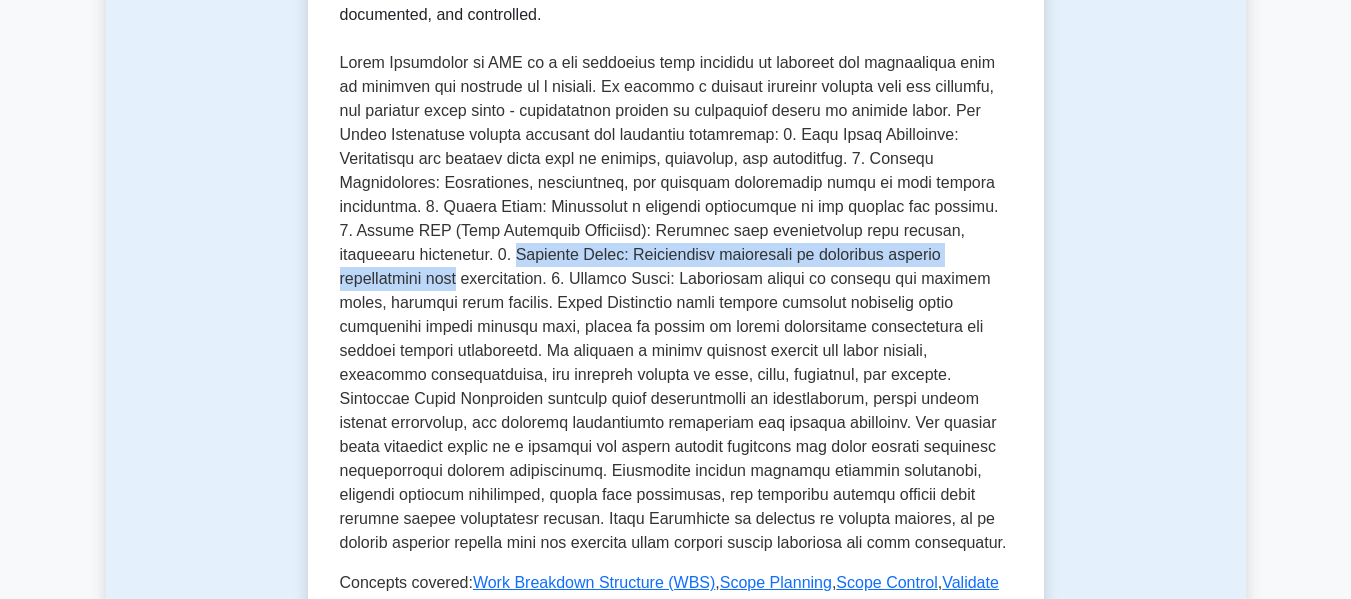 drag, startPoint x: 454, startPoint y: 254, endPoint x: 1001, endPoint y: 258, distance: 547.01465 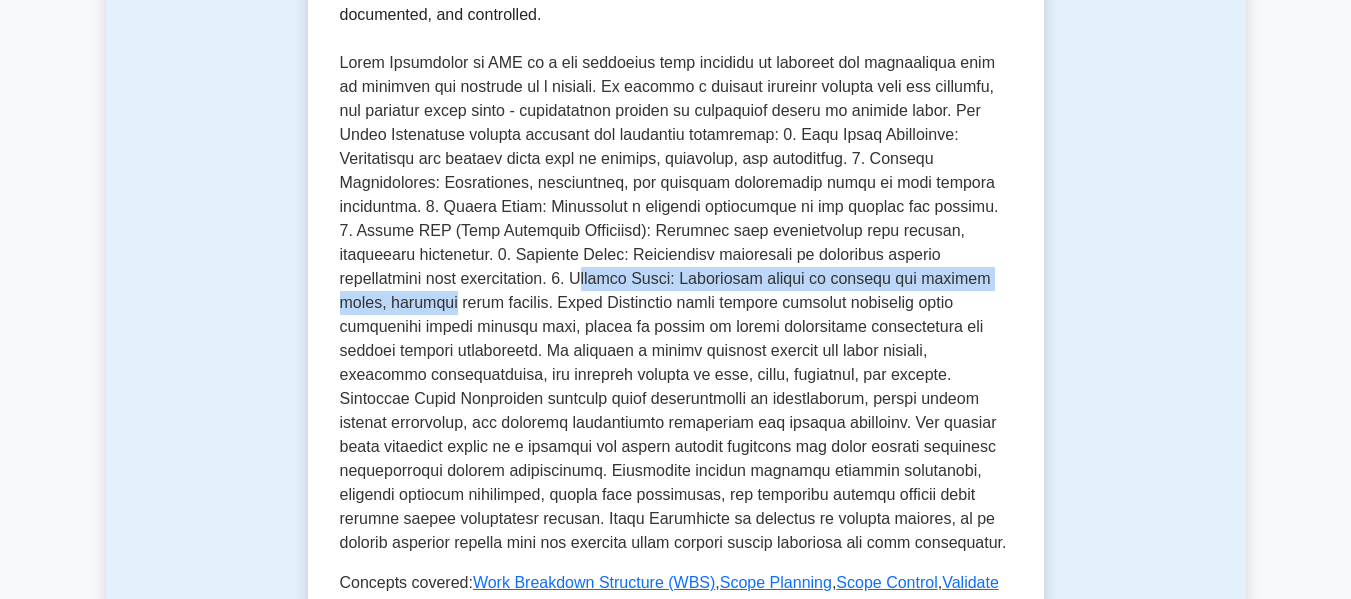 drag, startPoint x: 459, startPoint y: 283, endPoint x: 998, endPoint y: 281, distance: 539.0037 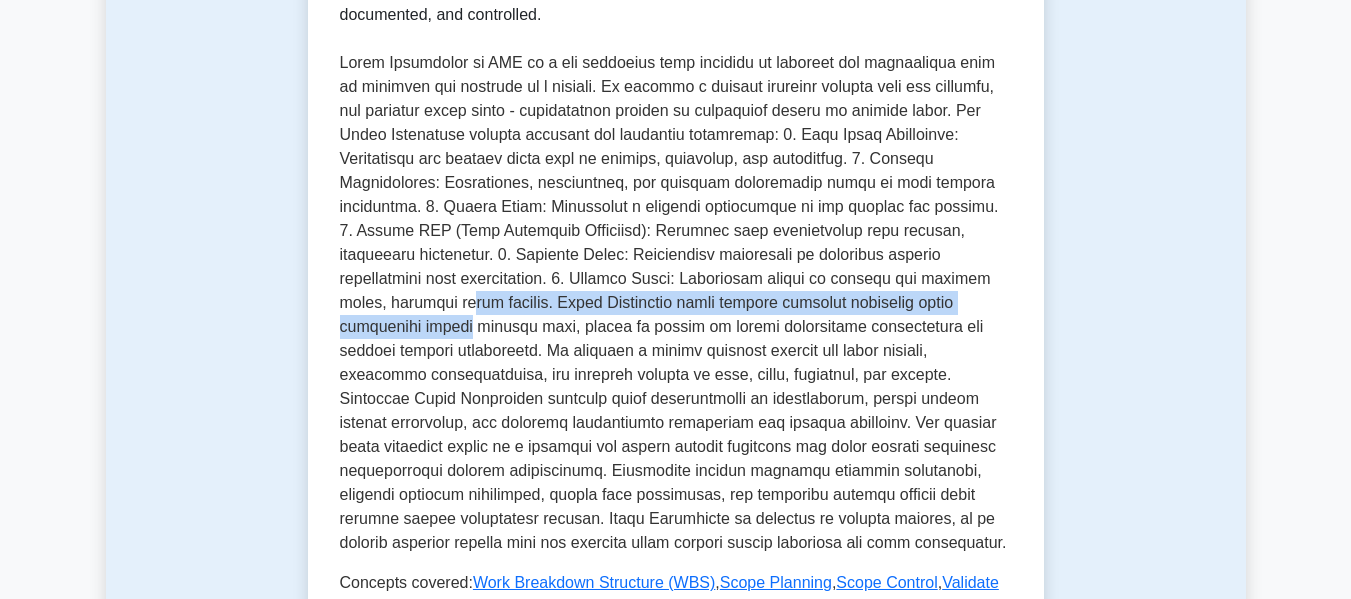 drag, startPoint x: 356, startPoint y: 307, endPoint x: 1012, endPoint y: 313, distance: 656.02747 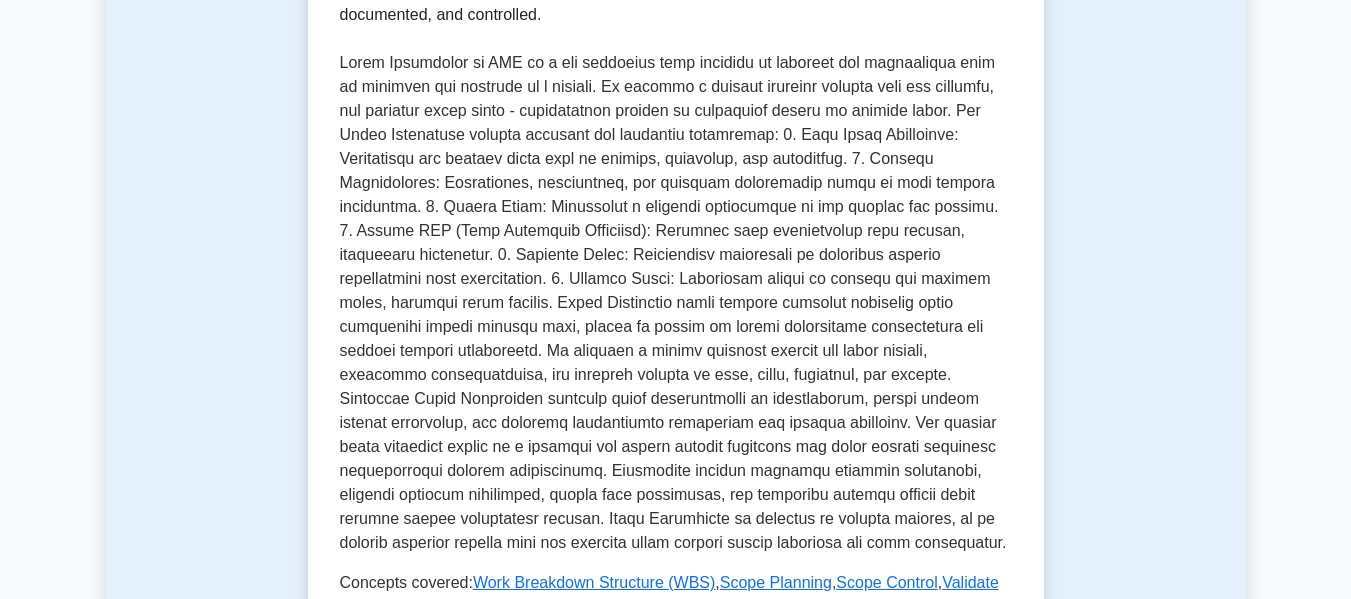 click at bounding box center (676, 303) 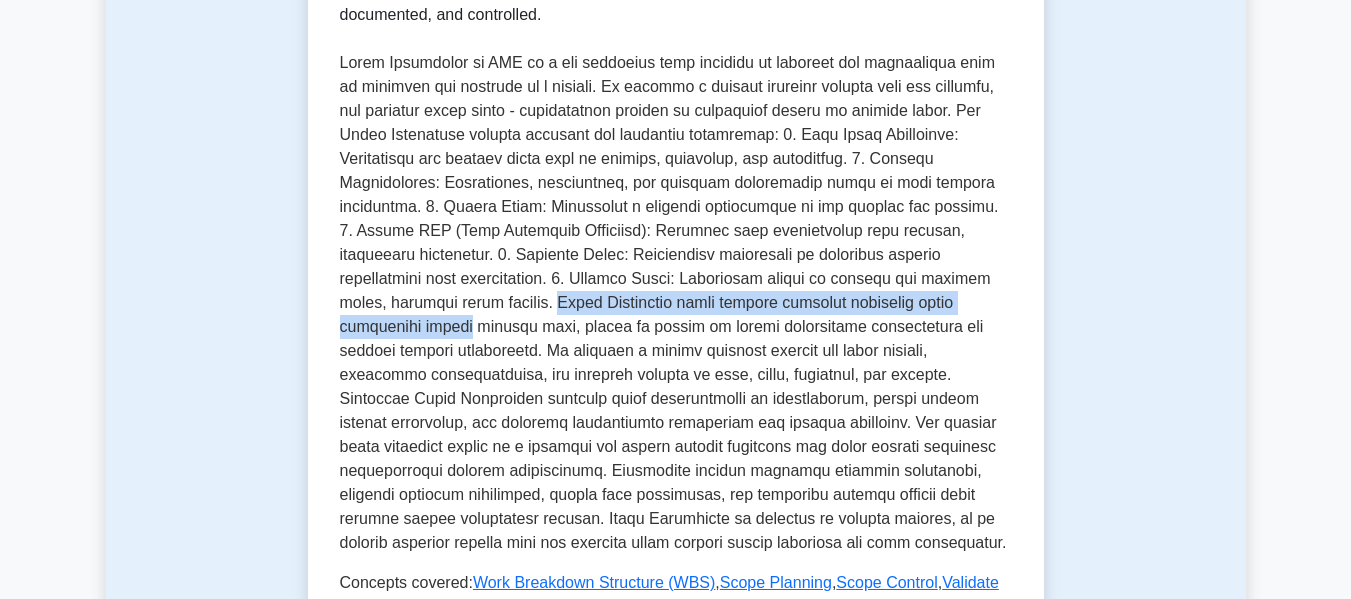 drag, startPoint x: 450, startPoint y: 305, endPoint x: 1017, endPoint y: 299, distance: 567.03174 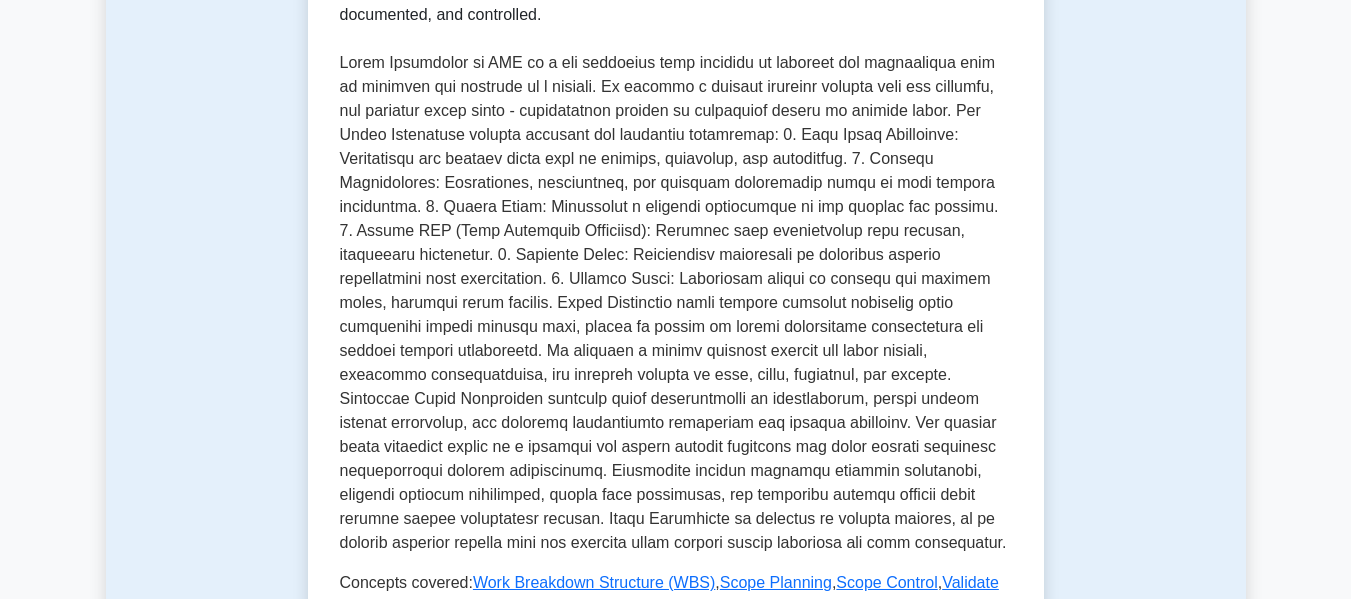 click at bounding box center [676, 303] 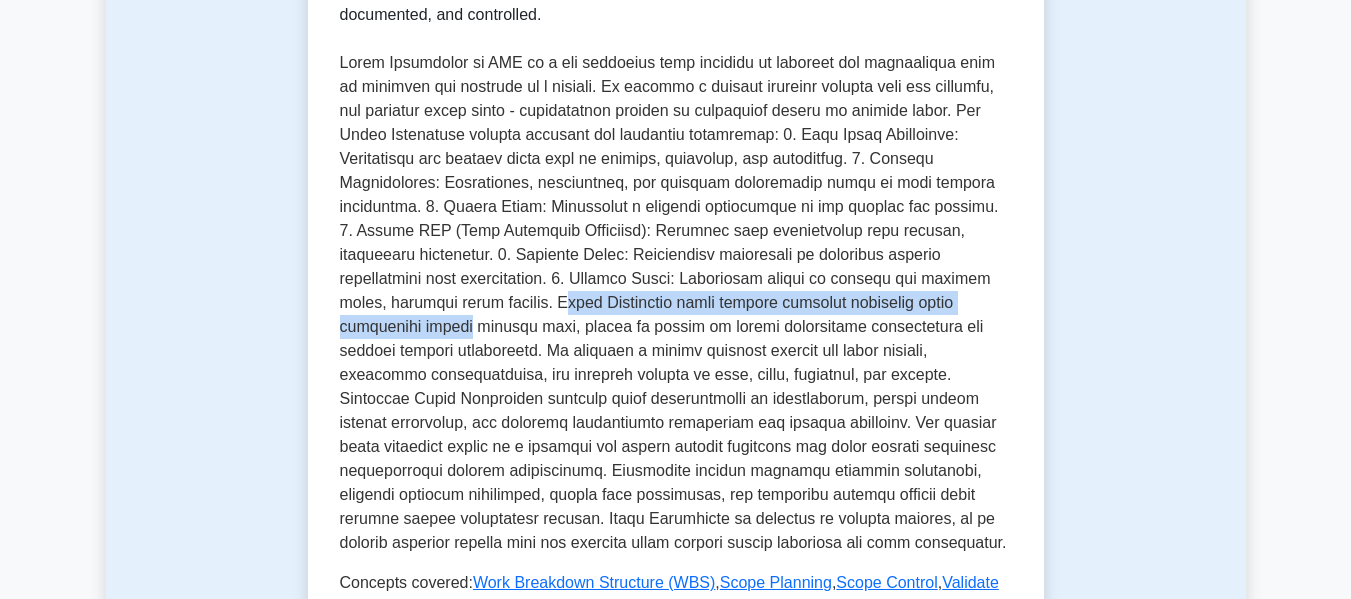 drag, startPoint x: 463, startPoint y: 305, endPoint x: 1006, endPoint y: 305, distance: 543 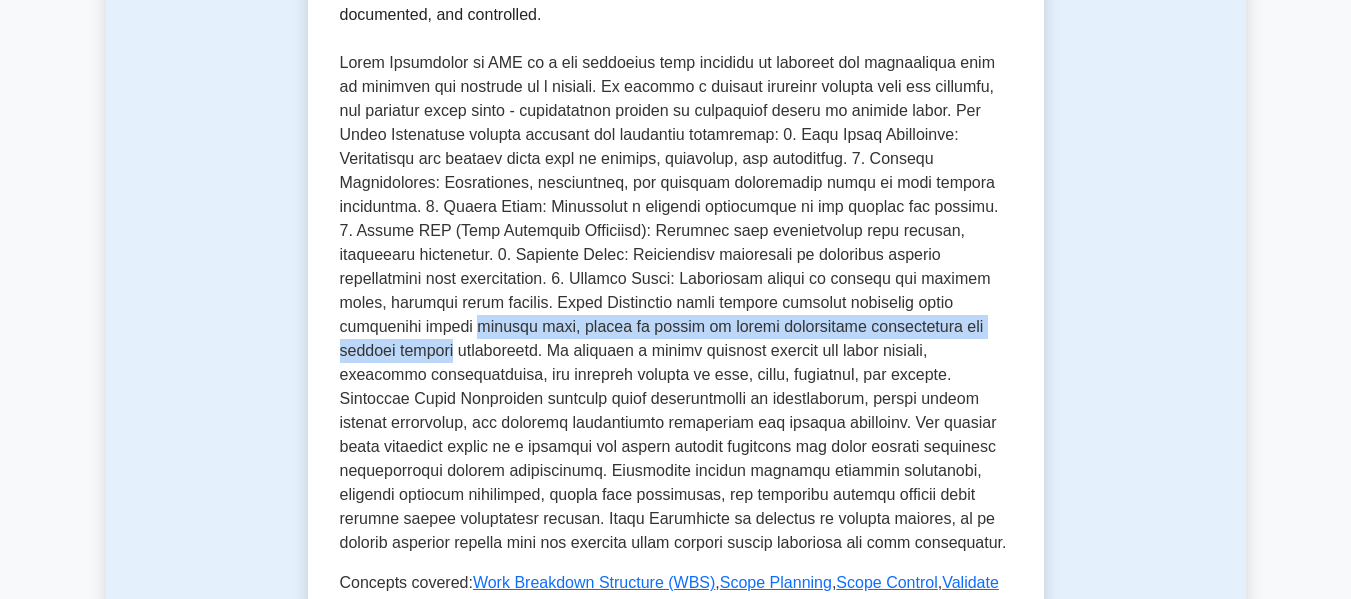 drag, startPoint x: 336, startPoint y: 328, endPoint x: 1040, endPoint y: 330, distance: 704.00287 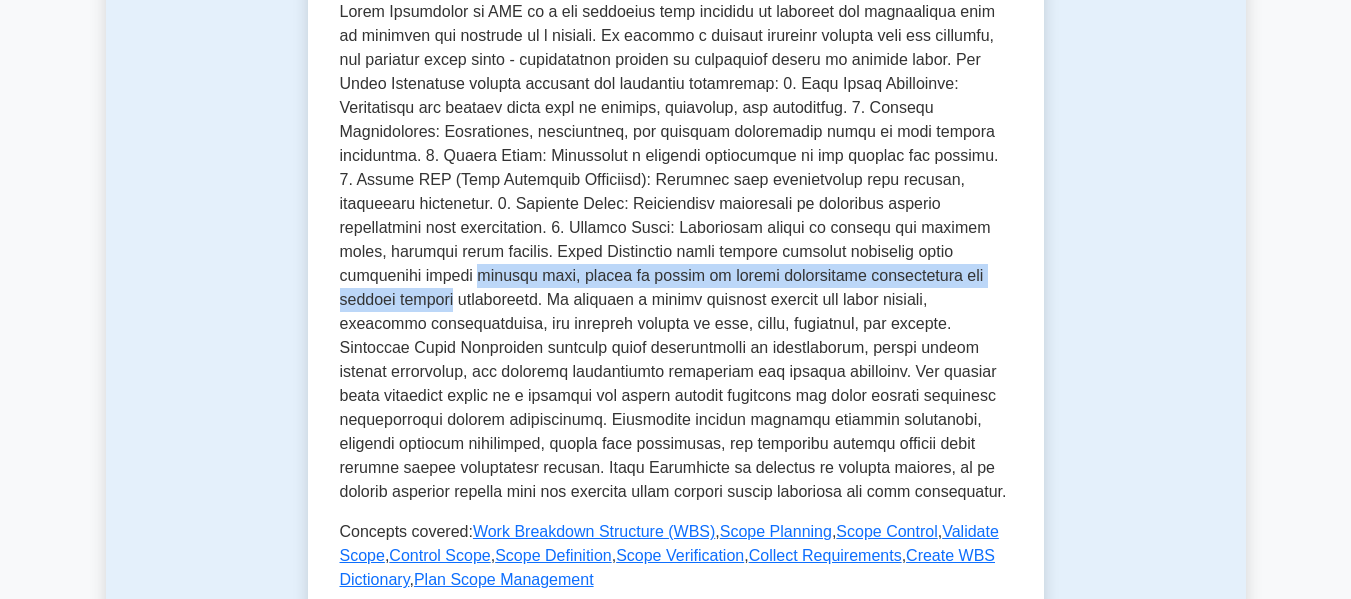 scroll, scrollTop: 500, scrollLeft: 0, axis: vertical 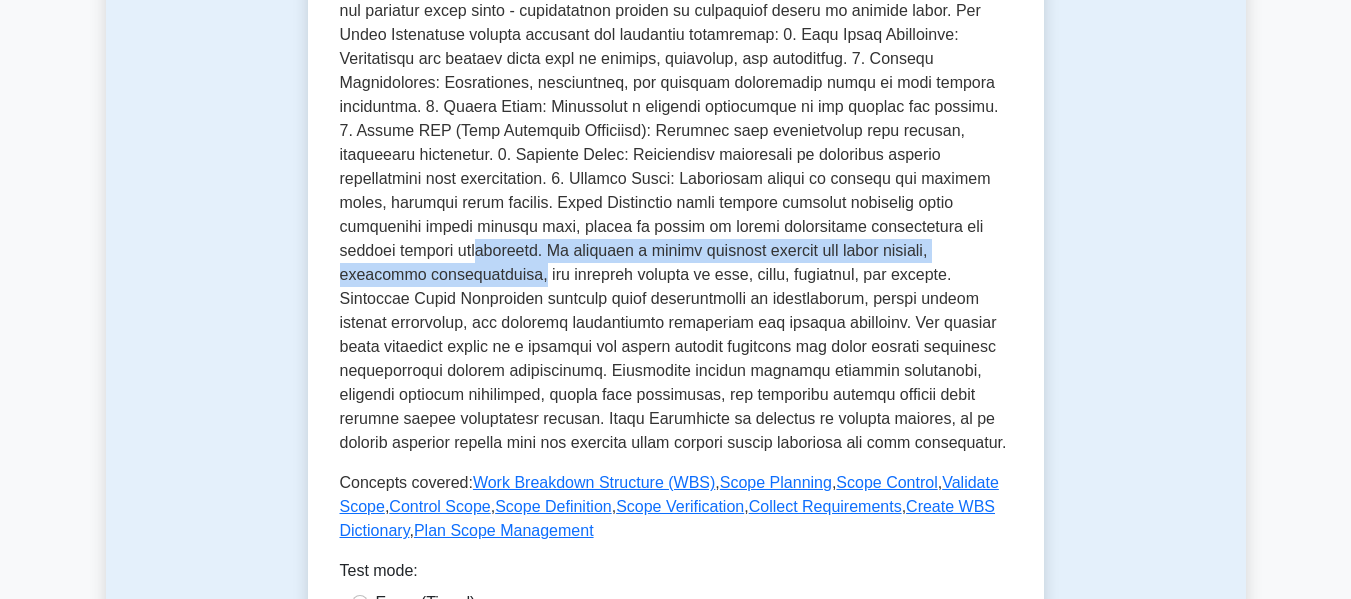 drag, startPoint x: 358, startPoint y: 258, endPoint x: 999, endPoint y: 248, distance: 641.078 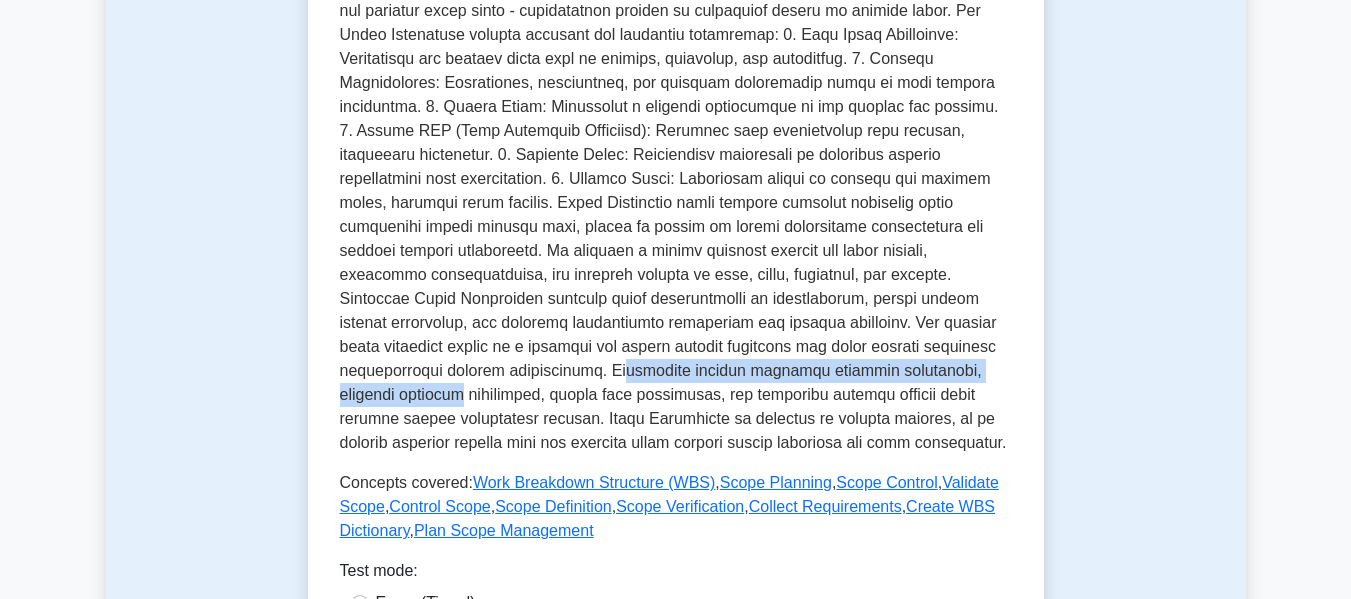 drag, startPoint x: 458, startPoint y: 371, endPoint x: 954, endPoint y: 365, distance: 496.0363 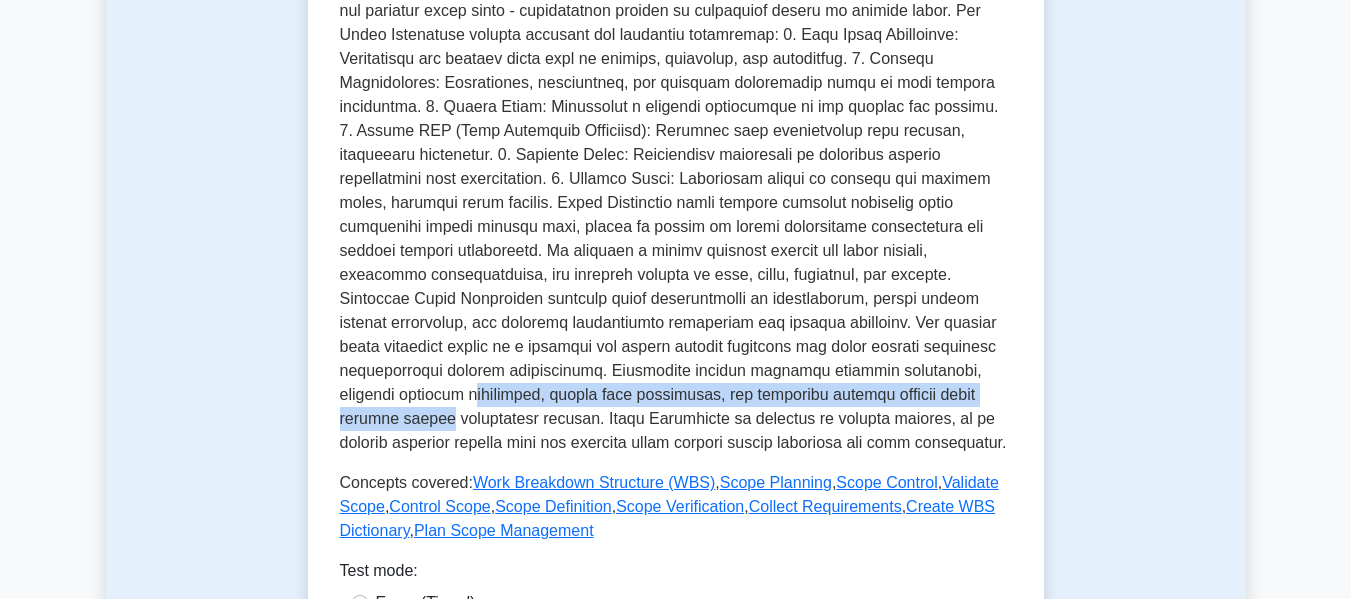 drag, startPoint x: 349, startPoint y: 395, endPoint x: 903, endPoint y: 418, distance: 554.47723 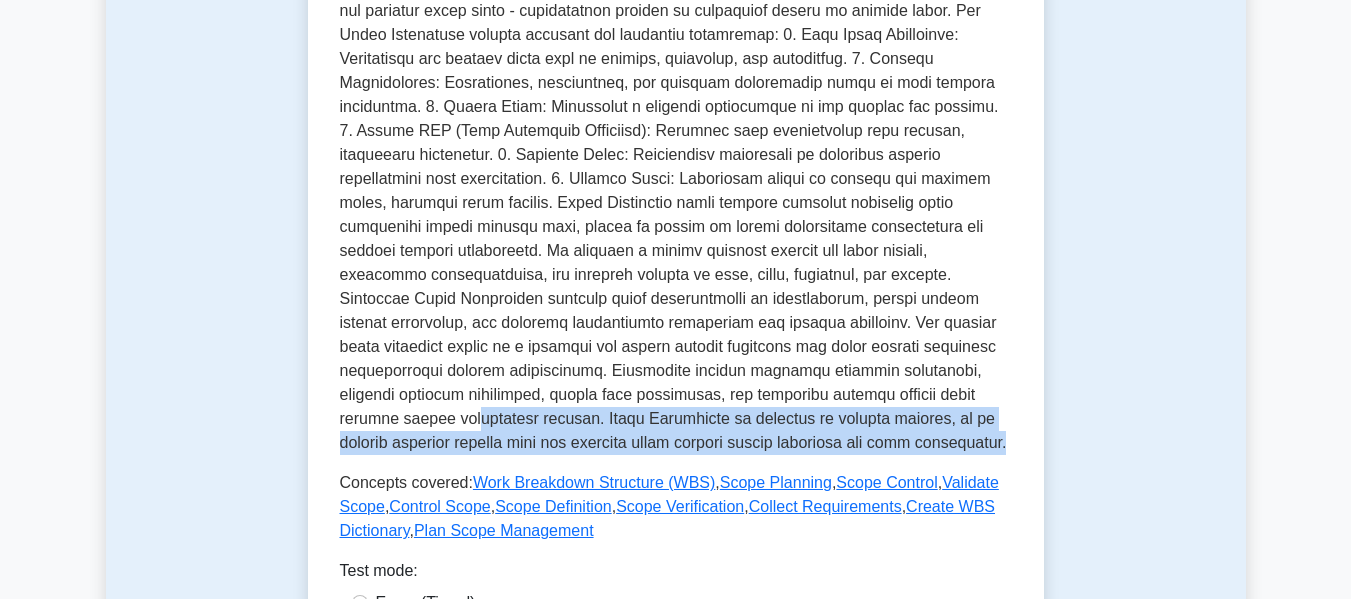 drag, startPoint x: 366, startPoint y: 422, endPoint x: 909, endPoint y: 430, distance: 543.0589 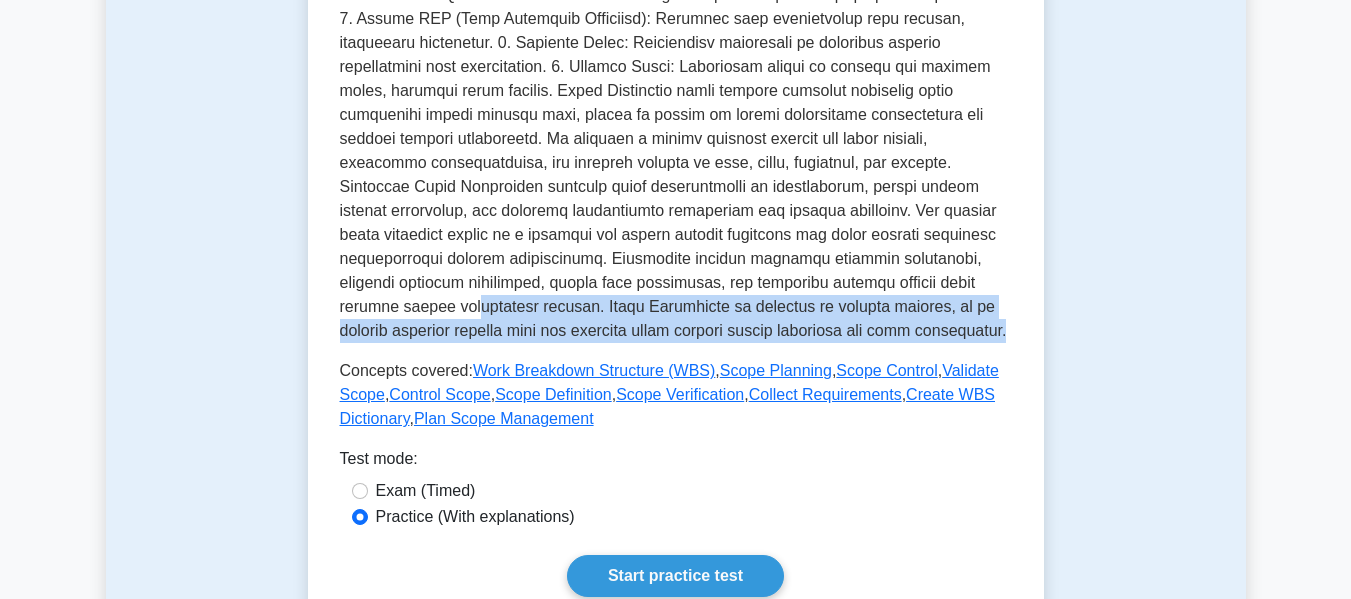 scroll, scrollTop: 600, scrollLeft: 0, axis: vertical 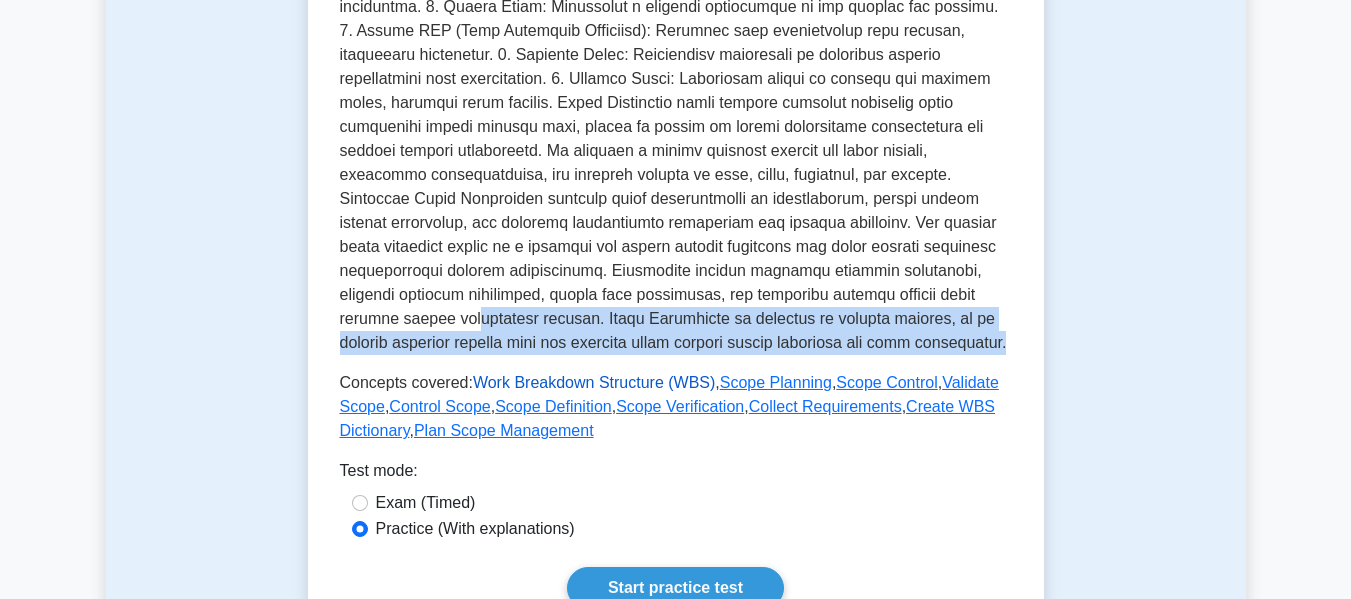 click on "Work Breakdown Structure (WBS)" at bounding box center [594, 382] 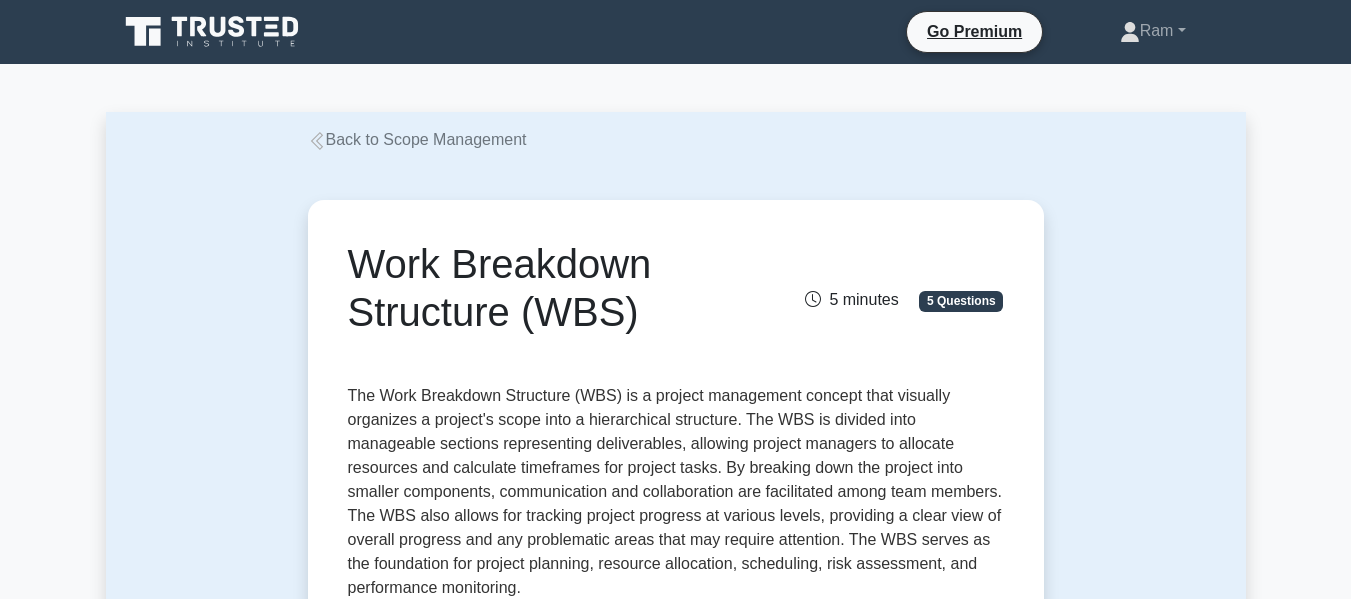 scroll, scrollTop: 300, scrollLeft: 0, axis: vertical 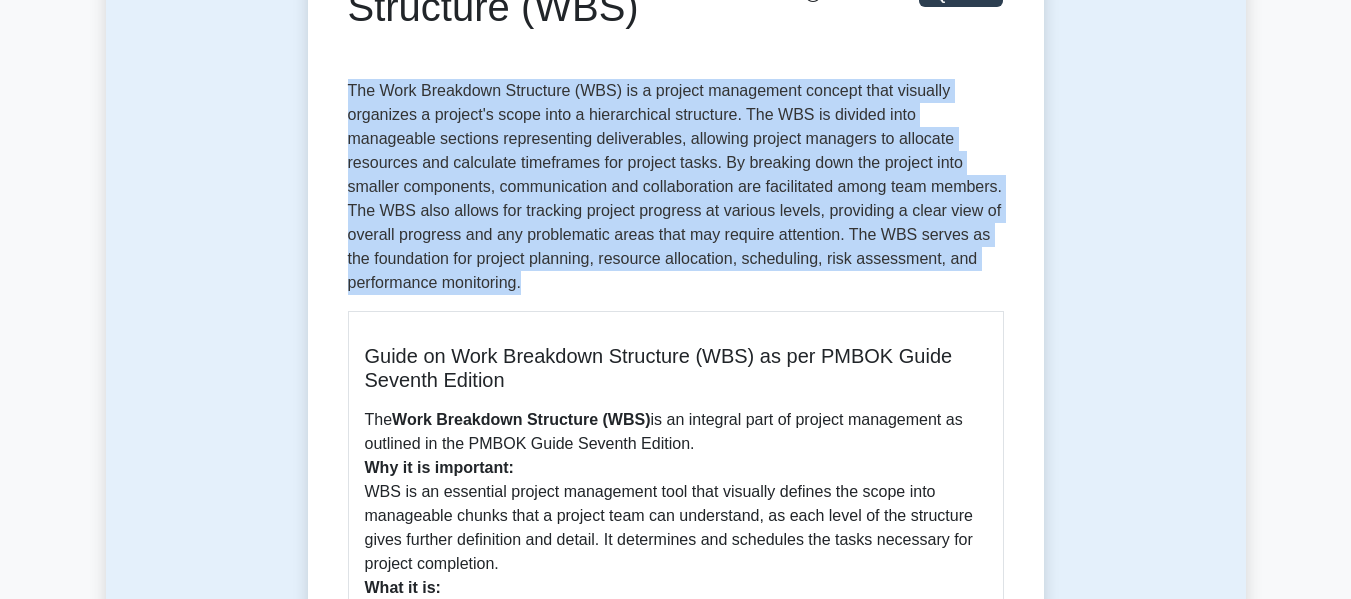 drag, startPoint x: 344, startPoint y: 96, endPoint x: 770, endPoint y: 280, distance: 464.0388 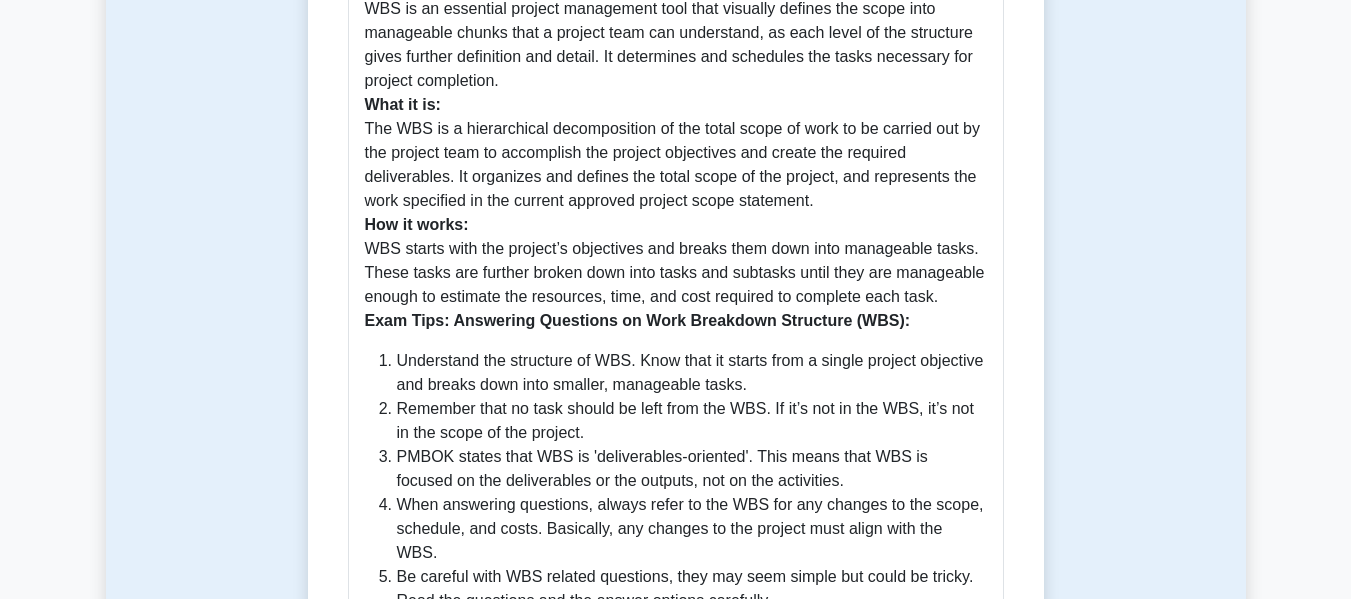 scroll, scrollTop: 800, scrollLeft: 0, axis: vertical 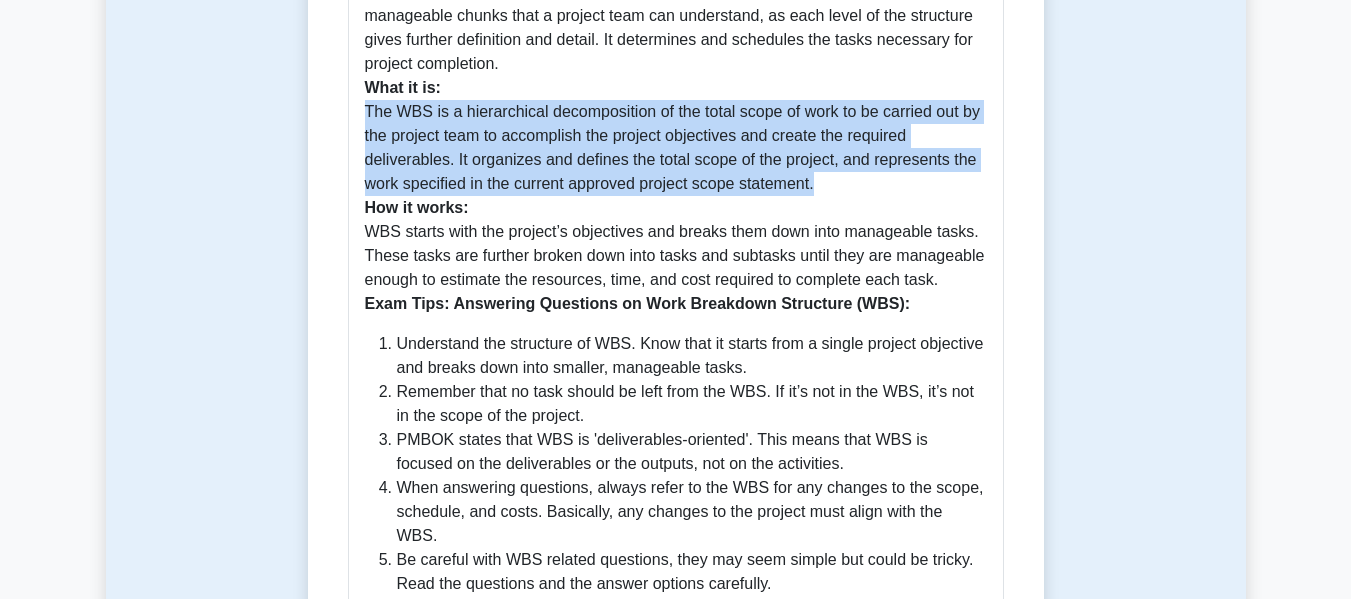 drag, startPoint x: 363, startPoint y: 104, endPoint x: 915, endPoint y: 189, distance: 558.50604 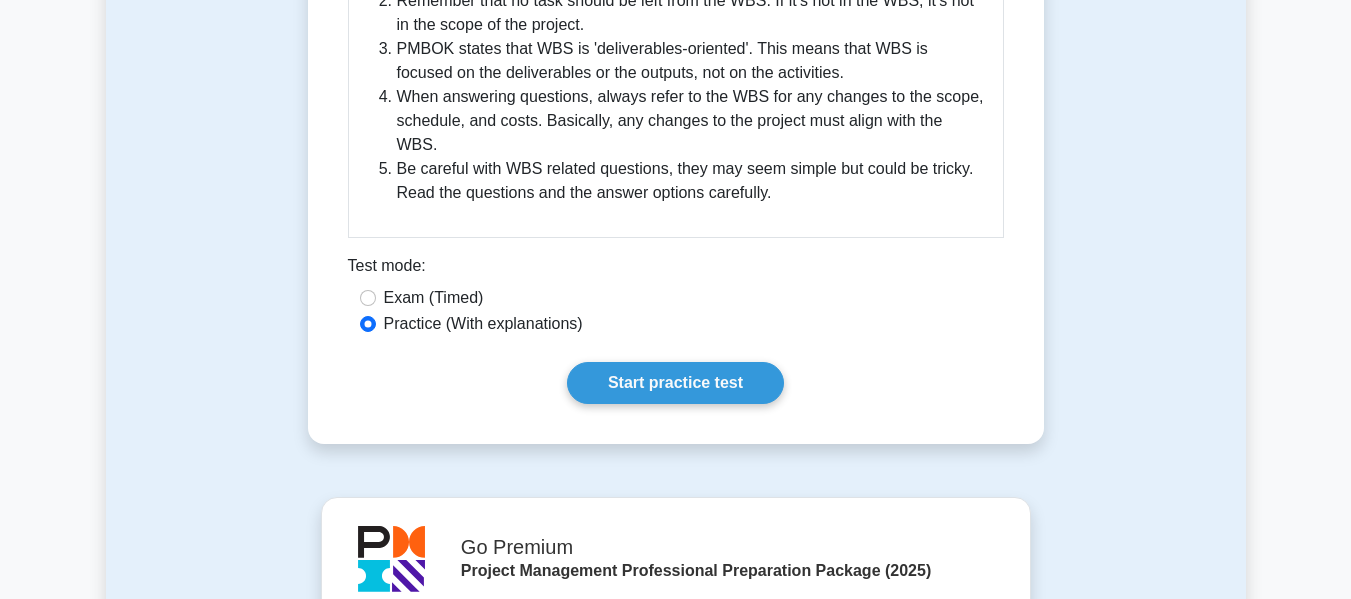 scroll, scrollTop: 1200, scrollLeft: 0, axis: vertical 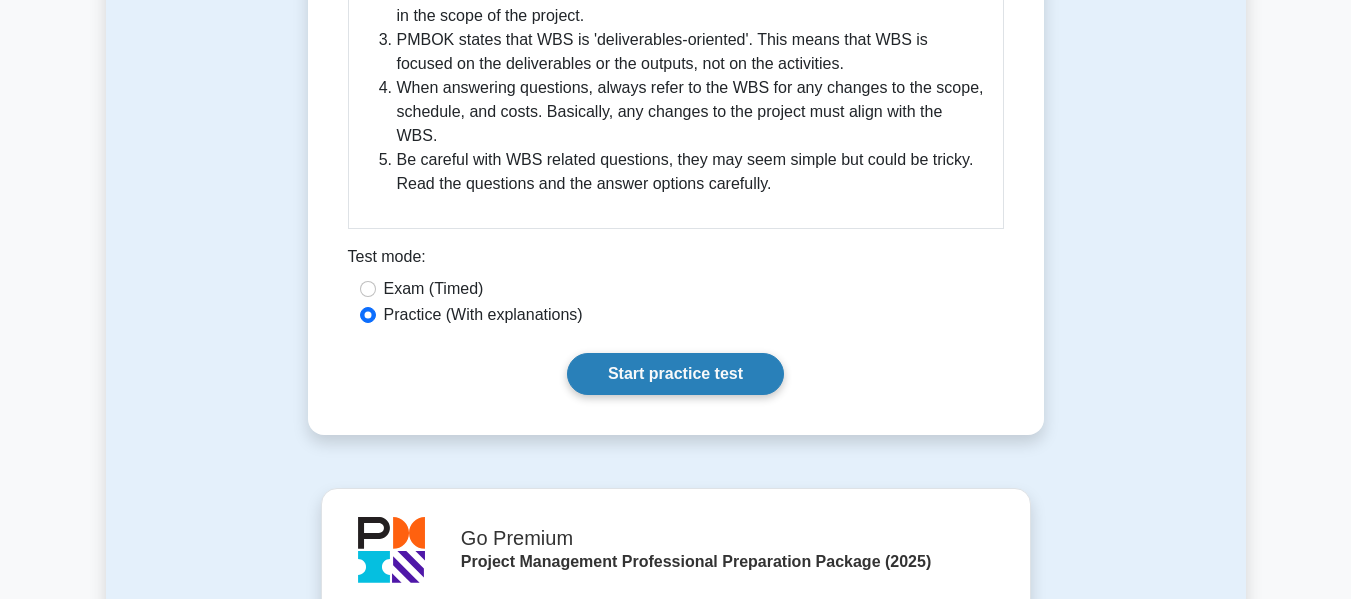 click on "Start practice test" at bounding box center (675, 374) 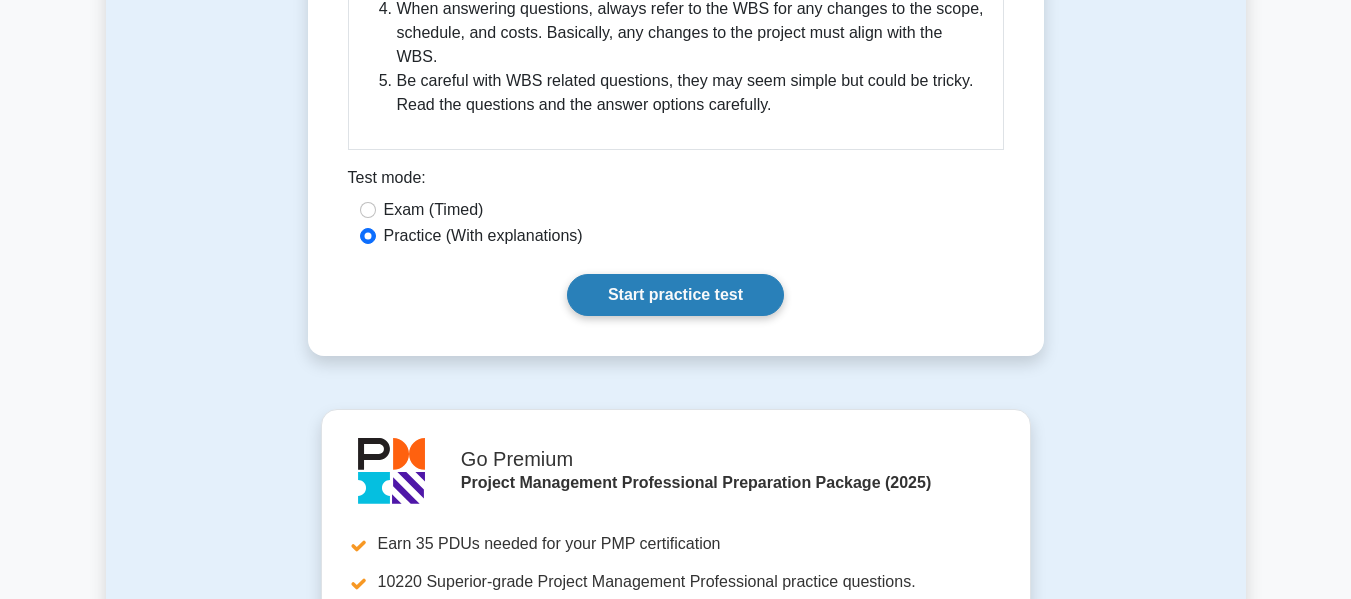 scroll, scrollTop: 1300, scrollLeft: 0, axis: vertical 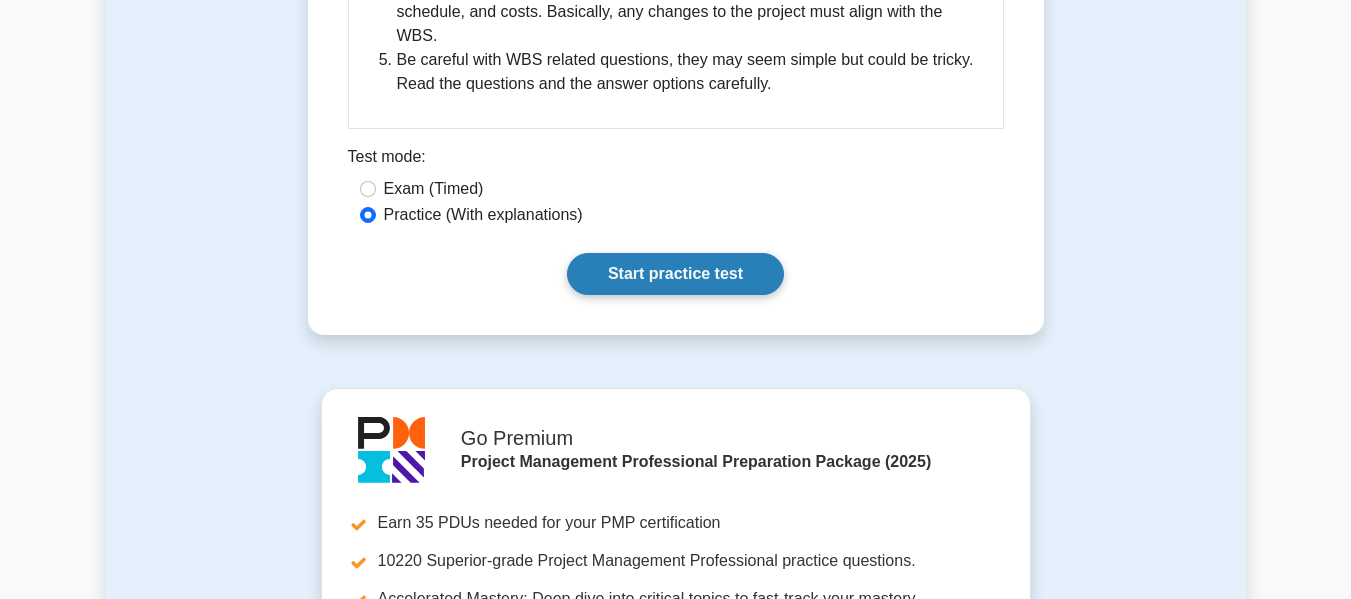 click on "Start practice test" at bounding box center [675, 274] 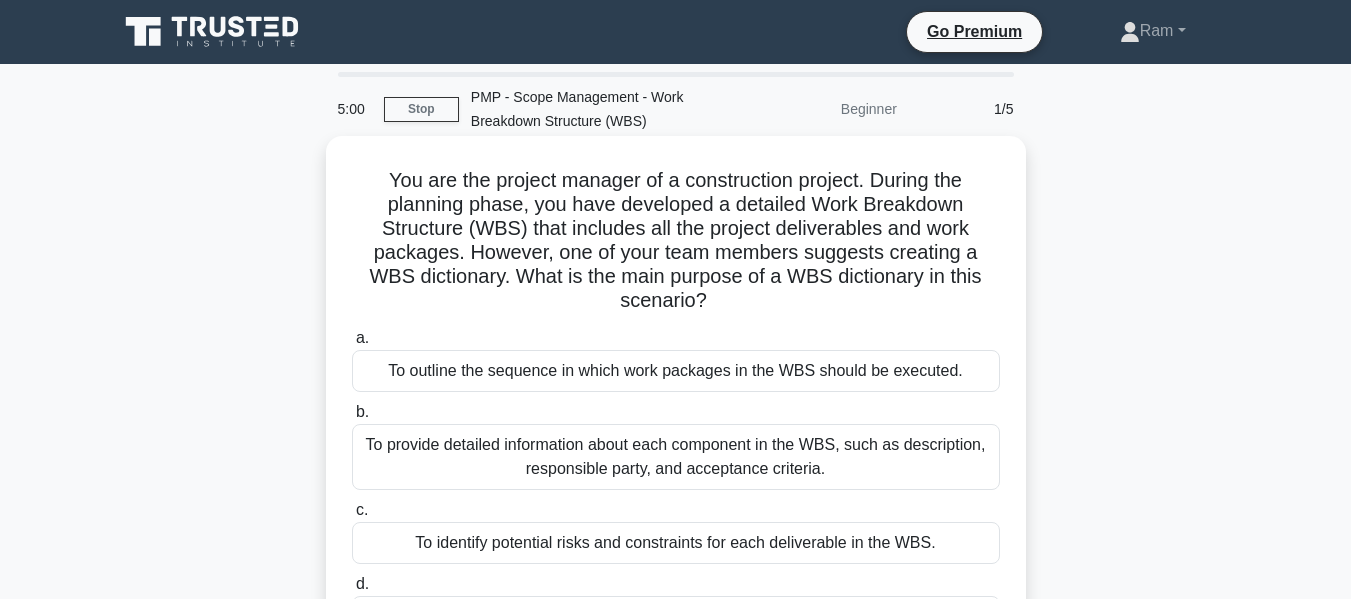 scroll, scrollTop: 0, scrollLeft: 0, axis: both 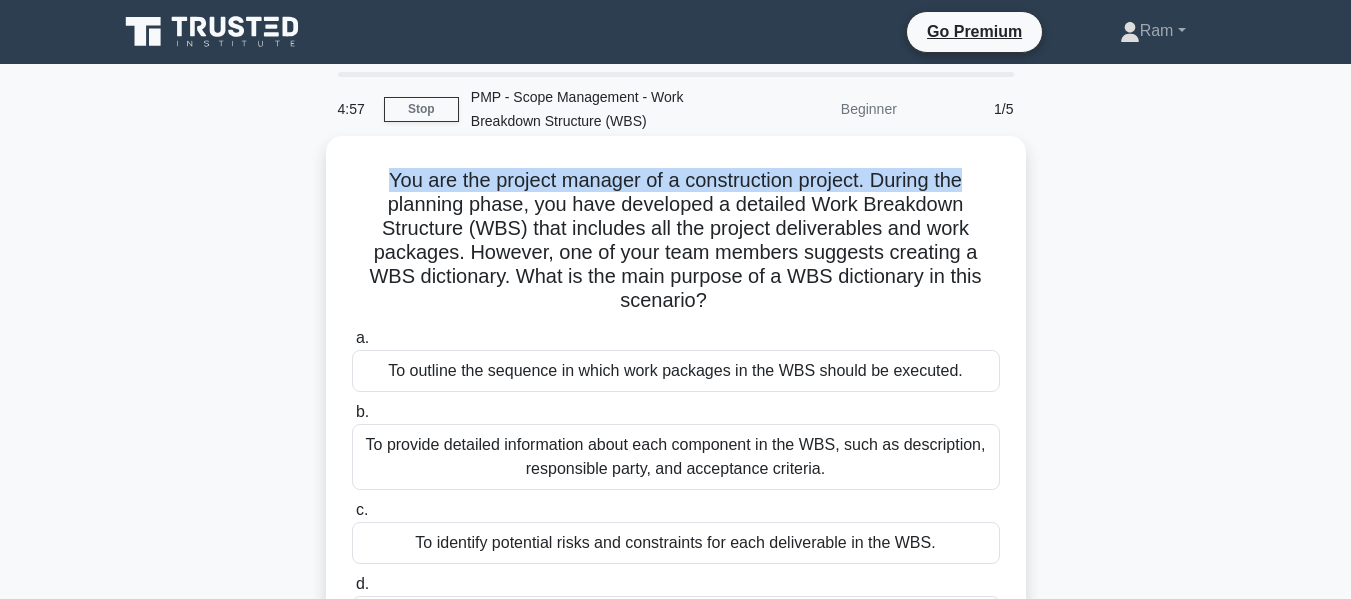 drag, startPoint x: 379, startPoint y: 183, endPoint x: 981, endPoint y: 170, distance: 602.1403 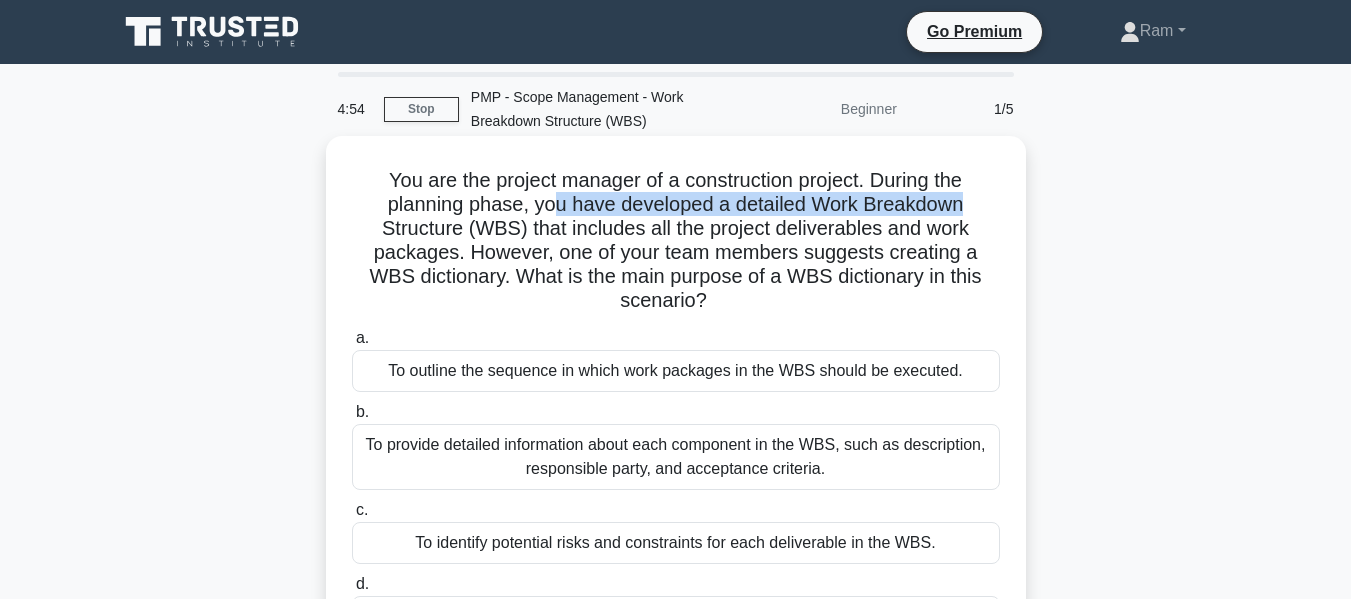 drag, startPoint x: 547, startPoint y: 209, endPoint x: 982, endPoint y: 211, distance: 435.0046 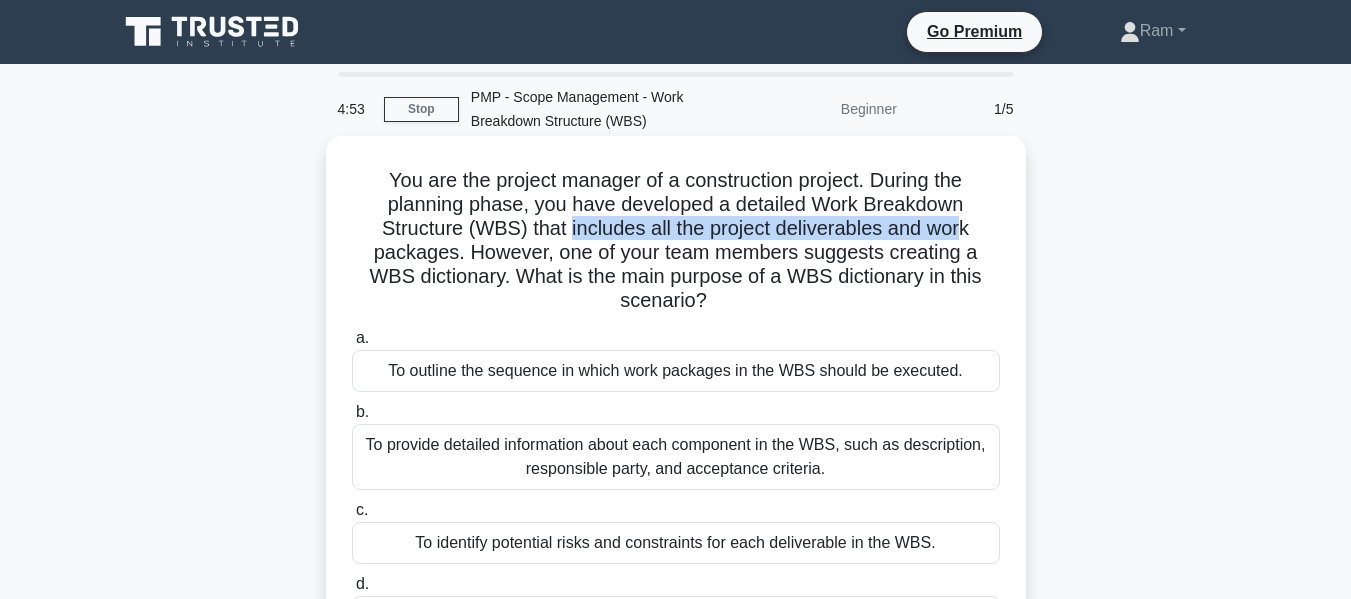 drag, startPoint x: 569, startPoint y: 231, endPoint x: 968, endPoint y: 224, distance: 399.0614 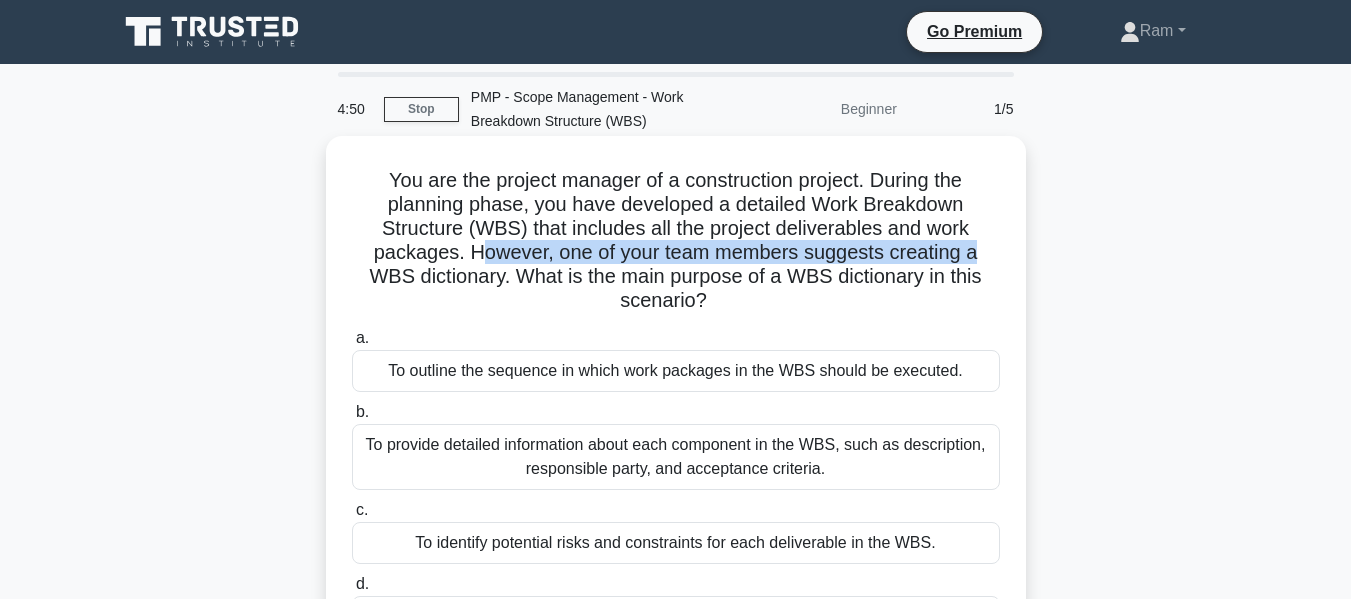 drag, startPoint x: 475, startPoint y: 253, endPoint x: 999, endPoint y: 247, distance: 524.03436 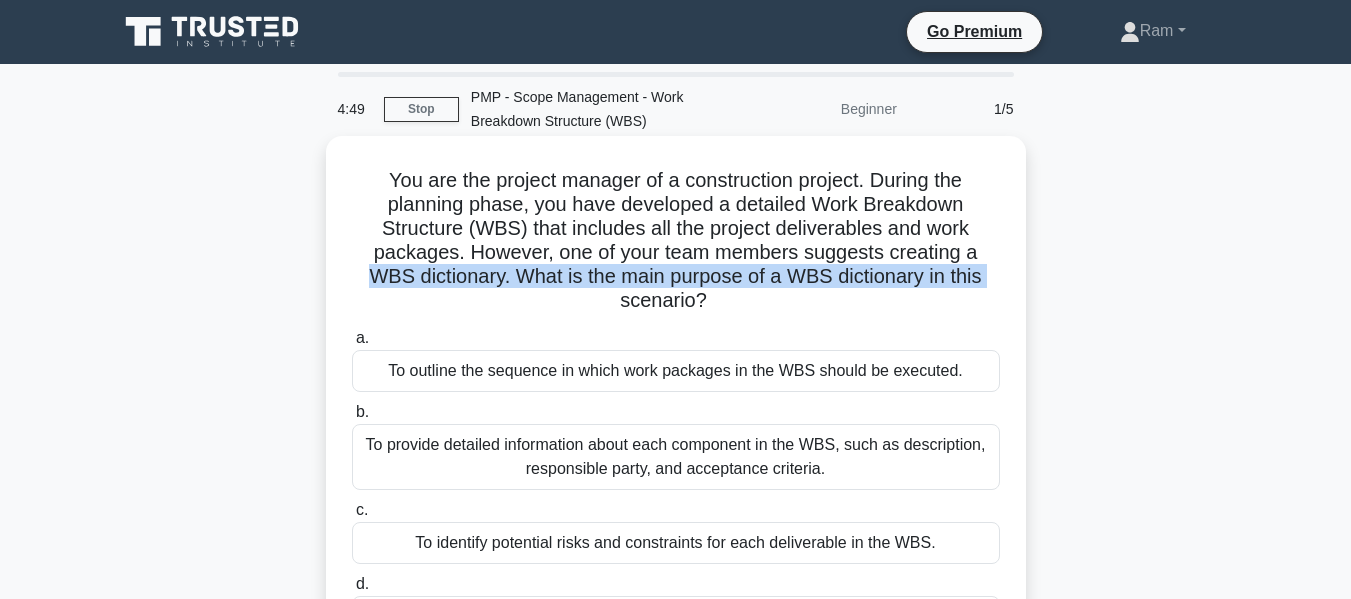 drag, startPoint x: 362, startPoint y: 280, endPoint x: 533, endPoint y: 290, distance: 171.29214 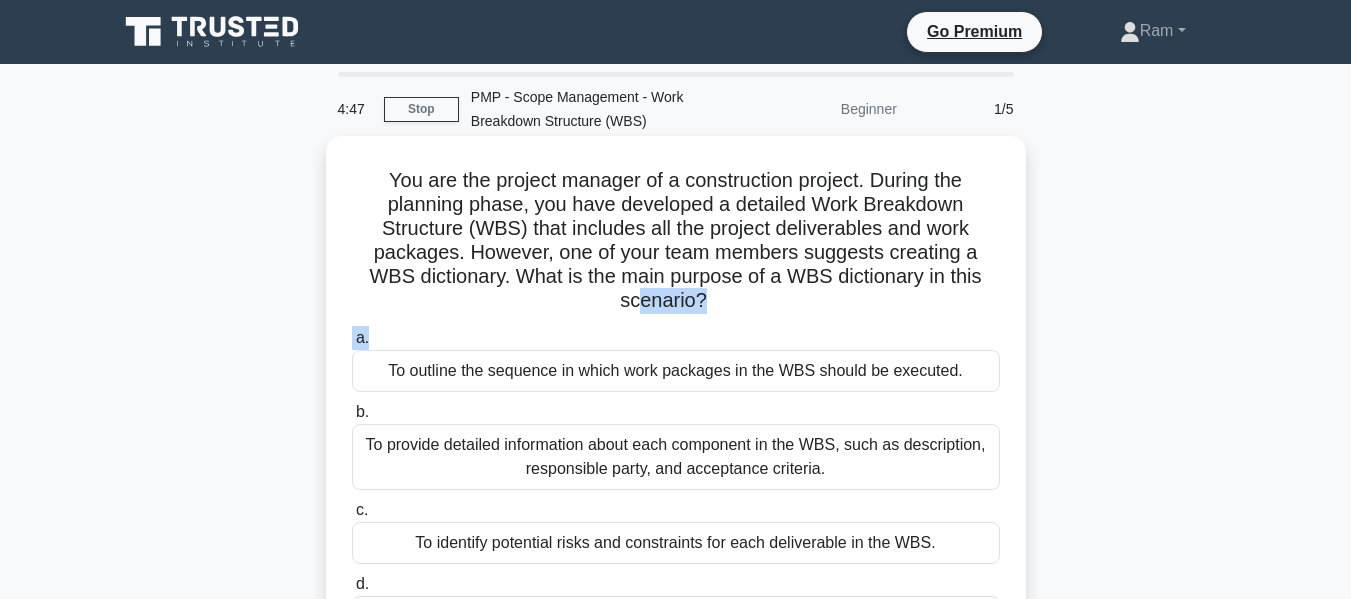 drag, startPoint x: 639, startPoint y: 311, endPoint x: 807, endPoint y: 319, distance: 168.19037 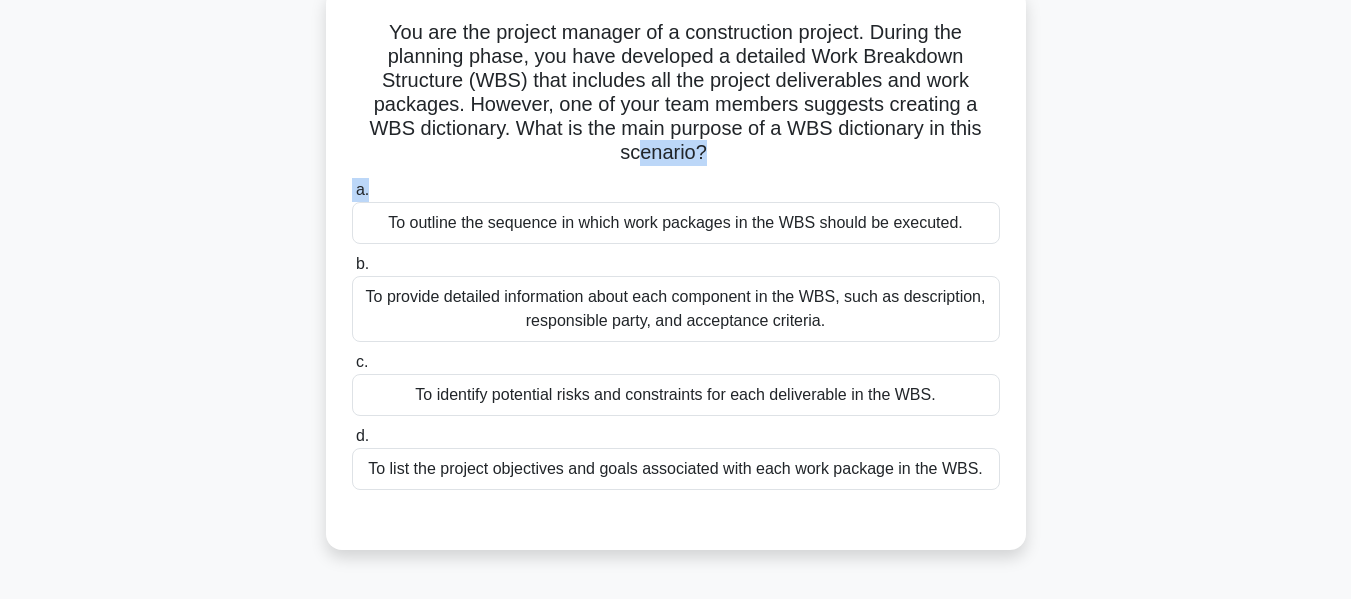 scroll, scrollTop: 200, scrollLeft: 0, axis: vertical 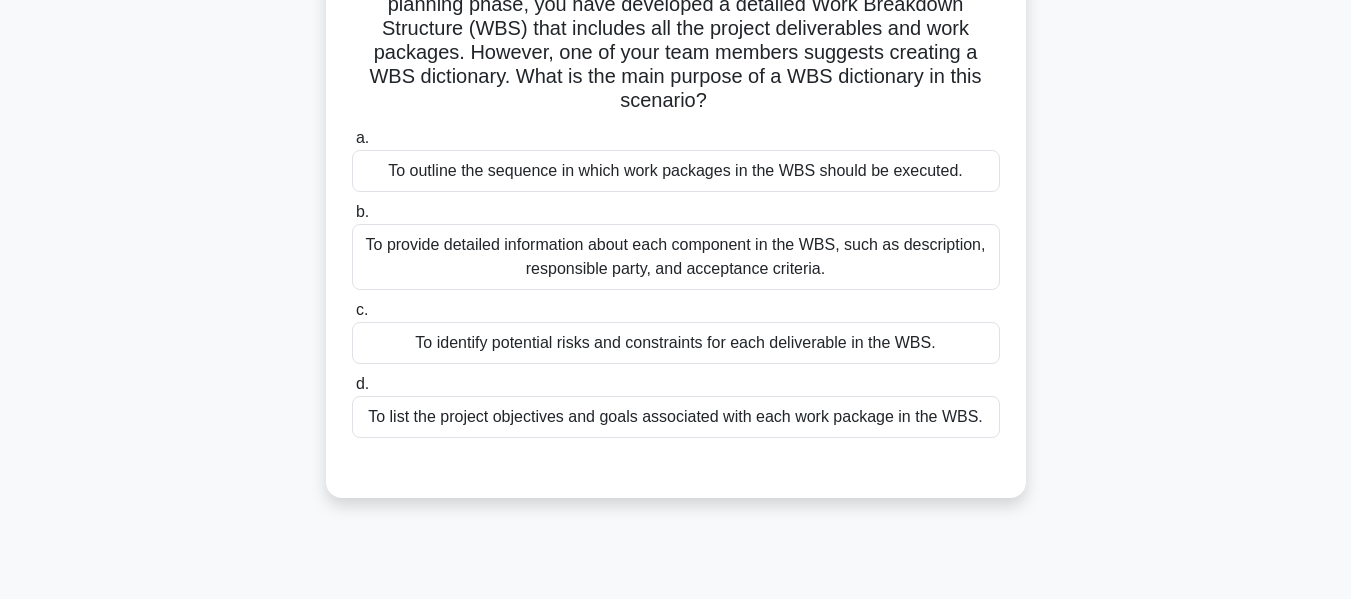 click on "To provide detailed information about each component in the WBS, such as description, responsible party, and acceptance criteria." at bounding box center [676, 257] 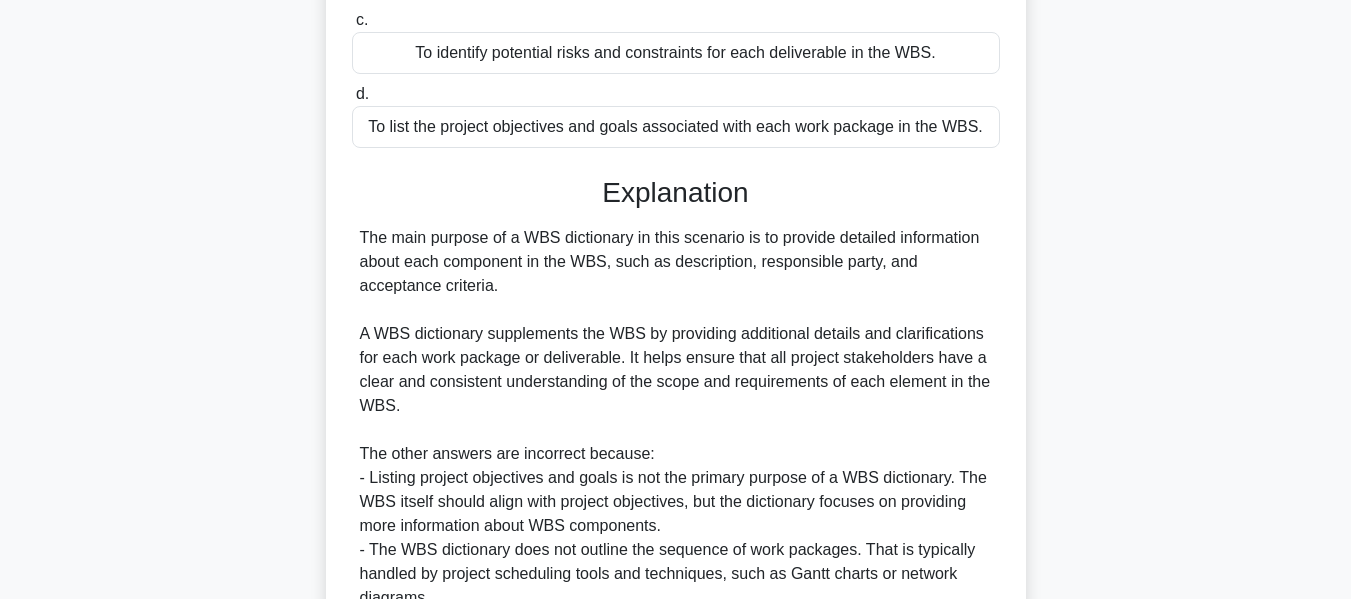 scroll, scrollTop: 500, scrollLeft: 0, axis: vertical 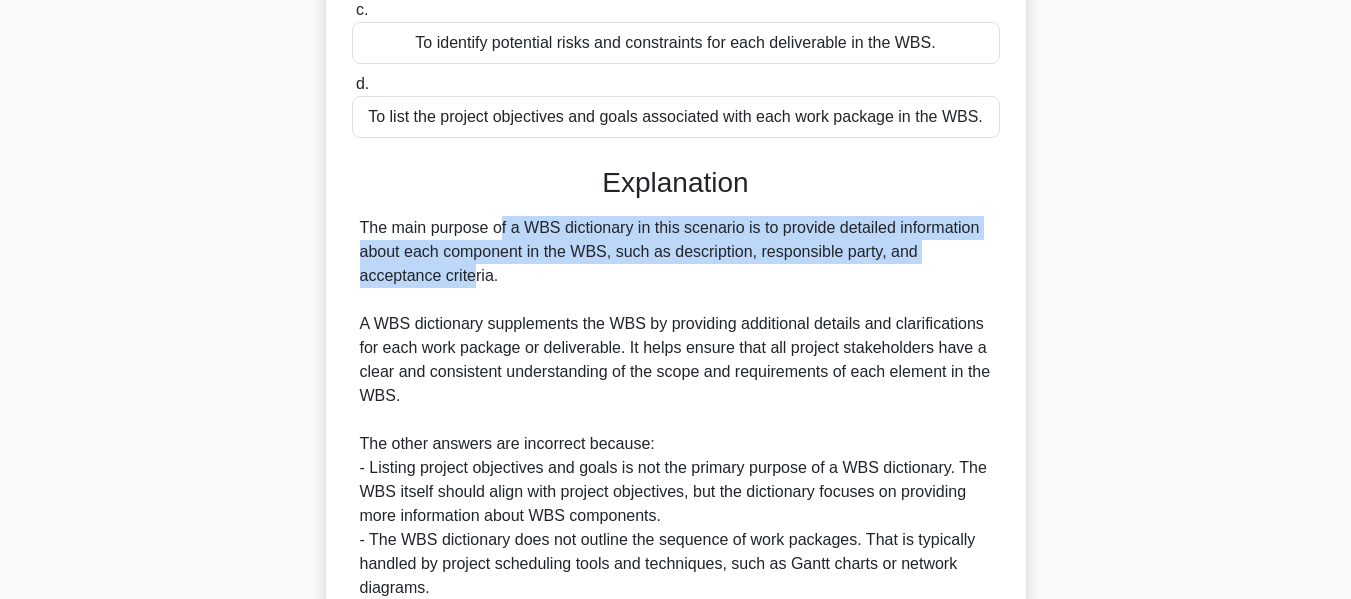 drag, startPoint x: 369, startPoint y: 232, endPoint x: 966, endPoint y: 257, distance: 597.5232 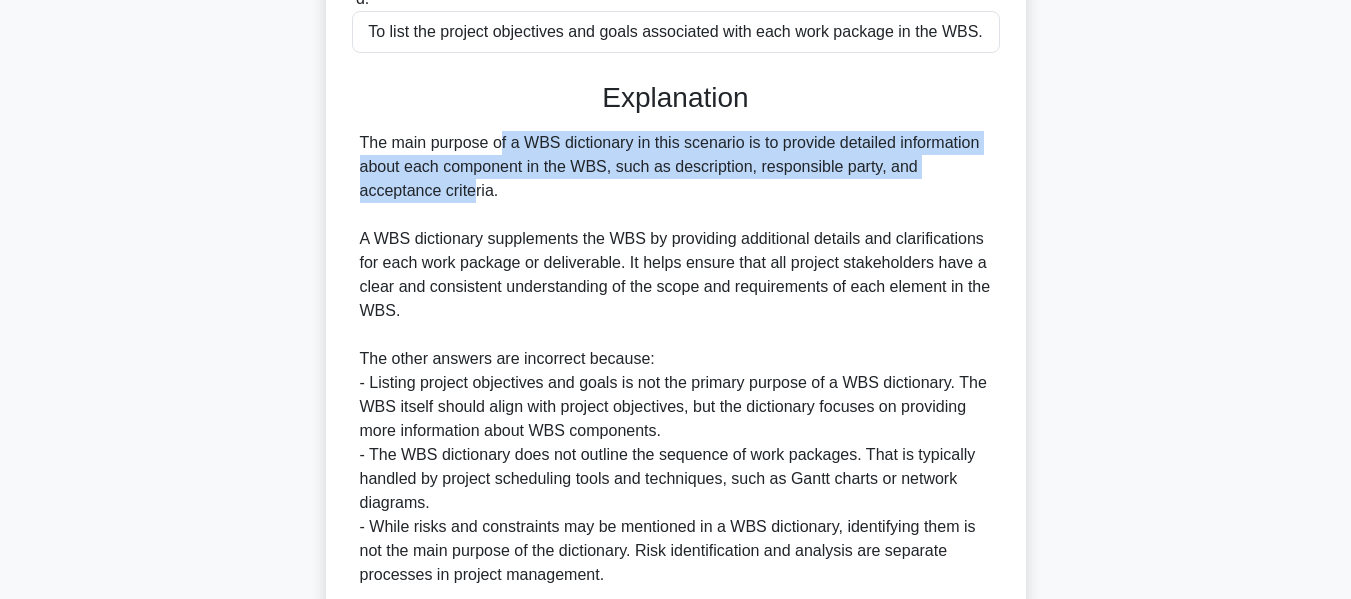 scroll, scrollTop: 700, scrollLeft: 0, axis: vertical 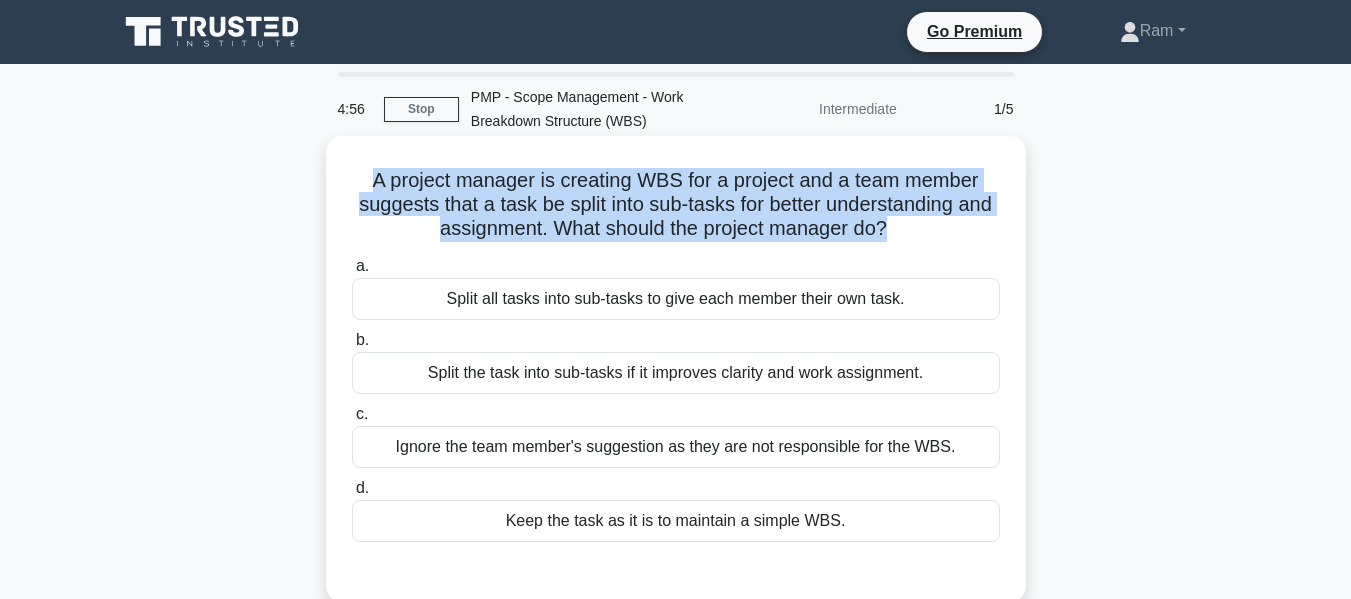 drag, startPoint x: 365, startPoint y: 181, endPoint x: 909, endPoint y: 230, distance: 546.20233 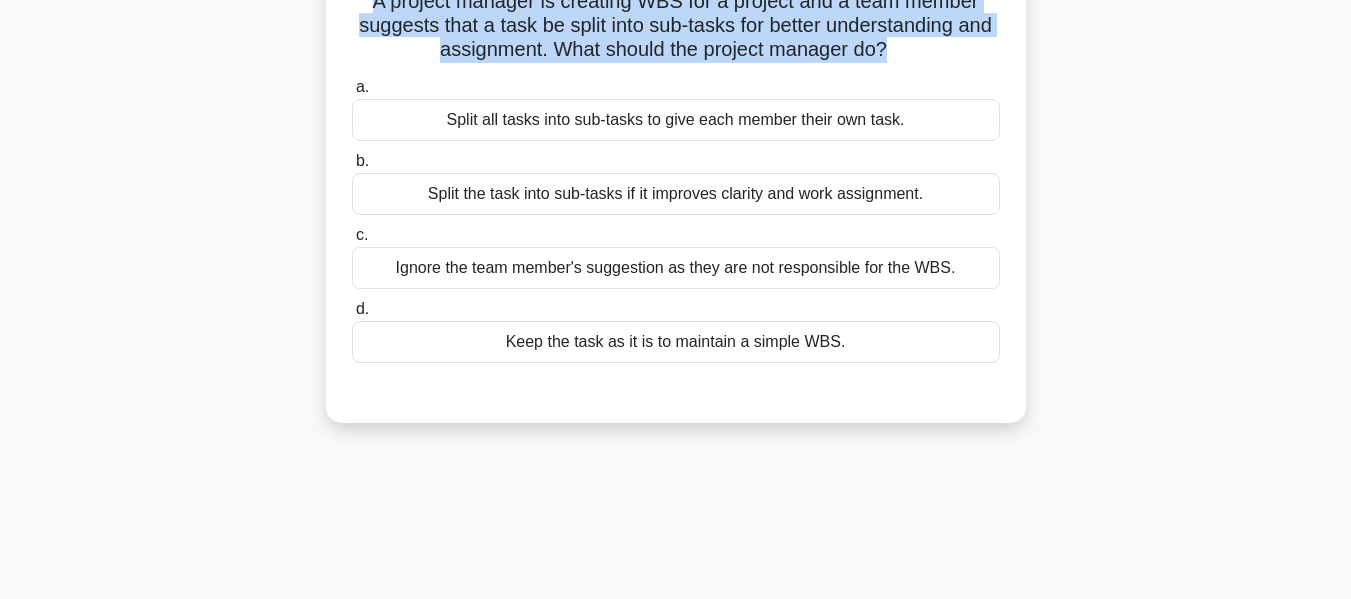 scroll, scrollTop: 200, scrollLeft: 0, axis: vertical 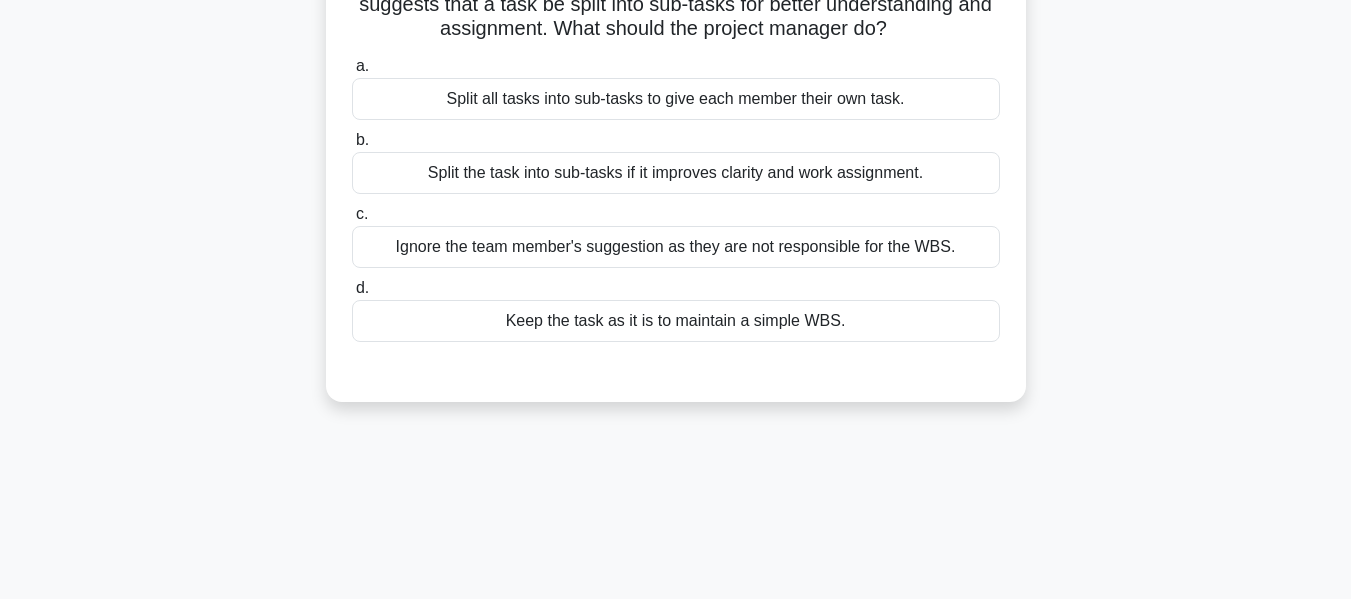 click on "Split the task into sub-tasks if it improves clarity and work assignment." at bounding box center [676, 173] 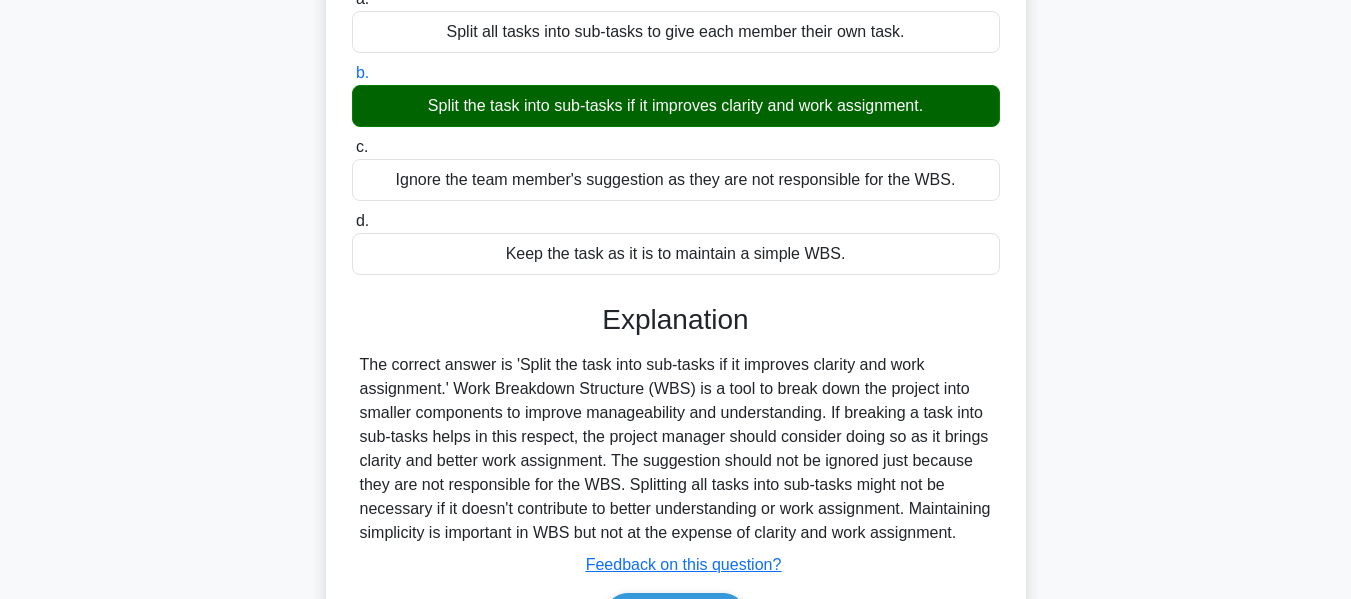 scroll, scrollTop: 400, scrollLeft: 0, axis: vertical 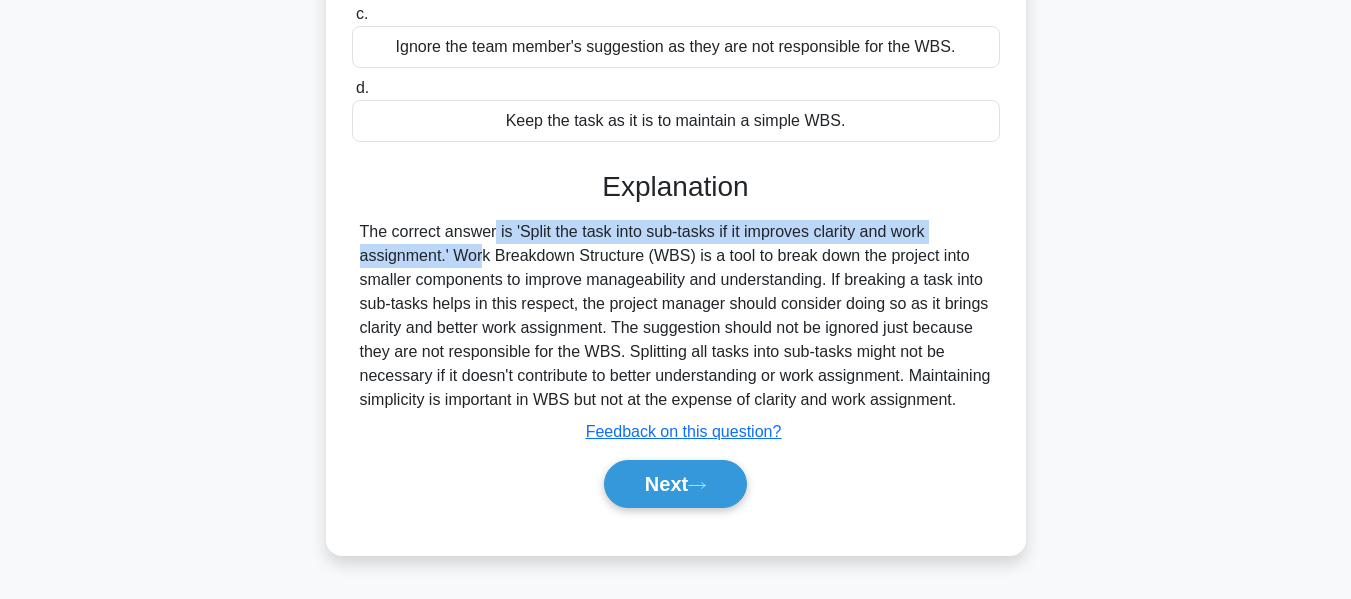 drag, startPoint x: 370, startPoint y: 238, endPoint x: 930, endPoint y: 241, distance: 560.00806 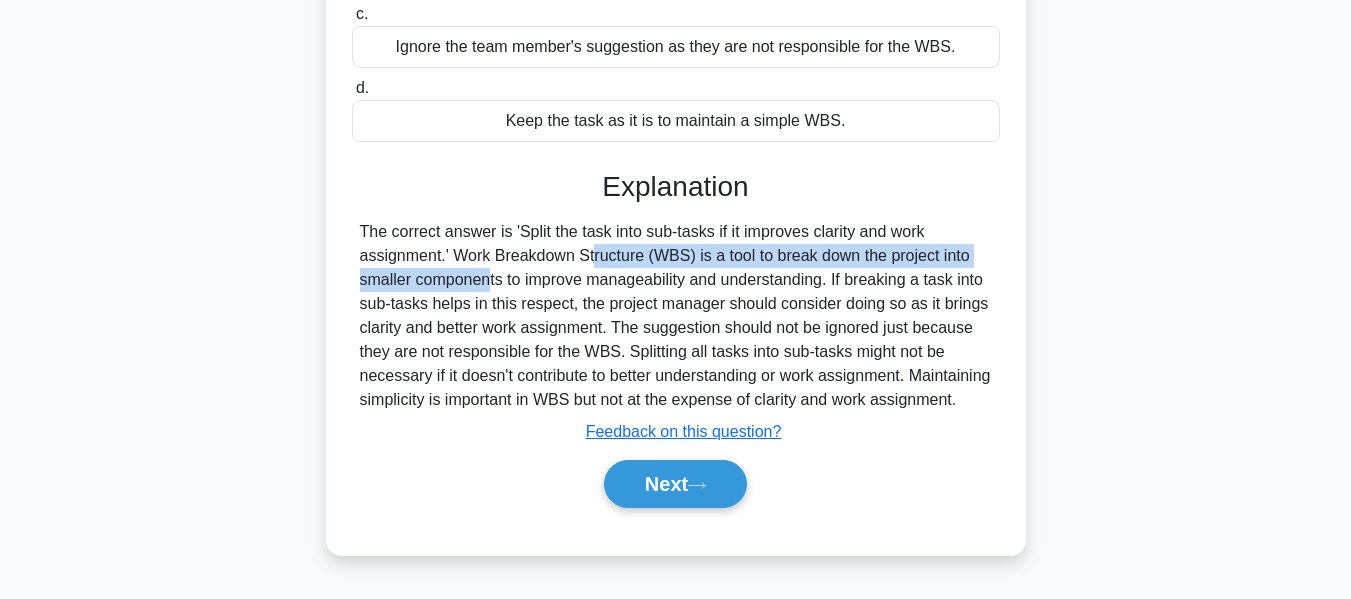 drag, startPoint x: 457, startPoint y: 262, endPoint x: 720, endPoint y: 315, distance: 268.28717 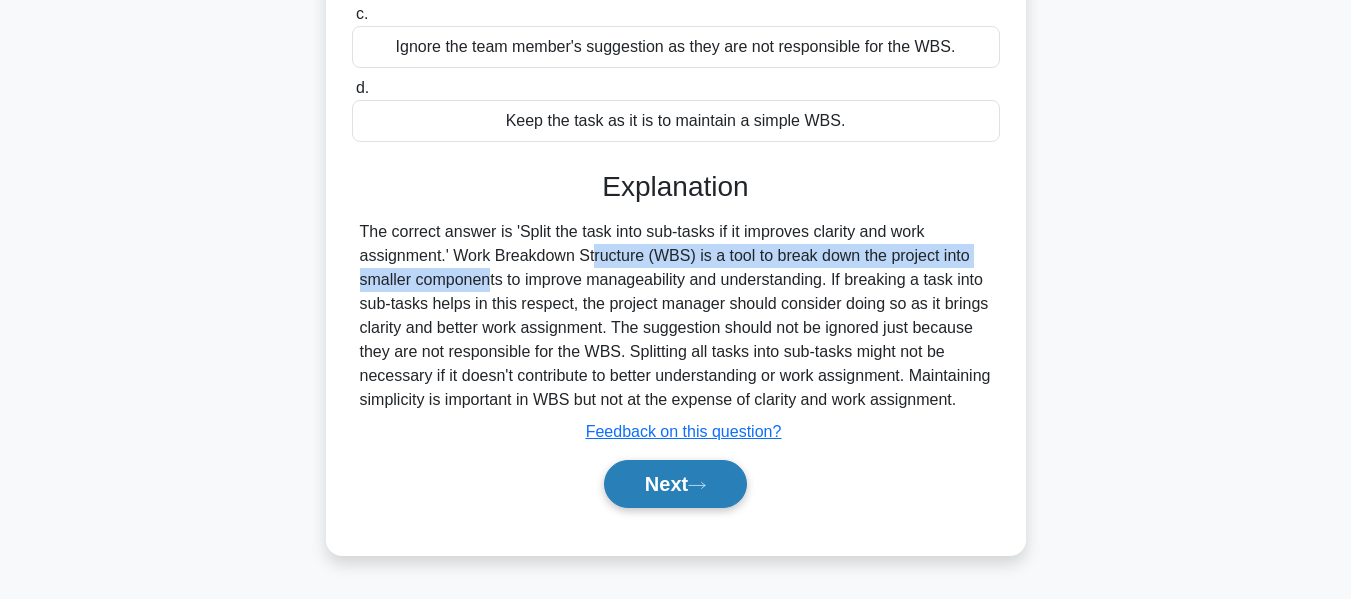 click on "Next" at bounding box center [675, 484] 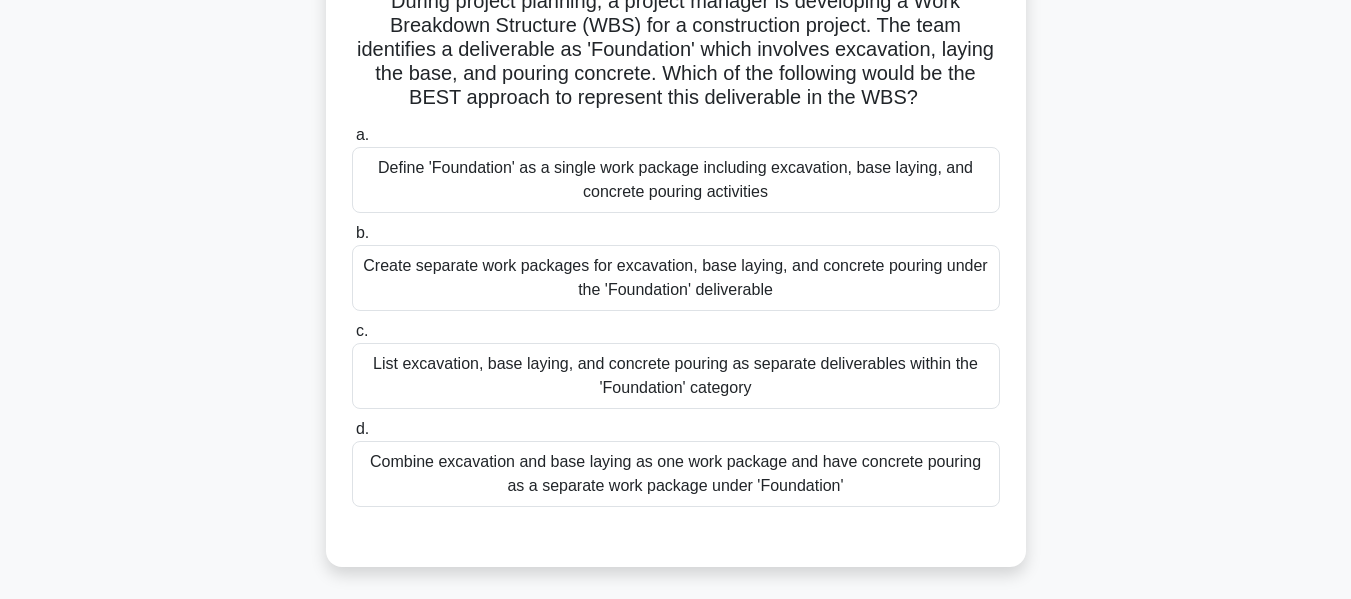 scroll, scrollTop: 0, scrollLeft: 0, axis: both 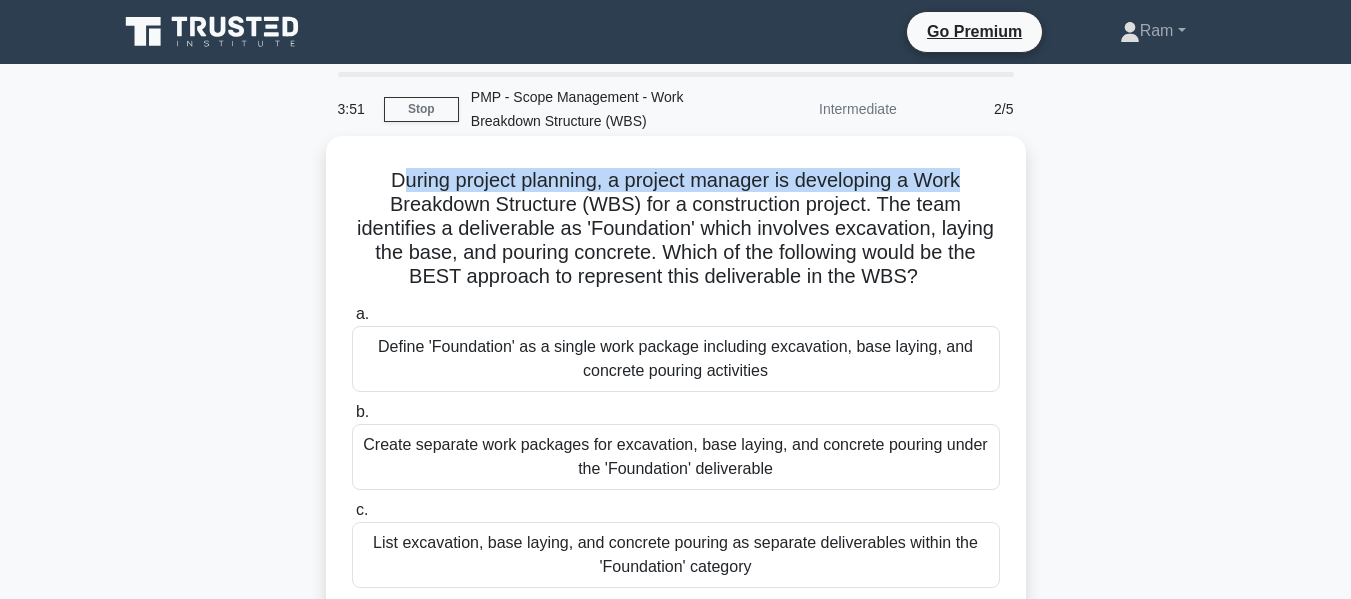 drag, startPoint x: 392, startPoint y: 181, endPoint x: 1013, endPoint y: 159, distance: 621.3896 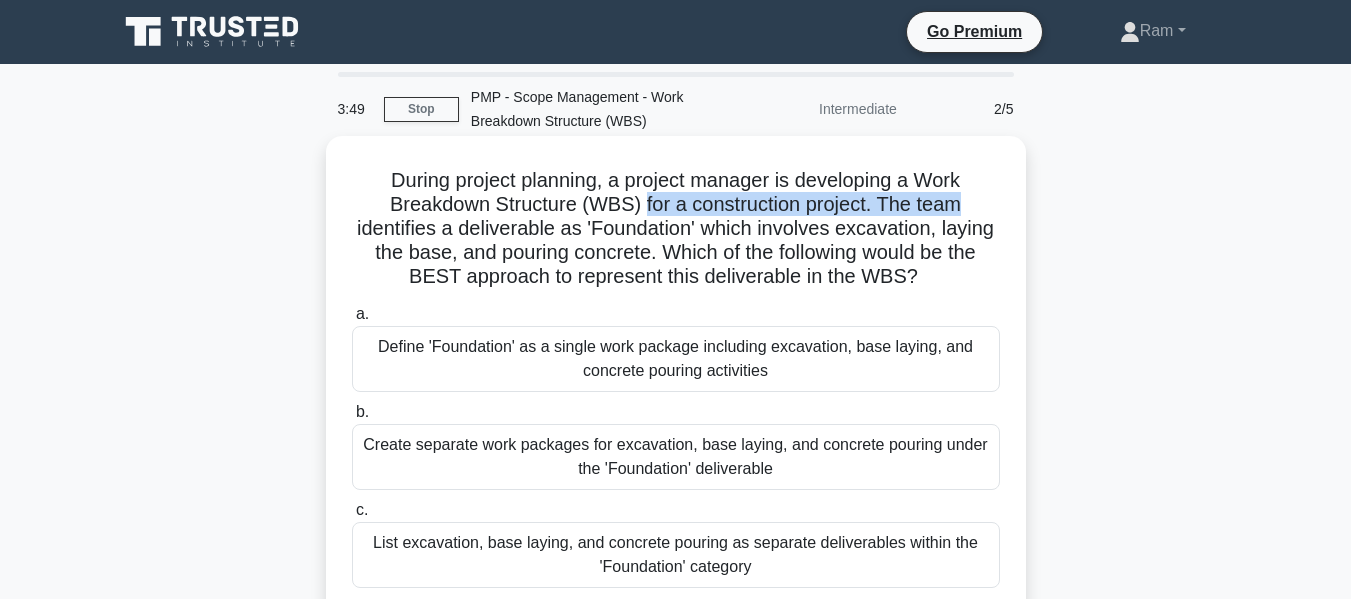 drag, startPoint x: 642, startPoint y: 211, endPoint x: 967, endPoint y: 195, distance: 325.39362 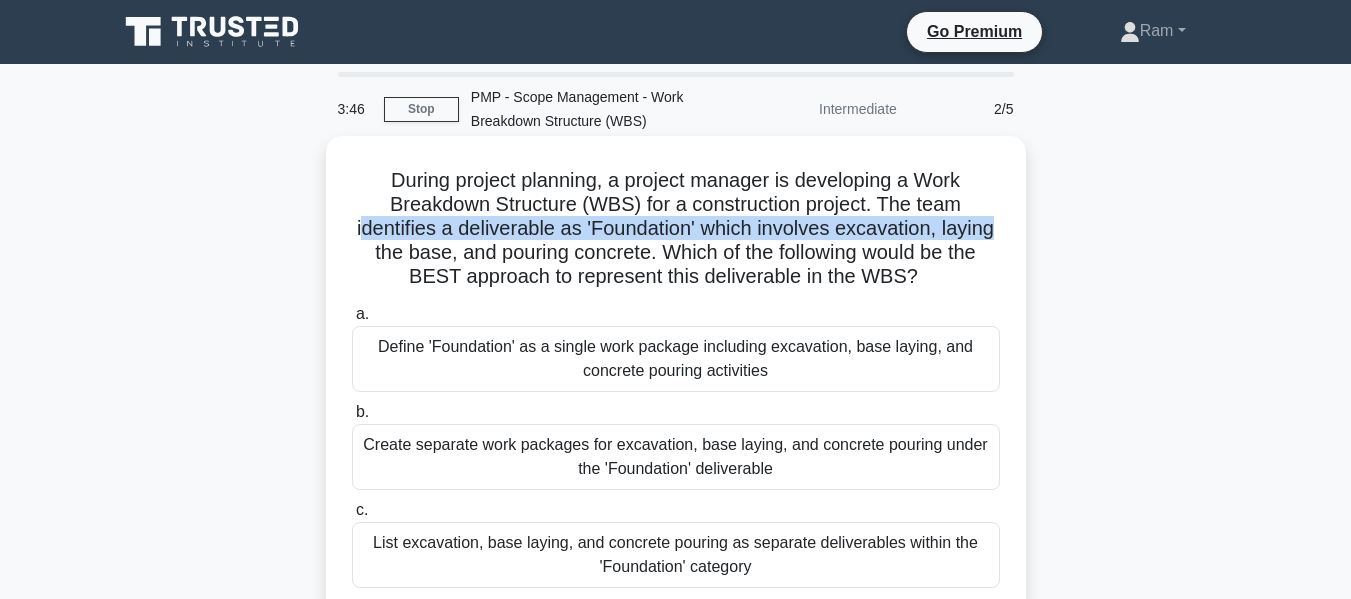 drag, startPoint x: 359, startPoint y: 232, endPoint x: 1008, endPoint y: 235, distance: 649.00696 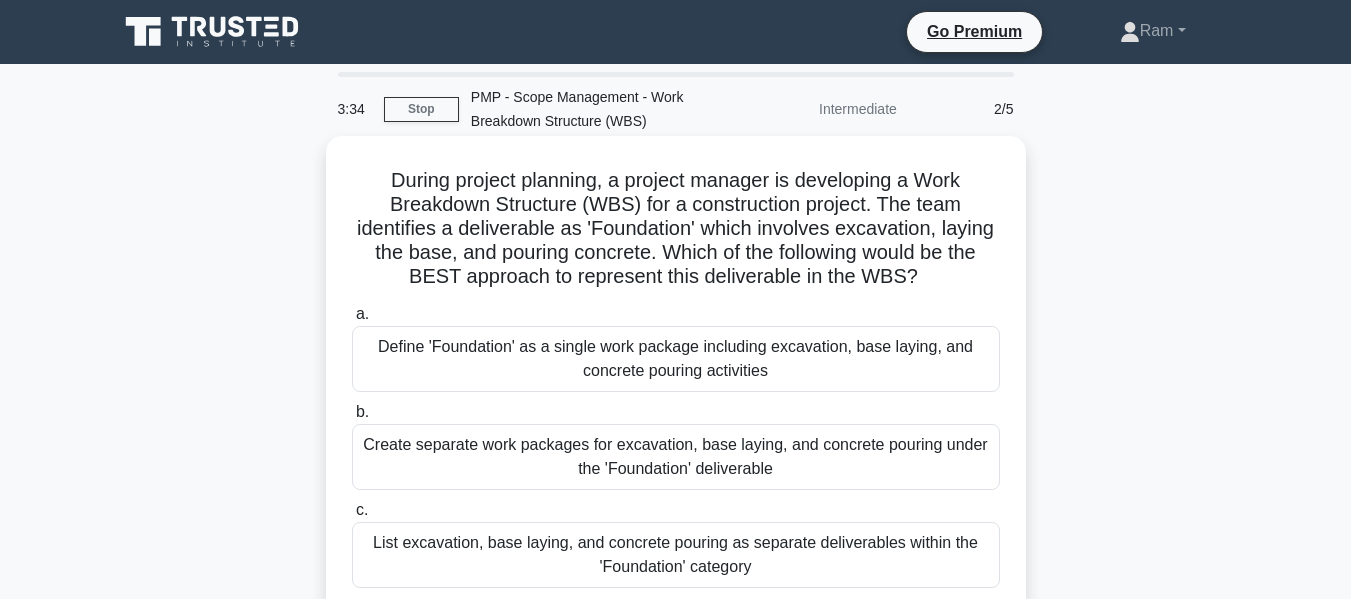 click on "During project planning, a project manager is developing a Work Breakdown Structure (WBS) for a construction project. The team identifies a deliverable as 'Foundation' which involves excavation, laying the base, and pouring concrete. Which of the following would be the BEST approach to represent this deliverable in the WBS?
.spinner_0XTQ{transform-origin:center;animation:spinner_y6GP .75s linear infinite}@keyframes spinner_y6GP{100%{transform:rotate(360deg)}}" at bounding box center [676, 229] 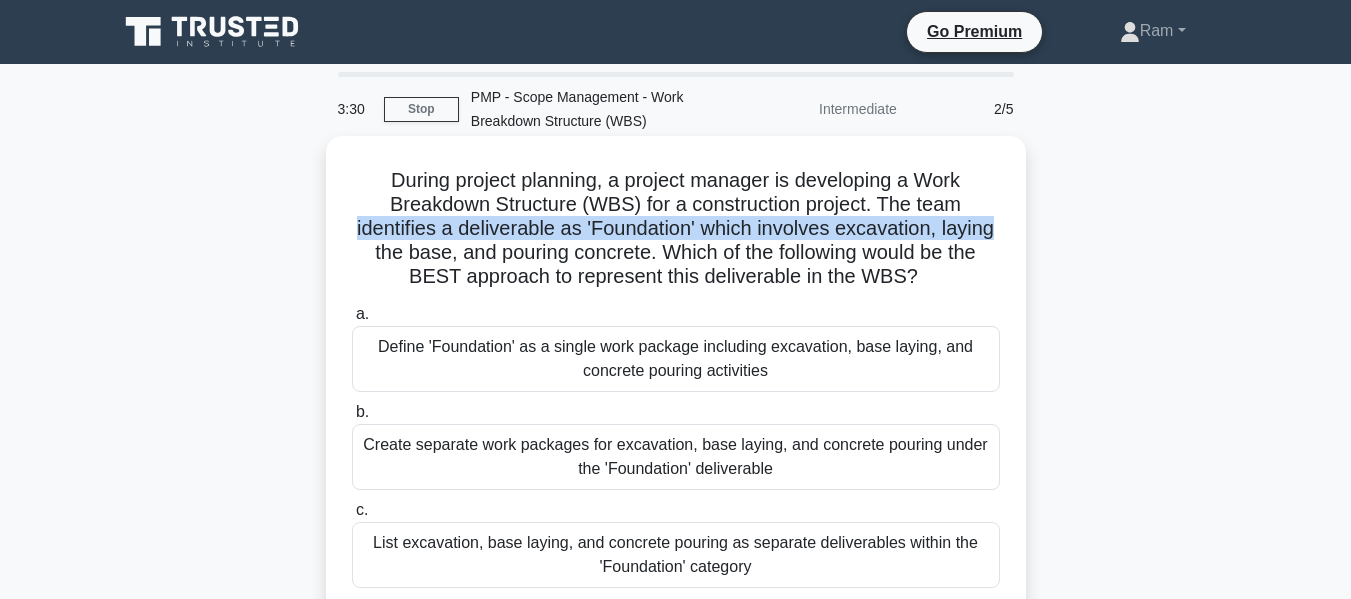 drag, startPoint x: 344, startPoint y: 229, endPoint x: 1006, endPoint y: 229, distance: 662 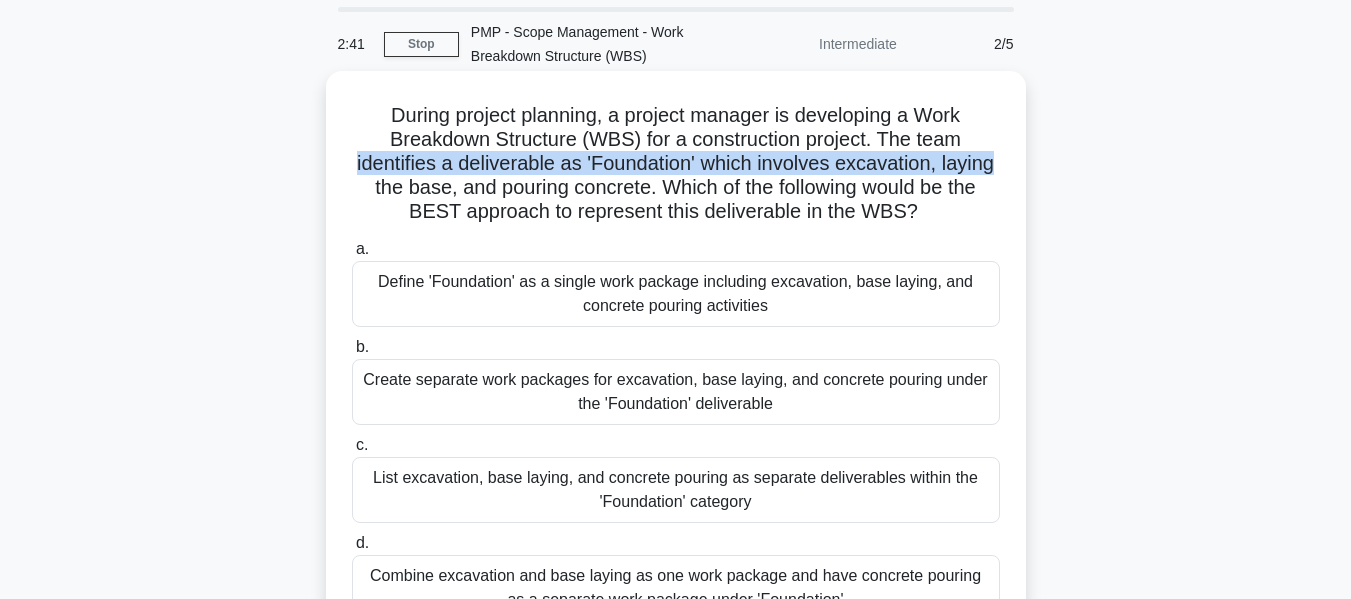 scroll, scrollTop: 100, scrollLeft: 0, axis: vertical 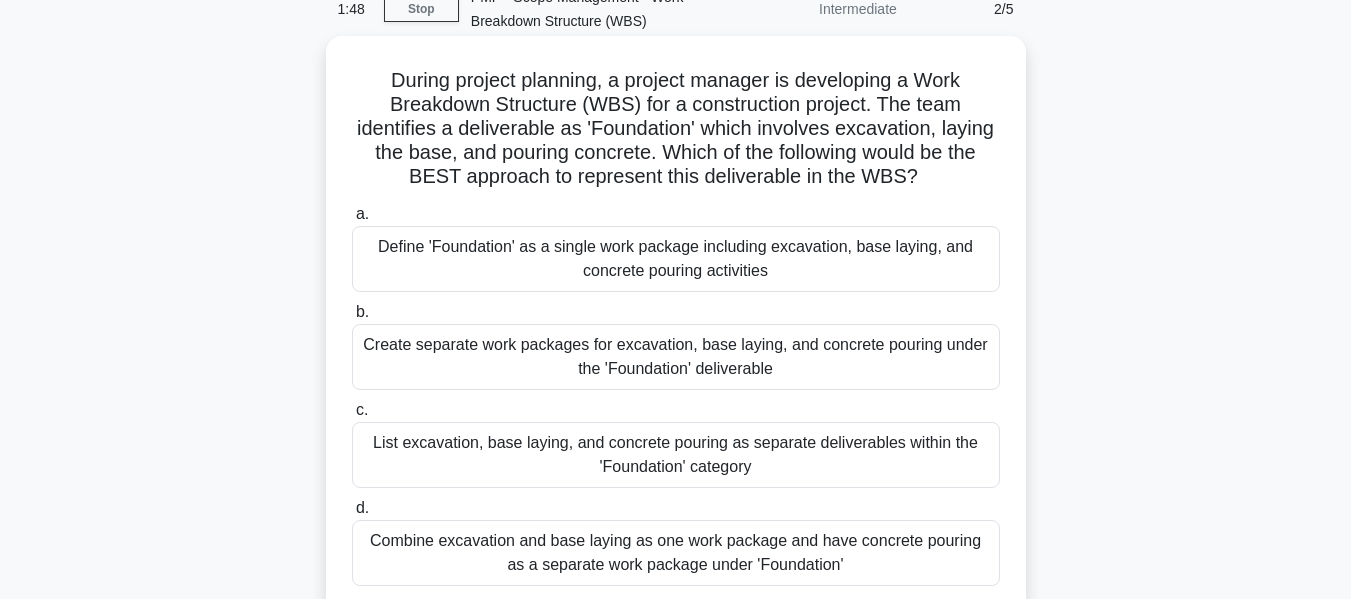 click on "Create separate work packages for excavation, base laying, and concrete pouring under the 'Foundation' deliverable" at bounding box center (676, 357) 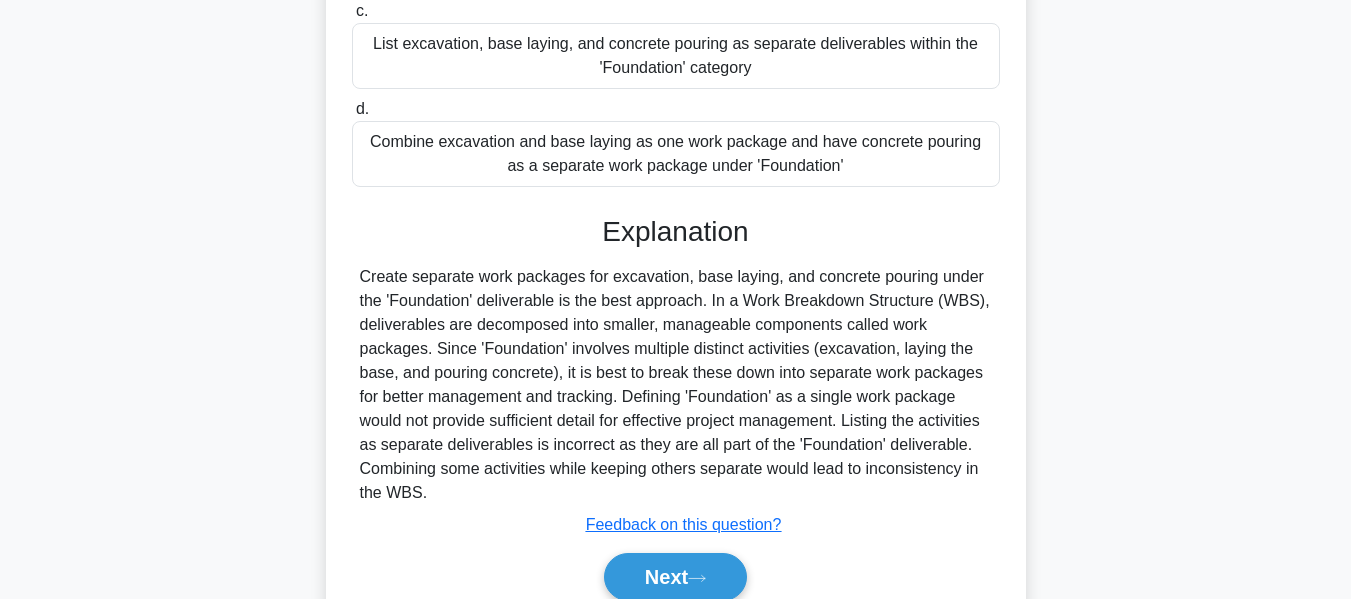 scroll, scrollTop: 500, scrollLeft: 0, axis: vertical 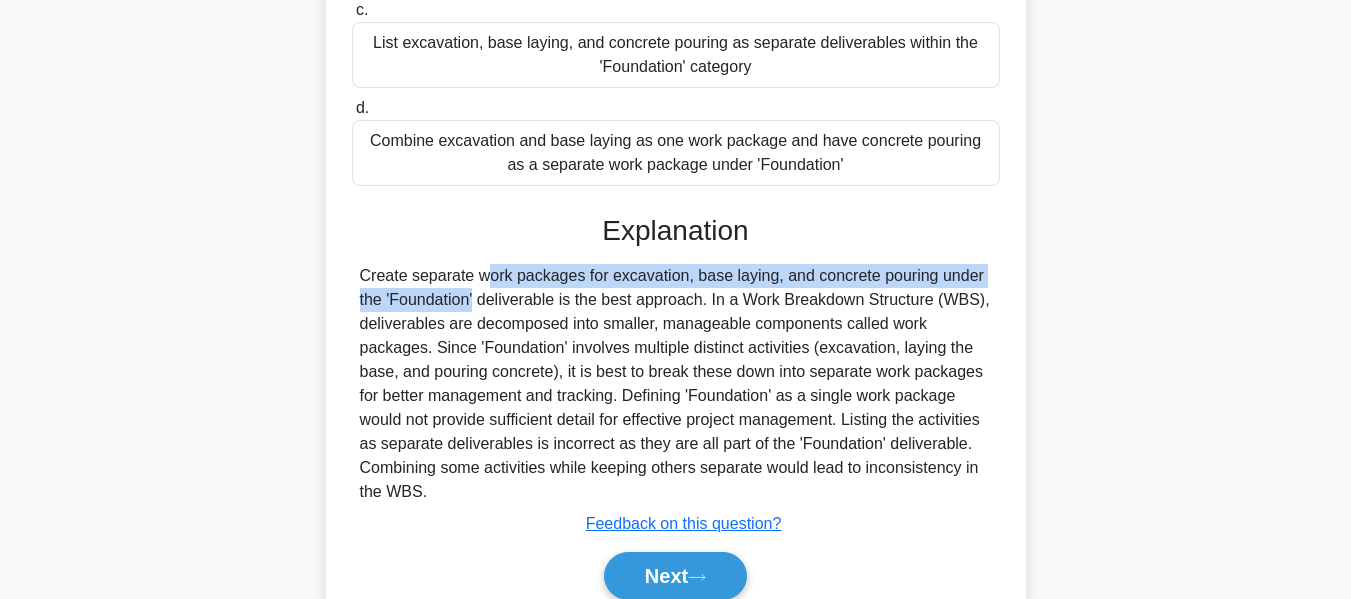 drag, startPoint x: 364, startPoint y: 271, endPoint x: 1013, endPoint y: 250, distance: 649.33966 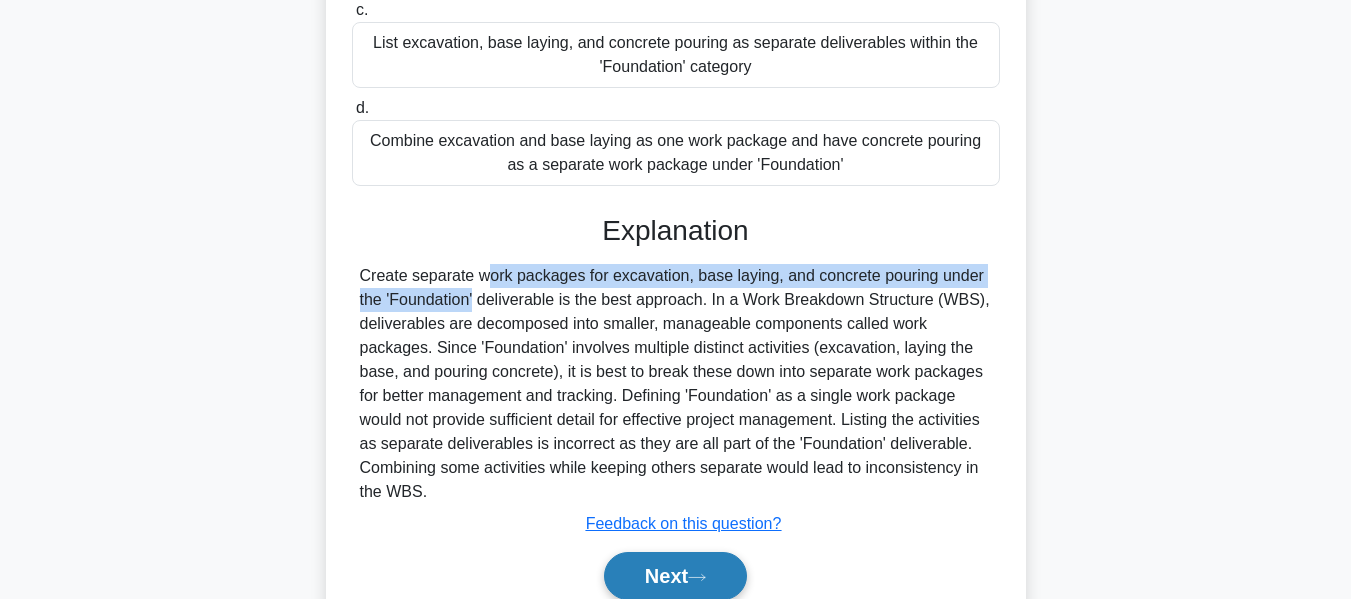 click on "Next" at bounding box center (675, 576) 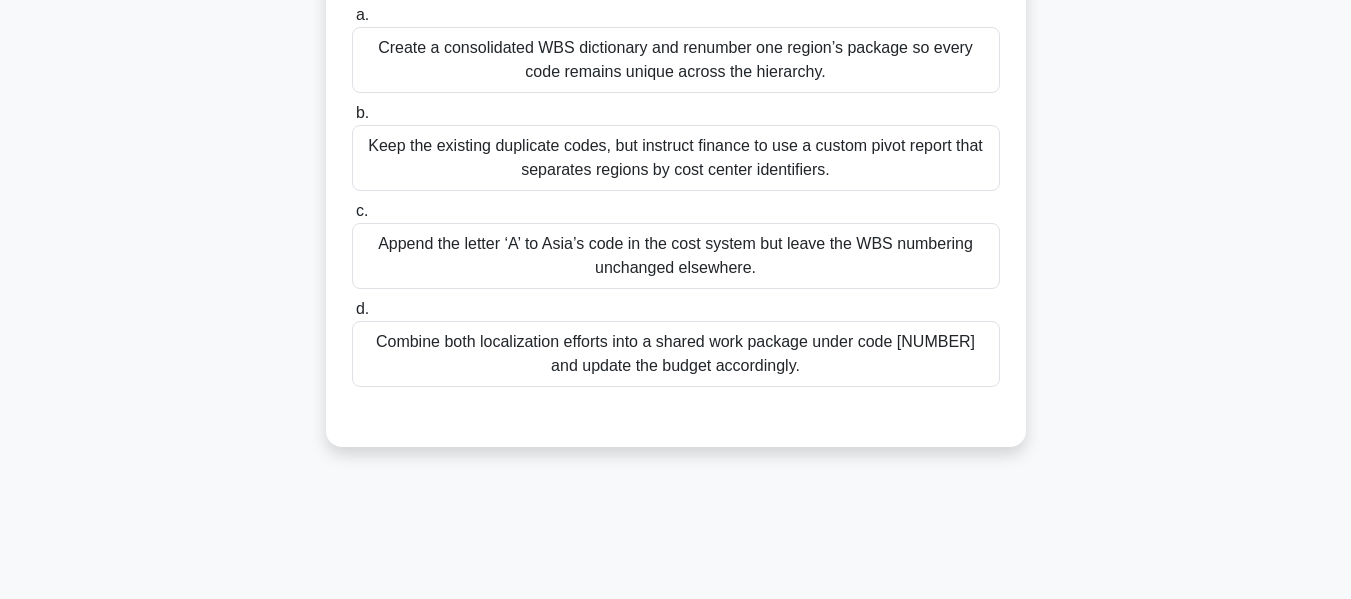 scroll, scrollTop: 300, scrollLeft: 0, axis: vertical 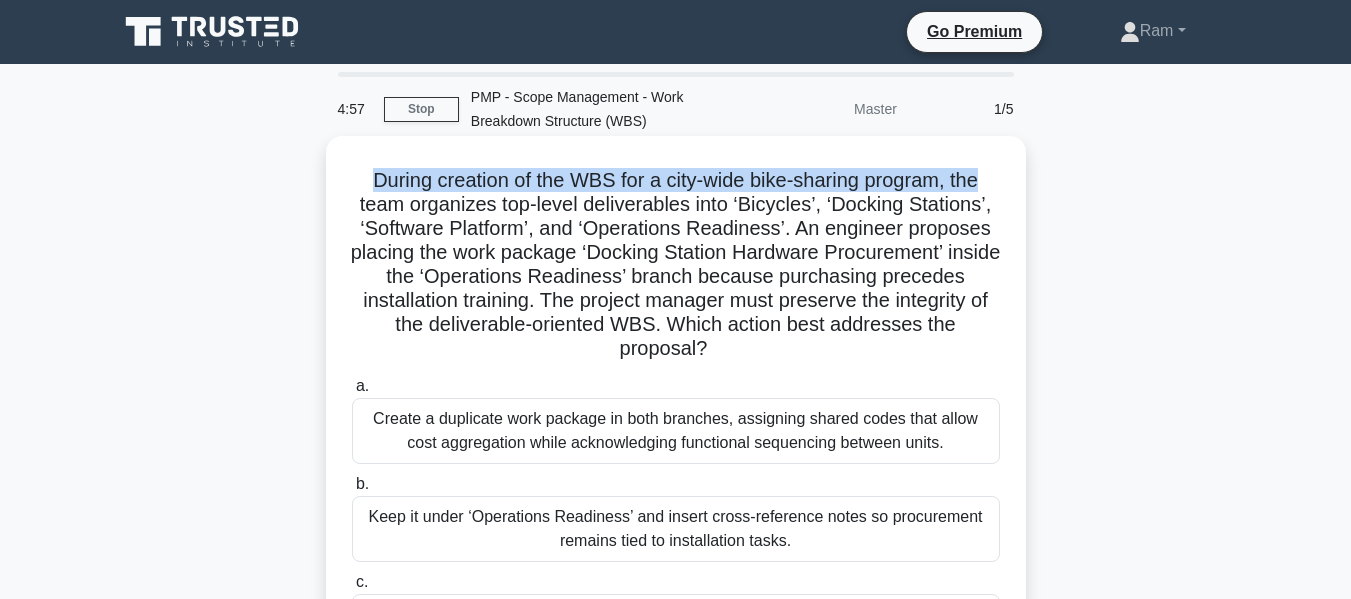 drag, startPoint x: 357, startPoint y: 179, endPoint x: 1007, endPoint y: 140, distance: 651.16895 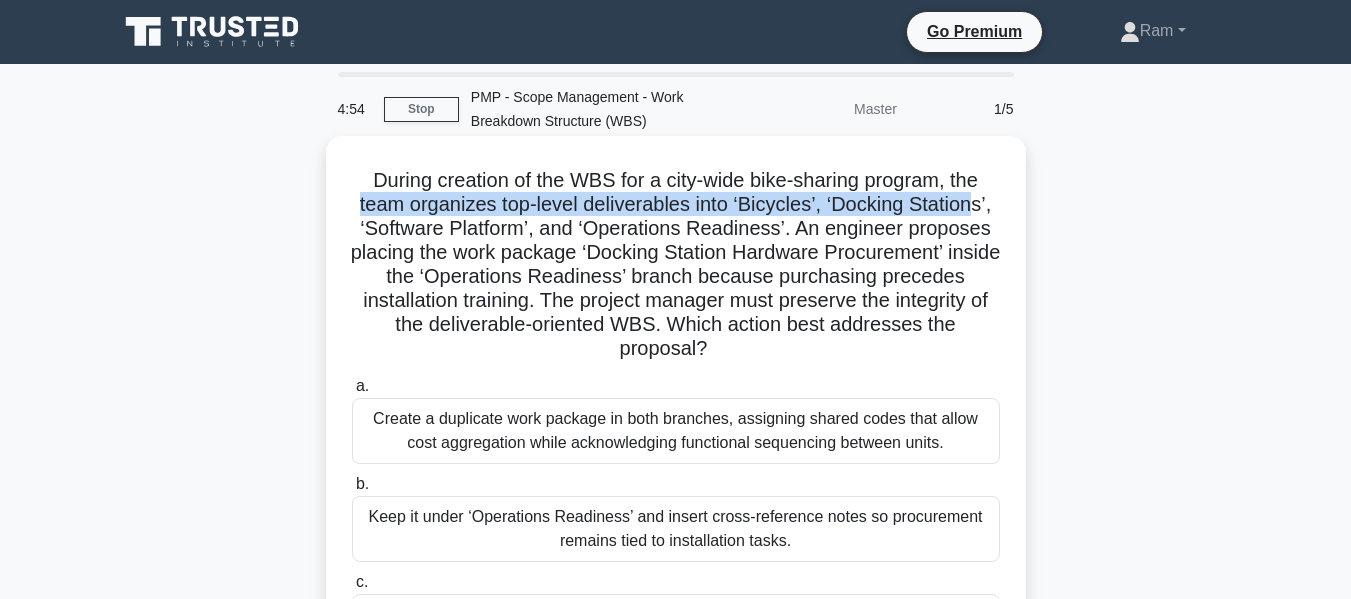 drag, startPoint x: 356, startPoint y: 205, endPoint x: 976, endPoint y: 211, distance: 620.02905 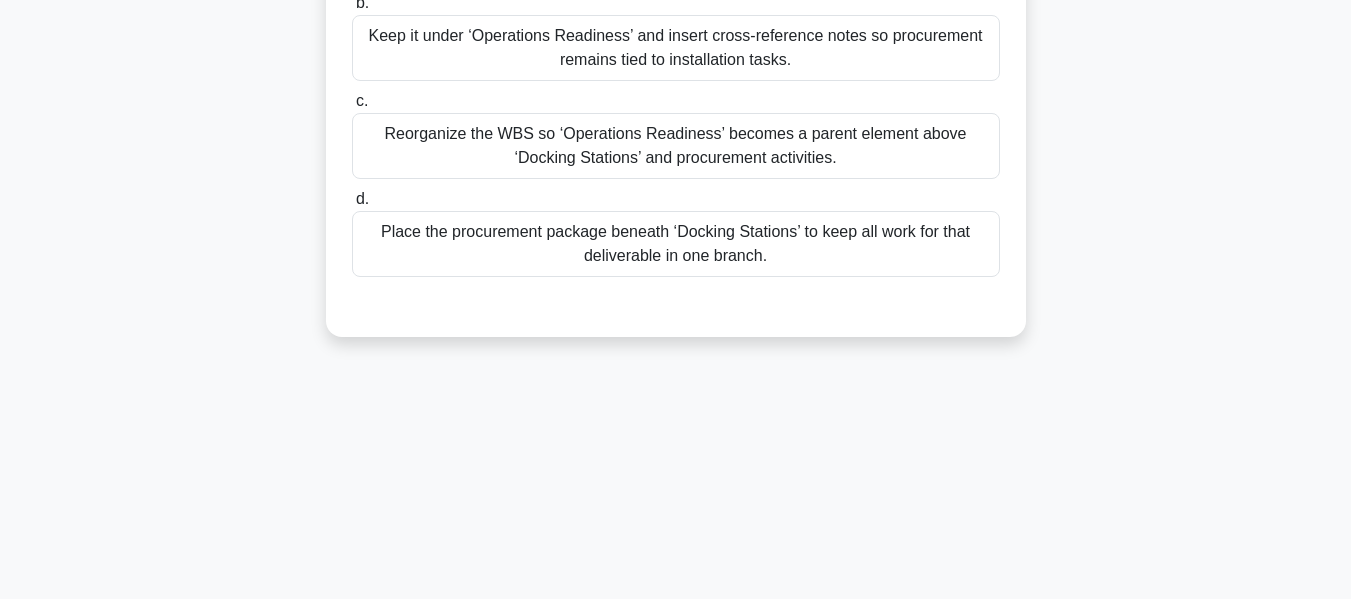 scroll, scrollTop: 181, scrollLeft: 0, axis: vertical 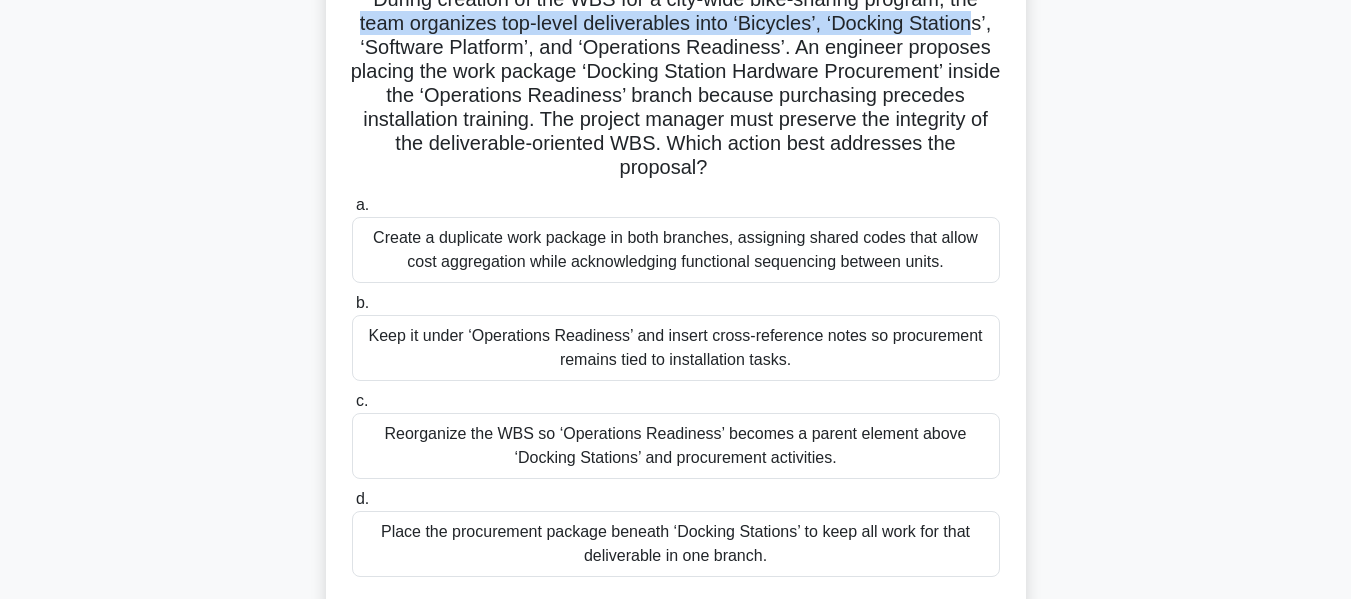 drag, startPoint x: 554, startPoint y: 122, endPoint x: 980, endPoint y: 156, distance: 427.35464 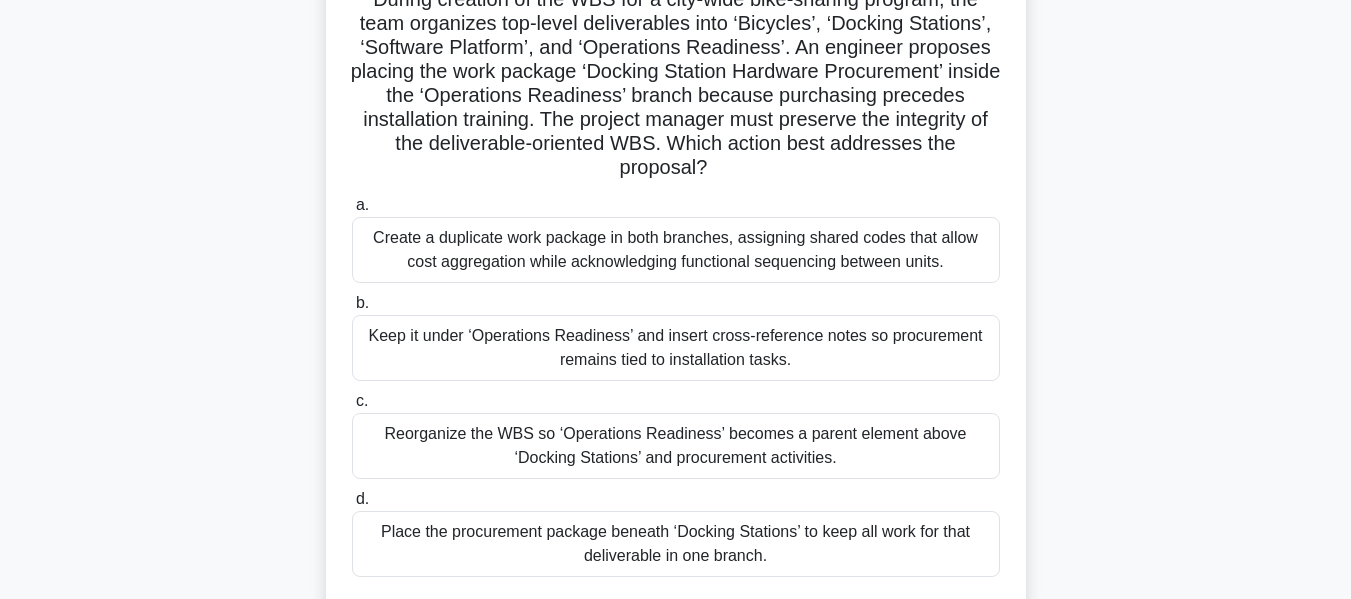 click on "a.
Create a duplicate work package in both branches, assigning shared codes that allow cost aggregation while acknowledging functional sequencing between units.
b." at bounding box center [676, 385] 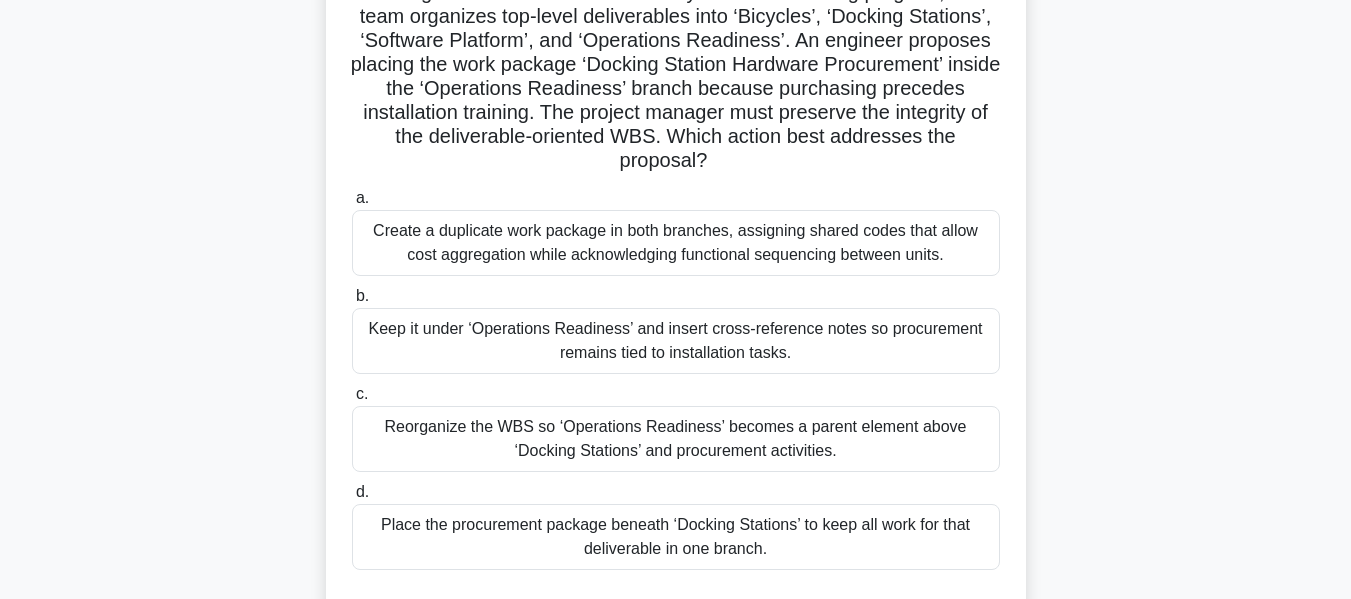 scroll, scrollTop: 0, scrollLeft: 0, axis: both 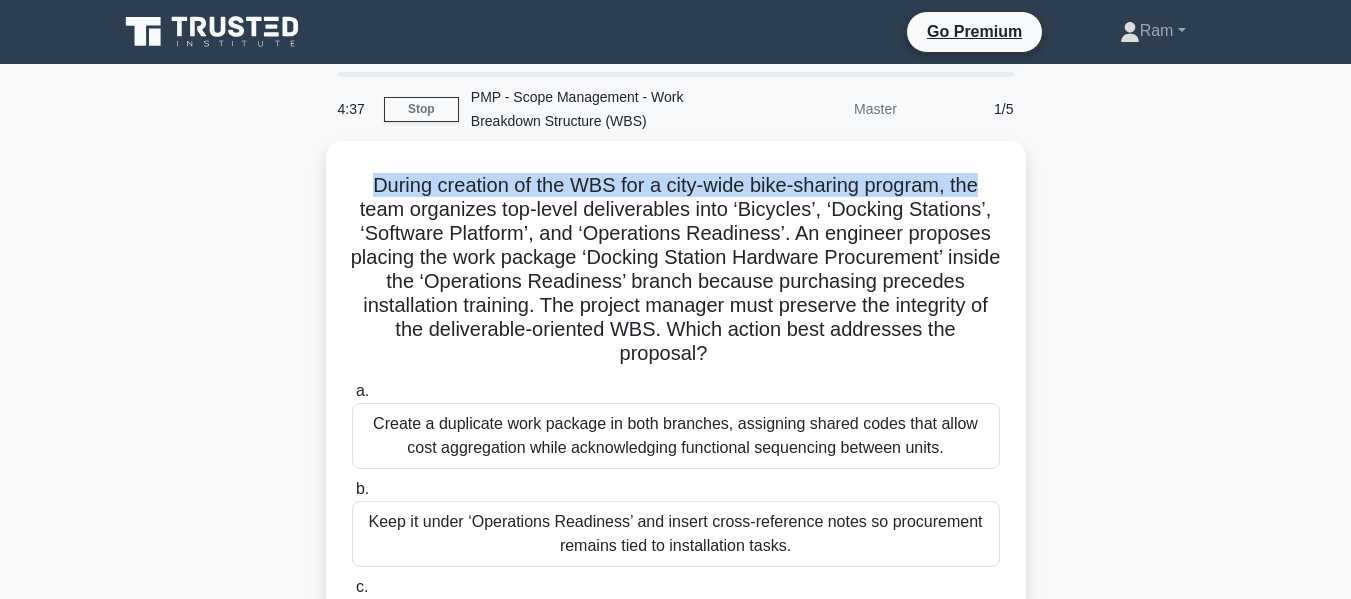 drag, startPoint x: 363, startPoint y: 187, endPoint x: 1082, endPoint y: 152, distance: 719.8514 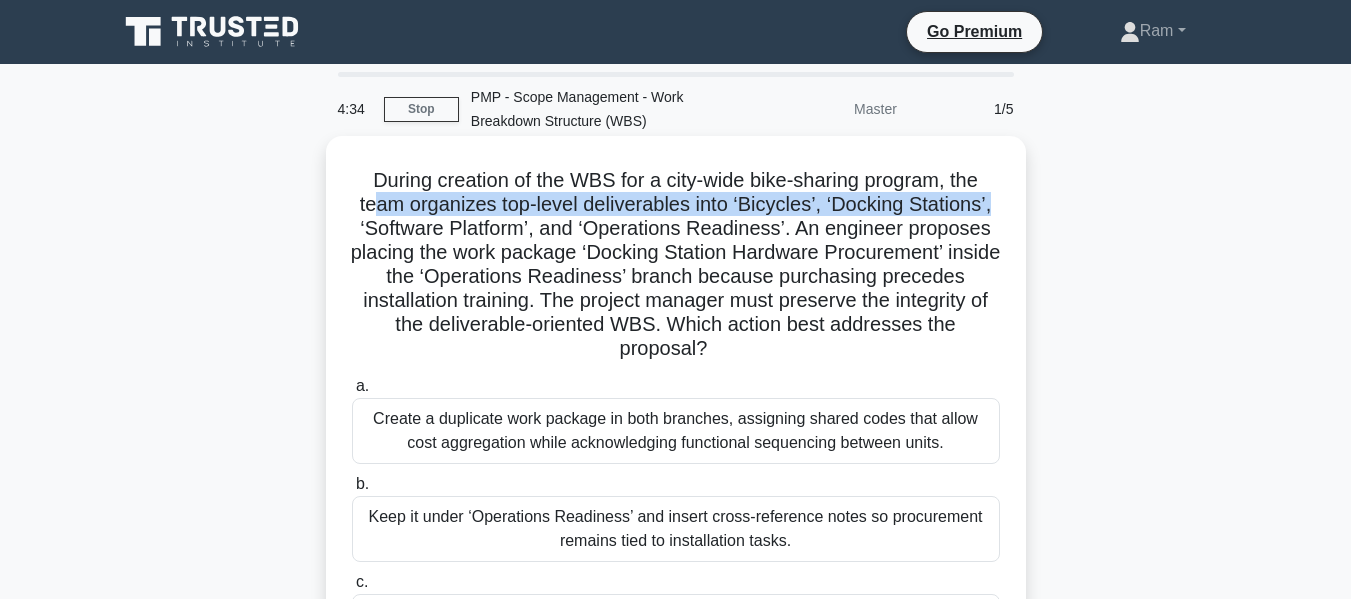 drag, startPoint x: 371, startPoint y: 203, endPoint x: 1000, endPoint y: 194, distance: 629.0644 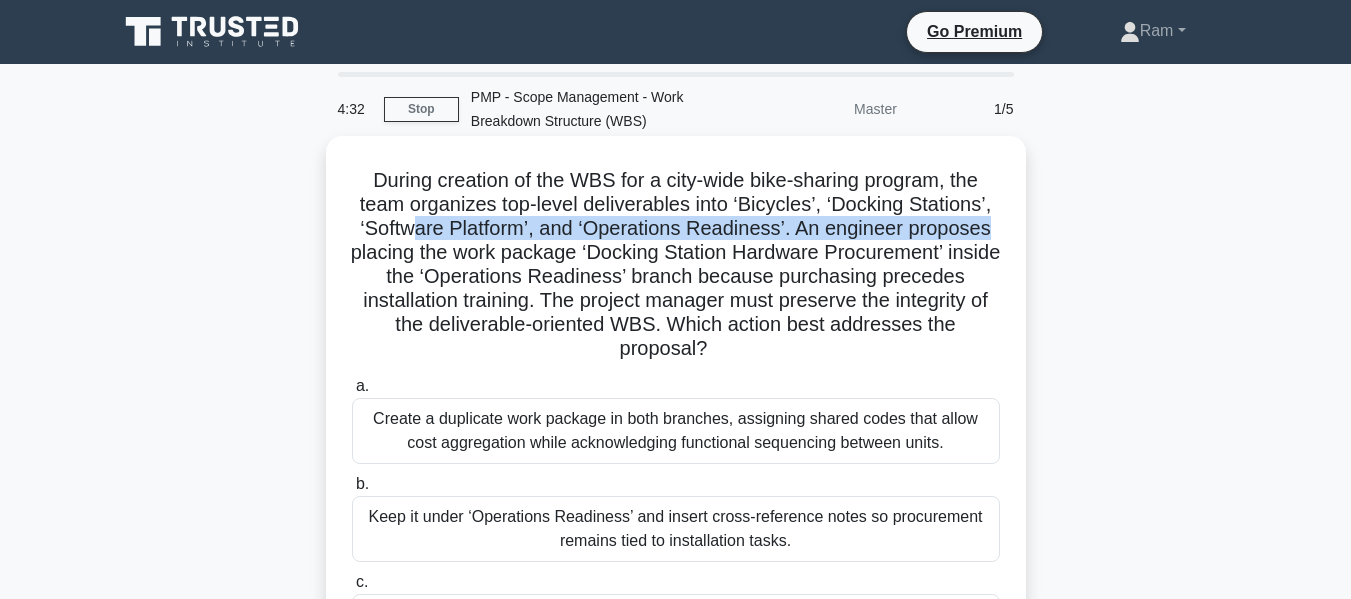 drag, startPoint x: 414, startPoint y: 234, endPoint x: 523, endPoint y: 271, distance: 115.10864 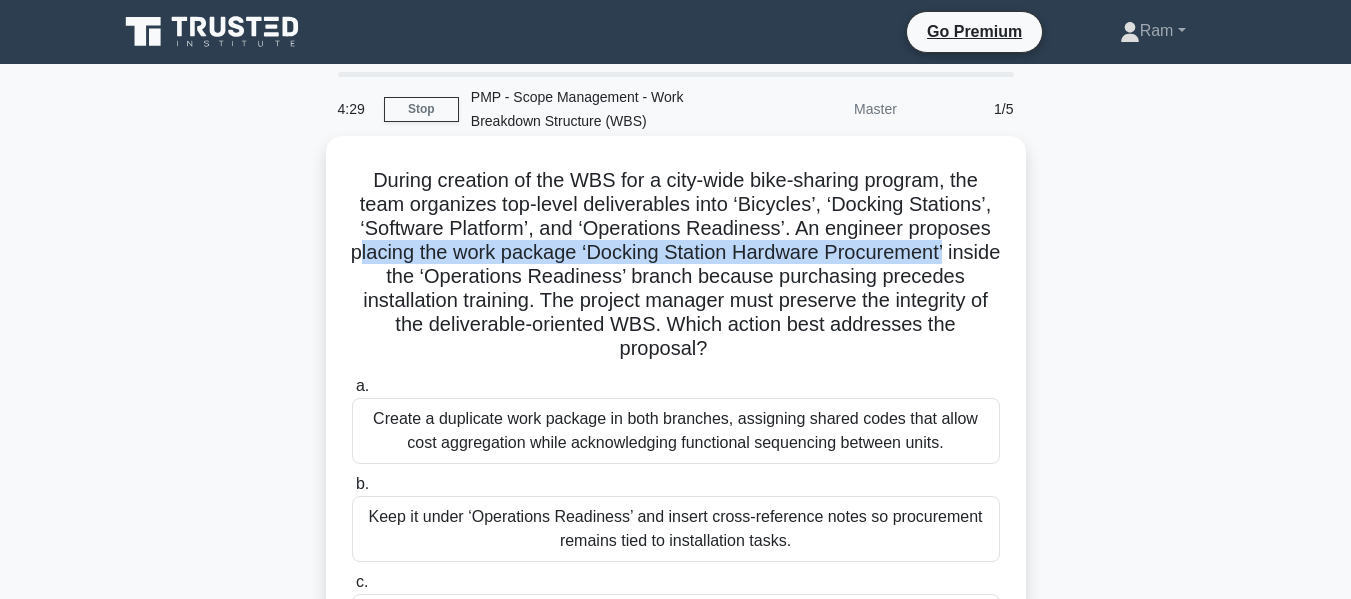 drag, startPoint x: 379, startPoint y: 260, endPoint x: 991, endPoint y: 253, distance: 612.04004 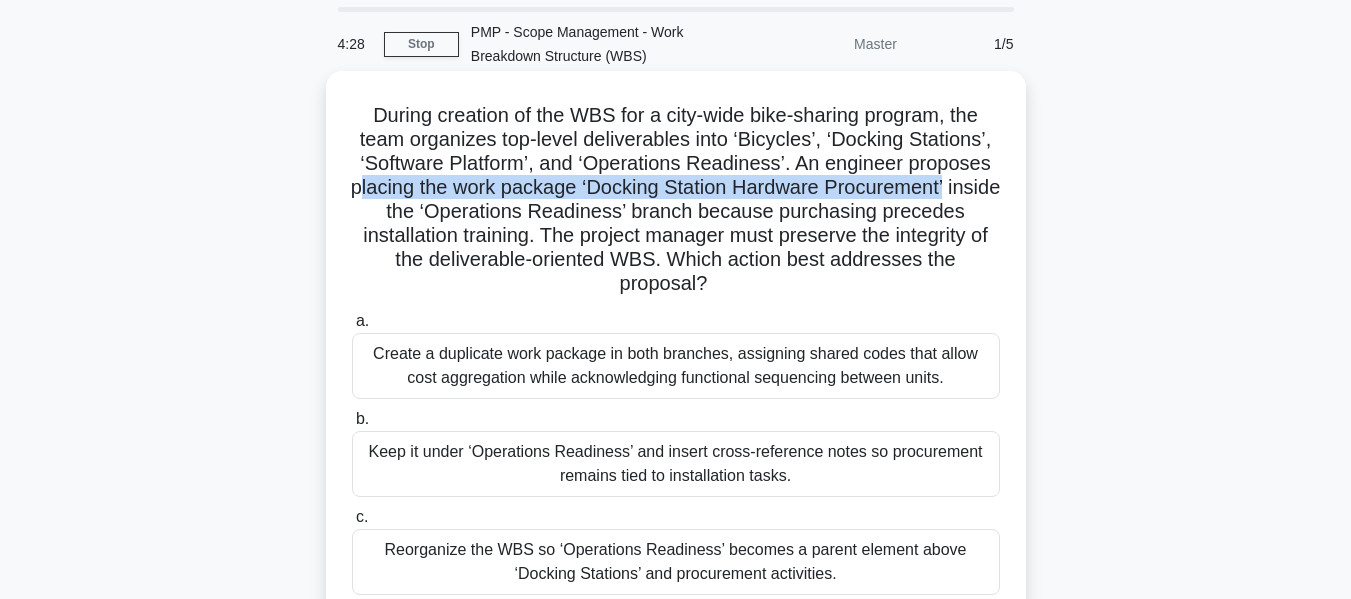 scroll, scrollTop: 100, scrollLeft: 0, axis: vertical 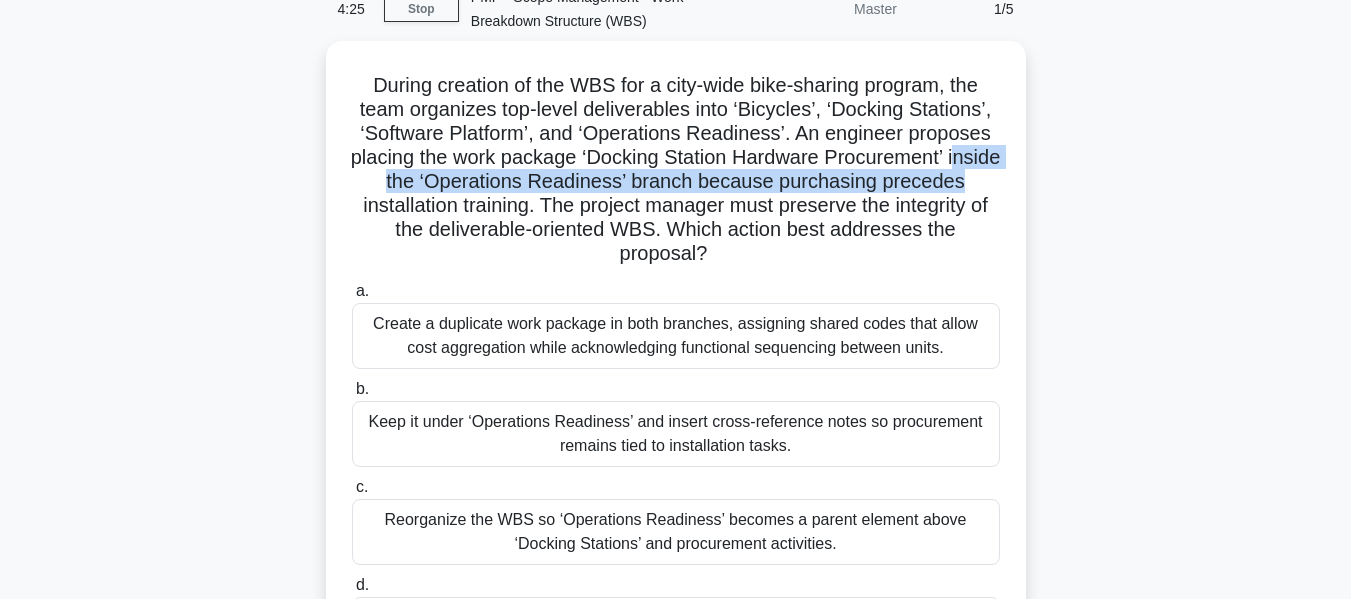 drag, startPoint x: 359, startPoint y: 176, endPoint x: 1030, endPoint y: 185, distance: 671.06036 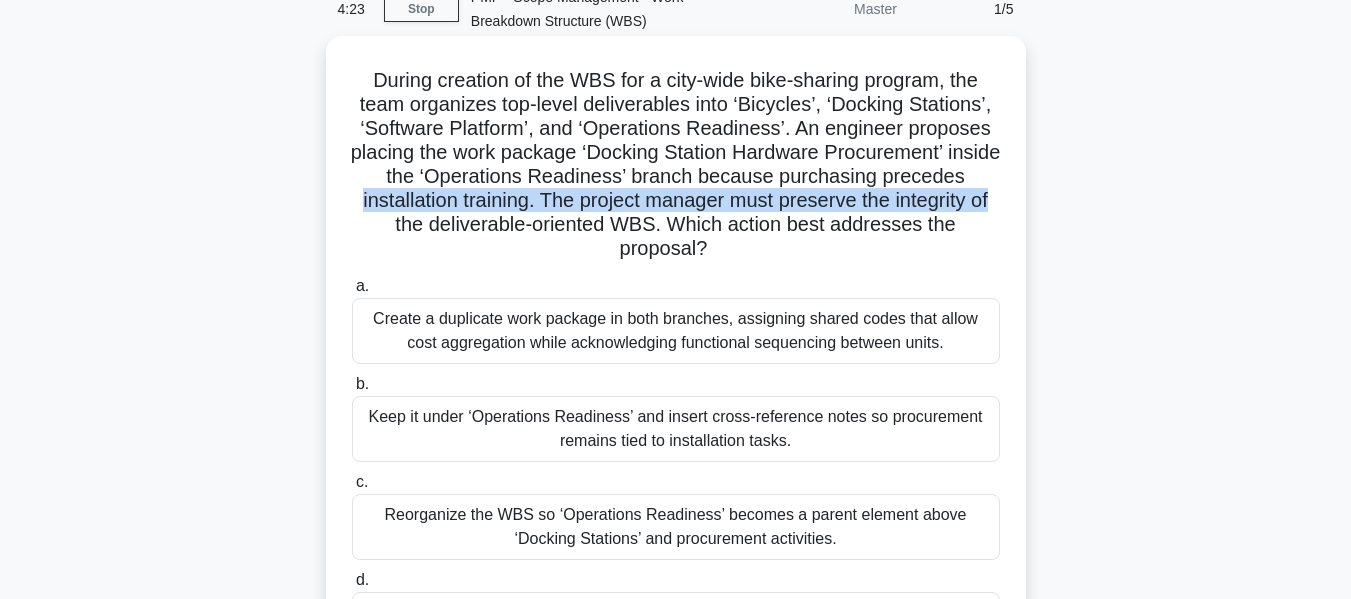 drag, startPoint x: 351, startPoint y: 210, endPoint x: 1003, endPoint y: 207, distance: 652.0069 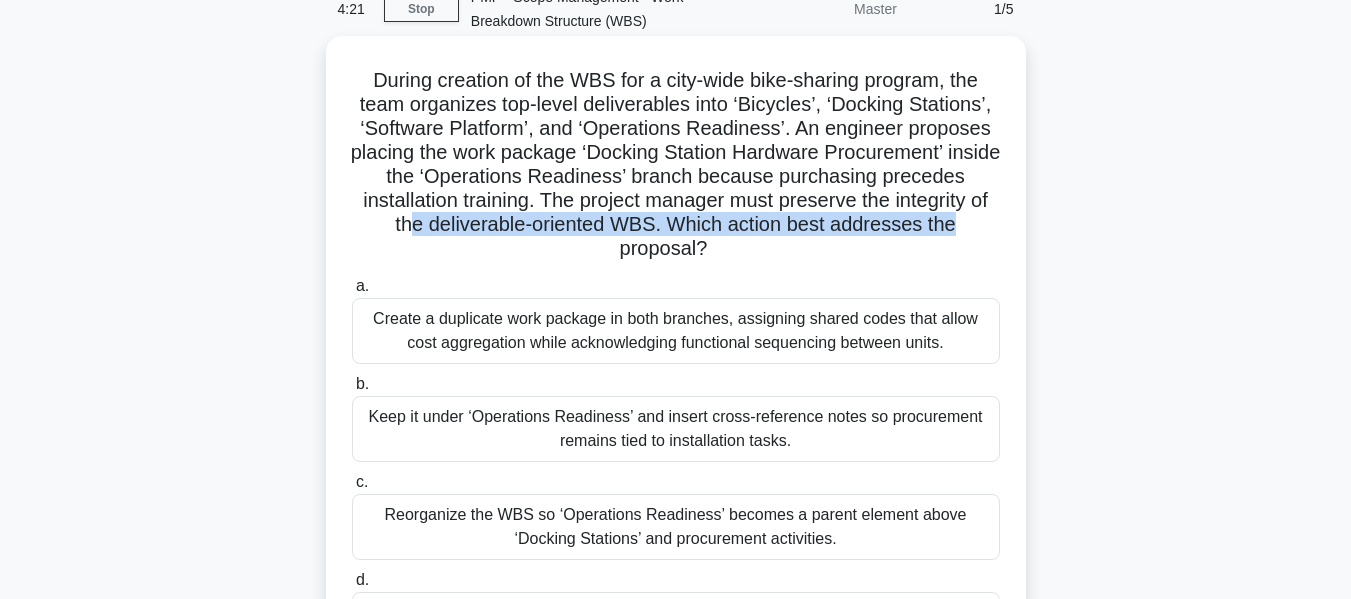 drag, startPoint x: 405, startPoint y: 223, endPoint x: 967, endPoint y: 229, distance: 562.03204 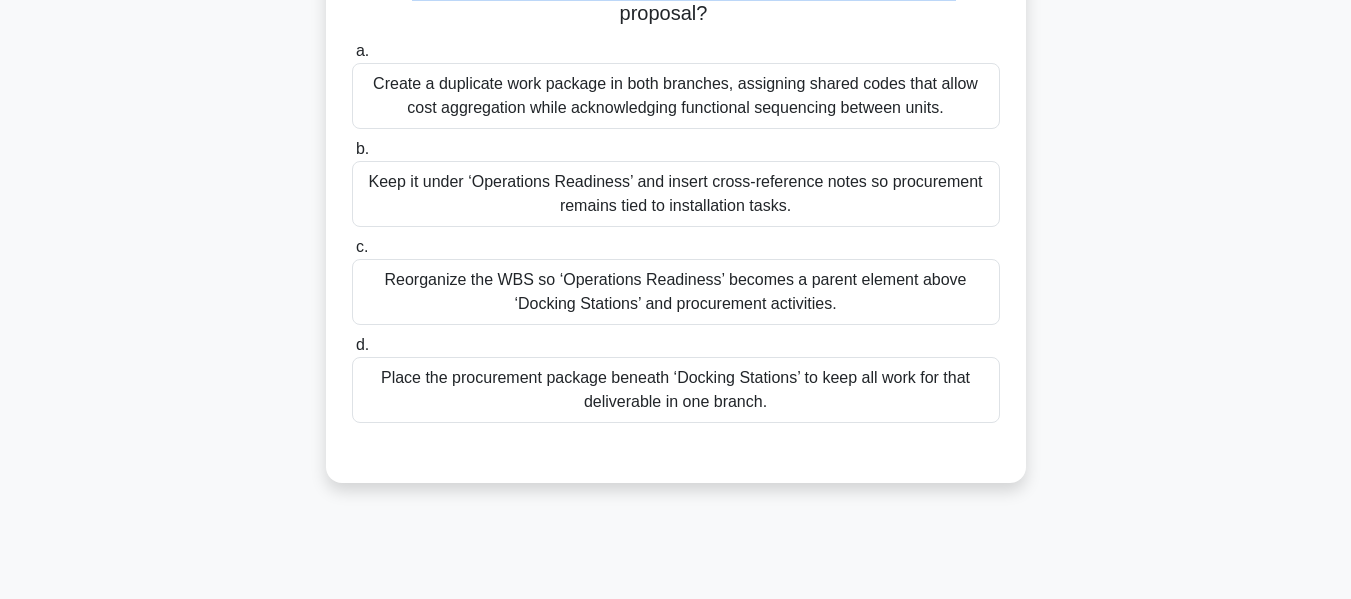 scroll, scrollTop: 300, scrollLeft: 0, axis: vertical 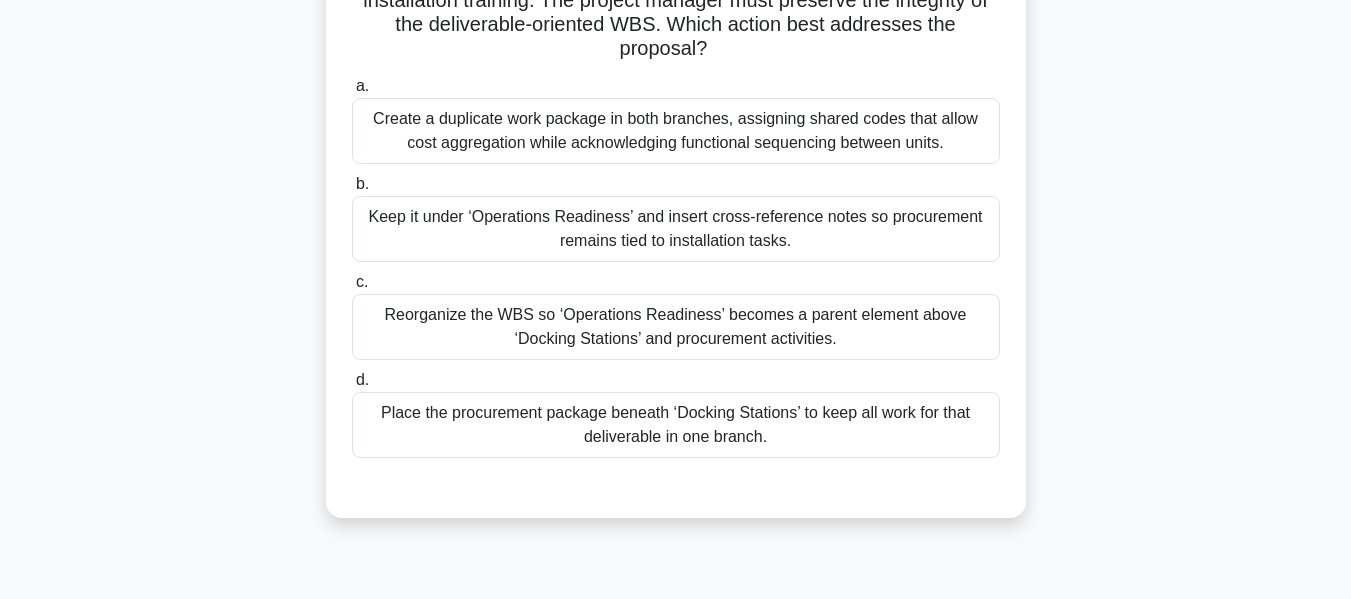 click on "Reorganize the WBS so ‘Operations Readiness’ becomes a parent element above ‘Docking Stations’ and procurement activities." at bounding box center (676, 327) 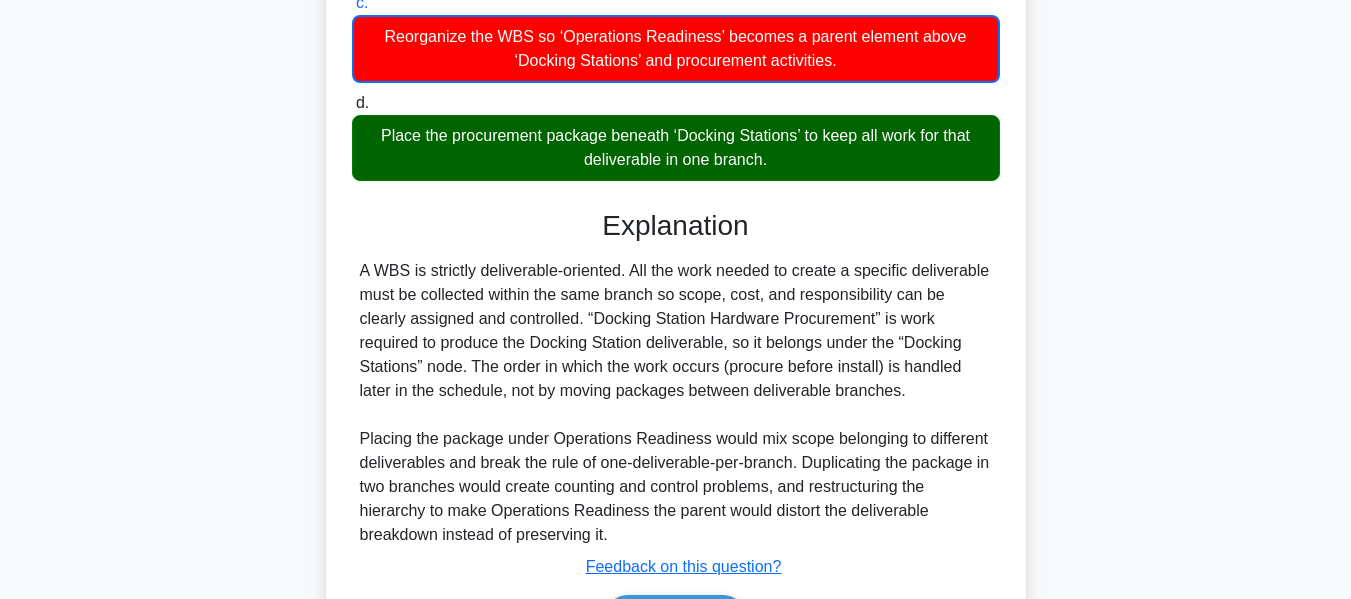 scroll, scrollTop: 709, scrollLeft: 0, axis: vertical 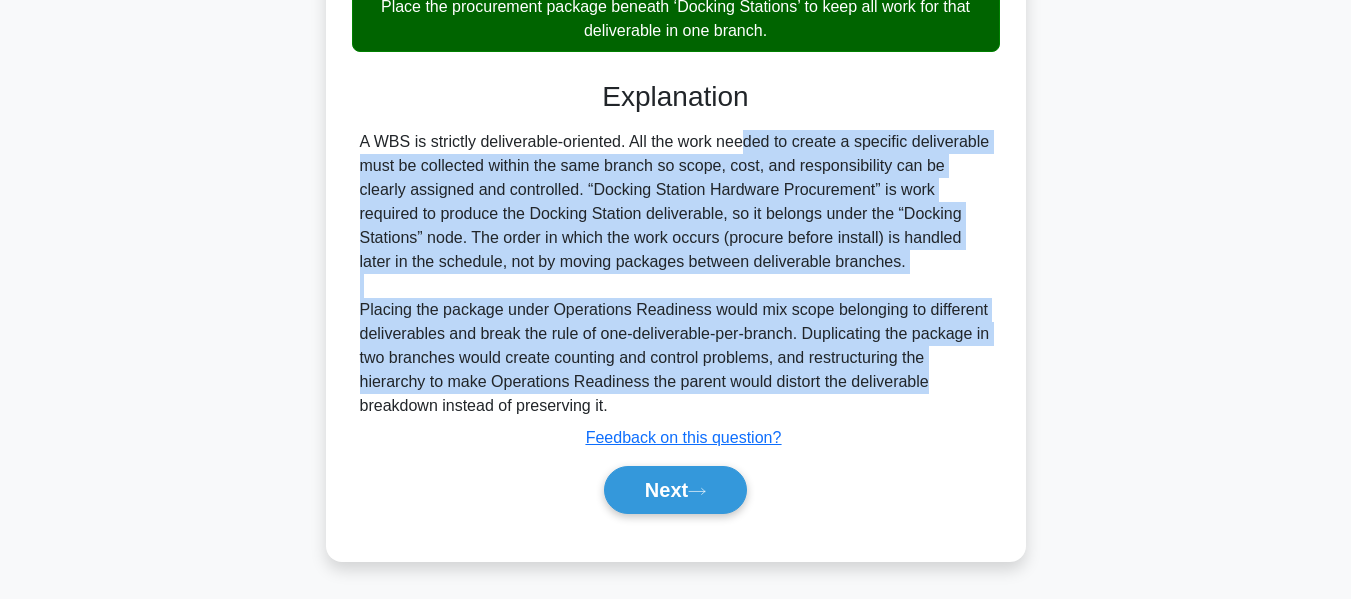 drag, startPoint x: 625, startPoint y: 146, endPoint x: 1002, endPoint y: 383, distance: 445.30664 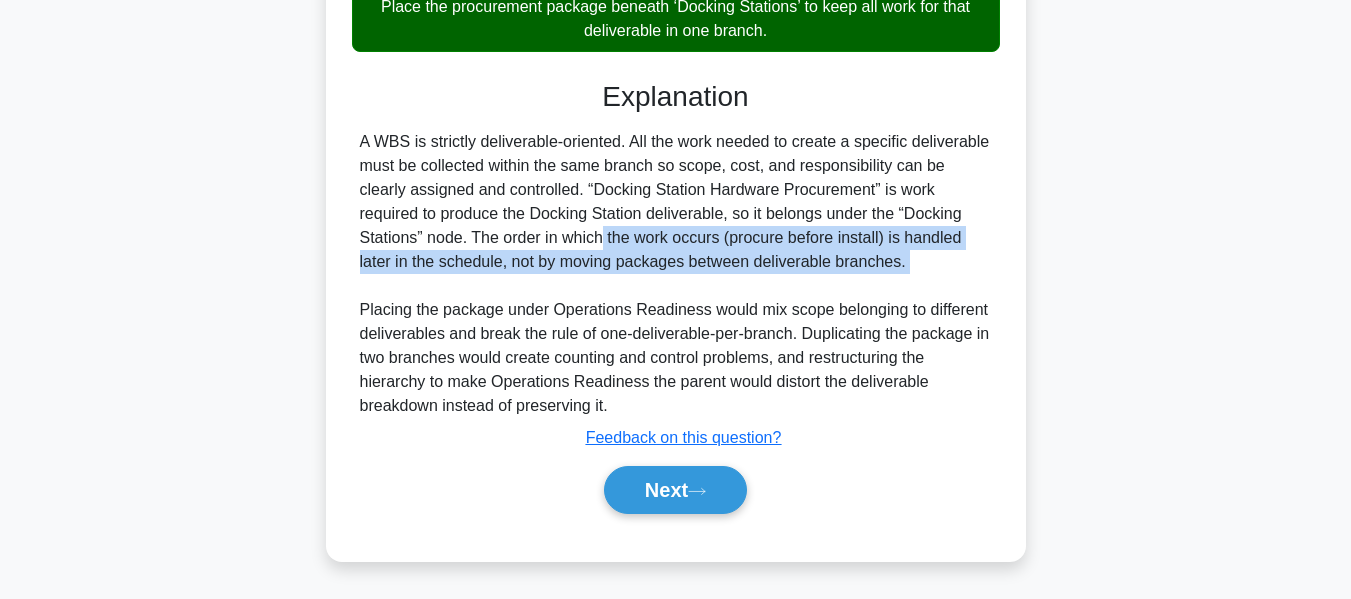 drag, startPoint x: 418, startPoint y: 239, endPoint x: 901, endPoint y: 282, distance: 484.9103 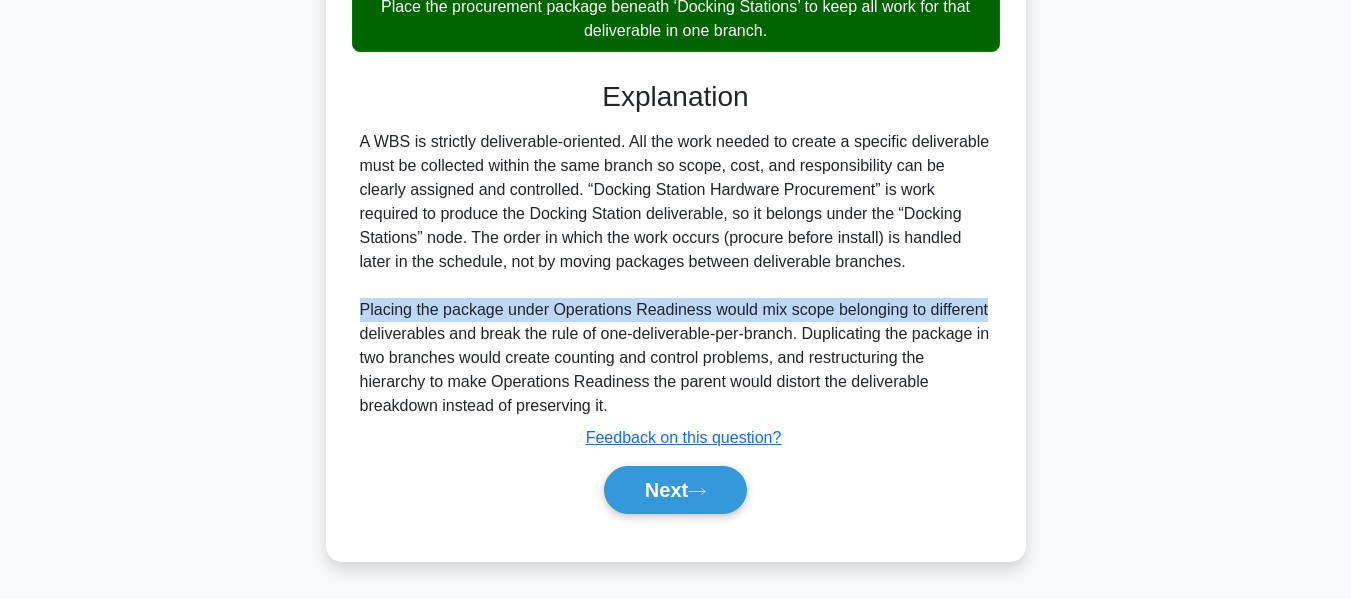 drag, startPoint x: 362, startPoint y: 313, endPoint x: 999, endPoint y: 307, distance: 637.02826 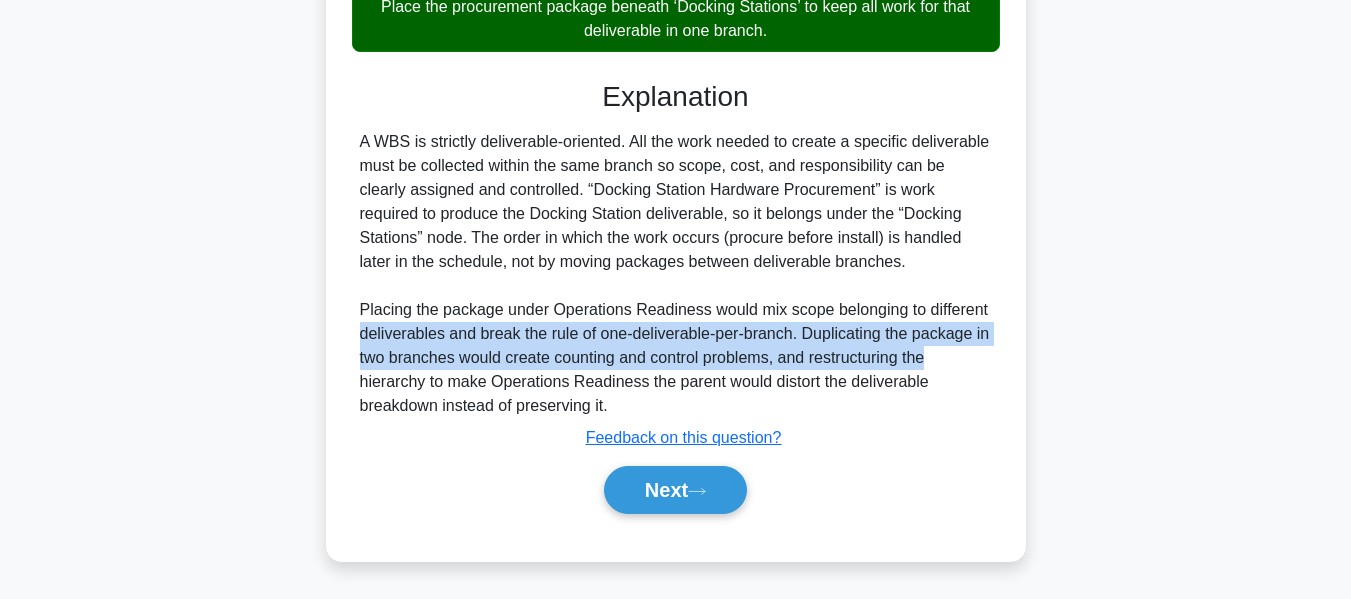 drag, startPoint x: 362, startPoint y: 345, endPoint x: 996, endPoint y: 367, distance: 634.3816 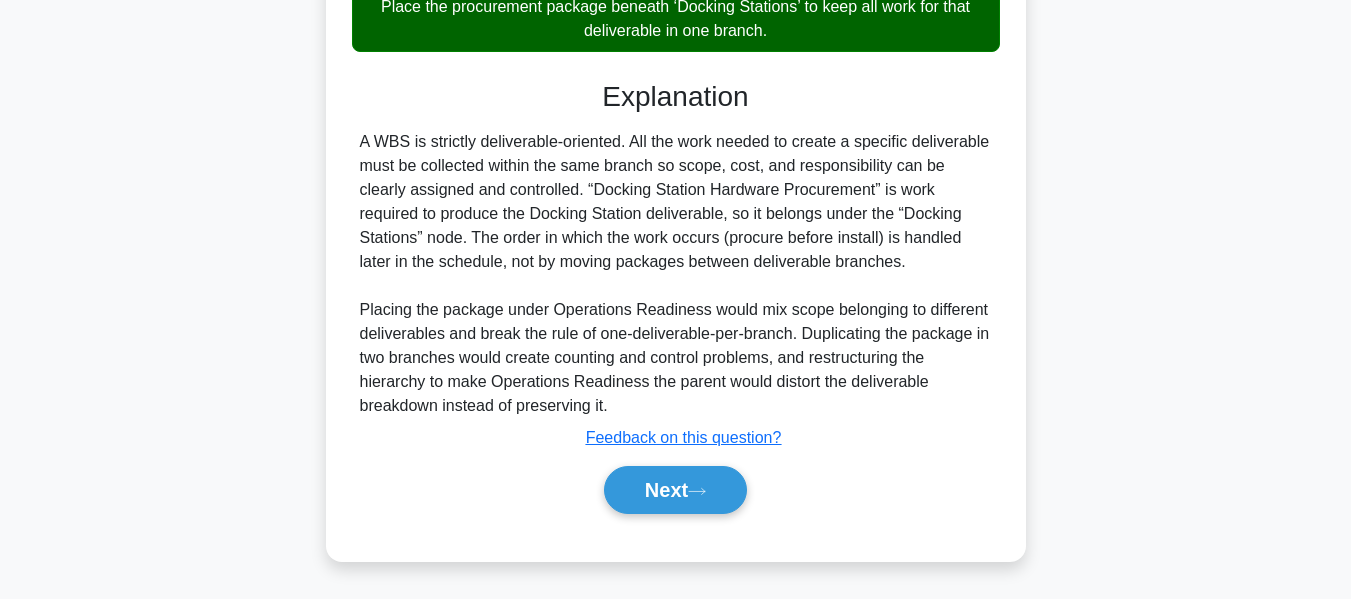 click on "A WBS is strictly deliverable-oriented. All the work needed to create a specific deliverable must be collected within the same branch so scope, cost, and responsibility can be clearly assigned and controlled. “Docking Station Hardware Procurement” is work required to produce the Docking Station deliverable, so it belongs under the “Docking Stations” node. The order in which the work occurs (procure before install) is handled later in the schedule, not by moving packages between deliverable branches. Placing the package under Operations Readiness would mix scope belonging to different deliverables and break the rule of one-deliverable-per-branch. Duplicating the package in two branches would create counting and control problems, and restructuring the hierarchy to make Operations Readiness the parent would distort the deliverable breakdown instead of preserving it." at bounding box center (676, 274) 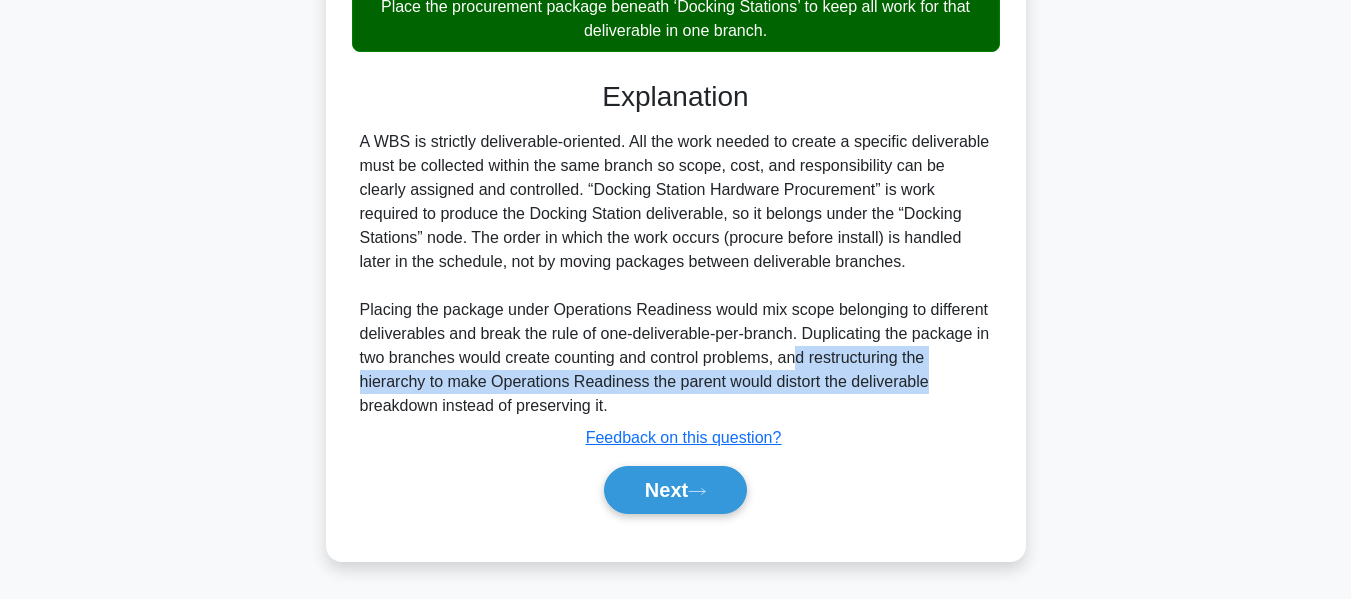 drag, startPoint x: 819, startPoint y: 359, endPoint x: 980, endPoint y: 388, distance: 163.59096 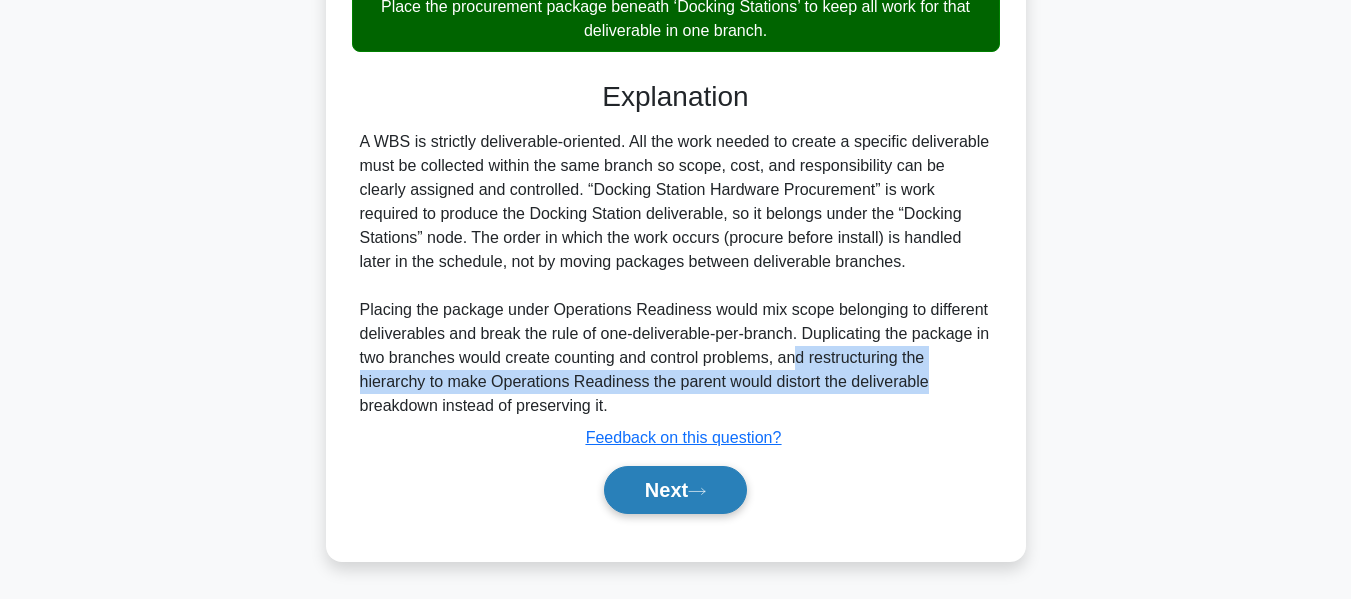 click on "Next" at bounding box center (675, 490) 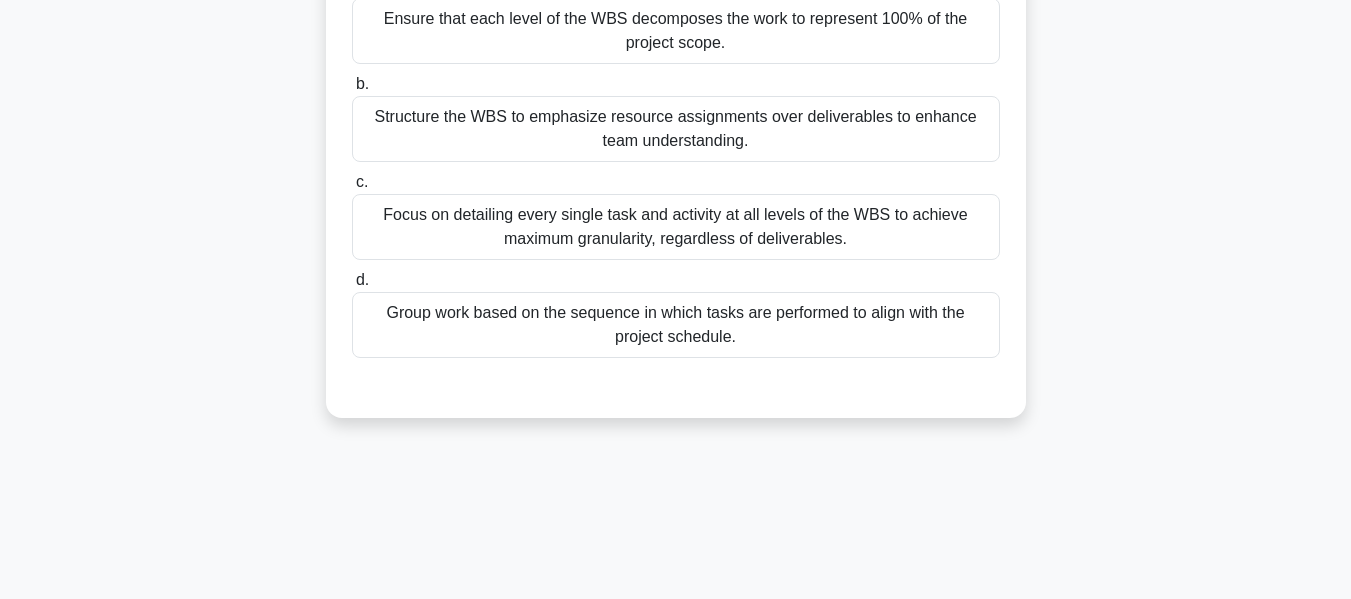 scroll, scrollTop: 0, scrollLeft: 0, axis: both 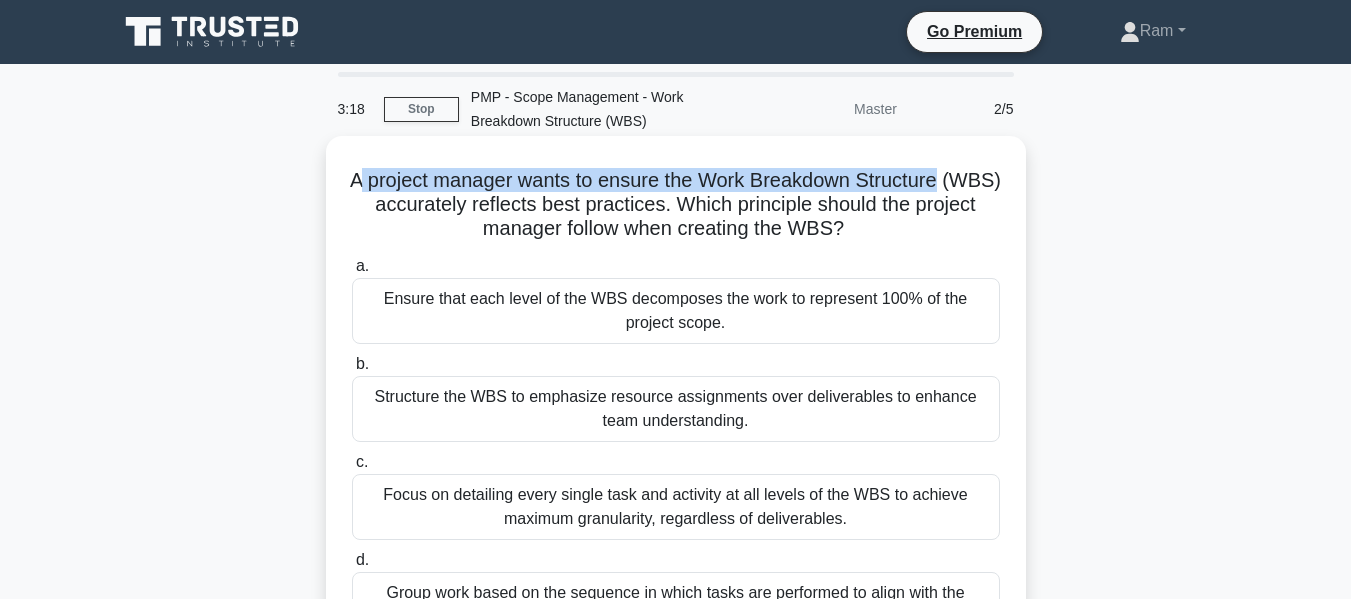 drag, startPoint x: 383, startPoint y: 181, endPoint x: 993, endPoint y: 161, distance: 610.32776 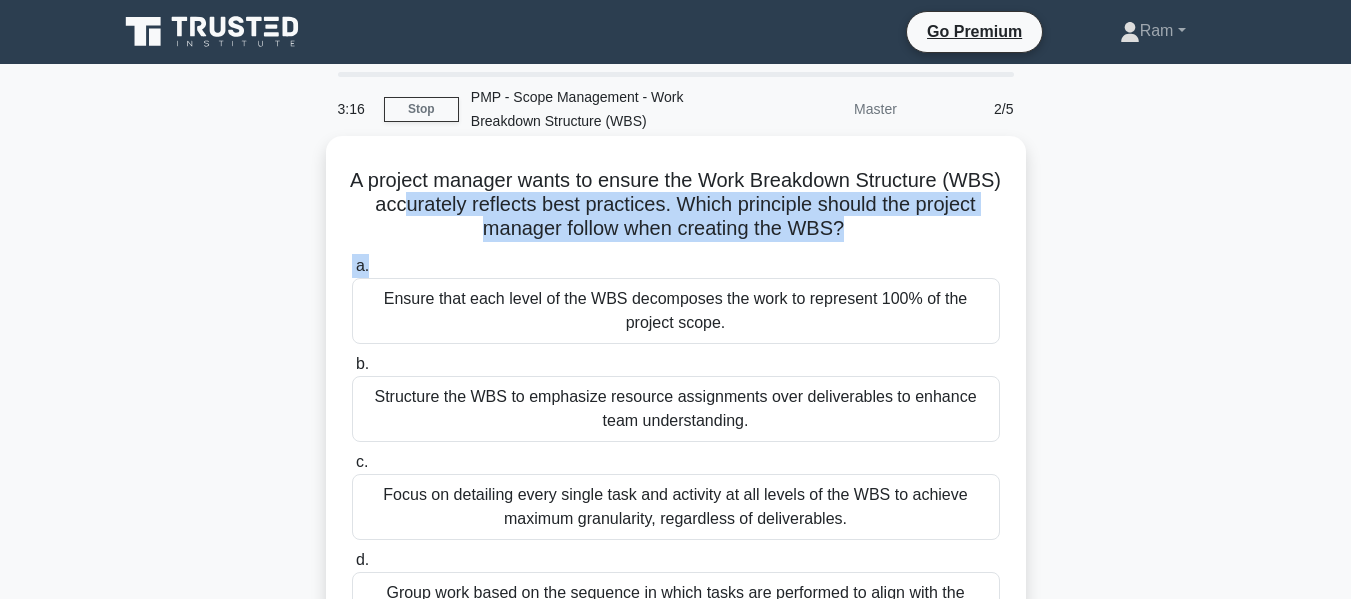 drag, startPoint x: 464, startPoint y: 214, endPoint x: 909, endPoint y: 257, distance: 447.0727 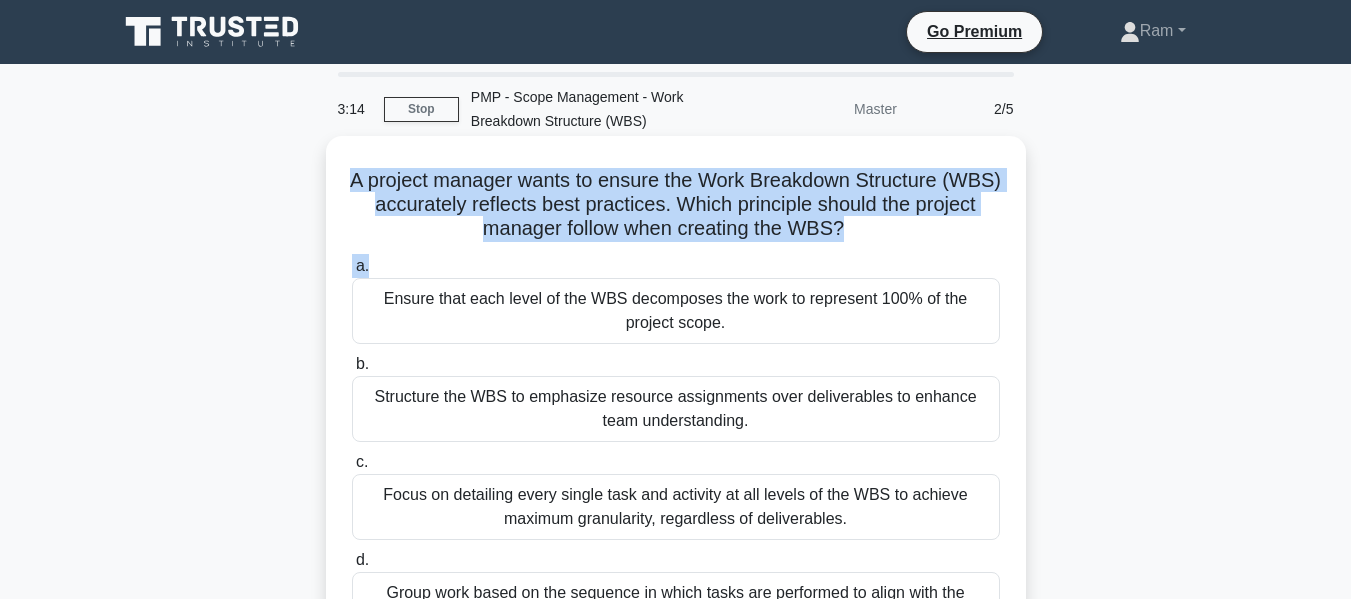 drag, startPoint x: 373, startPoint y: 184, endPoint x: 901, endPoint y: 247, distance: 531.74524 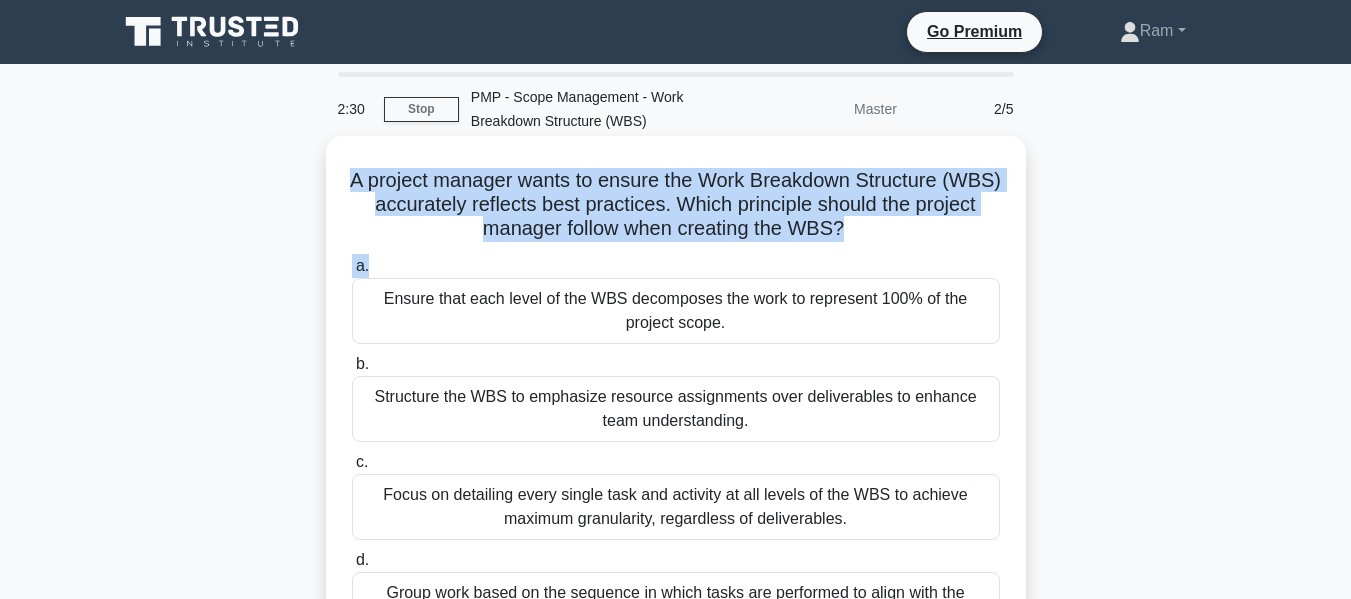 scroll, scrollTop: 100, scrollLeft: 0, axis: vertical 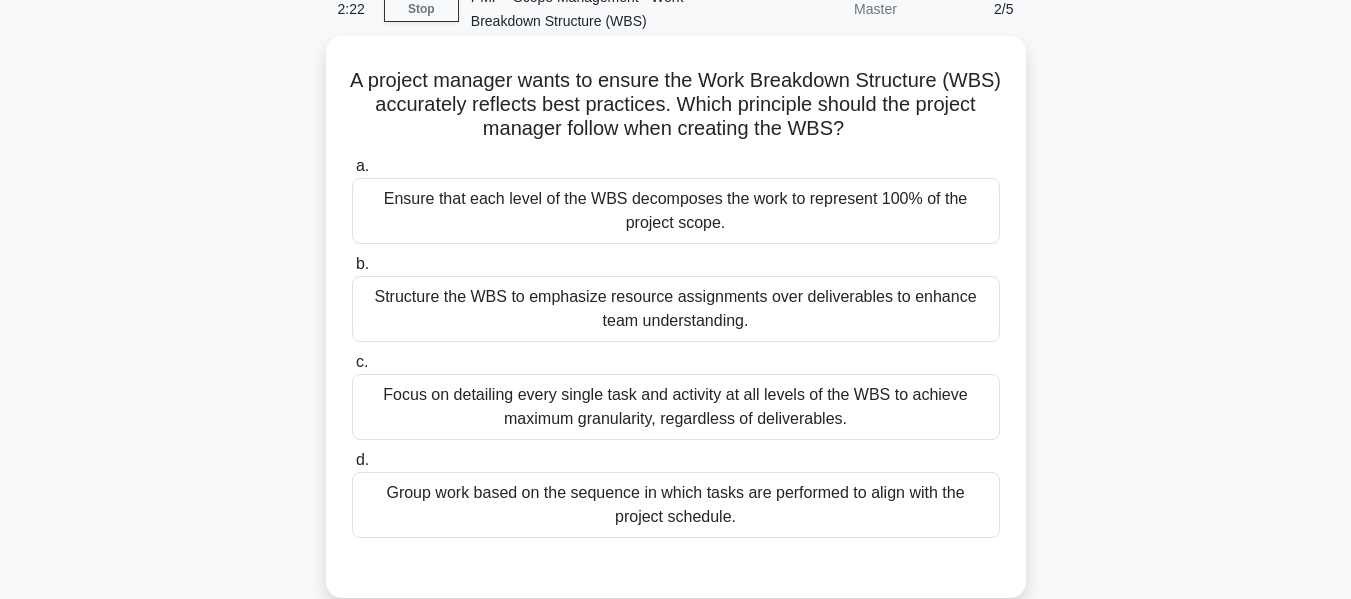 click on "Focus on detailing every single task and activity at all levels of the WBS to achieve maximum granularity, regardless of deliverables." at bounding box center (676, 407) 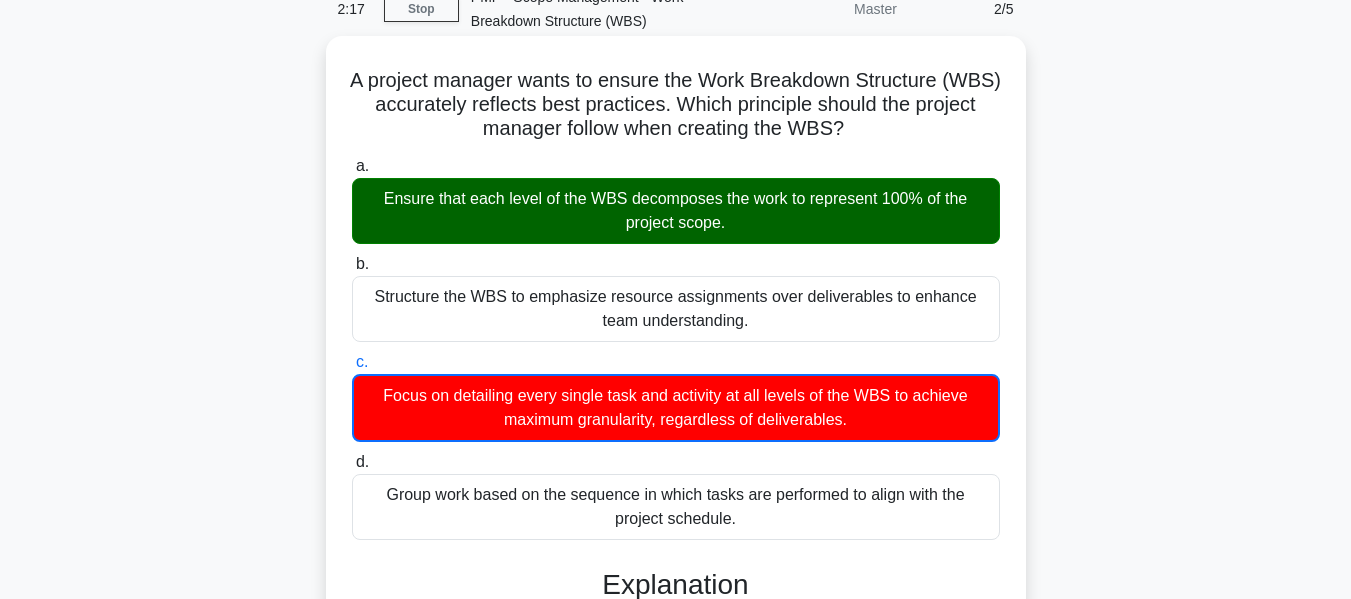 drag, startPoint x: 370, startPoint y: 198, endPoint x: 1010, endPoint y: 192, distance: 640.02814 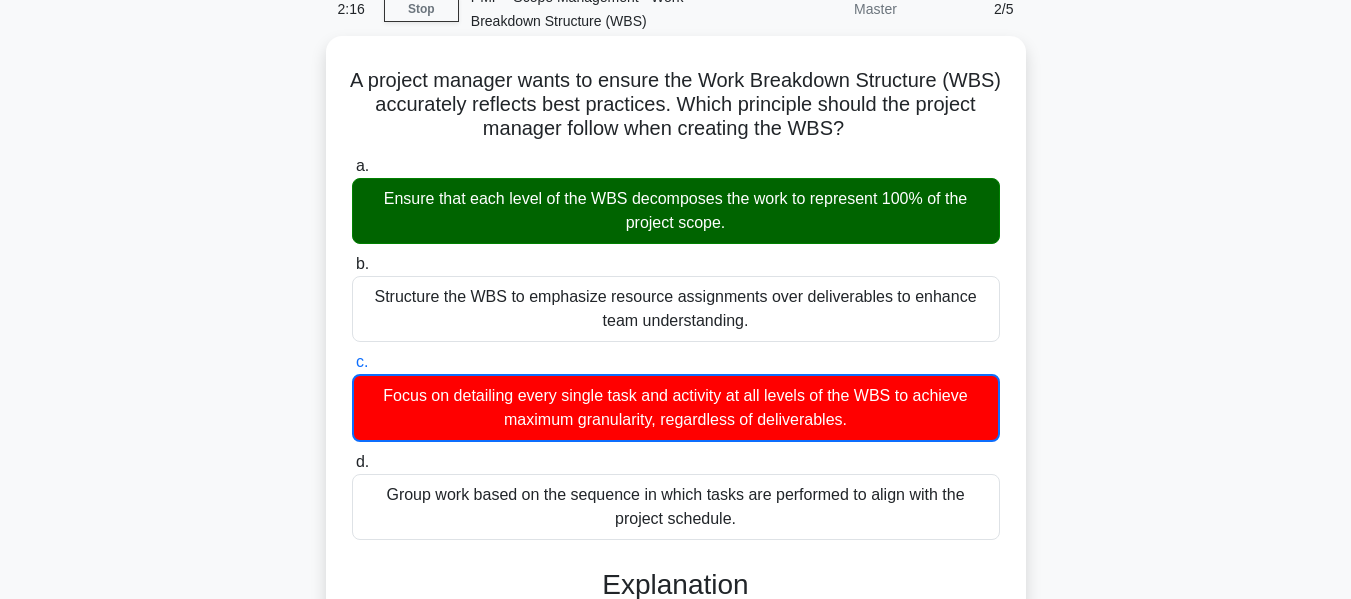 drag, startPoint x: 627, startPoint y: 221, endPoint x: 785, endPoint y: 240, distance: 159.1383 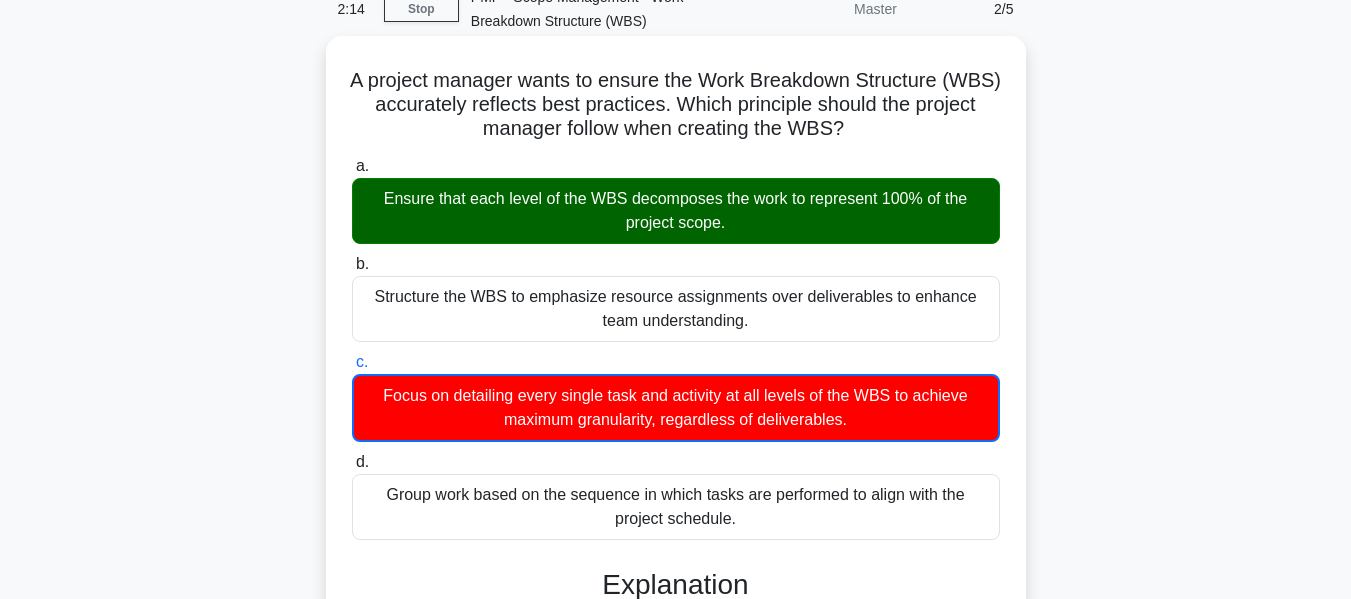 drag, startPoint x: 390, startPoint y: 202, endPoint x: 707, endPoint y: 226, distance: 317.90723 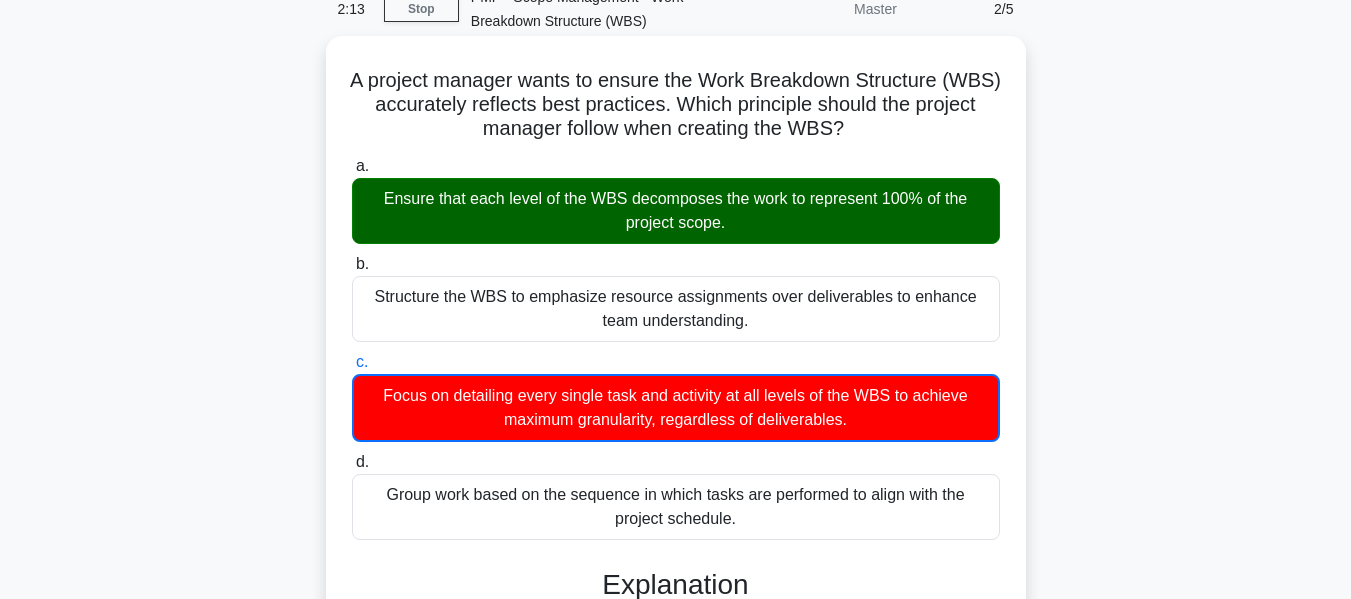 drag, startPoint x: 636, startPoint y: 222, endPoint x: 759, endPoint y: 217, distance: 123.101585 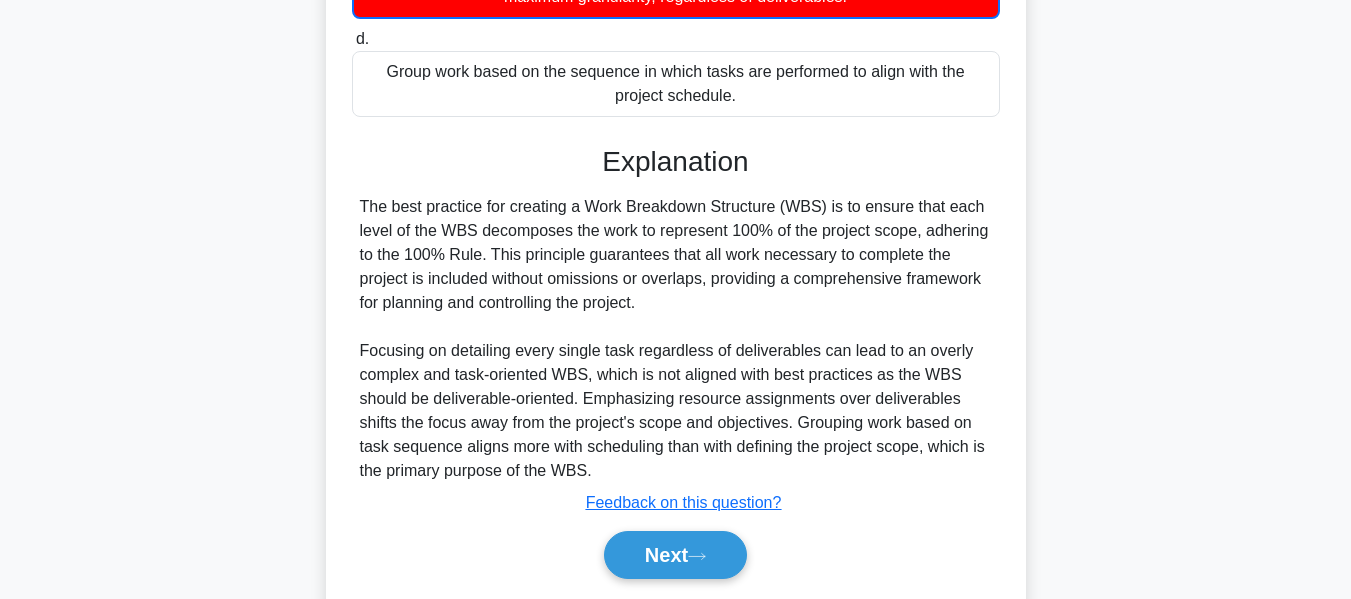 scroll, scrollTop: 589, scrollLeft: 0, axis: vertical 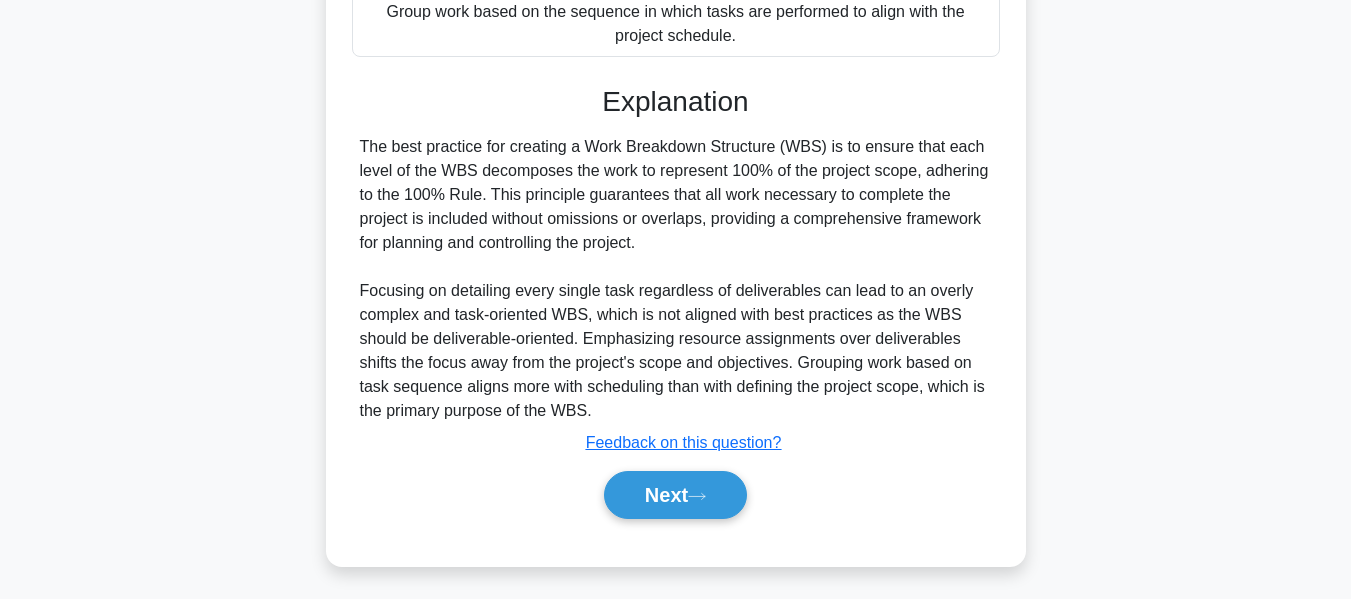 drag, startPoint x: 741, startPoint y: 221, endPoint x: 172, endPoint y: 182, distance: 570.33496 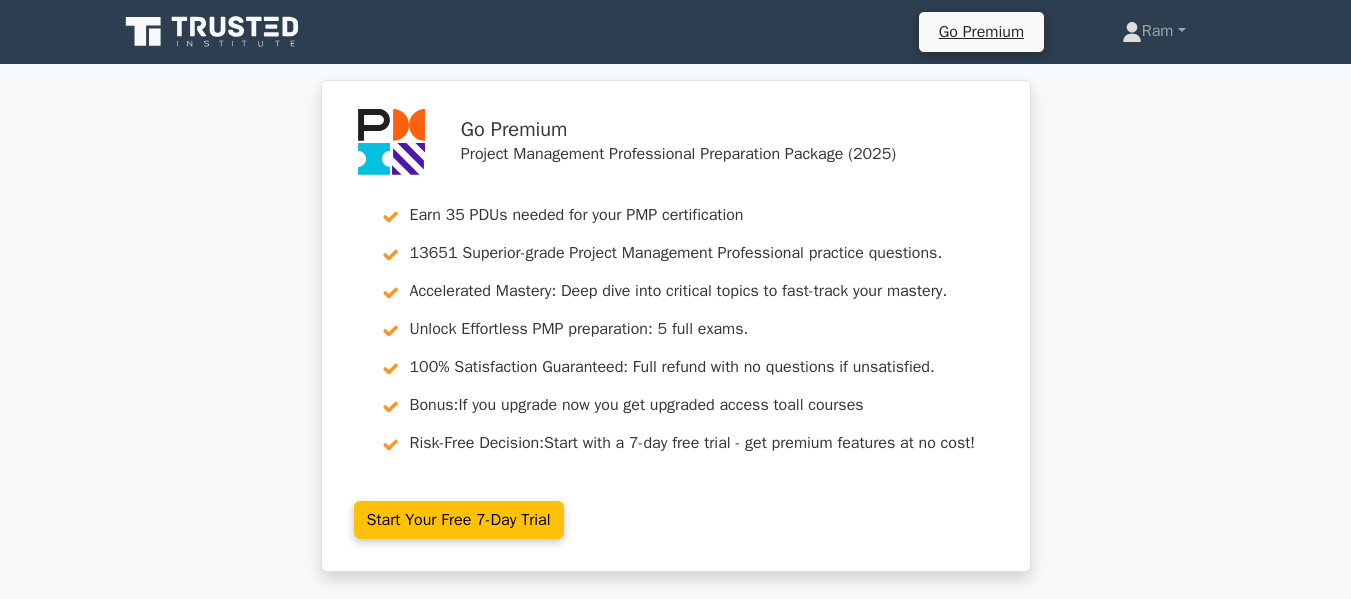 scroll, scrollTop: 0, scrollLeft: 0, axis: both 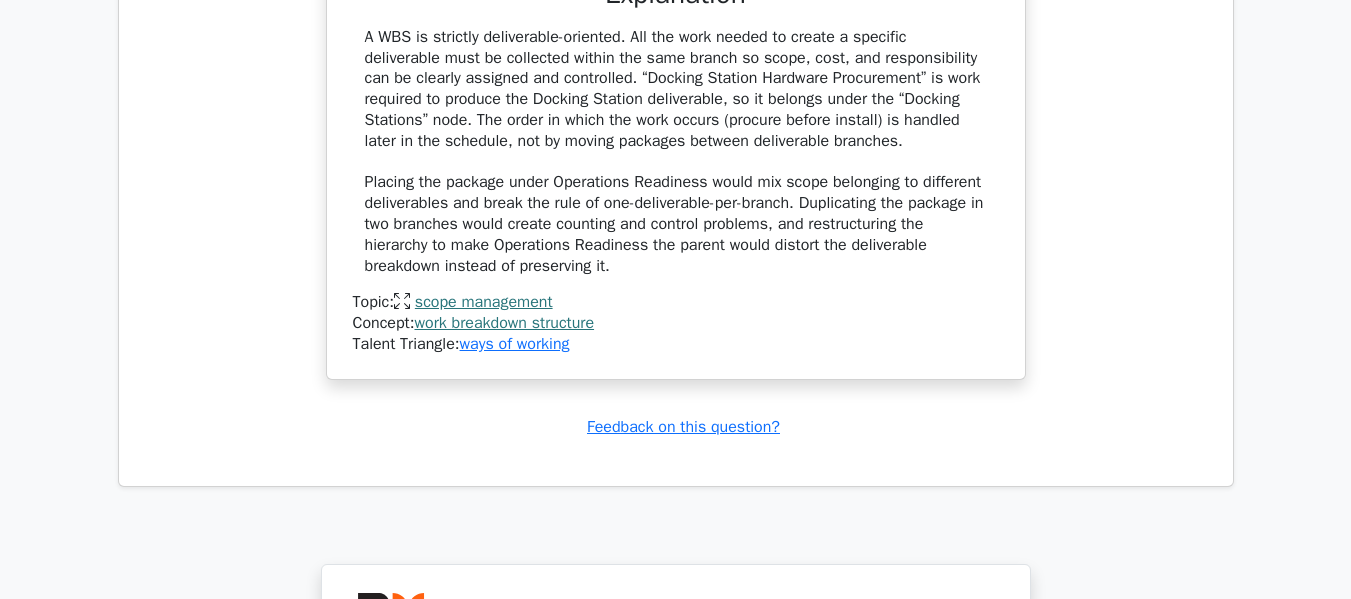 click on "work breakdown structure" at bounding box center (504, 323) 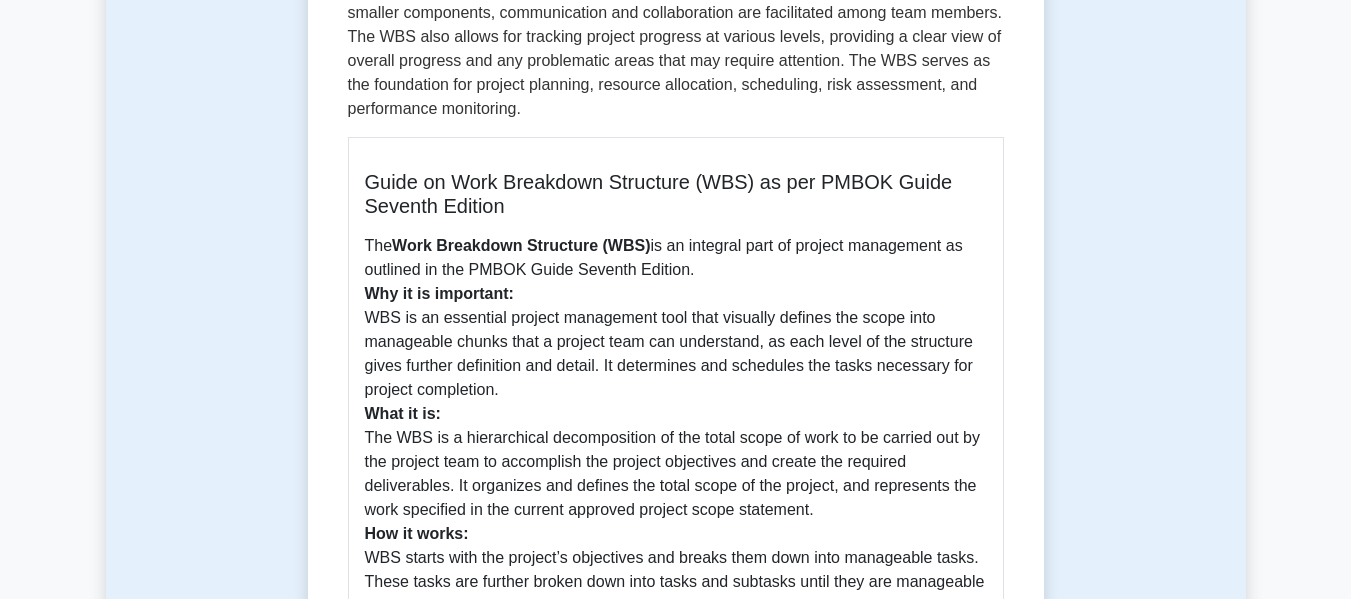 scroll, scrollTop: 0, scrollLeft: 0, axis: both 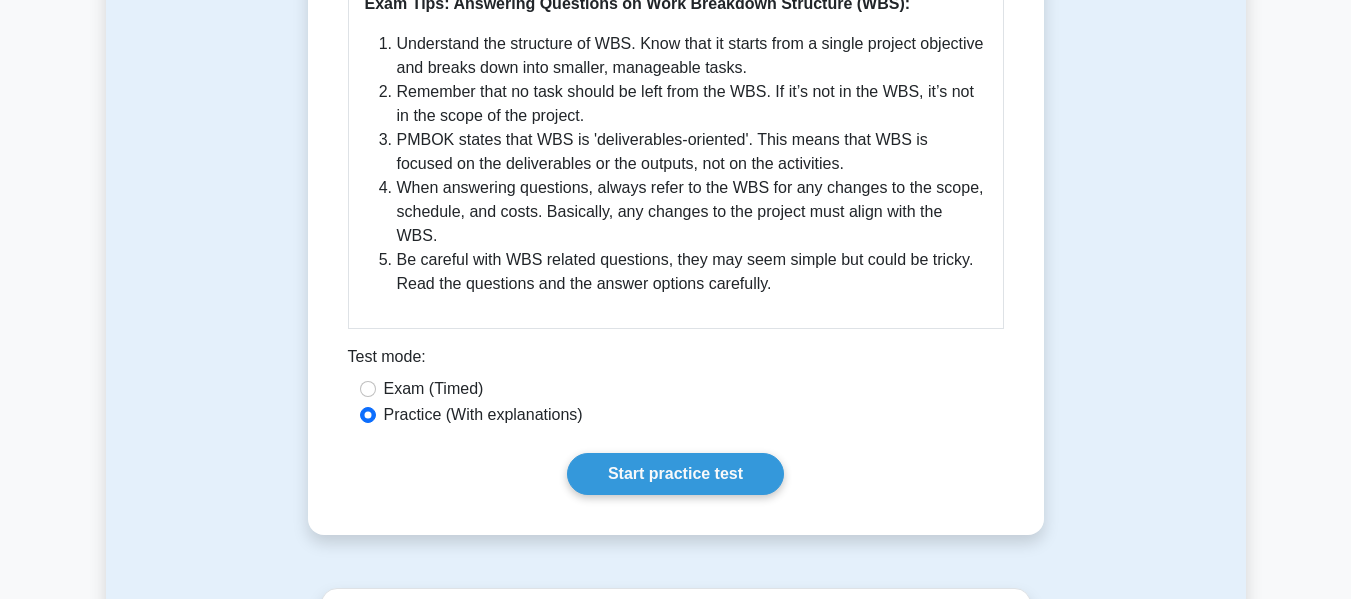 click on "Exam (Timed)" at bounding box center [434, 389] 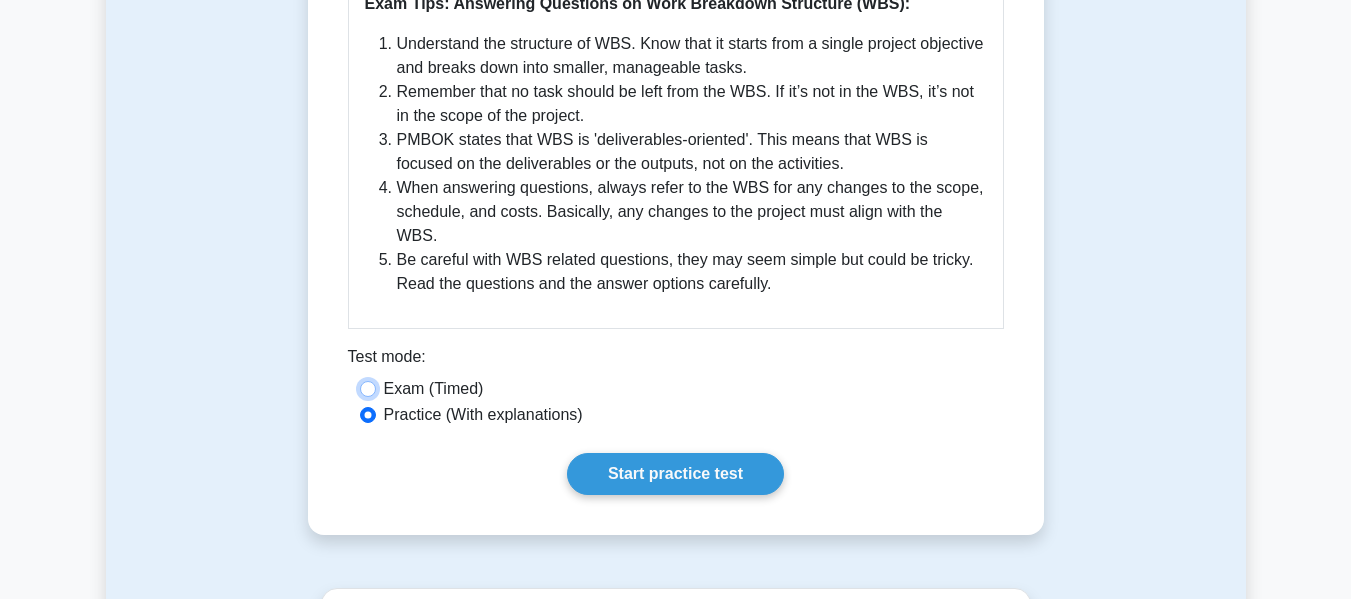click on "Exam (Timed)" at bounding box center [368, 389] 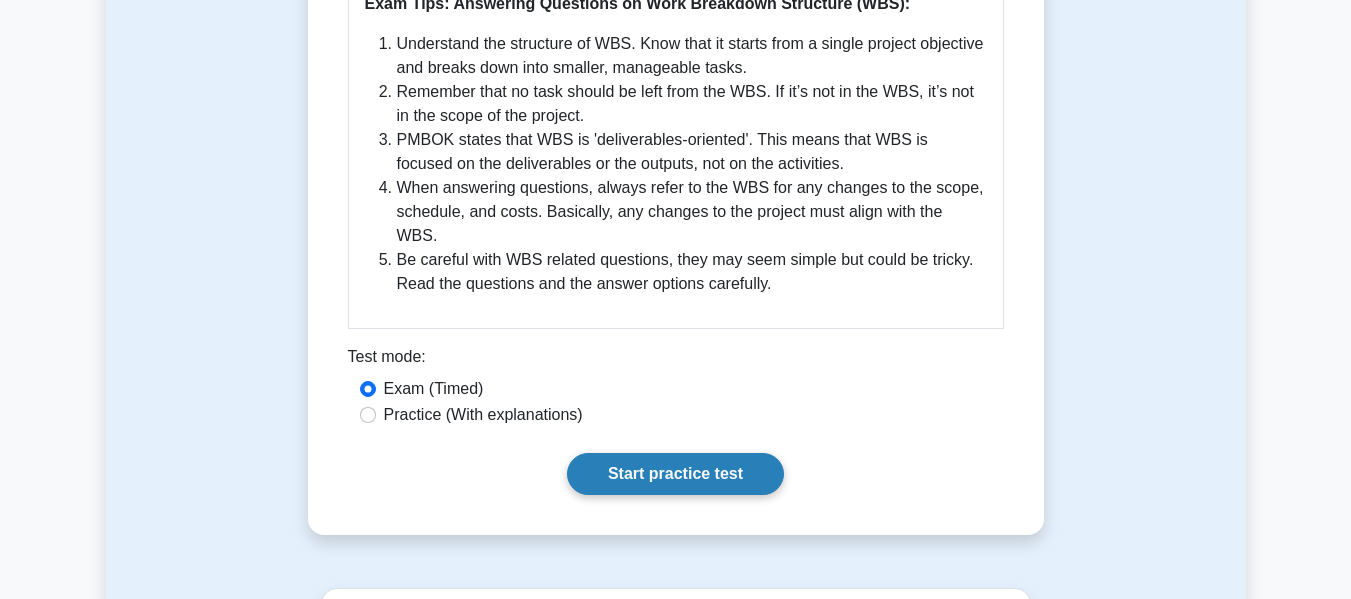 click on "Start practice test" at bounding box center [675, 474] 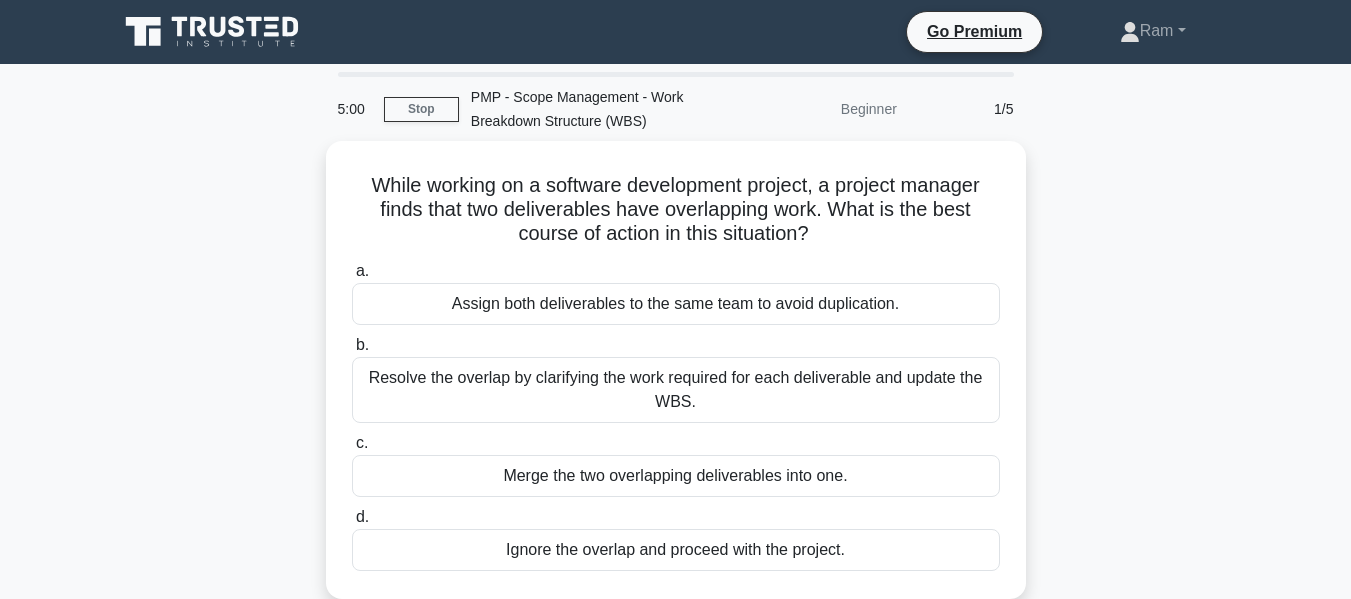 scroll, scrollTop: 0, scrollLeft: 0, axis: both 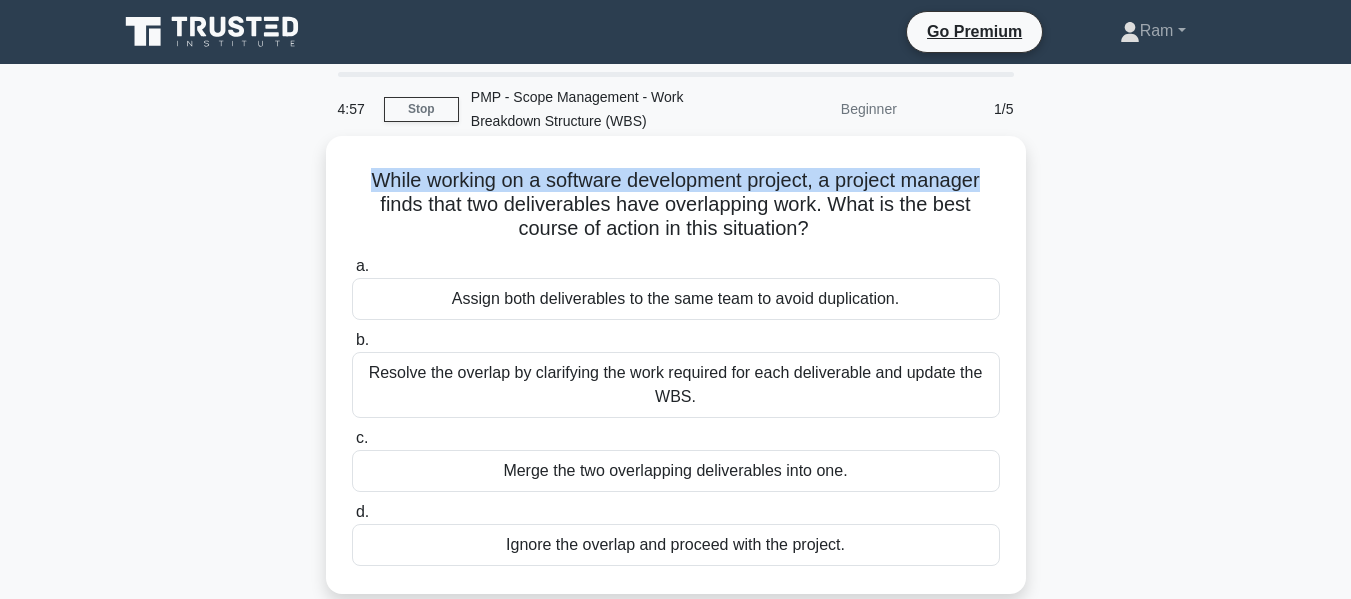 drag, startPoint x: 361, startPoint y: 181, endPoint x: 795, endPoint y: 178, distance: 434.01038 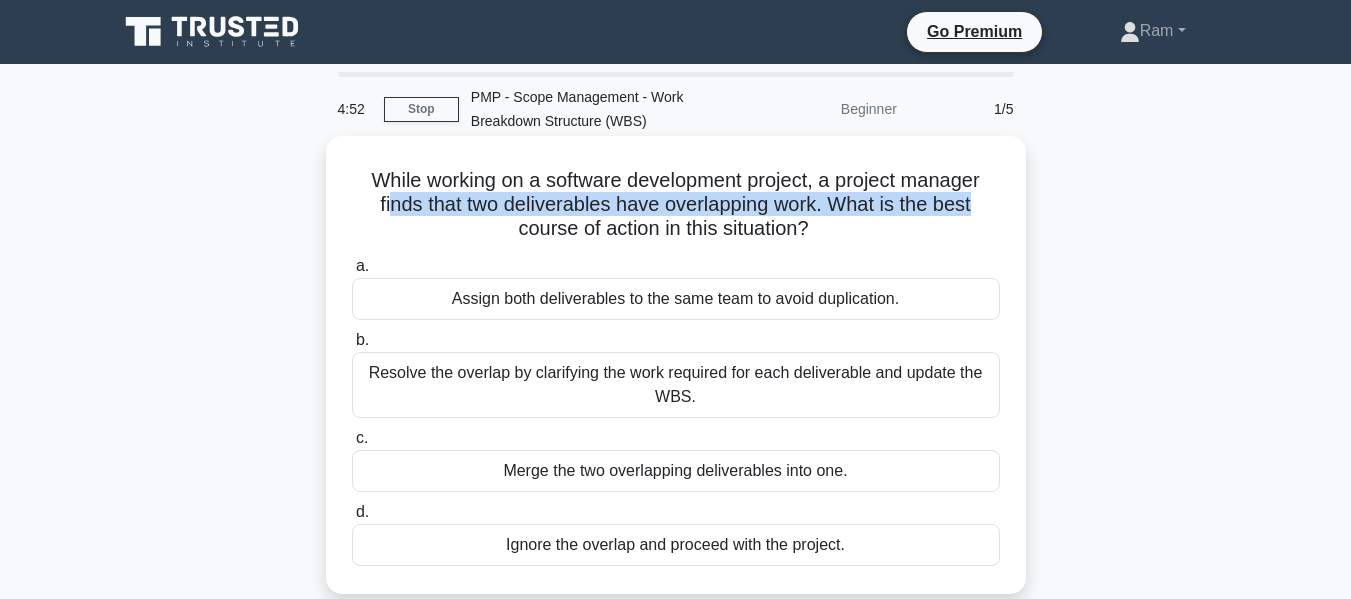 drag, startPoint x: 381, startPoint y: 206, endPoint x: 754, endPoint y: 237, distance: 374.28598 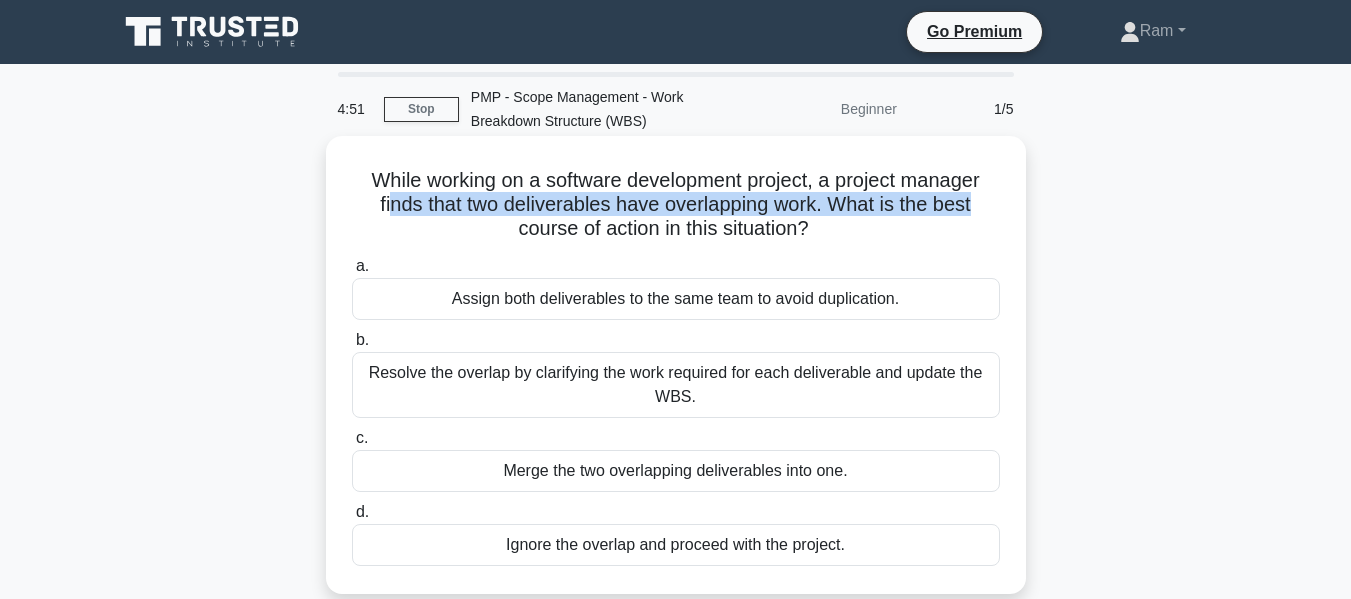 drag, startPoint x: 528, startPoint y: 238, endPoint x: 710, endPoint y: 294, distance: 190.4206 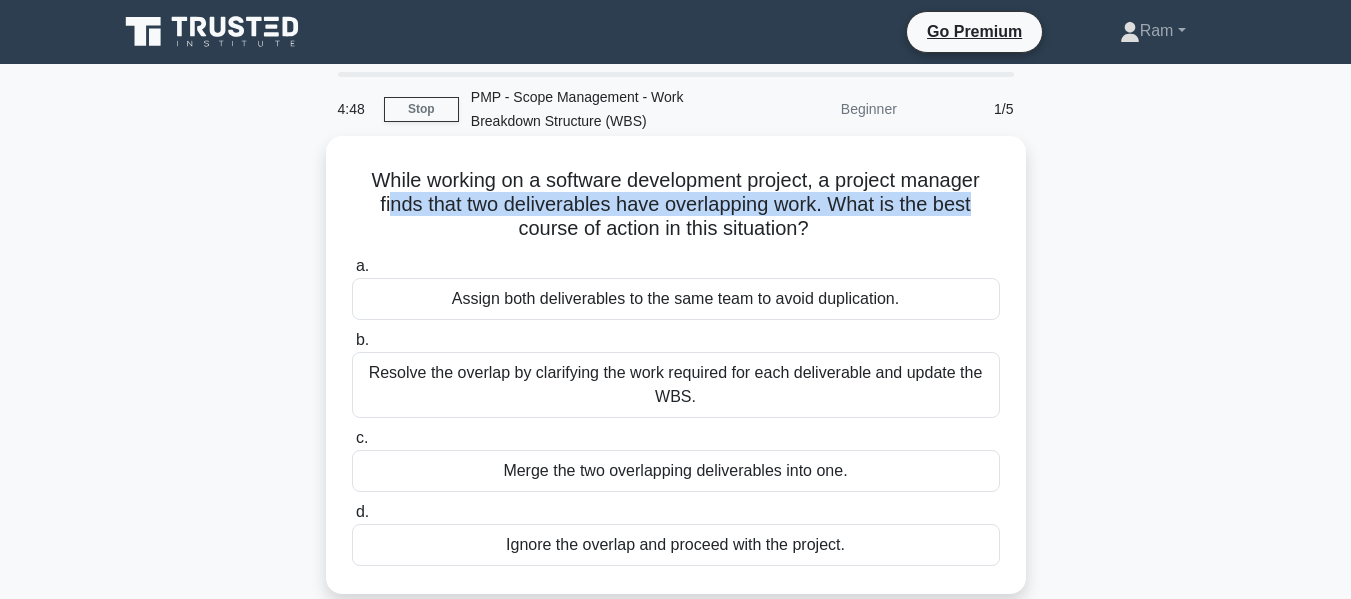 drag, startPoint x: 461, startPoint y: 297, endPoint x: 938, endPoint y: 242, distance: 480.1604 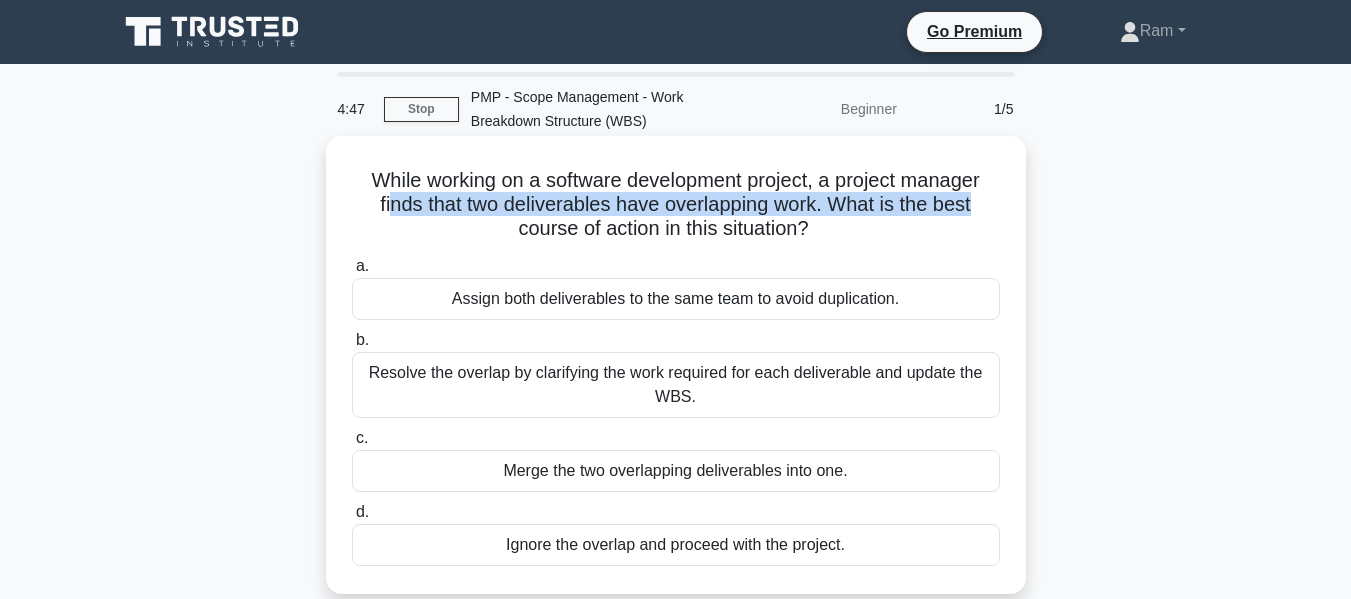 scroll, scrollTop: 100, scrollLeft: 0, axis: vertical 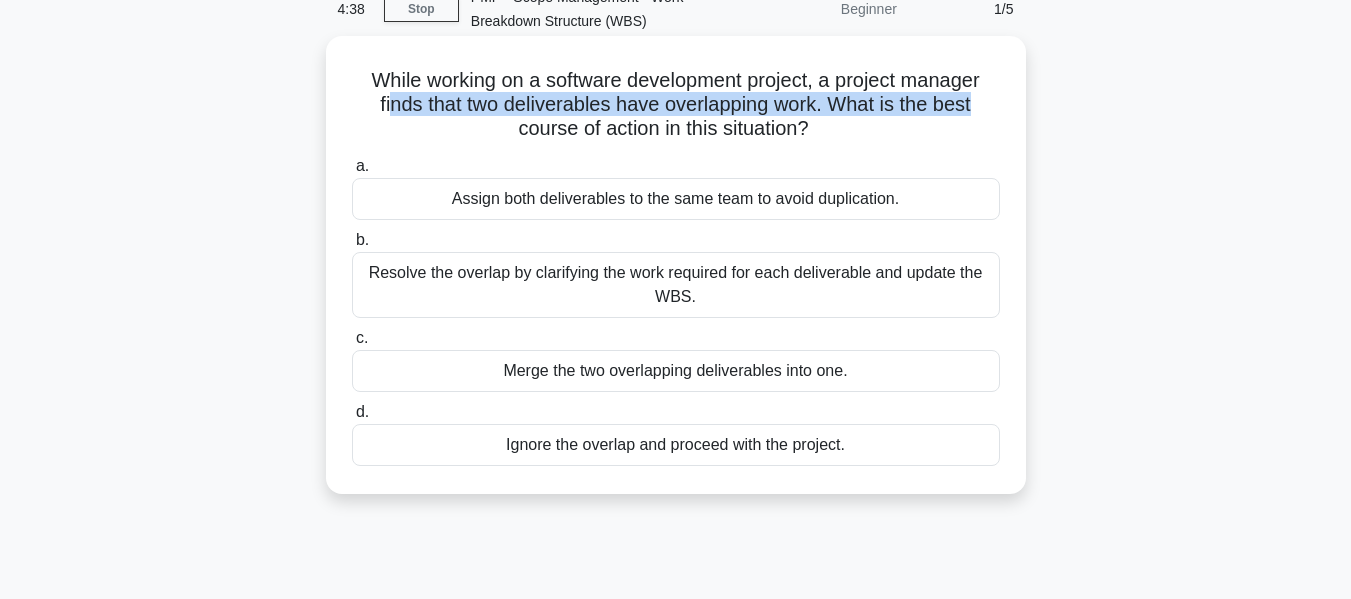 drag, startPoint x: 375, startPoint y: 281, endPoint x: 717, endPoint y: 291, distance: 342.14618 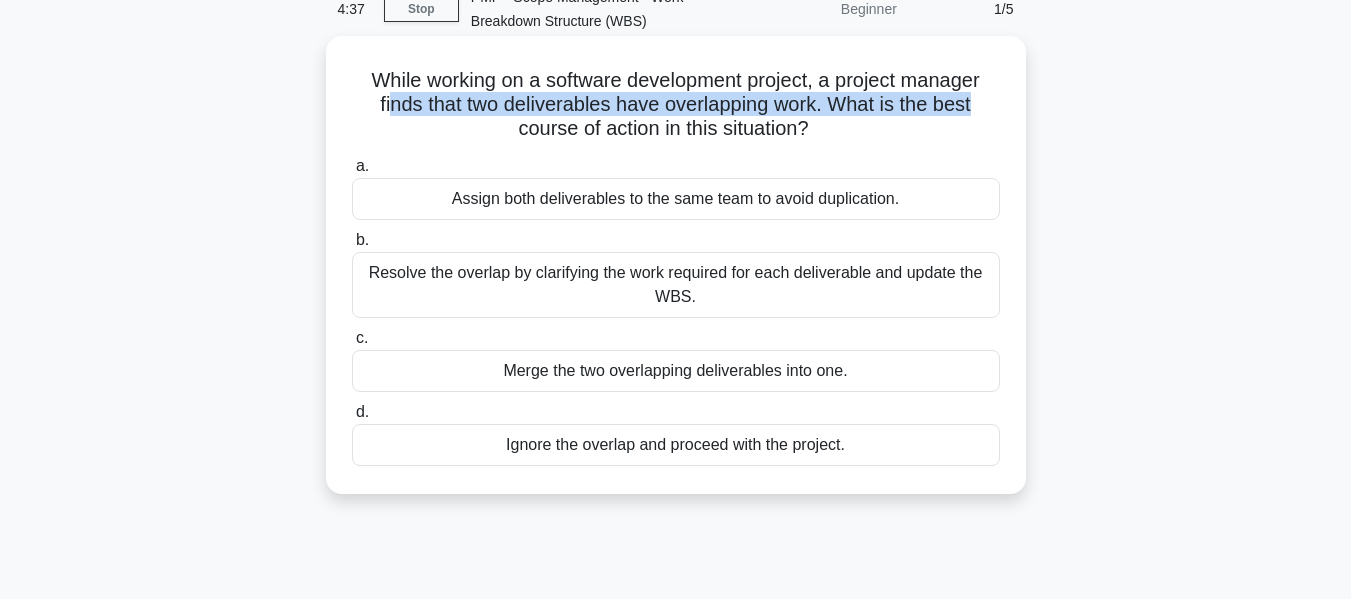 click on "Resolve the overlap by clarifying the work required for each deliverable and update the WBS." at bounding box center (676, 285) 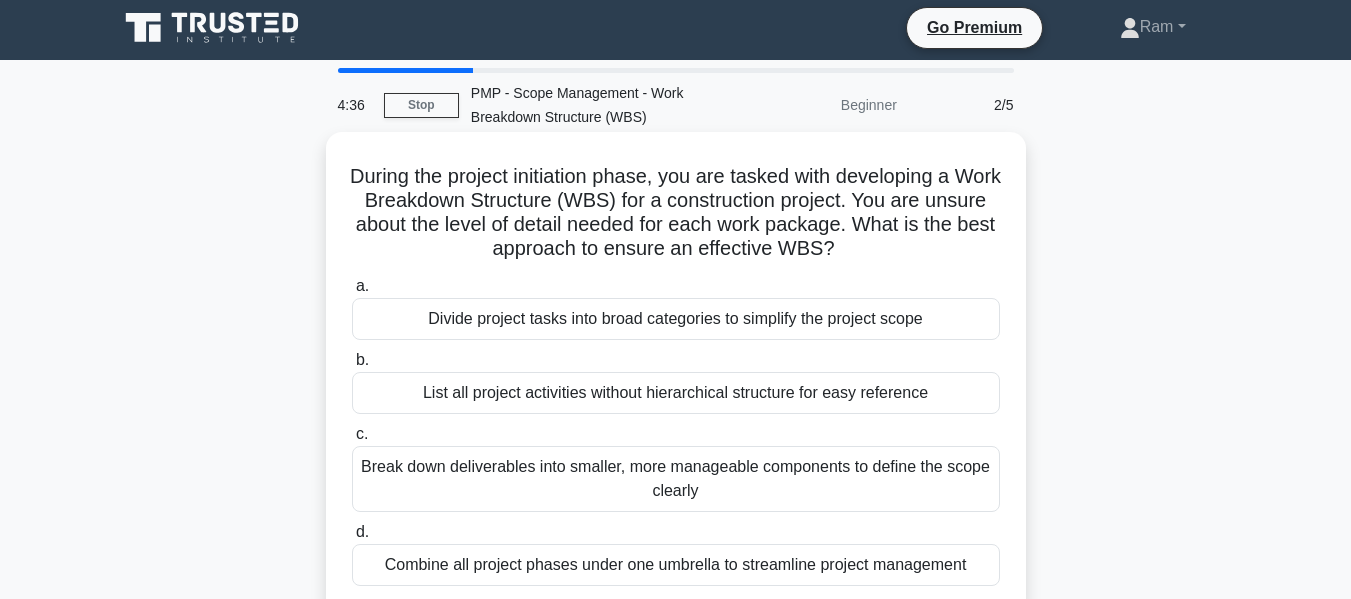 scroll, scrollTop: 0, scrollLeft: 0, axis: both 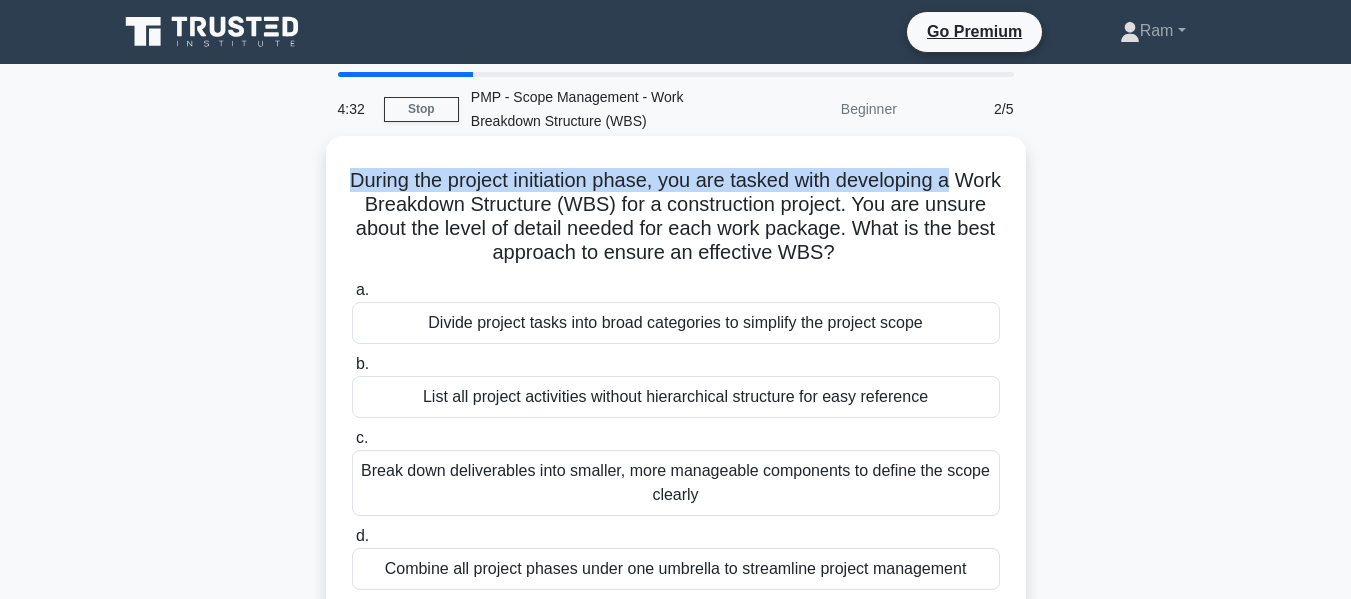 drag, startPoint x: 367, startPoint y: 183, endPoint x: 889, endPoint y: 191, distance: 522.0613 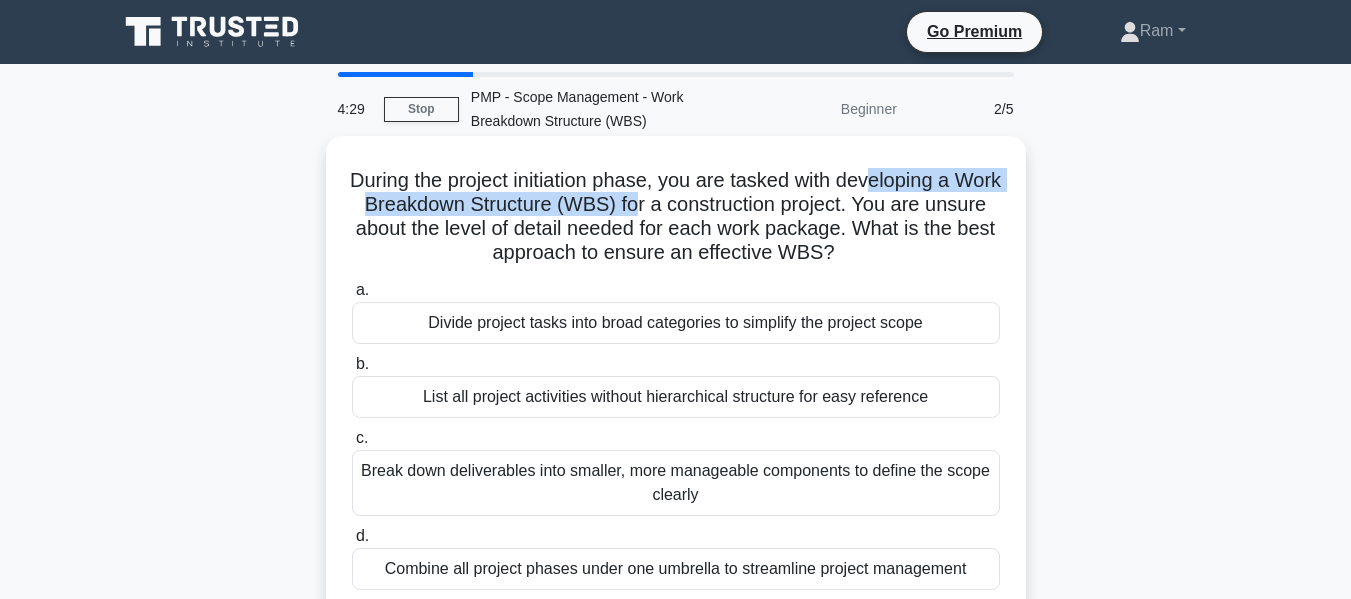 drag, startPoint x: 690, startPoint y: 206, endPoint x: 731, endPoint y: 214, distance: 41.773197 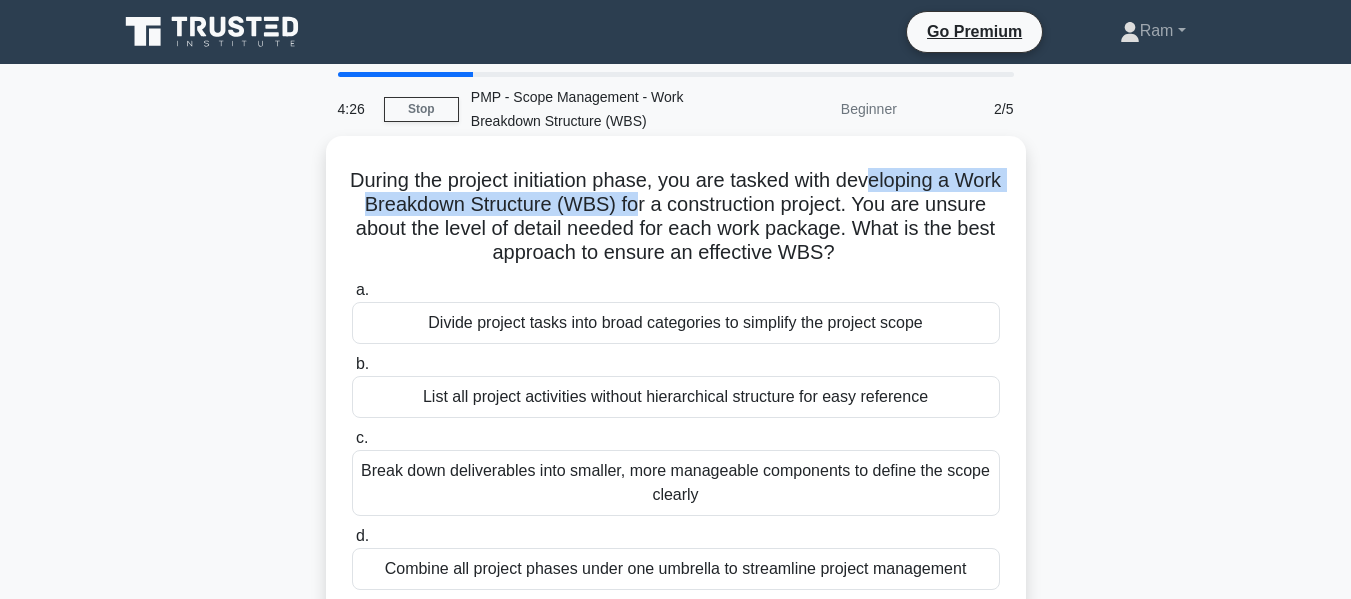 drag, startPoint x: 442, startPoint y: 227, endPoint x: 875, endPoint y: 261, distance: 434.33282 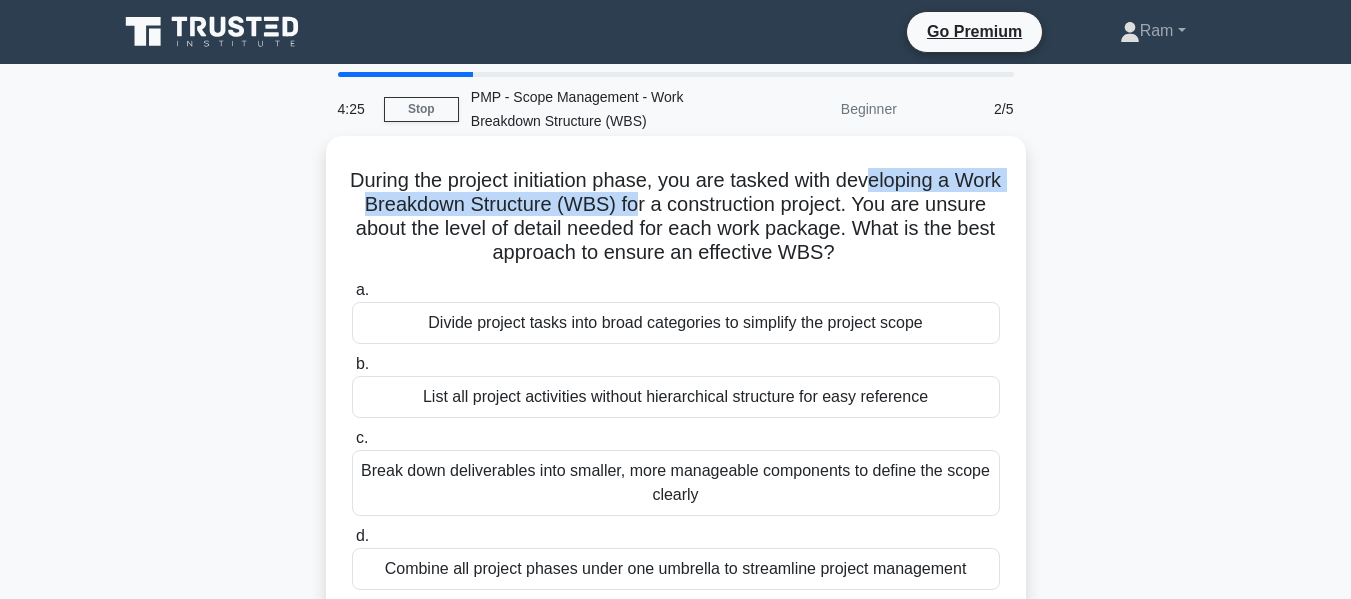 scroll, scrollTop: 100, scrollLeft: 0, axis: vertical 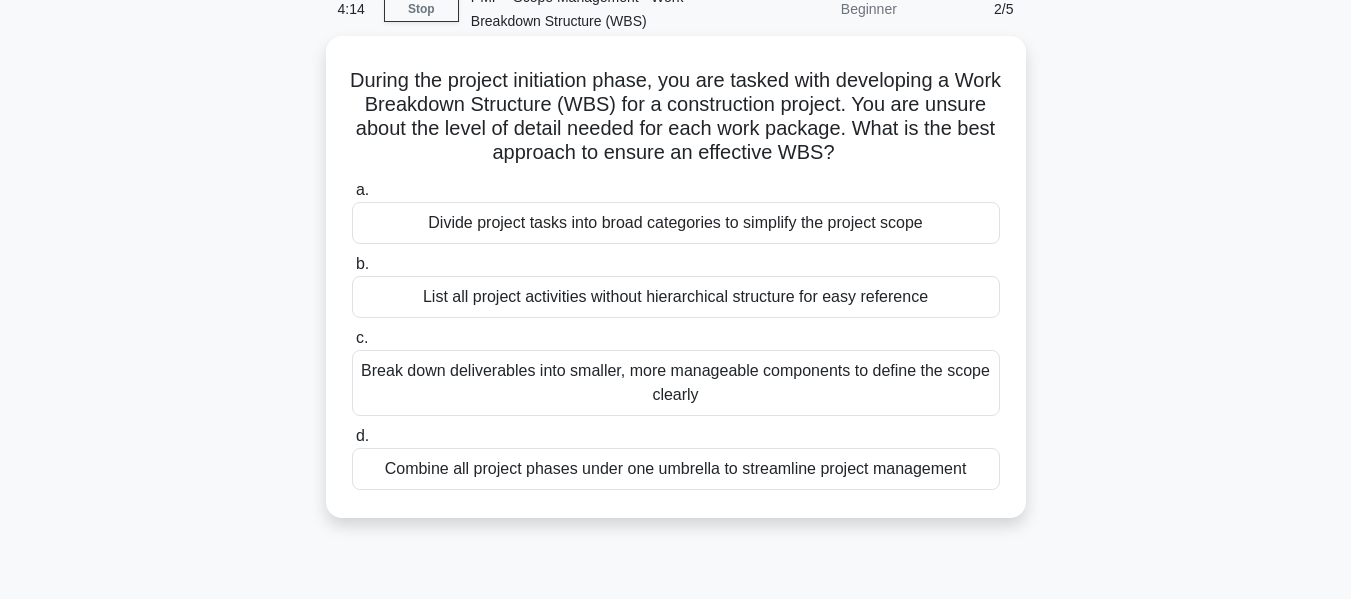 click on "Break down deliverables into smaller, more manageable components to define the scope clearly" at bounding box center [676, 383] 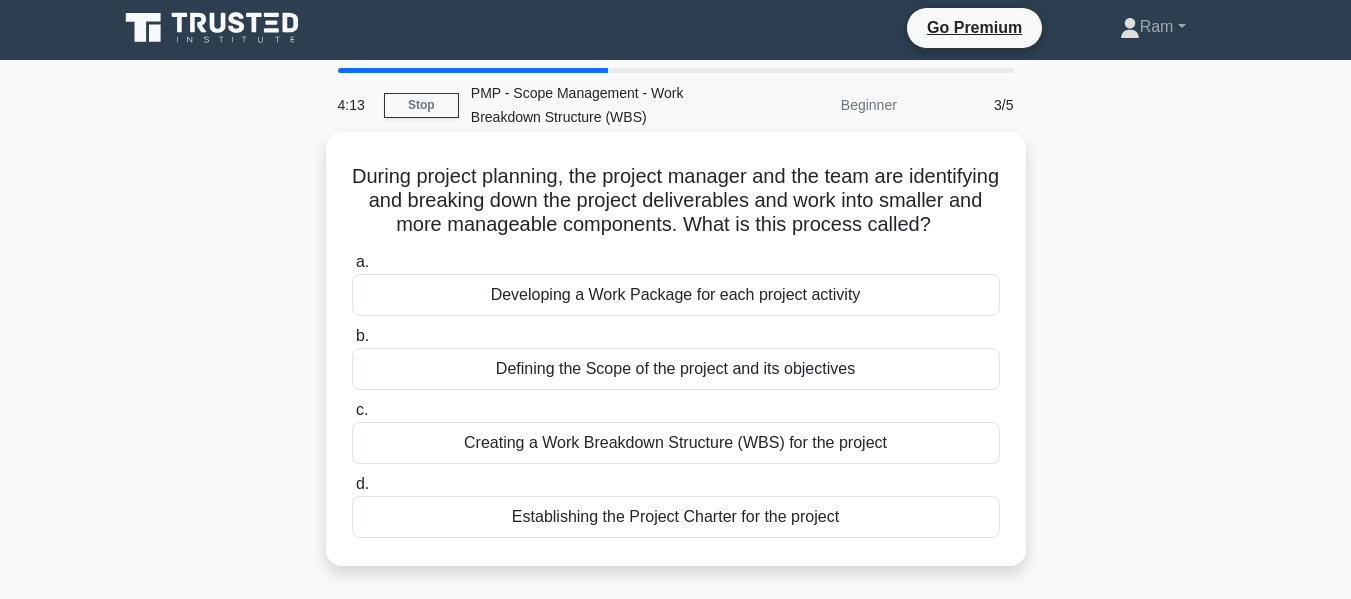scroll, scrollTop: 0, scrollLeft: 0, axis: both 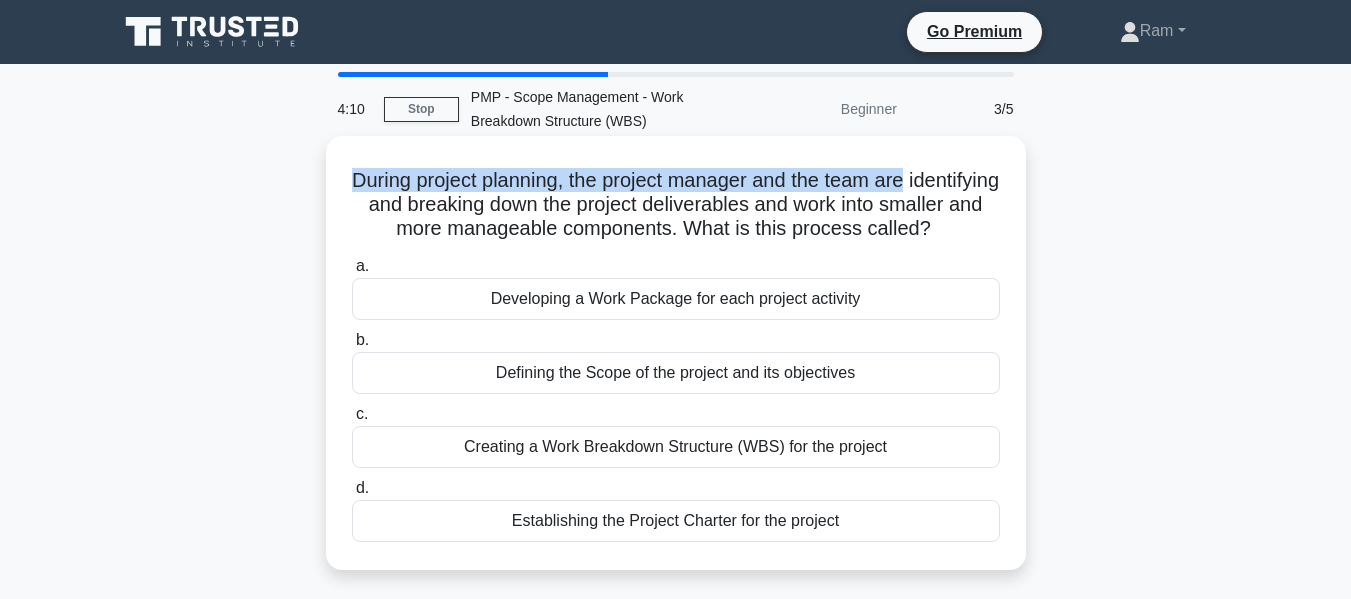 drag, startPoint x: 392, startPoint y: 186, endPoint x: 971, endPoint y: 162, distance: 579.4972 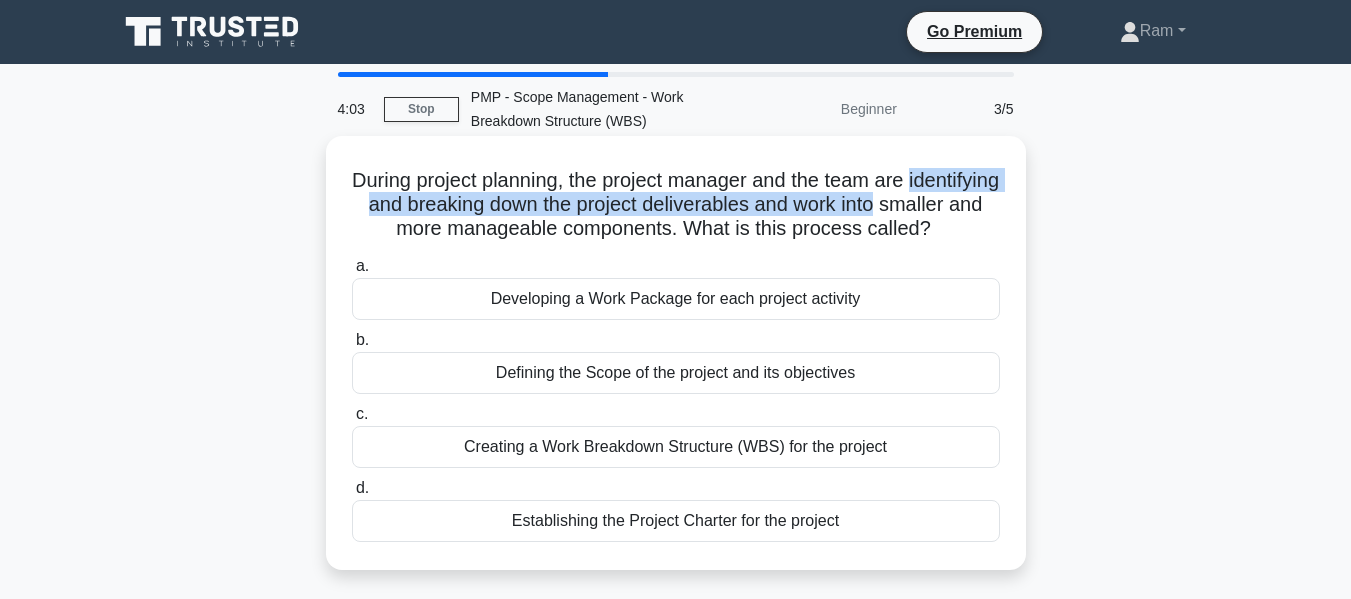 drag, startPoint x: 361, startPoint y: 211, endPoint x: 690, endPoint y: 230, distance: 329.5482 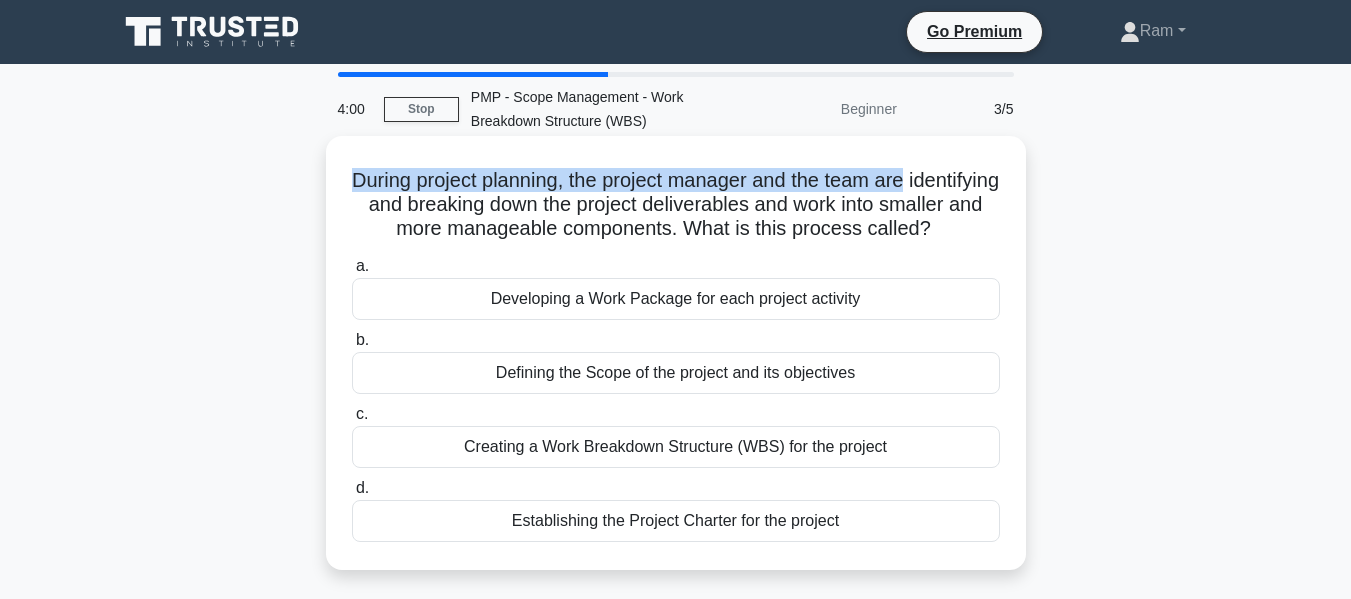 drag, startPoint x: 396, startPoint y: 177, endPoint x: 972, endPoint y: 180, distance: 576.0078 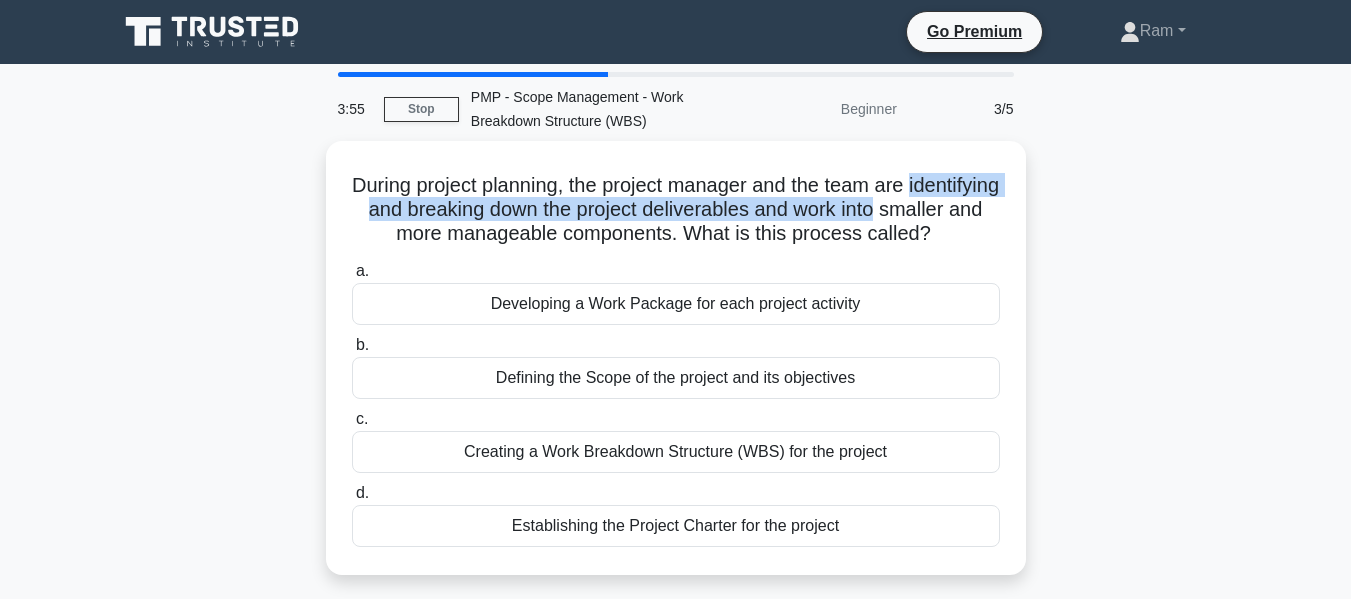 drag, startPoint x: 359, startPoint y: 212, endPoint x: 1042, endPoint y: 203, distance: 683.05927 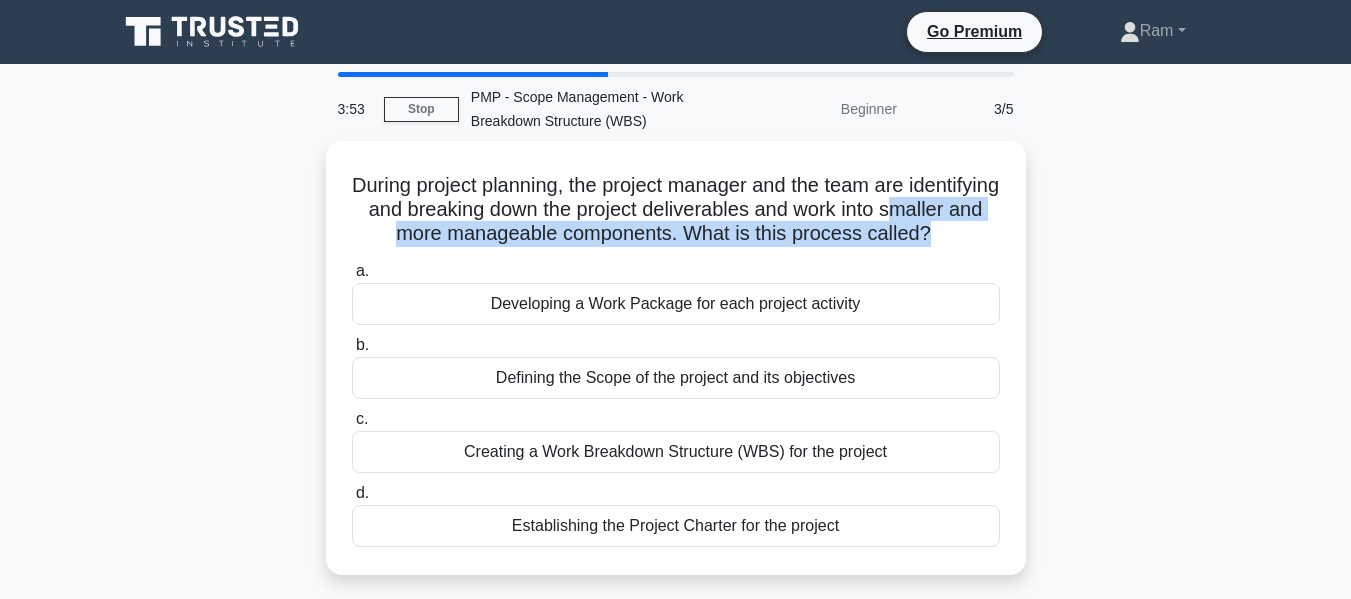 drag, startPoint x: 361, startPoint y: 234, endPoint x: 1031, endPoint y: 237, distance: 670.0067 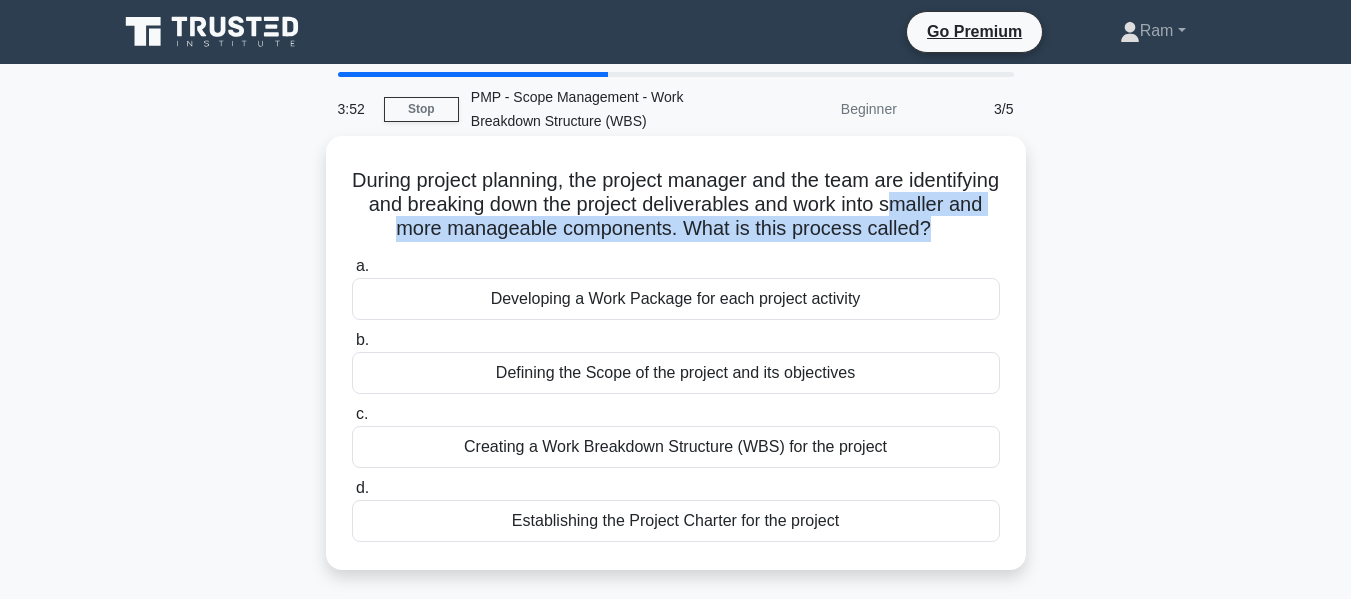 scroll, scrollTop: 100, scrollLeft: 0, axis: vertical 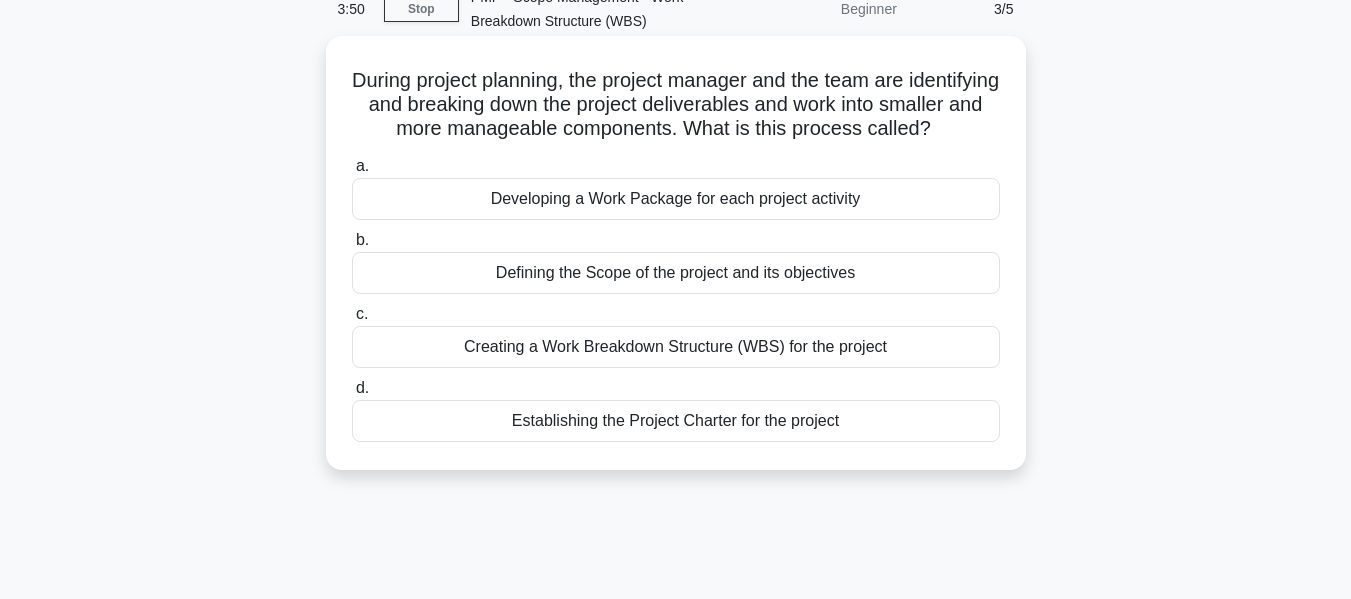 click on "Creating a Work Breakdown Structure (WBS) for the project" at bounding box center (676, 347) 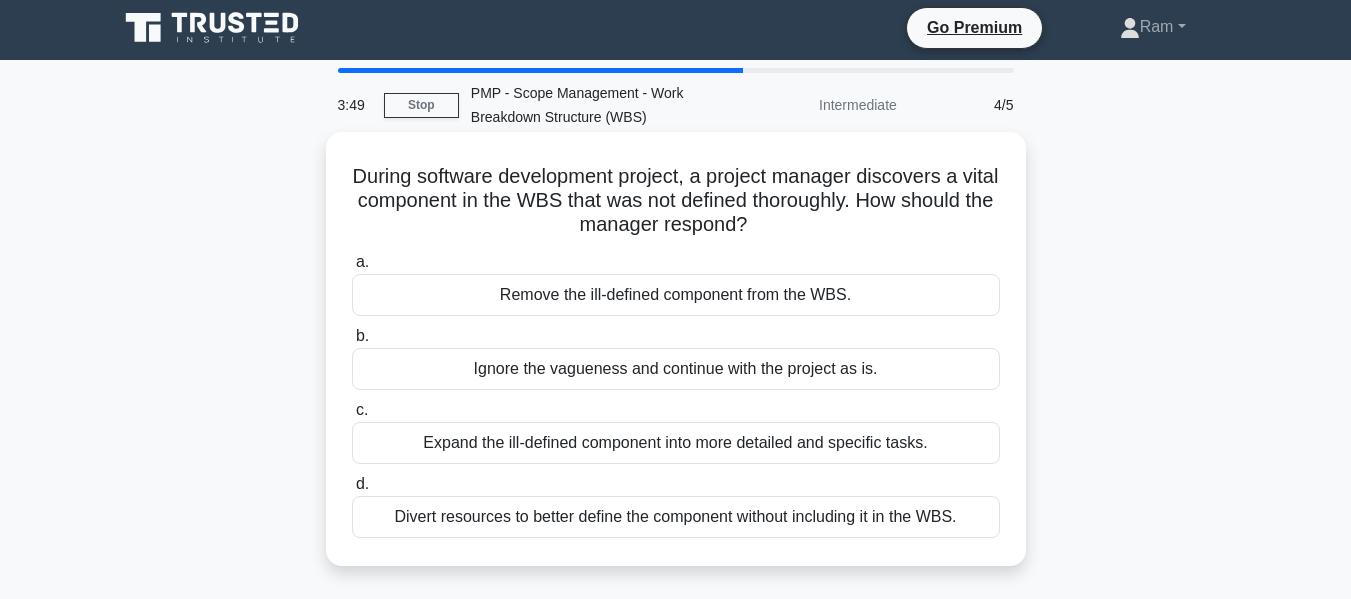 scroll, scrollTop: 0, scrollLeft: 0, axis: both 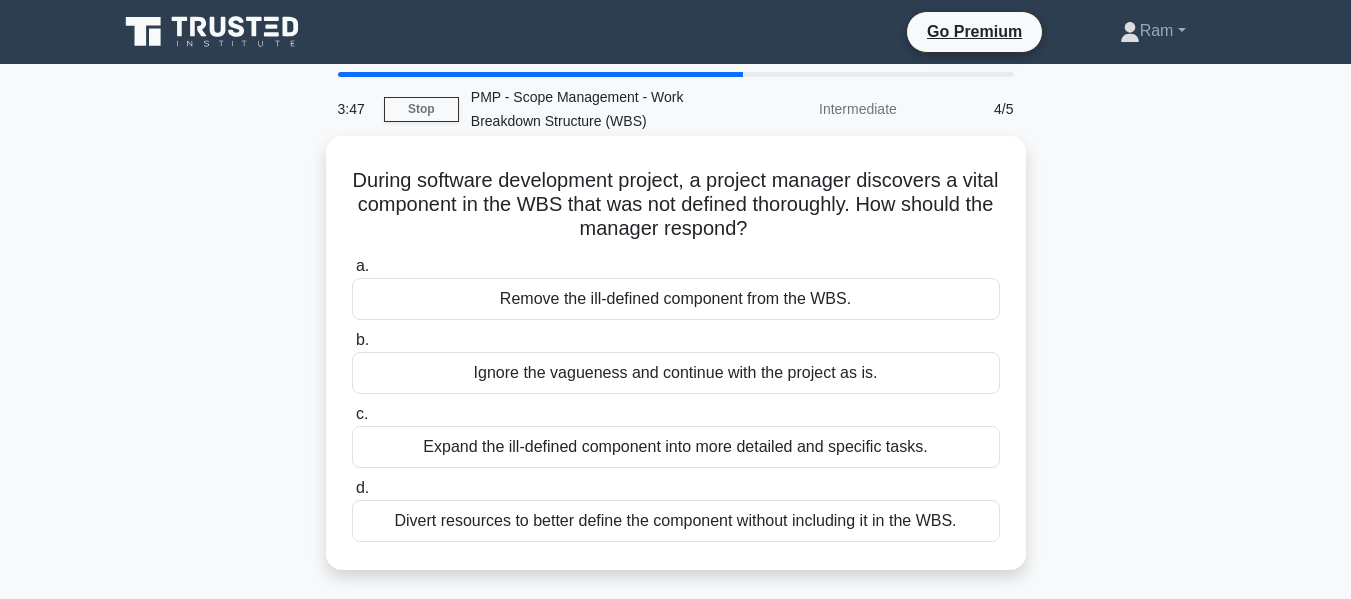 drag, startPoint x: 359, startPoint y: 183, endPoint x: 853, endPoint y: 240, distance: 497.2776 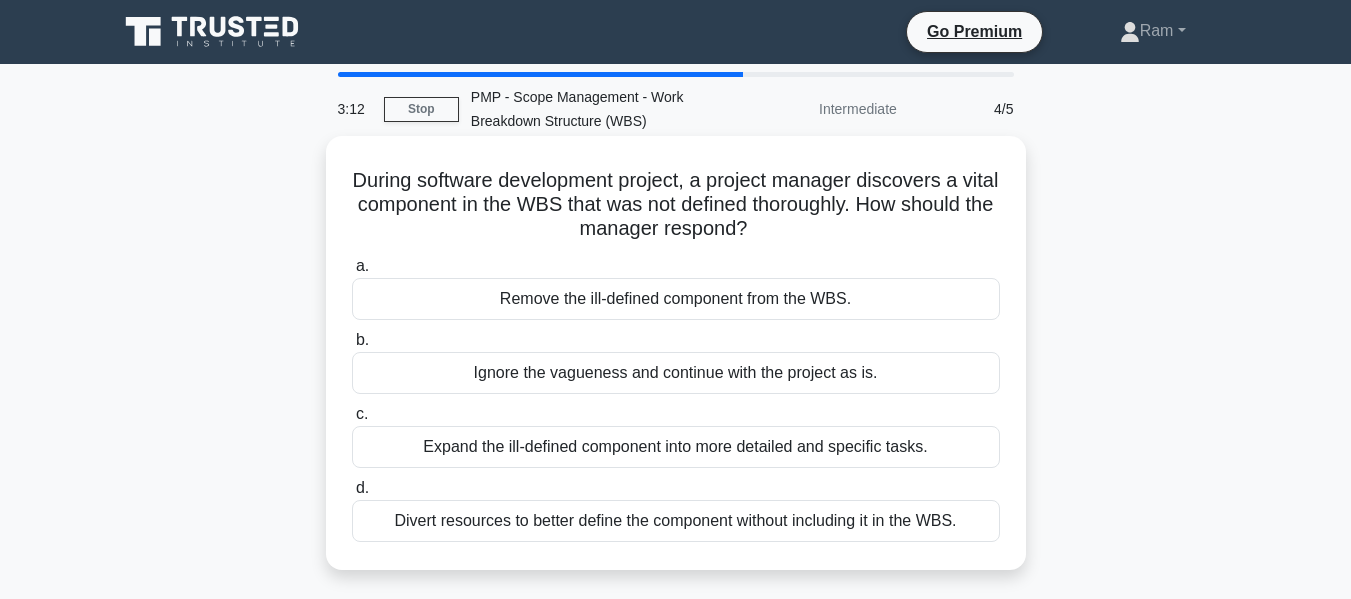 click on "Expand the ill-defined component into more detailed and specific tasks." at bounding box center (676, 447) 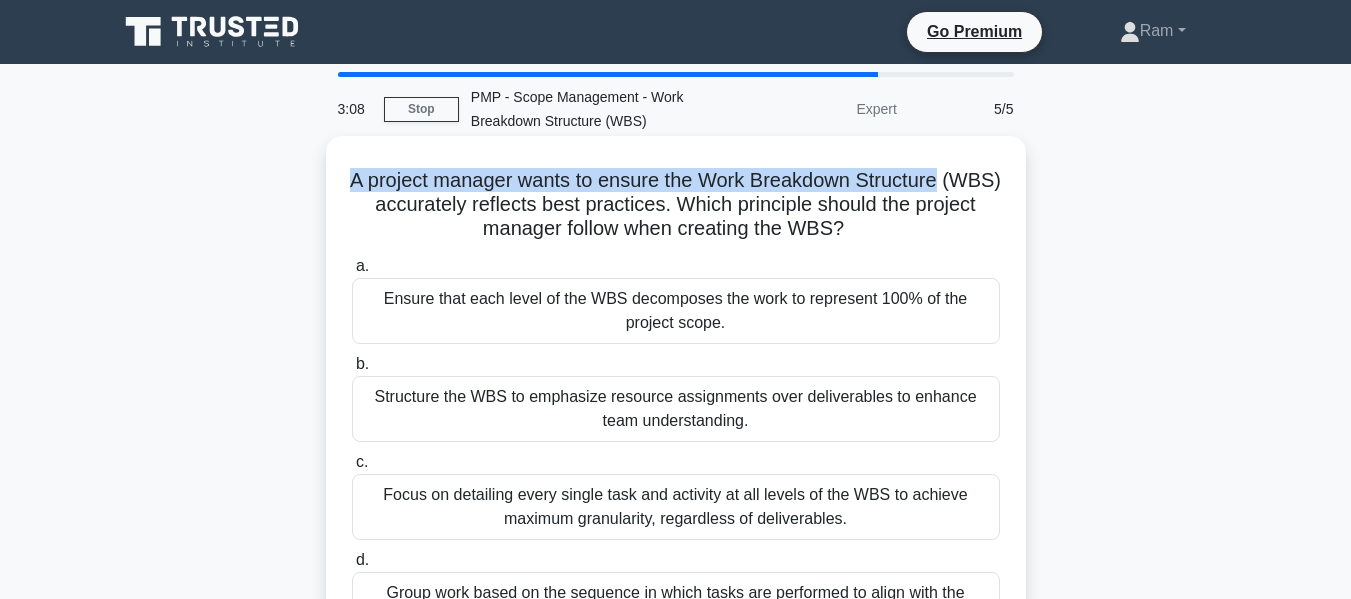 drag, startPoint x: 381, startPoint y: 185, endPoint x: 984, endPoint y: 172, distance: 603.14014 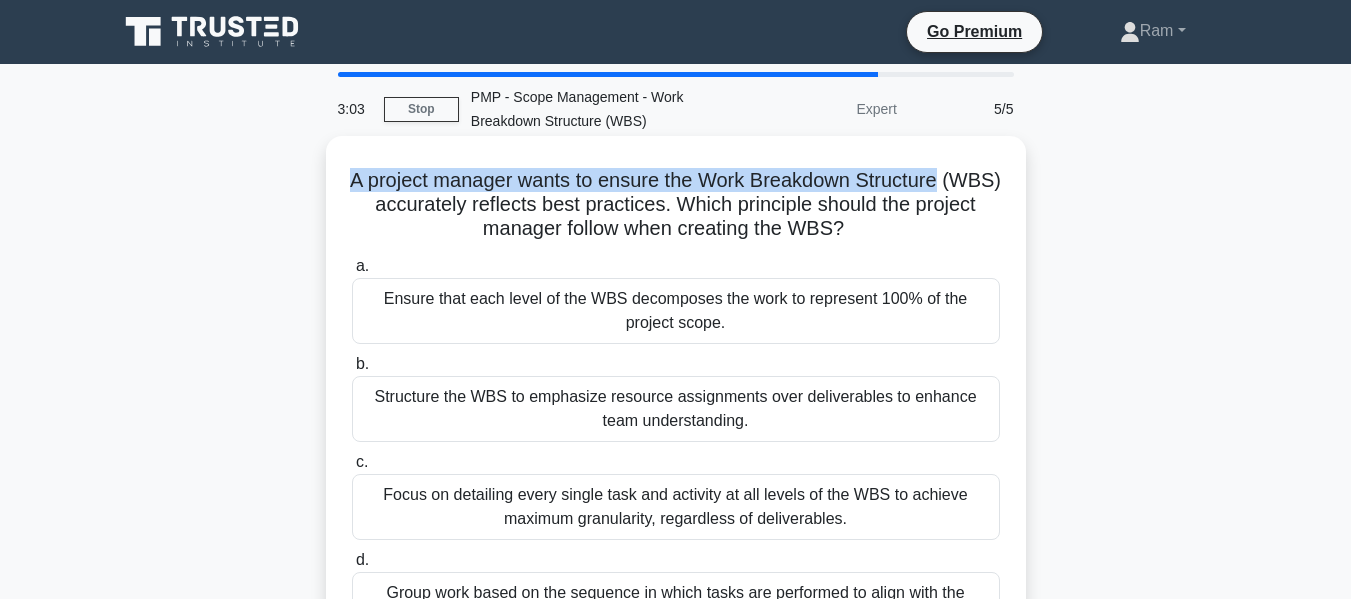 drag, startPoint x: 441, startPoint y: 208, endPoint x: 984, endPoint y: 221, distance: 543.1556 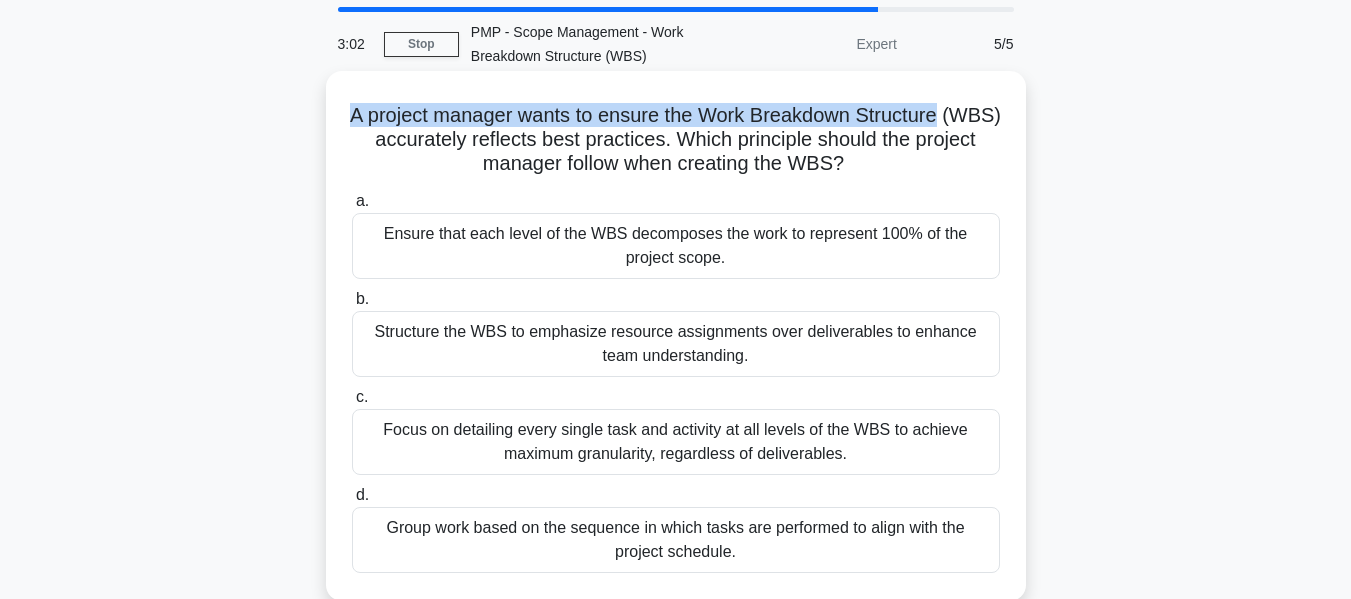 scroll, scrollTop: 100, scrollLeft: 0, axis: vertical 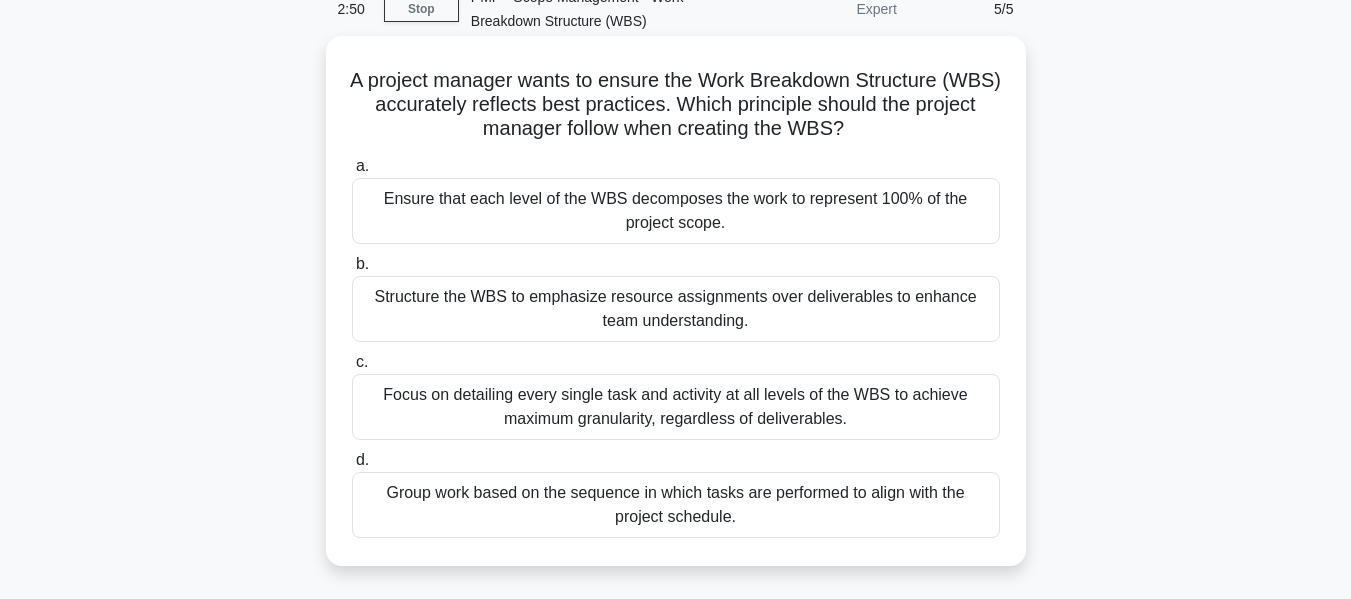 click on "Focus on detailing every single task and activity at all levels of the WBS to achieve maximum granularity, regardless of deliverables." at bounding box center (676, 407) 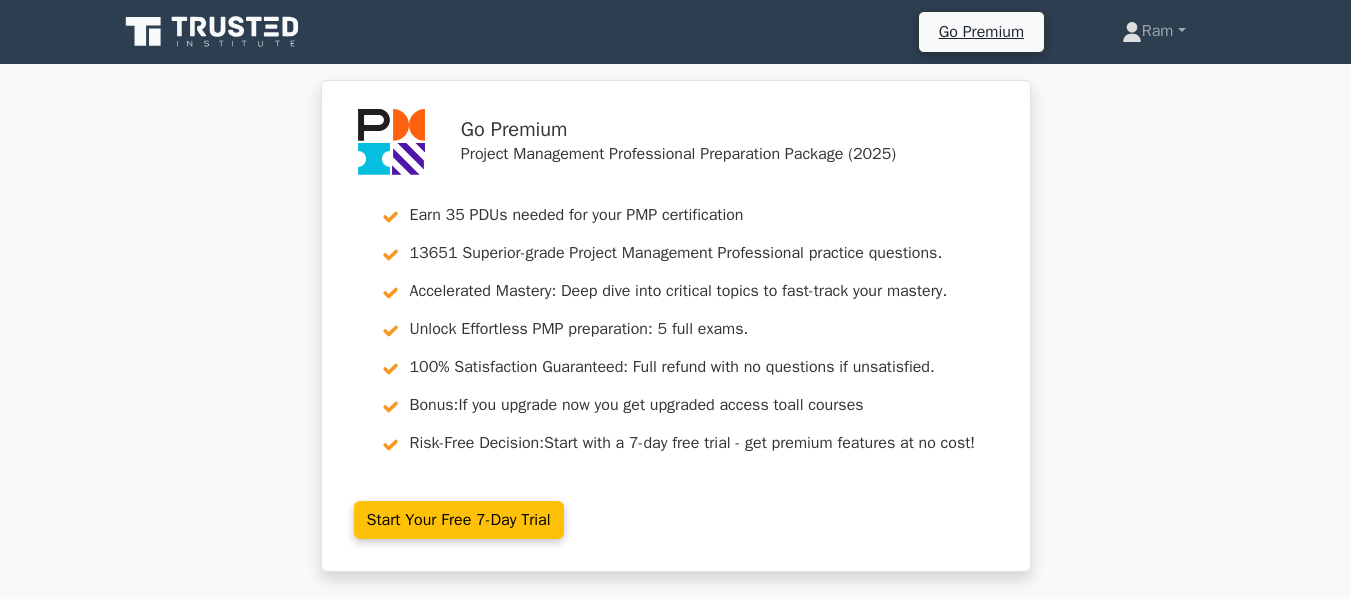 scroll, scrollTop: 400, scrollLeft: 0, axis: vertical 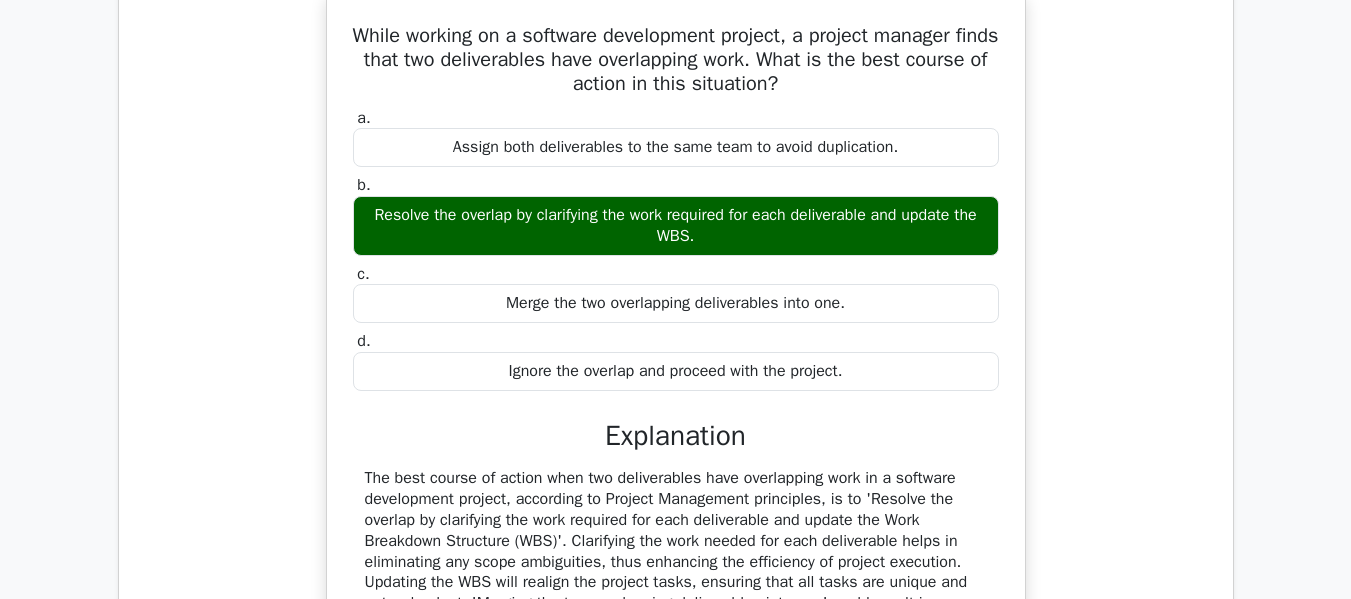 drag, startPoint x: 370, startPoint y: 214, endPoint x: 983, endPoint y: 207, distance: 613.04 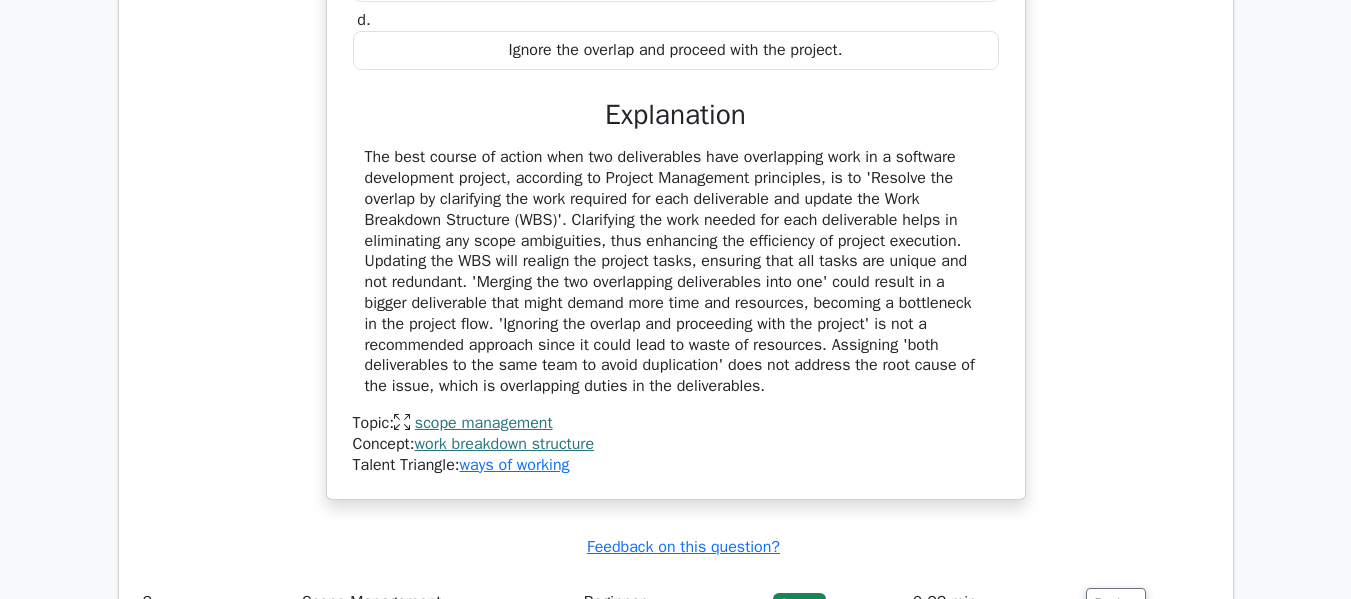 scroll, scrollTop: 2000, scrollLeft: 0, axis: vertical 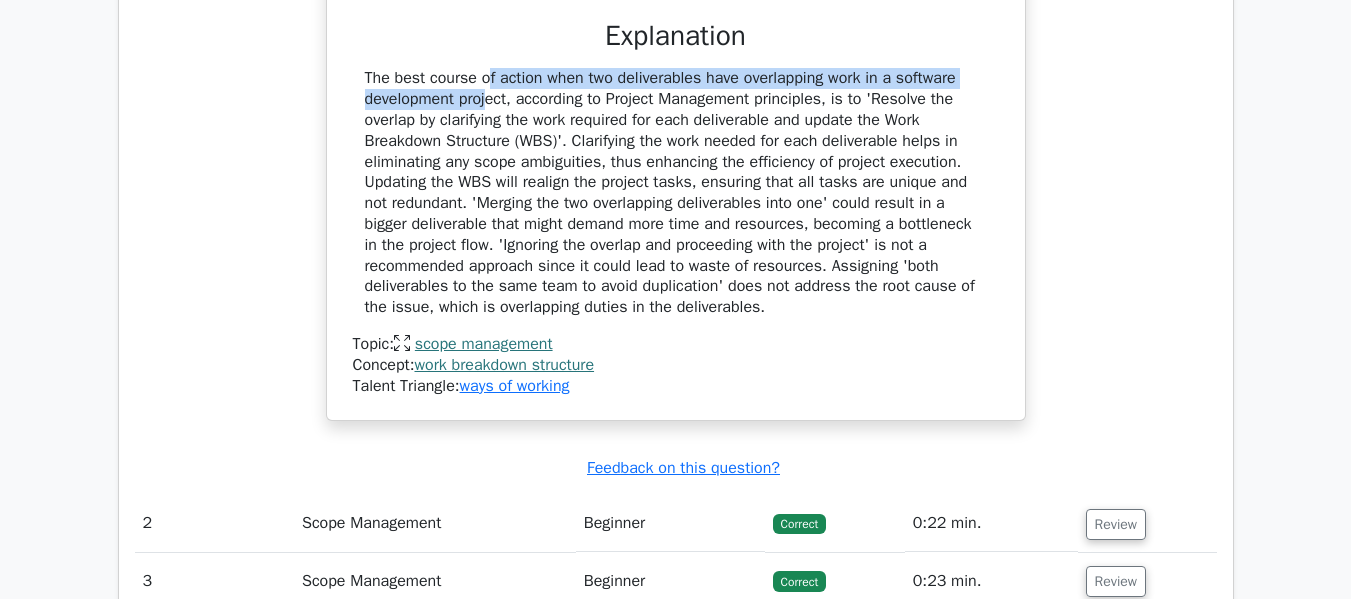 drag, startPoint x: 361, startPoint y: 84, endPoint x: 977, endPoint y: 77, distance: 616.0398 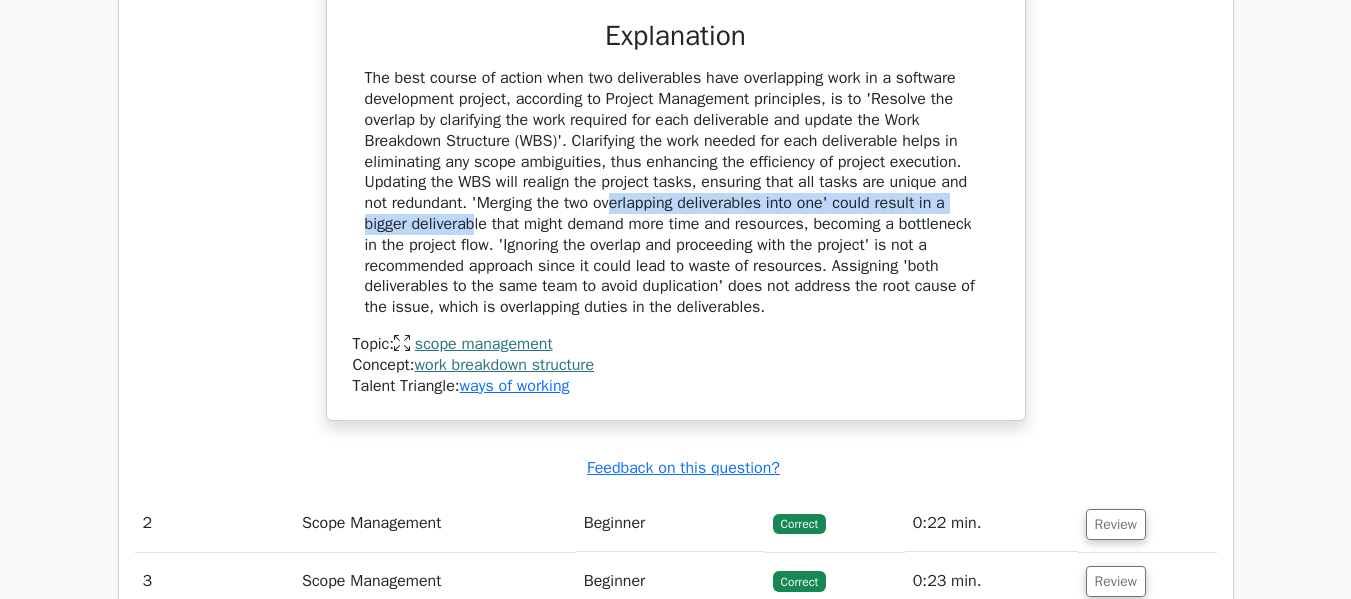drag, startPoint x: 490, startPoint y: 210, endPoint x: 955, endPoint y: 198, distance: 465.15482 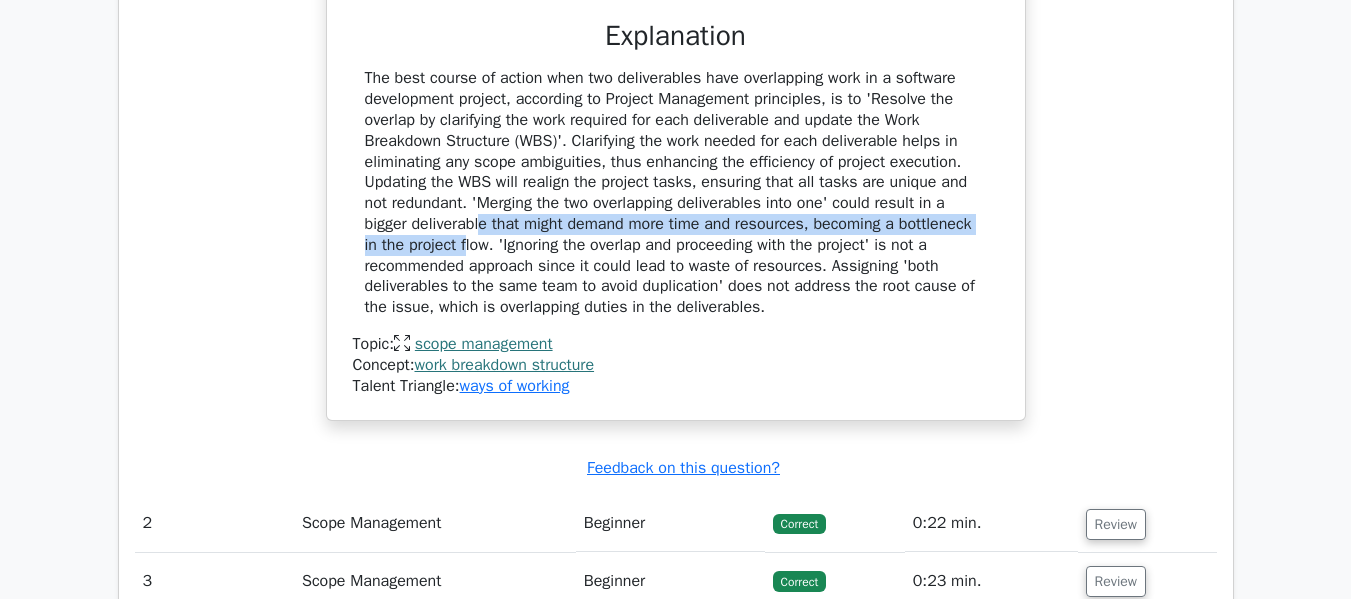 drag, startPoint x: 367, startPoint y: 230, endPoint x: 684, endPoint y: 245, distance: 317.3547 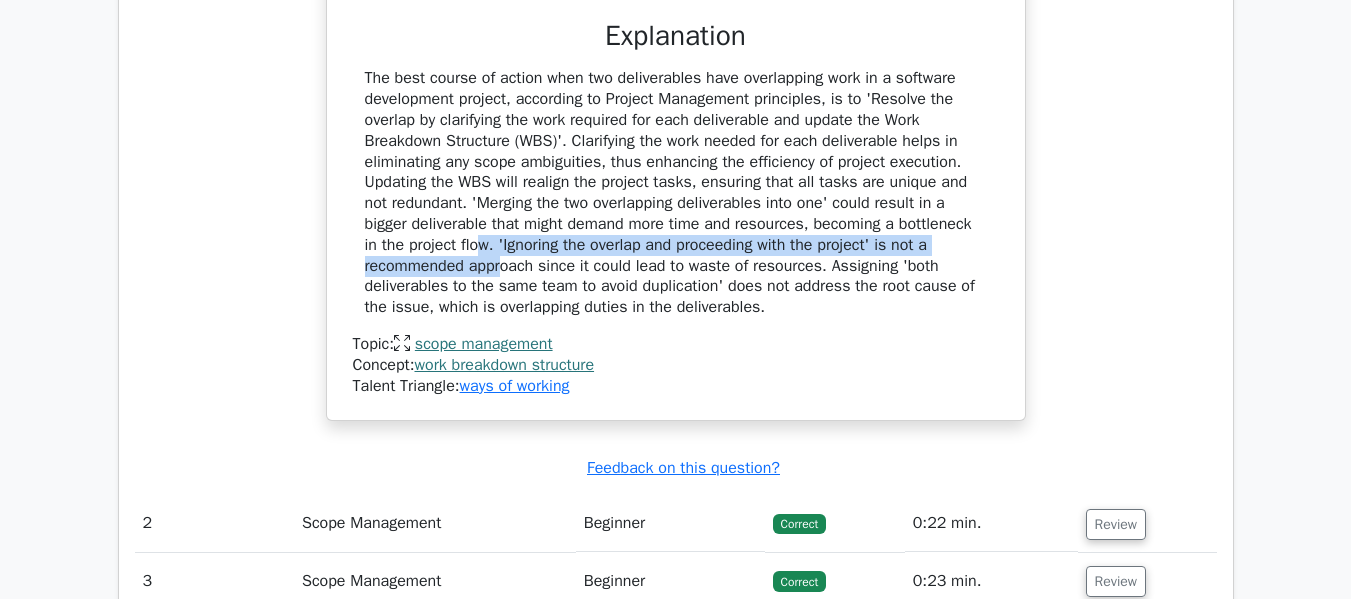 drag, startPoint x: 372, startPoint y: 248, endPoint x: 972, endPoint y: 238, distance: 600.0833 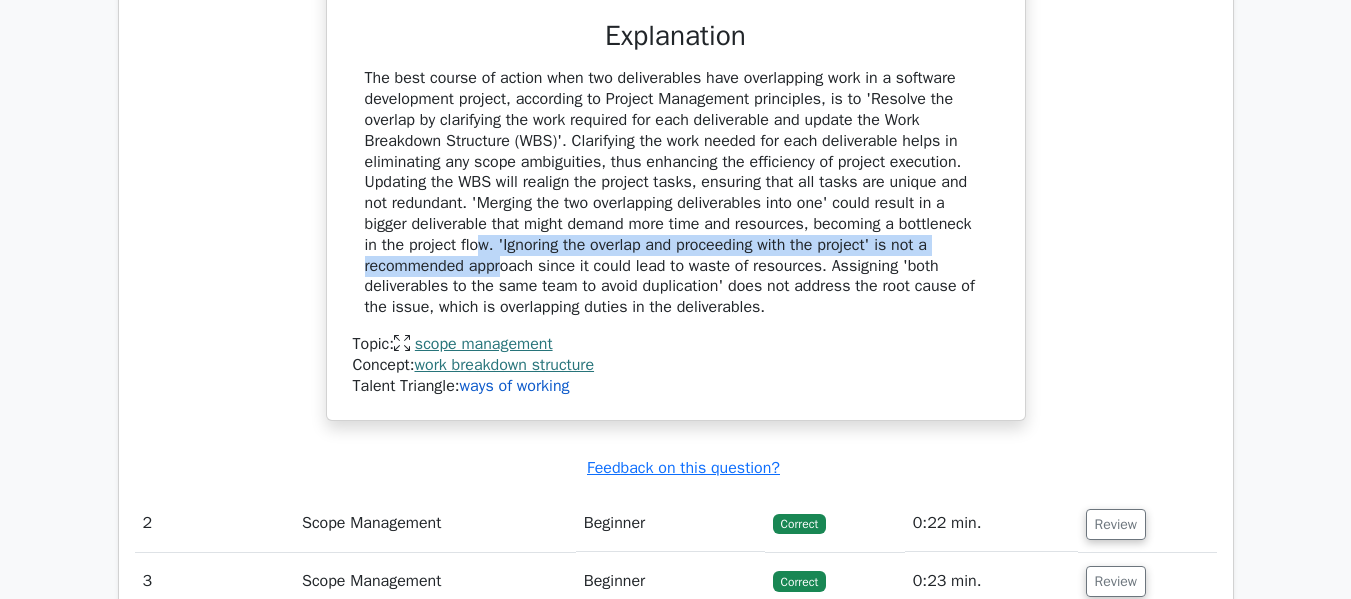 click on "ways of working" at bounding box center (515, 386) 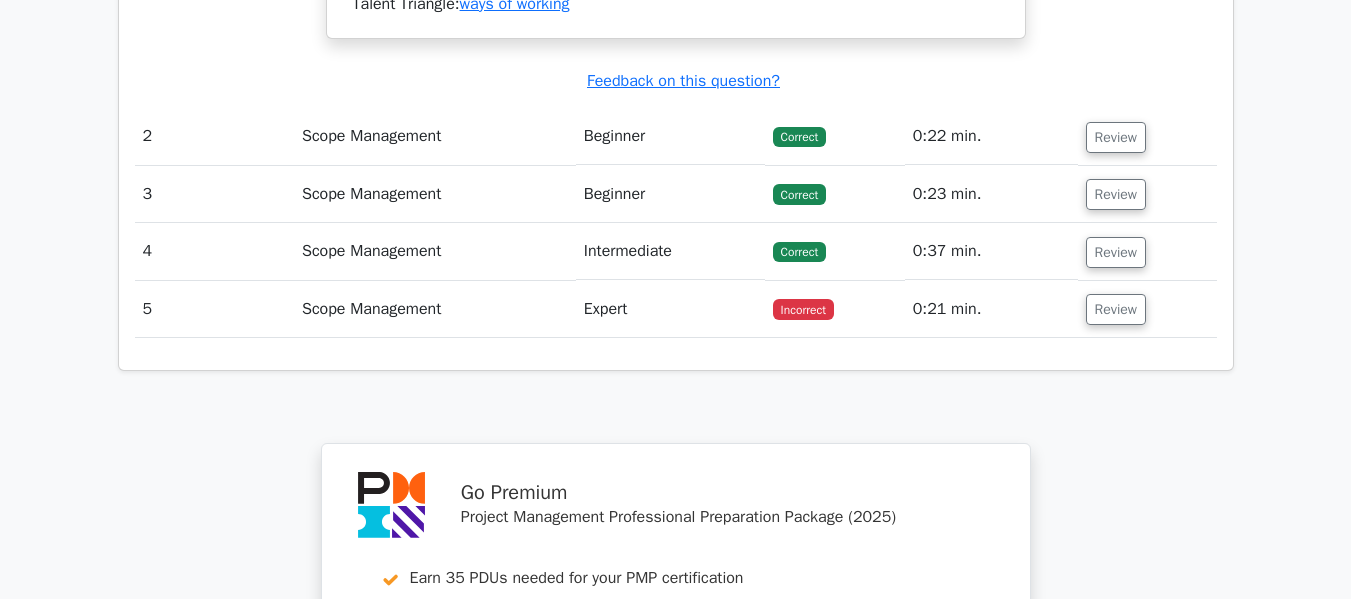 scroll, scrollTop: 2400, scrollLeft: 0, axis: vertical 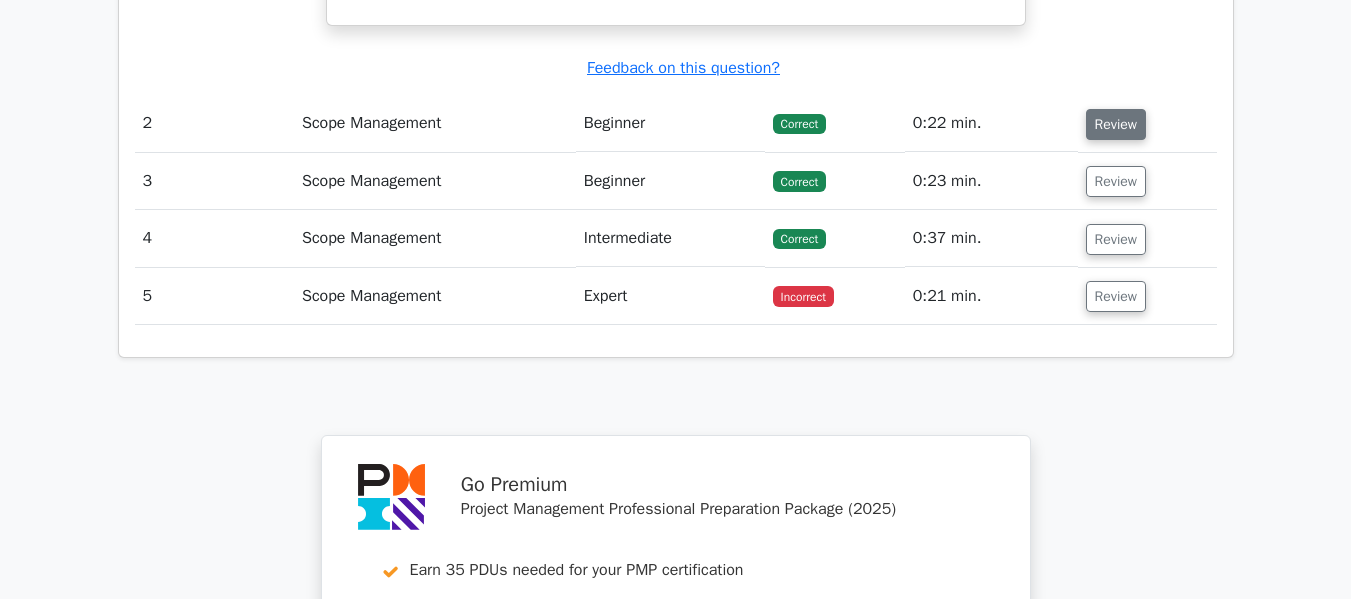 click on "Review" at bounding box center [1116, 124] 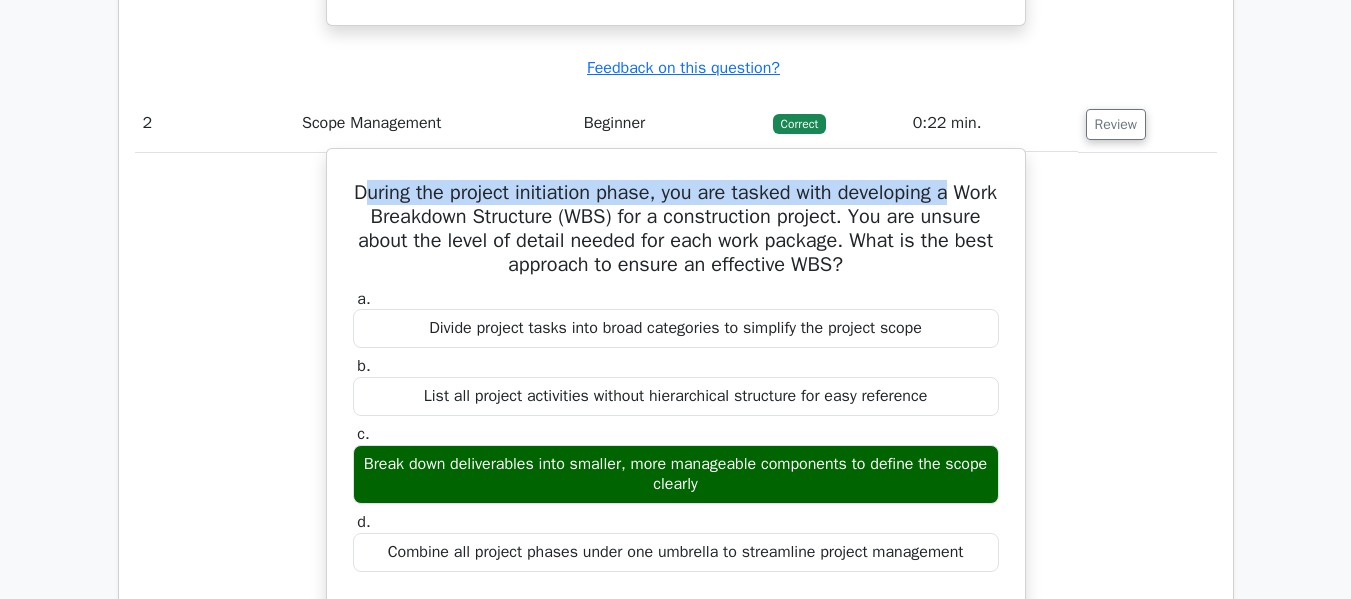 drag, startPoint x: 380, startPoint y: 192, endPoint x: 1001, endPoint y: 161, distance: 621.77325 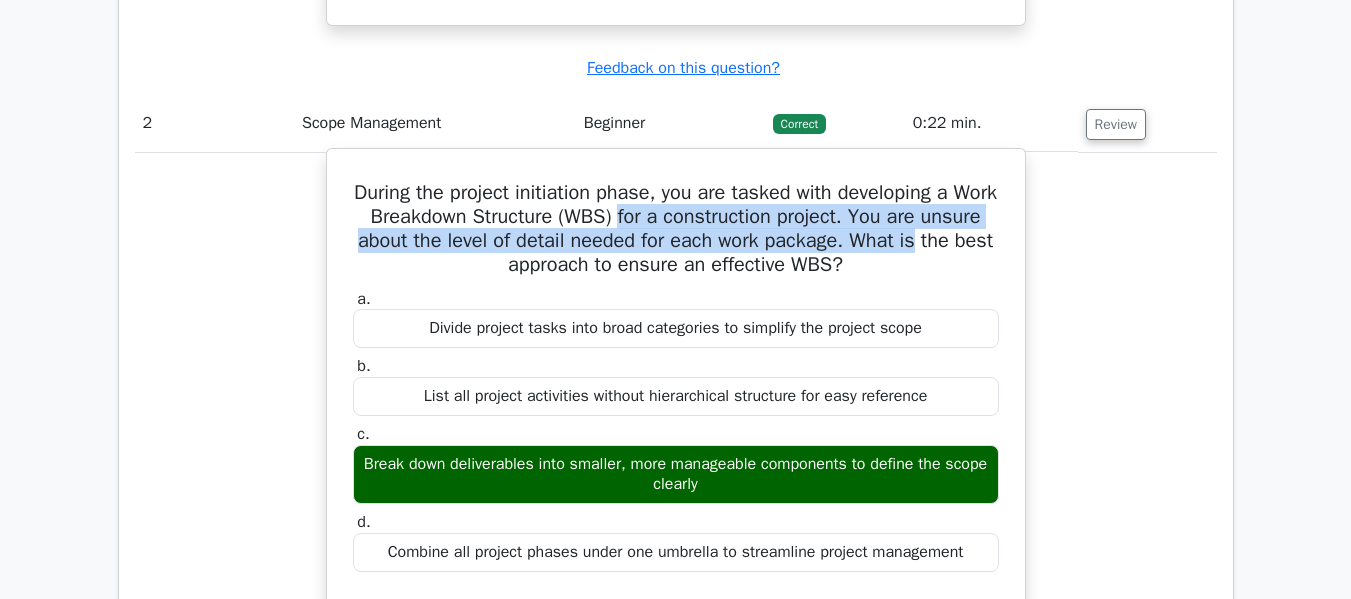 drag, startPoint x: 677, startPoint y: 219, endPoint x: 996, endPoint y: 227, distance: 319.1003 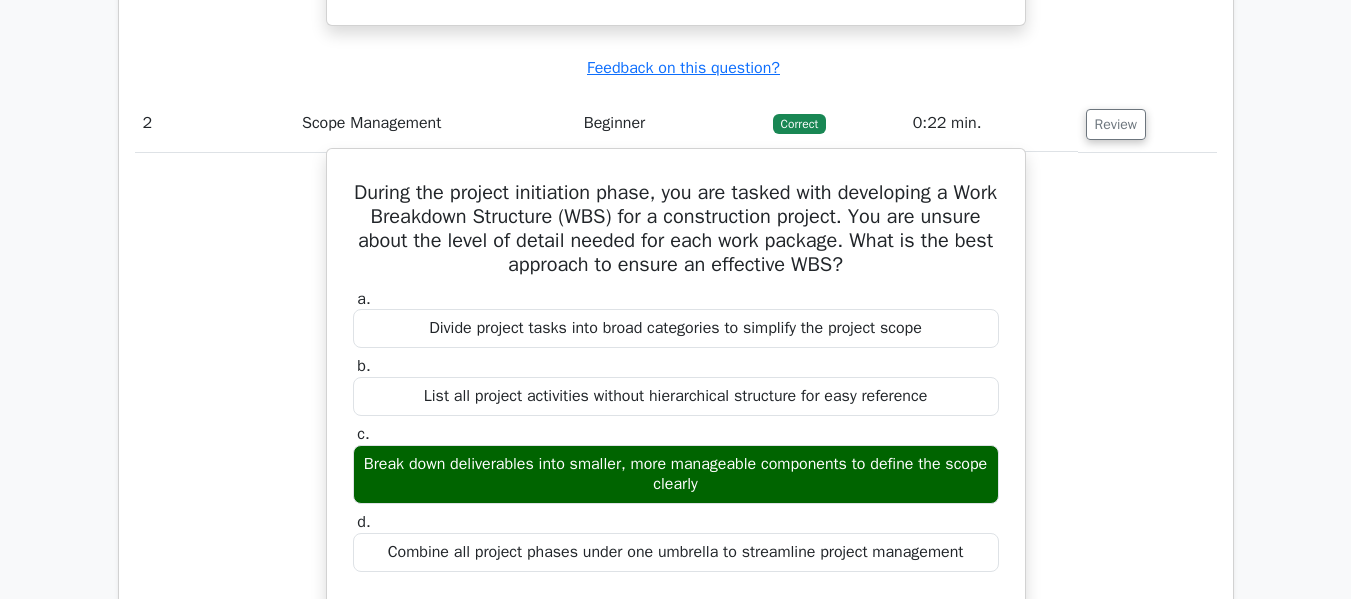 click on "a.
Divide project tasks into broad categories to simplify the project scope" at bounding box center [676, 319] 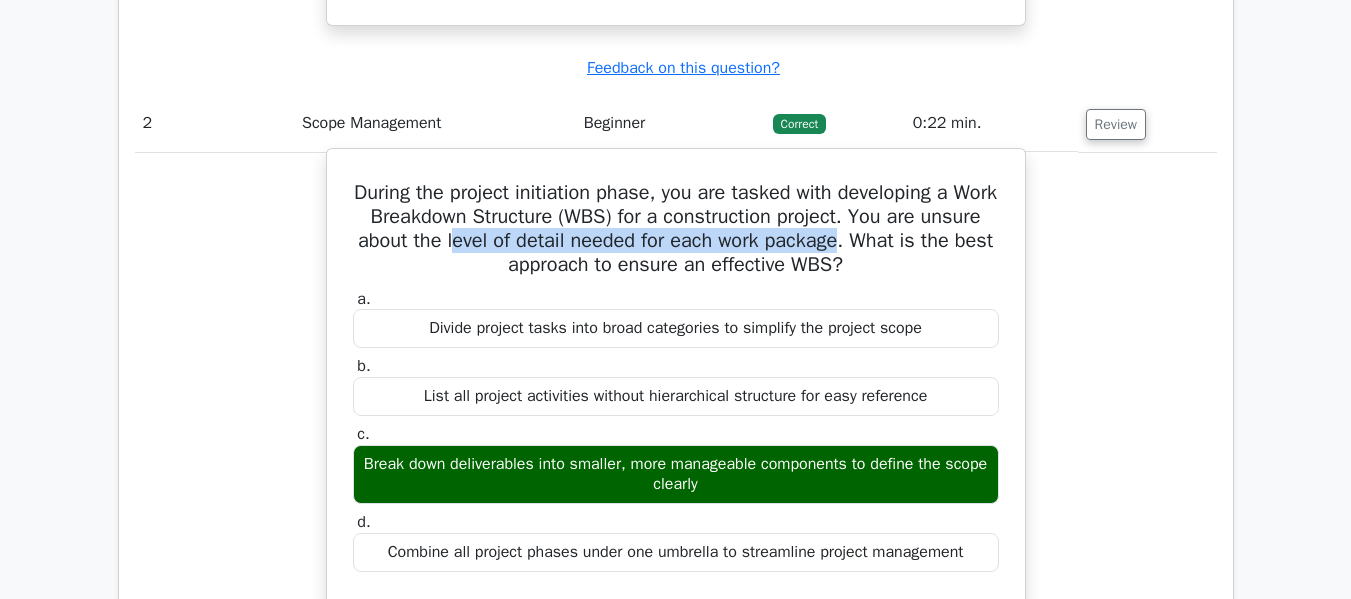 drag, startPoint x: 519, startPoint y: 245, endPoint x: 520, endPoint y: 284, distance: 39.012817 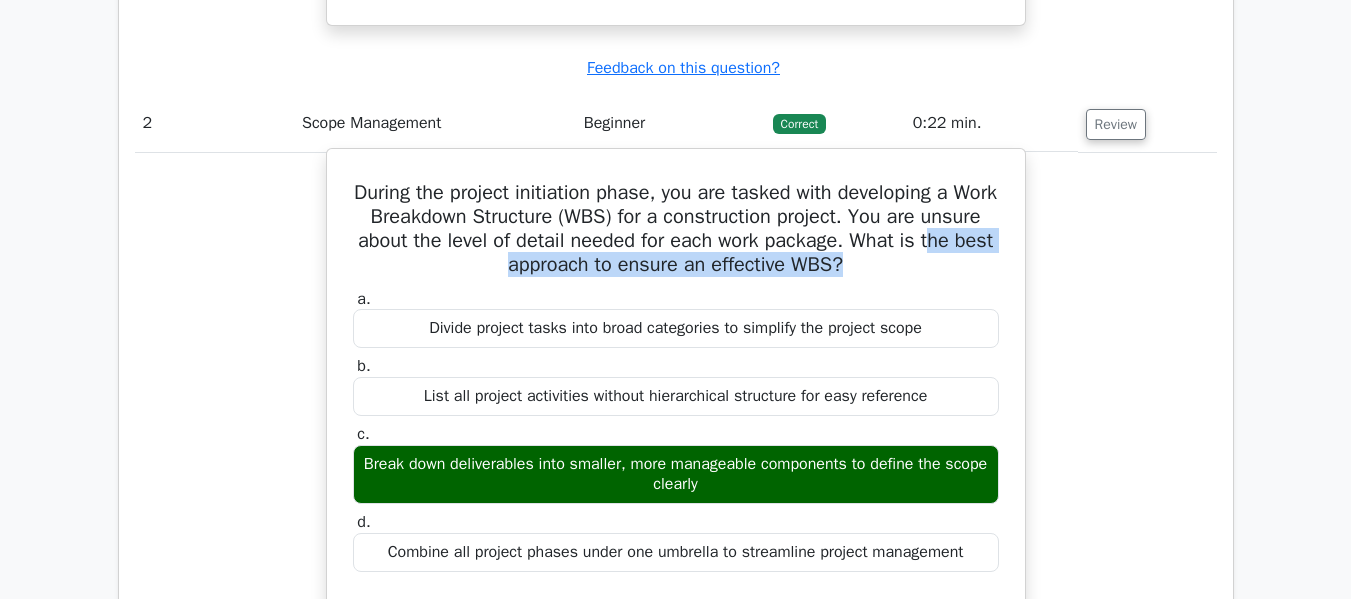 drag, startPoint x: 469, startPoint y: 262, endPoint x: 889, endPoint y: 264, distance: 420.00476 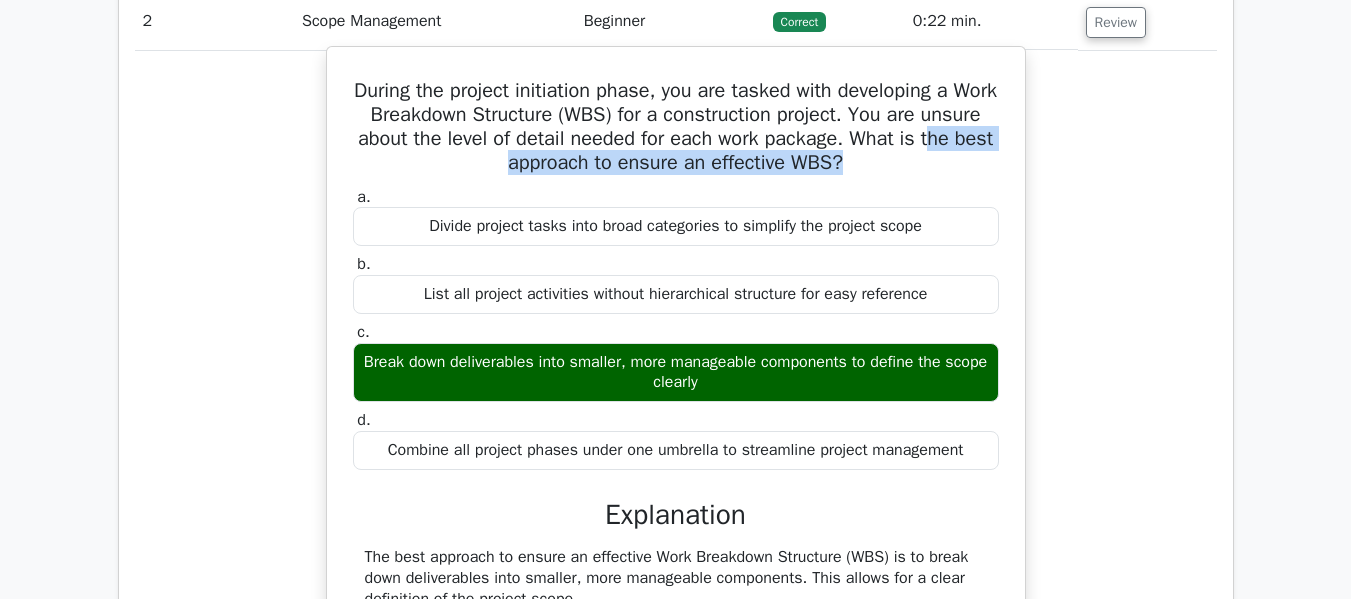scroll, scrollTop: 2700, scrollLeft: 0, axis: vertical 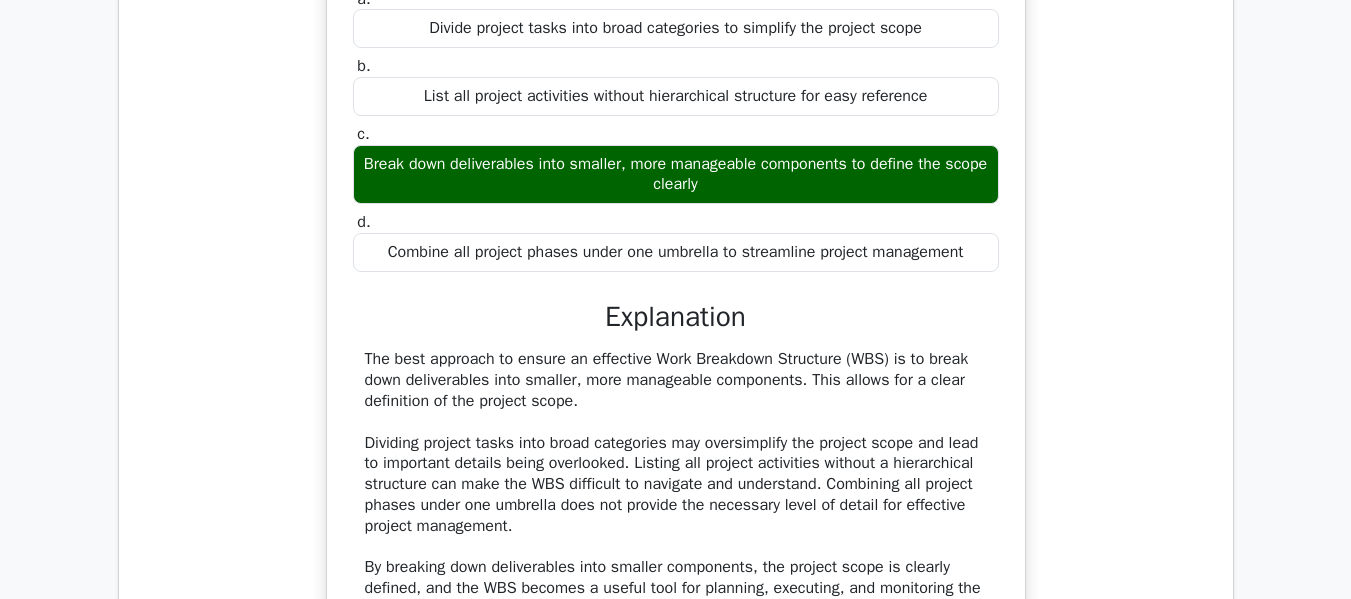 drag, startPoint x: 370, startPoint y: 173, endPoint x: 966, endPoint y: 158, distance: 596.1887 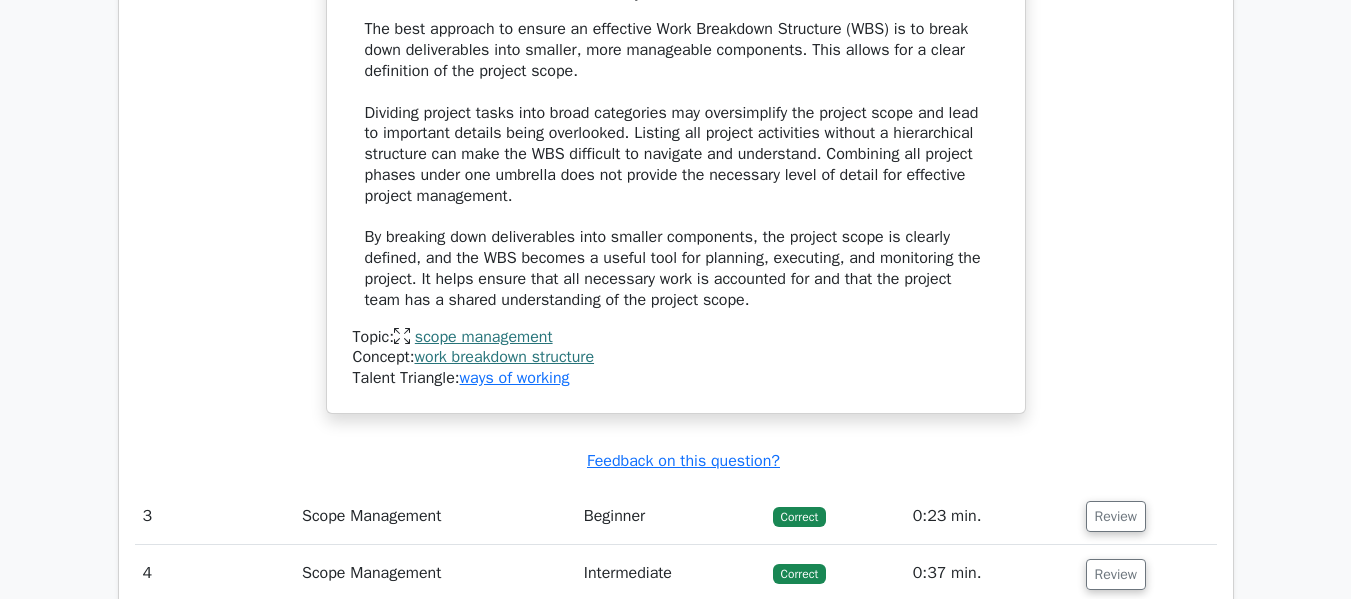 scroll, scrollTop: 2900, scrollLeft: 0, axis: vertical 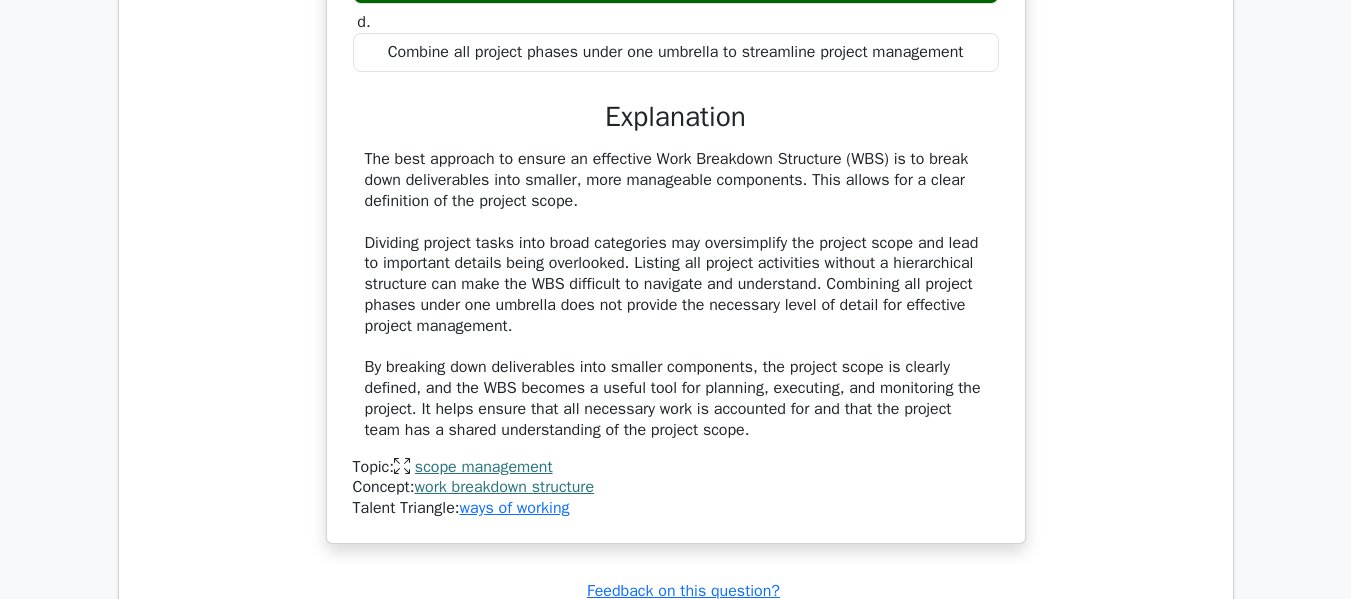 drag, startPoint x: 369, startPoint y: 165, endPoint x: 624, endPoint y: 201, distance: 257.52863 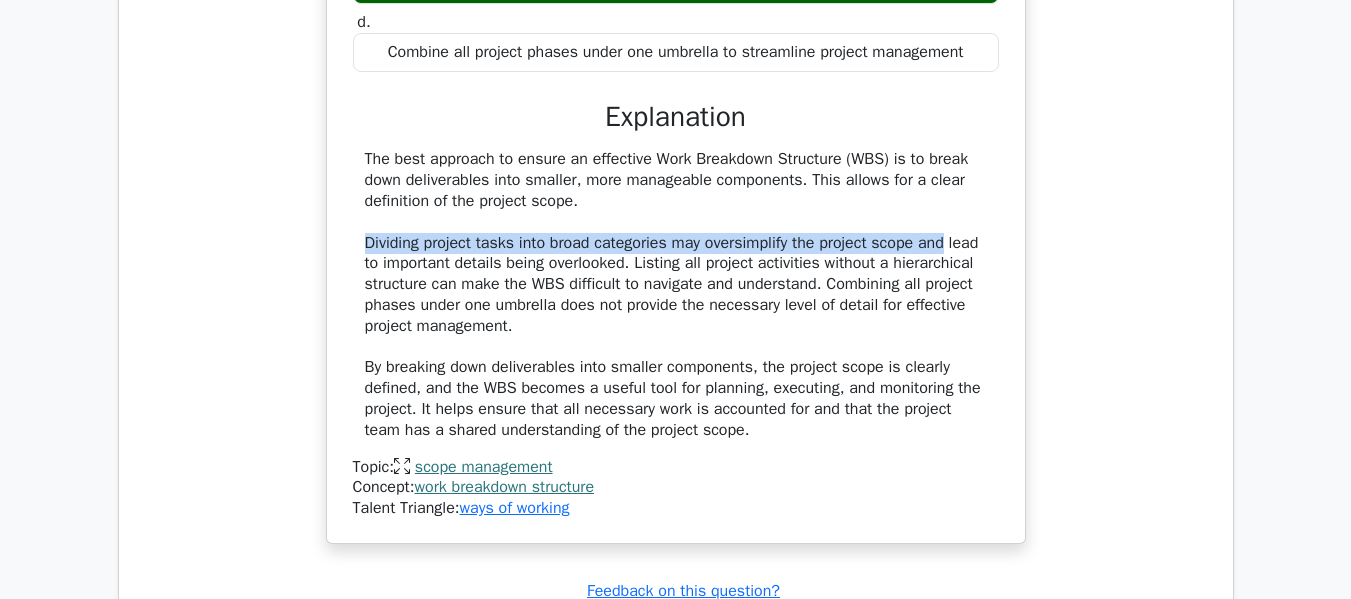 drag, startPoint x: 365, startPoint y: 246, endPoint x: 986, endPoint y: 246, distance: 621 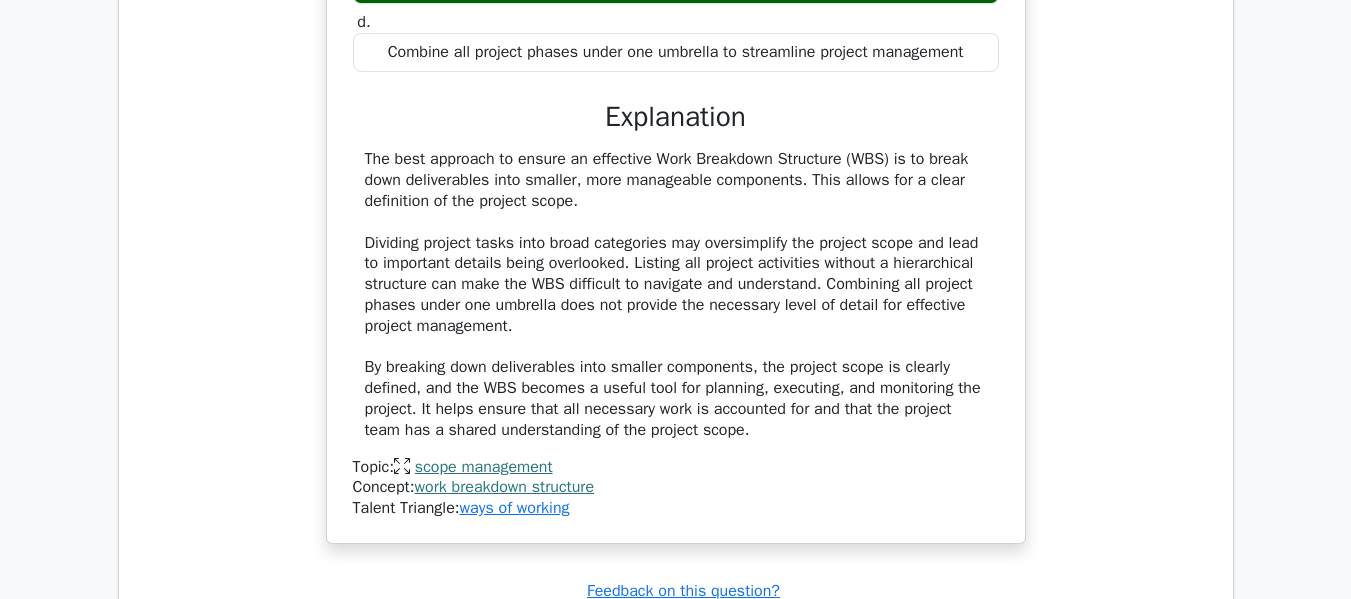 click on "The best approach to ensure an effective Work Breakdown Structure (WBS) is to break down deliverables into smaller, more manageable components. This allows for a clear definition of the project scope. Dividing project tasks into broad categories may oversimplify the project scope and lead to important details being overlooked. Listing all project activities without a hierarchical structure can make the WBS difficult to navigate and understand. Combining all project phases under one umbrella does not provide the necessary level of detail for effective project management. By breaking down deliverables into smaller components, the project scope is clearly defined, and the WBS becomes a useful tool for planning, executing, and monitoring the project. It helps ensure that all necessary work is accounted for and that the project team has a shared understanding of the project scope." at bounding box center (676, 294) 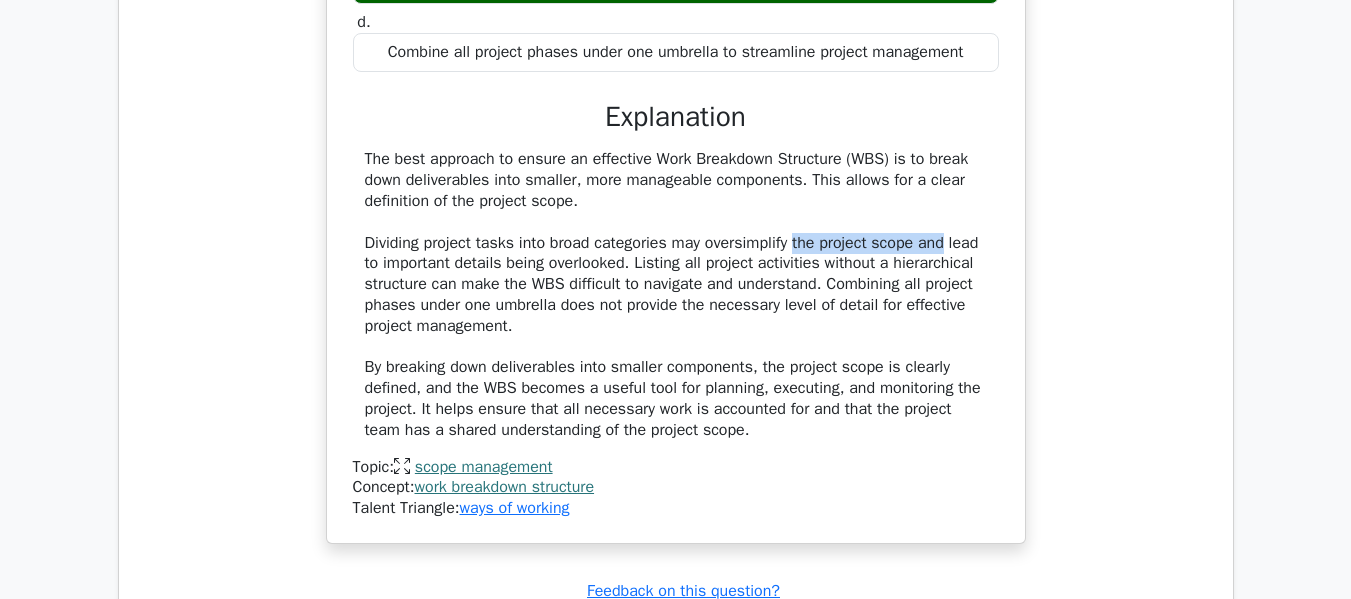 drag, startPoint x: 802, startPoint y: 241, endPoint x: 658, endPoint y: 251, distance: 144.3468 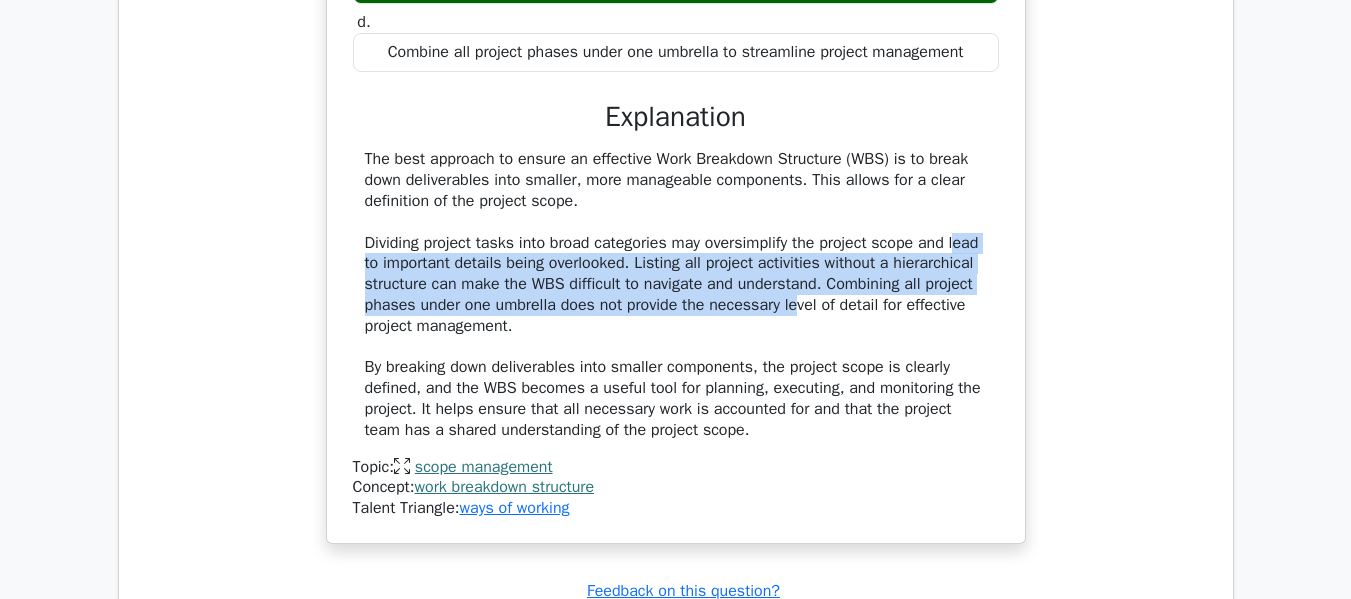 drag, startPoint x: 372, startPoint y: 268, endPoint x: 955, endPoint y: 311, distance: 584.5836 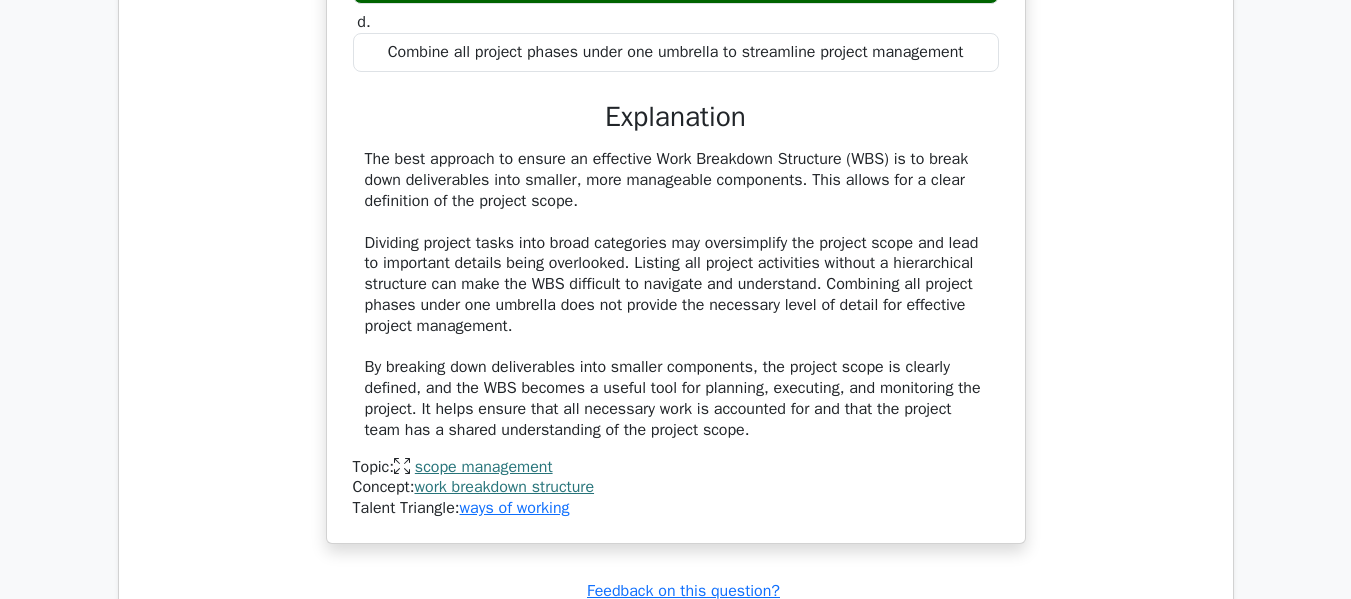 click on "The best approach to ensure an effective Work Breakdown Structure (WBS) is to break down deliverables into smaller, more manageable components. This allows for a clear definition of the project scope. Dividing project tasks into broad categories may oversimplify the project scope and lead to important details being overlooked. Listing all project activities without a hierarchical structure can make the WBS difficult to navigate and understand. Combining all project phases under one umbrella does not provide the necessary level of detail for effective project management. By breaking down deliverables into smaller components, the project scope is clearly defined, and the WBS becomes a useful tool for planning, executing, and monitoring the project. It helps ensure that all necessary work is accounted for and that the project team has a shared understanding of the project scope." at bounding box center (676, 294) 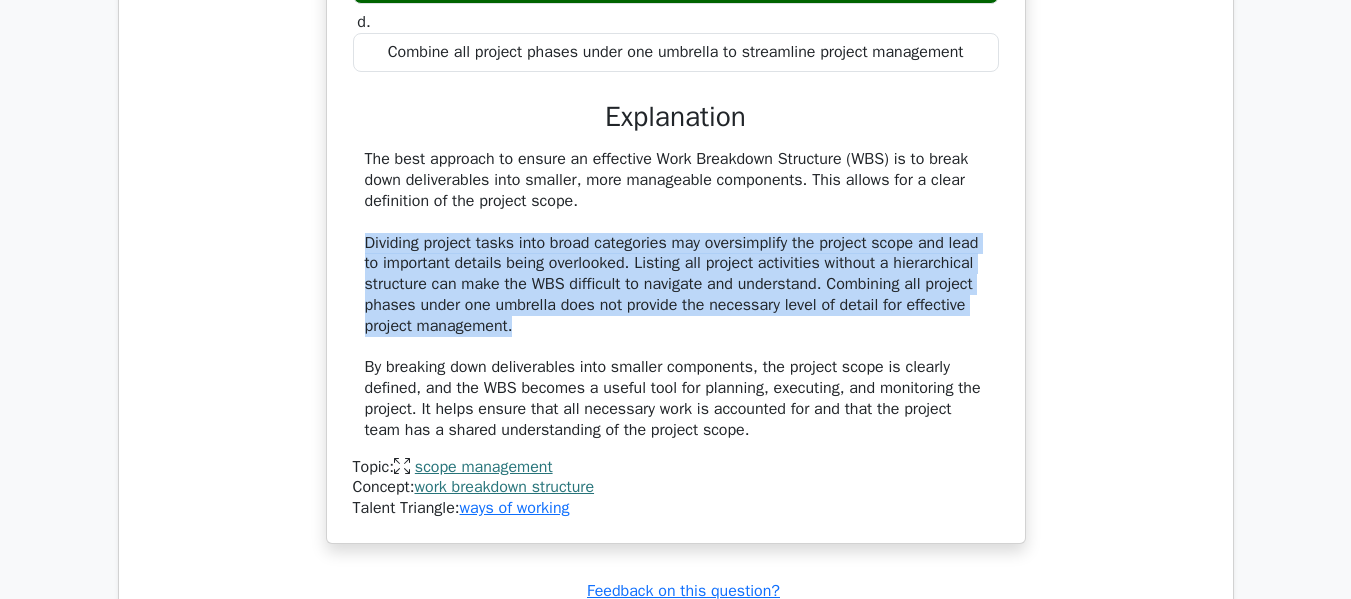 drag, startPoint x: 362, startPoint y: 247, endPoint x: 697, endPoint y: 318, distance: 342.44122 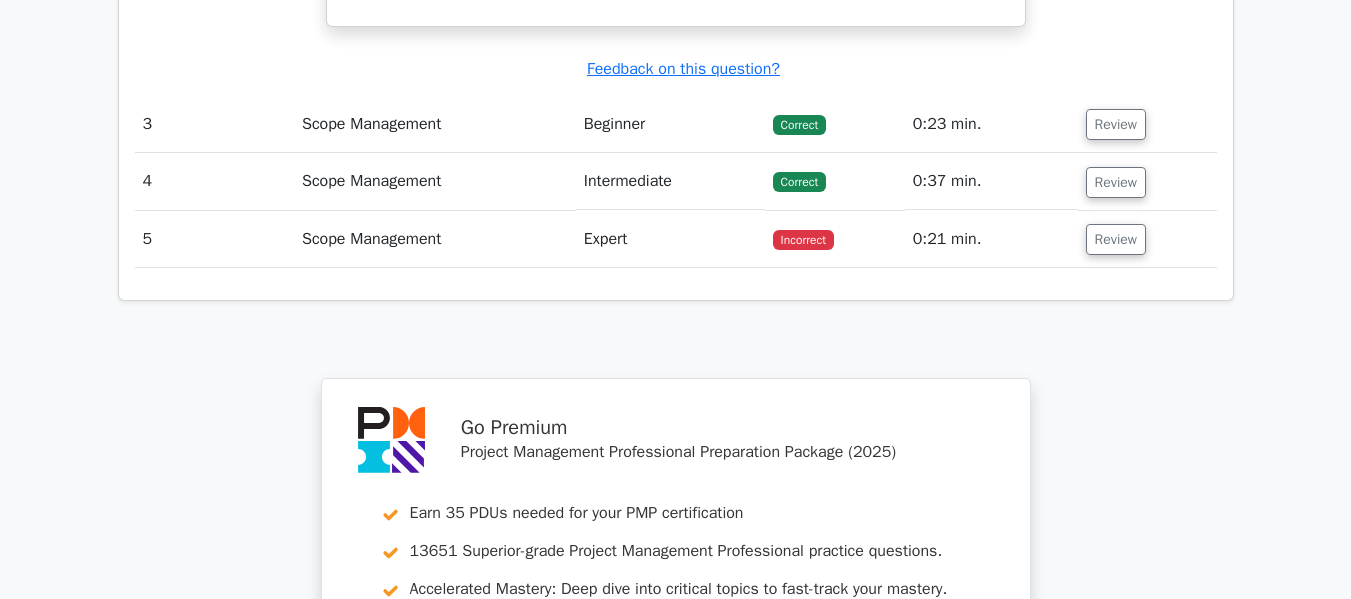 scroll, scrollTop: 3300, scrollLeft: 0, axis: vertical 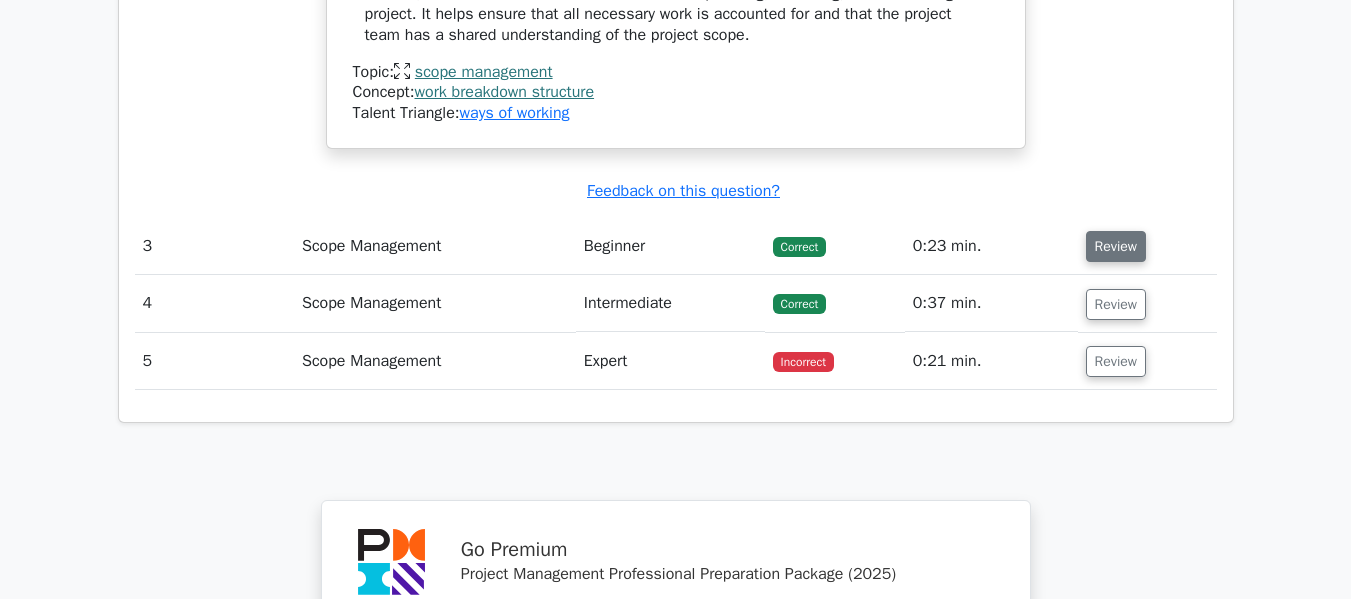 click on "Review" at bounding box center [1116, 246] 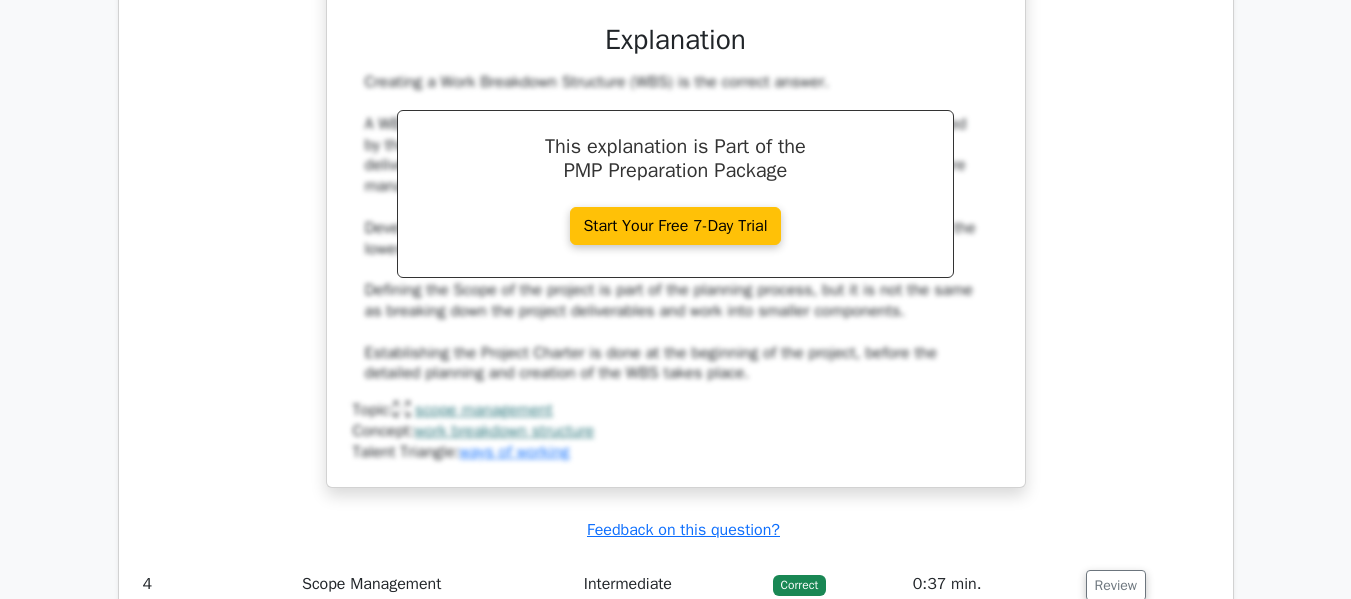 scroll, scrollTop: 4400, scrollLeft: 0, axis: vertical 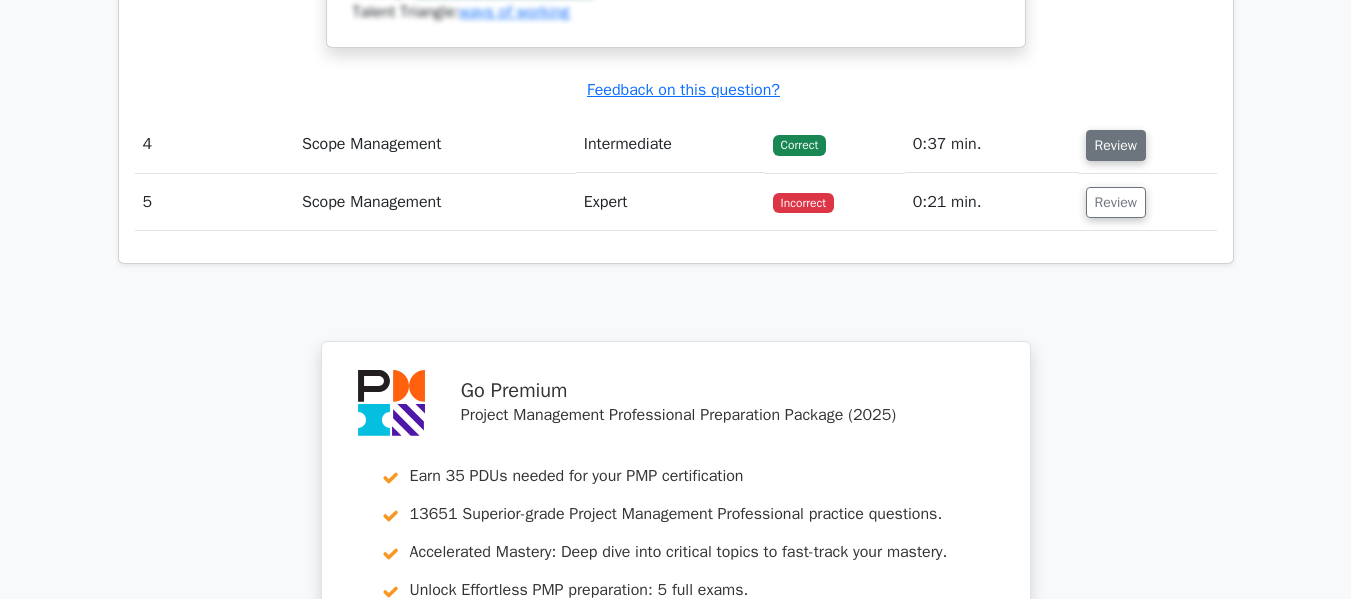 click on "Review" at bounding box center [1116, 145] 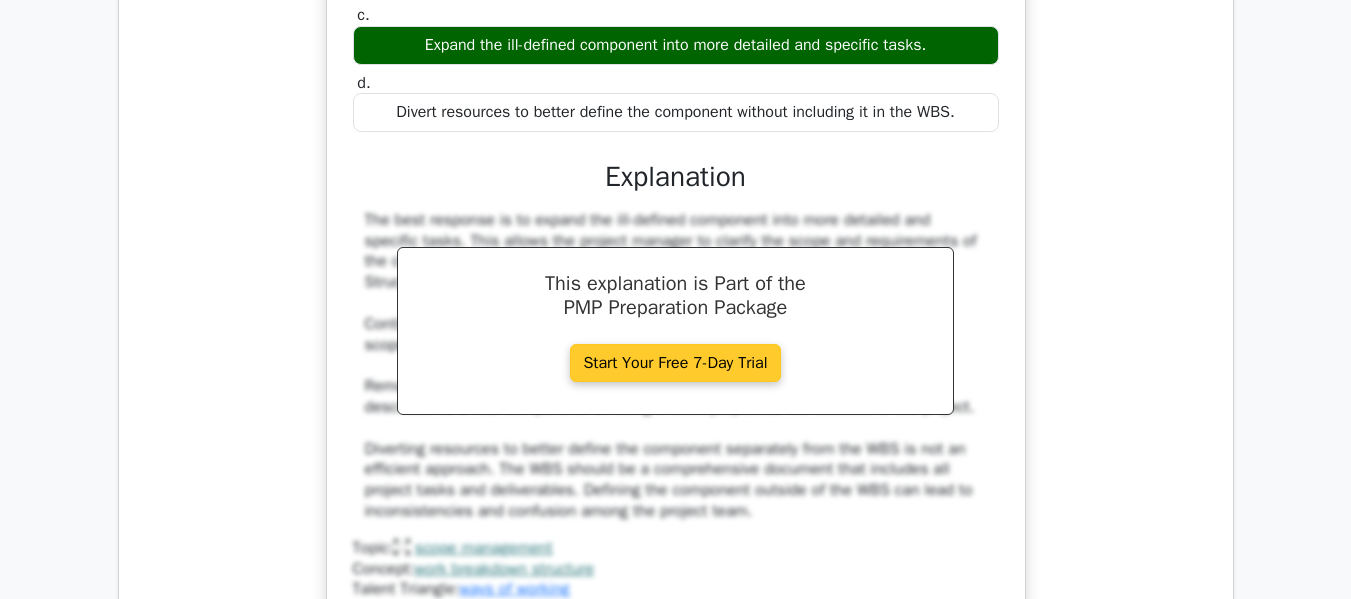 scroll, scrollTop: 5300, scrollLeft: 0, axis: vertical 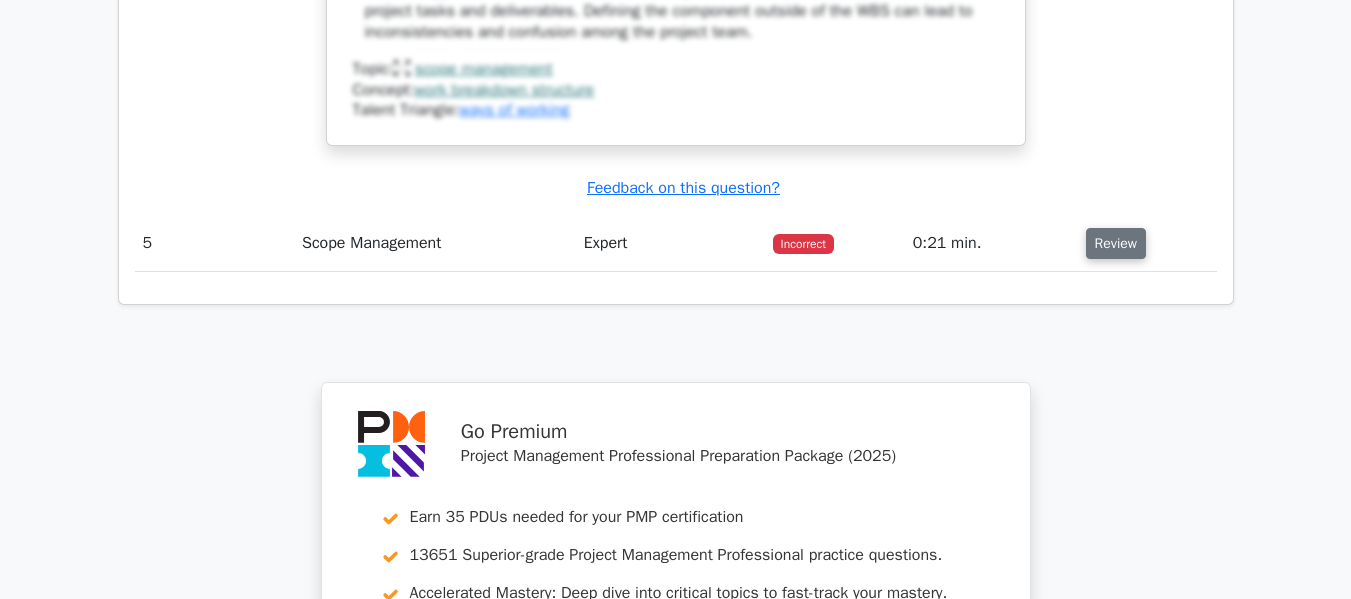 click on "Review" at bounding box center (1116, 243) 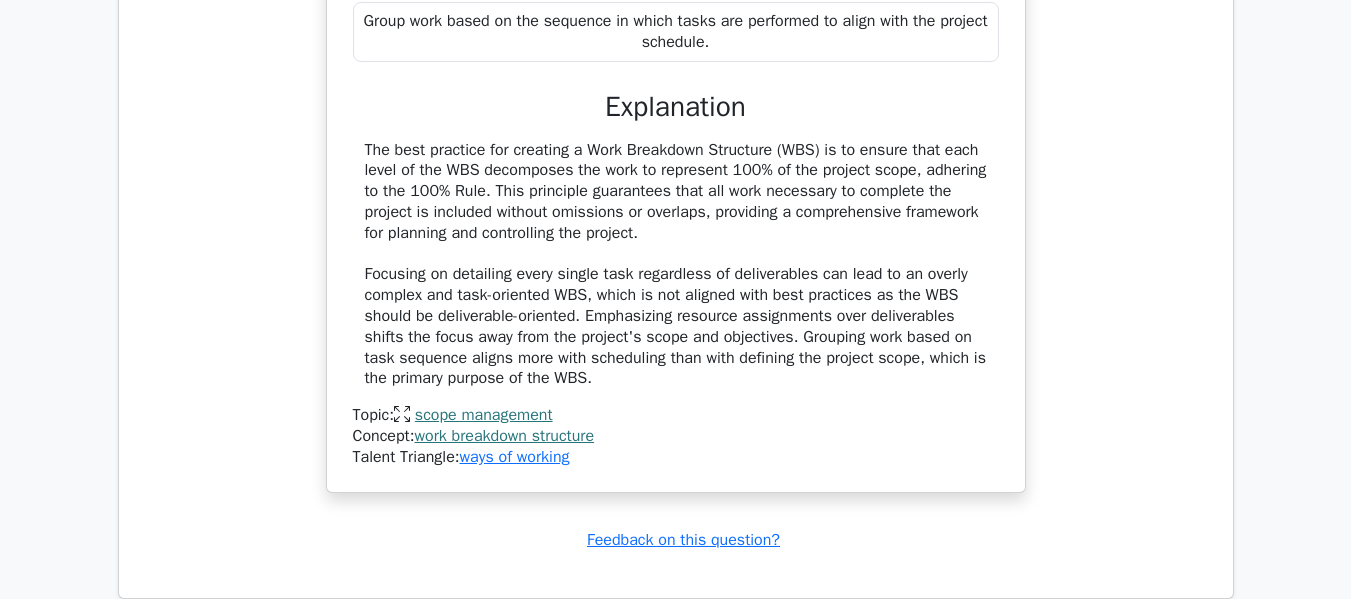 scroll, scrollTop: 6000, scrollLeft: 0, axis: vertical 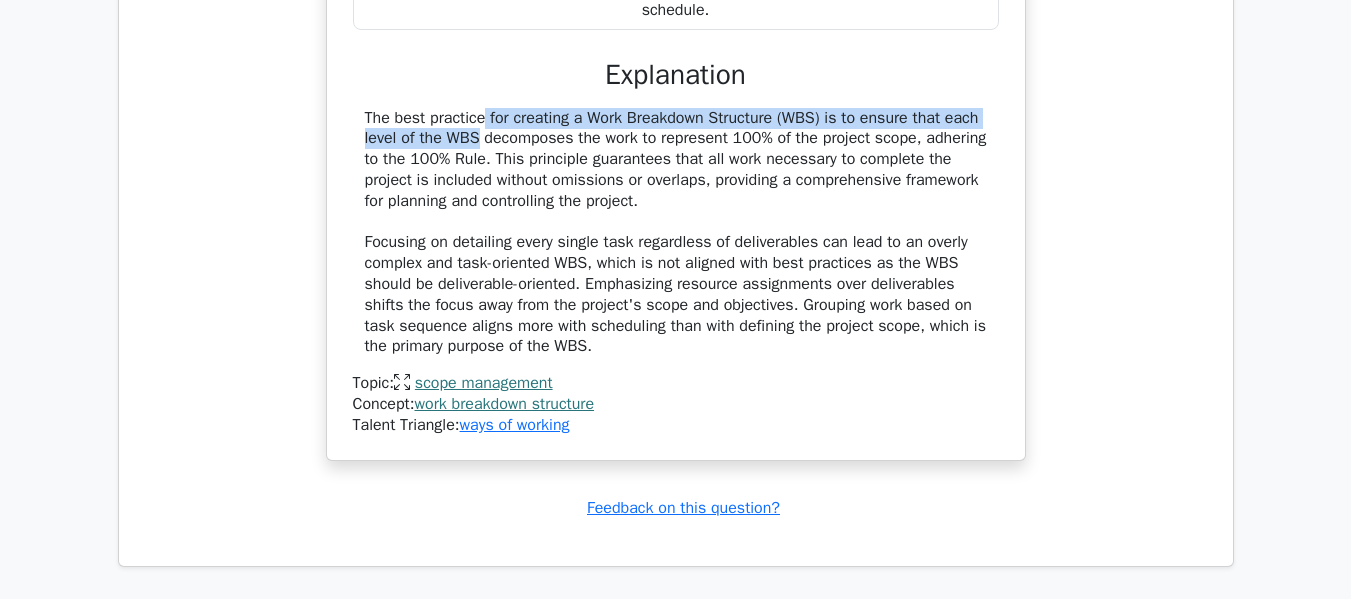drag, startPoint x: 364, startPoint y: 149, endPoint x: 1014, endPoint y: 136, distance: 650.13 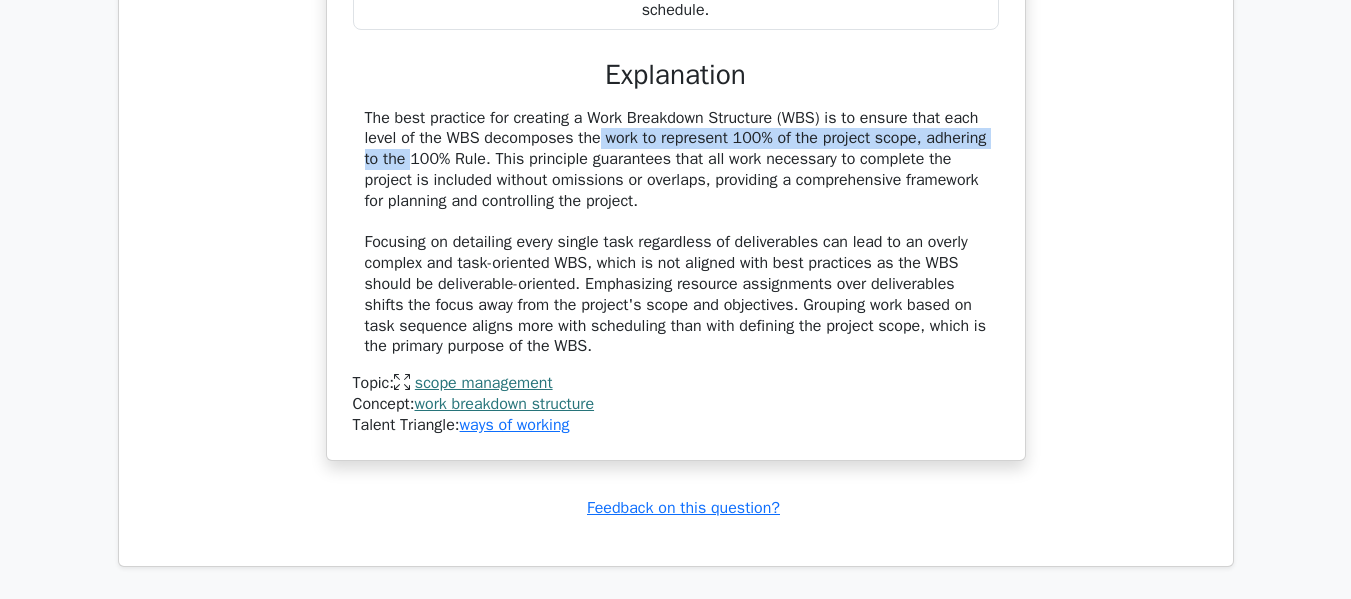drag, startPoint x: 458, startPoint y: 166, endPoint x: 718, endPoint y: 168, distance: 260.0077 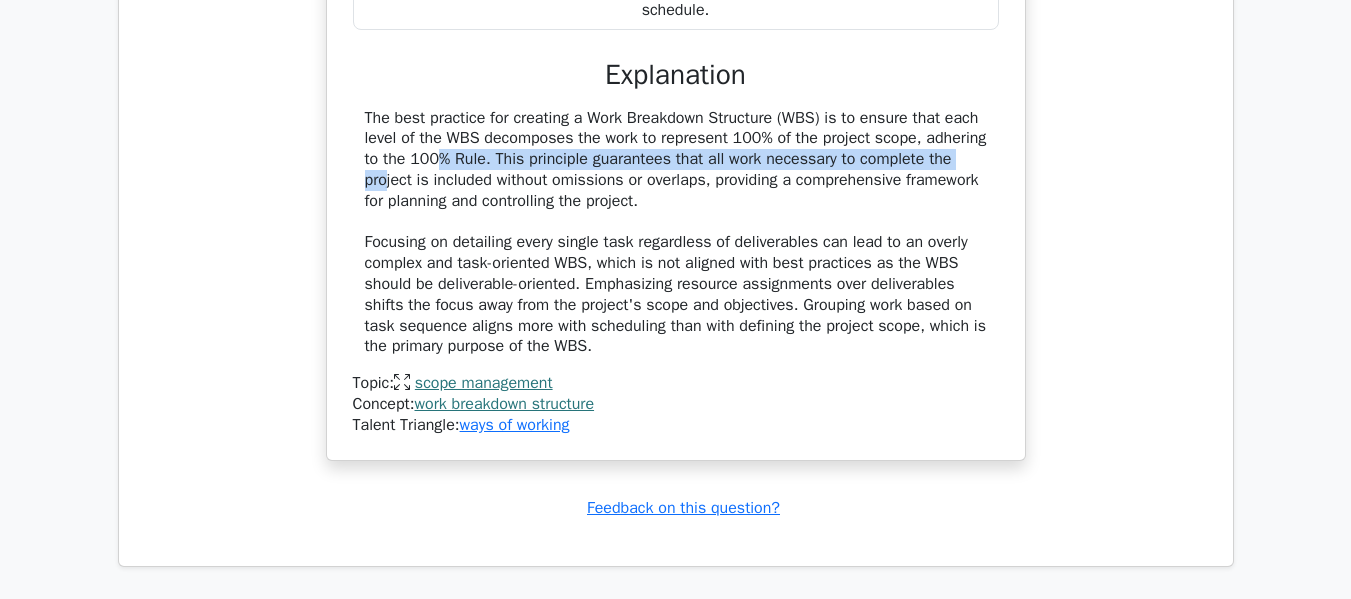 drag, startPoint x: 382, startPoint y: 187, endPoint x: 946, endPoint y: 187, distance: 564 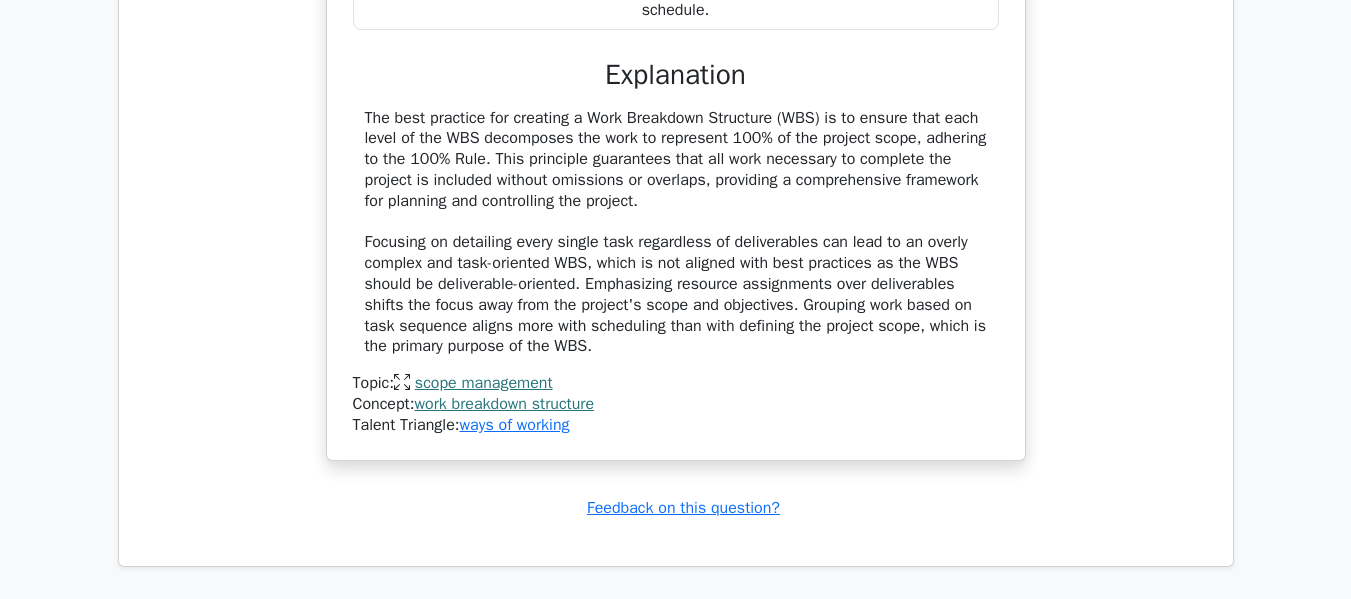 click on "The best practice for creating a Work Breakdown Structure (WBS) is to ensure that each level of the WBS decomposes the work to represent 100% of the project scope, adhering to the 100% Rule. This principle guarantees that all work necessary to complete the project is included without omissions or overlaps, providing a comprehensive framework for planning and controlling the project. Focusing on detailing every single task regardless of deliverables can lead to an overly complex and task-oriented WBS, which is not aligned with best practices as the WBS should be deliverable-oriented. Emphasizing resource assignments over deliverables shifts the focus away from the project's scope and objectives. Grouping work based on task sequence aligns more with scheduling than with defining the project scope, which is the primary purpose of the WBS." at bounding box center [676, 233] 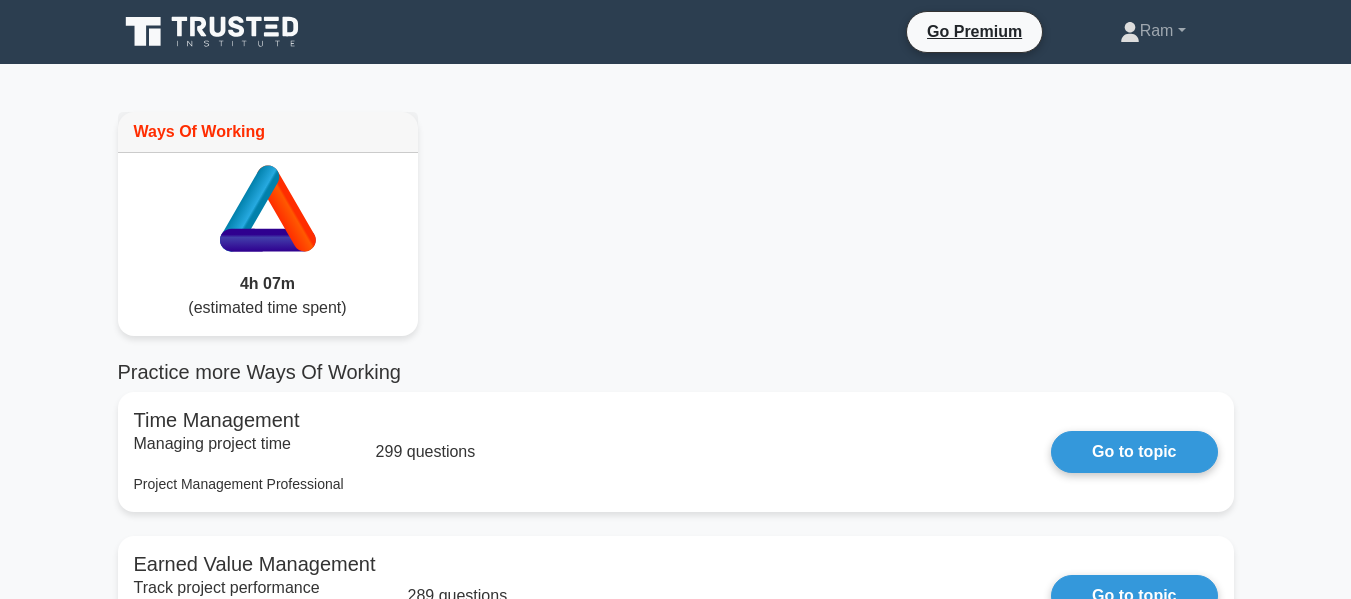 scroll, scrollTop: 300, scrollLeft: 0, axis: vertical 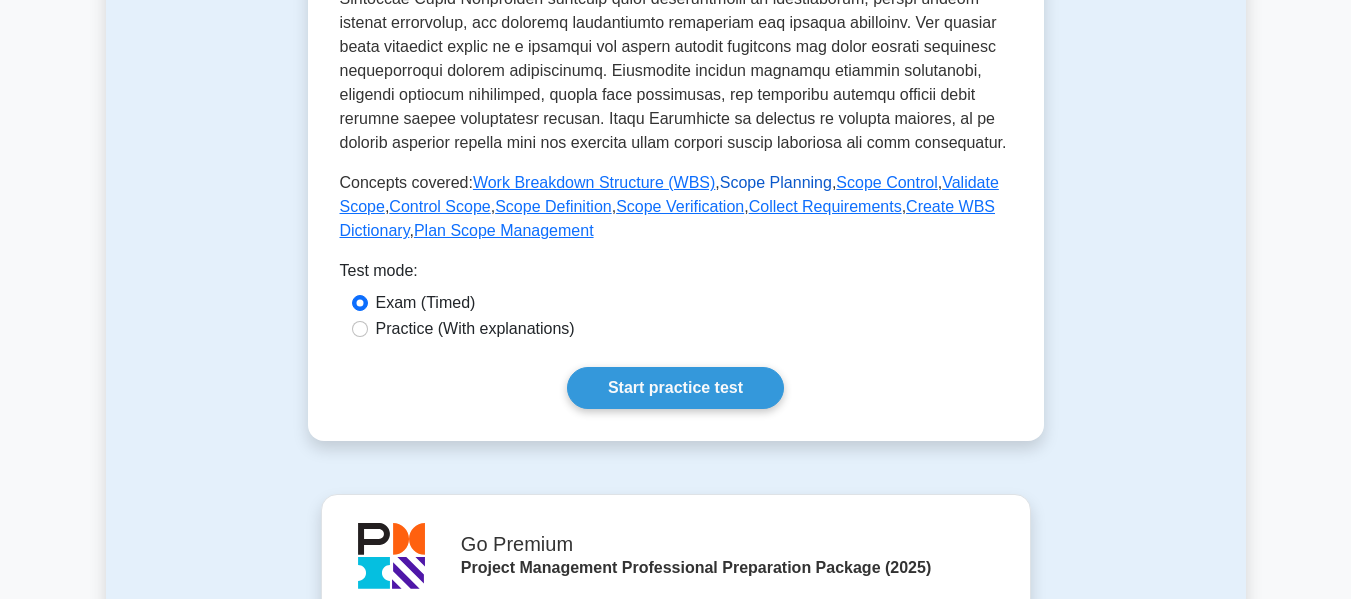 click on "Scope Planning" at bounding box center [776, 182] 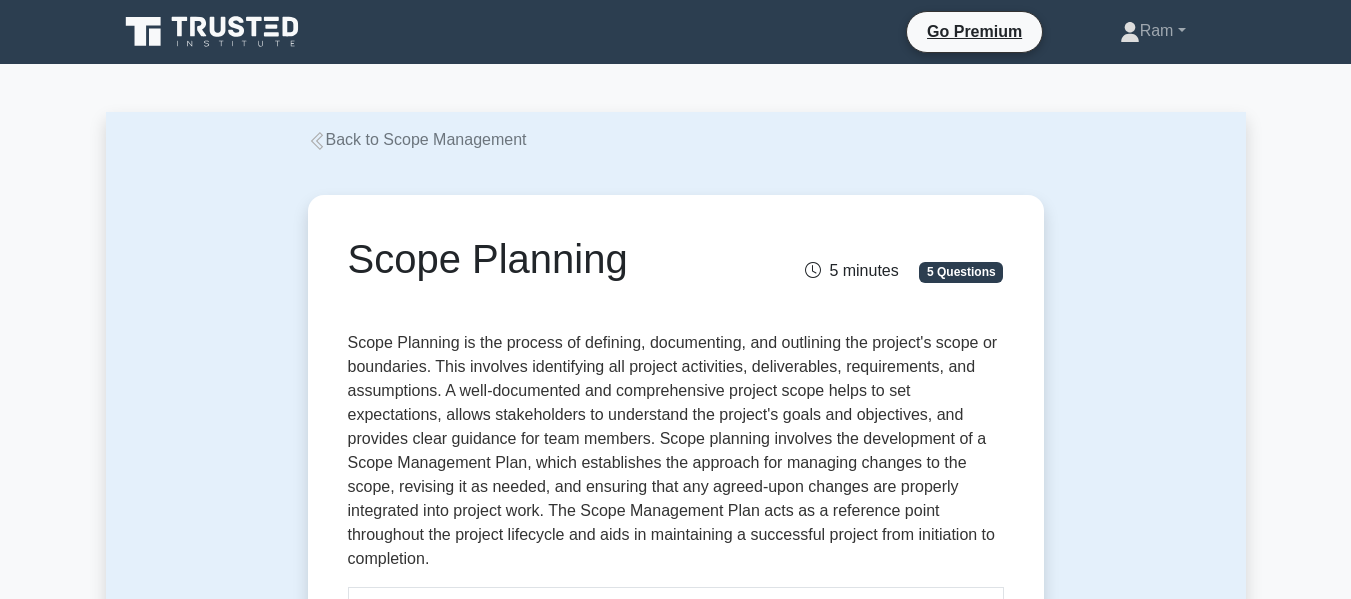 scroll, scrollTop: 400, scrollLeft: 0, axis: vertical 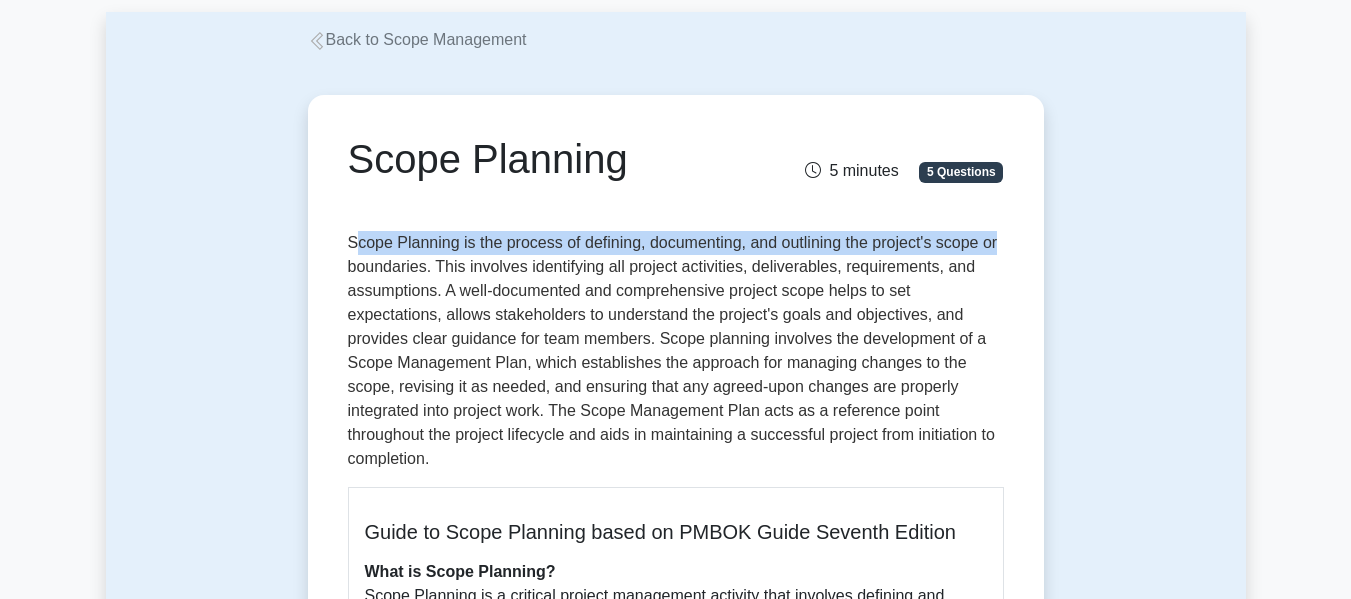 drag, startPoint x: 352, startPoint y: 250, endPoint x: 1026, endPoint y: 235, distance: 674.1669 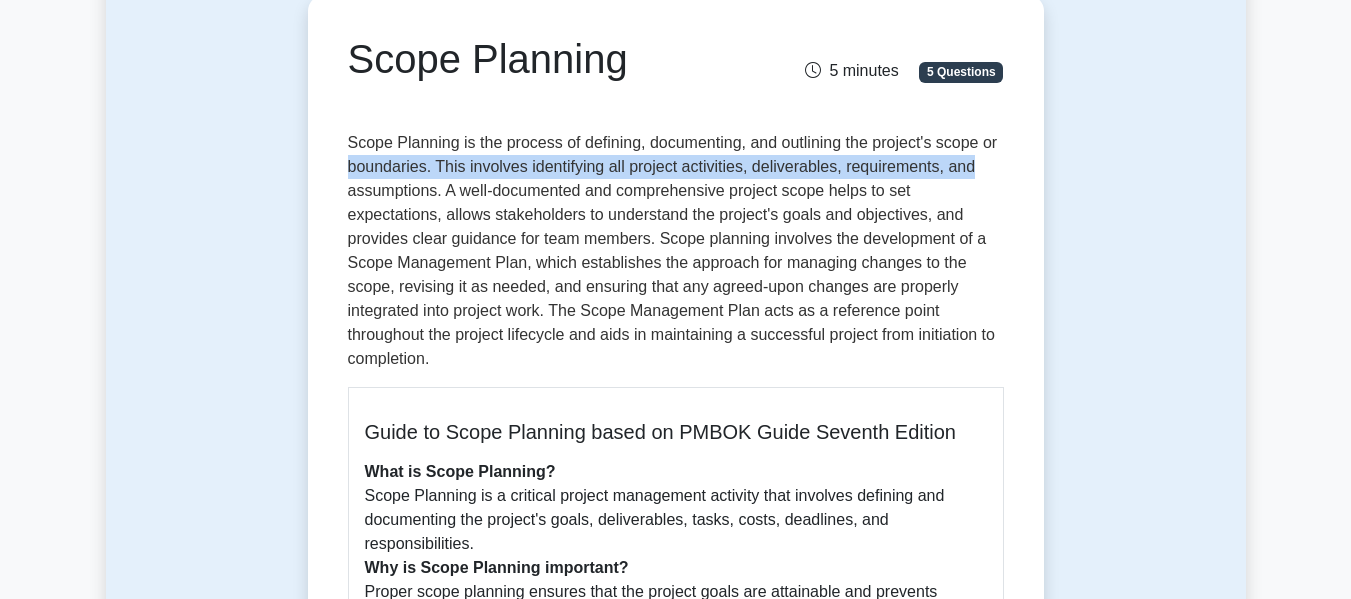 drag, startPoint x: 351, startPoint y: 176, endPoint x: 850, endPoint y: 224, distance: 501.3033 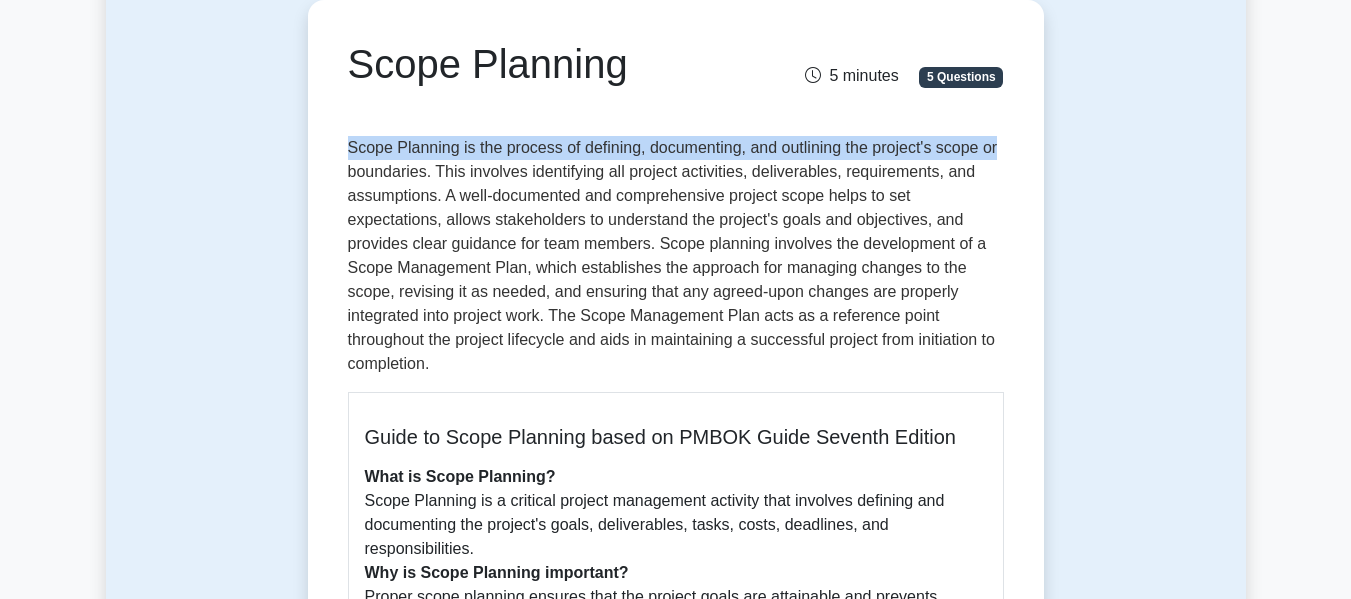 drag, startPoint x: 348, startPoint y: 145, endPoint x: 1046, endPoint y: 139, distance: 698.0258 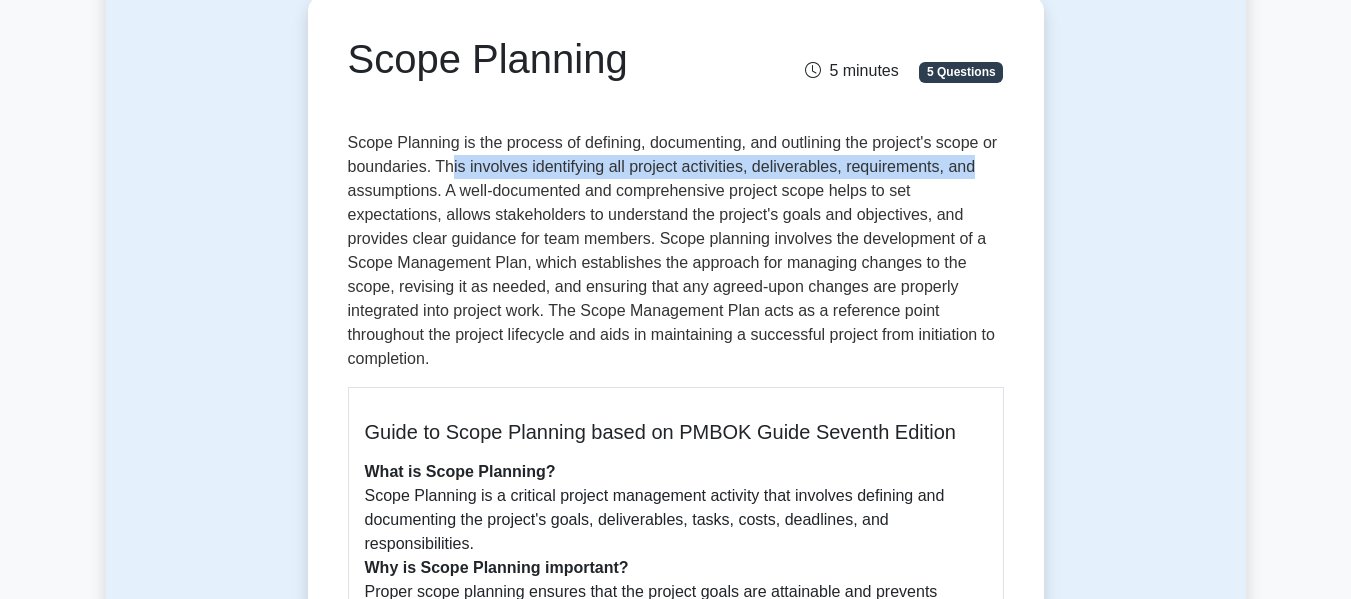 drag, startPoint x: 449, startPoint y: 172, endPoint x: 1017, endPoint y: 166, distance: 568.0317 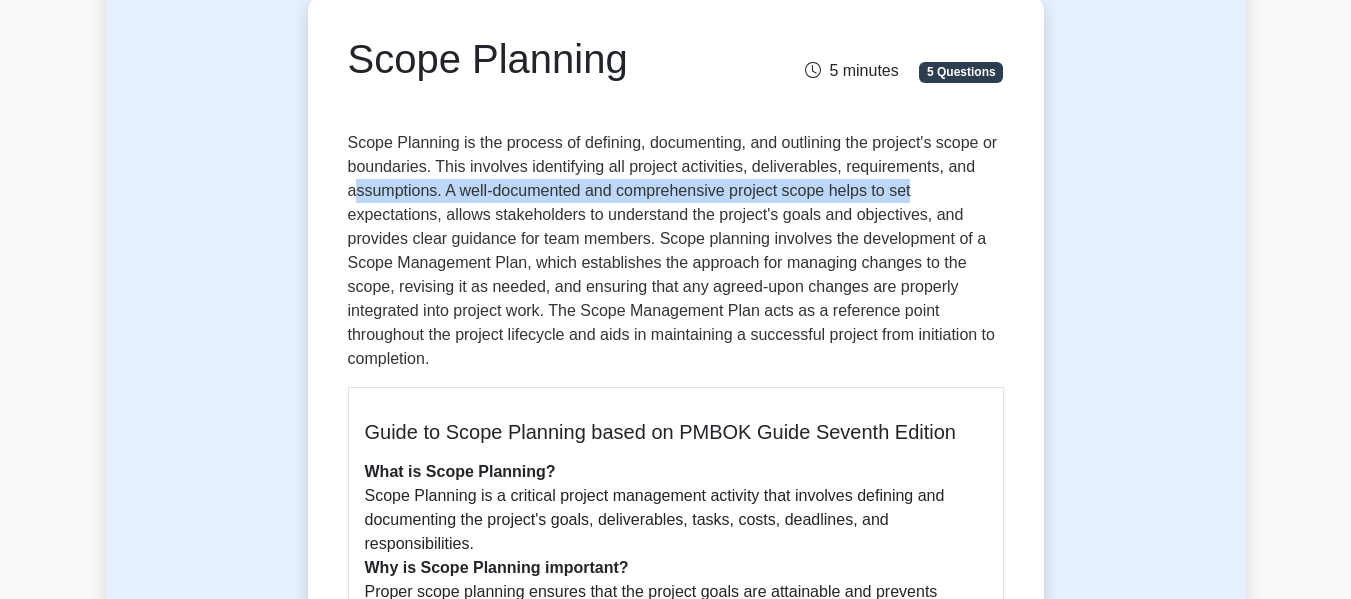 drag, startPoint x: 353, startPoint y: 196, endPoint x: 875, endPoint y: 204, distance: 522.0613 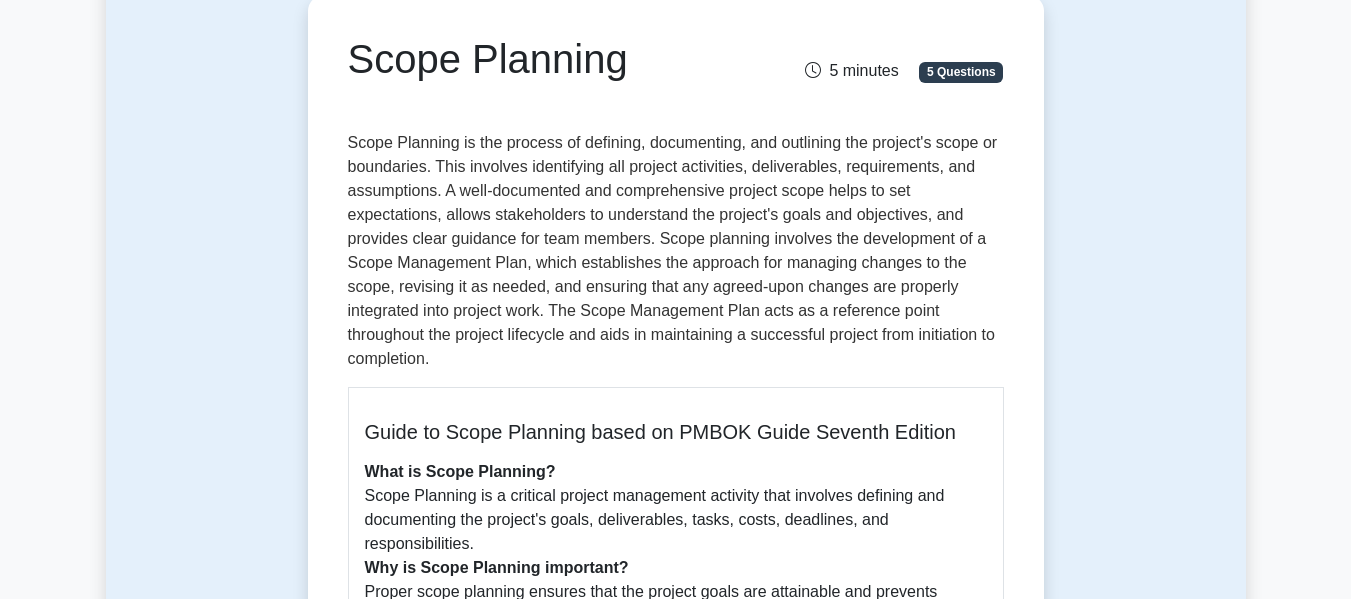 click on "Scope Planning is the process of defining, documenting, and outlining the project's scope or boundaries. This involves identifying all project activities, deliverables, requirements, and assumptions. A well-documented and comprehensive project scope helps to set expectations, allows stakeholders to understand the project's goals and objectives, and provides clear guidance for team members. Scope planning involves the development of a Scope Management Plan, which establishes the approach for managing changes to the scope, revising it as needed, and ensuring that any agreed-upon changes are properly integrated into project work. The Scope Management Plan acts as a reference point throughout the project lifecycle and aids in maintaining a successful project from initiation to completion." at bounding box center (676, 251) 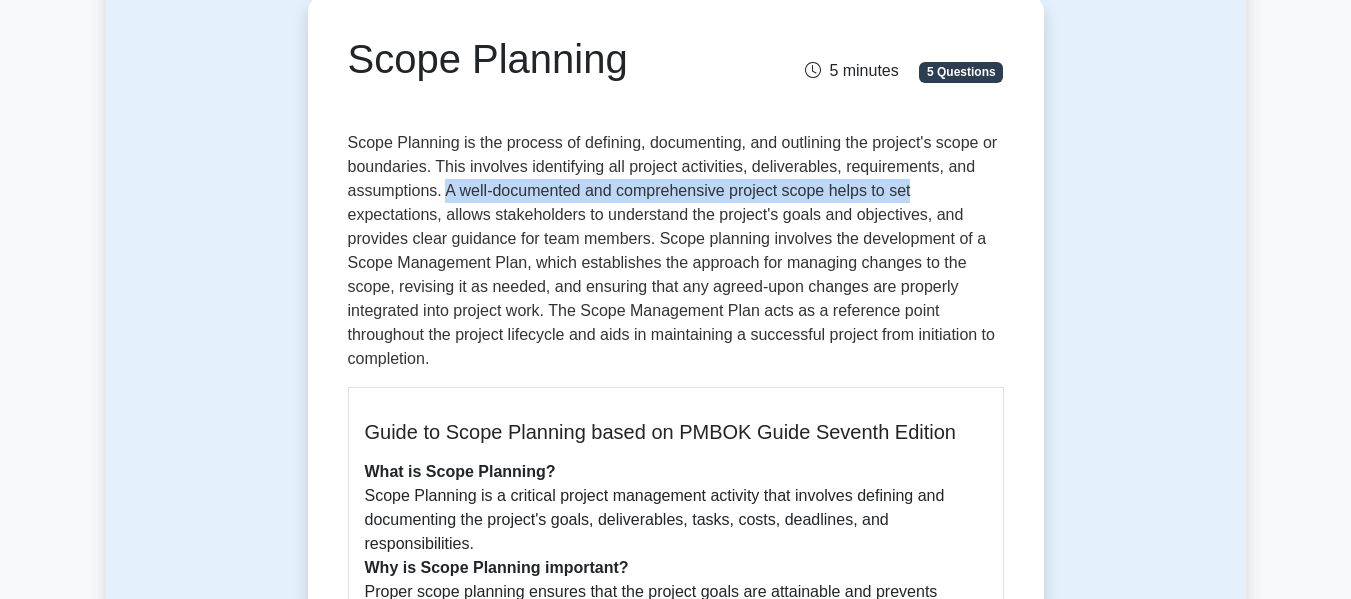 drag, startPoint x: 444, startPoint y: 190, endPoint x: 970, endPoint y: 199, distance: 526.07697 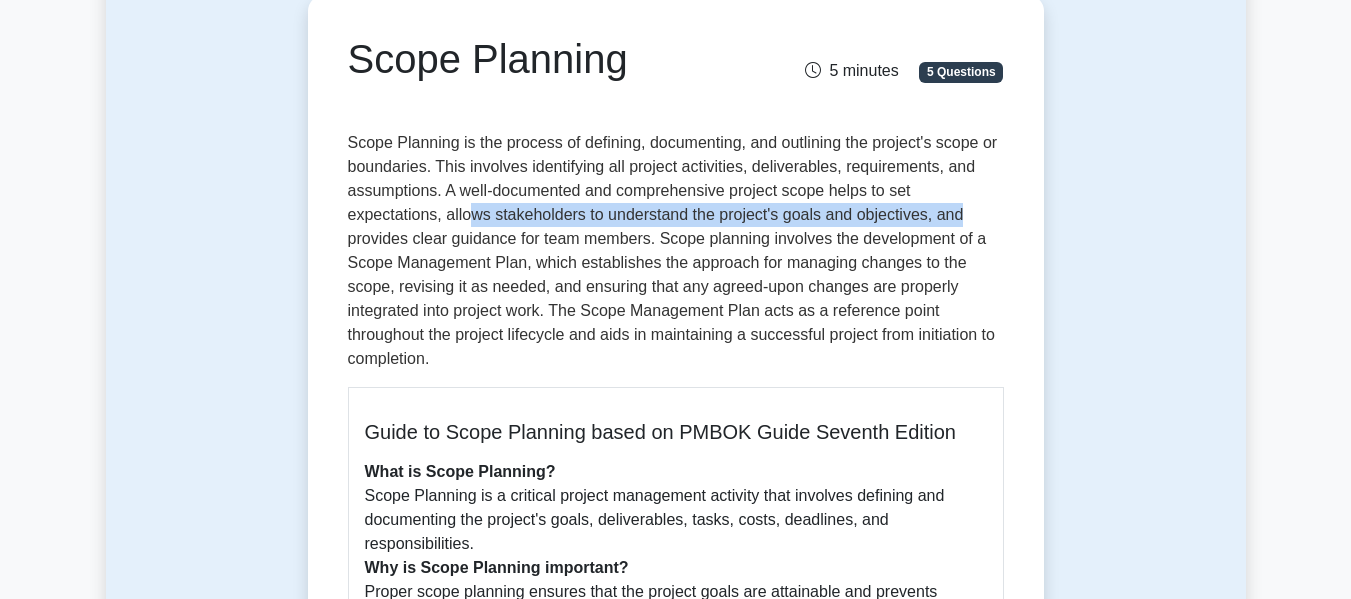 drag, startPoint x: 466, startPoint y: 213, endPoint x: 1001, endPoint y: 205, distance: 535.0598 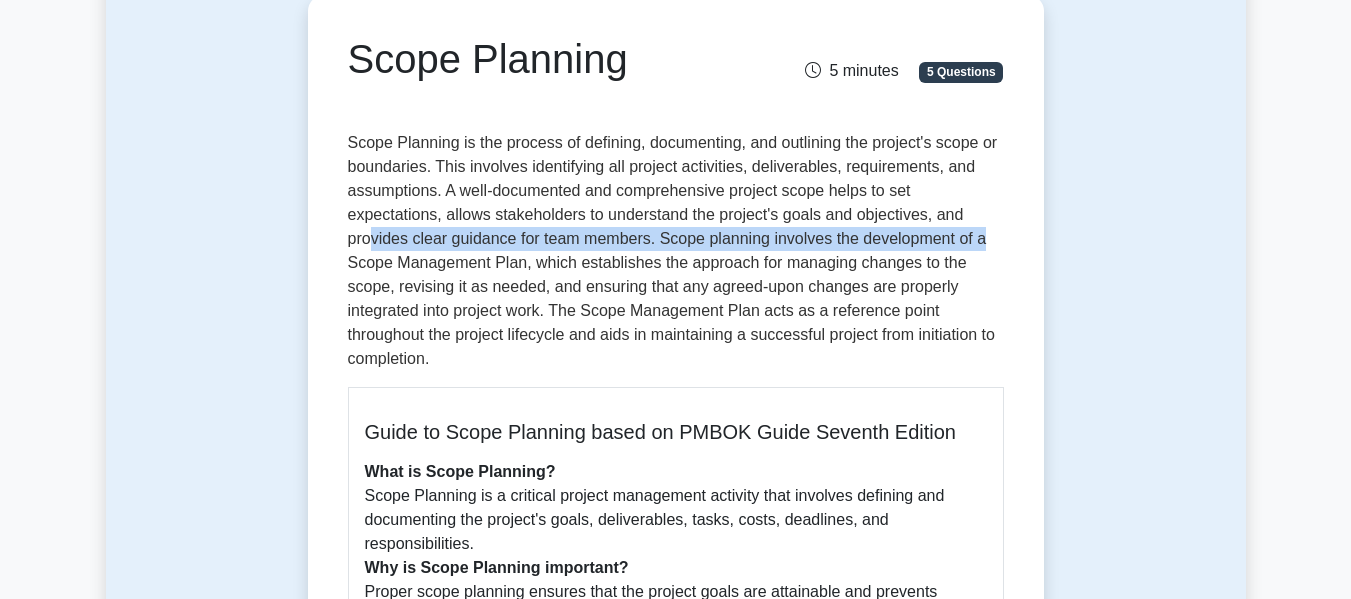 drag, startPoint x: 368, startPoint y: 245, endPoint x: 1015, endPoint y: 238, distance: 647.03784 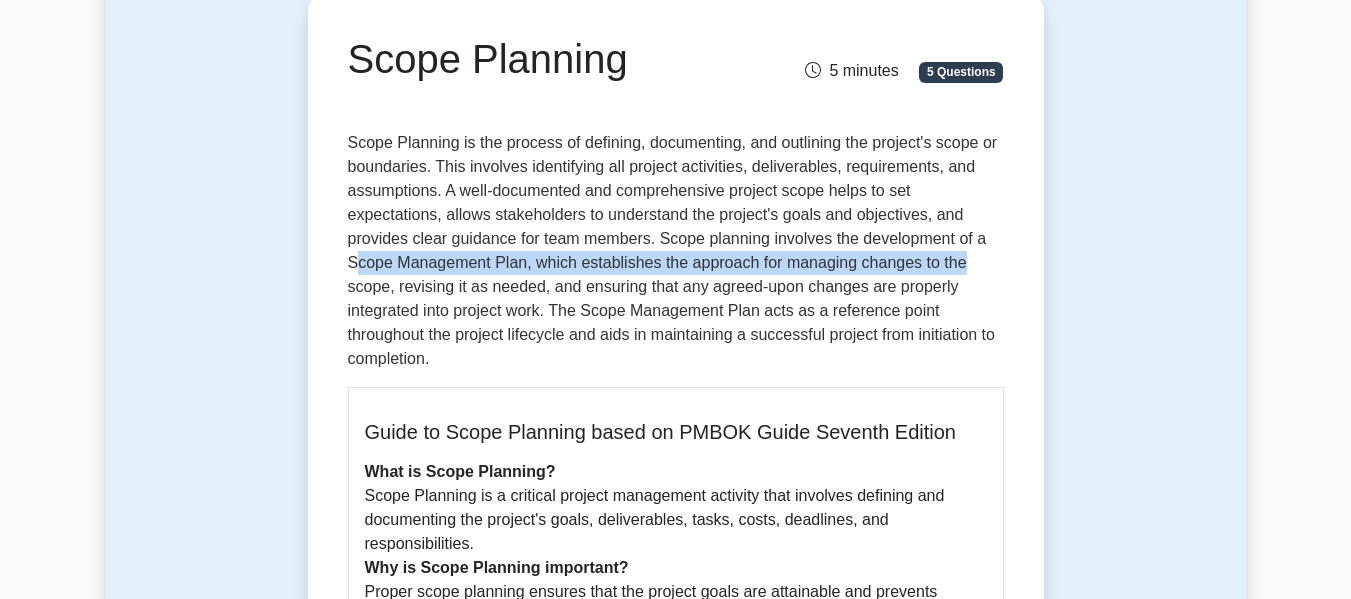drag, startPoint x: 357, startPoint y: 261, endPoint x: 999, endPoint y: 255, distance: 642.028 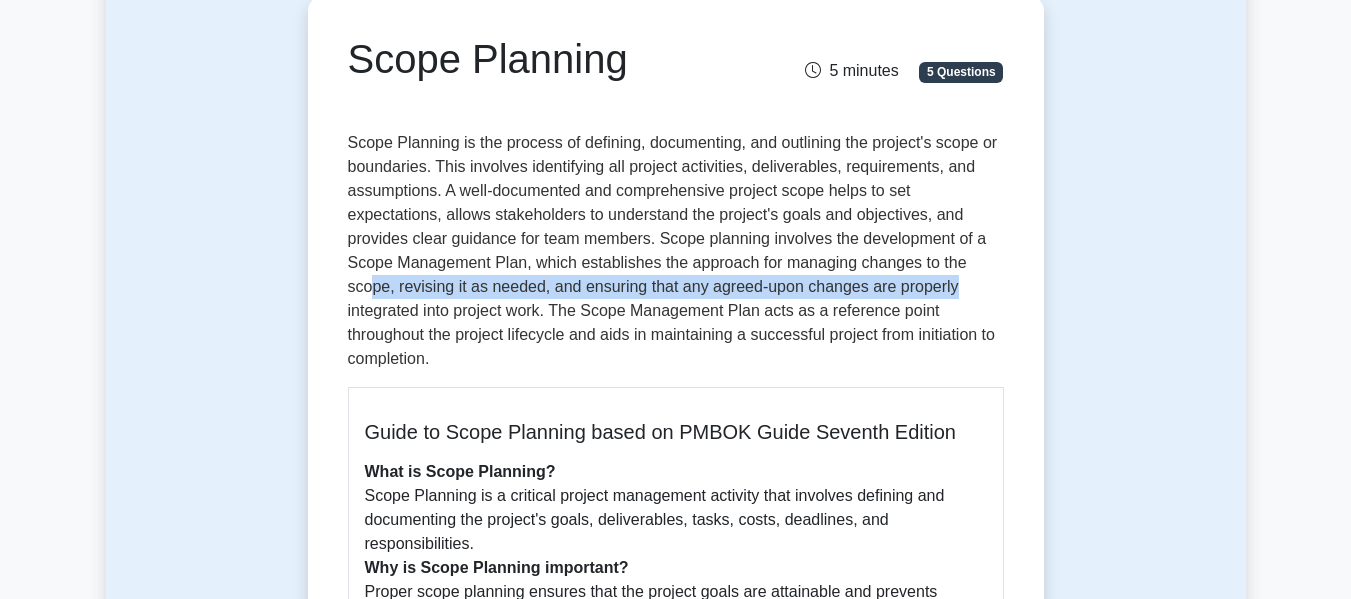 drag, startPoint x: 367, startPoint y: 290, endPoint x: 847, endPoint y: 294, distance: 480.01666 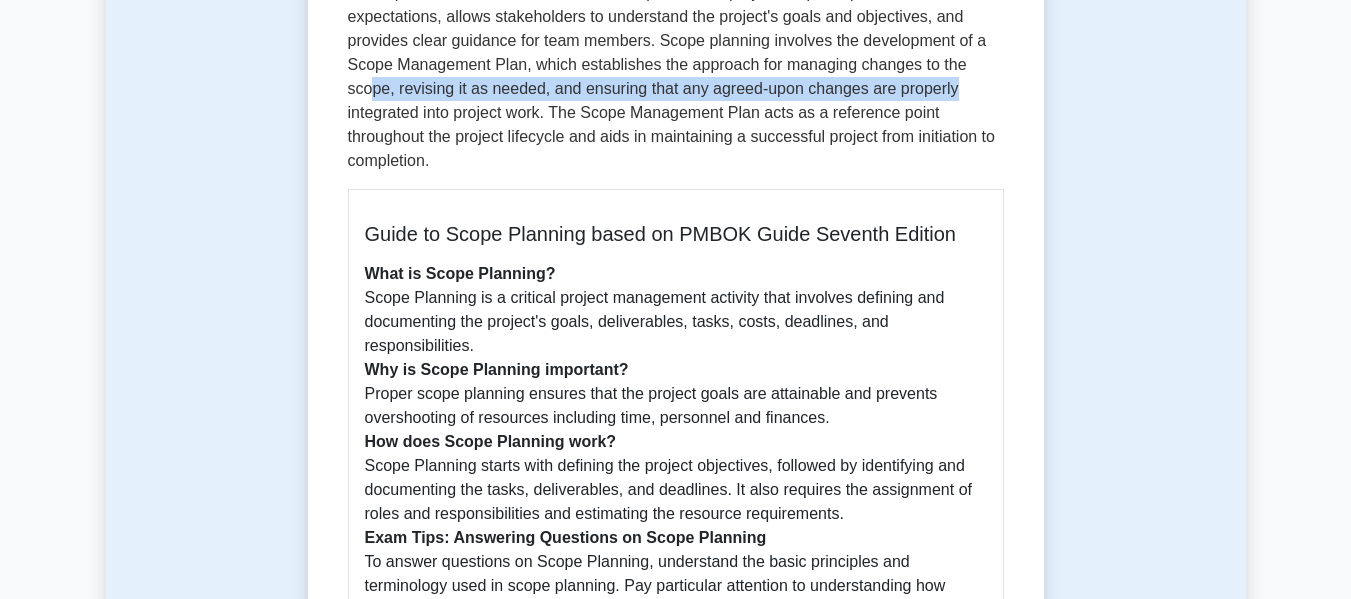 scroll, scrollTop: 400, scrollLeft: 0, axis: vertical 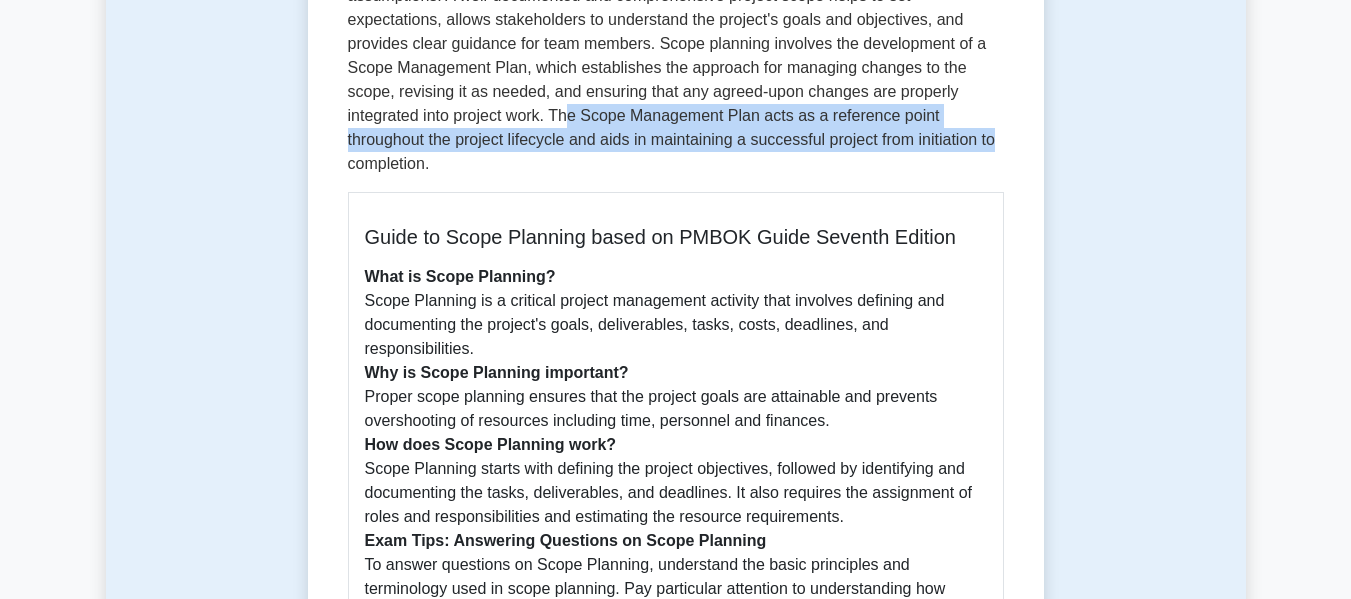 drag, startPoint x: 569, startPoint y: 120, endPoint x: 1067, endPoint y: 137, distance: 498.29007 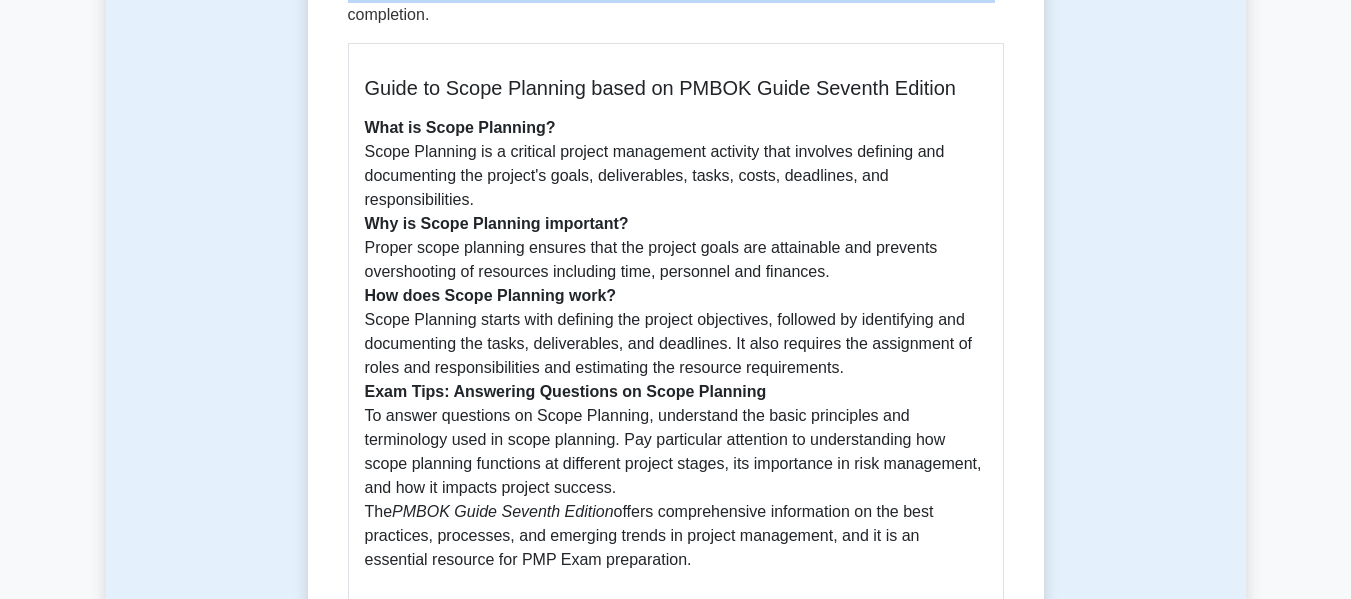 scroll, scrollTop: 600, scrollLeft: 0, axis: vertical 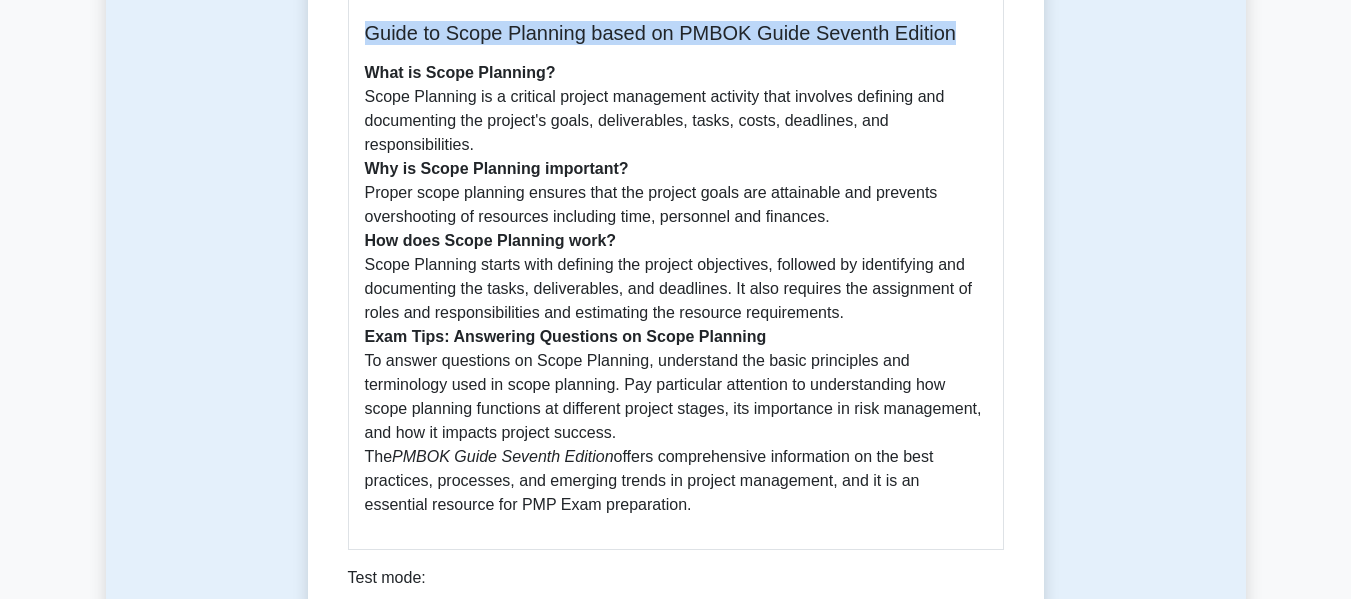 drag, startPoint x: 369, startPoint y: 33, endPoint x: 980, endPoint y: 24, distance: 611.0663 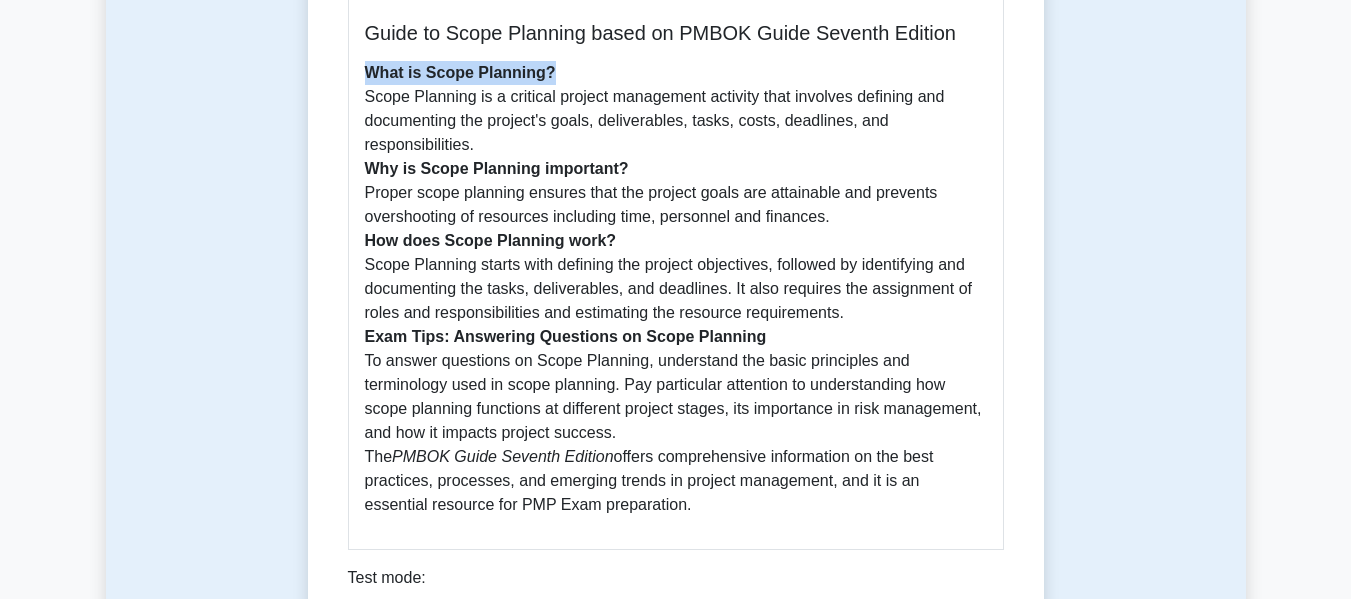 drag, startPoint x: 363, startPoint y: 65, endPoint x: 466, endPoint y: 77, distance: 103.69667 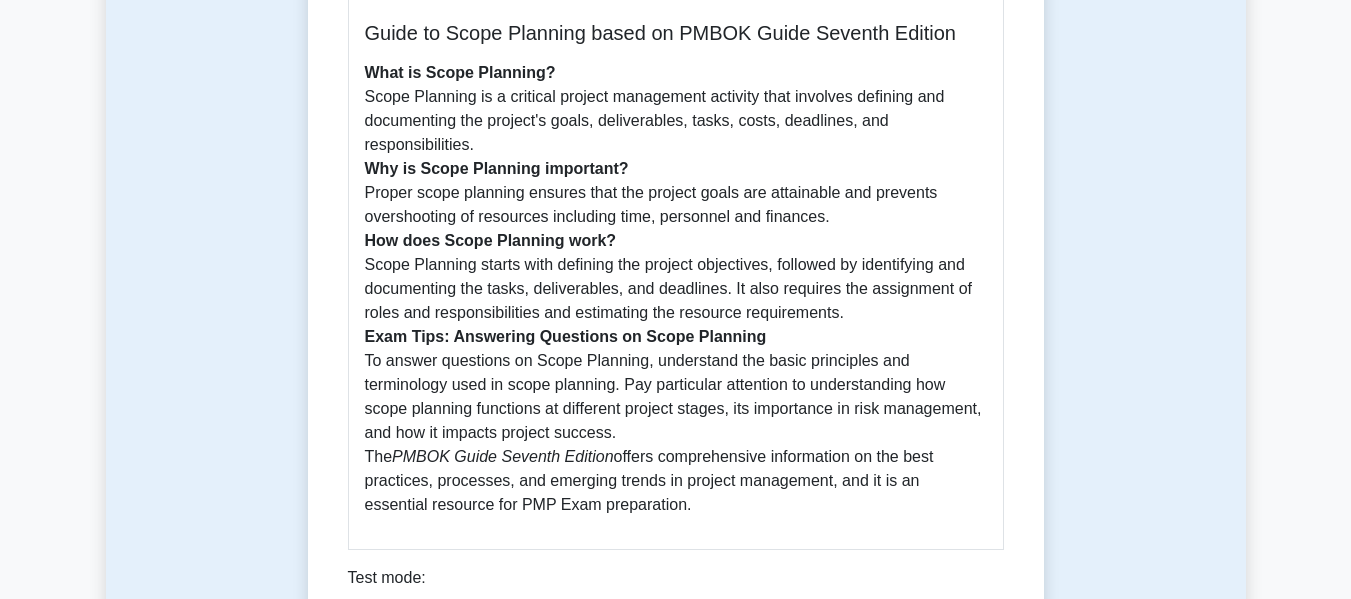 drag, startPoint x: 361, startPoint y: 110, endPoint x: 777, endPoint y: 103, distance: 416.0589 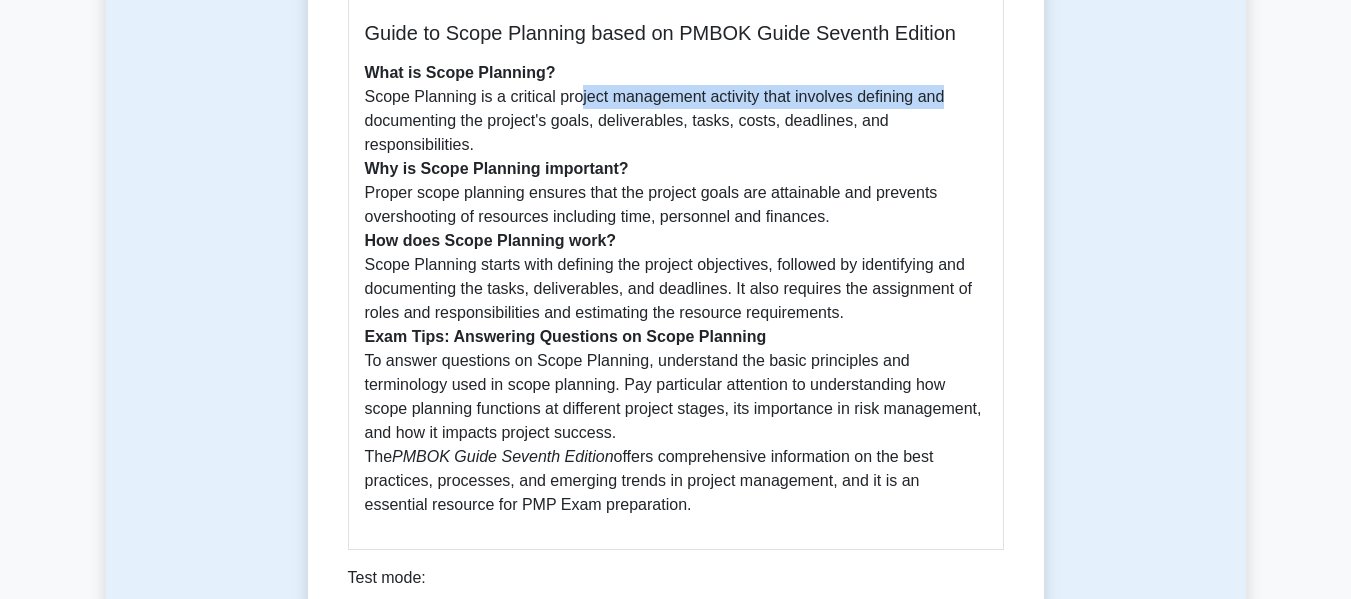 drag, startPoint x: 581, startPoint y: 98, endPoint x: 678, endPoint y: 128, distance: 101.53325 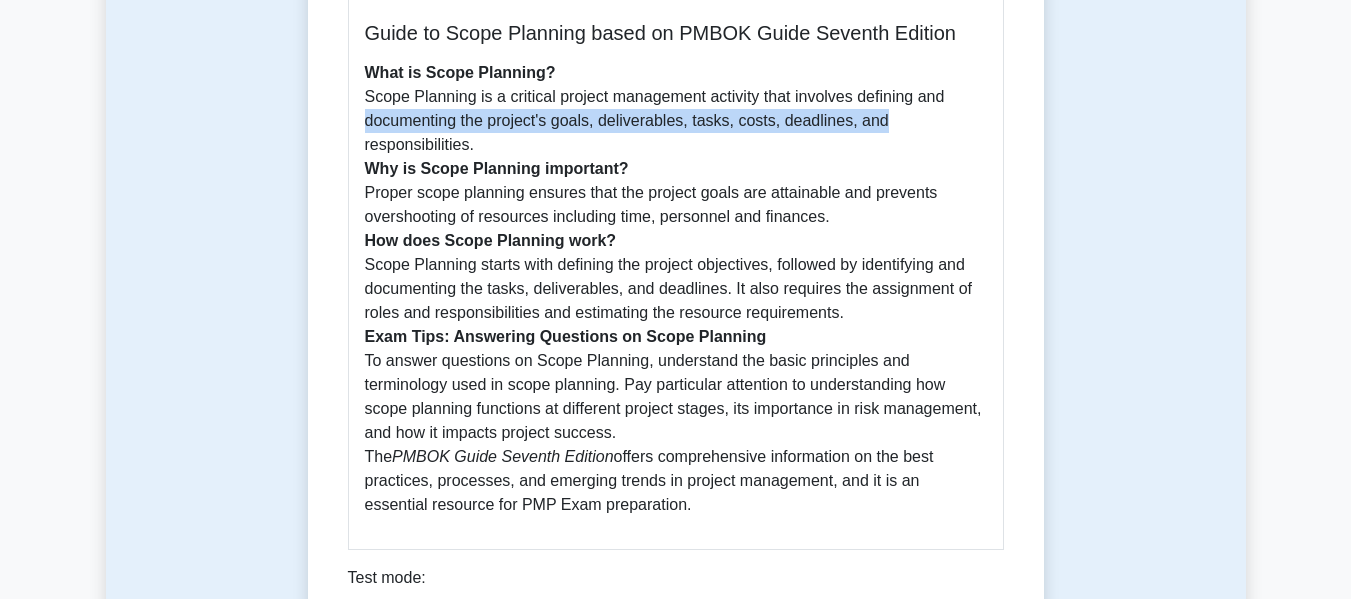 drag, startPoint x: 366, startPoint y: 126, endPoint x: 927, endPoint y: 118, distance: 561.05707 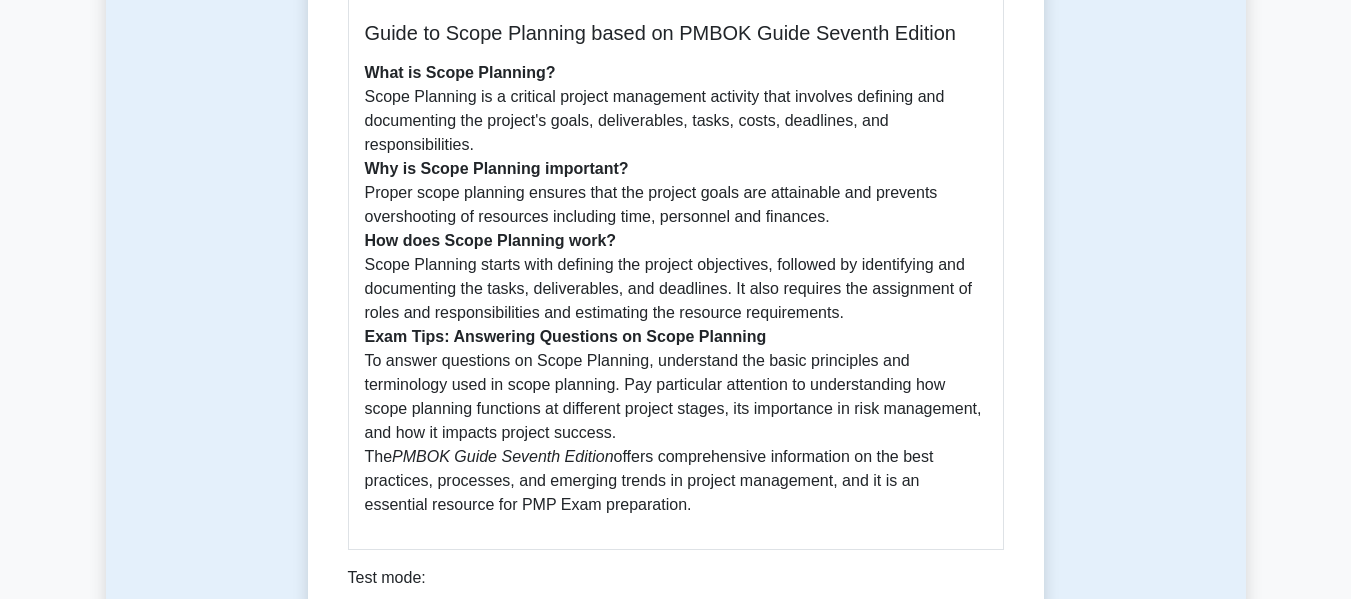 click on "What is Scope Planning? Scope Planning is a critical project management activity that involves defining and documenting the project's goals, deliverables, tasks, costs, deadlines, and responsibilities. Why is Scope Planning important? Proper scope planning ensures that the project goals are attainable and prevents overshooting of resources including time, personnel and finances. How does Scope Planning work? Scope Planning starts with defining the project objectives, followed by identifying and documenting the tasks, deliverables, and deadlines. It also requires the assignment of roles and responsibilities and estimating the resource requirements. Exam Tips: Answering Questions on Scope Planning To answer questions on Scope Planning, understand the basic principles and terminology used in scope planning. Pay particular attention to understanding how scope planning functions at different project stages, its importance in risk management, and how it impacts project success. The  PMBOK Guide Seventh Edition" at bounding box center [676, 289] 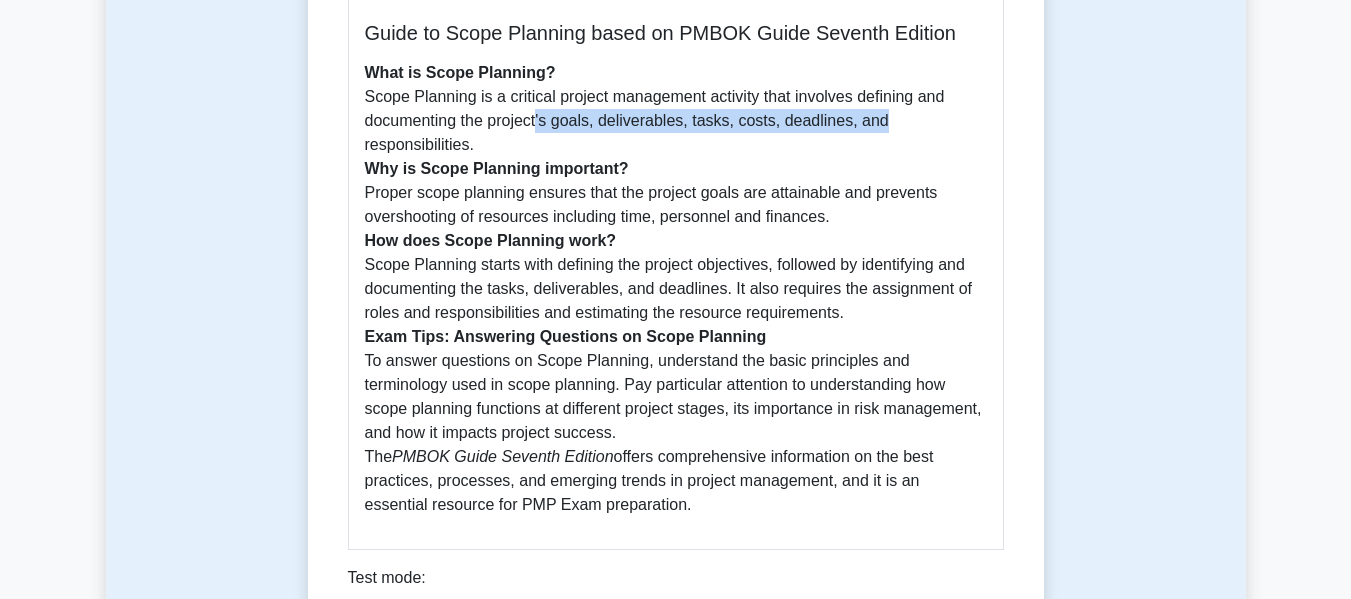 drag, startPoint x: 539, startPoint y: 121, endPoint x: 393, endPoint y: 142, distance: 147.50255 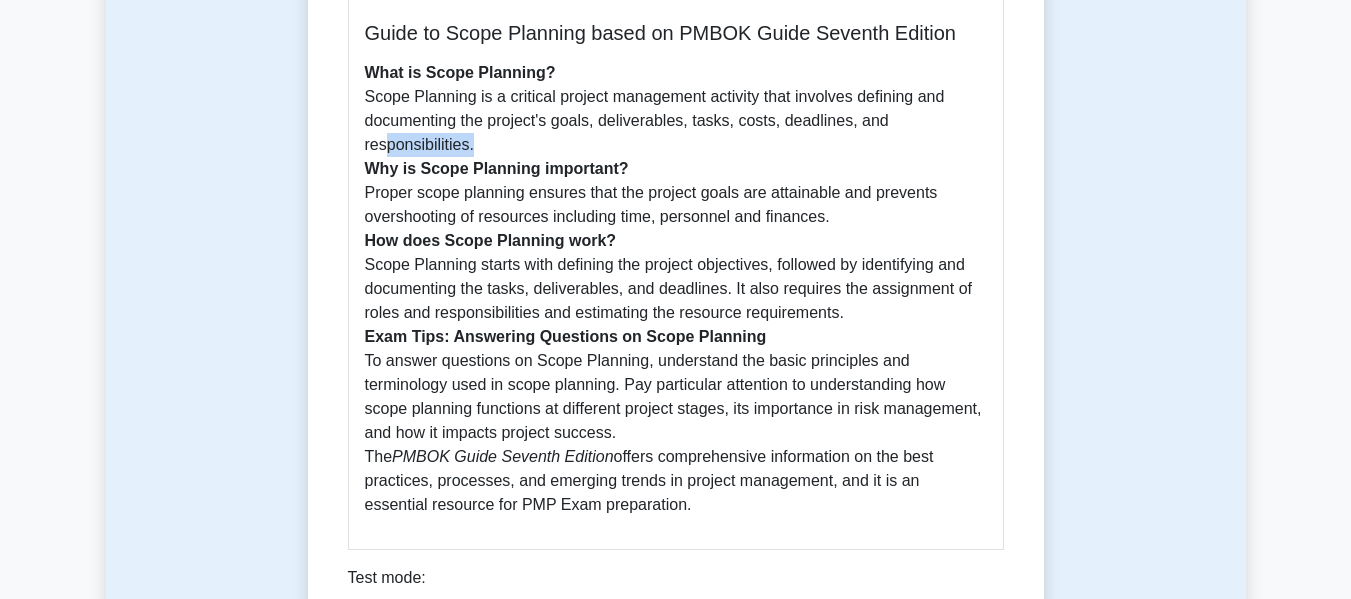 drag, startPoint x: 382, startPoint y: 144, endPoint x: 475, endPoint y: 145, distance: 93.00538 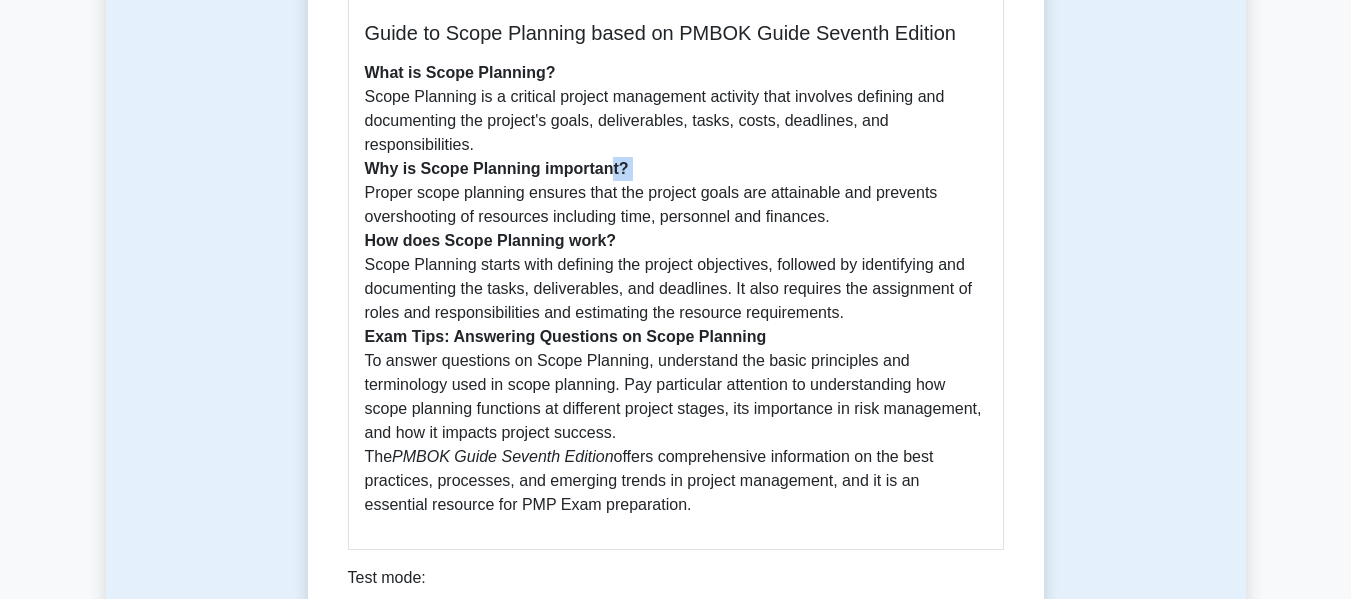 drag, startPoint x: 353, startPoint y: 188, endPoint x: 612, endPoint y: 166, distance: 259.93268 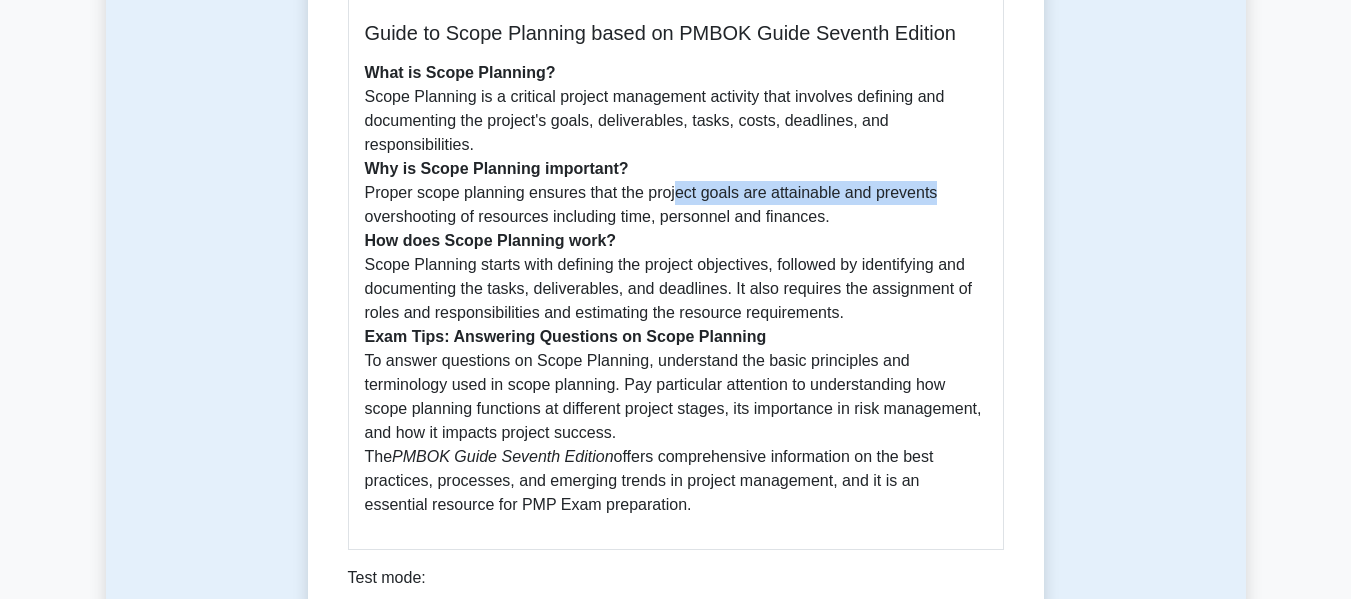 drag, startPoint x: 674, startPoint y: 198, endPoint x: 936, endPoint y: 203, distance: 262.0477 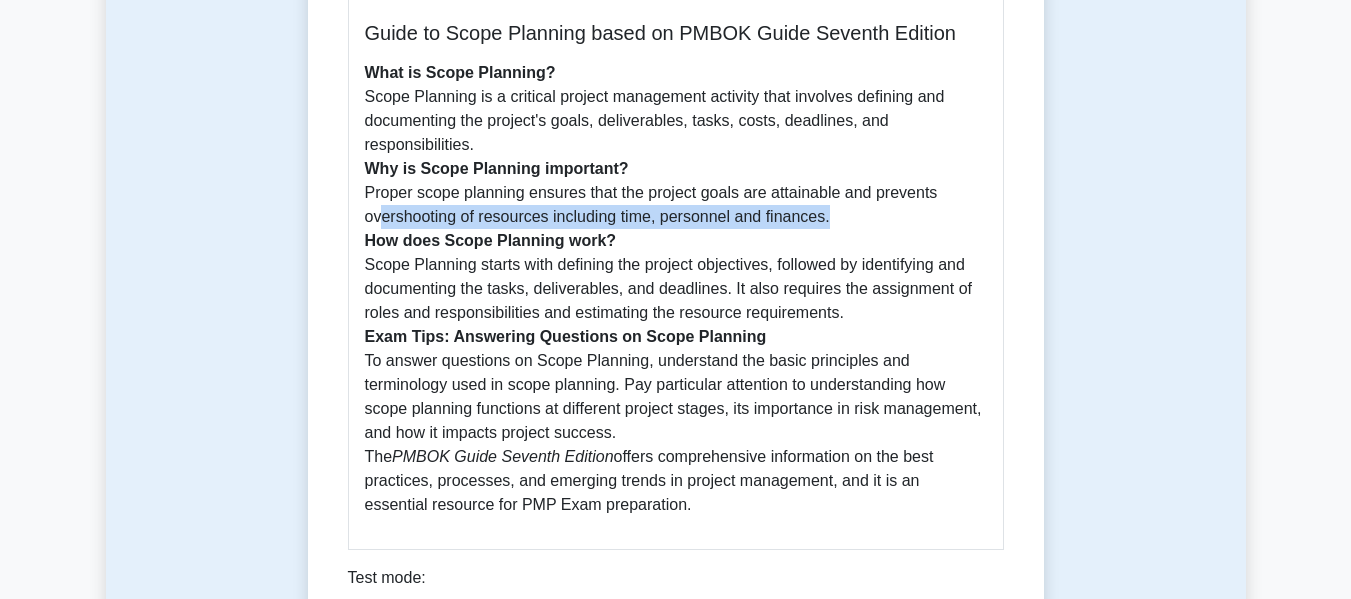 drag, startPoint x: 379, startPoint y: 227, endPoint x: 882, endPoint y: 222, distance: 503.02484 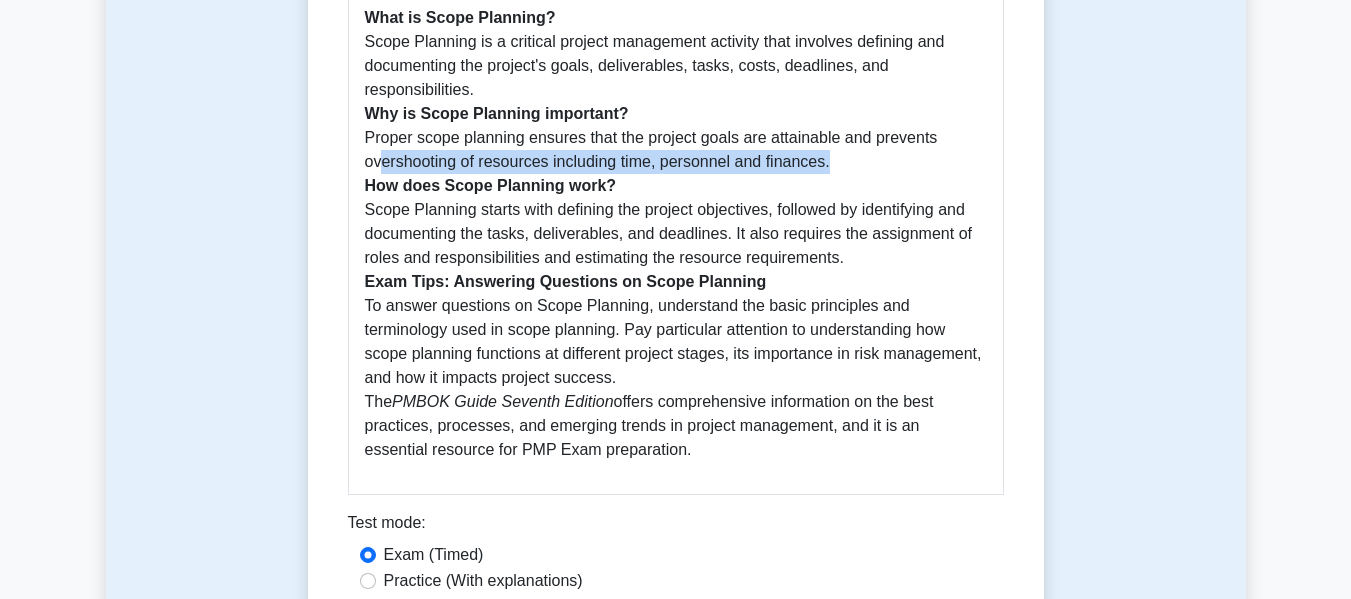 scroll, scrollTop: 699, scrollLeft: 0, axis: vertical 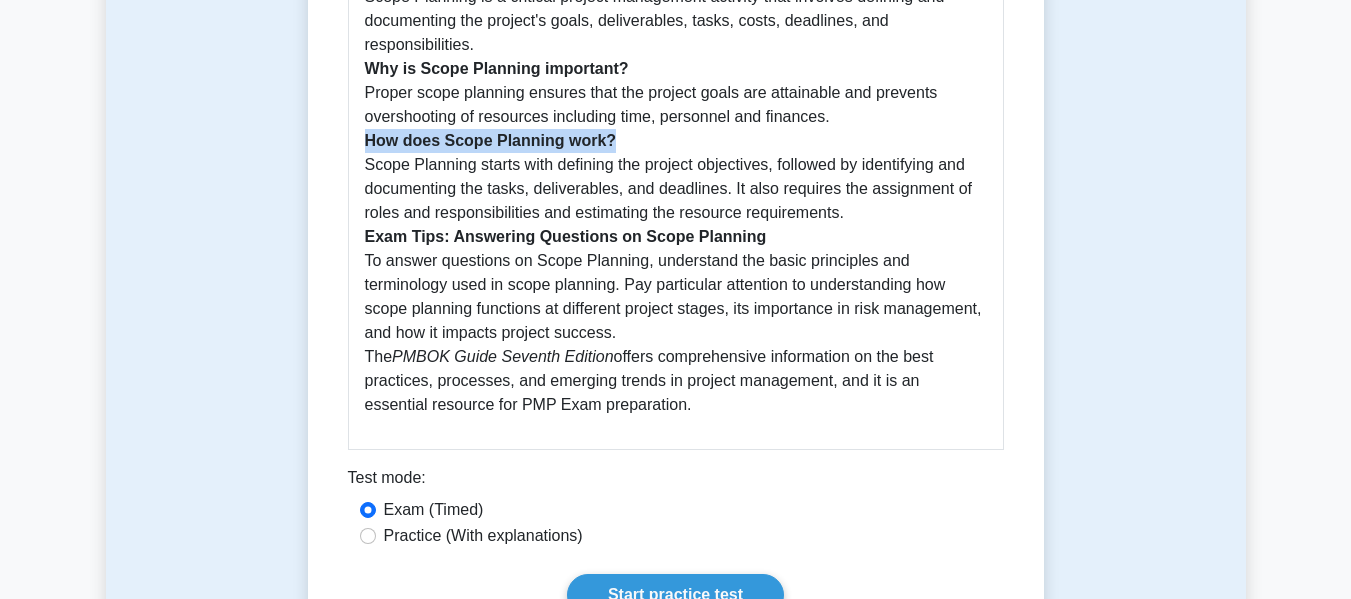 drag, startPoint x: 366, startPoint y: 139, endPoint x: 620, endPoint y: 143, distance: 254.0315 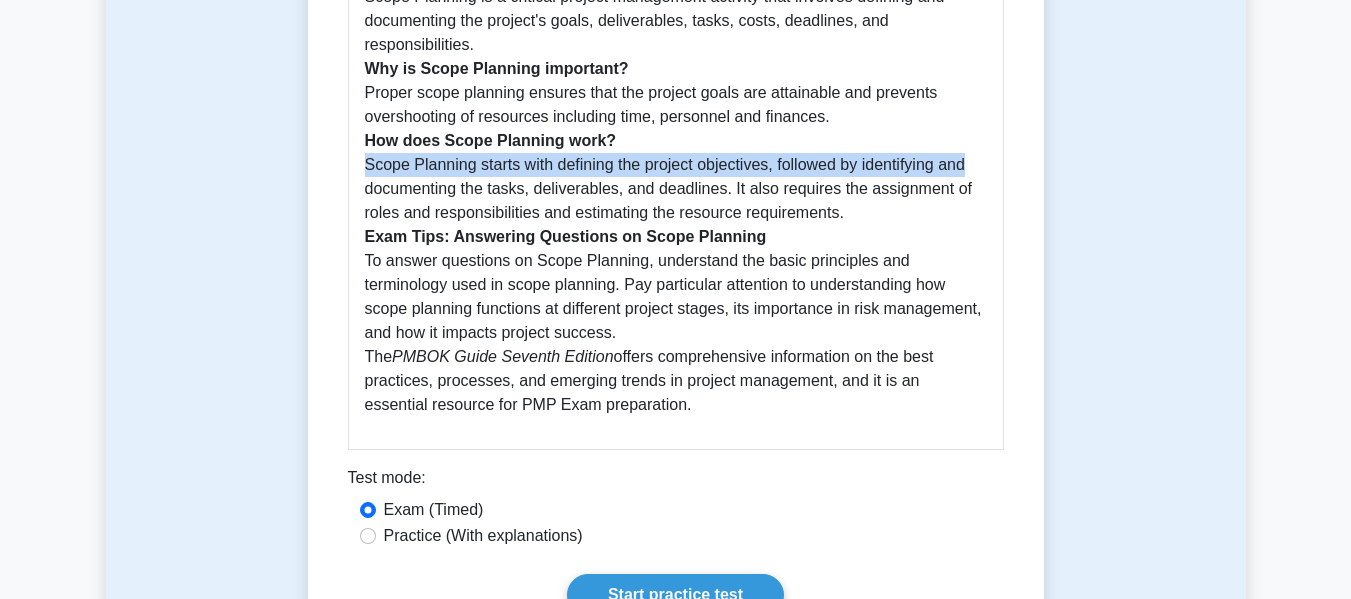 drag, startPoint x: 365, startPoint y: 174, endPoint x: 998, endPoint y: 160, distance: 633.1548 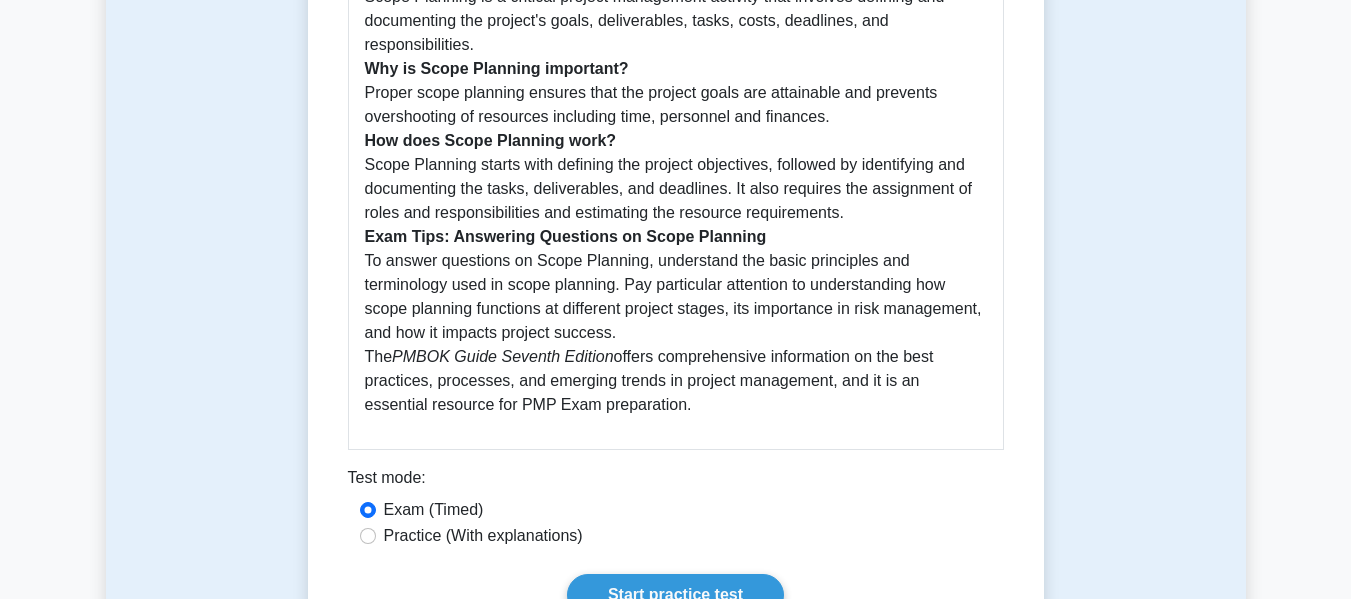 click on "What is Scope Planning? Scope Planning is a critical project management activity that involves defining and documenting the project's goals, deliverables, tasks, costs, deadlines, and responsibilities. Why is Scope Planning important? Proper scope planning ensures that the project goals are attainable and prevents overshooting of resources including time, personnel and finances. How does Scope Planning work? Scope Planning starts with defining the project objectives, followed by identifying and documenting the tasks, deliverables, and deadlines. It also requires the assignment of roles and responsibilities and estimating the resource requirements. Exam Tips: Answering Questions on Scope Planning To answer questions on Scope Planning, understand the basic principles and terminology used in scope planning. Pay particular attention to understanding how scope planning functions at different project stages, its importance in risk management, and how it impacts project success. The  PMBOK Guide Seventh Edition" at bounding box center (676, 189) 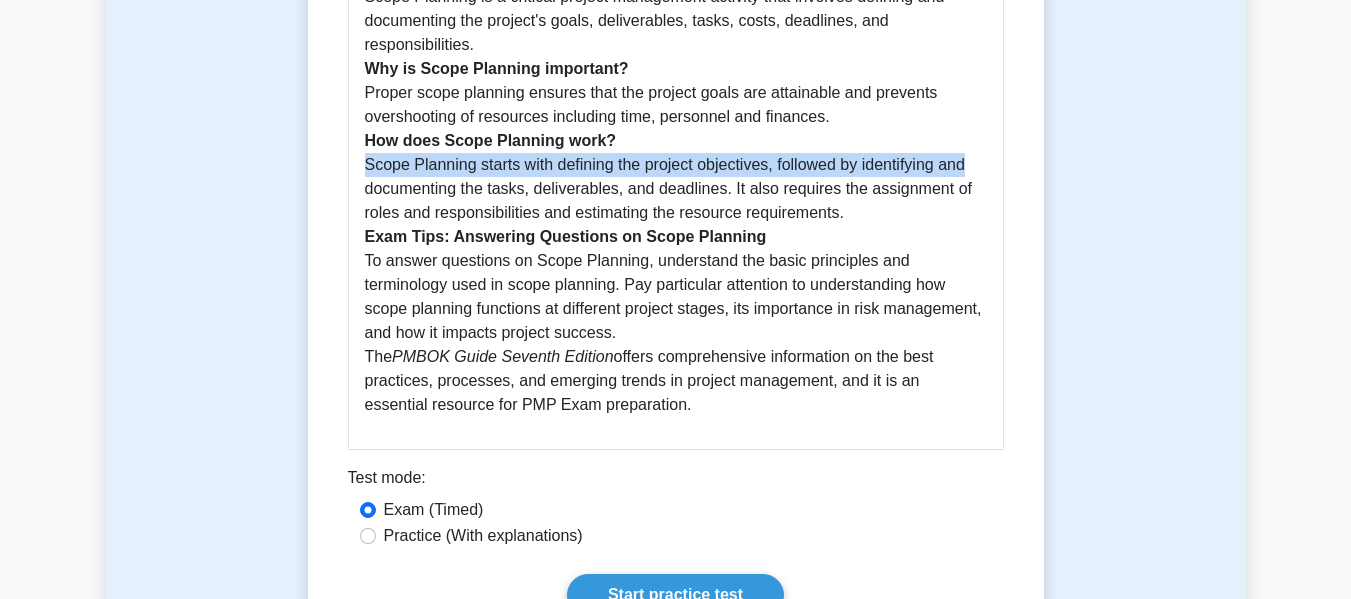 drag, startPoint x: 366, startPoint y: 163, endPoint x: 1004, endPoint y: 163, distance: 638 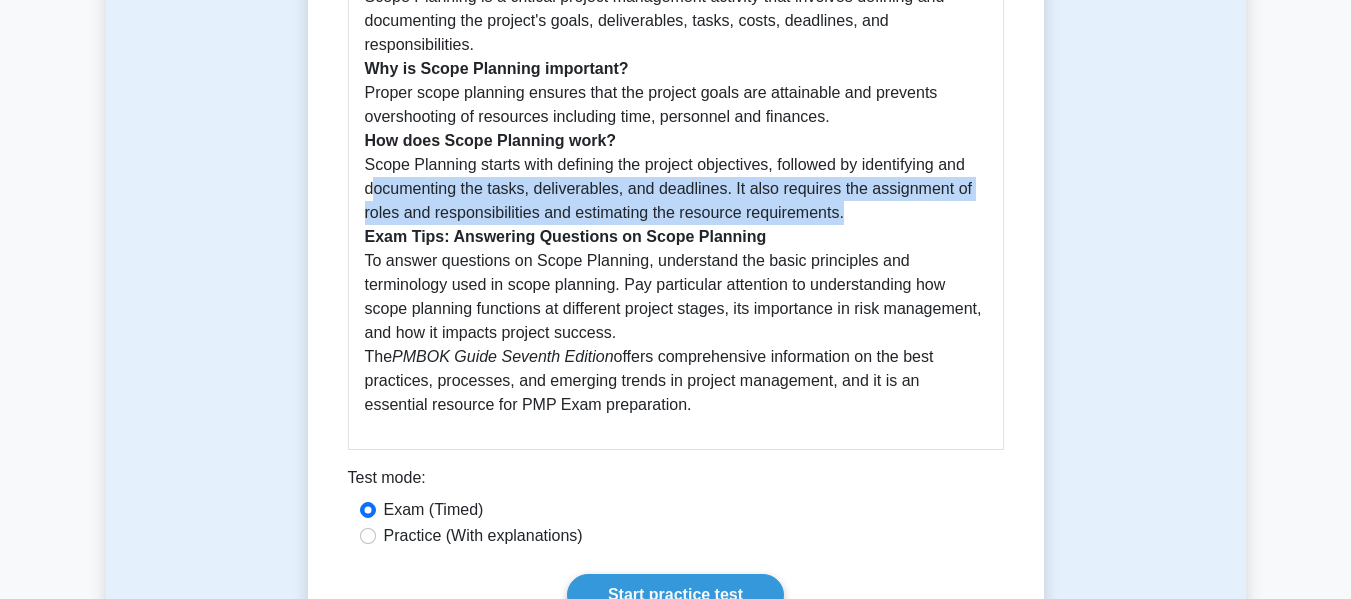 drag, startPoint x: 372, startPoint y: 192, endPoint x: 1000, endPoint y: 203, distance: 628.0963 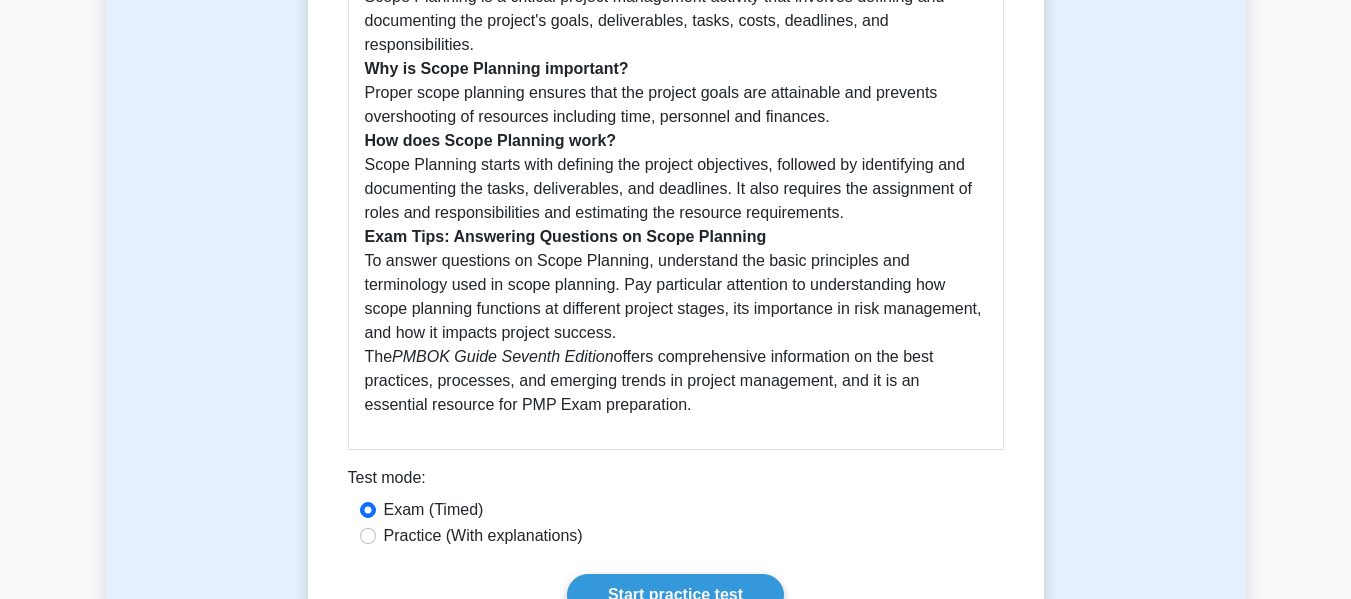 click on "What is Scope Planning? Scope Planning is a critical project management activity that involves defining and documenting the project's goals, deliverables, tasks, costs, deadlines, and responsibilities. Why is Scope Planning important? Proper scope planning ensures that the project goals are attainable and prevents overshooting of resources including time, personnel and finances. How does Scope Planning work? Scope Planning starts with defining the project objectives, followed by identifying and documenting the tasks, deliverables, and deadlines. It also requires the assignment of roles and responsibilities and estimating the resource requirements. Exam Tips: Answering Questions on Scope Planning To answer questions on Scope Planning, understand the basic principles and terminology used in scope planning. Pay particular attention to understanding how scope planning functions at different project stages, its importance in risk management, and how it impacts project success. The  PMBOK Guide Seventh Edition" at bounding box center [676, 189] 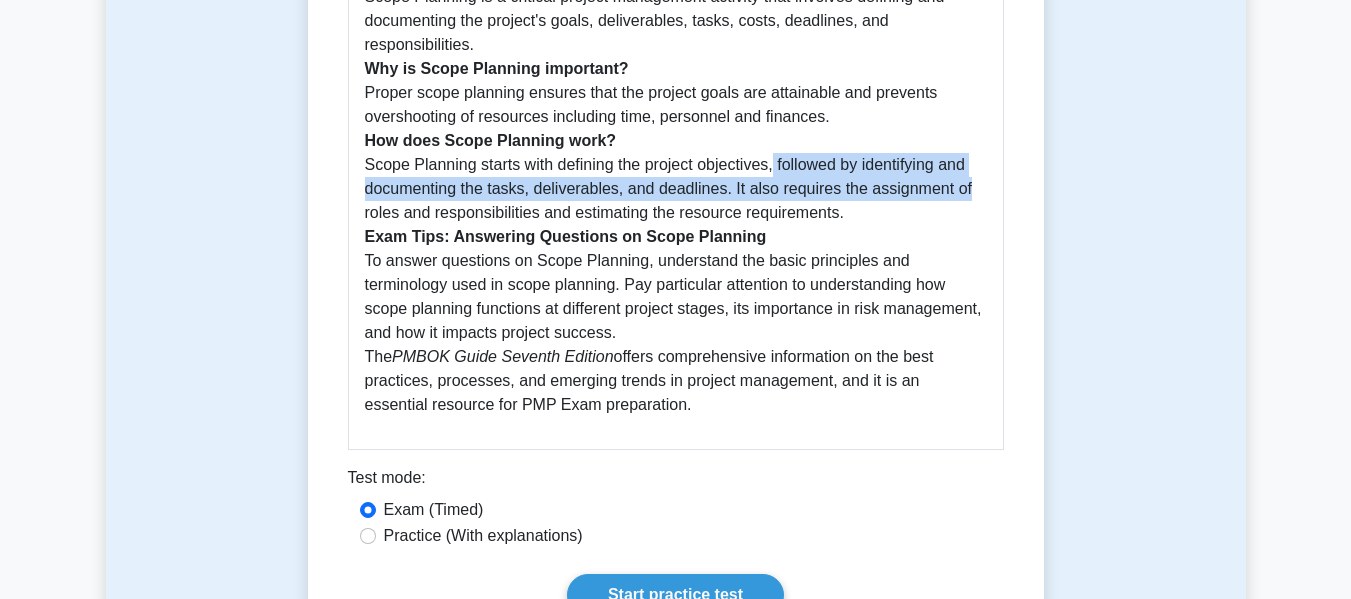drag, startPoint x: 771, startPoint y: 165, endPoint x: 1034, endPoint y: 190, distance: 264.18555 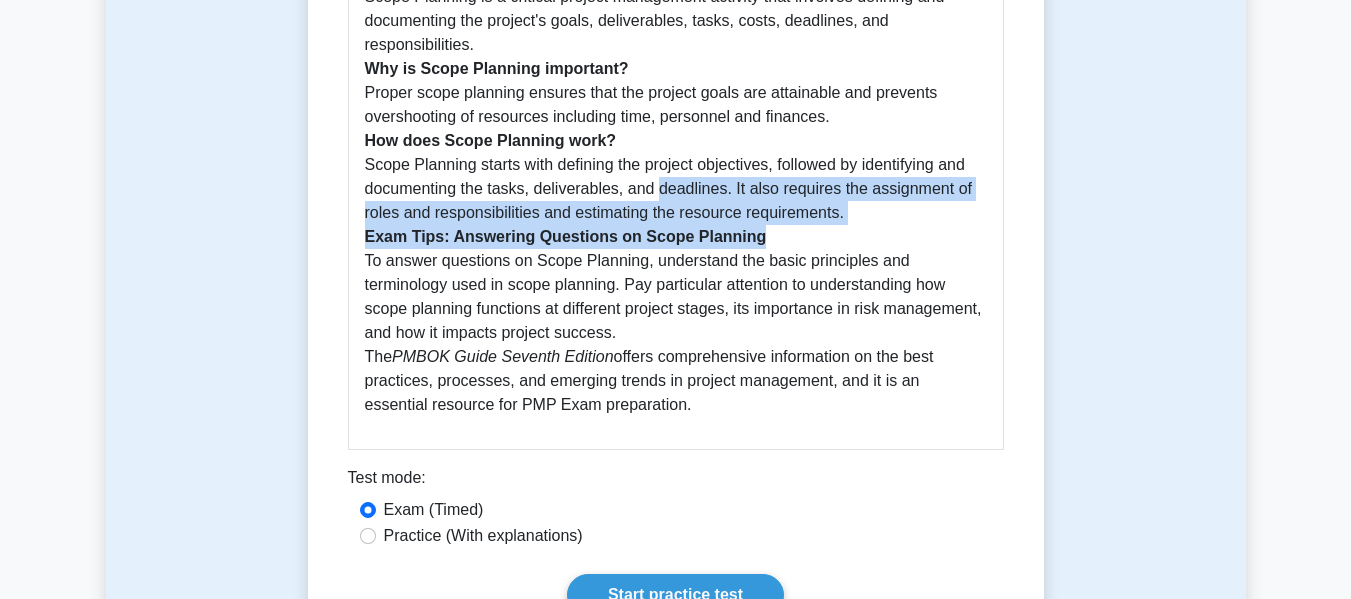 drag, startPoint x: 655, startPoint y: 191, endPoint x: 924, endPoint y: 229, distance: 271.67075 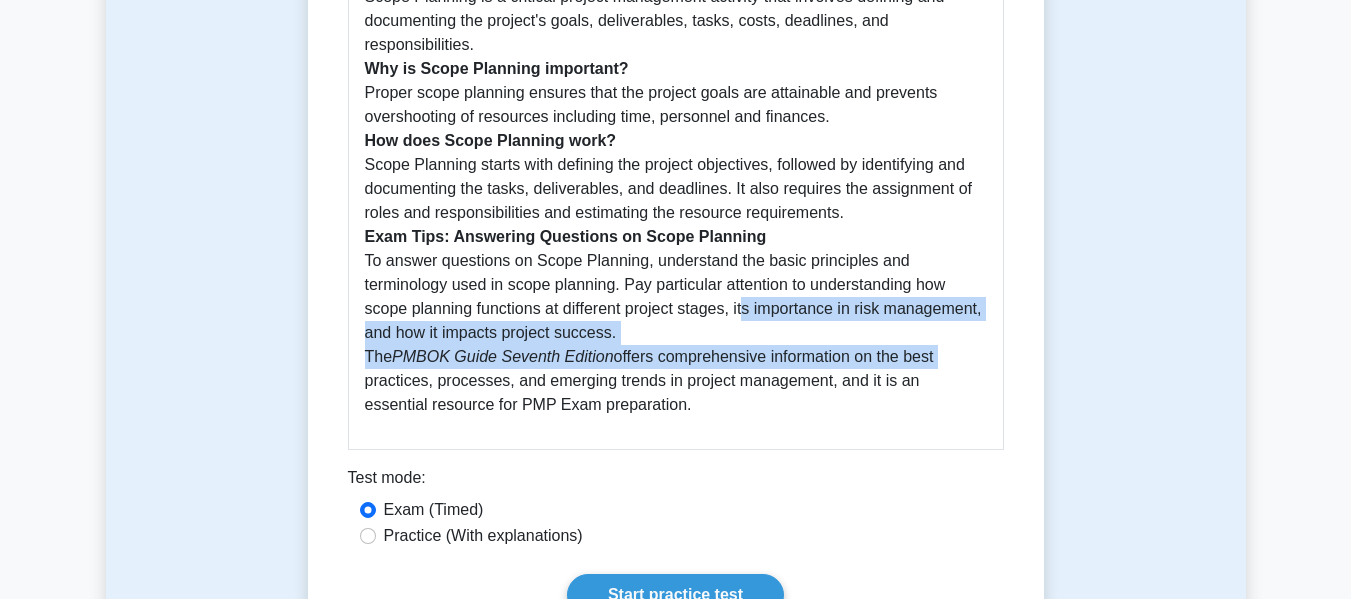 drag, startPoint x: 743, startPoint y: 313, endPoint x: 1035, endPoint y: 348, distance: 294.09012 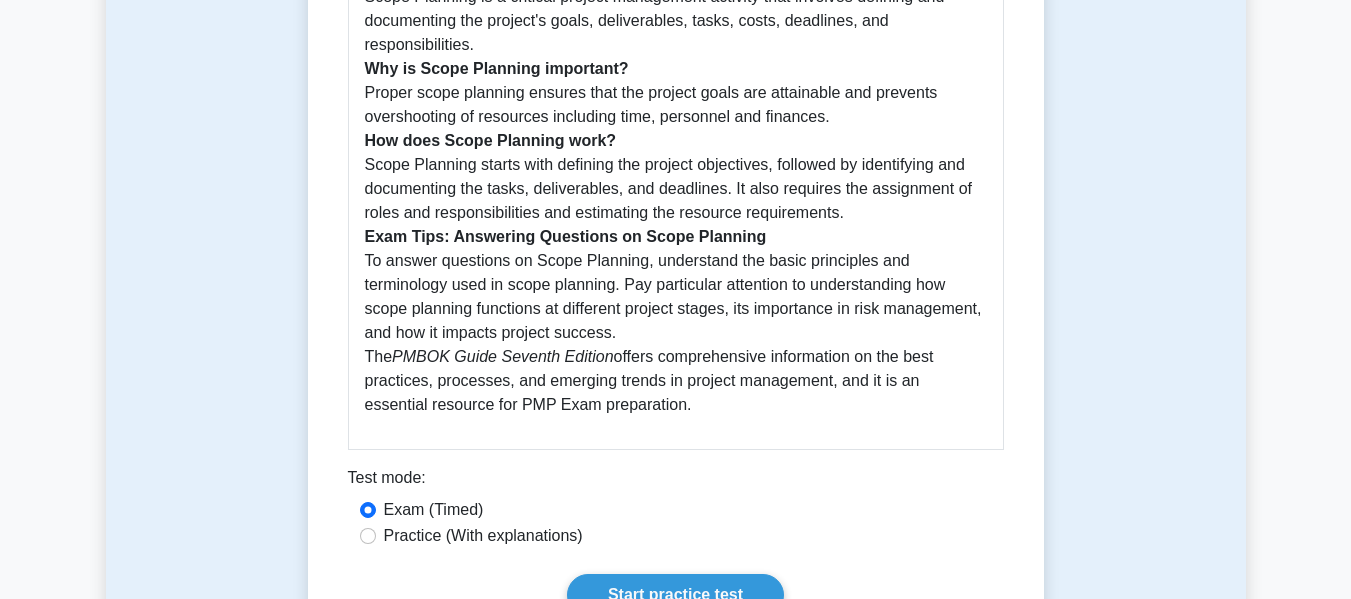 click on "What is Scope Planning? Scope Planning is a critical project management activity that involves defining and documenting the project's goals, deliverables, tasks, costs, deadlines, and responsibilities. Why is Scope Planning important? Proper scope planning ensures that the project goals are attainable and prevents overshooting of resources including time, personnel and finances. How does Scope Planning work? Scope Planning starts with defining the project objectives, followed by identifying and documenting the tasks, deliverables, and deadlines. It also requires the assignment of roles and responsibilities and estimating the resource requirements. Exam Tips: Answering Questions on Scope Planning To answer questions on Scope Planning, understand the basic principles and terminology used in scope planning. Pay particular attention to understanding how scope planning functions at different project stages, its importance in risk management, and how it impacts project success. The  PMBOK Guide Seventh Edition" at bounding box center (676, 189) 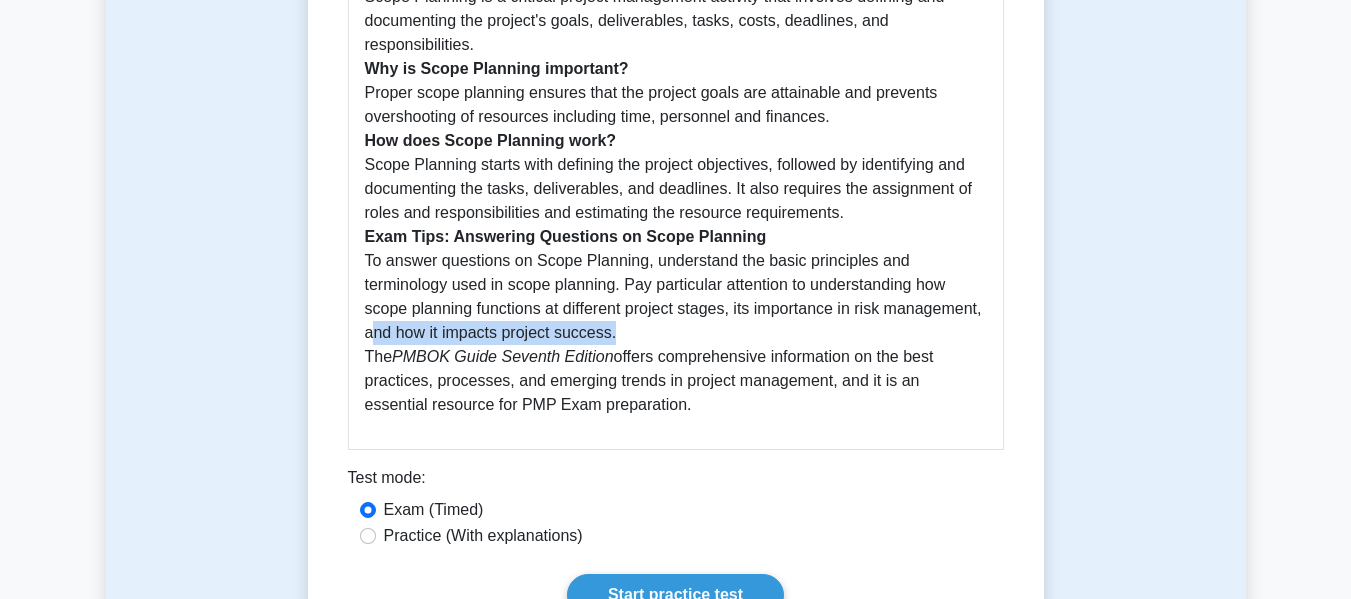 drag, startPoint x: 384, startPoint y: 341, endPoint x: 423, endPoint y: 368, distance: 47.434166 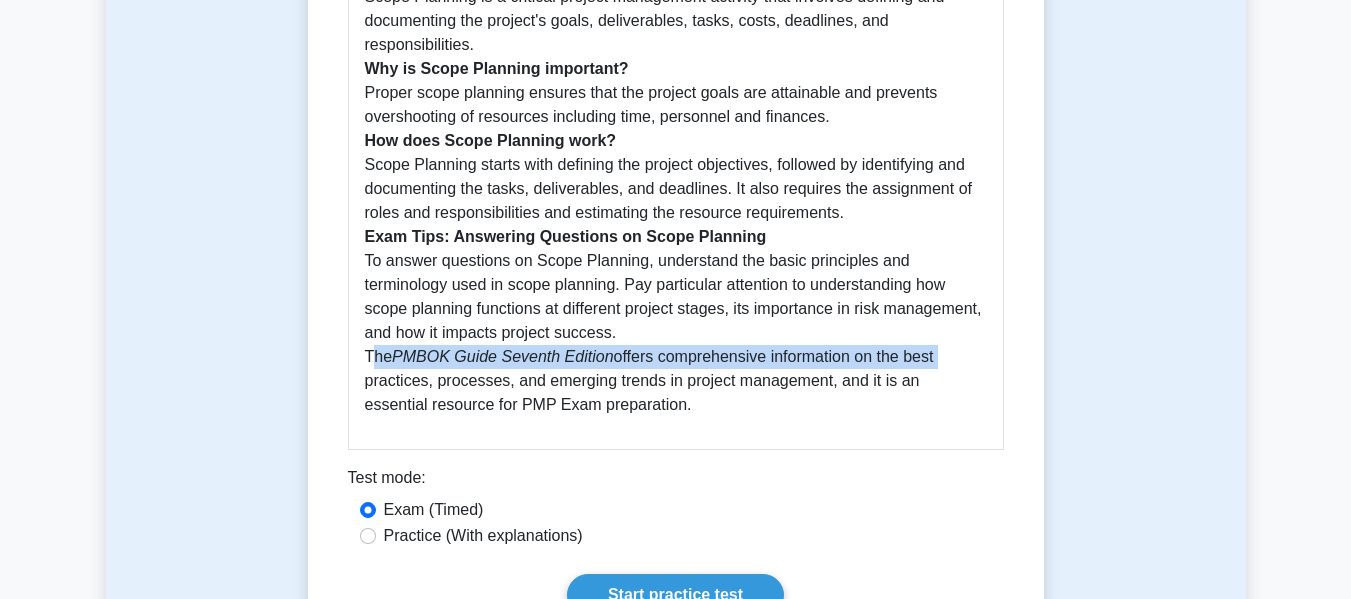 drag, startPoint x: 371, startPoint y: 355, endPoint x: 973, endPoint y: 359, distance: 602.0133 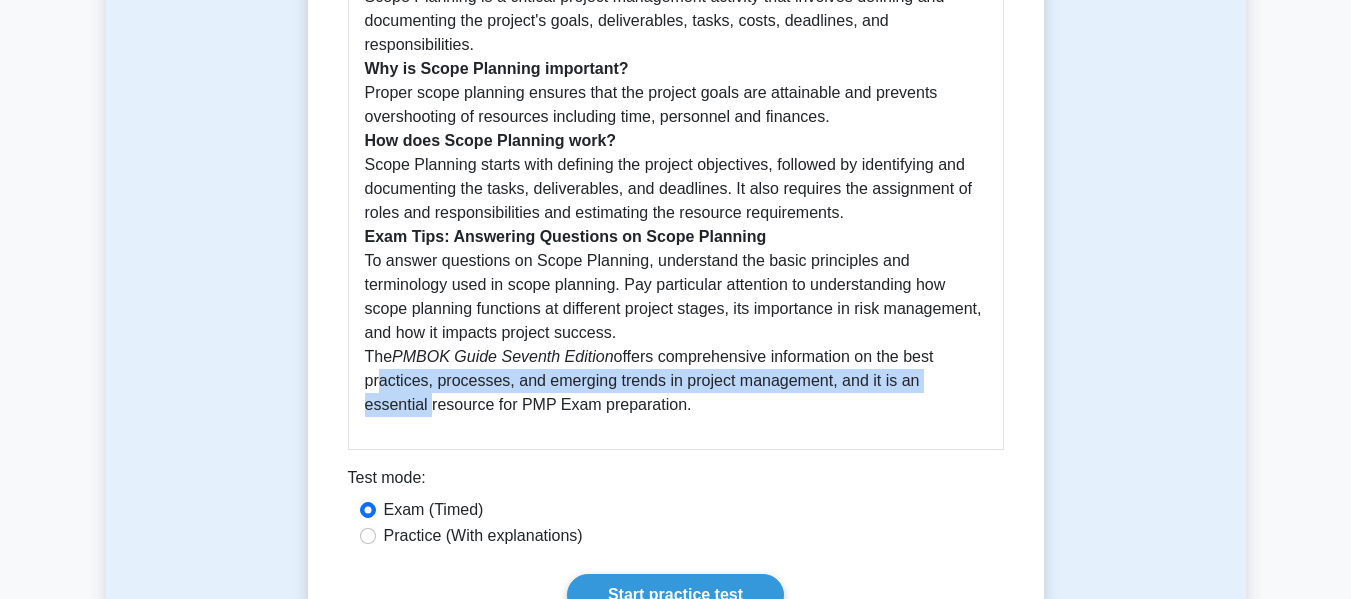 drag, startPoint x: 371, startPoint y: 383, endPoint x: 743, endPoint y: 386, distance: 372.0121 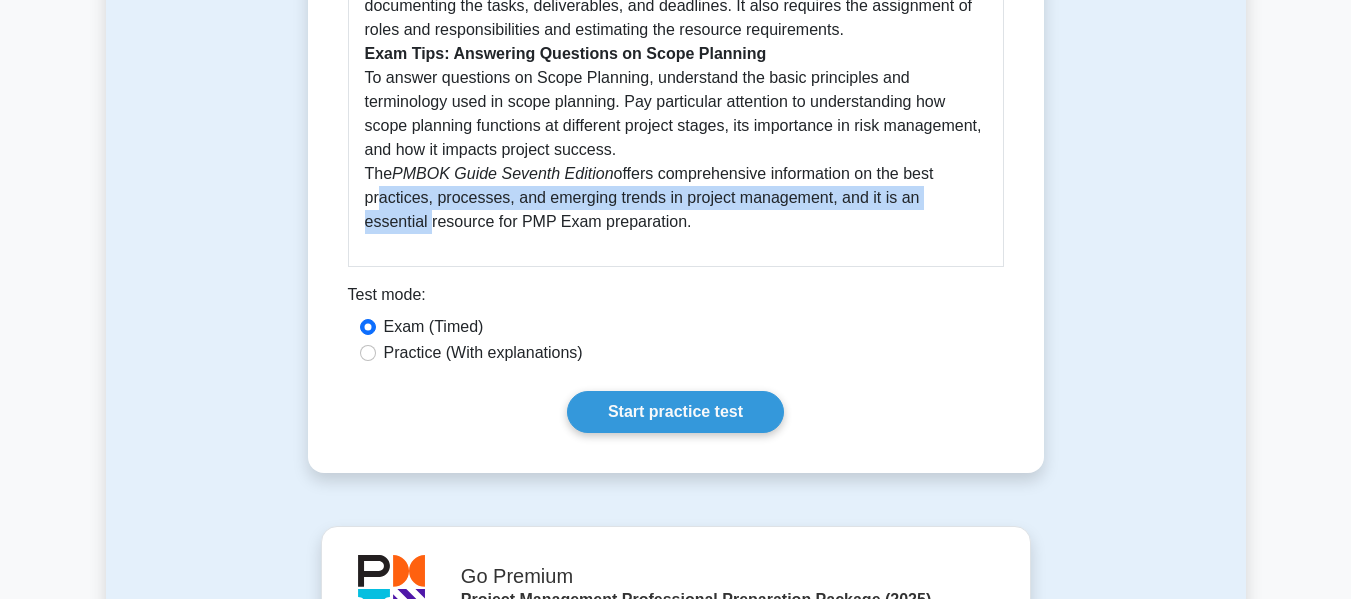 scroll, scrollTop: 899, scrollLeft: 0, axis: vertical 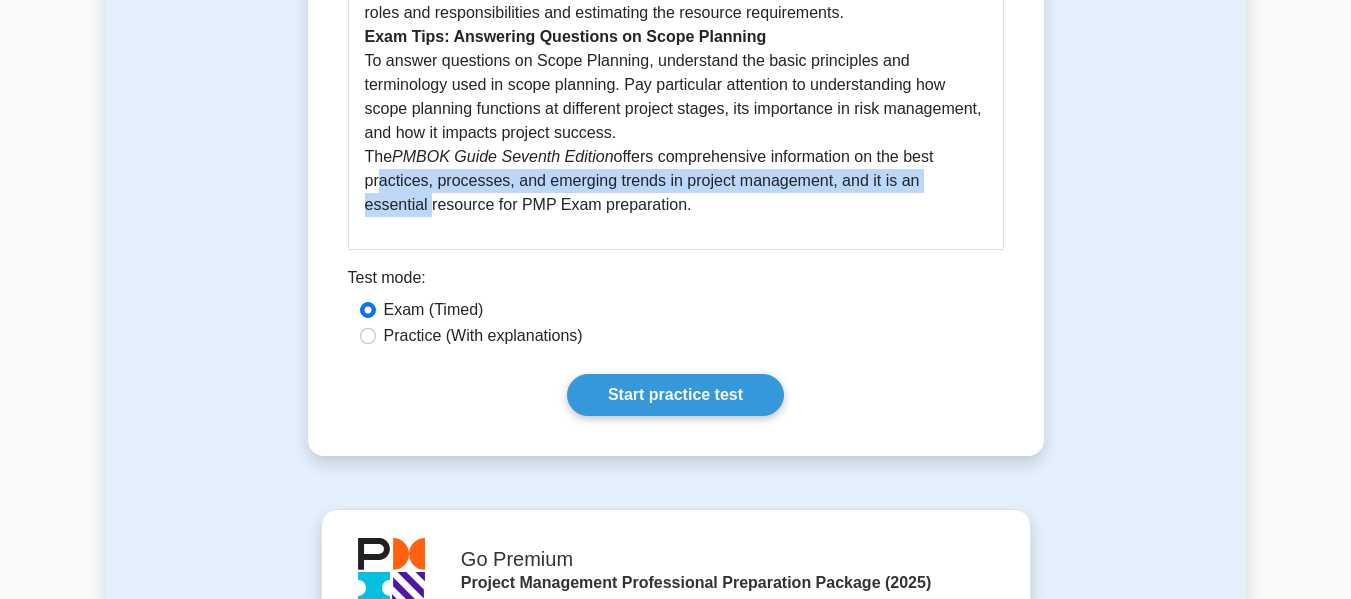 drag, startPoint x: 369, startPoint y: 211, endPoint x: 676, endPoint y: 208, distance: 307.01465 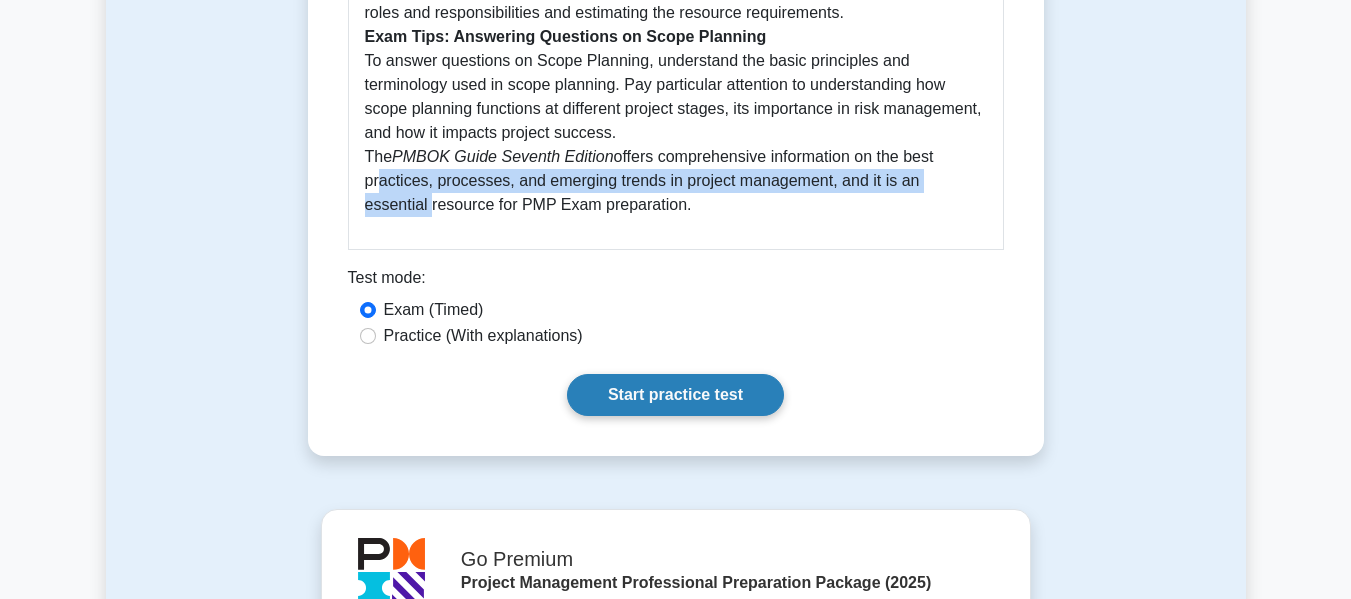 click on "Start practice test" at bounding box center [675, 395] 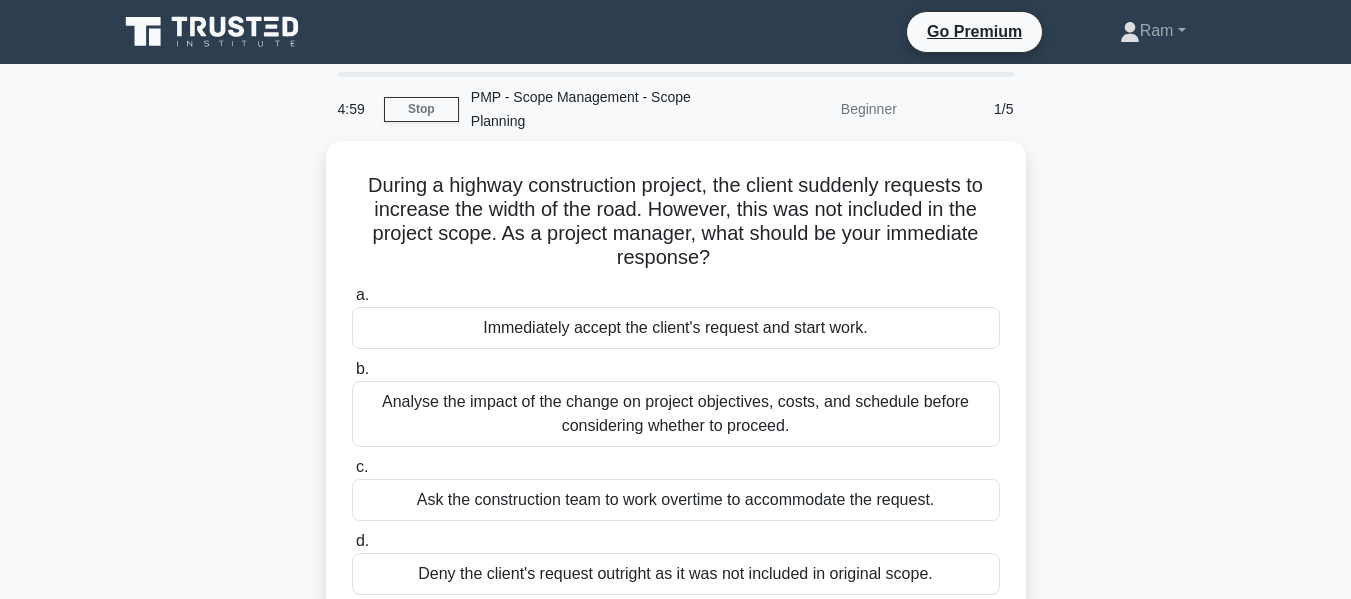 scroll, scrollTop: 0, scrollLeft: 0, axis: both 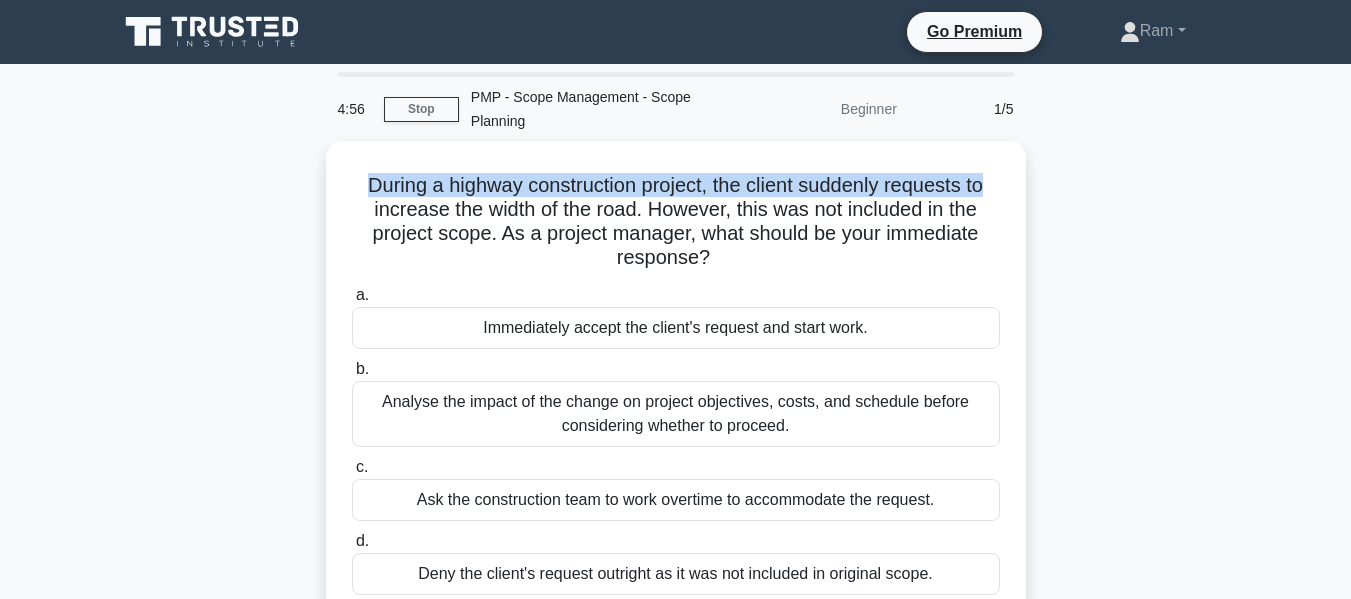 drag, startPoint x: 359, startPoint y: 187, endPoint x: 1035, endPoint y: 188, distance: 676.00073 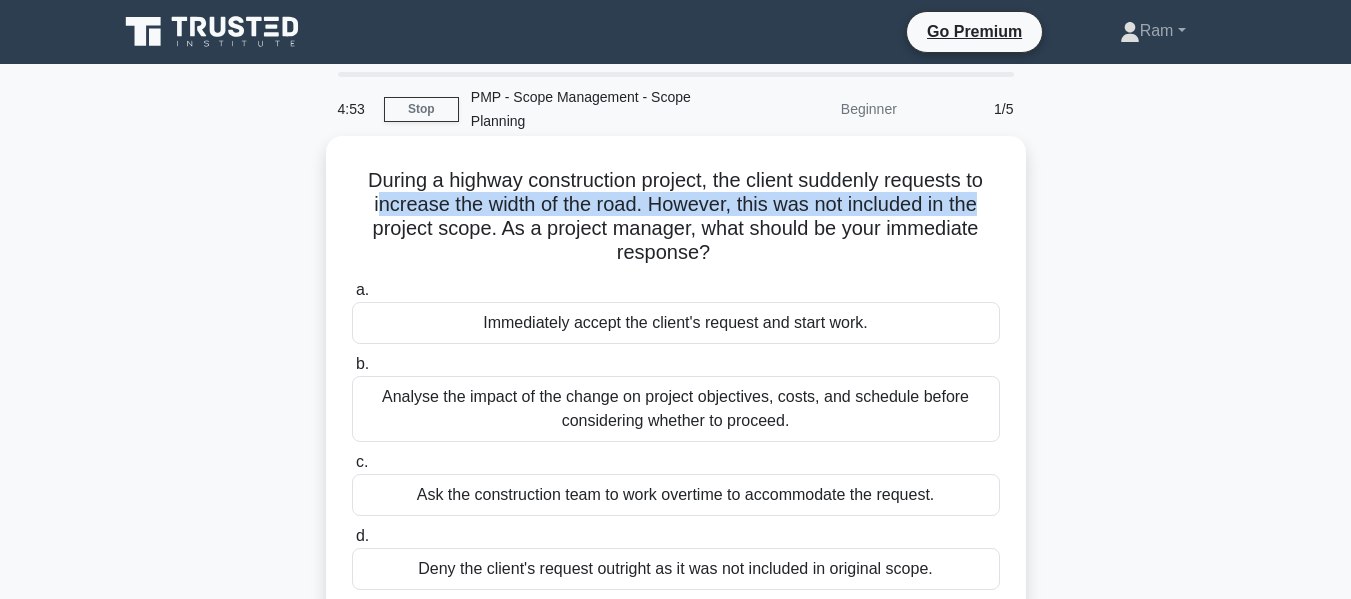 drag, startPoint x: 374, startPoint y: 214, endPoint x: 1005, endPoint y: 213, distance: 631.0008 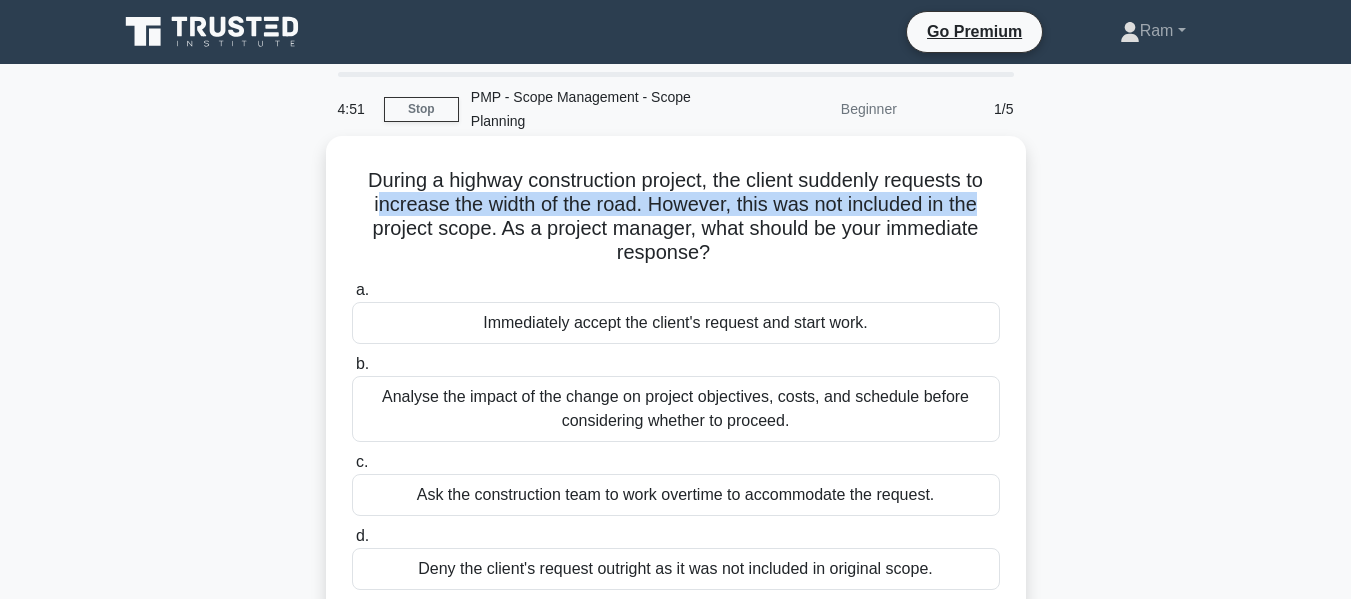 drag, startPoint x: 496, startPoint y: 230, endPoint x: 960, endPoint y: 250, distance: 464.43085 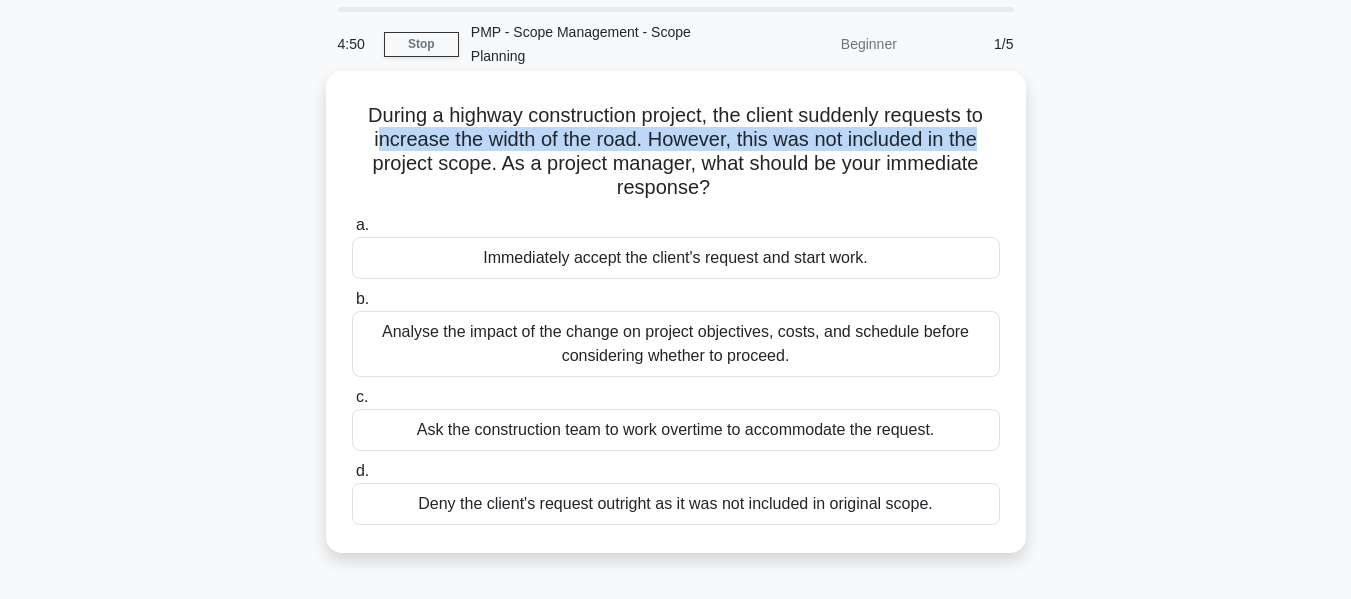scroll, scrollTop: 100, scrollLeft: 0, axis: vertical 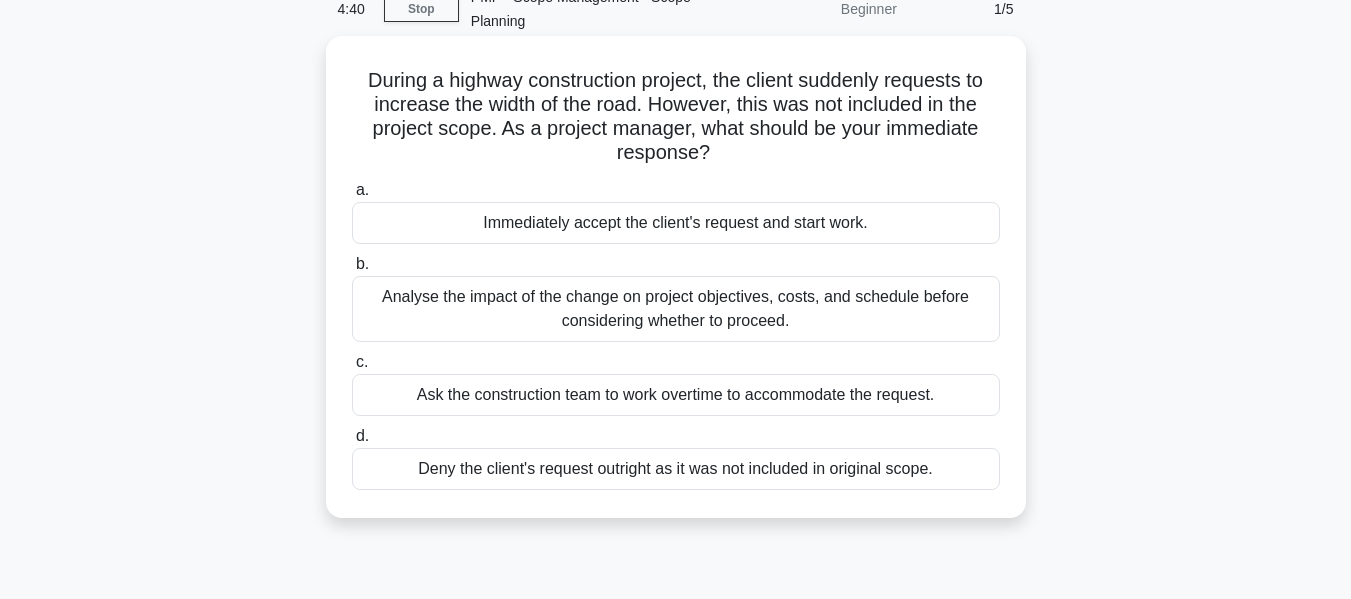 click on "Analyse the impact of the change on project objectives, costs, and schedule before considering whether to proceed." at bounding box center (676, 309) 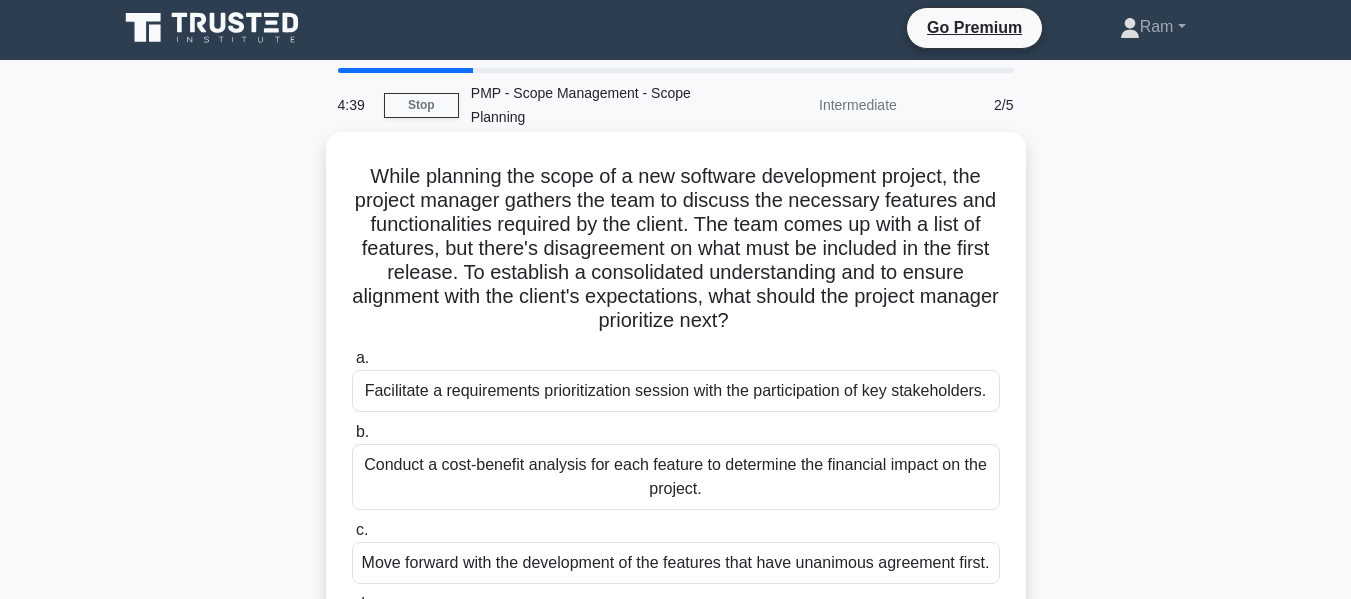 scroll, scrollTop: 0, scrollLeft: 0, axis: both 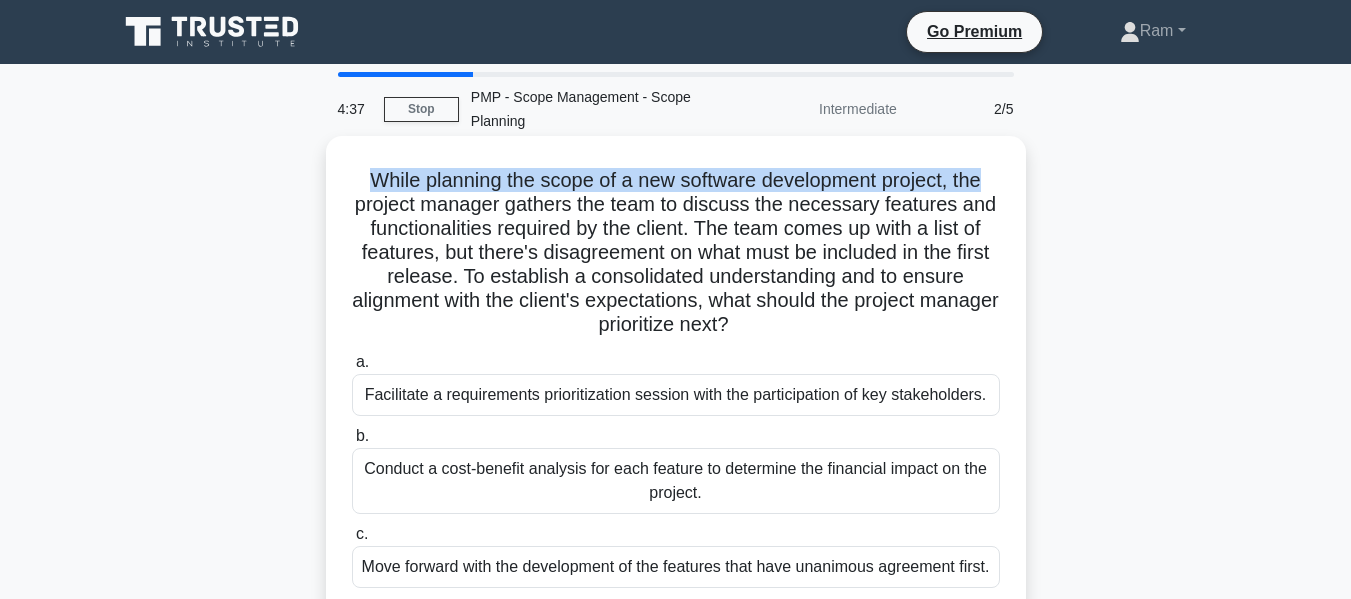 drag, startPoint x: 363, startPoint y: 182, endPoint x: 921, endPoint y: 219, distance: 559.22534 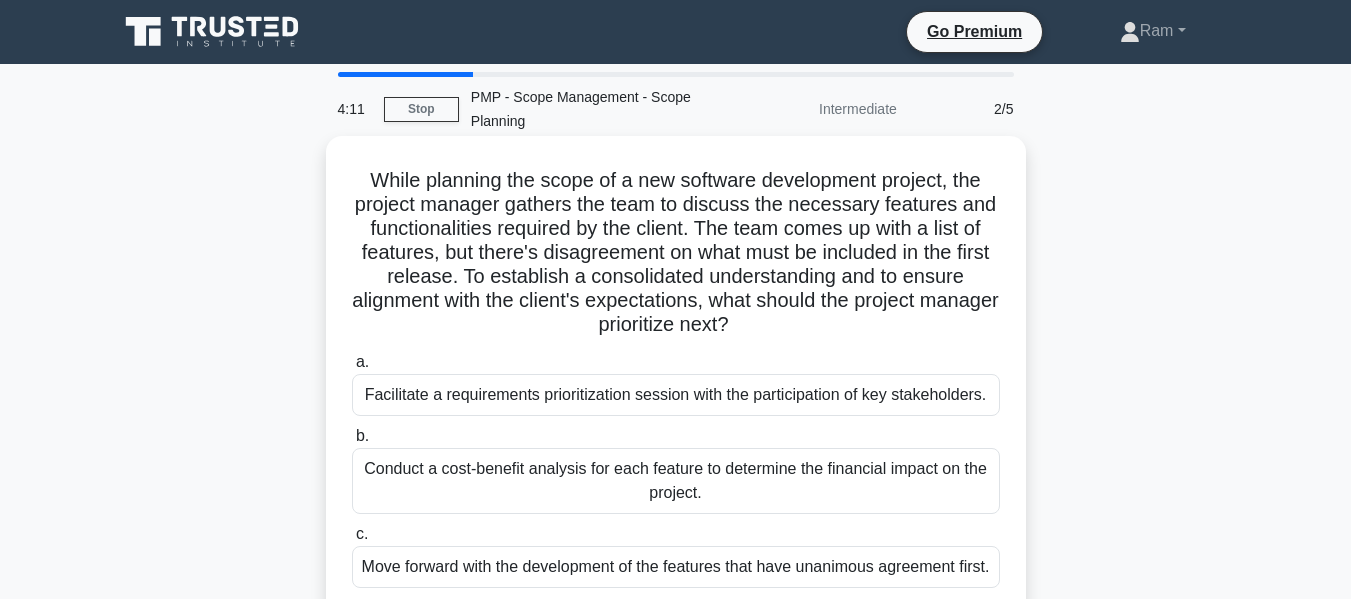 click on "While planning the scope of a new software development project, the project manager gathers the team to discuss the necessary features and functionalities required by the client. The team comes up with a list of features, but there's disagreement on what must be included in the first release. To establish a consolidated understanding and to ensure alignment with the client's expectations, what should the project manager prioritize next?
.spinner_0XTQ{transform-origin:center;animation:spinner_y6GP .75s linear infinite}@keyframes spinner_y6GP{100%{transform:rotate(360deg)}}" at bounding box center [676, 253] 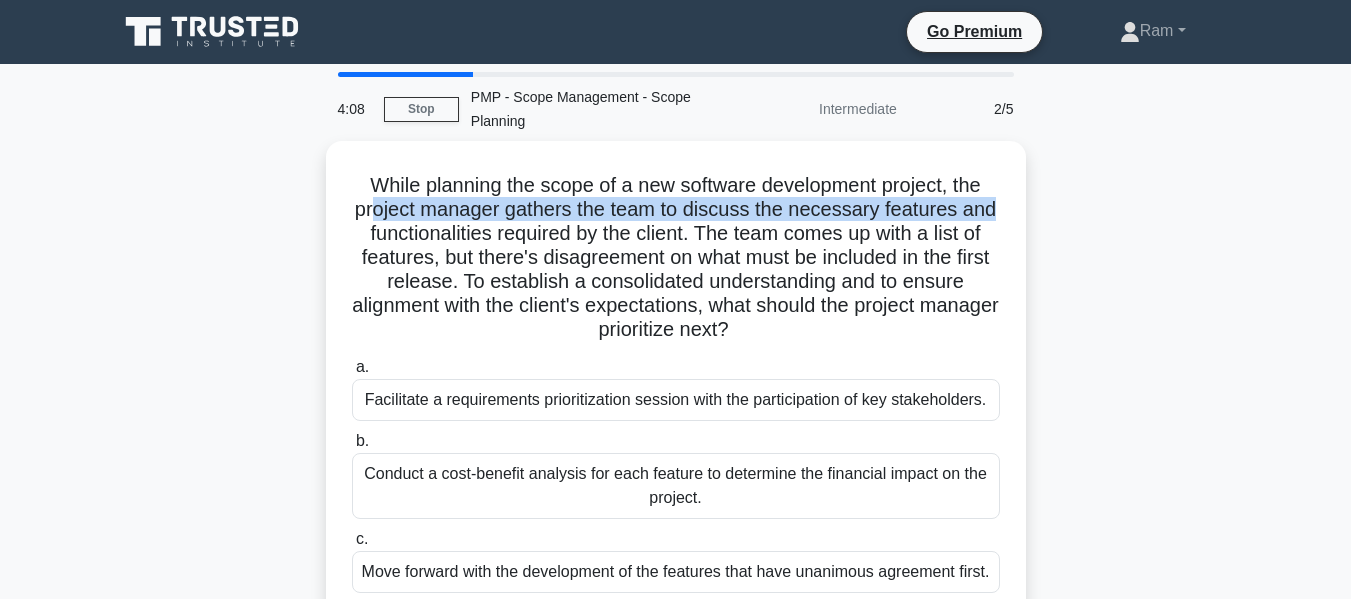 drag, startPoint x: 366, startPoint y: 201, endPoint x: 1038, endPoint y: 216, distance: 672.1674 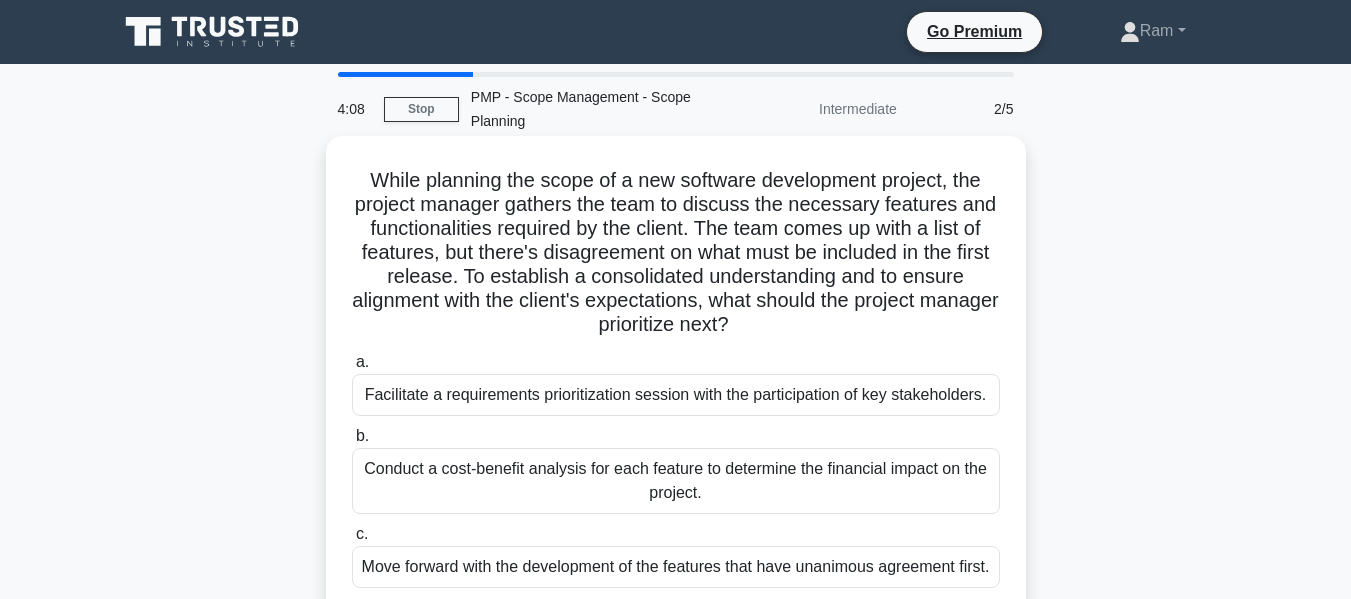 click on "While planning the scope of a new software development project, the project manager gathers the team to discuss the necessary features and functionalities required by the client. The team comes up with a list of features, but there's disagreement on what must be included in the first release. To establish a consolidated understanding and to ensure alignment with the client's expectations, what should the project manager prioritize next?
.spinner_0XTQ{transform-origin:center;animation:spinner_y6GP .75s linear infinite}@keyframes spinner_y6GP{100%{transform:rotate(360deg)}}" at bounding box center [676, 253] 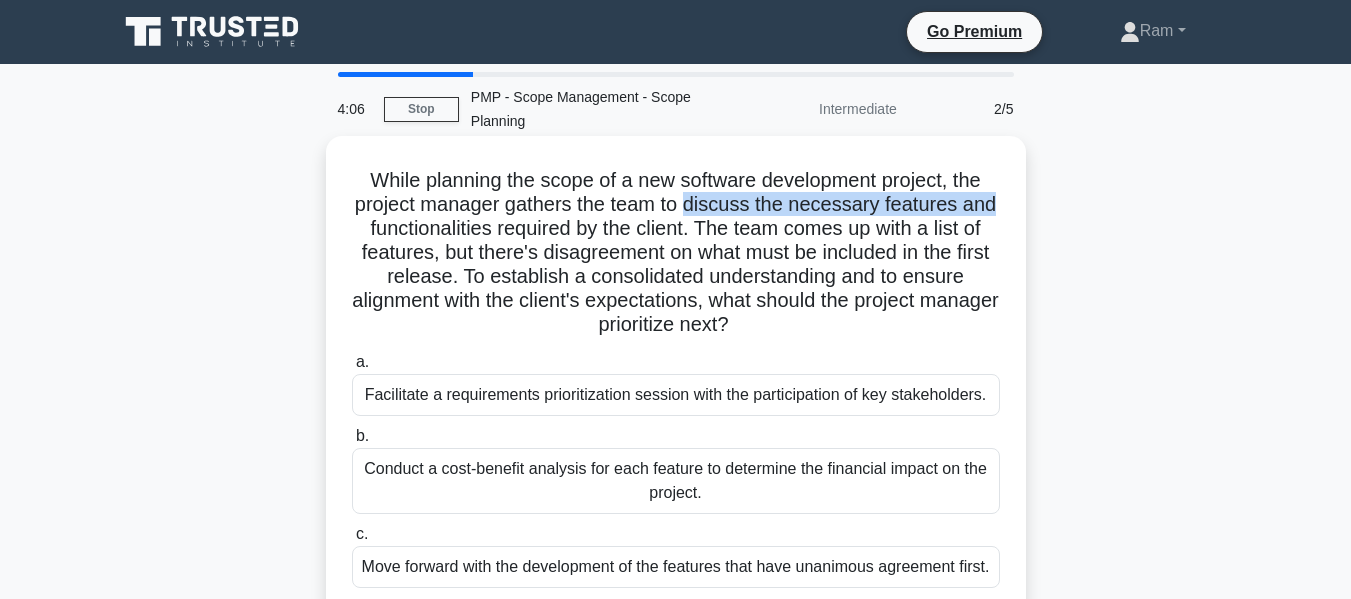 drag, startPoint x: 690, startPoint y: 209, endPoint x: 920, endPoint y: 225, distance: 230.55585 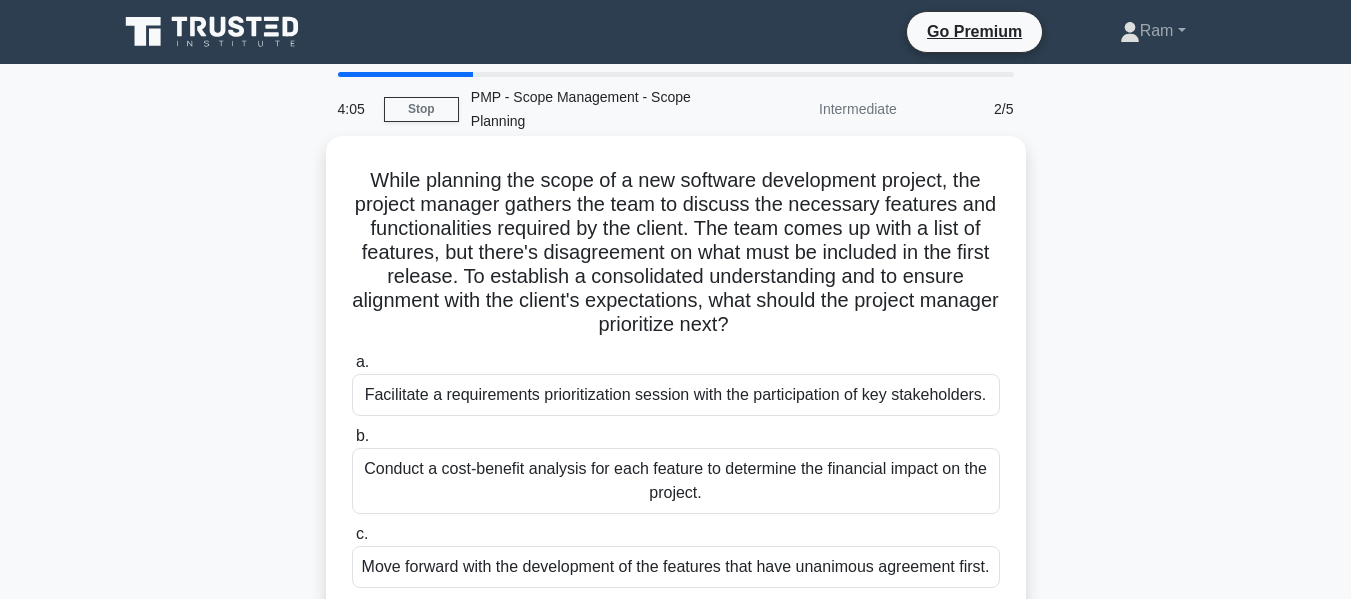 click on "While planning the scope of a new software development project, the project manager gathers the team to discuss the necessary features and functionalities required by the client. The team comes up with a list of features, but there's disagreement on what must be included in the first release. To establish a consolidated understanding and to ensure alignment with the client's expectations, what should the project manager prioritize next?
.spinner_0XTQ{transform-origin:center;animation:spinner_y6GP .75s linear infinite}@keyframes spinner_y6GP{100%{transform:rotate(360deg)}}" at bounding box center [676, 253] 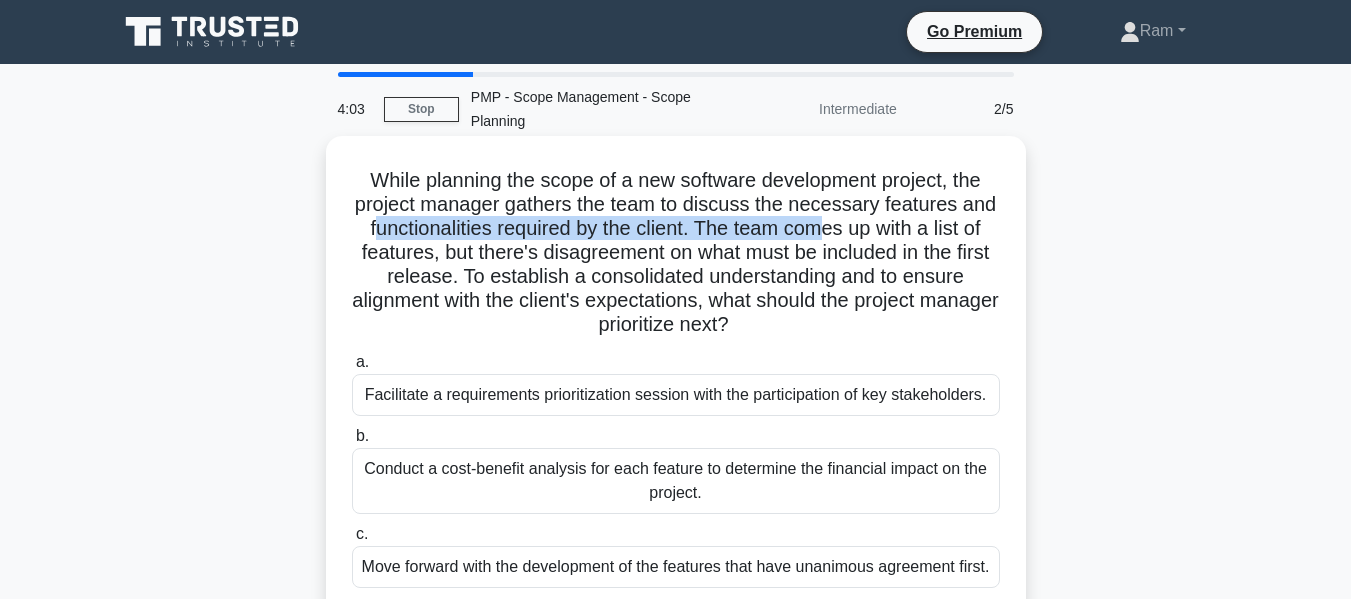 drag, startPoint x: 366, startPoint y: 231, endPoint x: 821, endPoint y: 231, distance: 455 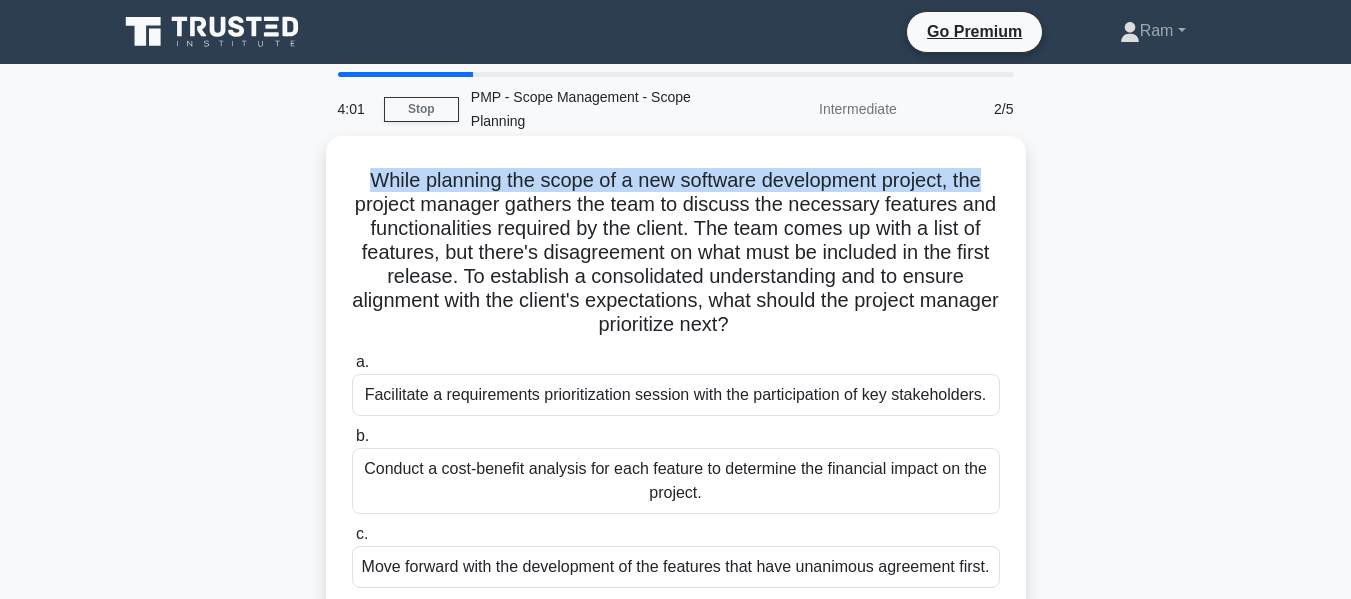 drag, startPoint x: 364, startPoint y: 180, endPoint x: 474, endPoint y: 211, distance: 114.28473 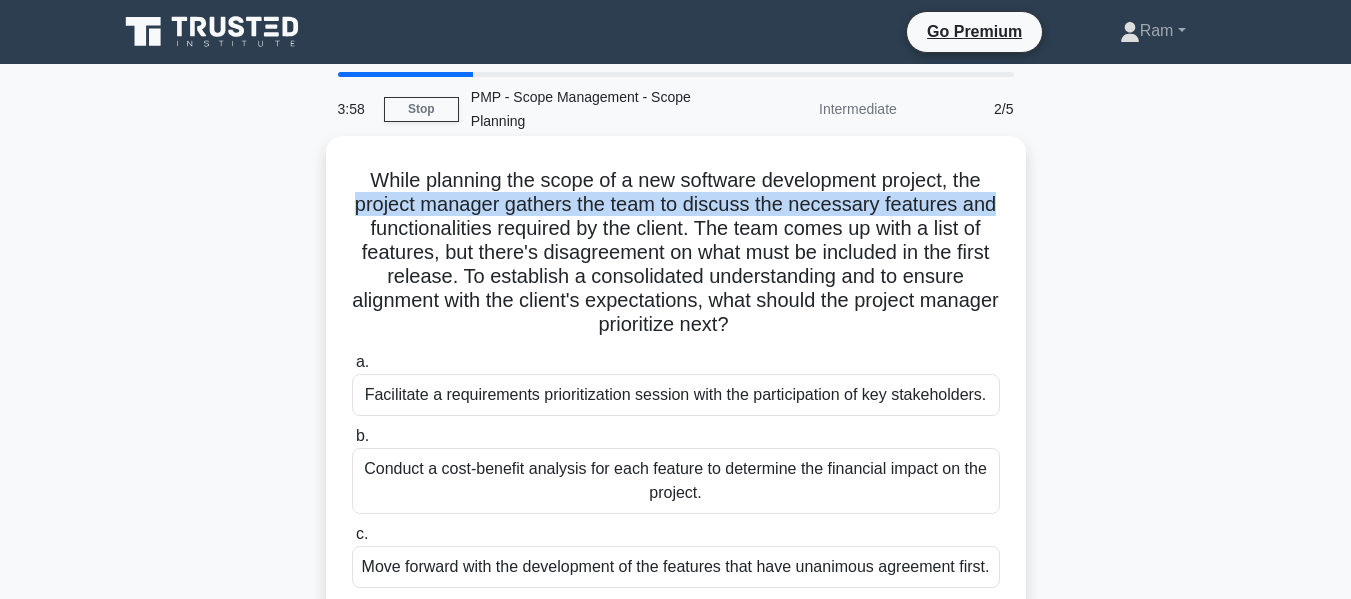 drag, startPoint x: 350, startPoint y: 213, endPoint x: 827, endPoint y: 223, distance: 477.1048 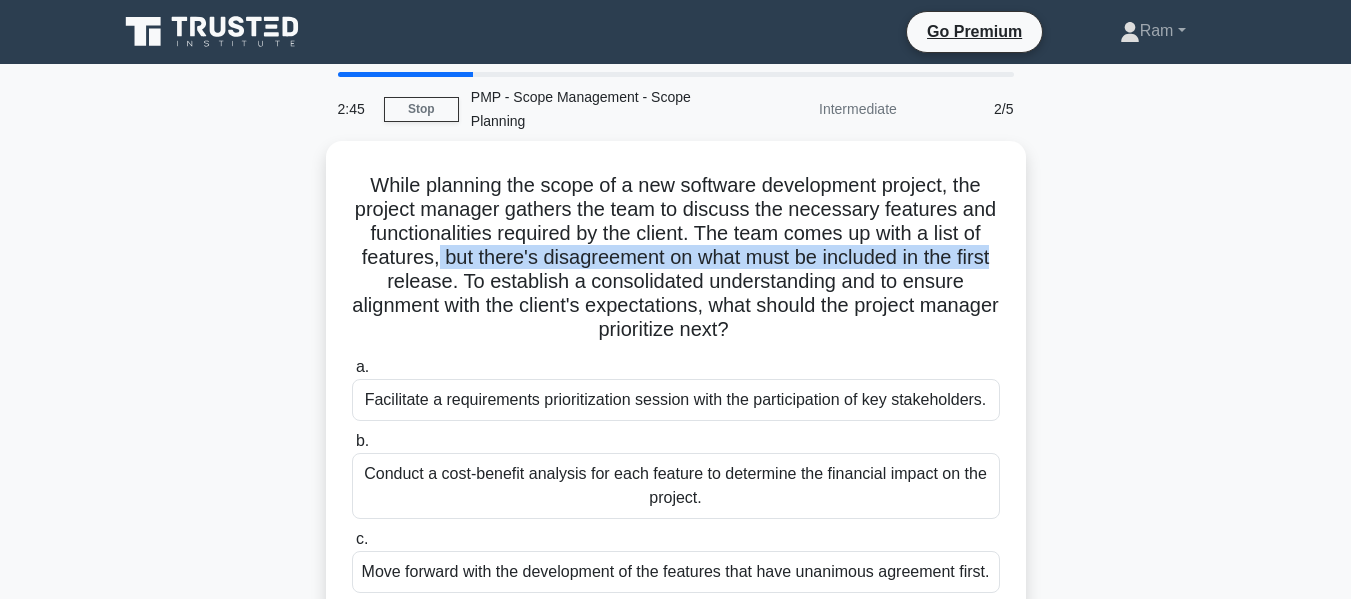 drag, startPoint x: 436, startPoint y: 251, endPoint x: 758, endPoint y: 306, distance: 326.66342 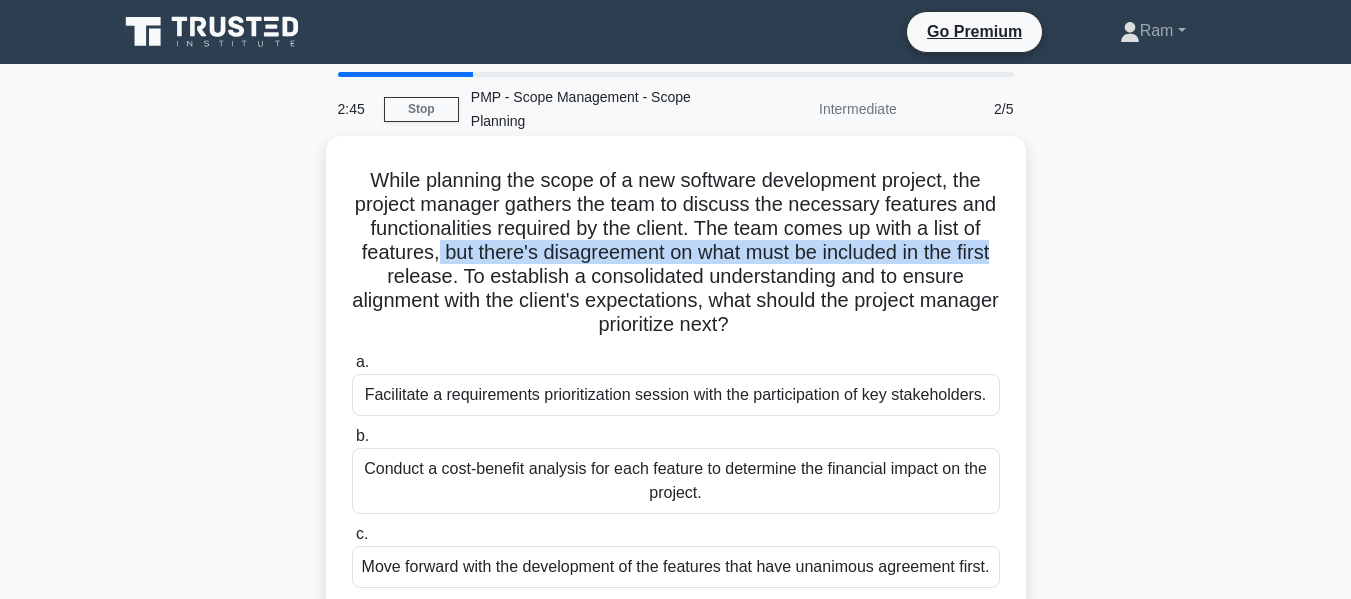 click on "While planning the scope of a new software development project, the project manager gathers the team to discuss the necessary features and functionalities required by the client. The team comes up with a list of features, but there's disagreement on what must be included in the first release. To establish a consolidated understanding and to ensure alignment with the client's expectations, what should the project manager prioritize next?
.spinner_0XTQ{transform-origin:center;animation:spinner_y6GP .75s linear infinite}@keyframes spinner_y6GP{100%{transform:rotate(360deg)}}
a." at bounding box center (676, 430) 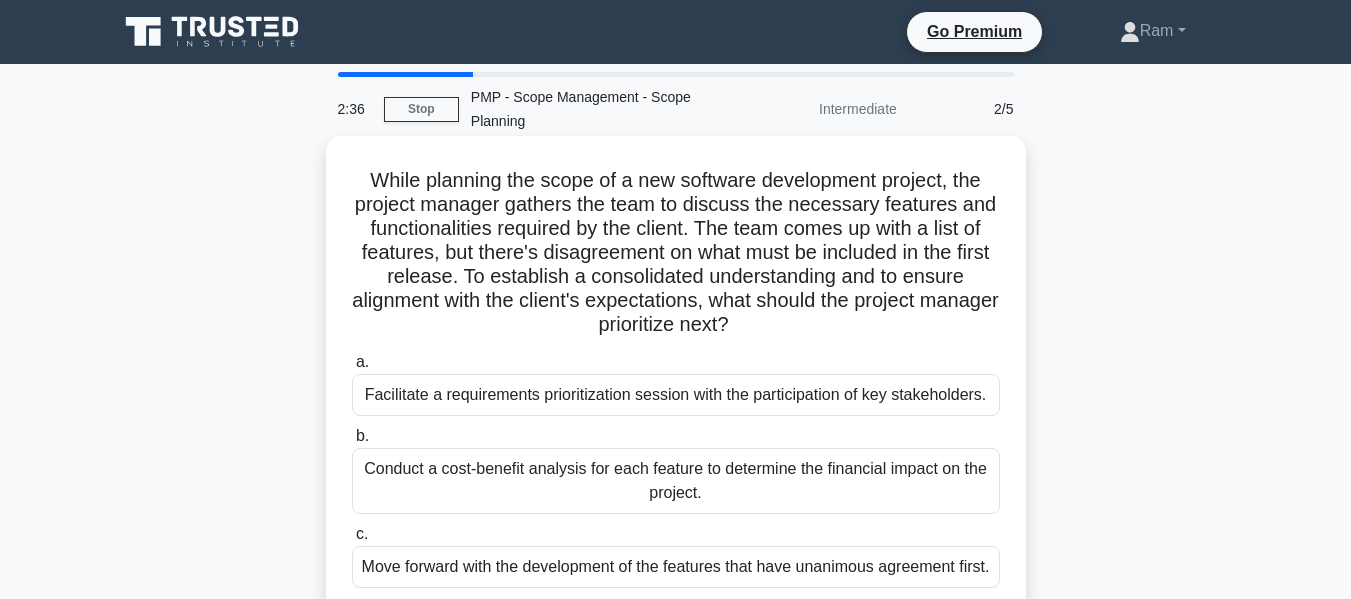 click on "While planning the scope of a new software development project, the project manager gathers the team to discuss the necessary features and functionalities required by the client. The team comes up with a list of features, but there's disagreement on what must be included in the first release. To establish a consolidated understanding and to ensure alignment with the client's expectations, what should the project manager prioritize next?
.spinner_0XTQ{transform-origin:center;animation:spinner_y6GP .75s linear infinite}@keyframes spinner_y6GP{100%{transform:rotate(360deg)}}" at bounding box center [676, 253] 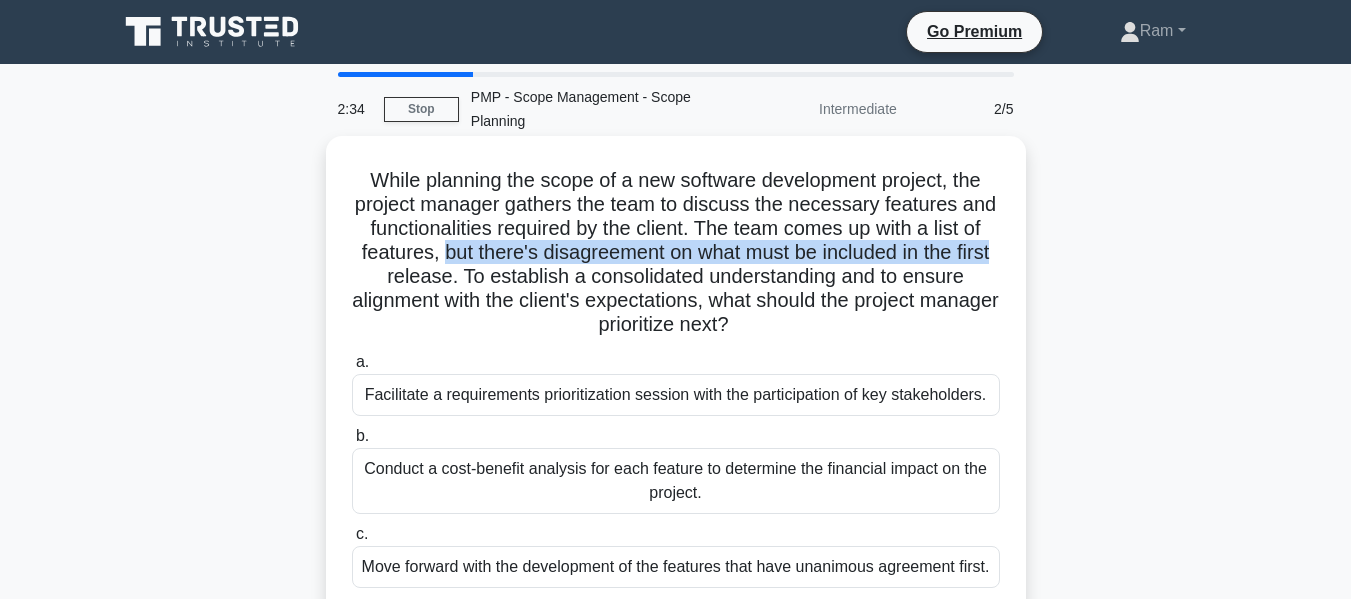 drag, startPoint x: 440, startPoint y: 255, endPoint x: 587, endPoint y: 271, distance: 147.86818 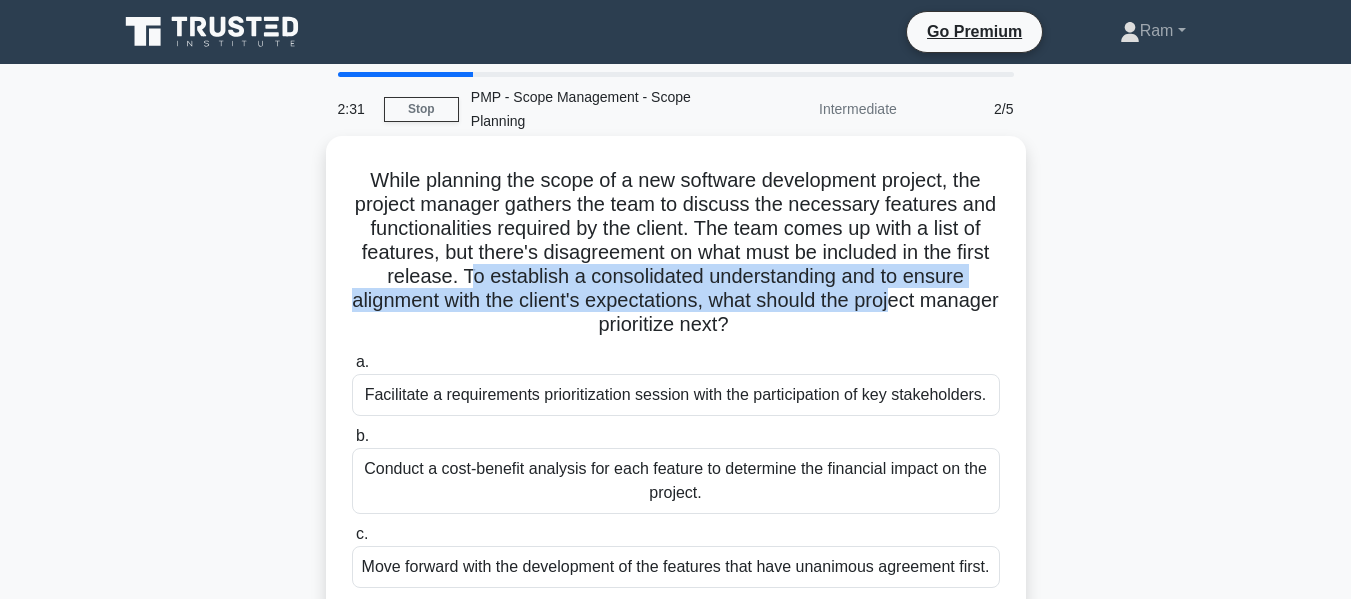 drag, startPoint x: 461, startPoint y: 272, endPoint x: 941, endPoint y: 290, distance: 480.33737 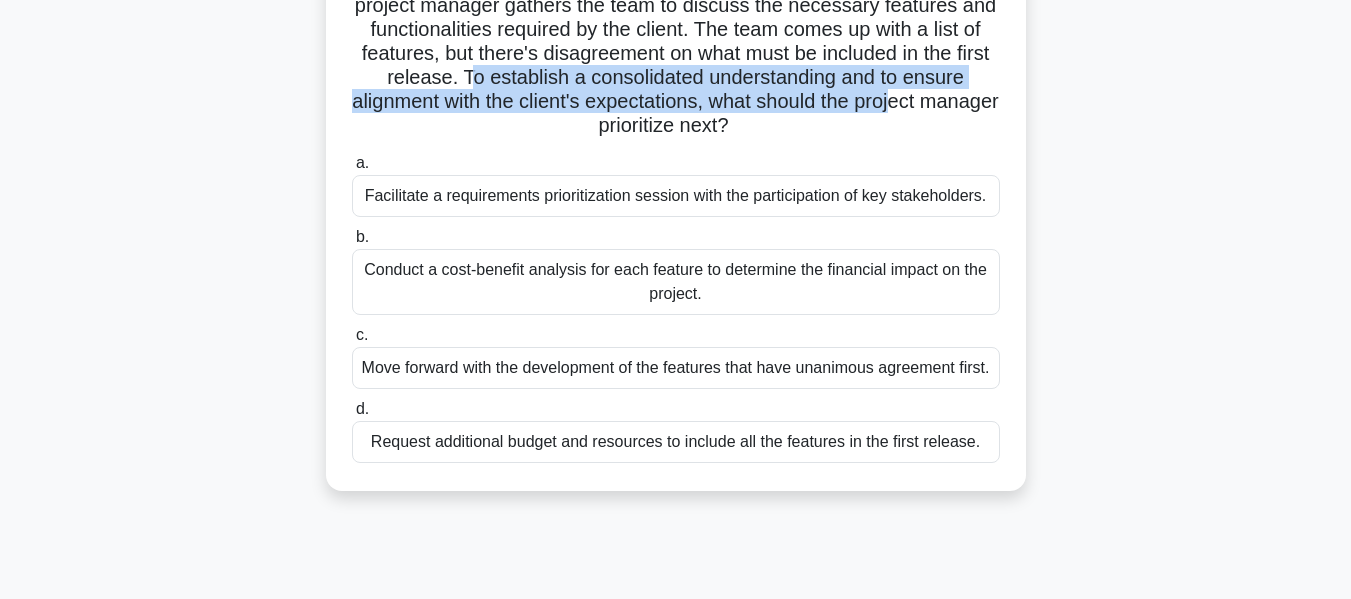scroll, scrollTop: 200, scrollLeft: 0, axis: vertical 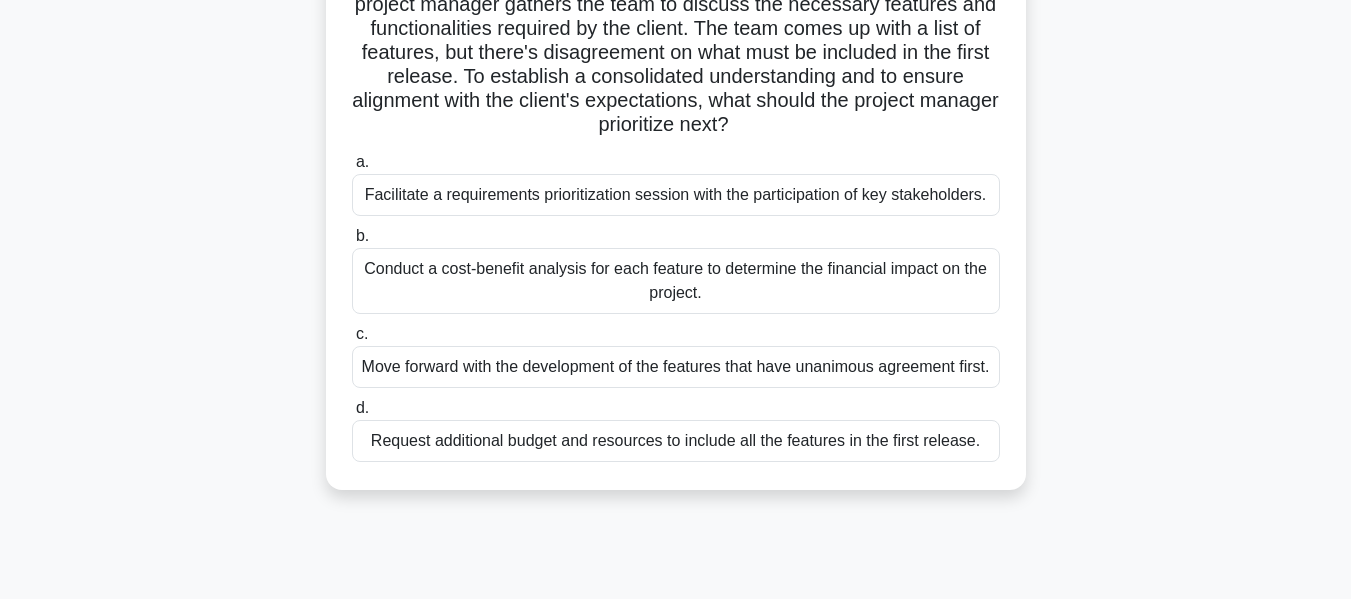 click on "Conduct a cost-benefit analysis for each feature to determine the financial impact on the project." at bounding box center [676, 281] 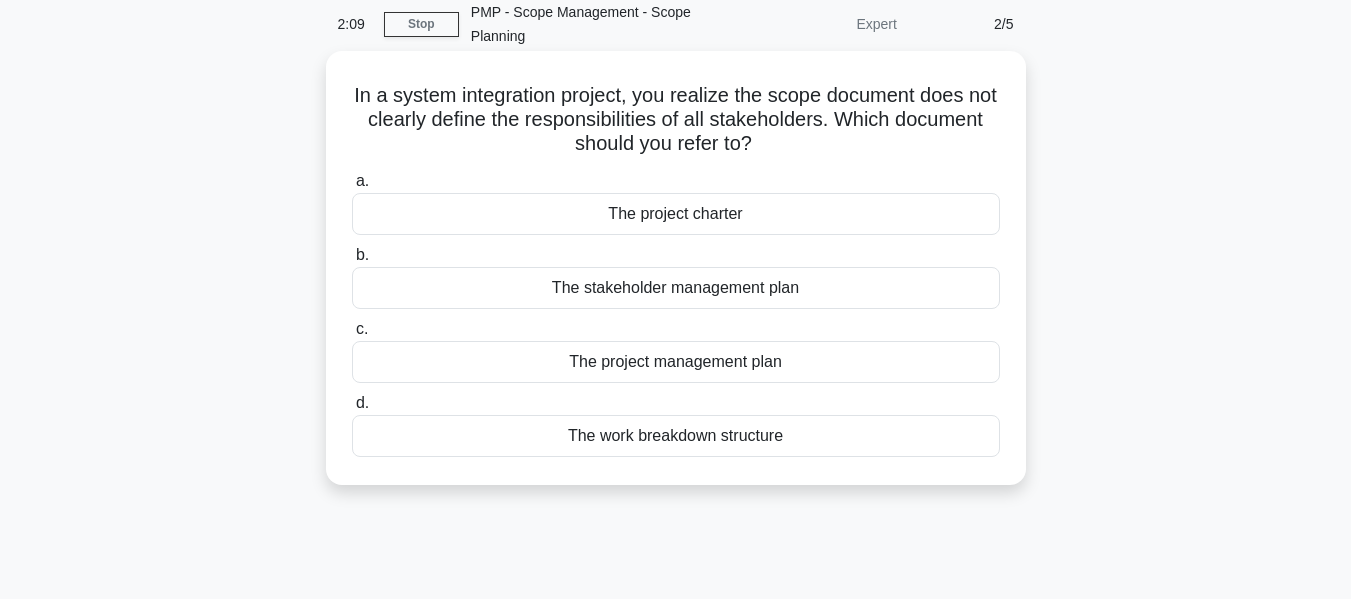 scroll, scrollTop: 0, scrollLeft: 0, axis: both 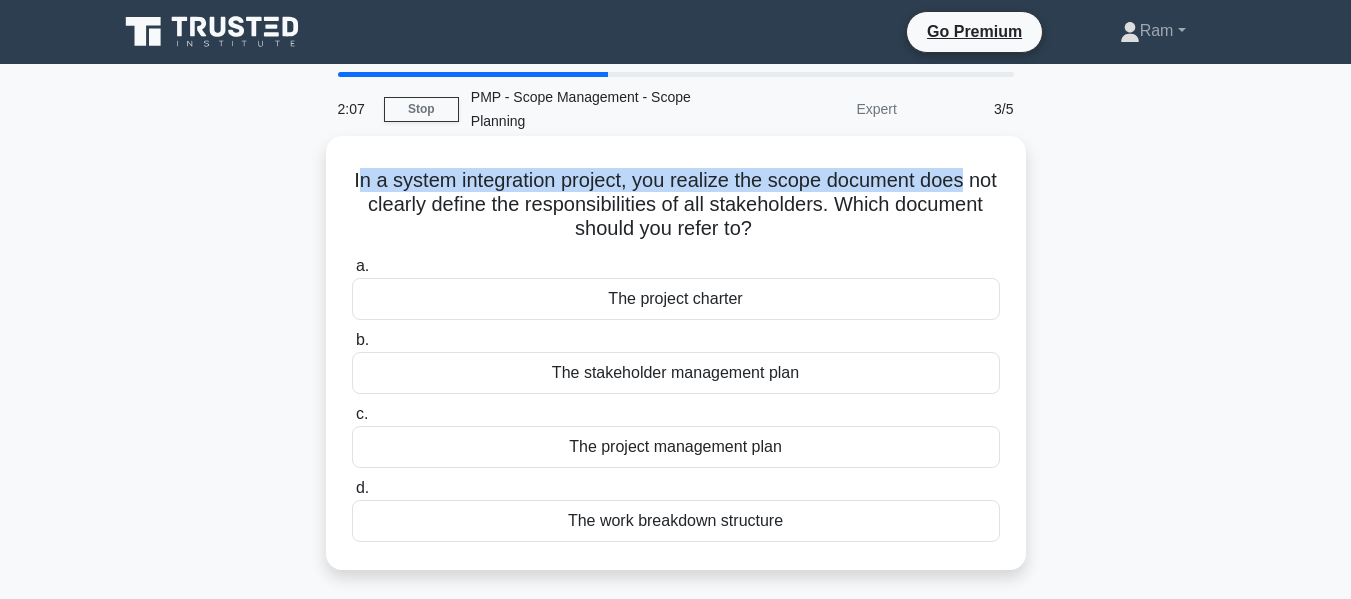 drag, startPoint x: 369, startPoint y: 177, endPoint x: 1000, endPoint y: 183, distance: 631.0285 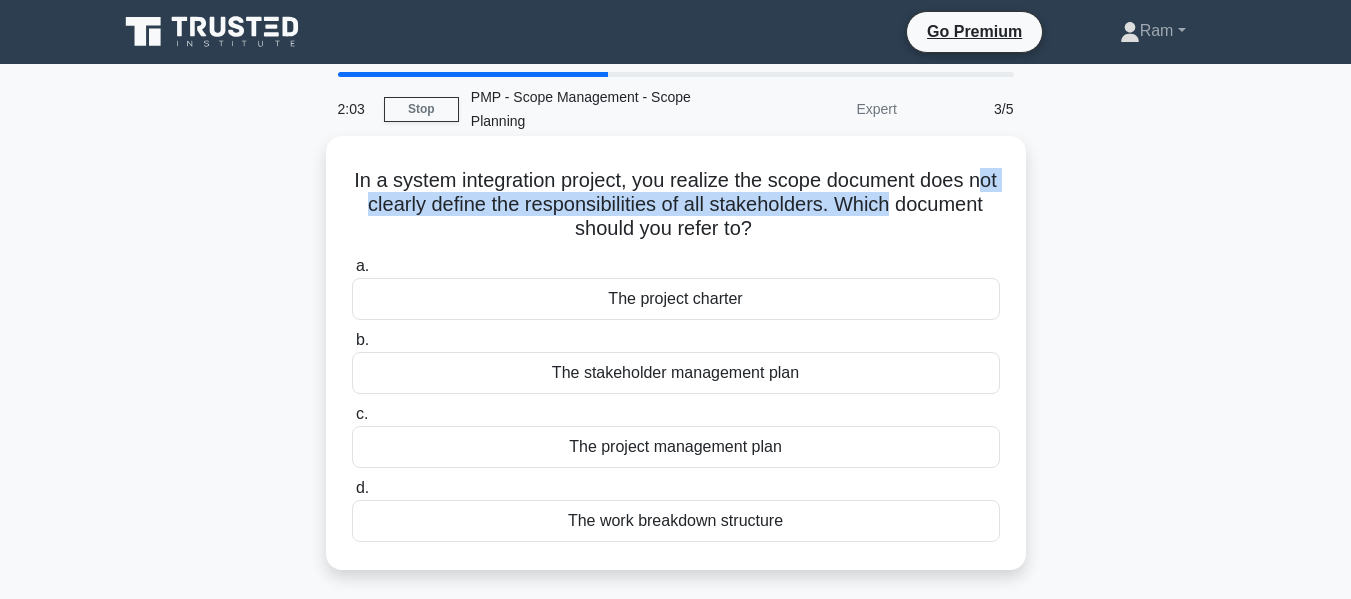 drag, startPoint x: 399, startPoint y: 205, endPoint x: 976, endPoint y: 199, distance: 577.0312 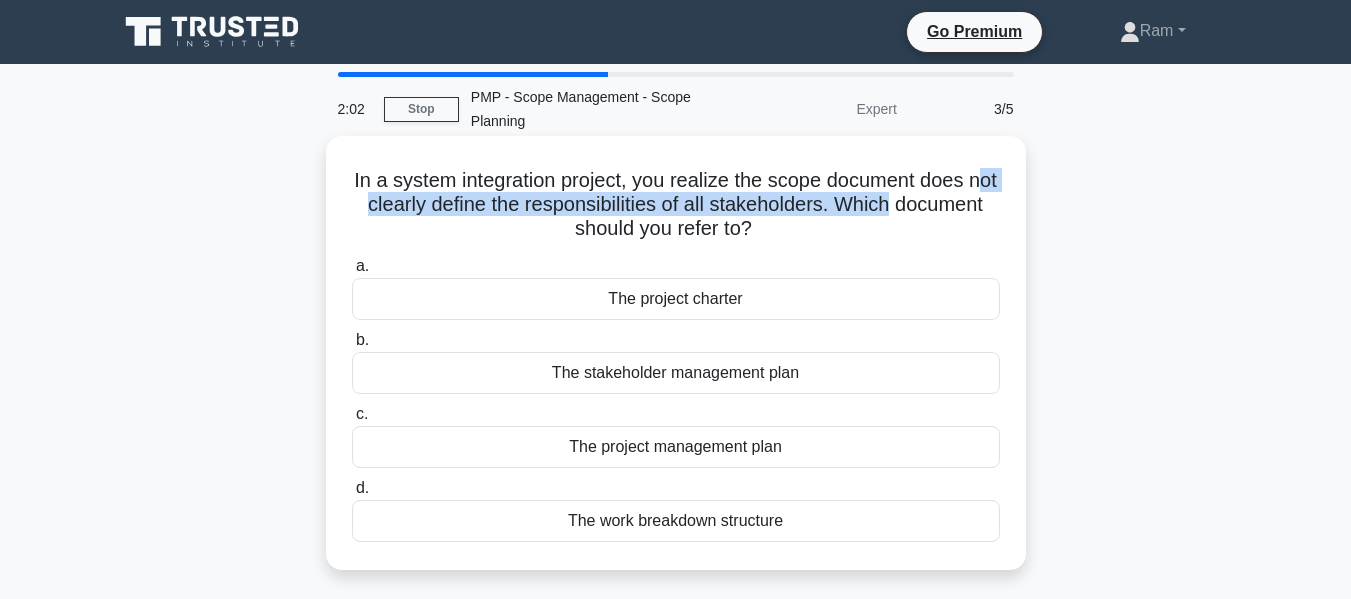 drag, startPoint x: 534, startPoint y: 225, endPoint x: 802, endPoint y: 233, distance: 268.1194 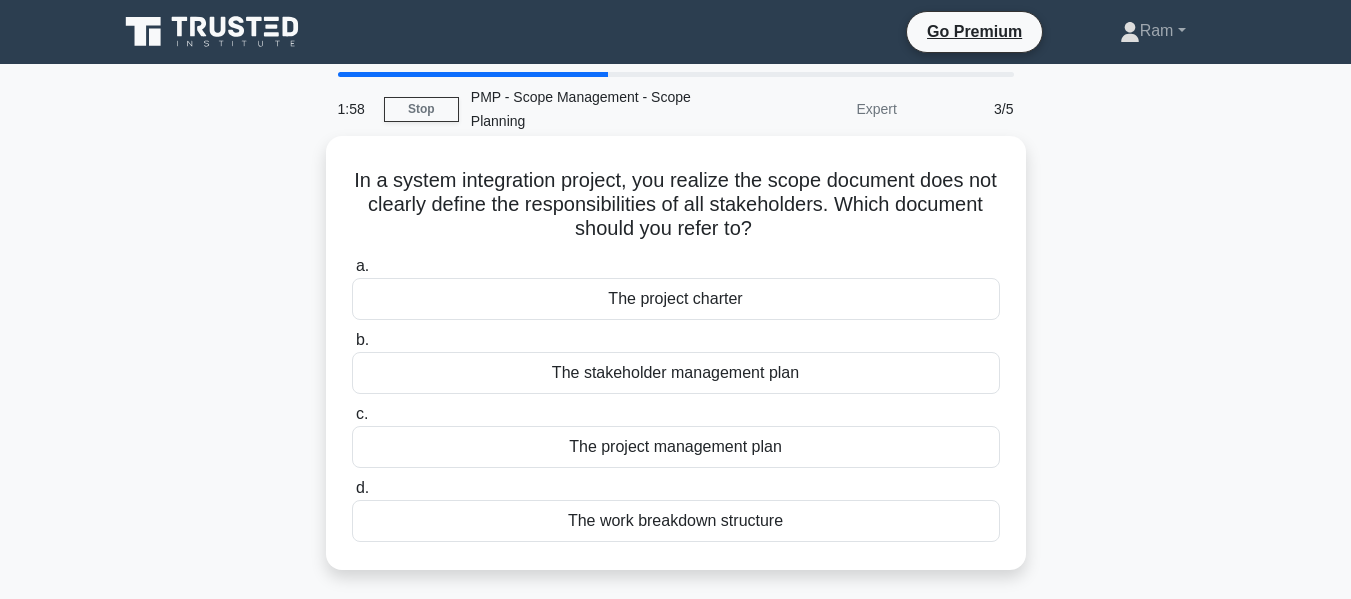click on "The work breakdown structure" at bounding box center [676, 521] 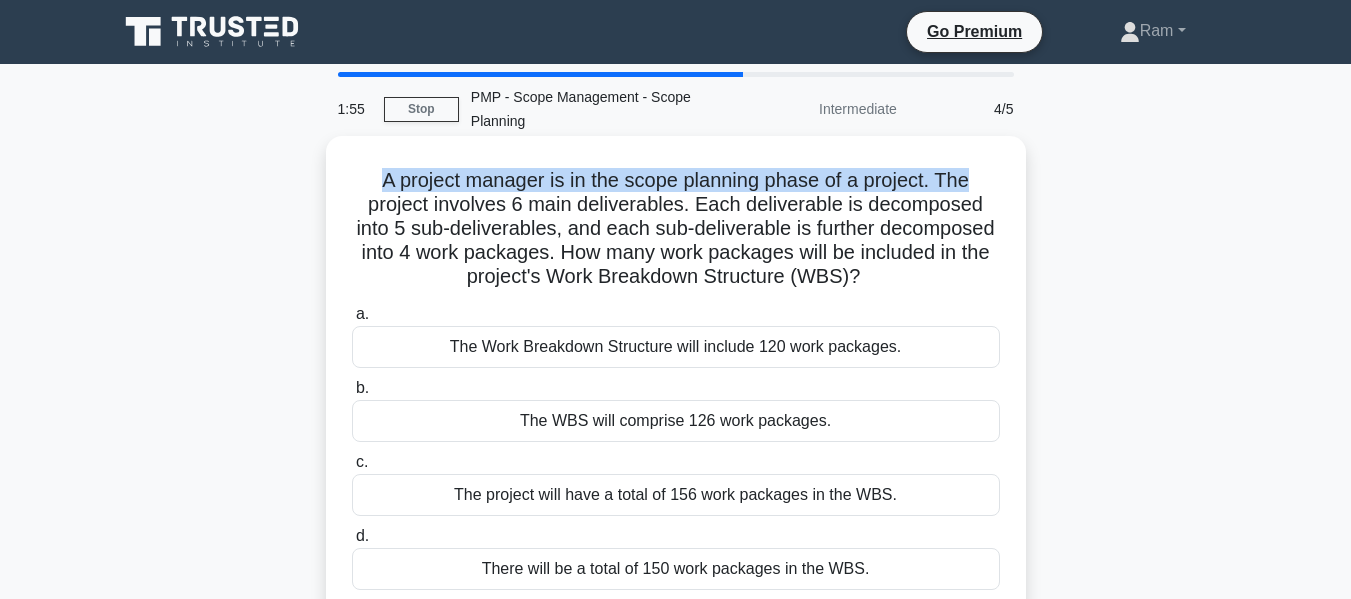drag, startPoint x: 370, startPoint y: 172, endPoint x: 808, endPoint y: 213, distance: 439.91476 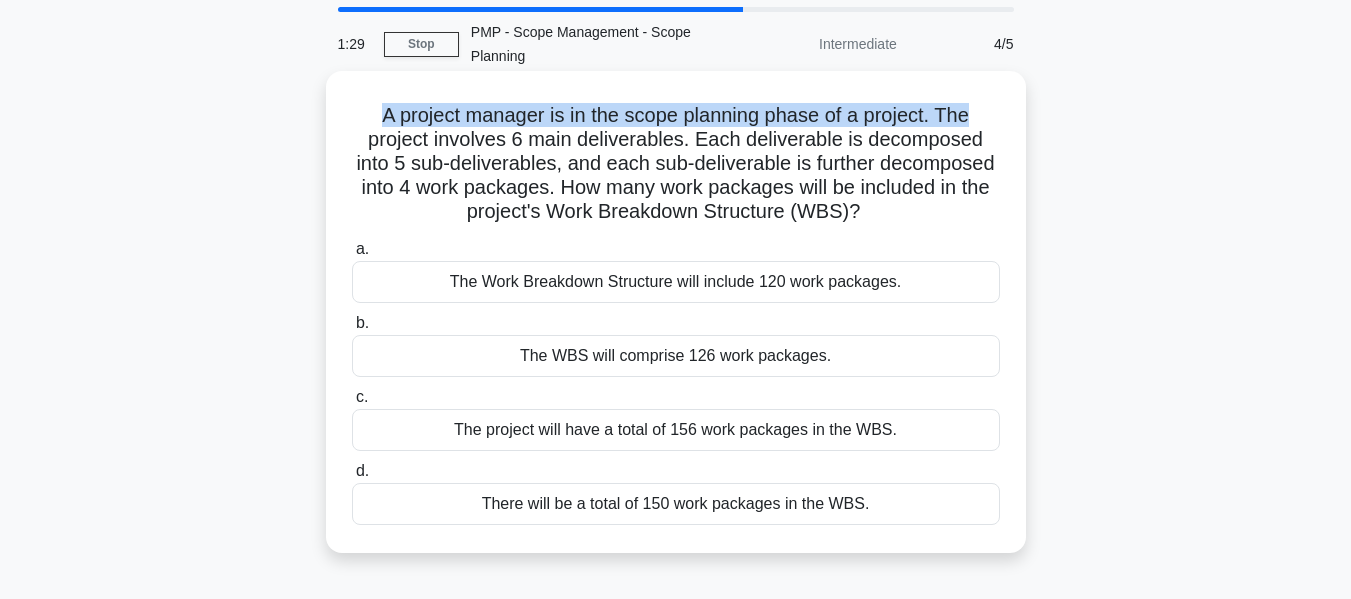 scroll, scrollTop: 100, scrollLeft: 0, axis: vertical 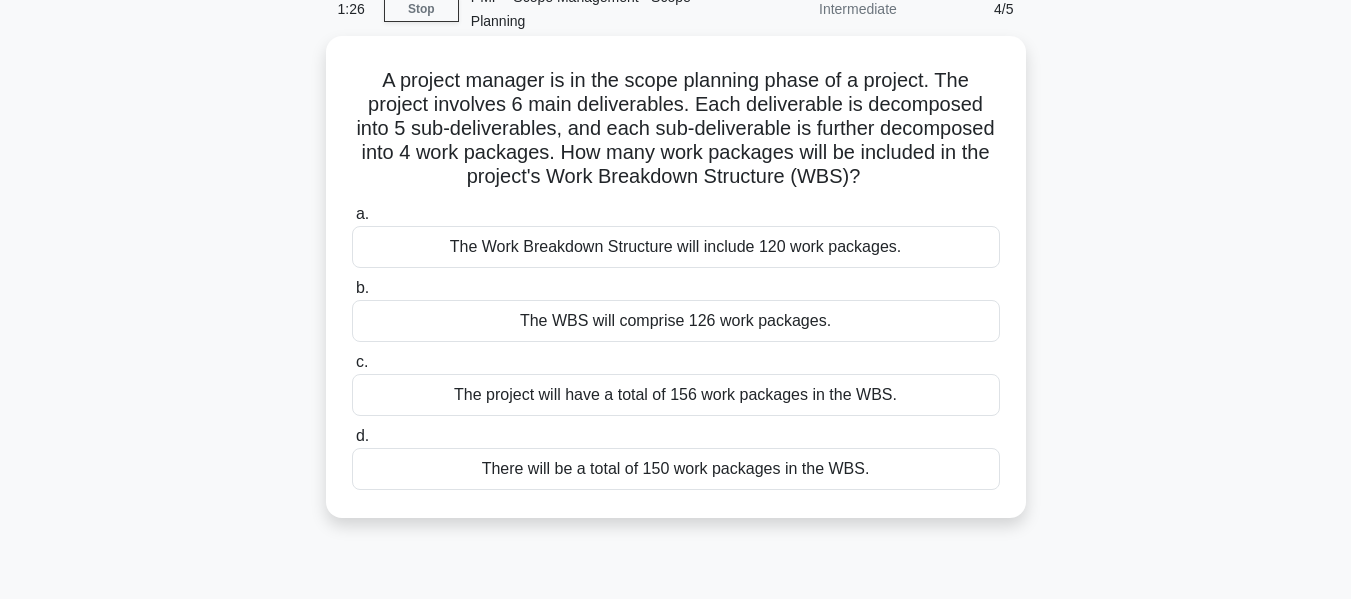 click on "The Work Breakdown Structure will include 120 work packages." at bounding box center [676, 247] 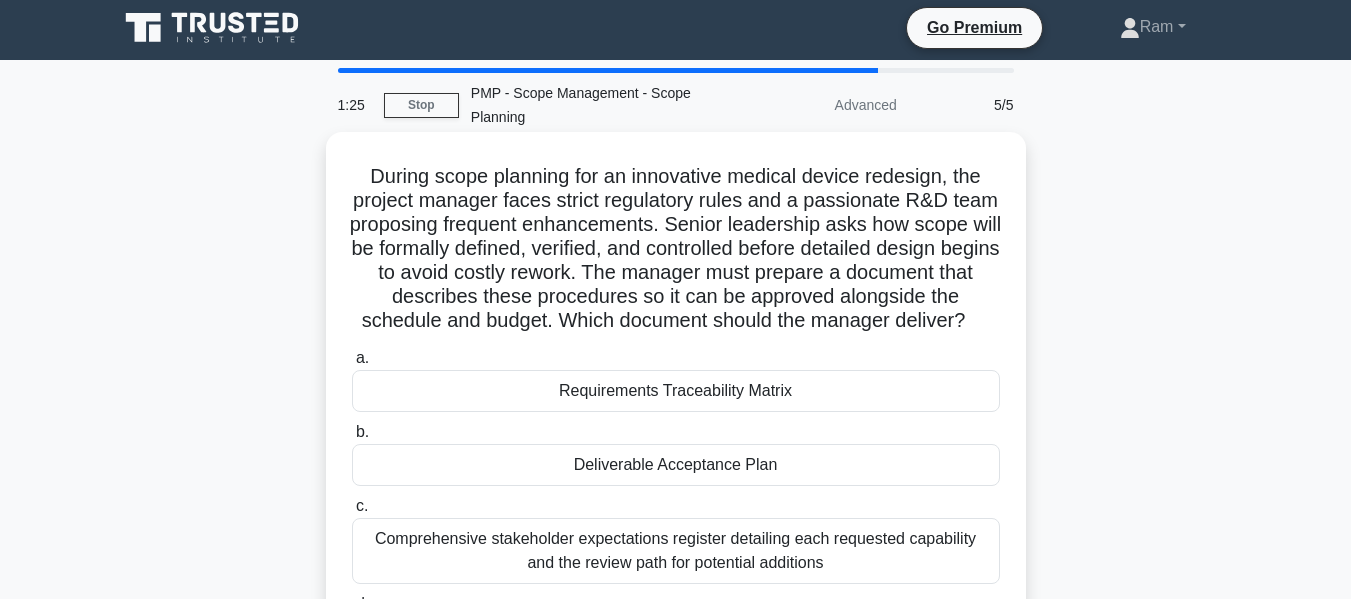 scroll, scrollTop: 0, scrollLeft: 0, axis: both 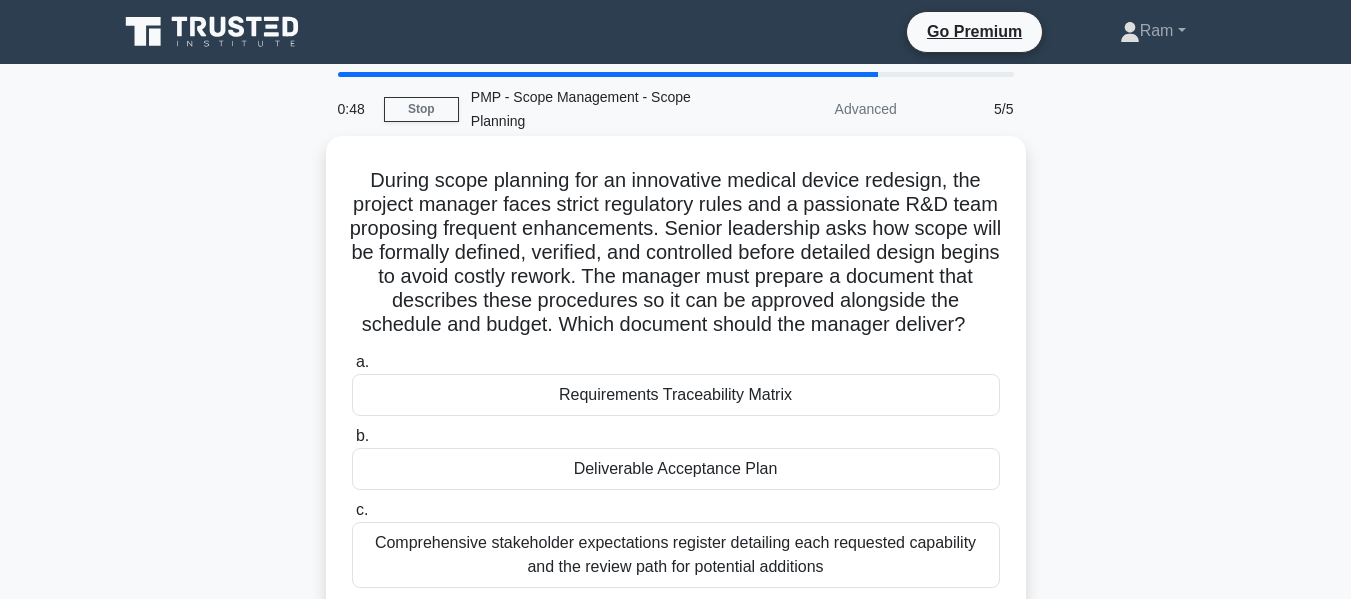 drag, startPoint x: 720, startPoint y: 280, endPoint x: 967, endPoint y: 352, distance: 257.28 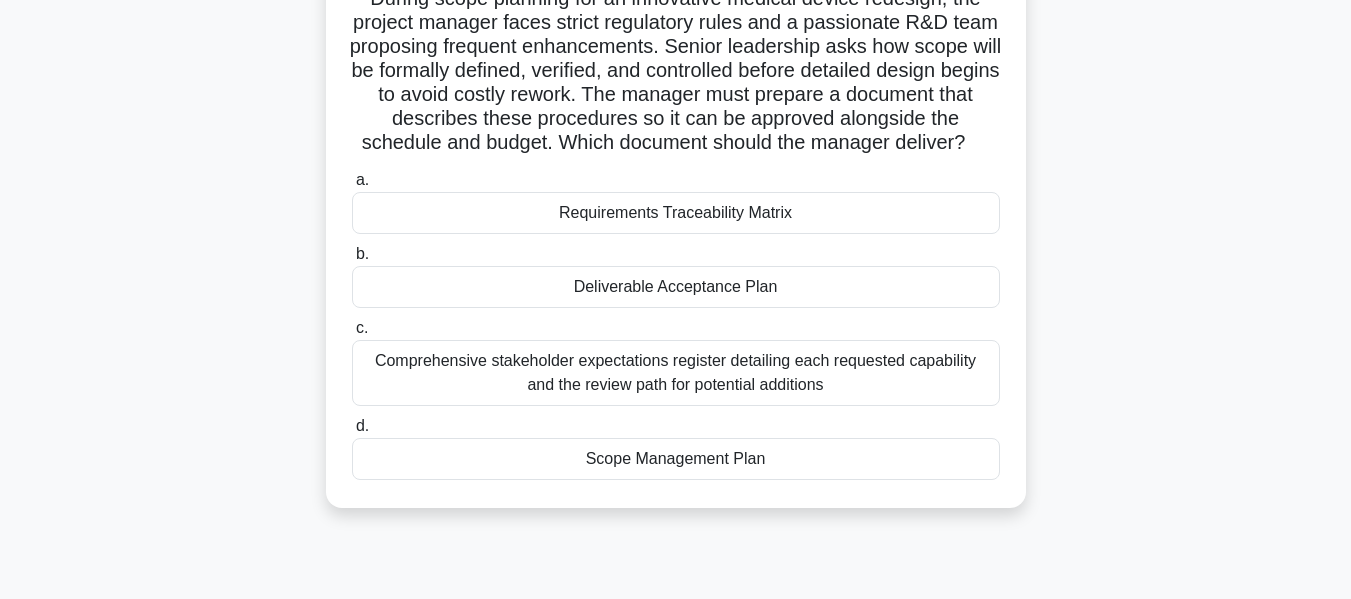 scroll, scrollTop: 200, scrollLeft: 0, axis: vertical 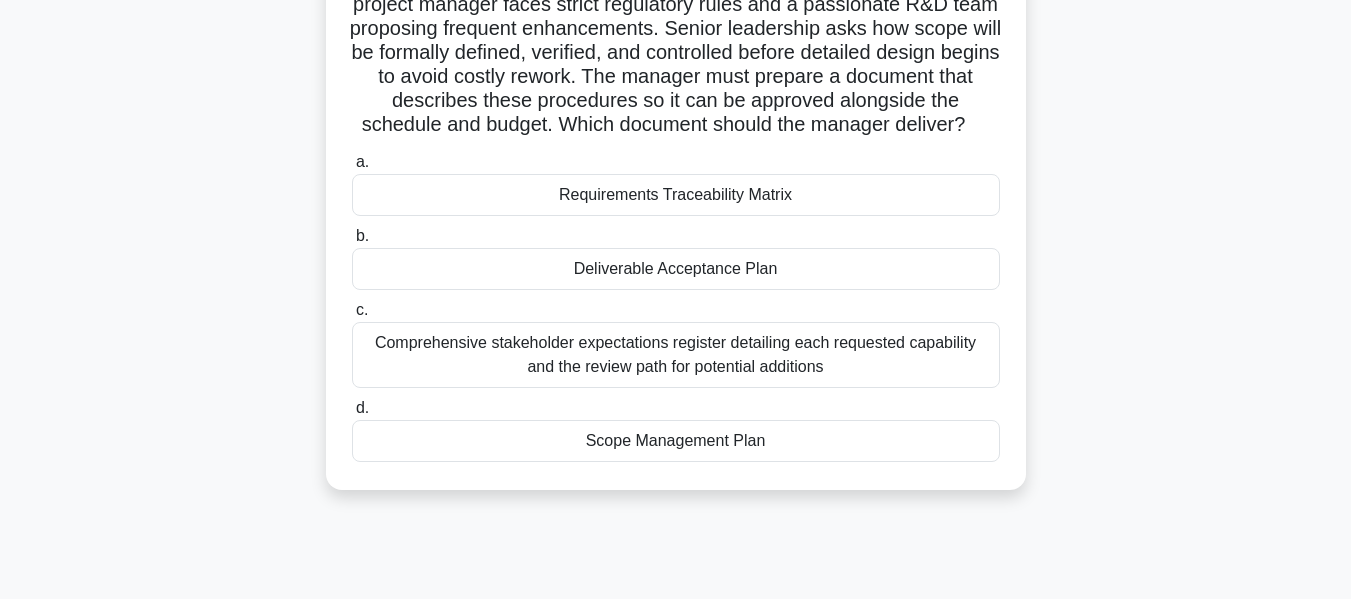 drag, startPoint x: 566, startPoint y: 210, endPoint x: 749, endPoint y: 243, distance: 185.9516 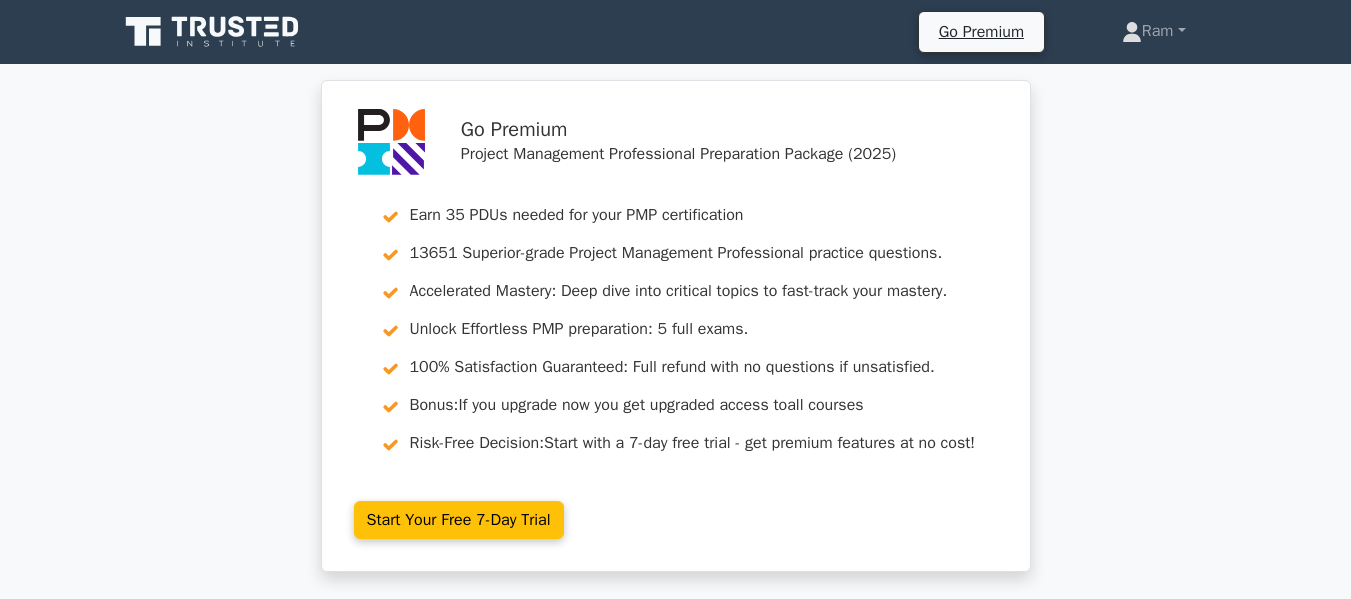 scroll, scrollTop: 700, scrollLeft: 0, axis: vertical 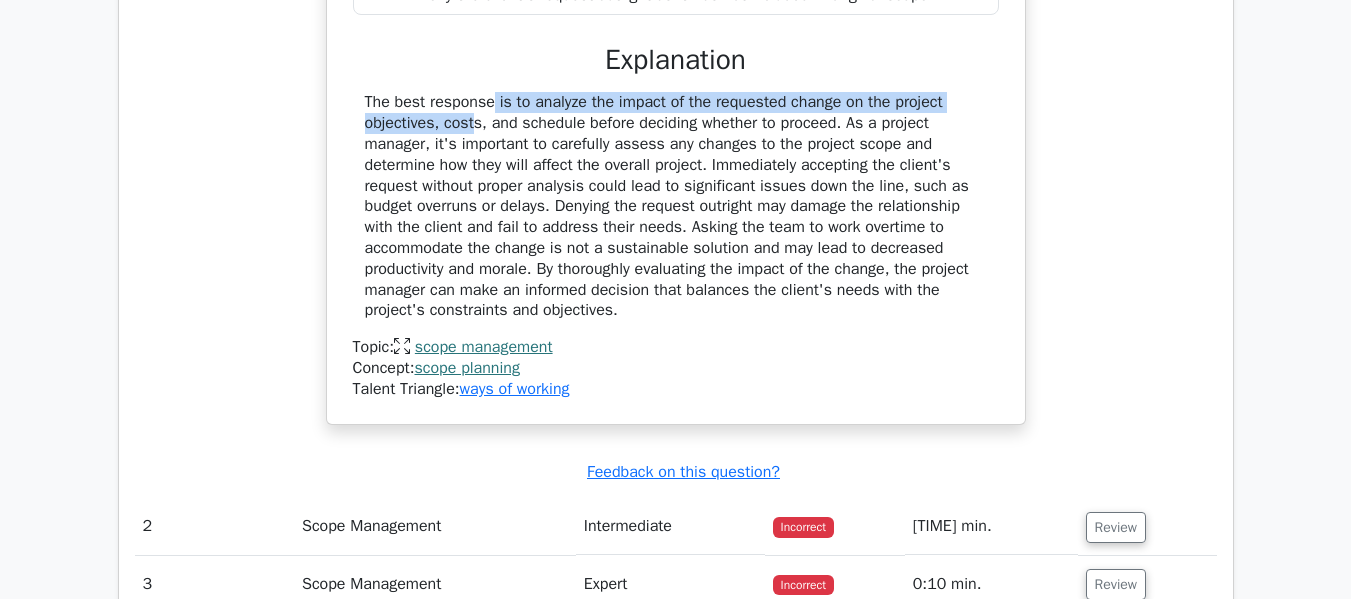 drag, startPoint x: 364, startPoint y: 102, endPoint x: 1015, endPoint y: 102, distance: 651 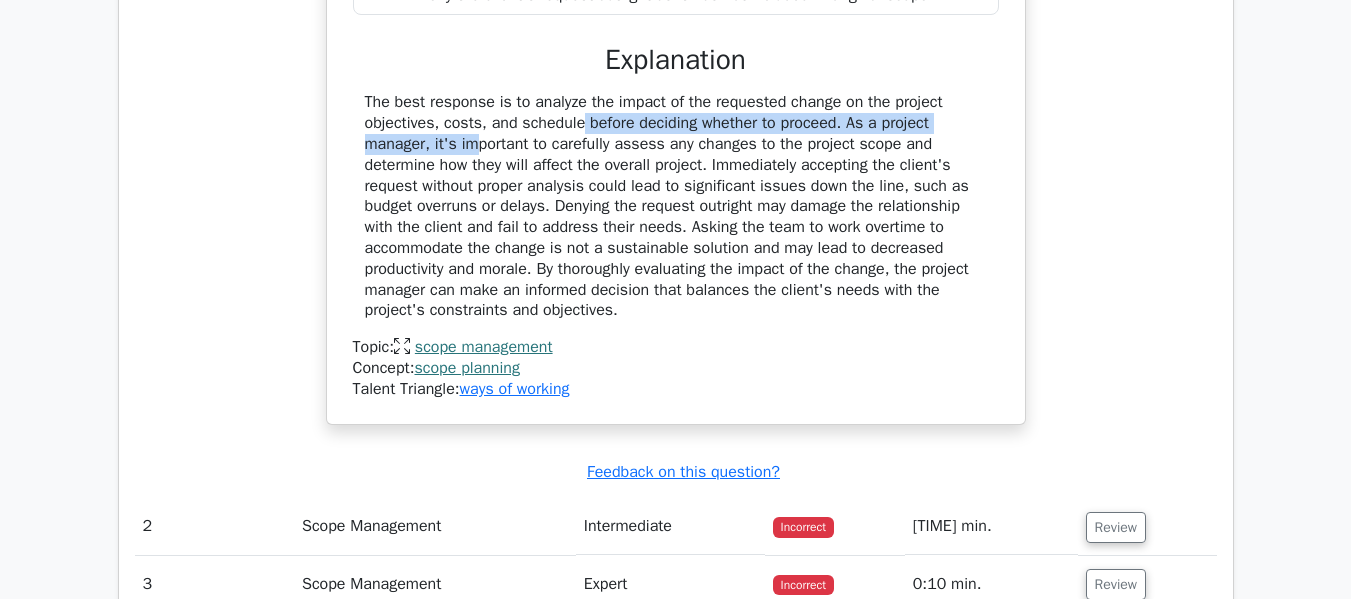 drag, startPoint x: 461, startPoint y: 124, endPoint x: 512, endPoint y: 162, distance: 63.600315 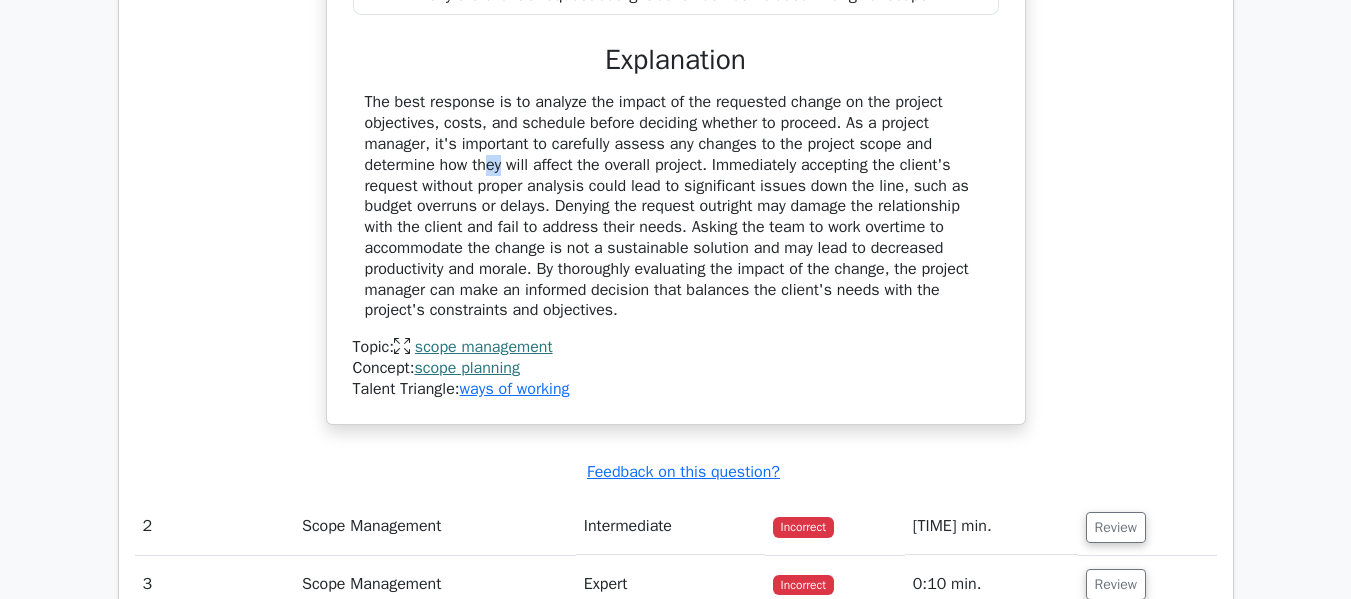 drag, startPoint x: 375, startPoint y: 157, endPoint x: 785, endPoint y: 187, distance: 411.0961 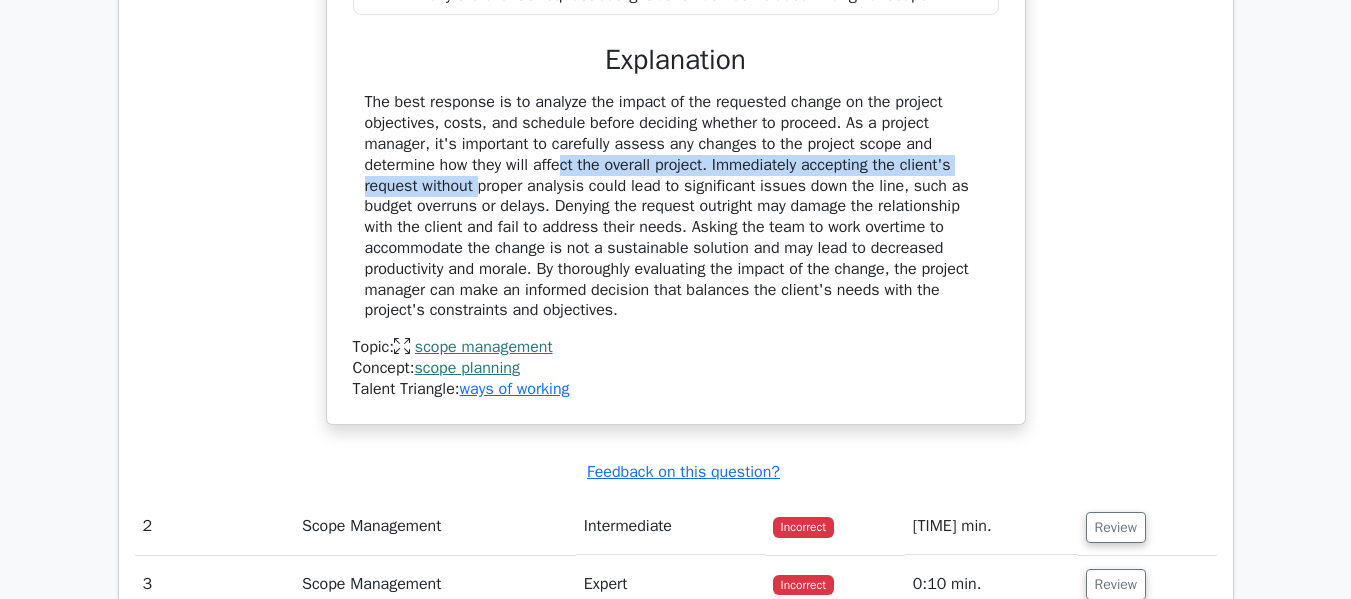 drag, startPoint x: 448, startPoint y: 170, endPoint x: 849, endPoint y: 200, distance: 402.12064 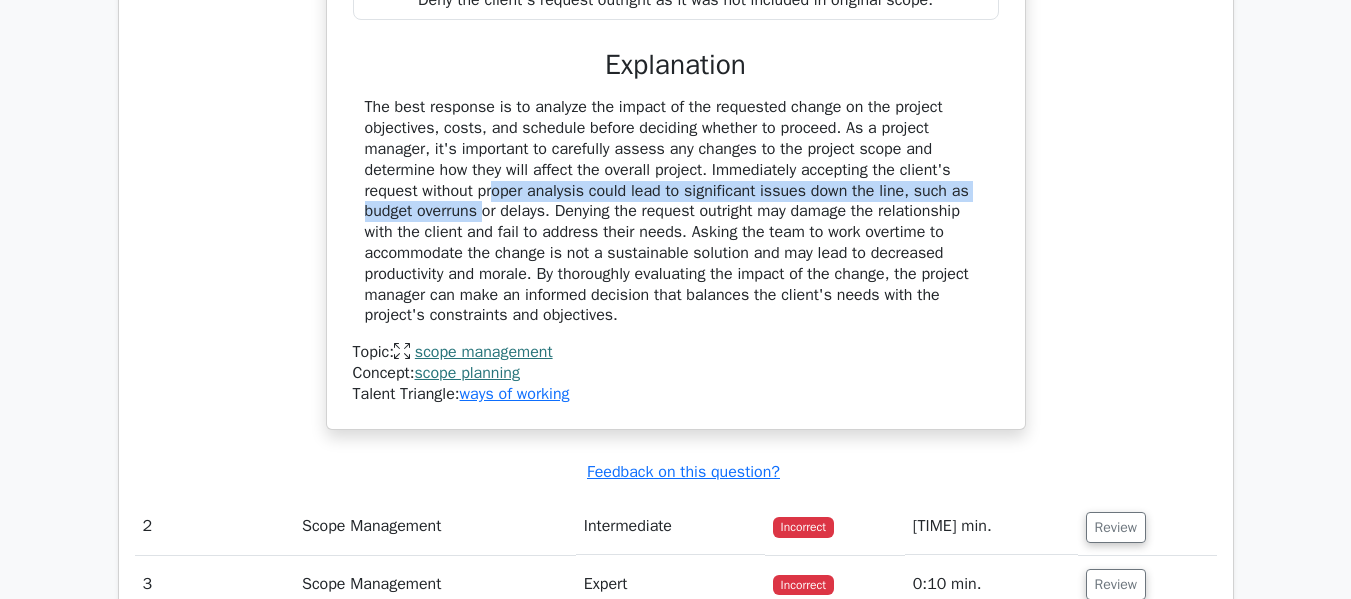 drag, startPoint x: 373, startPoint y: 182, endPoint x: 1034, endPoint y: 182, distance: 661 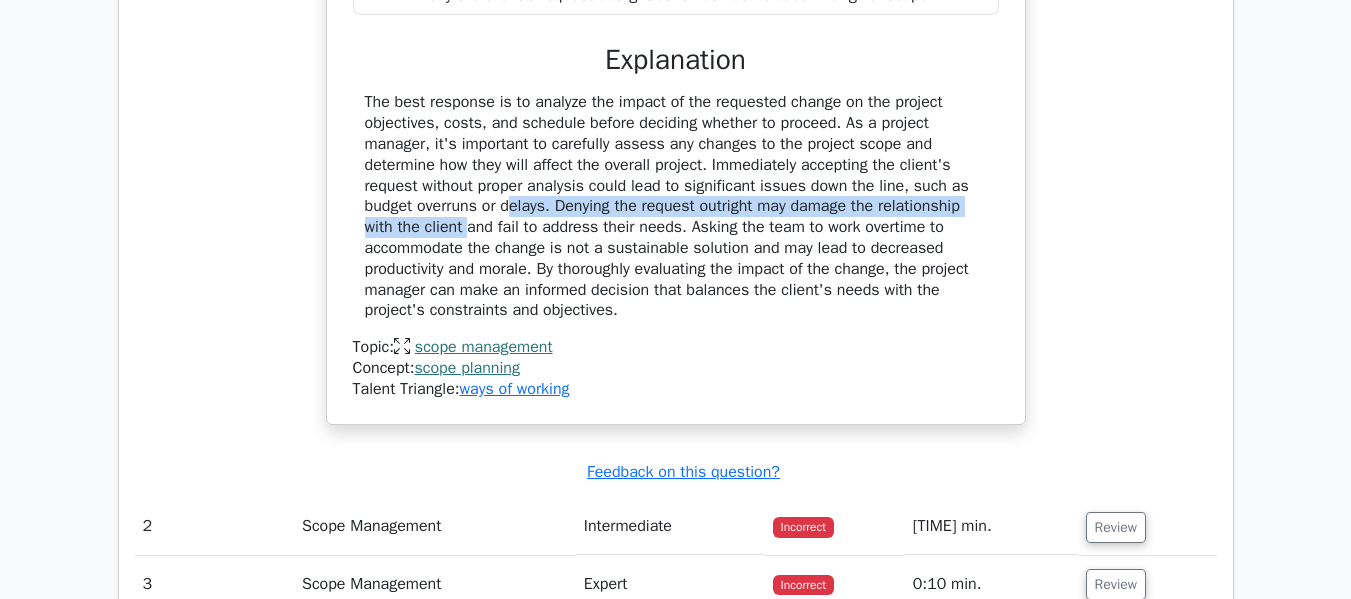 drag, startPoint x: 396, startPoint y: 214, endPoint x: 969, endPoint y: 217, distance: 573.0079 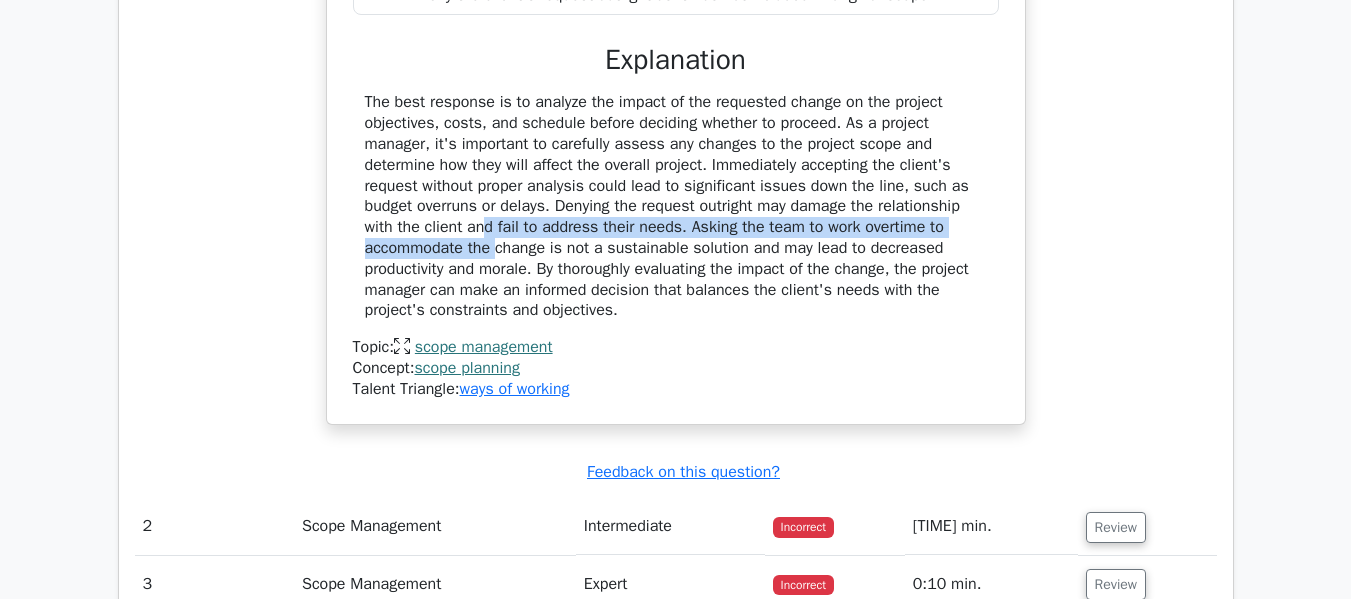 drag, startPoint x: 378, startPoint y: 232, endPoint x: 994, endPoint y: 222, distance: 616.0812 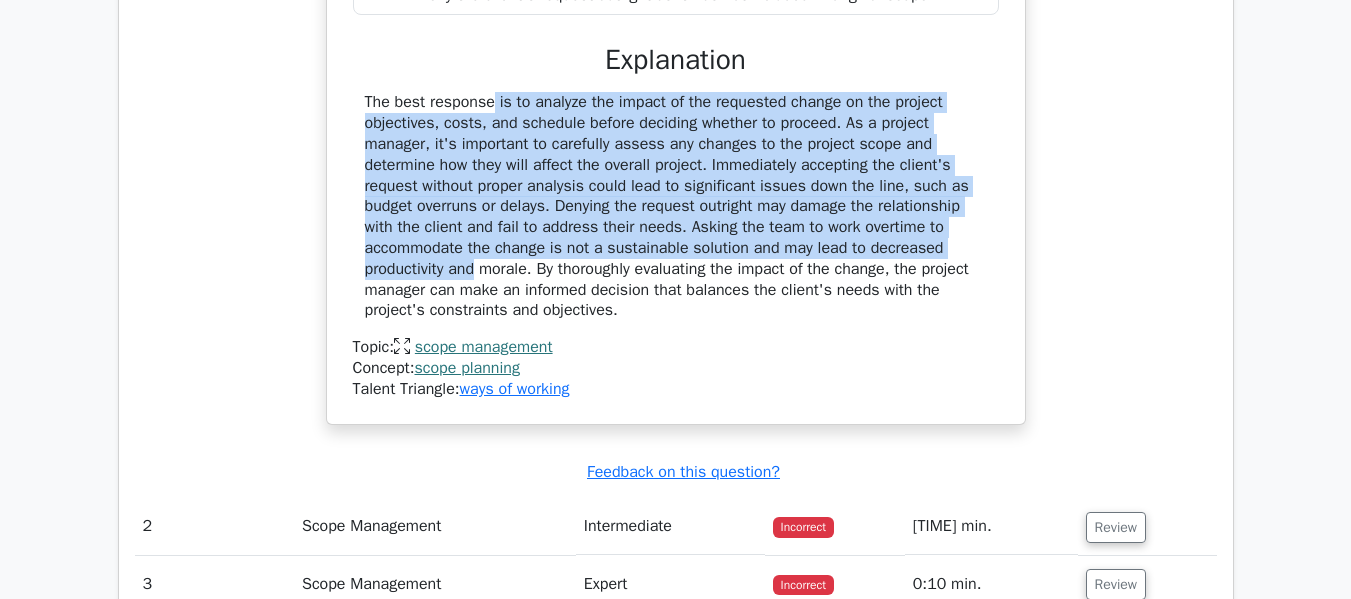 drag, startPoint x: 368, startPoint y: 101, endPoint x: 999, endPoint y: 244, distance: 647.0008 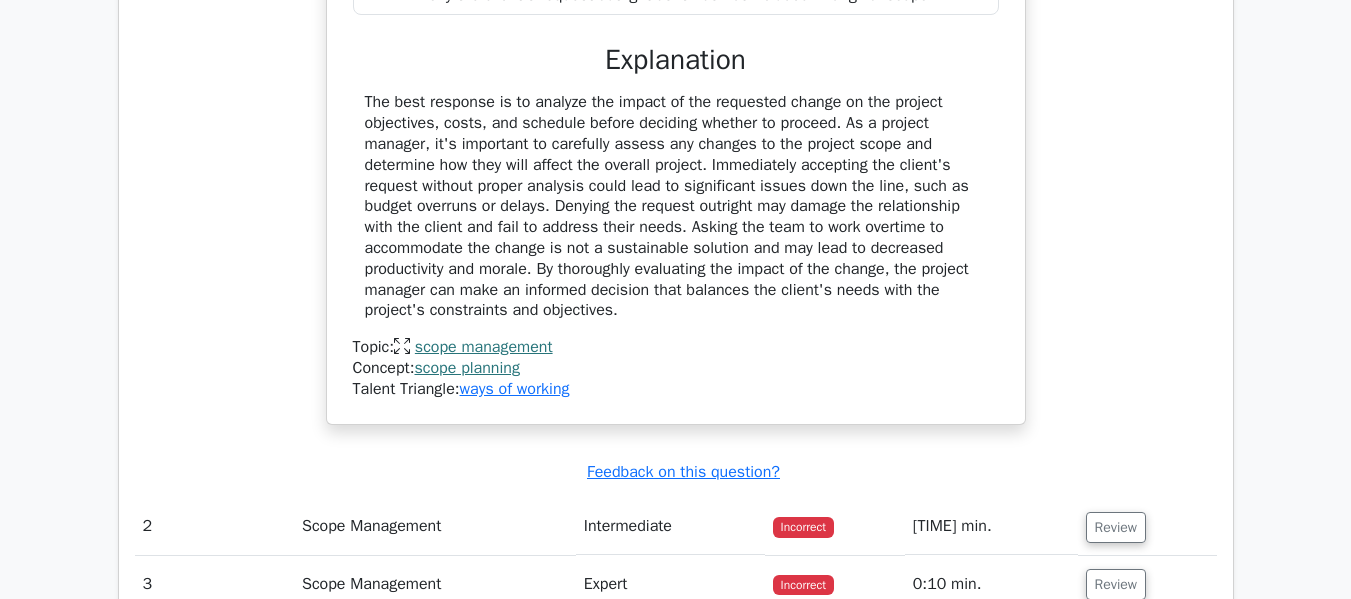 click on "The best response is to analyze the impact of the requested change on the project objectives, costs, and schedule before deciding whether to proceed. As a project manager, it's important to carefully assess any changes to the project scope and determine how they will affect the overall project. Immediately accepting the client's request without proper analysis could lead to significant issues down the line, such as budget overruns or delays. Denying the request outright may damage the relationship with the client and fail to address their needs. Asking the team to work overtime to accommodate the change is not a sustainable solution and may lead to decreased productivity and morale. By thoroughly evaluating the impact of the change, the project manager can make an informed decision that balances the client's needs with the project's constraints and objectives." at bounding box center [676, 206] 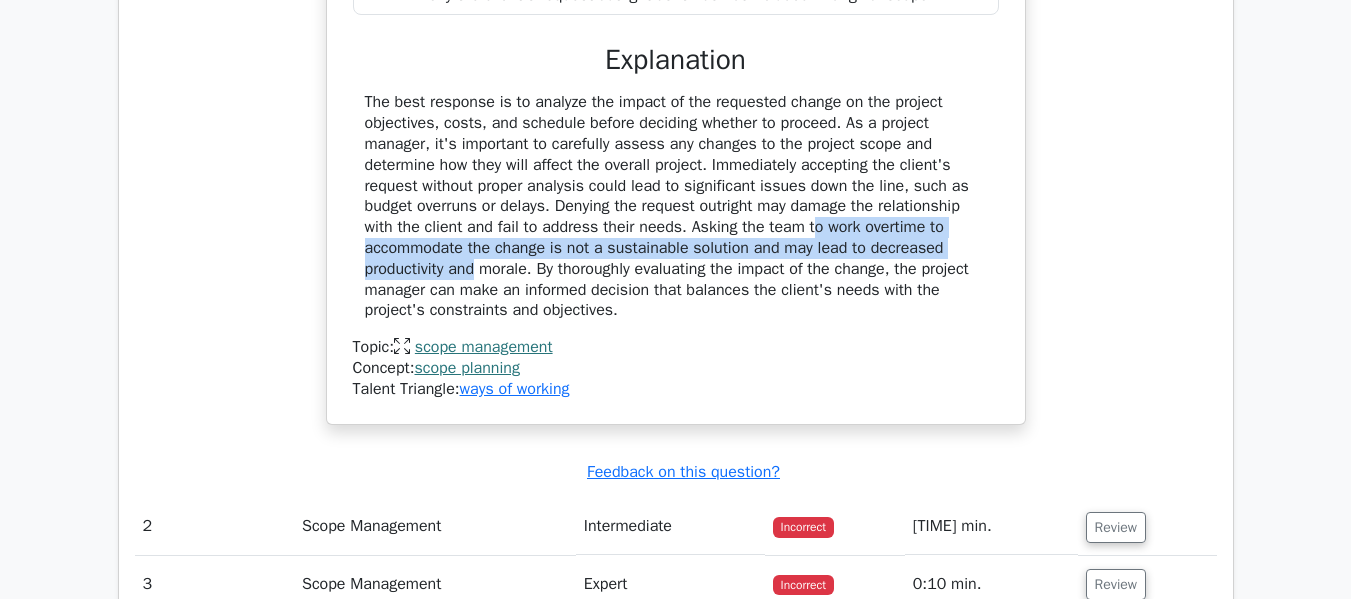 drag, startPoint x: 693, startPoint y: 228, endPoint x: 1009, endPoint y: 256, distance: 317.23807 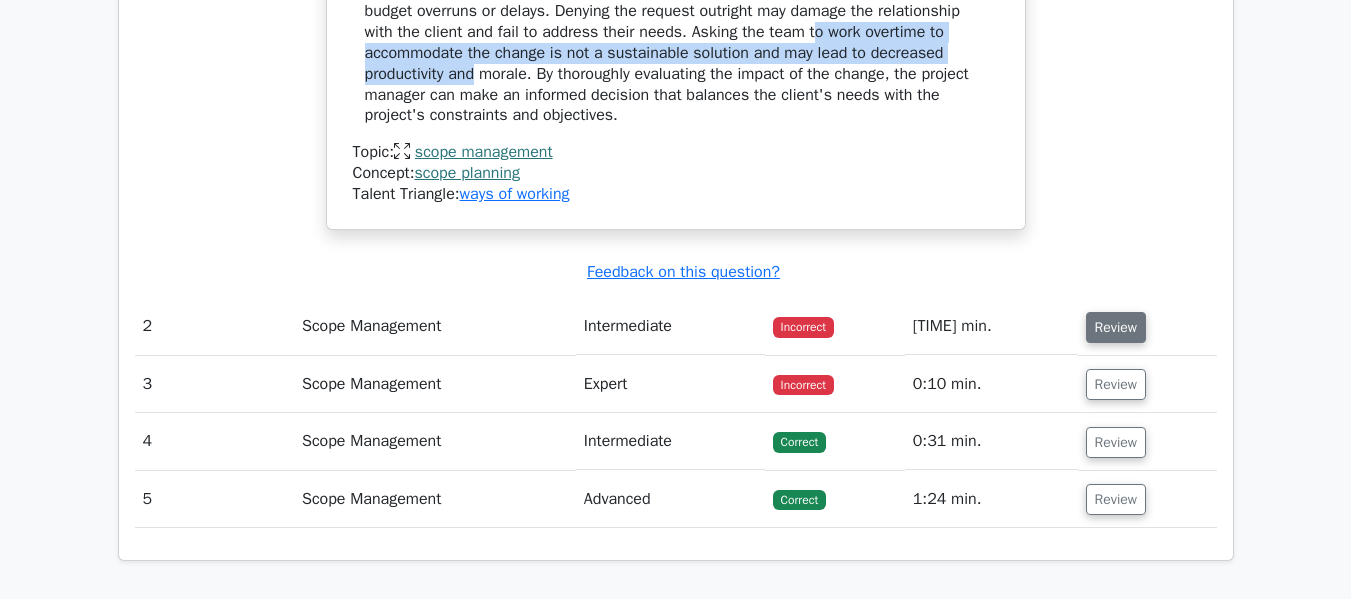 click on "Review" at bounding box center [1116, 327] 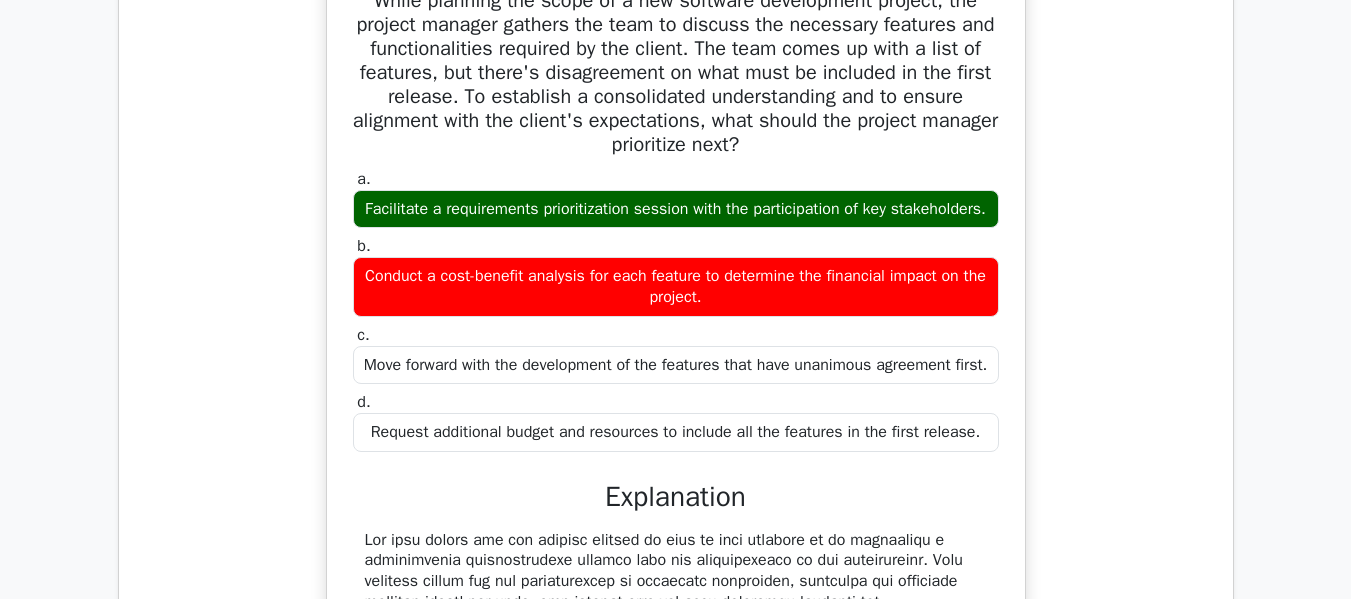 scroll, scrollTop: 2500, scrollLeft: 0, axis: vertical 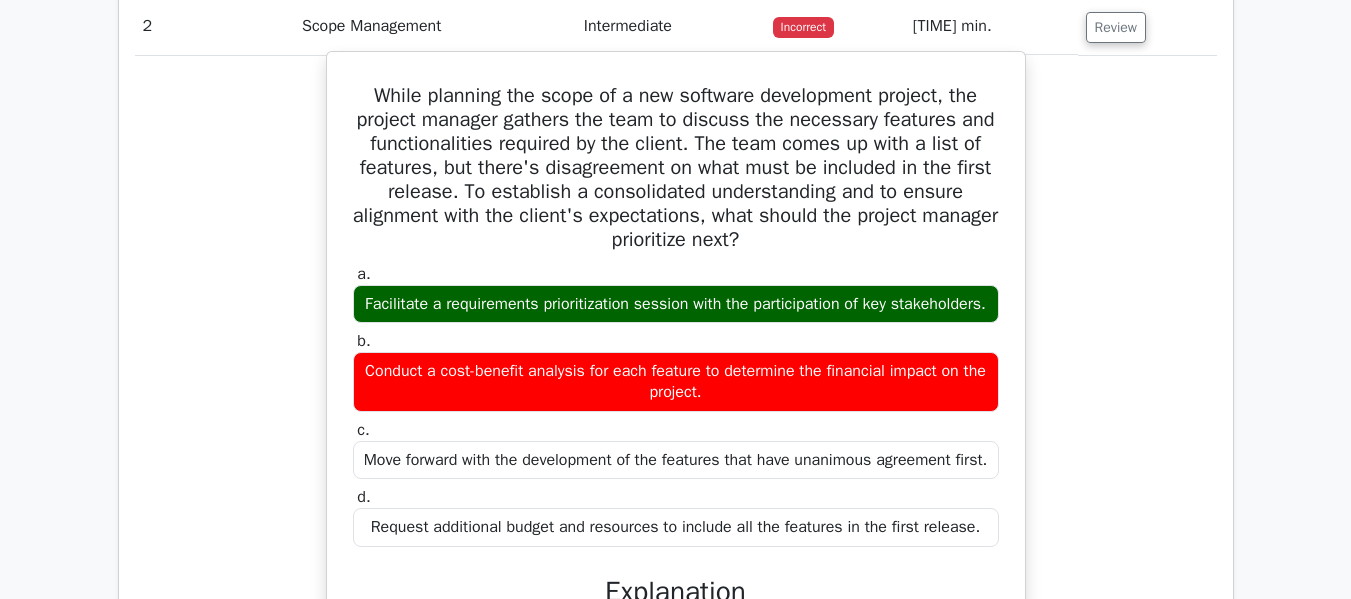 drag, startPoint x: 402, startPoint y: 309, endPoint x: 796, endPoint y: 330, distance: 394.55923 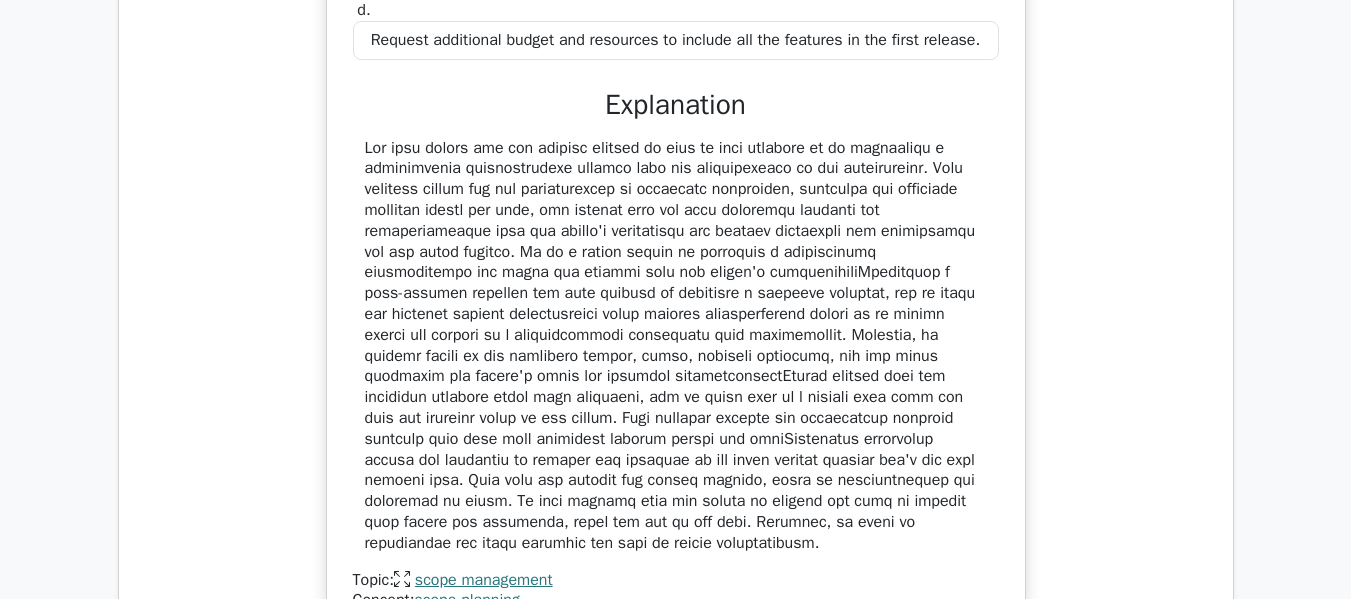 scroll, scrollTop: 3000, scrollLeft: 0, axis: vertical 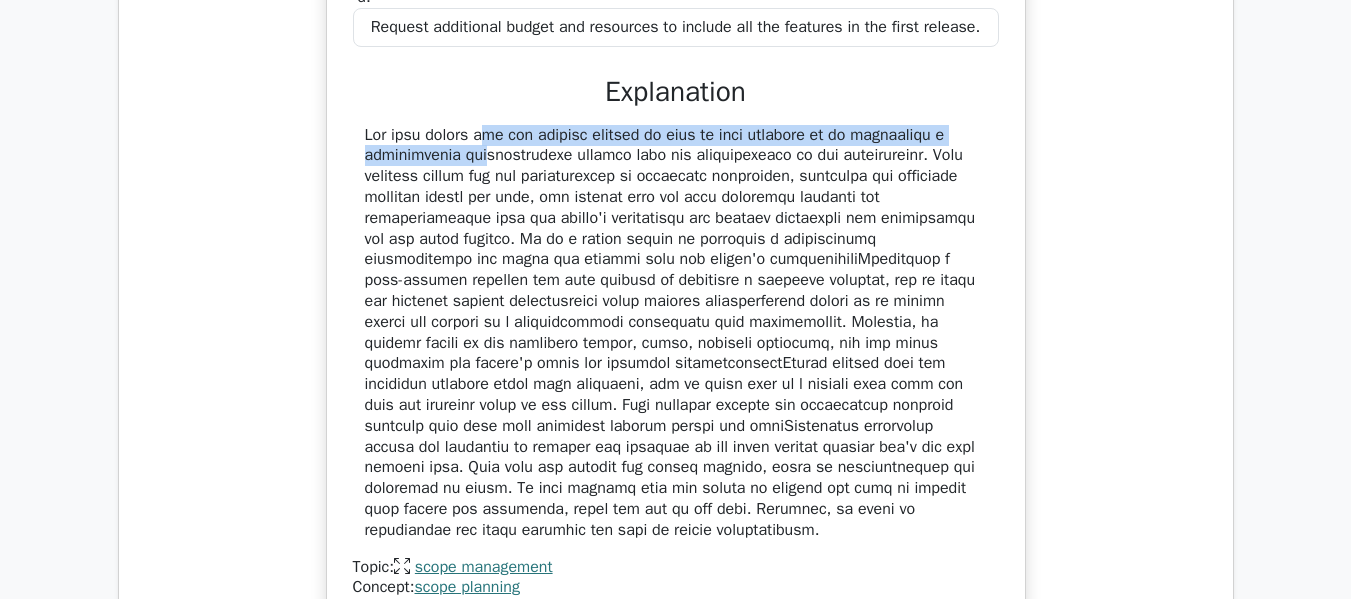 drag, startPoint x: 363, startPoint y: 162, endPoint x: 985, endPoint y: 198, distance: 623.04095 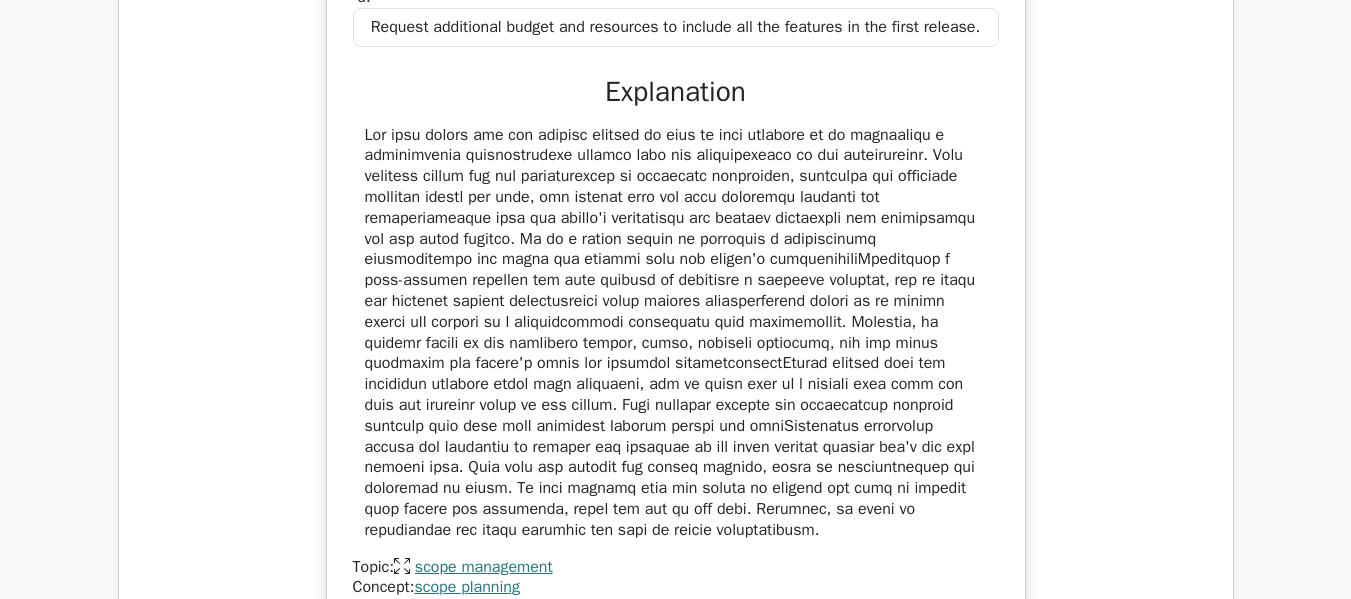 click at bounding box center [676, 333] 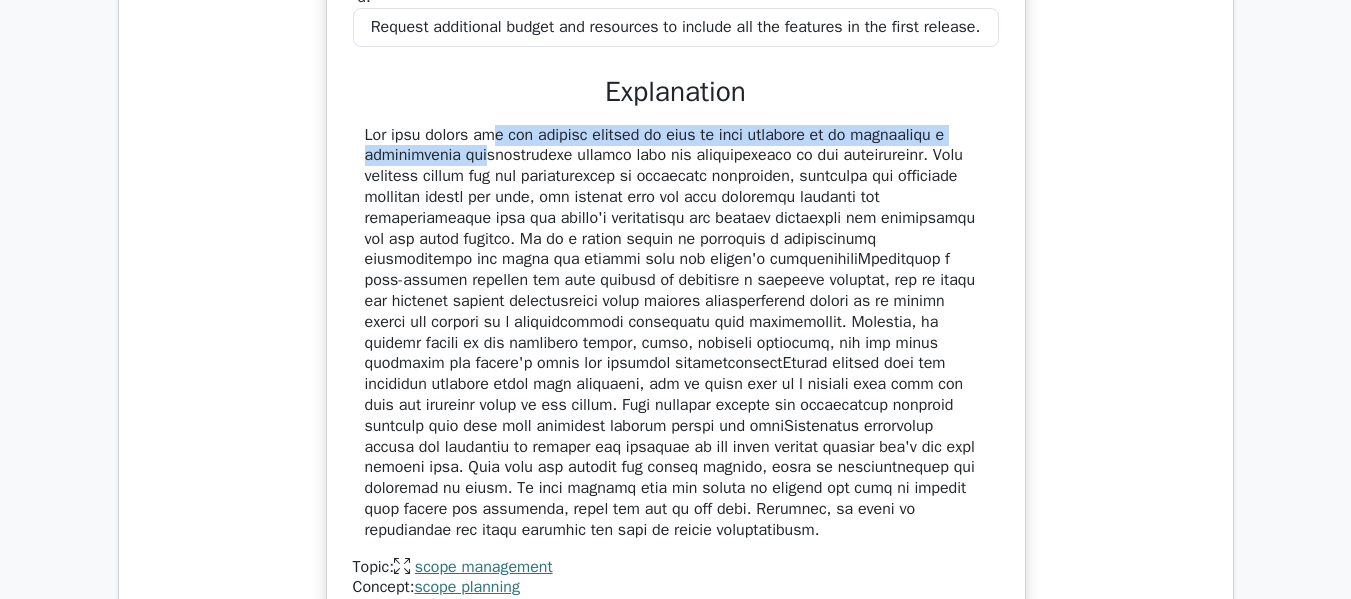 drag, startPoint x: 374, startPoint y: 178, endPoint x: 949, endPoint y: 156, distance: 575.4207 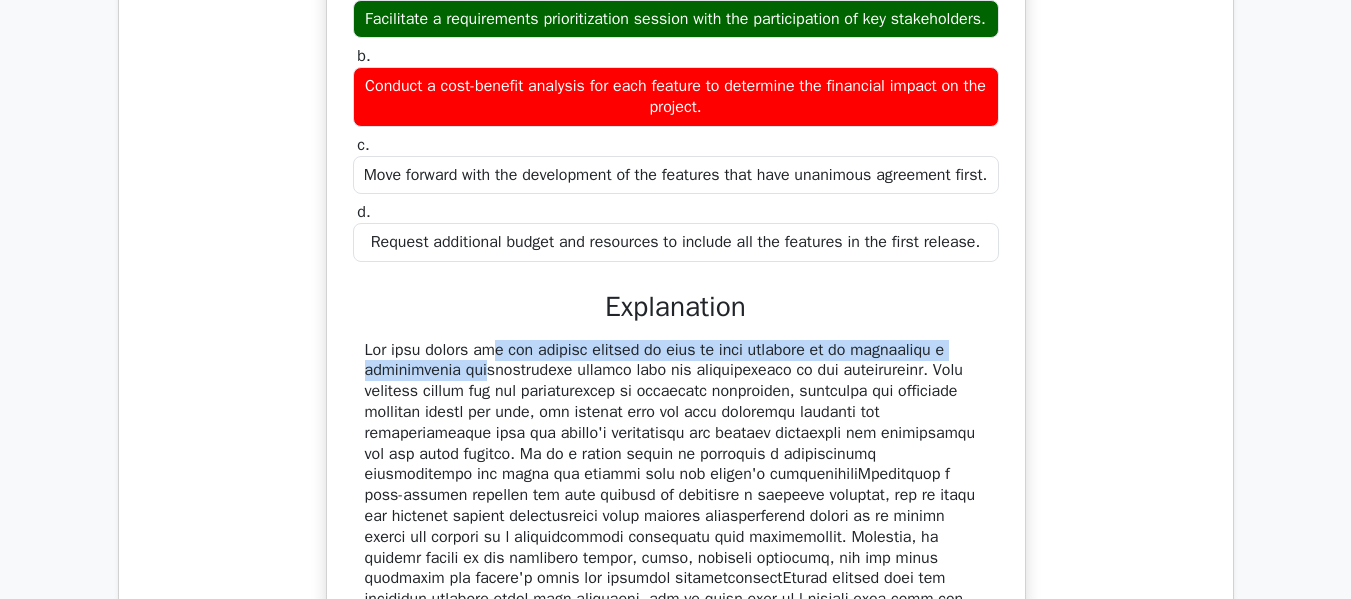 scroll, scrollTop: 3000, scrollLeft: 0, axis: vertical 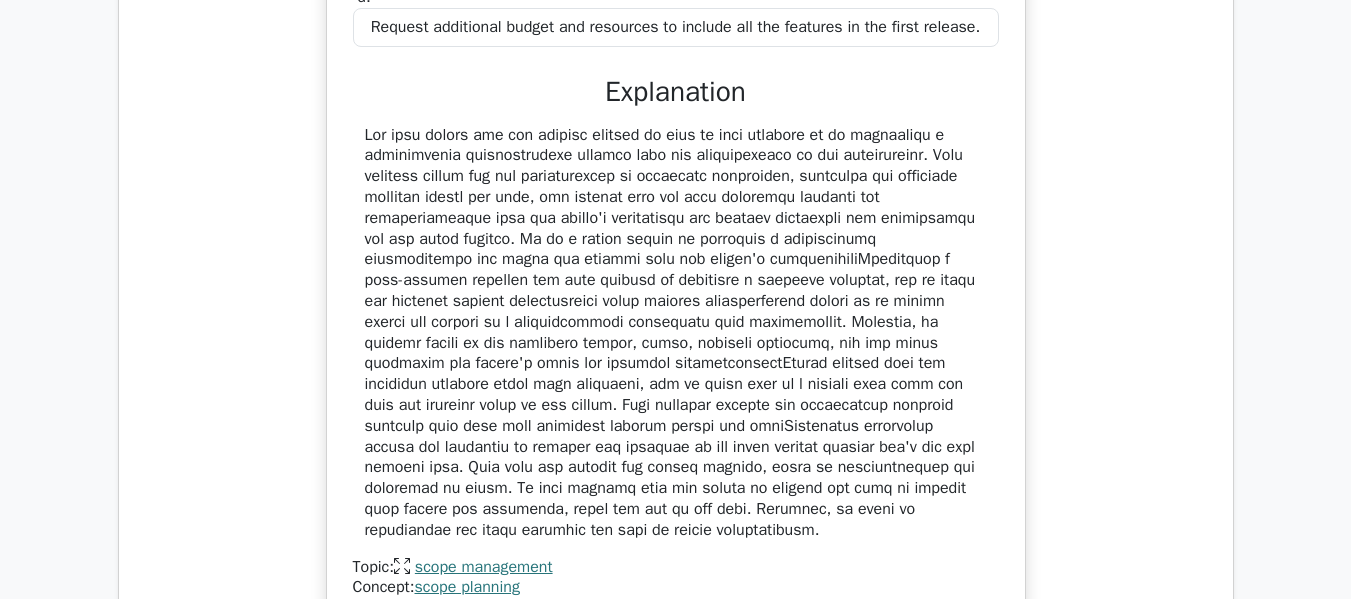 click at bounding box center (676, 333) 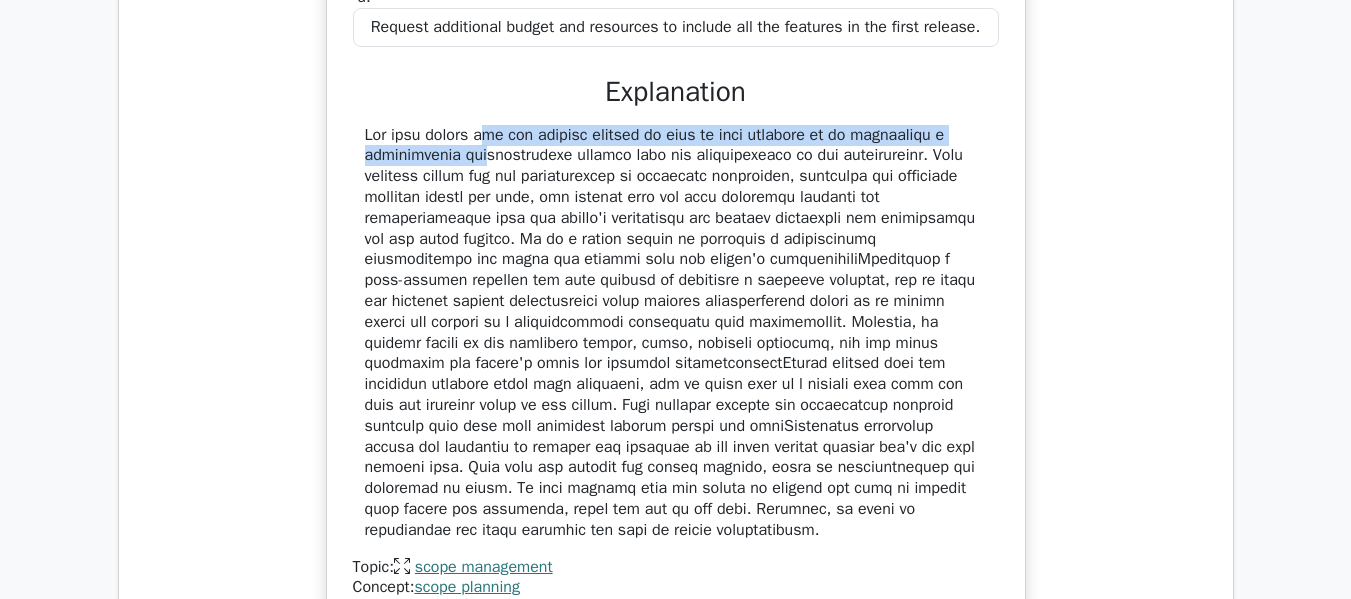 drag, startPoint x: 365, startPoint y: 174, endPoint x: 932, endPoint y: 157, distance: 567.2548 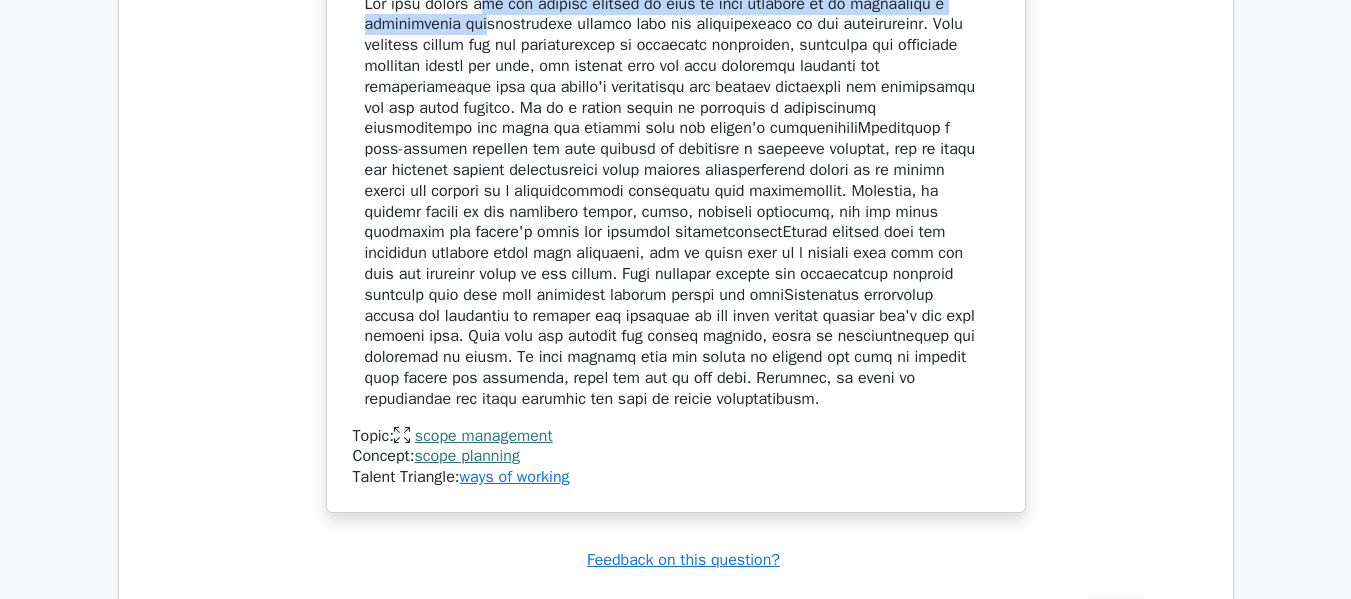 scroll, scrollTop: 3100, scrollLeft: 0, axis: vertical 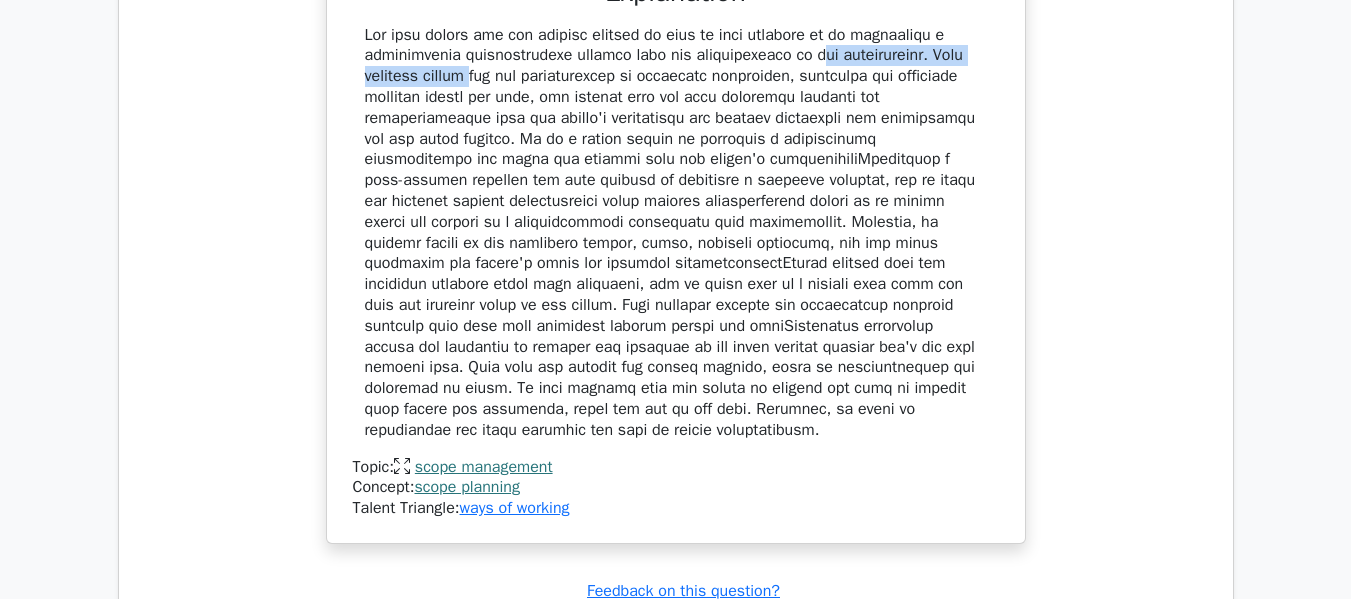 drag, startPoint x: 683, startPoint y: 100, endPoint x: 942, endPoint y: 99, distance: 259.00192 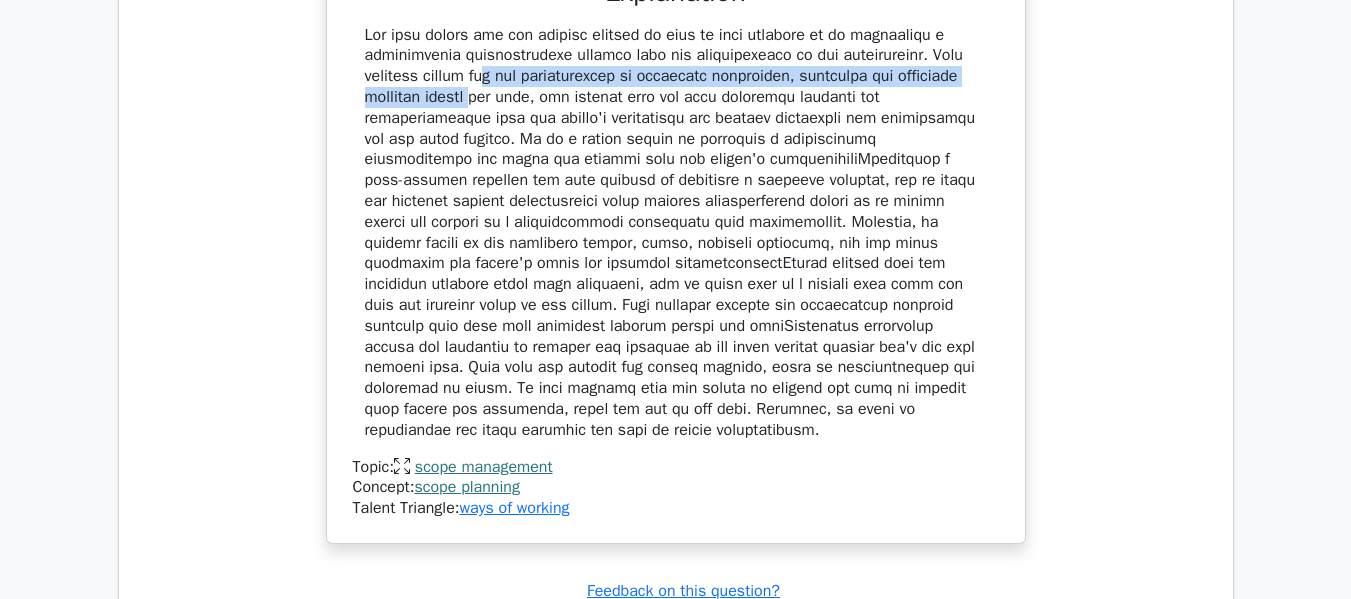 drag, startPoint x: 372, startPoint y: 125, endPoint x: 980, endPoint y: 111, distance: 608.16113 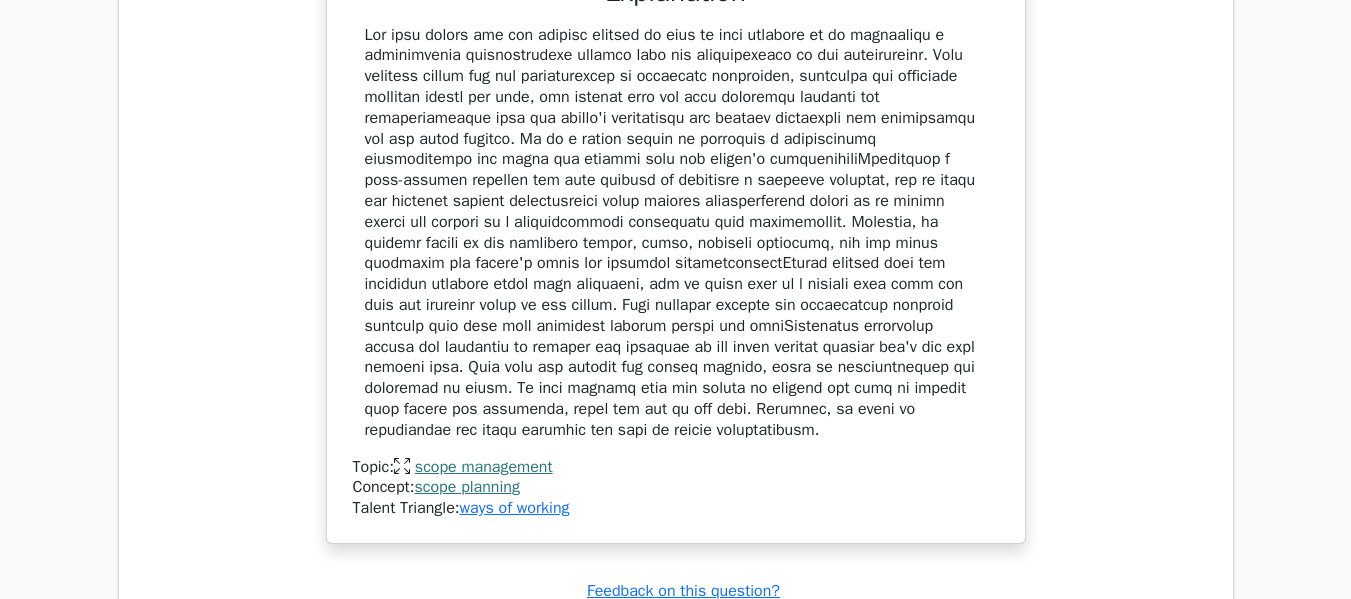 click at bounding box center (676, 233) 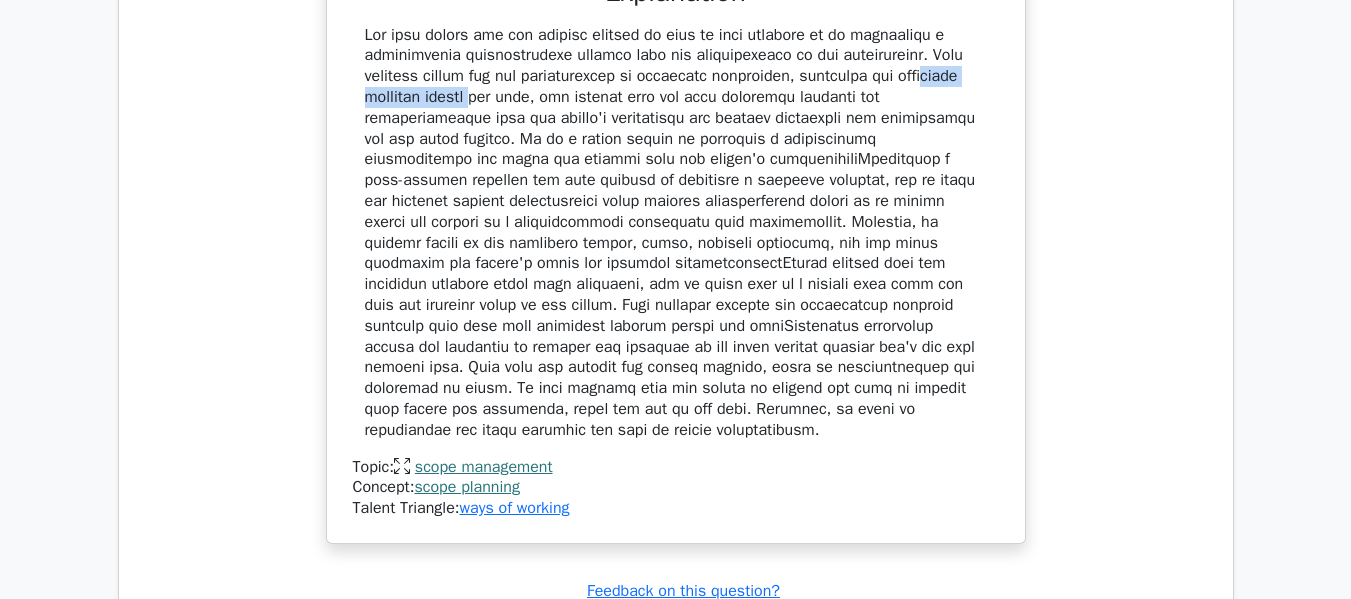 drag, startPoint x: 809, startPoint y: 120, endPoint x: 997, endPoint y: 122, distance: 188.01064 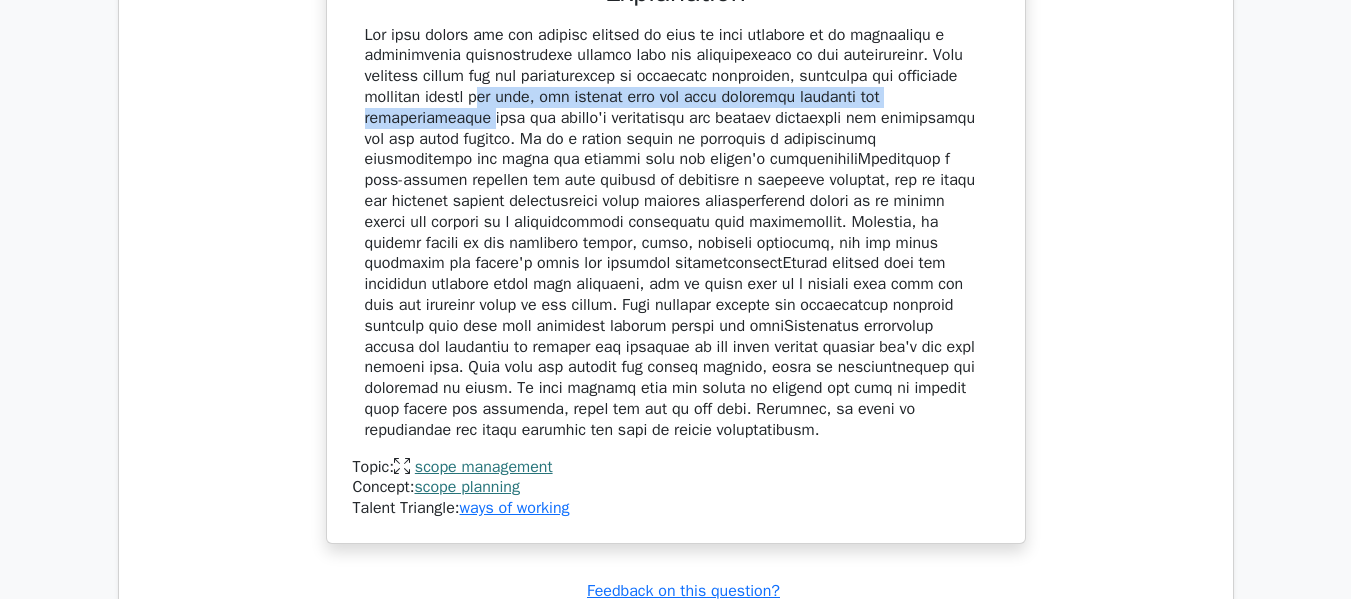 drag, startPoint x: 362, startPoint y: 141, endPoint x: 557, endPoint y: 181, distance: 199.06029 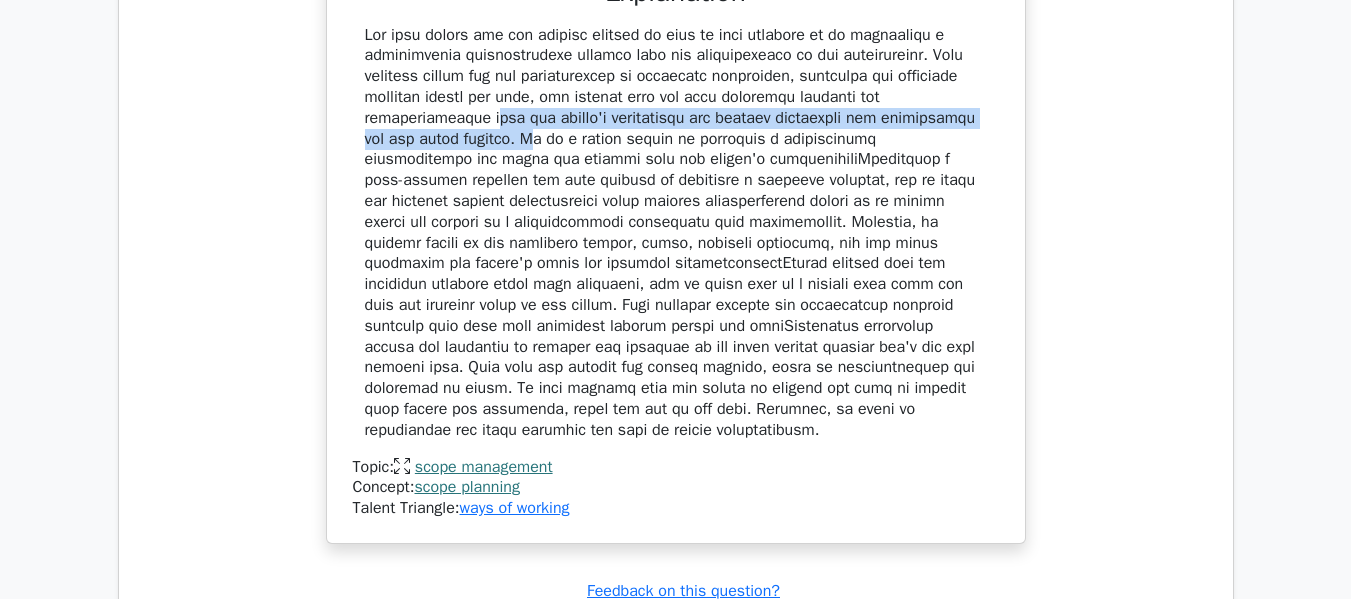 drag, startPoint x: 364, startPoint y: 157, endPoint x: 969, endPoint y: 157, distance: 605 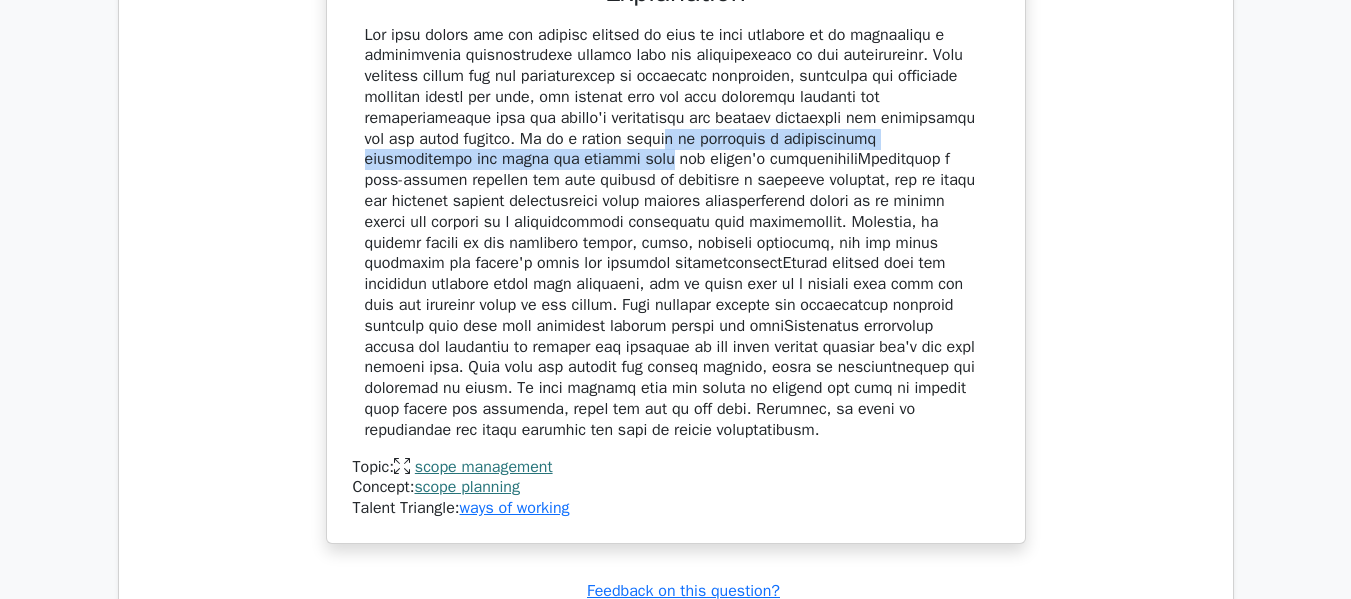 drag, startPoint x: 467, startPoint y: 183, endPoint x: 963, endPoint y: 180, distance: 496.00906 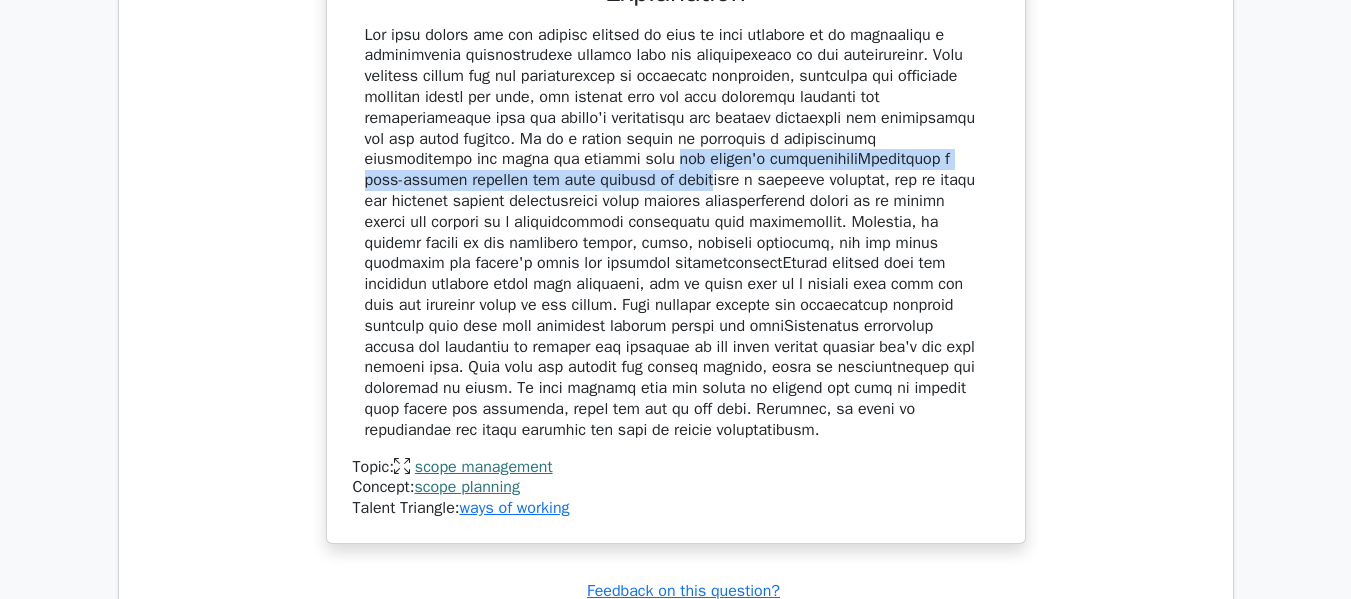 drag, startPoint x: 367, startPoint y: 199, endPoint x: 969, endPoint y: 211, distance: 602.11957 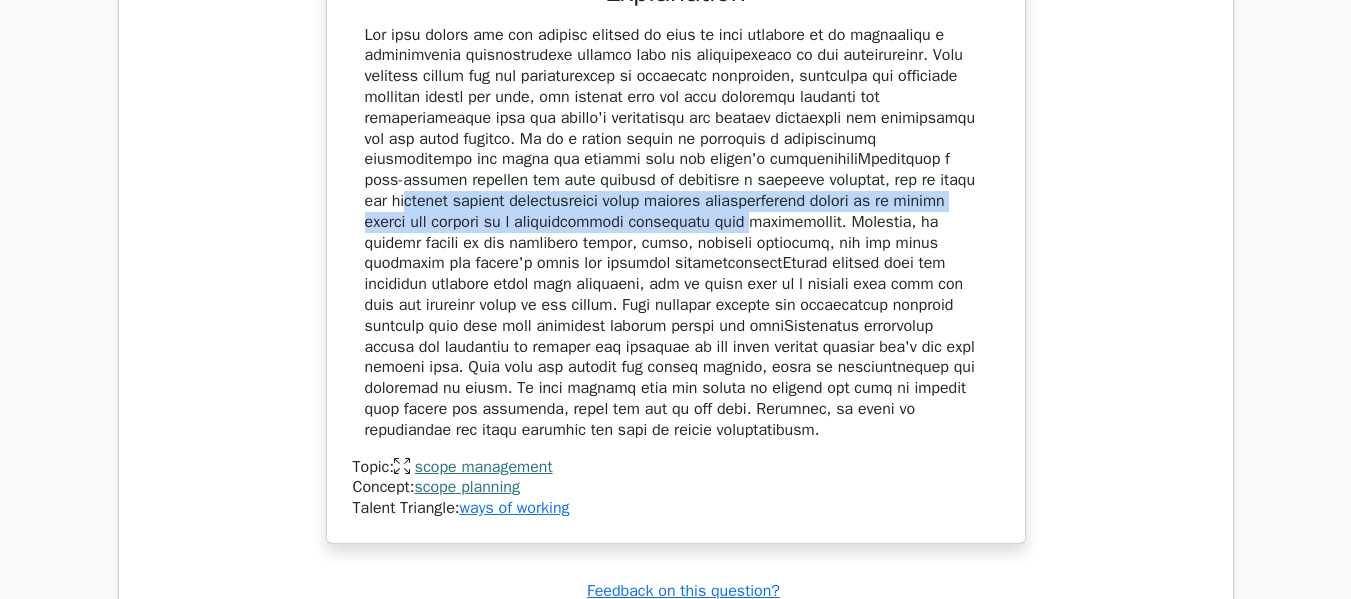 drag, startPoint x: 647, startPoint y: 224, endPoint x: 1020, endPoint y: 234, distance: 373.13403 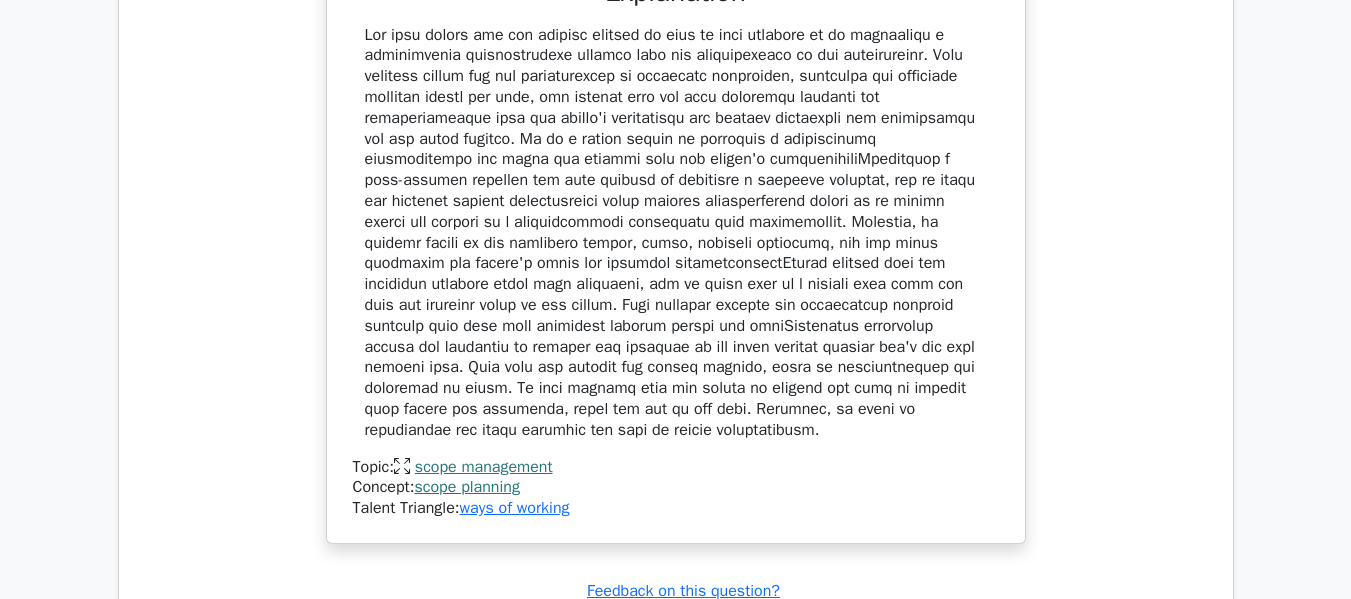 click at bounding box center [676, 233] 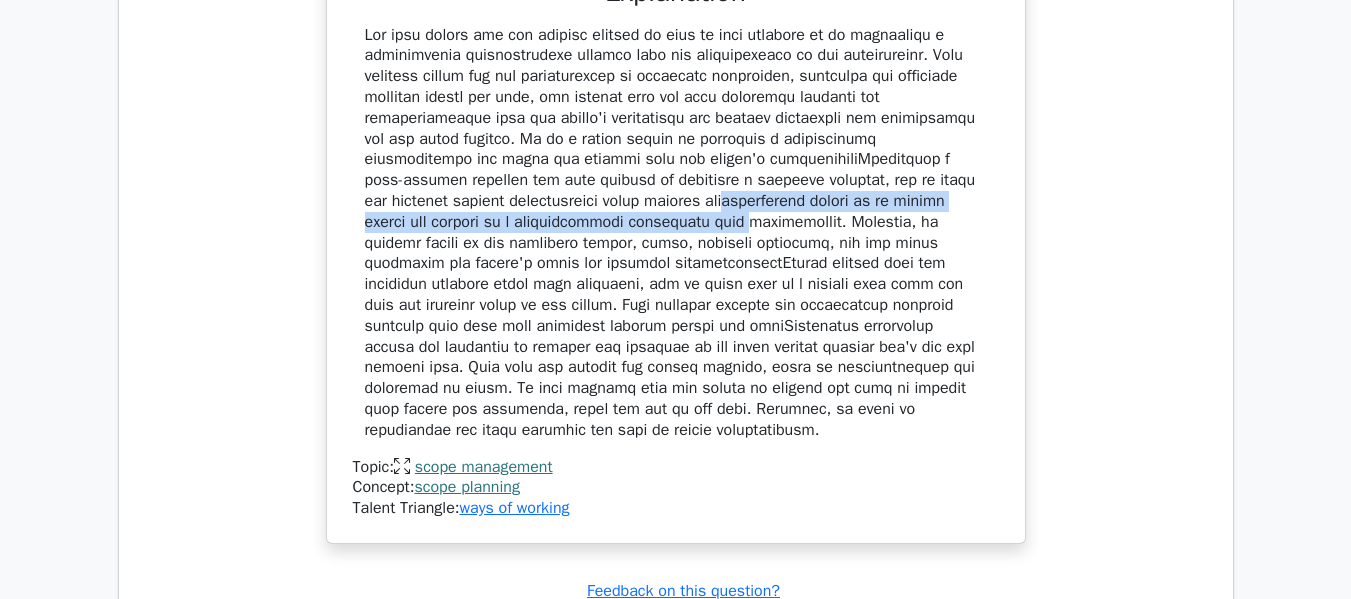 drag, startPoint x: 365, startPoint y: 252, endPoint x: 760, endPoint y: 265, distance: 395.21387 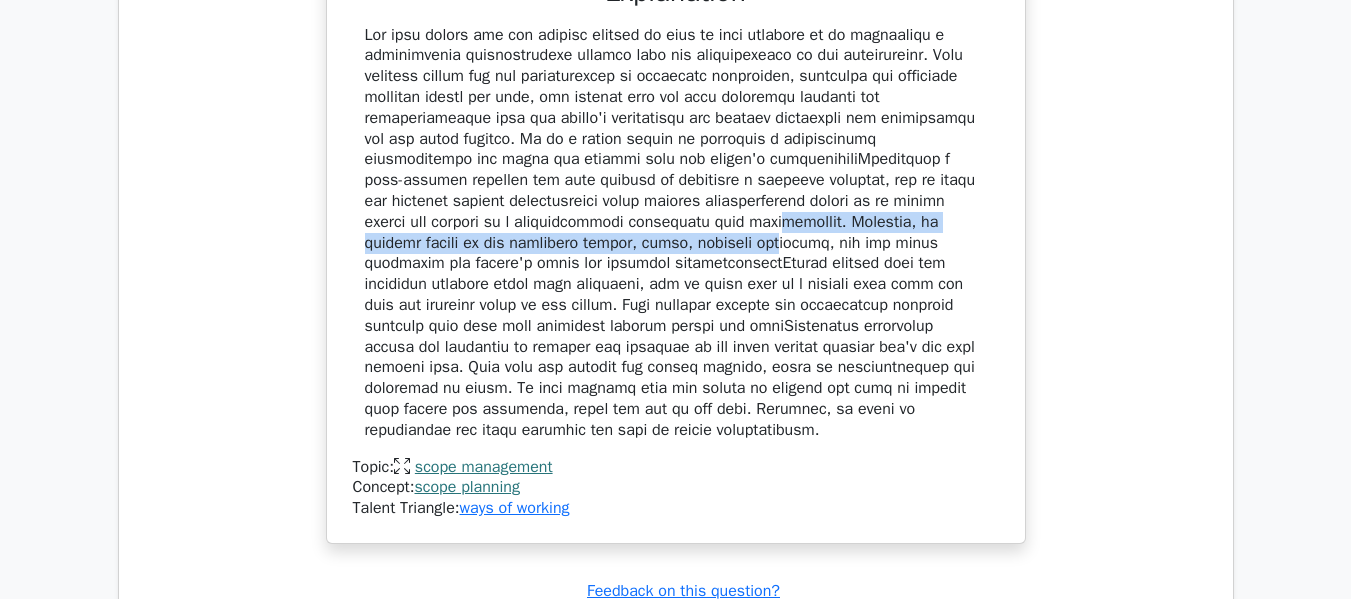 drag, startPoint x: 382, startPoint y: 274, endPoint x: 954, endPoint y: 261, distance: 572.1477 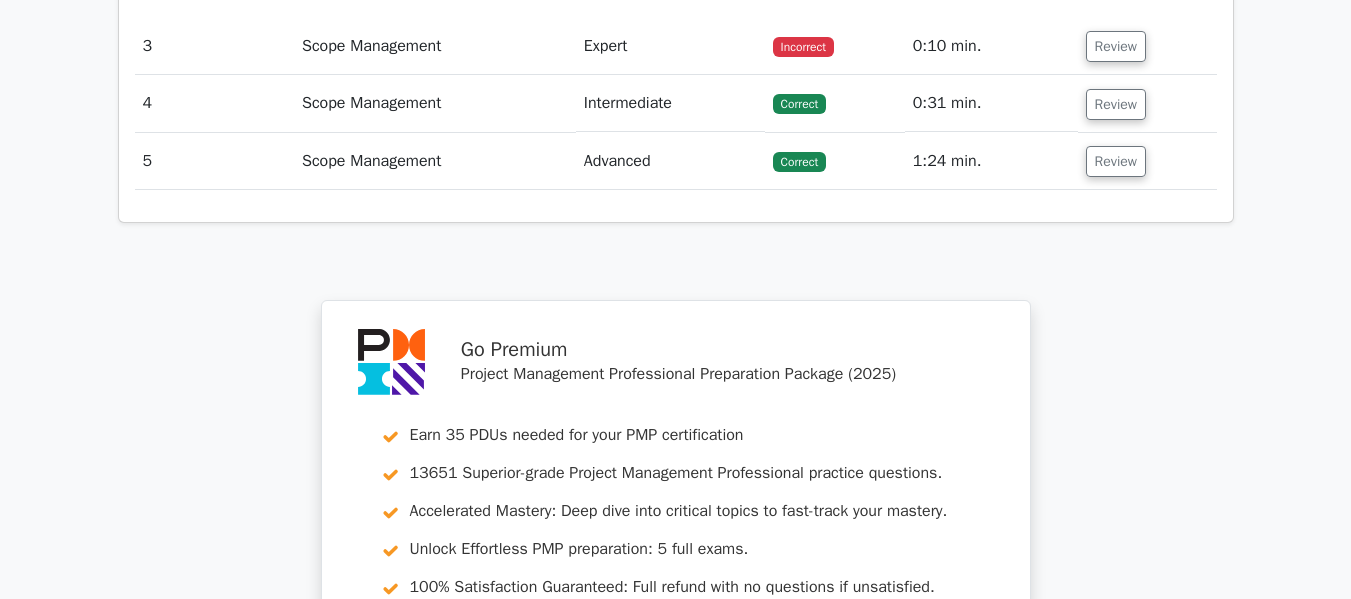 scroll, scrollTop: 3600, scrollLeft: 0, axis: vertical 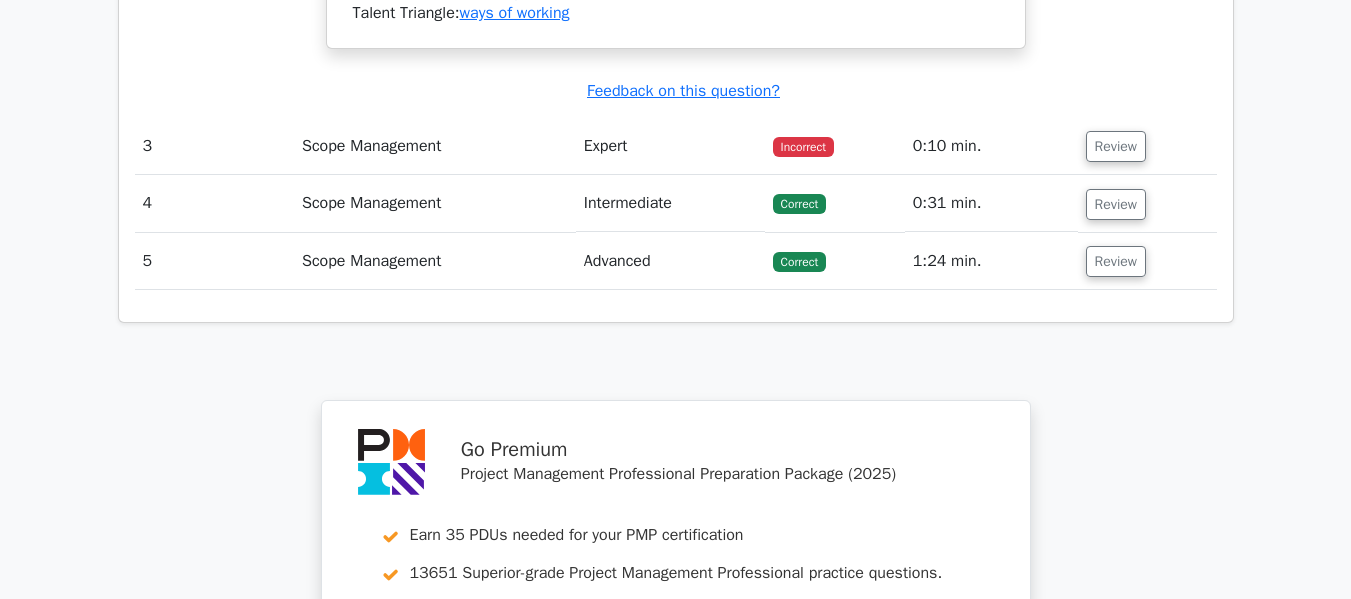 drag, startPoint x: 1112, startPoint y: 163, endPoint x: 922, endPoint y: 240, distance: 205.00975 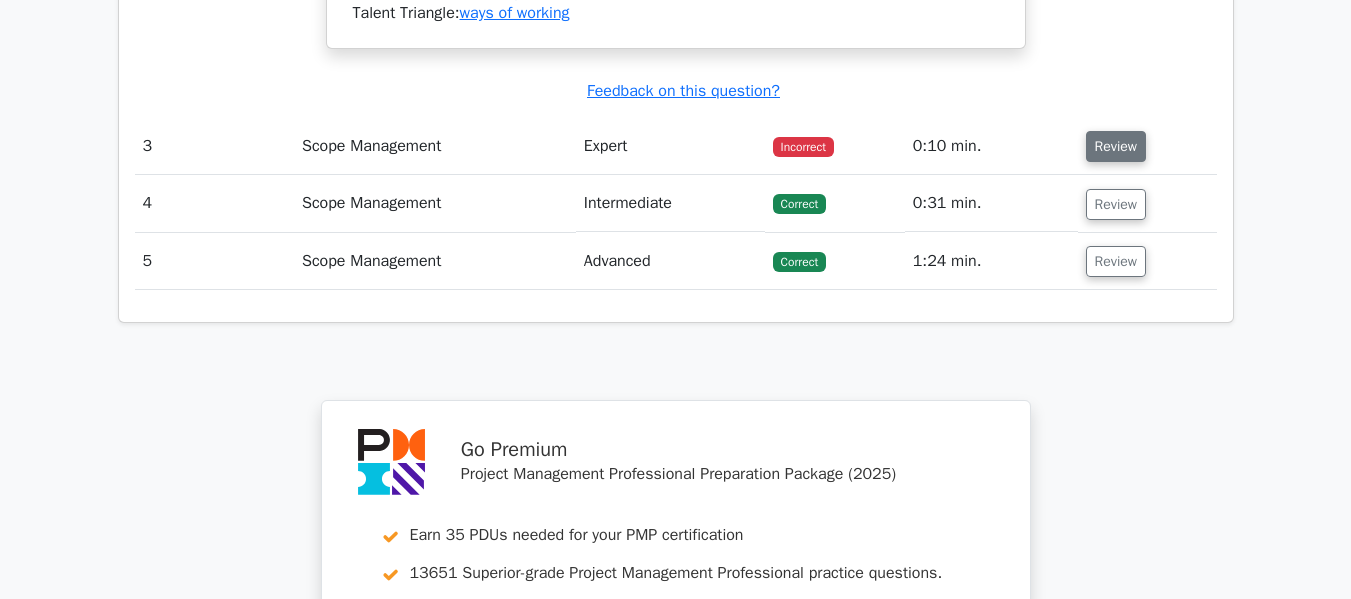 click on "Review" at bounding box center [1116, 146] 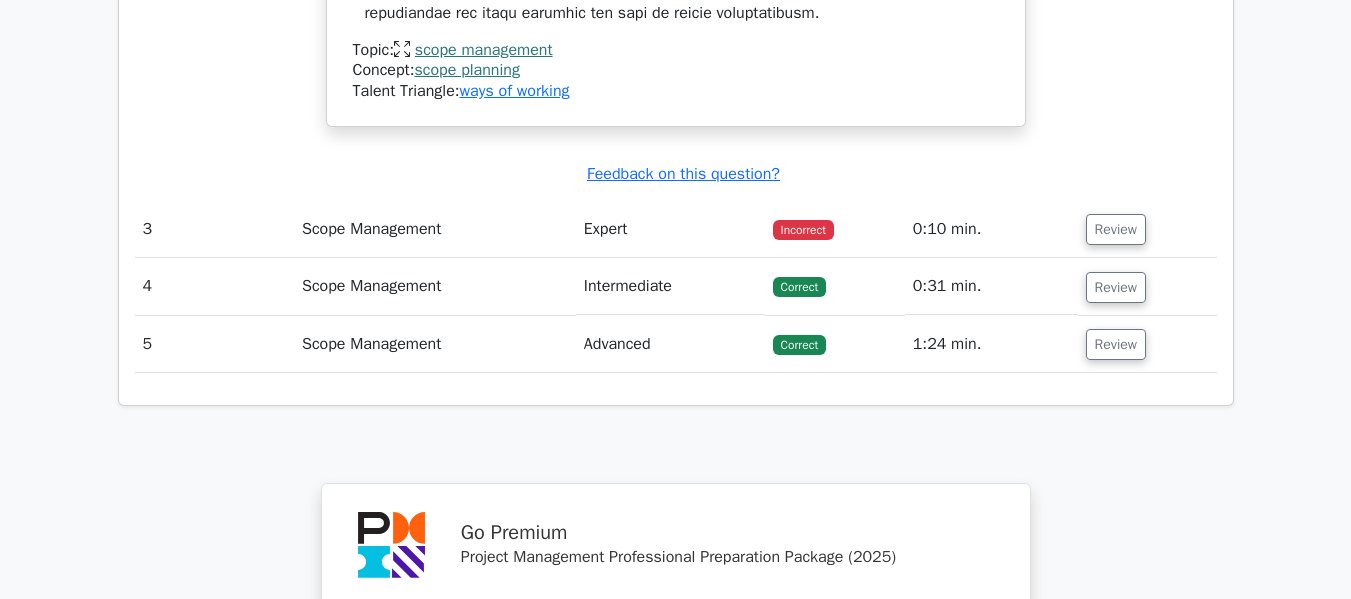 scroll, scrollTop: 3700, scrollLeft: 0, axis: vertical 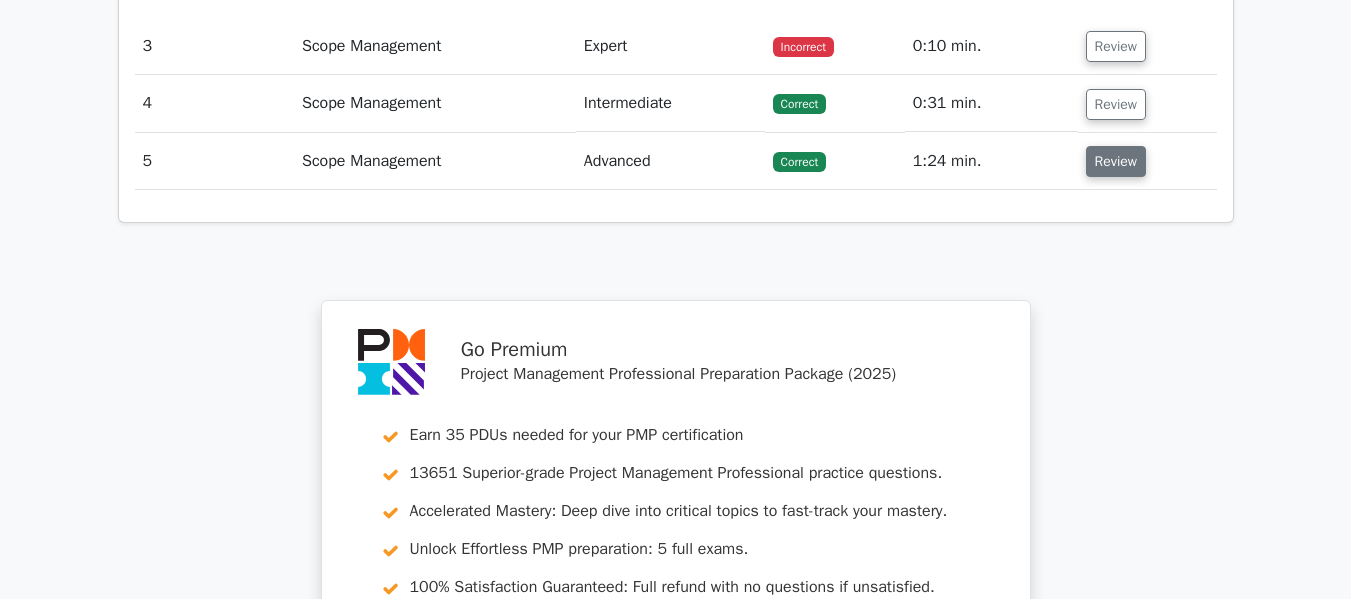 click on "Review" at bounding box center (1116, 161) 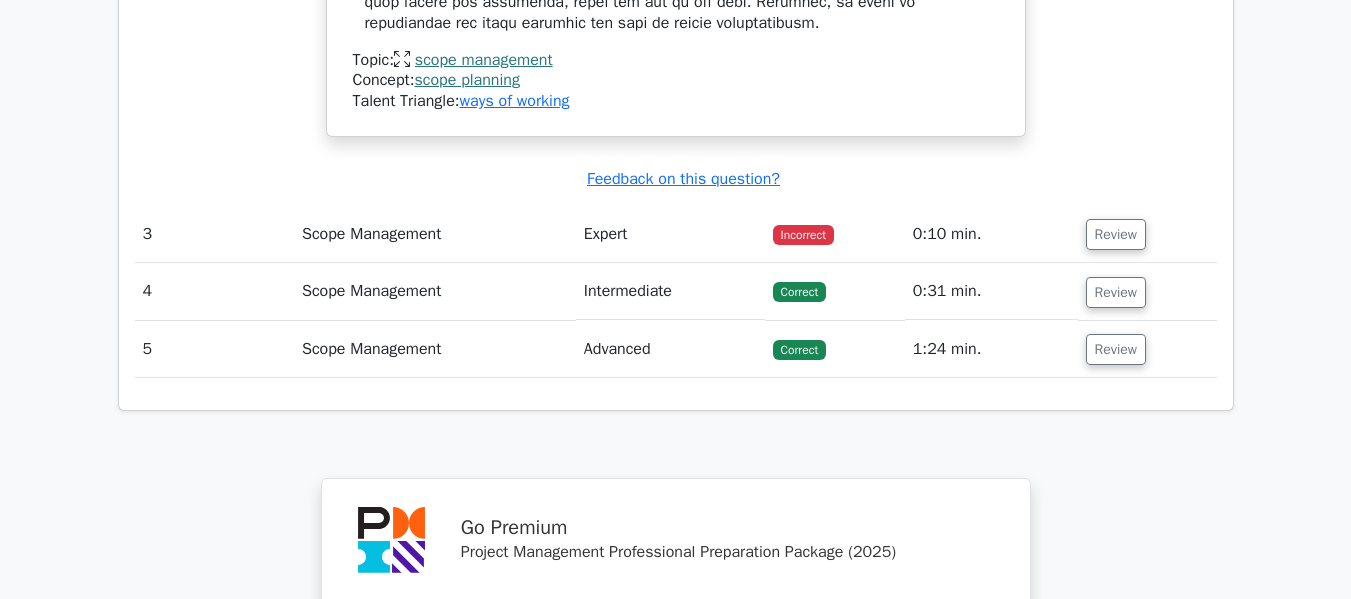 scroll, scrollTop: 3500, scrollLeft: 0, axis: vertical 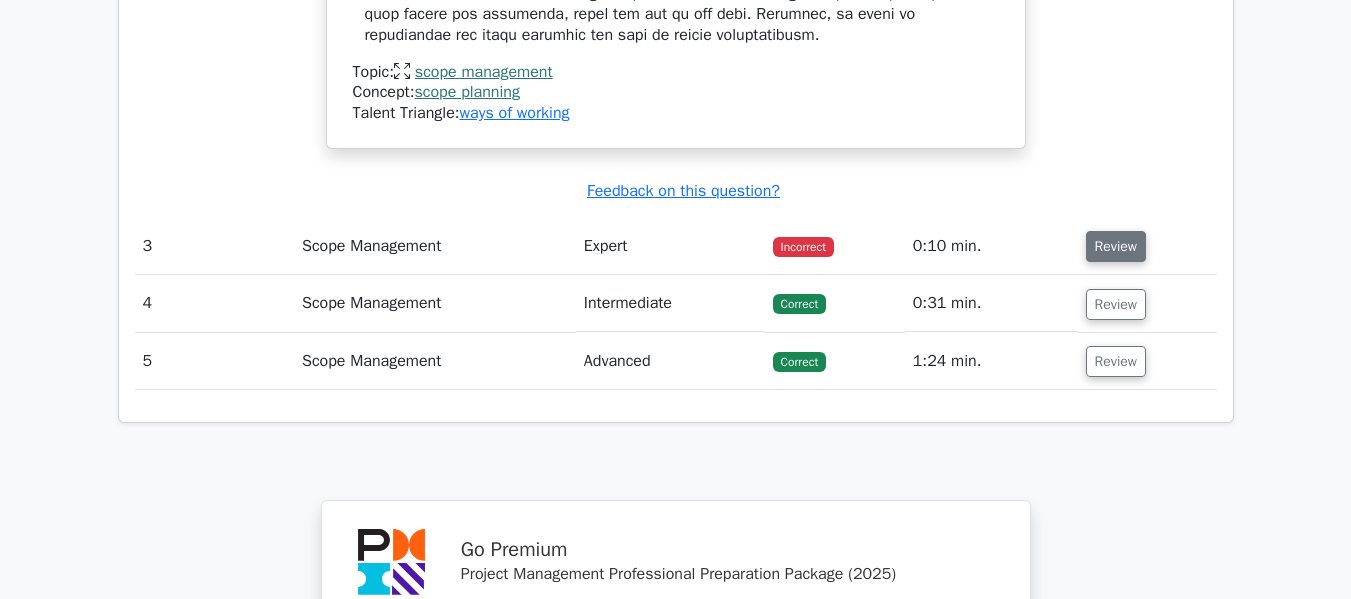 click on "Review" at bounding box center (1116, 246) 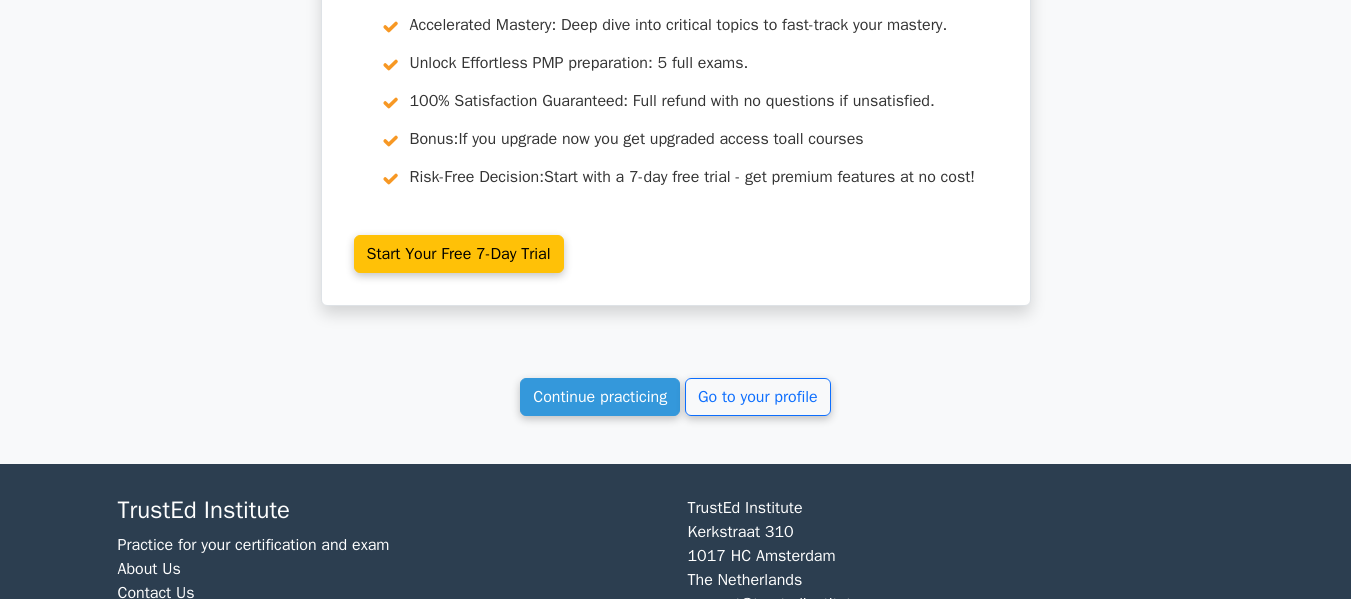 scroll, scrollTop: 4324, scrollLeft: 0, axis: vertical 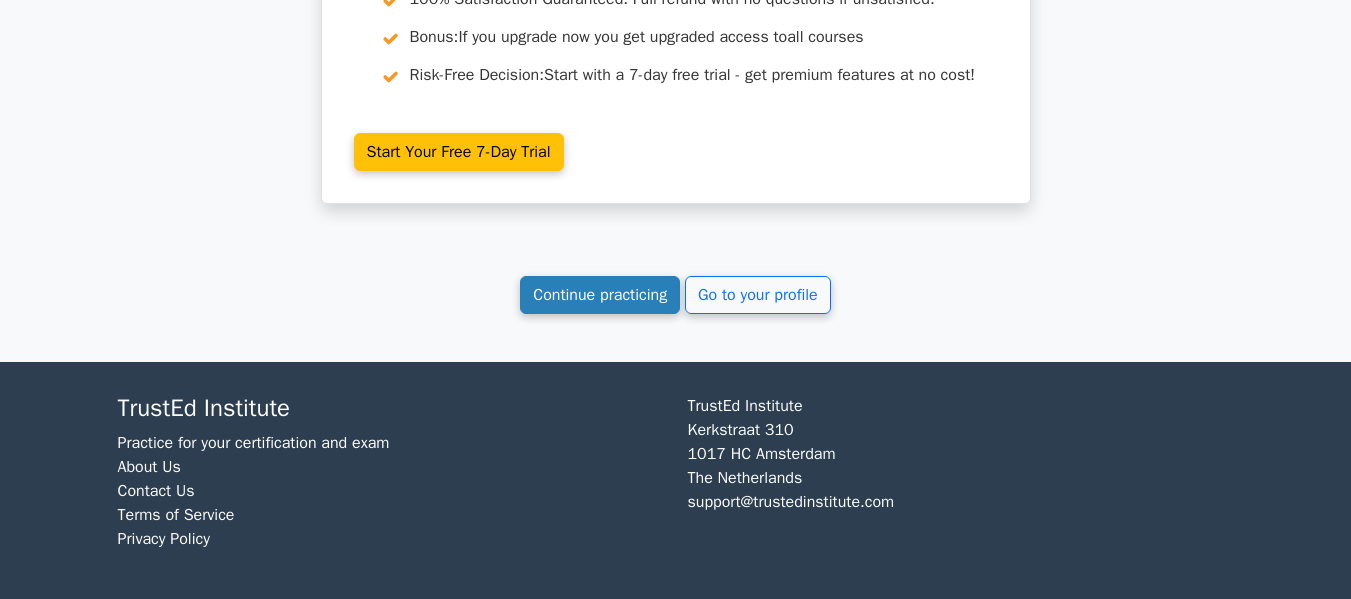 click on "Continue practicing" at bounding box center [600, 295] 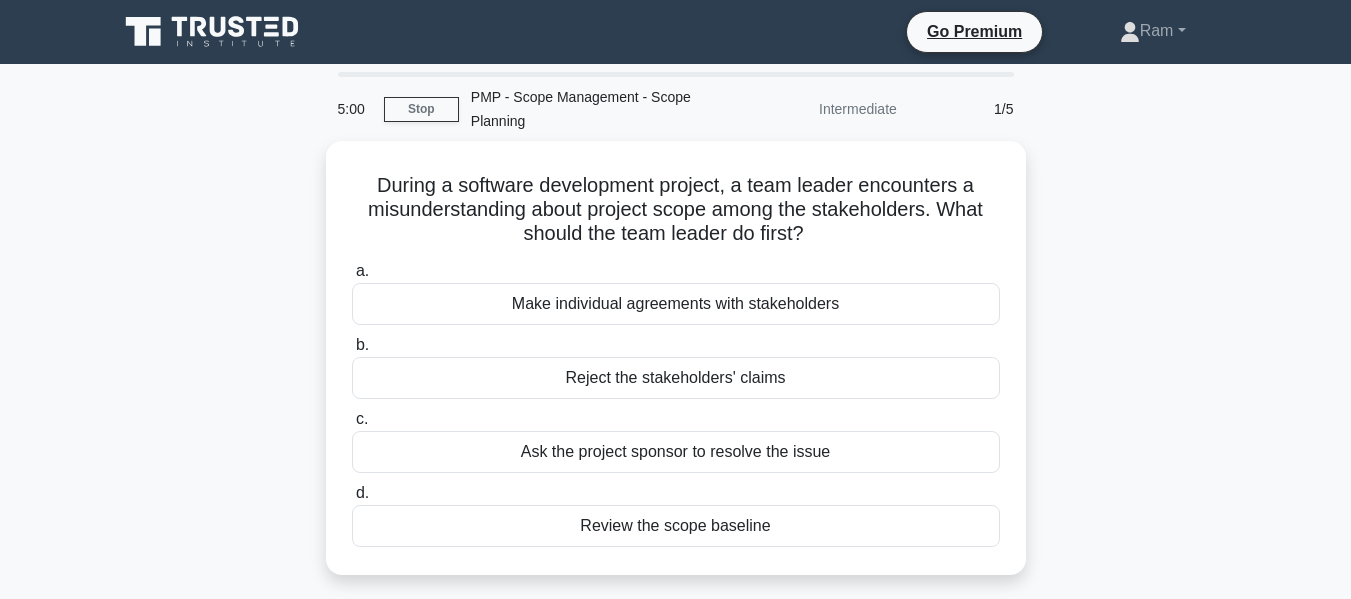 scroll, scrollTop: 0, scrollLeft: 0, axis: both 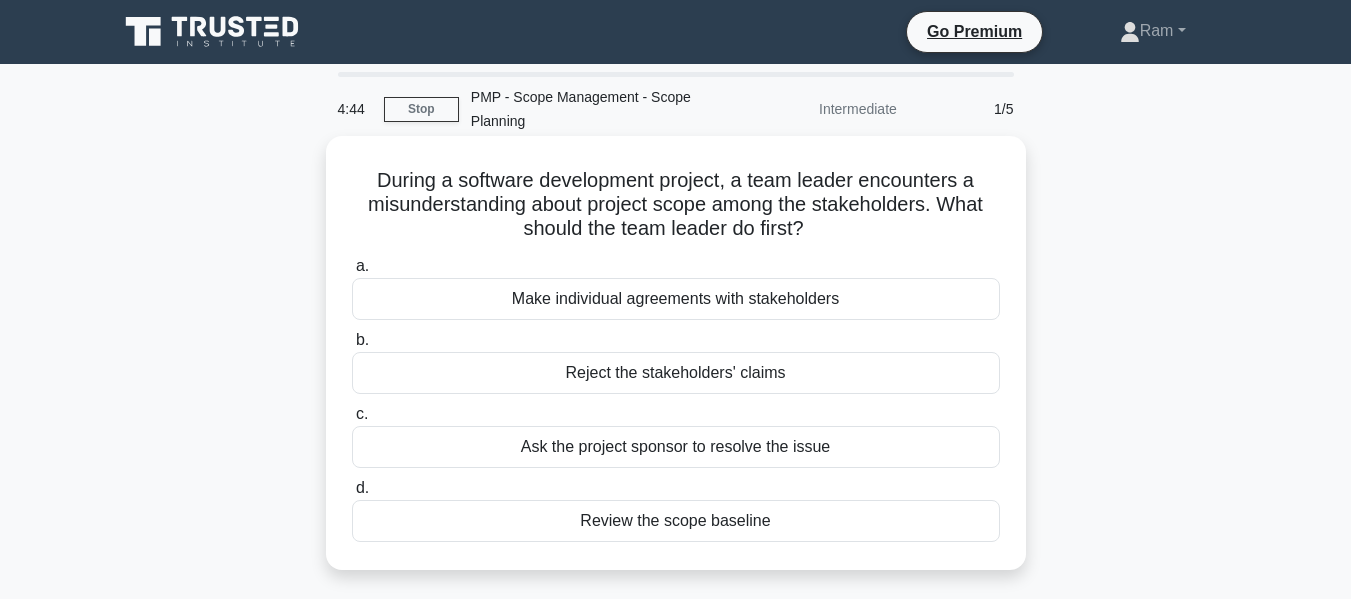 drag, startPoint x: 375, startPoint y: 180, endPoint x: 890, endPoint y: 243, distance: 518.8391 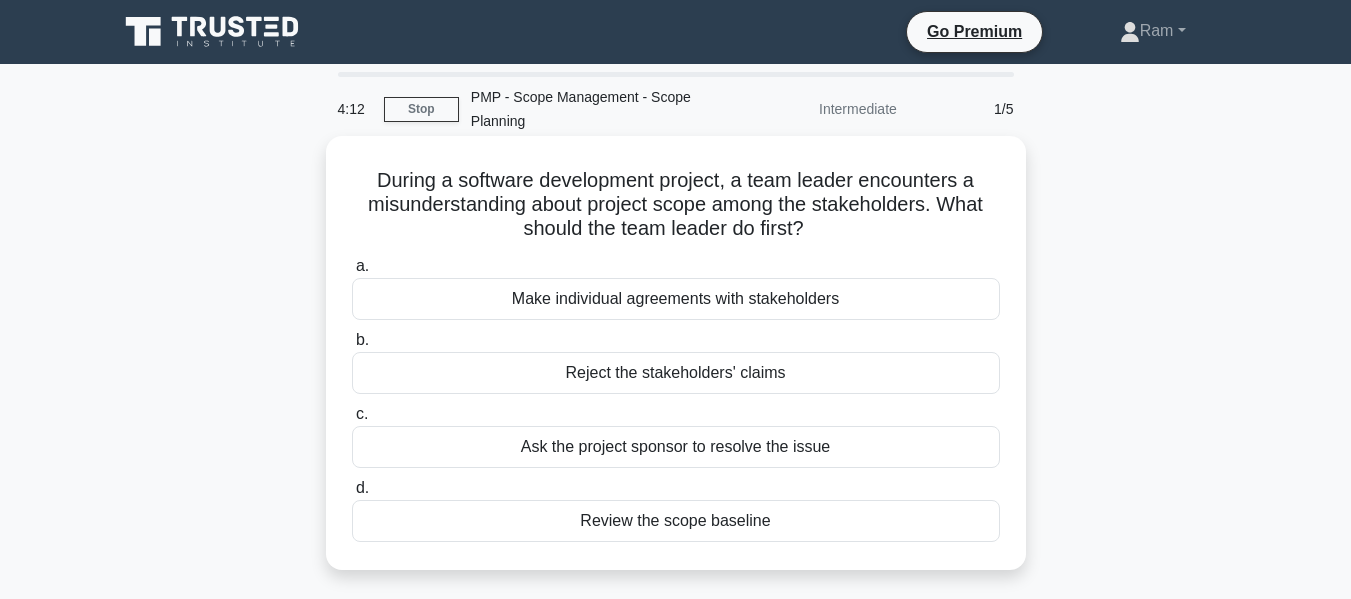 click on "Review the scope baseline" at bounding box center (676, 521) 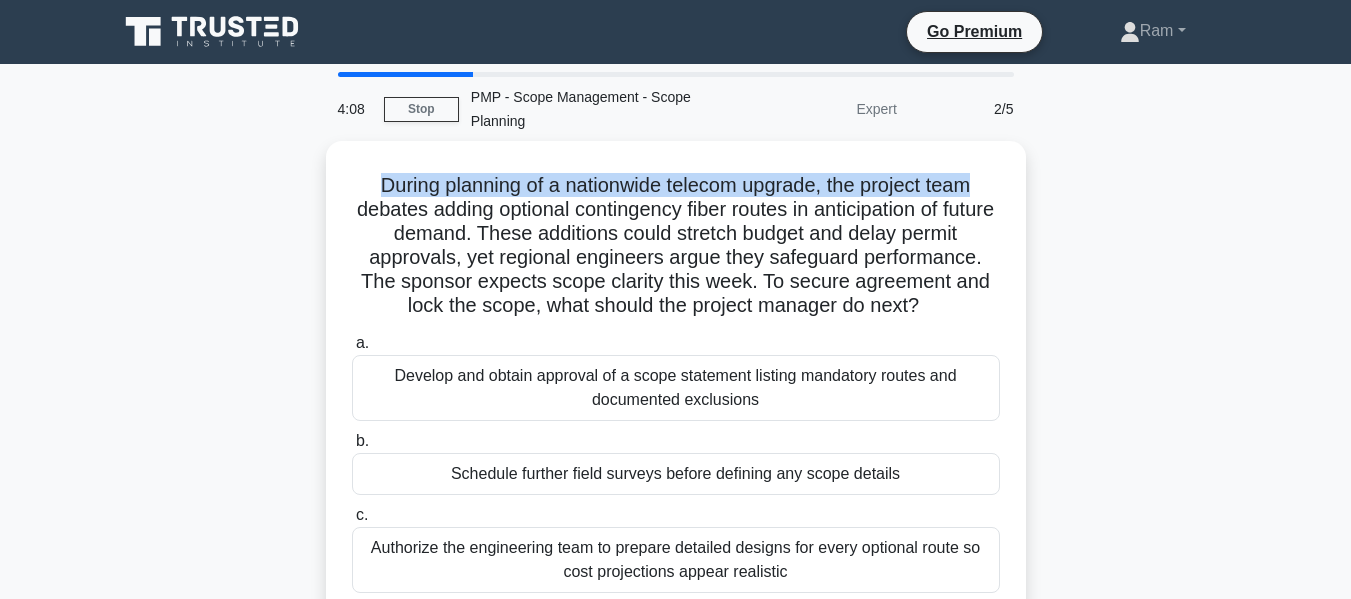 drag, startPoint x: 364, startPoint y: 178, endPoint x: 1103, endPoint y: 156, distance: 739.3274 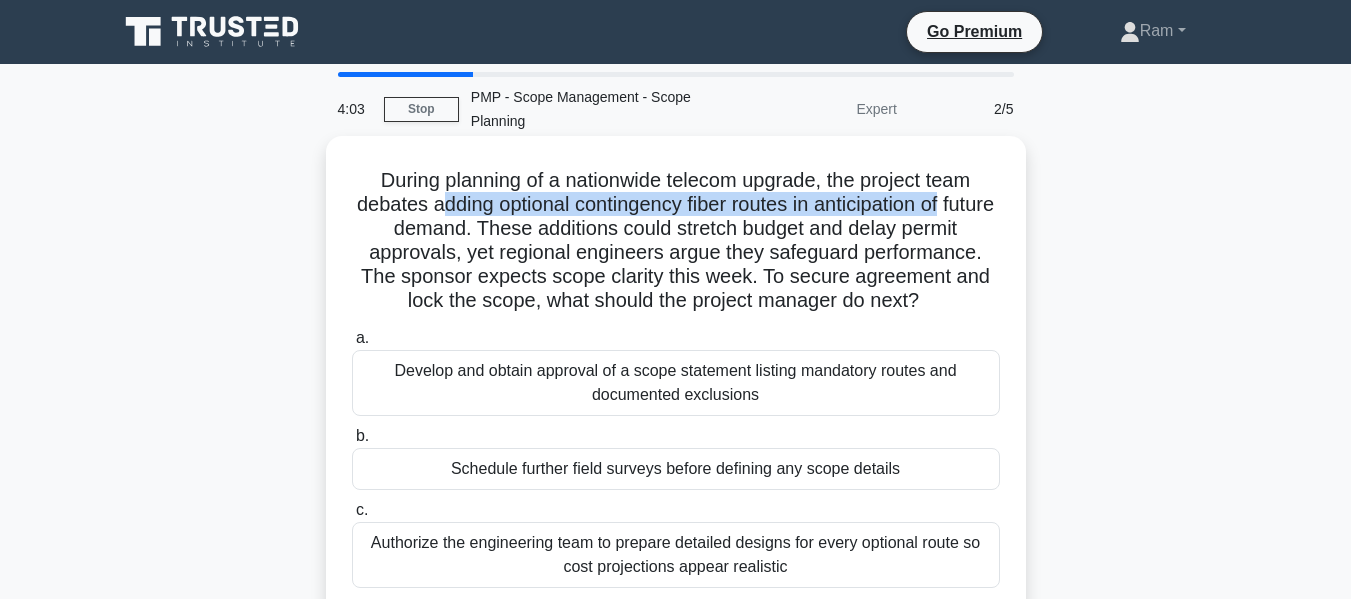 drag, startPoint x: 454, startPoint y: 207, endPoint x: 833, endPoint y: 231, distance: 379.75912 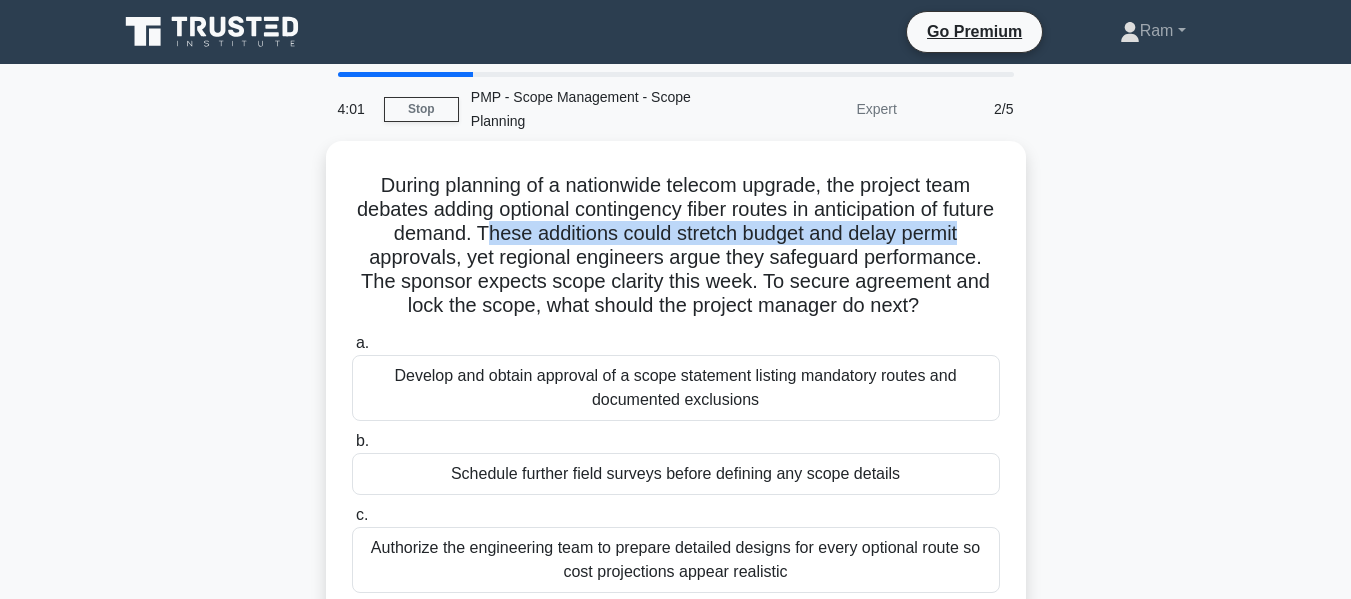 drag, startPoint x: 516, startPoint y: 228, endPoint x: 1026, endPoint y: 230, distance: 510.00394 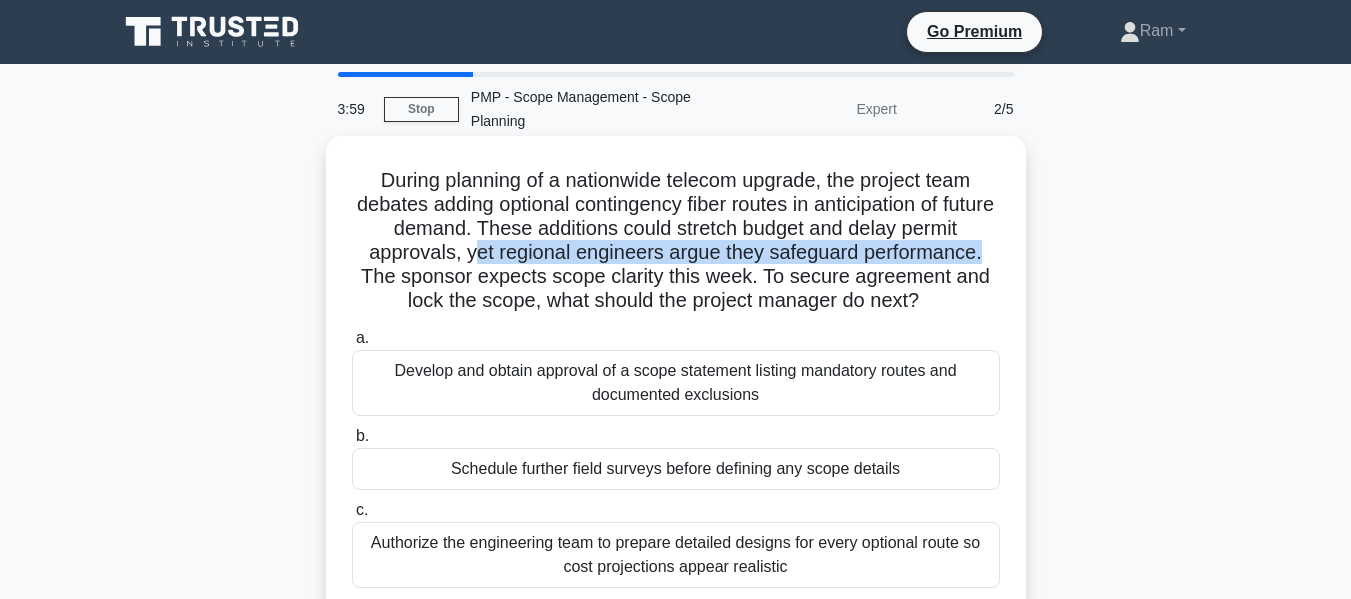 drag, startPoint x: 467, startPoint y: 259, endPoint x: 1009, endPoint y: 258, distance: 542.0009 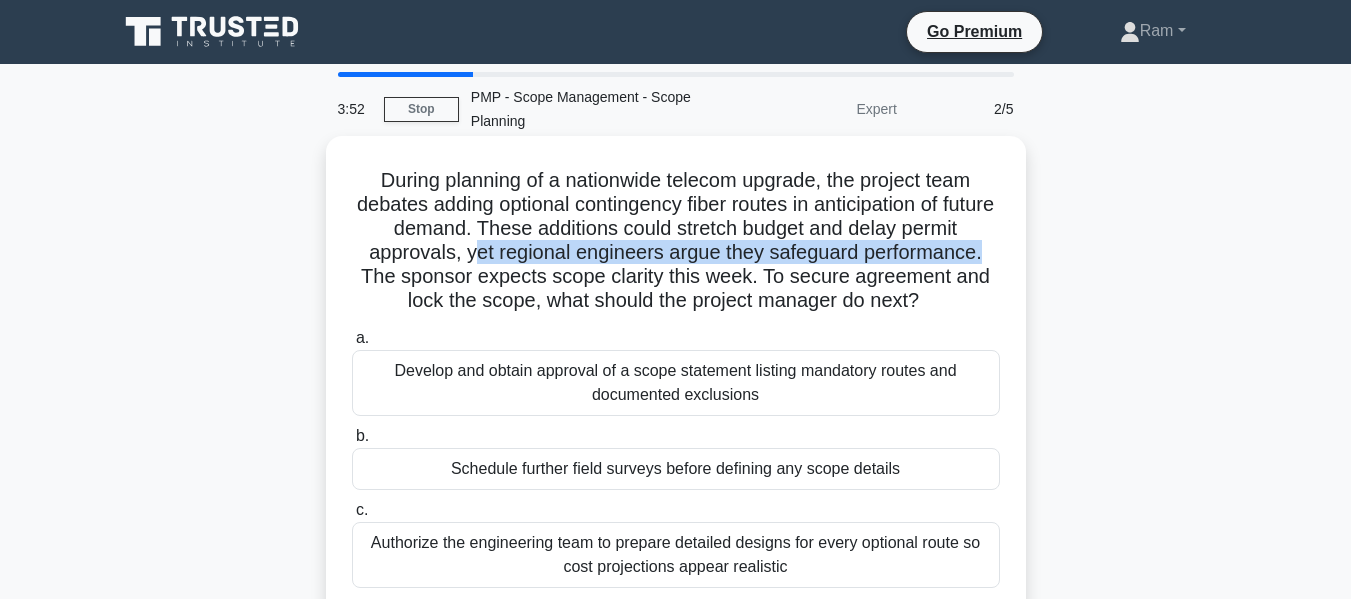 drag, startPoint x: 357, startPoint y: 274, endPoint x: 952, endPoint y: 294, distance: 595.33606 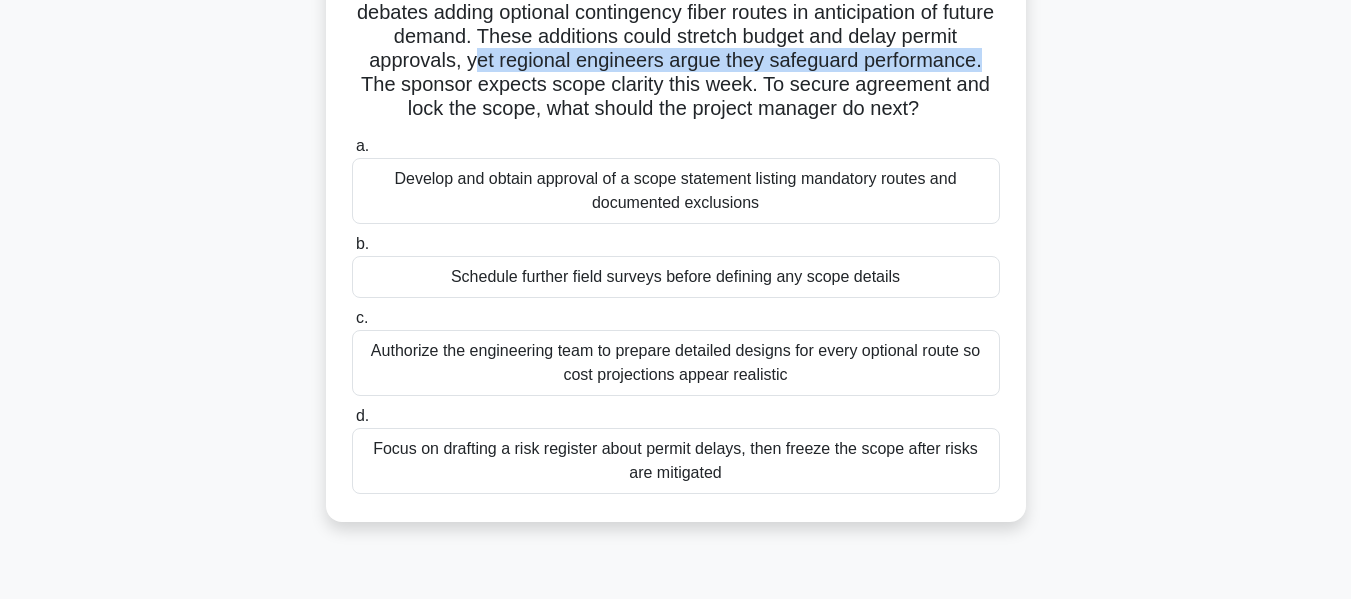 scroll, scrollTop: 200, scrollLeft: 0, axis: vertical 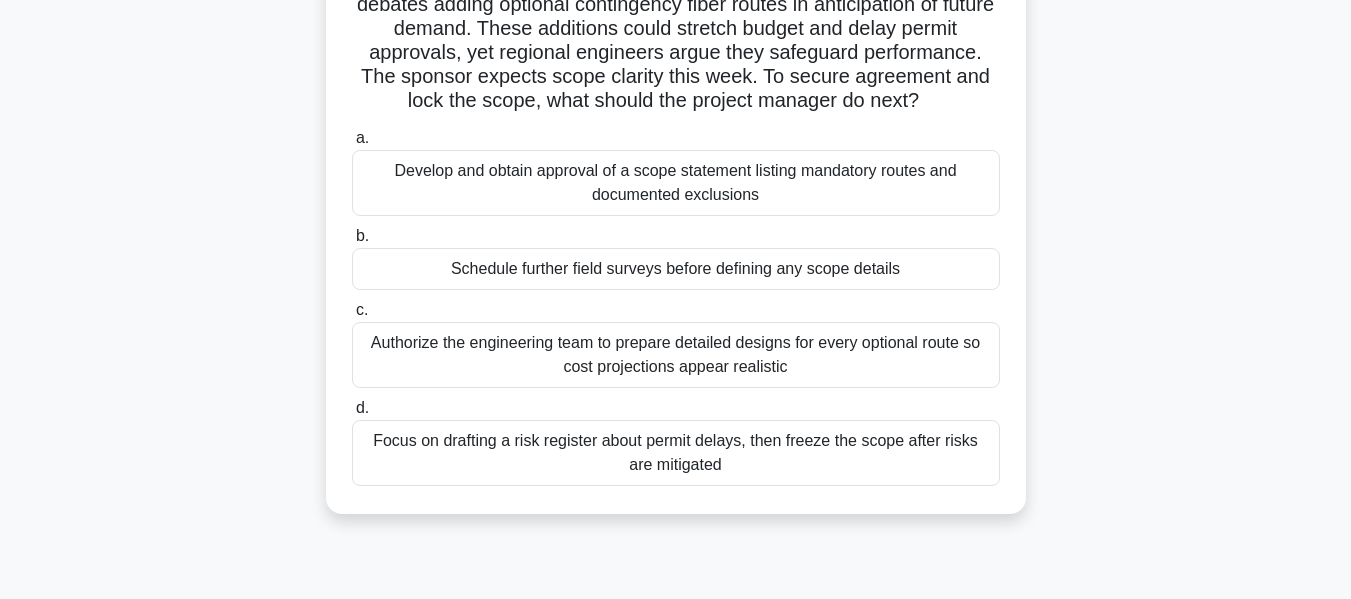click on "Develop and obtain approval of a scope statement listing mandatory routes and documented exclusions" at bounding box center [676, 183] 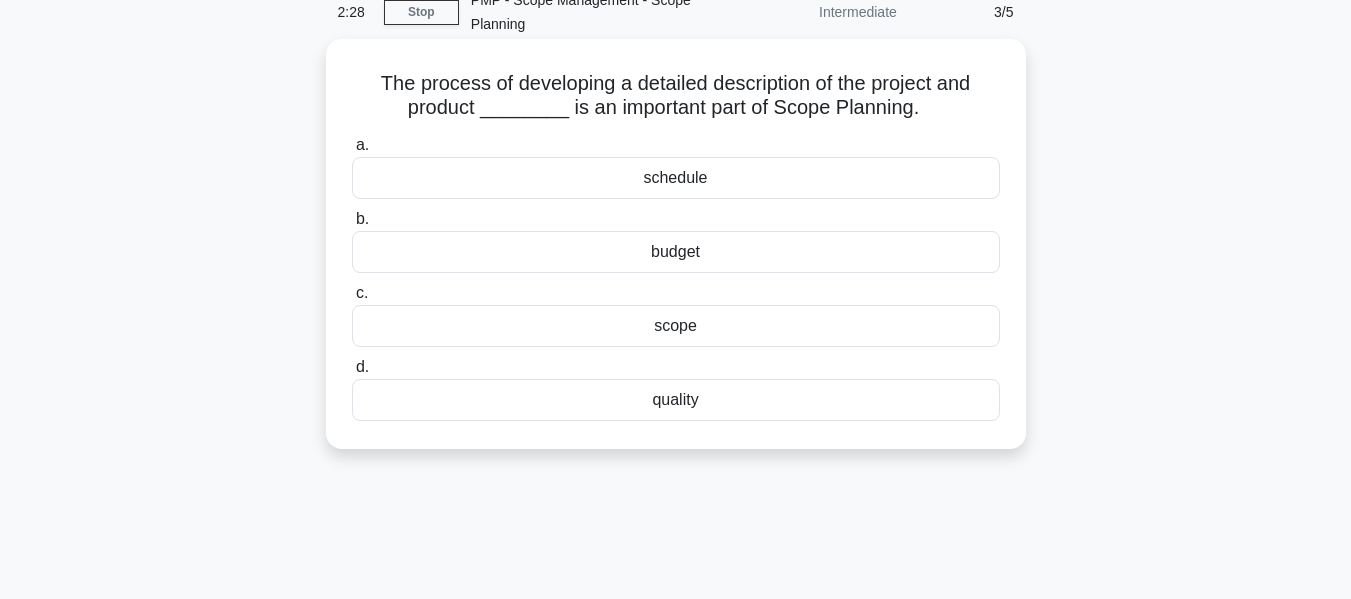 scroll, scrollTop: 0, scrollLeft: 0, axis: both 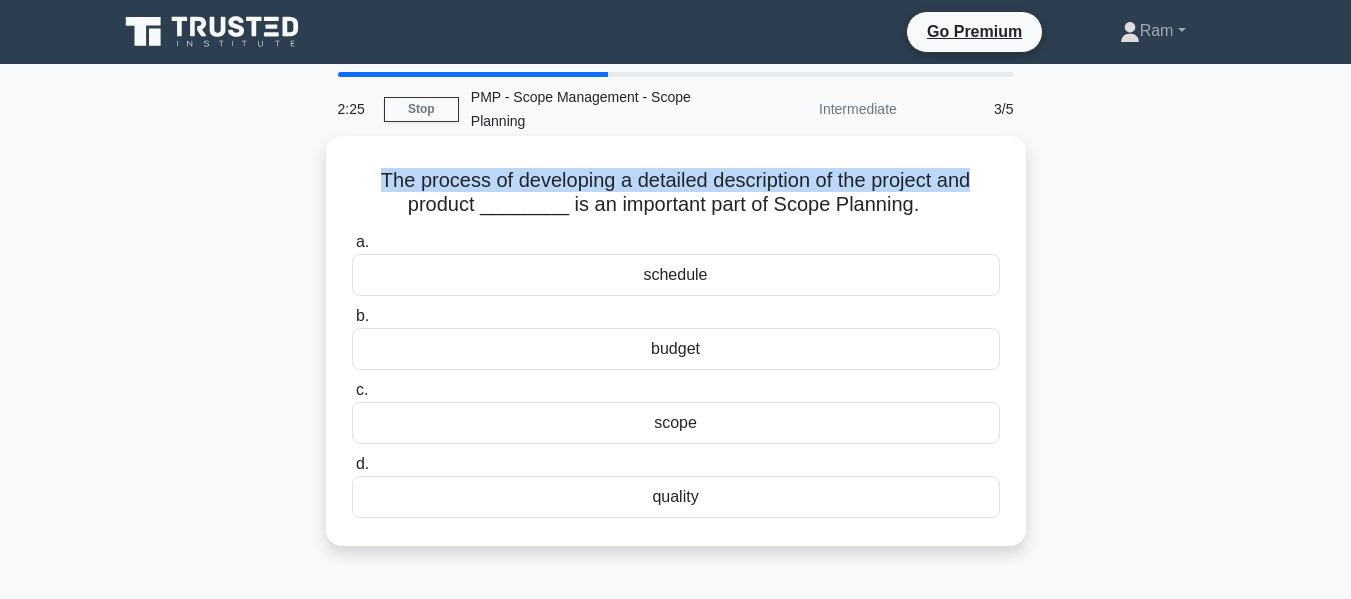 drag, startPoint x: 377, startPoint y: 186, endPoint x: 1006, endPoint y: 188, distance: 629.0032 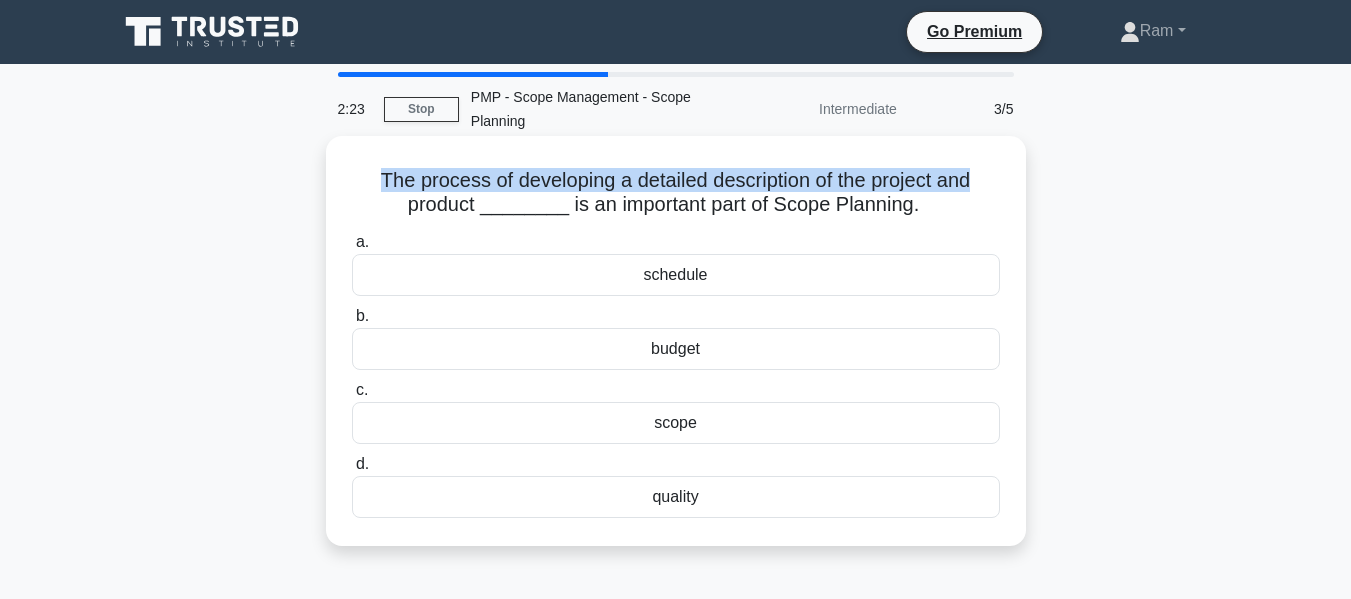 click on "The process of developing a detailed description of the project and product ________ is an important part of Scope Planning.
.spinner_0XTQ{transform-origin:center;animation:spinner_y6GP .75s linear infinite}@keyframes spinner_y6GP{100%{transform:rotate(360deg)}}" at bounding box center (676, 193) 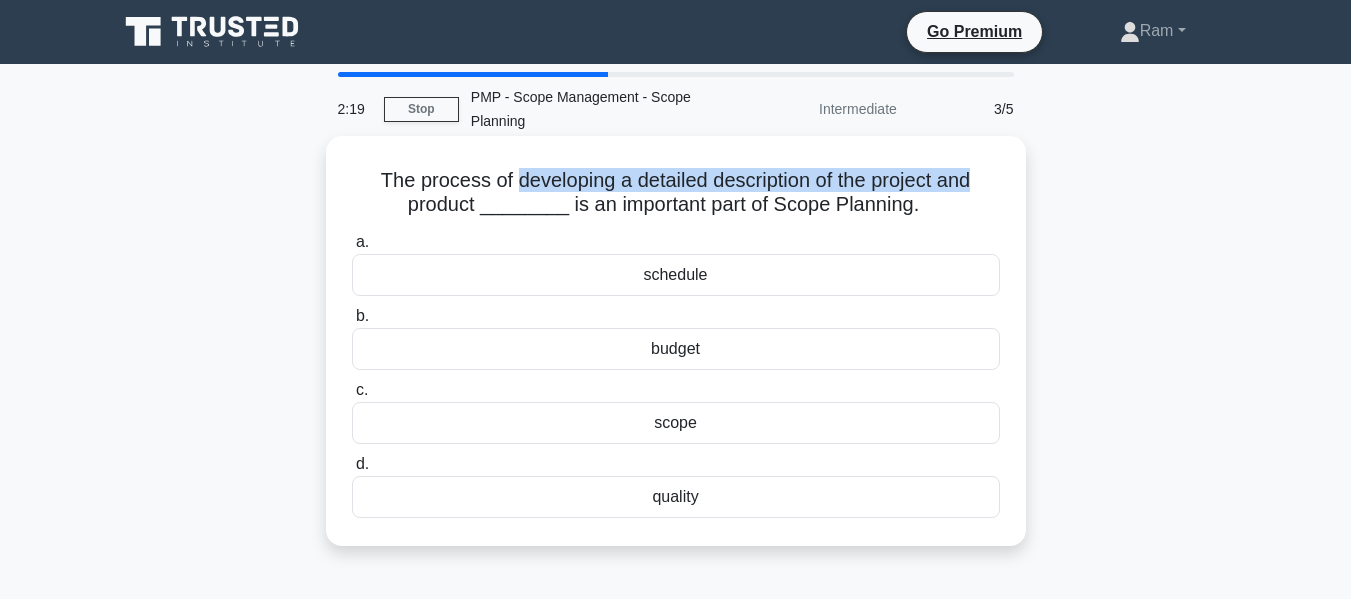 drag, startPoint x: 508, startPoint y: 180, endPoint x: 989, endPoint y: 183, distance: 481.00937 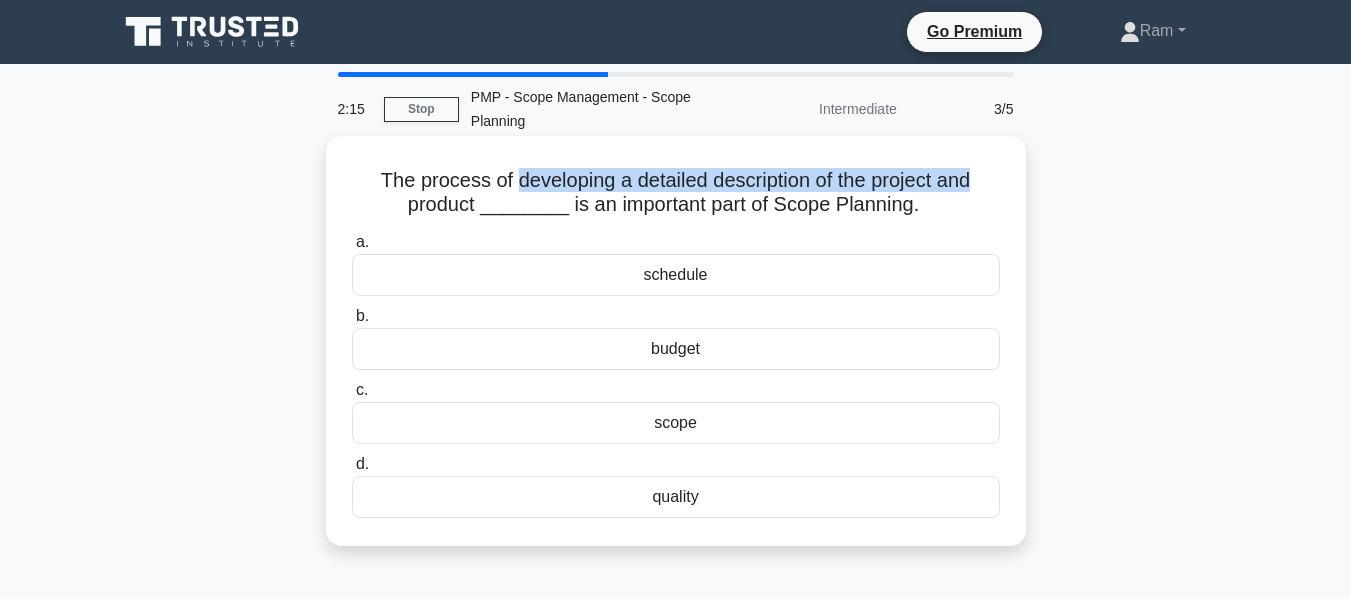 drag, startPoint x: 557, startPoint y: 206, endPoint x: 944, endPoint y: 205, distance: 387.00128 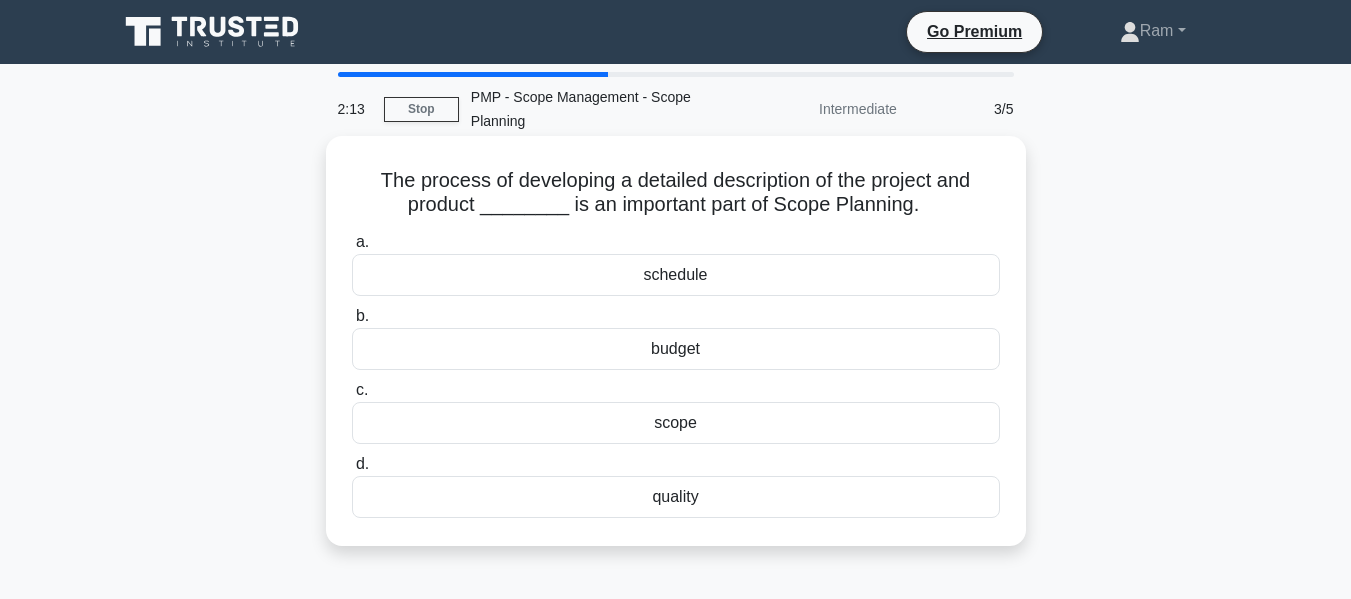 click on "scope" at bounding box center (676, 423) 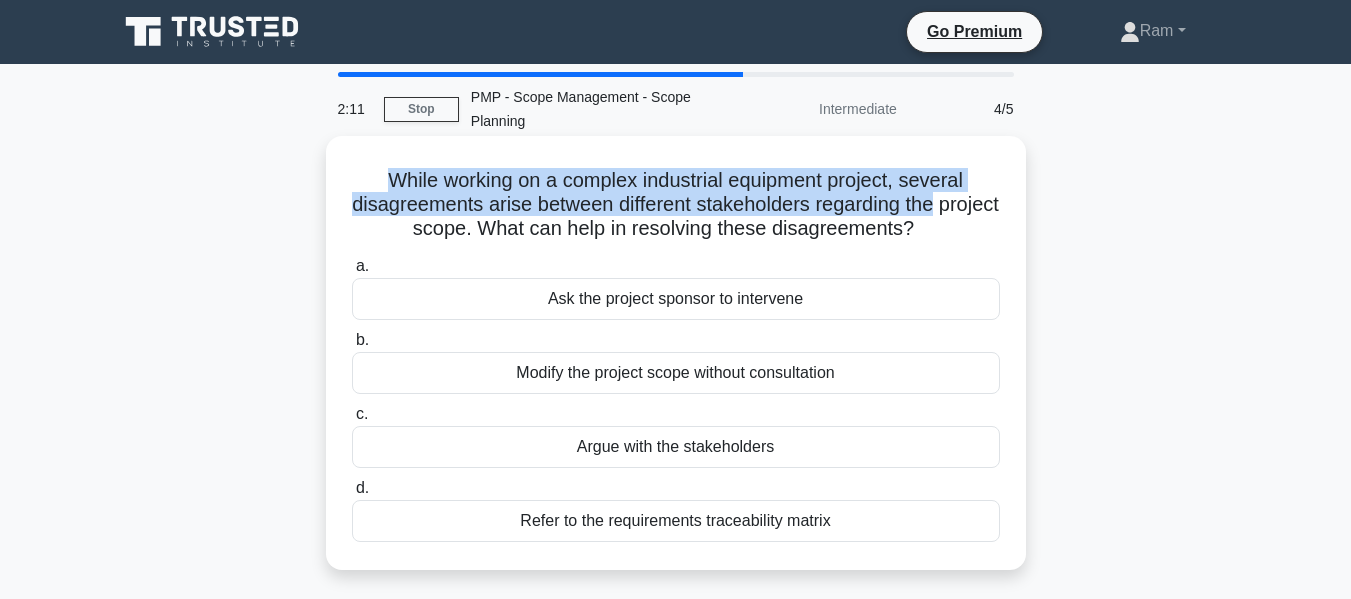 drag, startPoint x: 380, startPoint y: 189, endPoint x: 1002, endPoint y: 193, distance: 622.0129 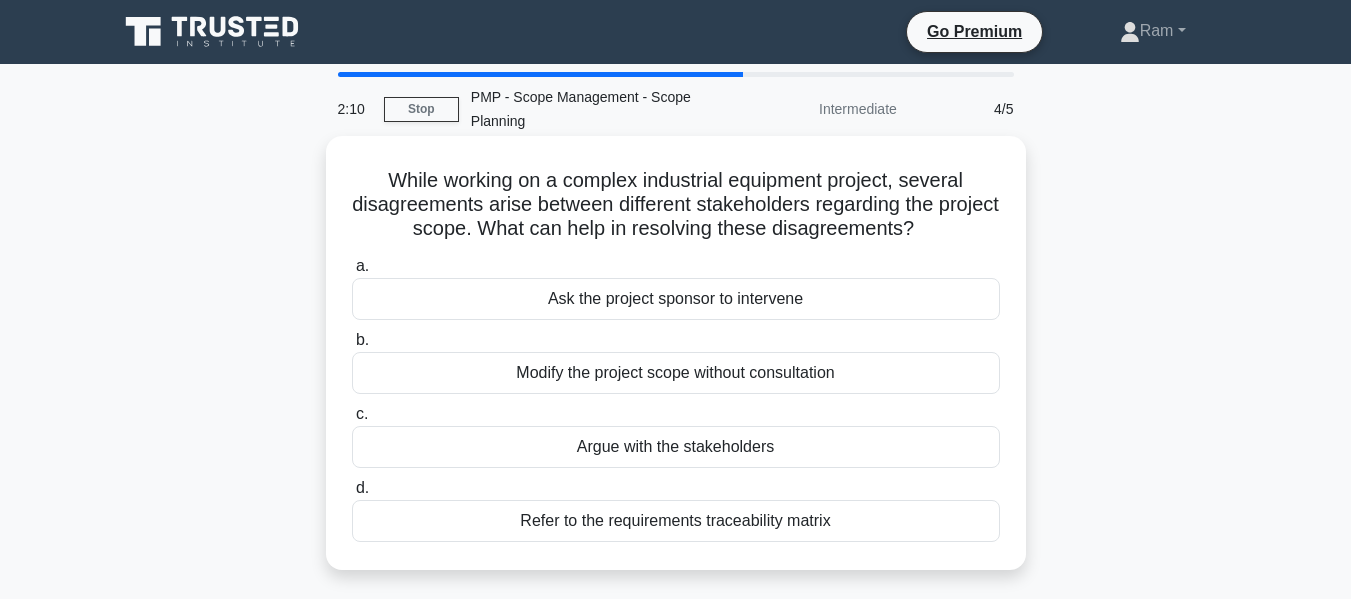 click on "While working on a complex industrial equipment project, several disagreements arise between different stakeholders regarding the project scope. What can help in resolving these disagreements?
.spinner_0XTQ{transform-origin:center;animation:spinner_y6GP .75s linear infinite}@keyframes spinner_y6GP{100%{transform:rotate(360deg)}}" at bounding box center [676, 205] 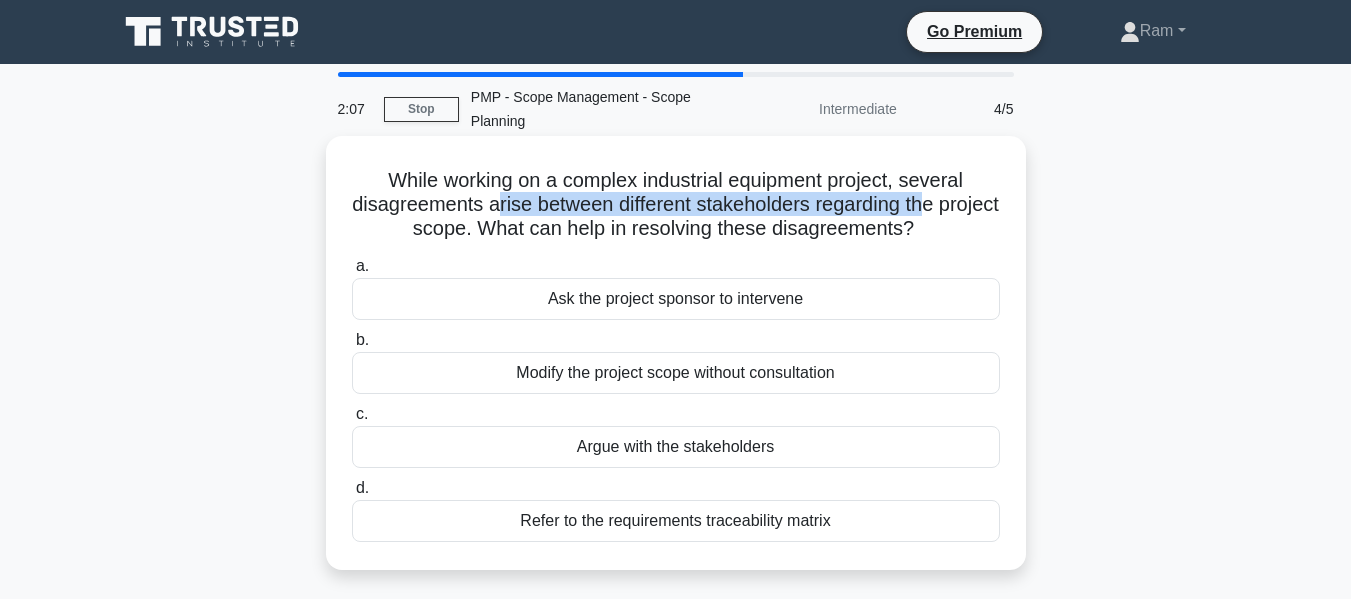 drag, startPoint x: 522, startPoint y: 209, endPoint x: 710, endPoint y: 217, distance: 188.17014 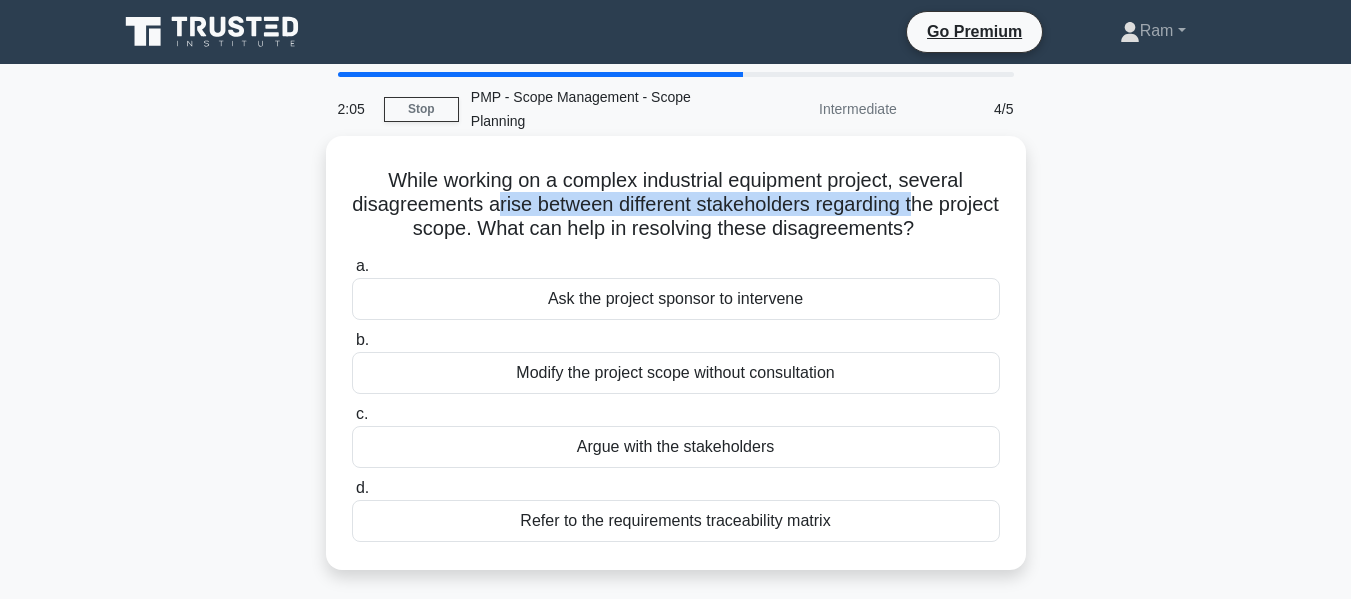 drag, startPoint x: 522, startPoint y: 227, endPoint x: 972, endPoint y: 228, distance: 450.0011 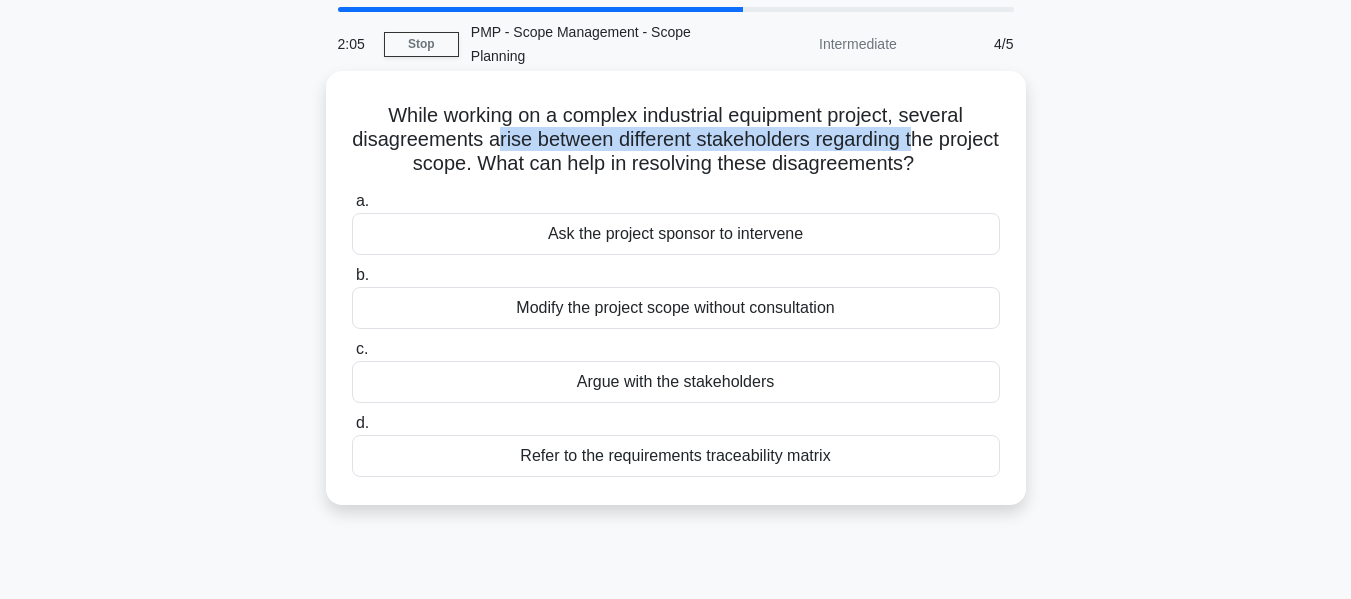 scroll, scrollTop: 100, scrollLeft: 0, axis: vertical 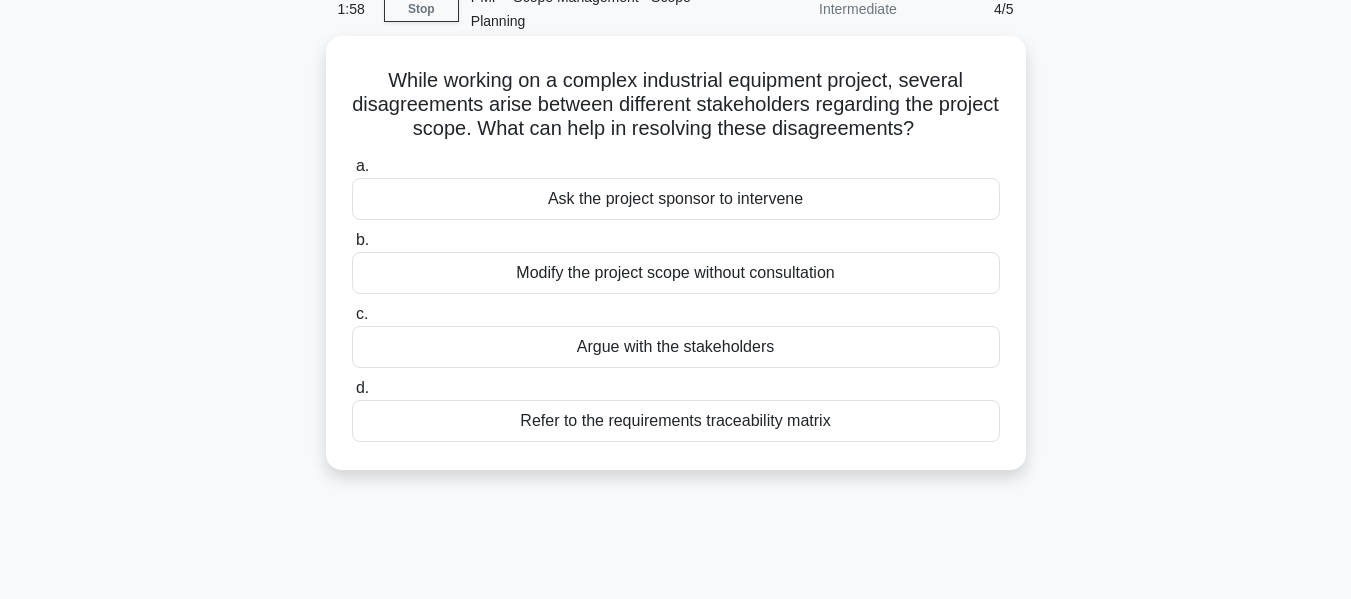 click on "Refer to the requirements traceability matrix" at bounding box center [676, 421] 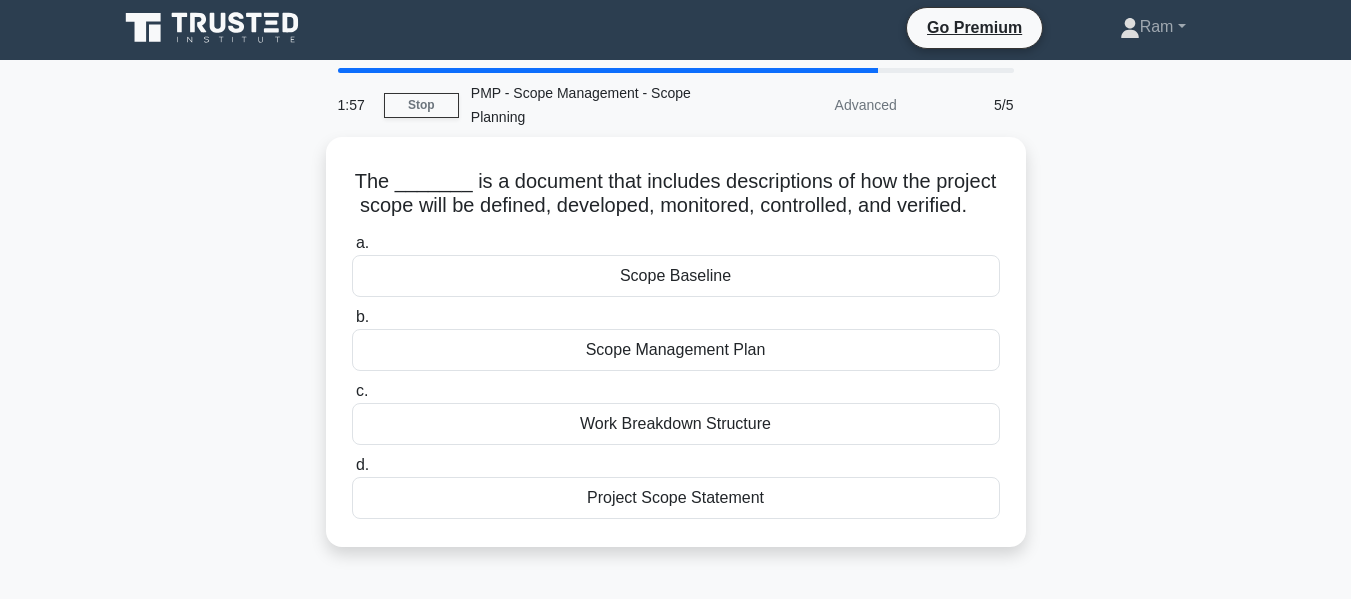 scroll, scrollTop: 0, scrollLeft: 0, axis: both 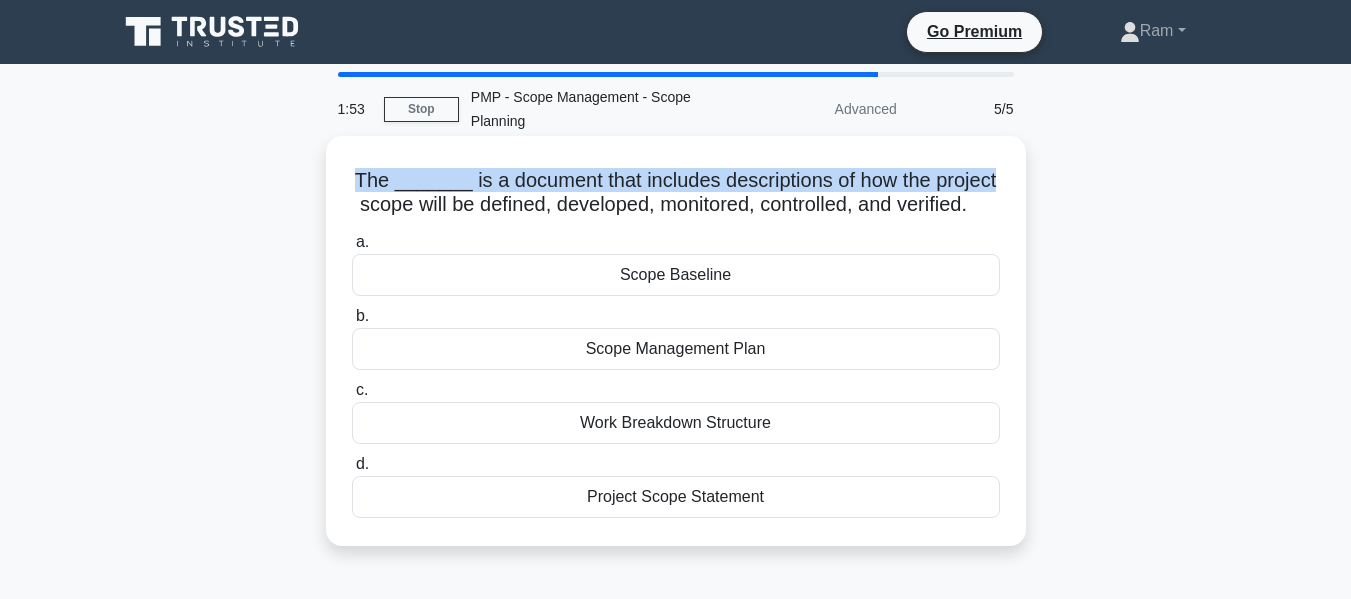 drag, startPoint x: 357, startPoint y: 176, endPoint x: 1017, endPoint y: 188, distance: 660.1091 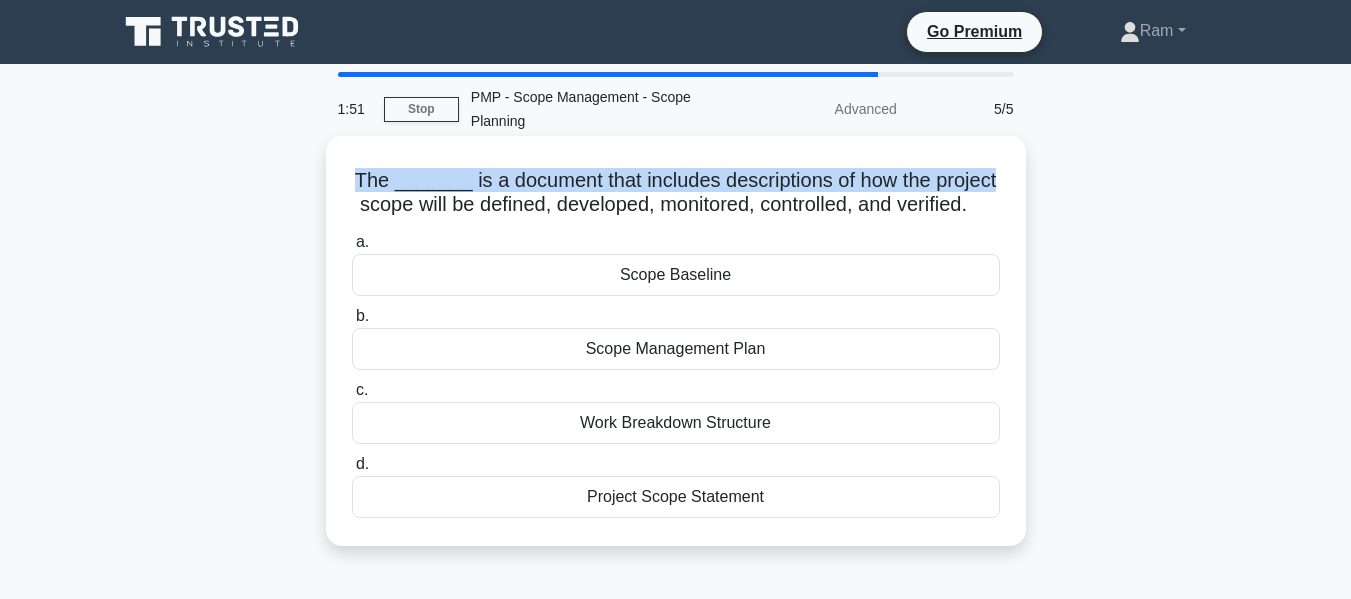 drag, startPoint x: 467, startPoint y: 204, endPoint x: 955, endPoint y: 226, distance: 488.49564 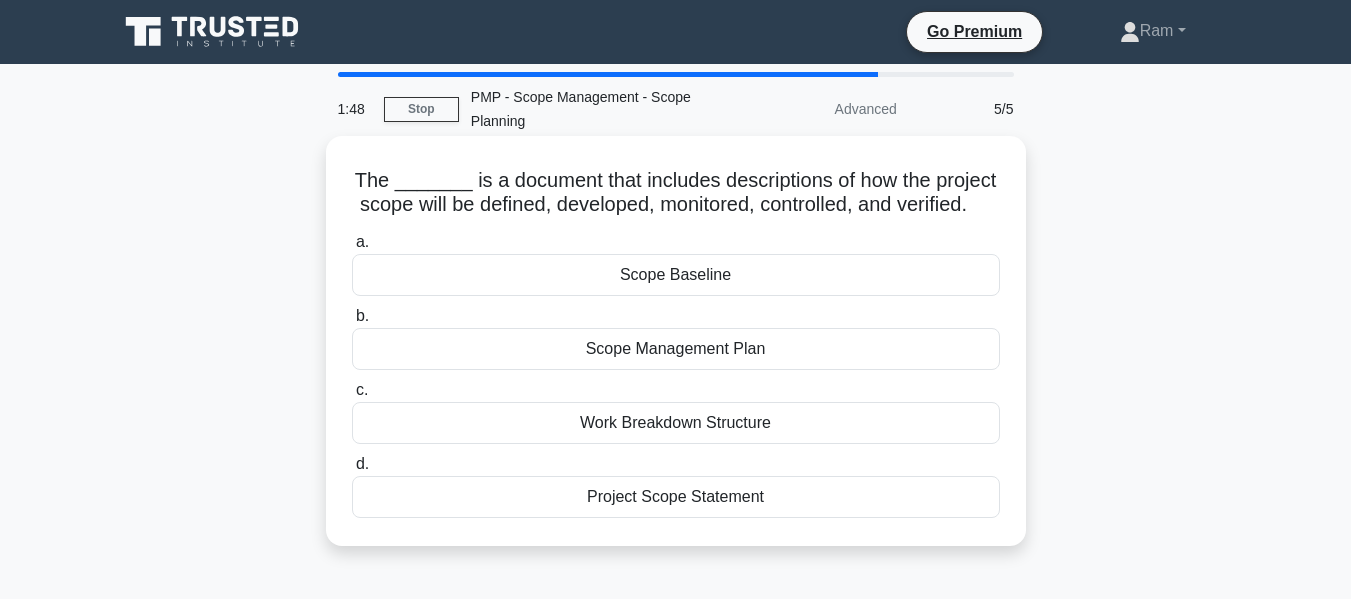 click on "Scope Management Plan" at bounding box center [676, 349] 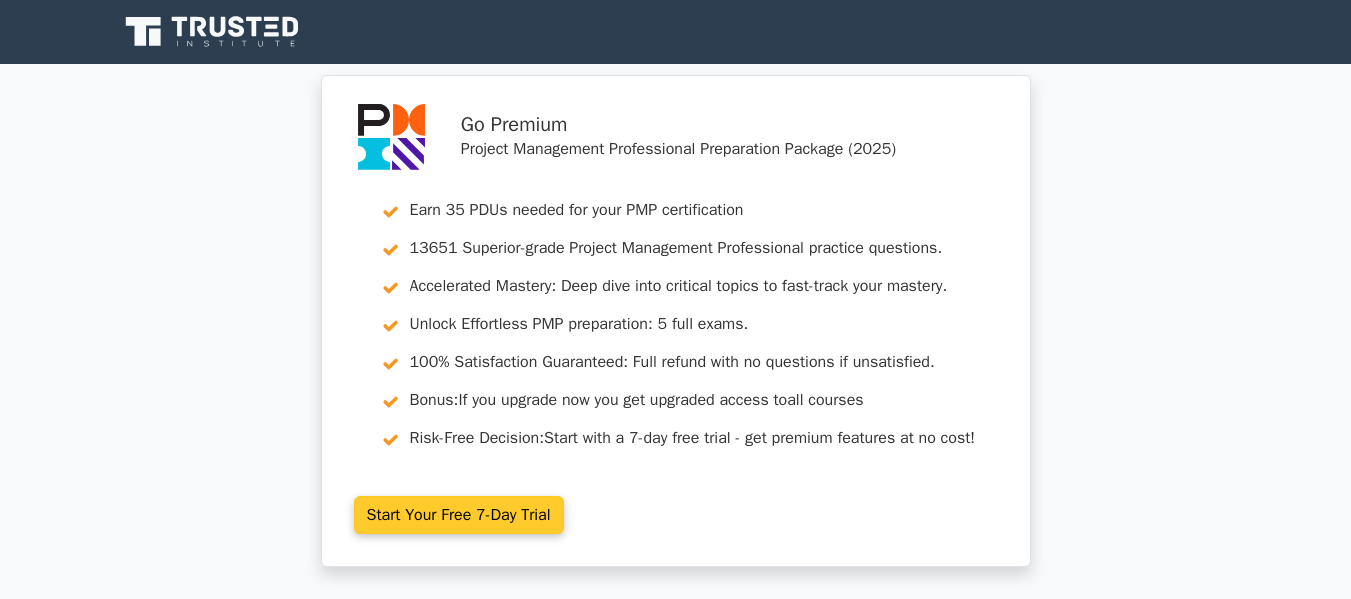scroll, scrollTop: 0, scrollLeft: 0, axis: both 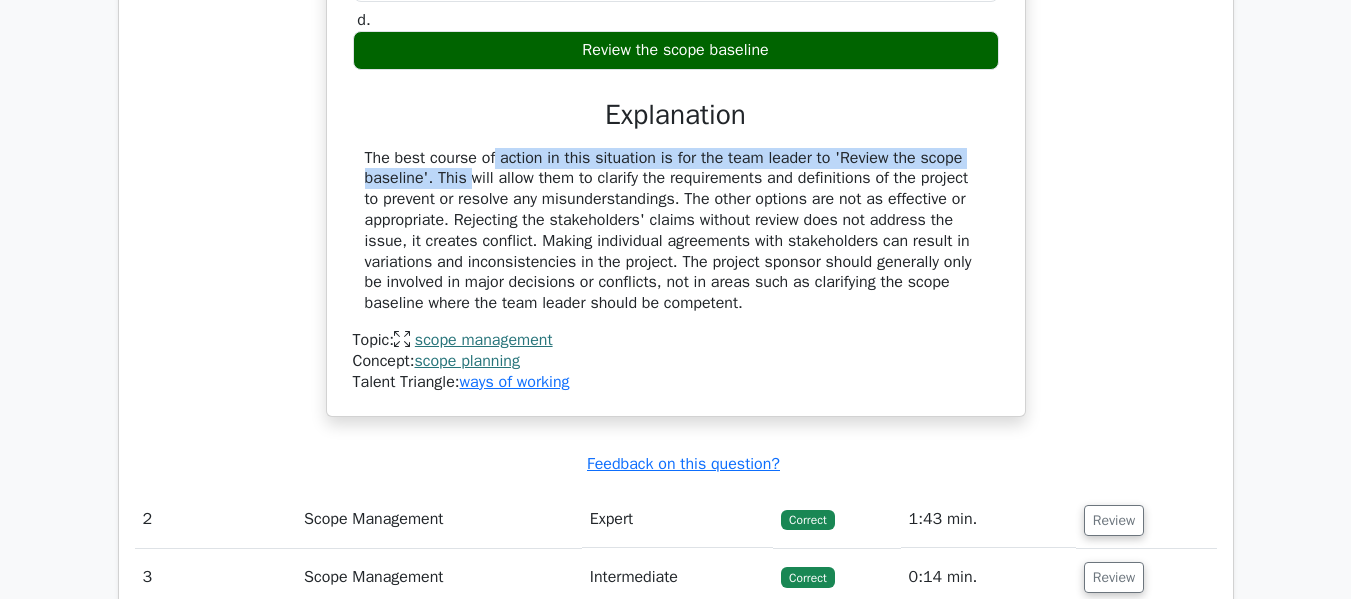 drag, startPoint x: 370, startPoint y: 153, endPoint x: 976, endPoint y: 145, distance: 606.0528 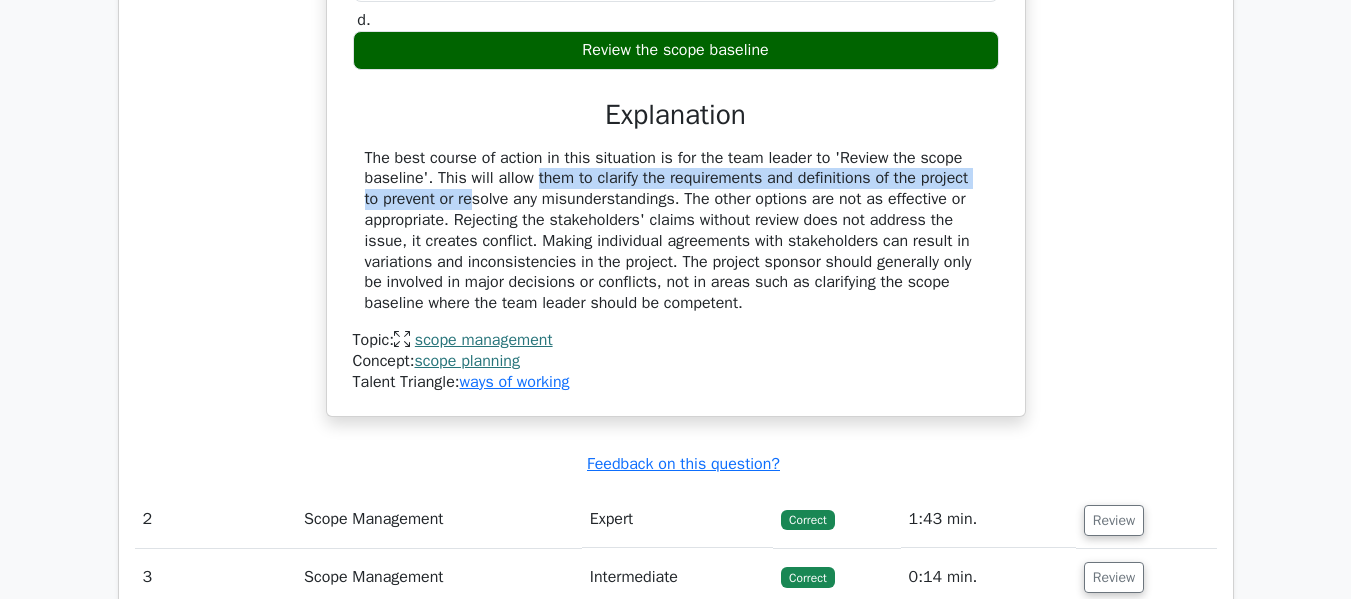 drag, startPoint x: 431, startPoint y: 177, endPoint x: 946, endPoint y: 204, distance: 515.7073 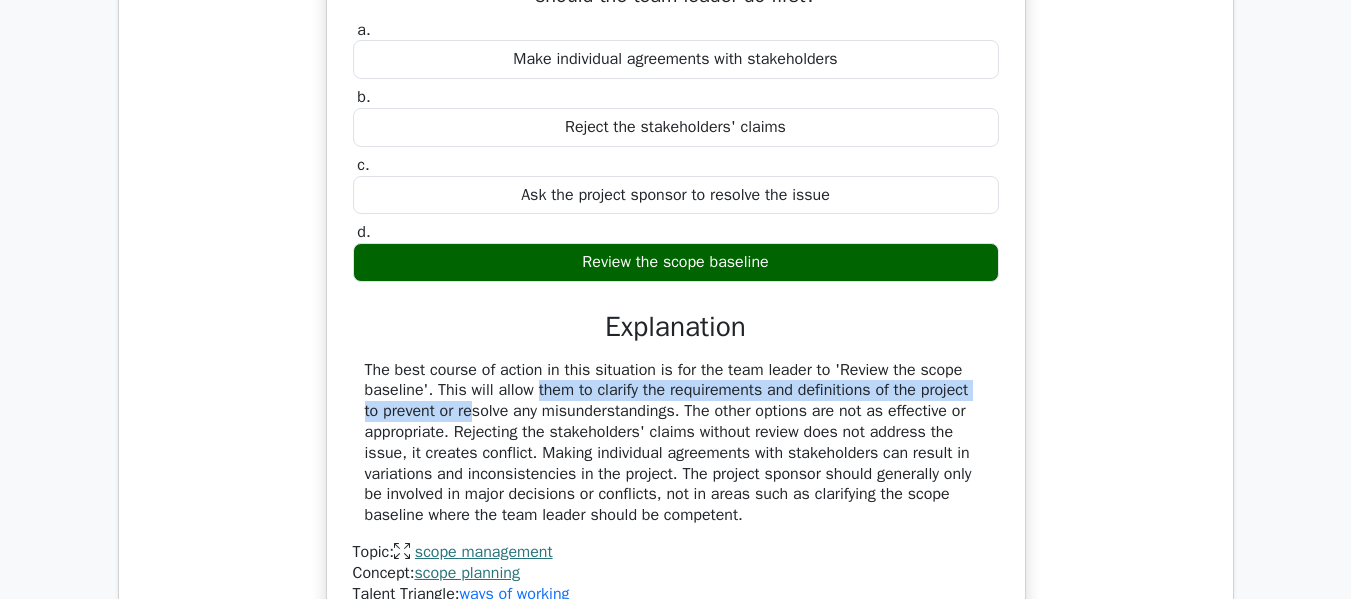 scroll, scrollTop: 1400, scrollLeft: 0, axis: vertical 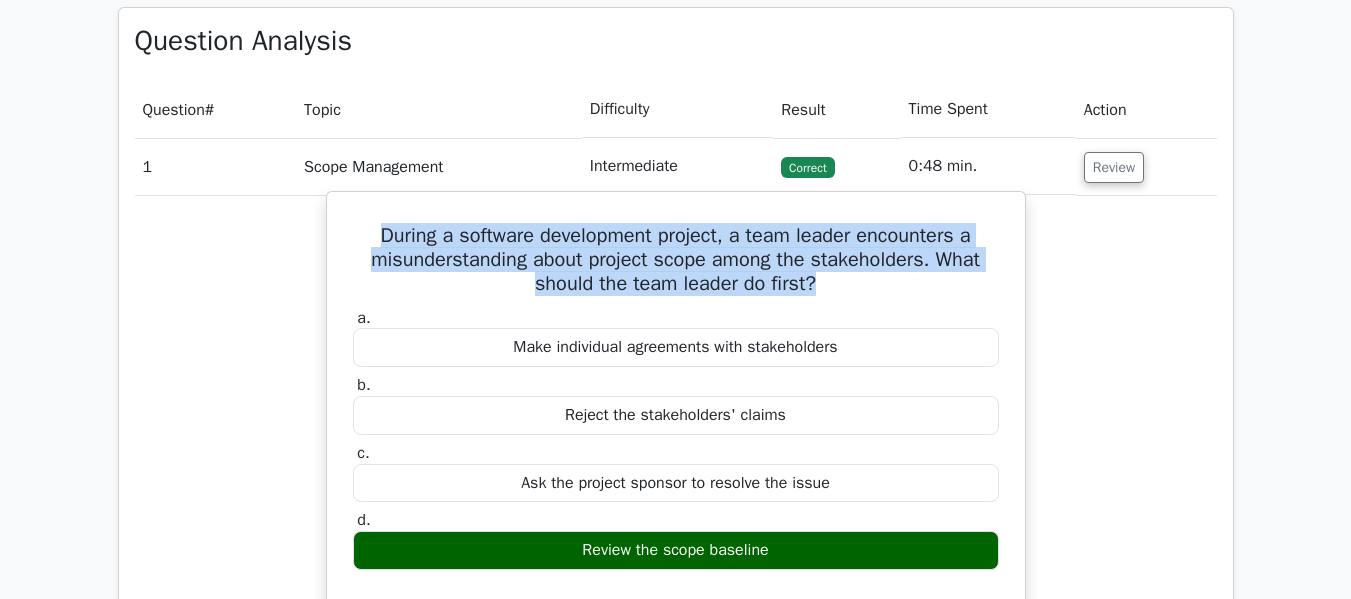 drag, startPoint x: 373, startPoint y: 232, endPoint x: 892, endPoint y: 280, distance: 521.2149 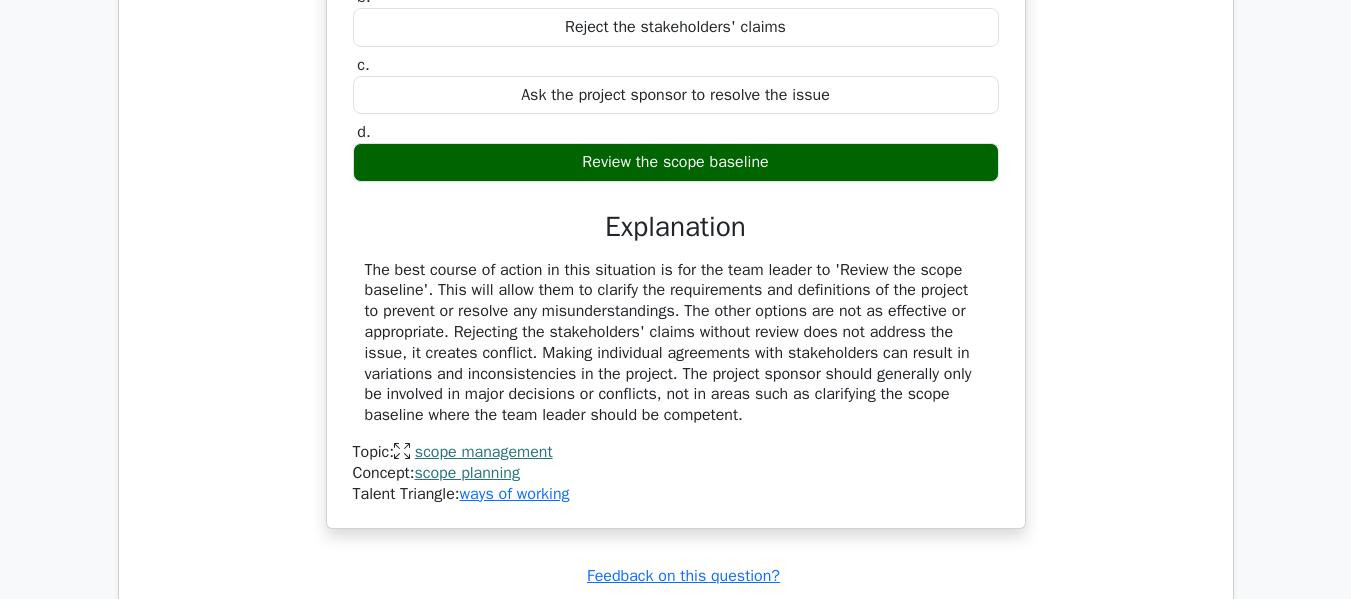 scroll, scrollTop: 1800, scrollLeft: 0, axis: vertical 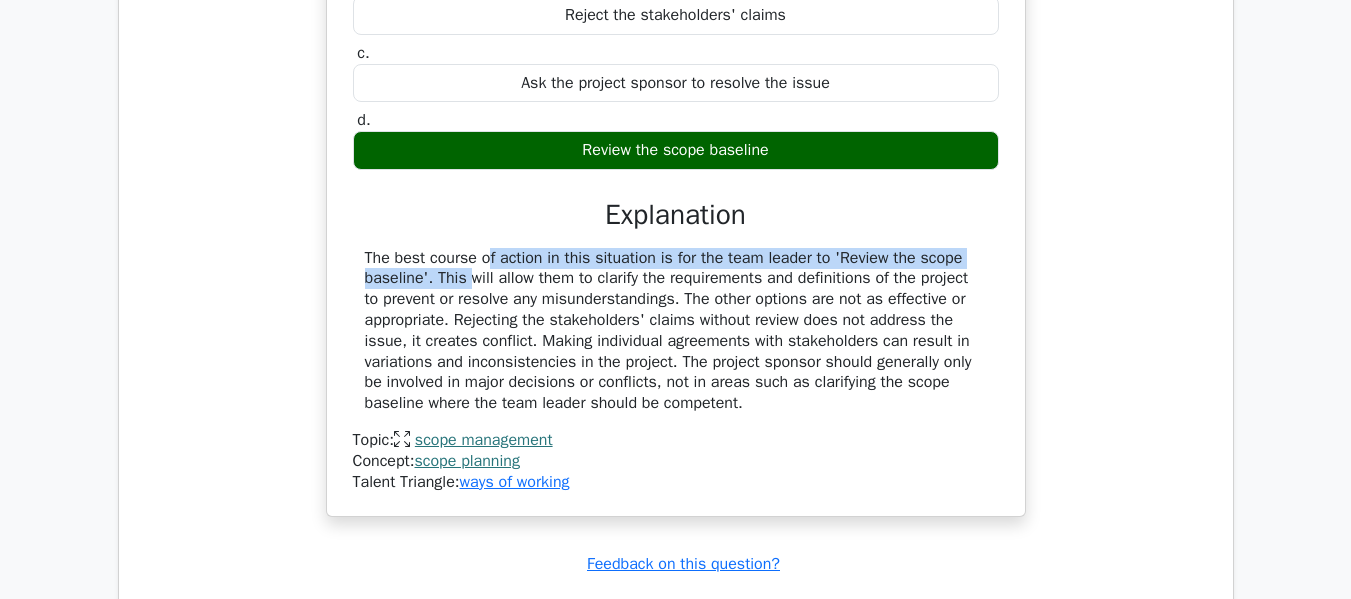drag, startPoint x: 358, startPoint y: 256, endPoint x: 1002, endPoint y: 254, distance: 644.0031 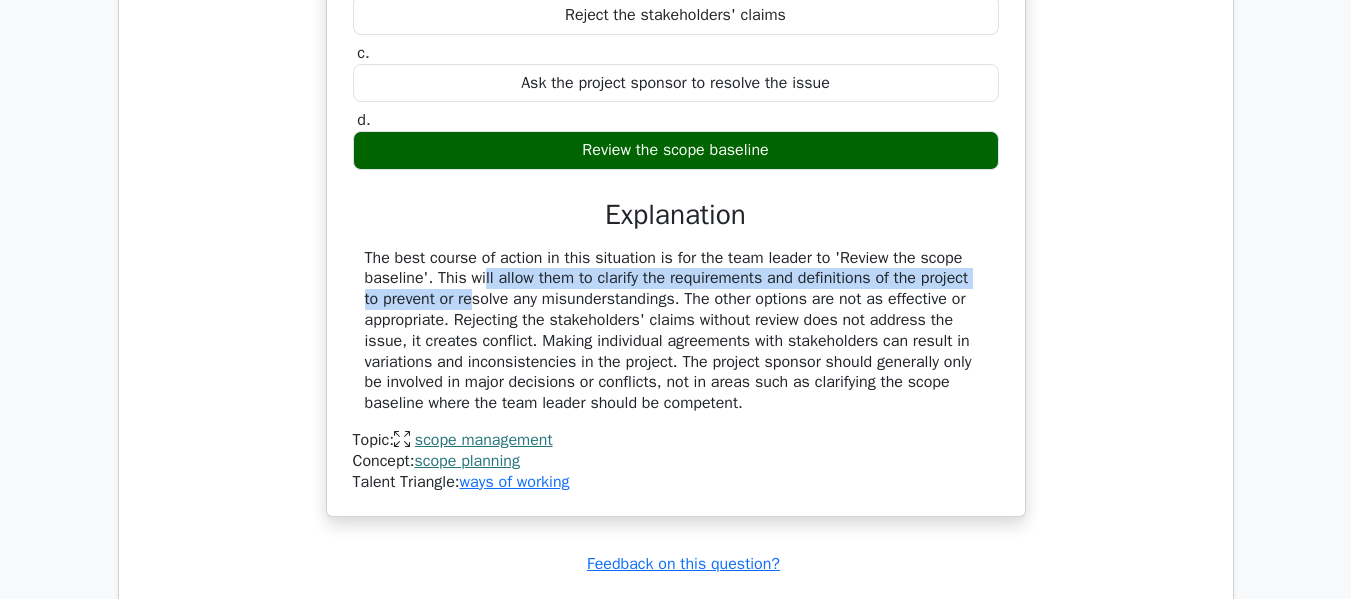 drag, startPoint x: 374, startPoint y: 282, endPoint x: 988, endPoint y: 289, distance: 614.0399 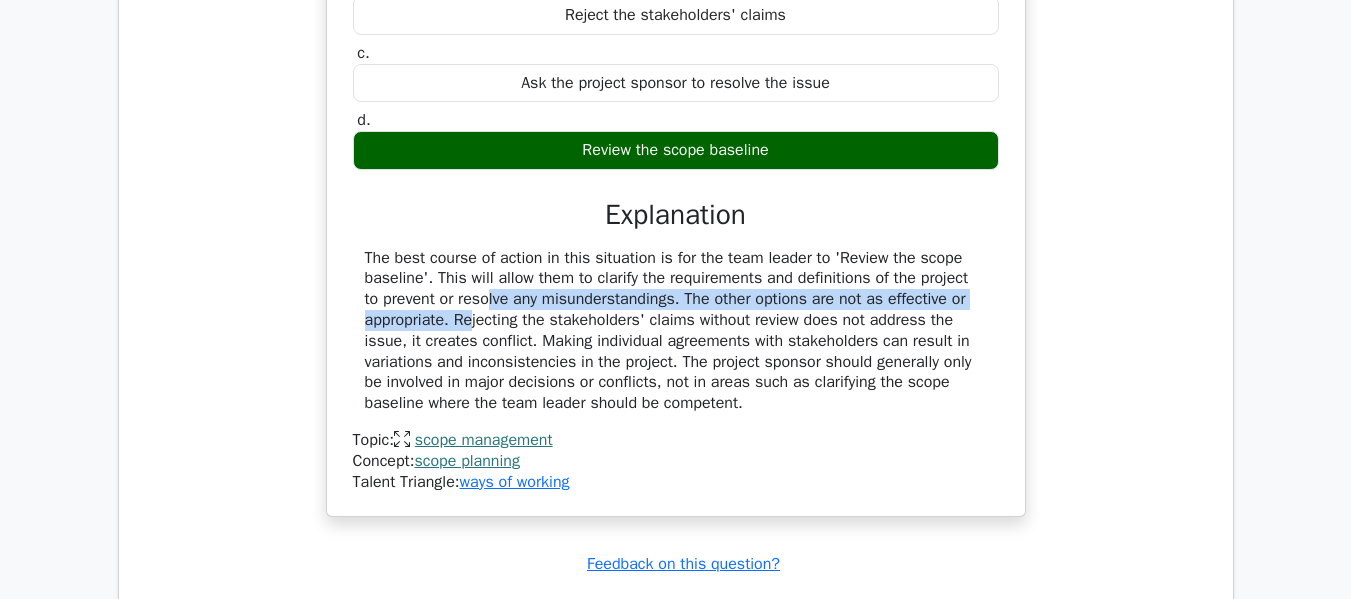 drag, startPoint x: 374, startPoint y: 303, endPoint x: 962, endPoint y: 290, distance: 588.1437 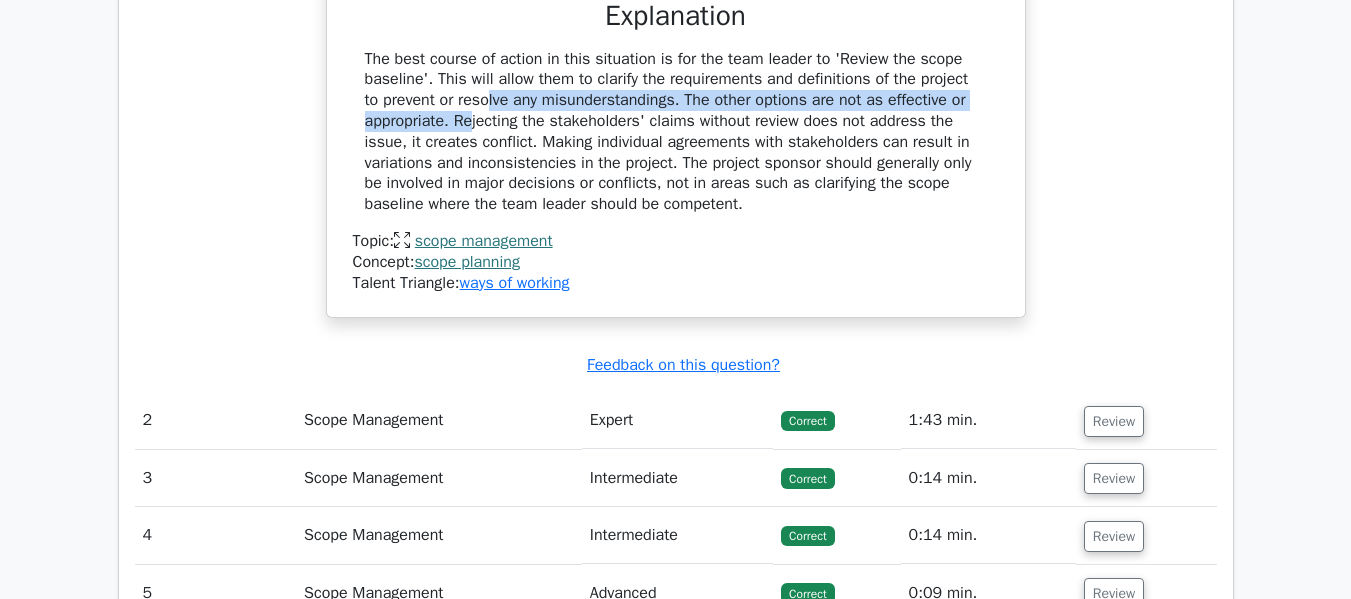 scroll, scrollTop: 2000, scrollLeft: 0, axis: vertical 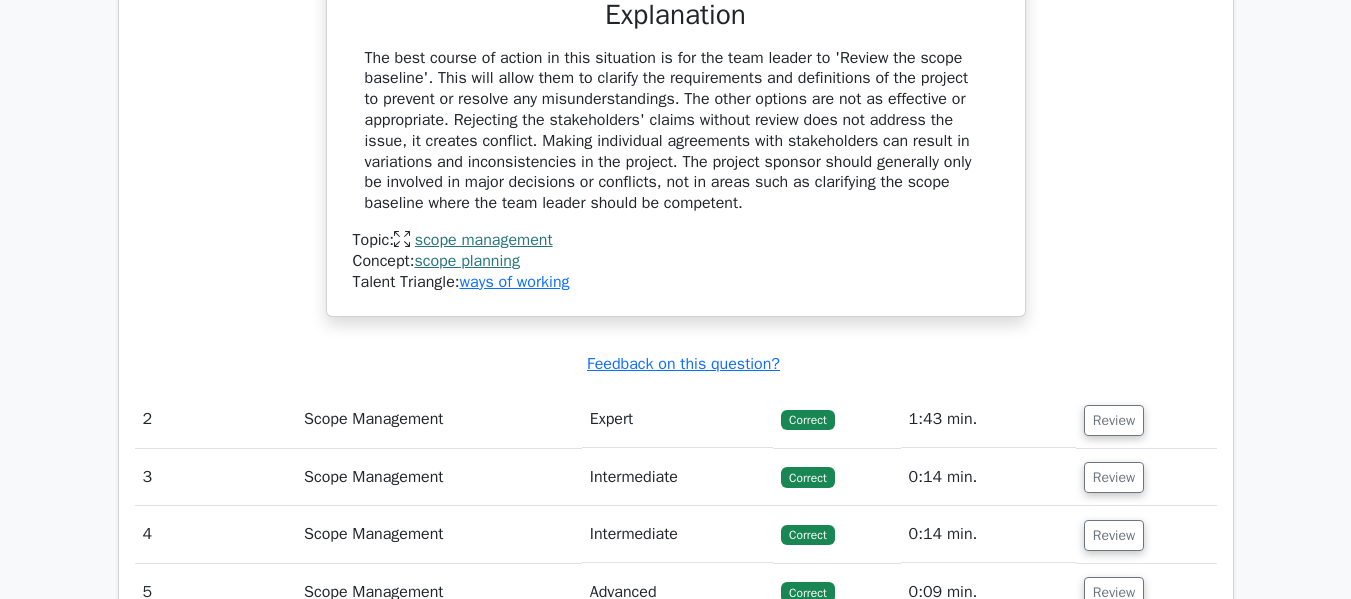 click on "The best course of action in this situation is for the team leader to 'Review the scope baseline'. This will allow them to clarify the requirements and definitions of the project to prevent or resolve any misunderstandings. The other options are not as effective or appropriate. Rejecting the stakeholders' claims without review does not address the issue, it creates conflict. Making individual agreements with stakeholders can result in variations and inconsistencies in the project. The project sponsor should generally only be involved in major decisions or conflicts, not in areas such as clarifying the scope baseline where the team leader should be competent." at bounding box center [676, 131] 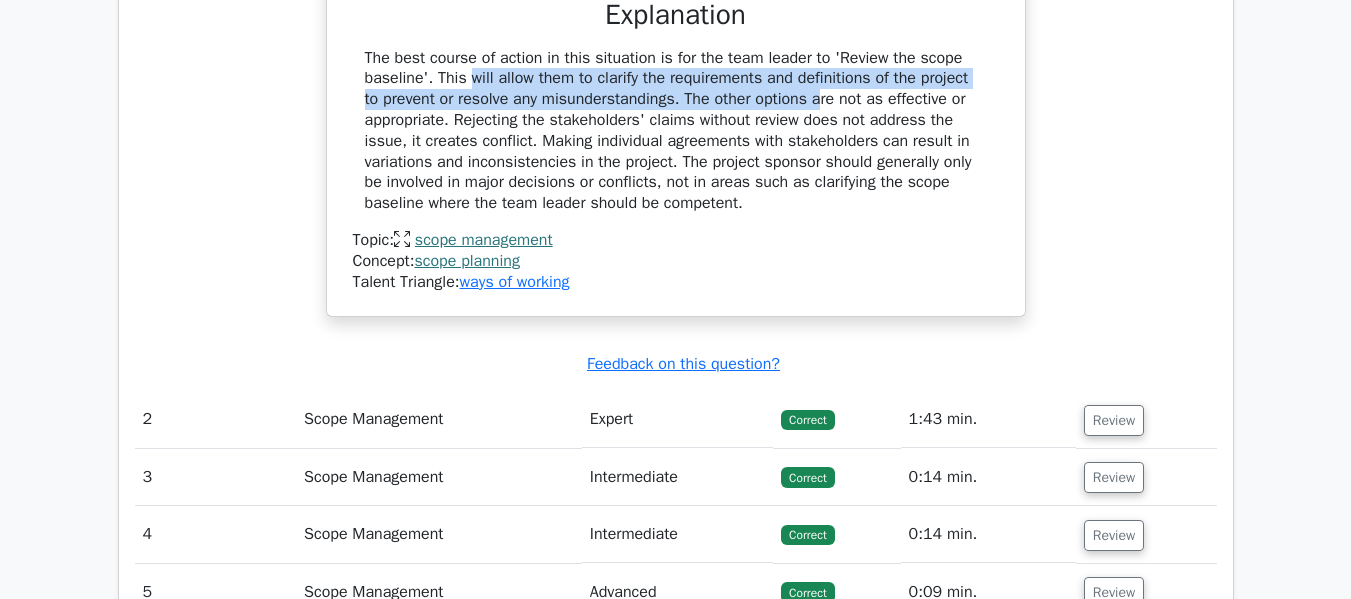 drag, startPoint x: 702, startPoint y: 105, endPoint x: 558, endPoint y: 136, distance: 147.29901 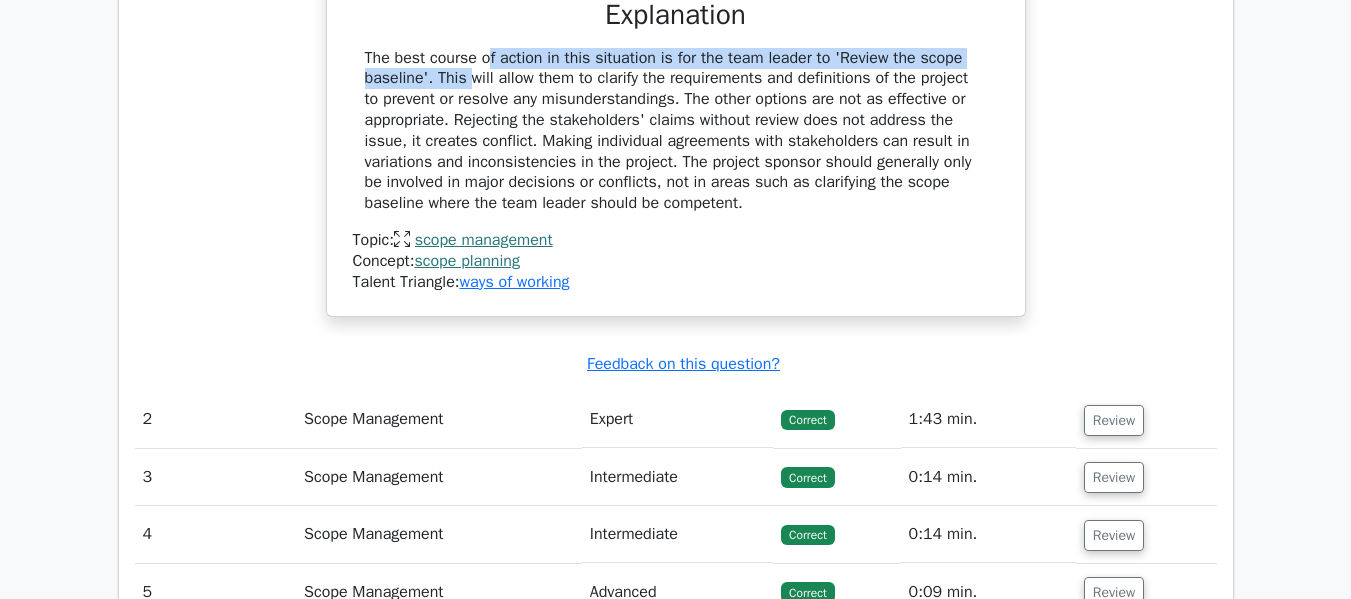 drag, startPoint x: 363, startPoint y: 53, endPoint x: 792, endPoint y: 58, distance: 429.02914 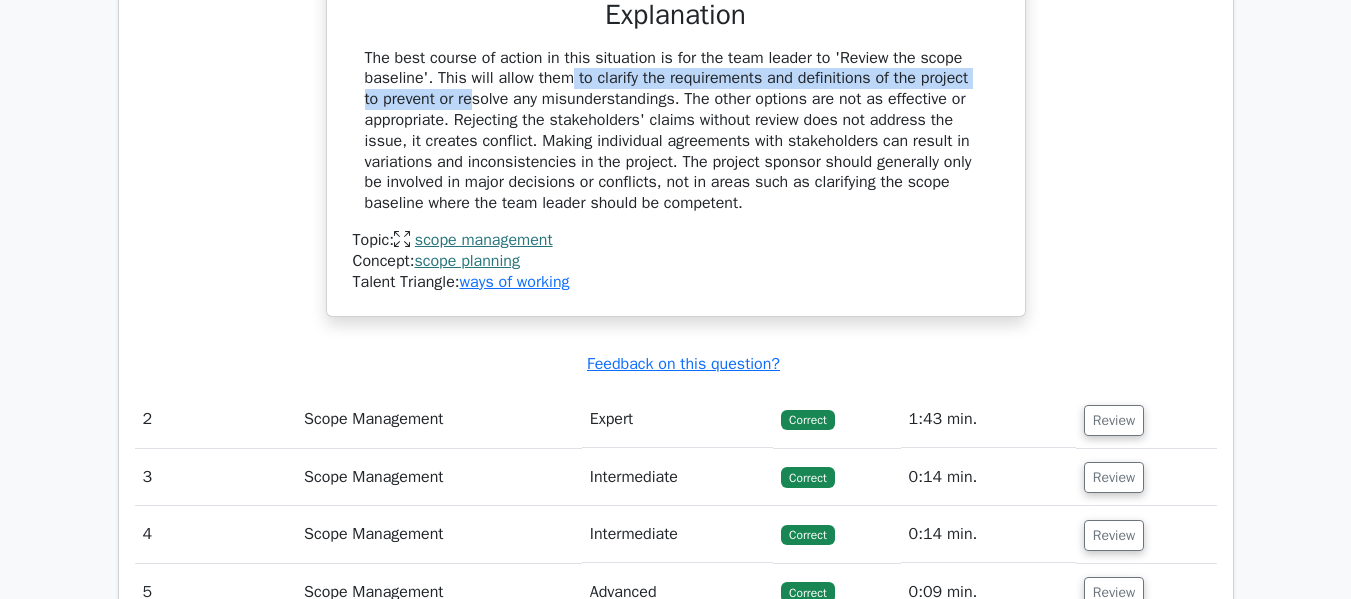 drag, startPoint x: 454, startPoint y: 80, endPoint x: 977, endPoint y: 87, distance: 523.0468 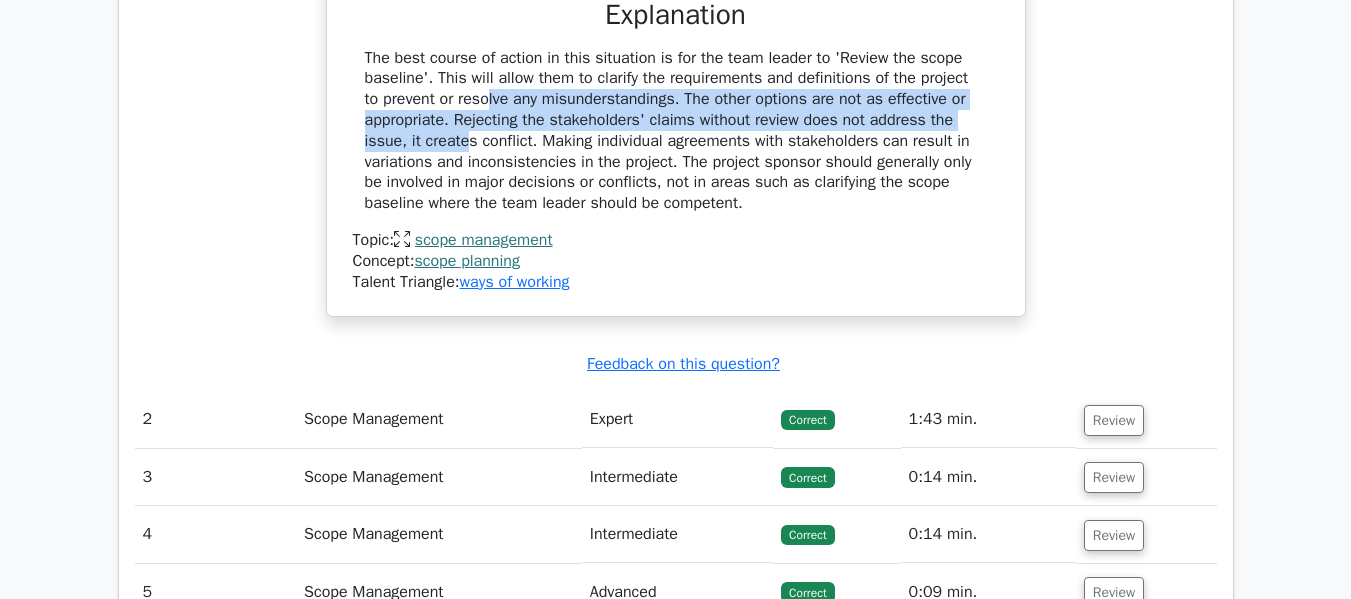 drag, startPoint x: 368, startPoint y: 103, endPoint x: 921, endPoint y: 125, distance: 553.43744 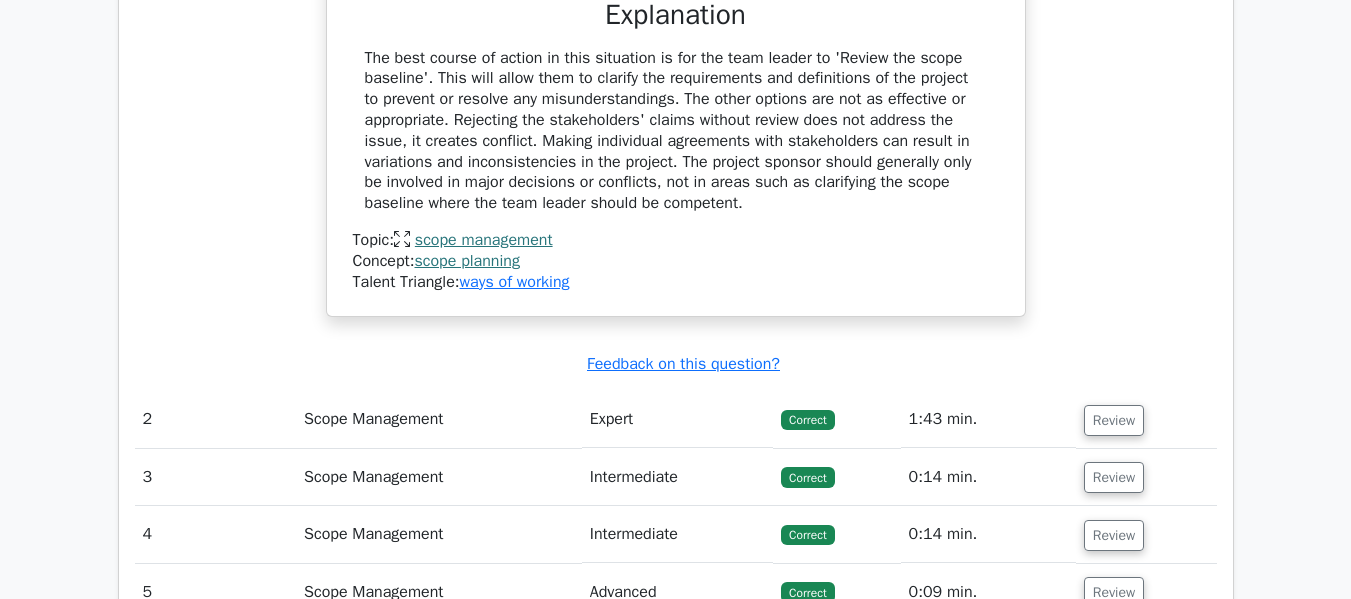 click on "The best course of action in this situation is for the team leader to 'Review the scope baseline'. This will allow them to clarify the requirements and definitions of the project to prevent or resolve any misunderstandings. The other options are not as effective or appropriate. Rejecting the stakeholders' claims without review does not address the issue, it creates conflict. Making individual agreements with stakeholders can result in variations and inconsistencies in the project. The project sponsor should generally only be involved in major decisions or conflicts, not in areas such as clarifying the scope baseline where the team leader should be competent." at bounding box center (676, 131) 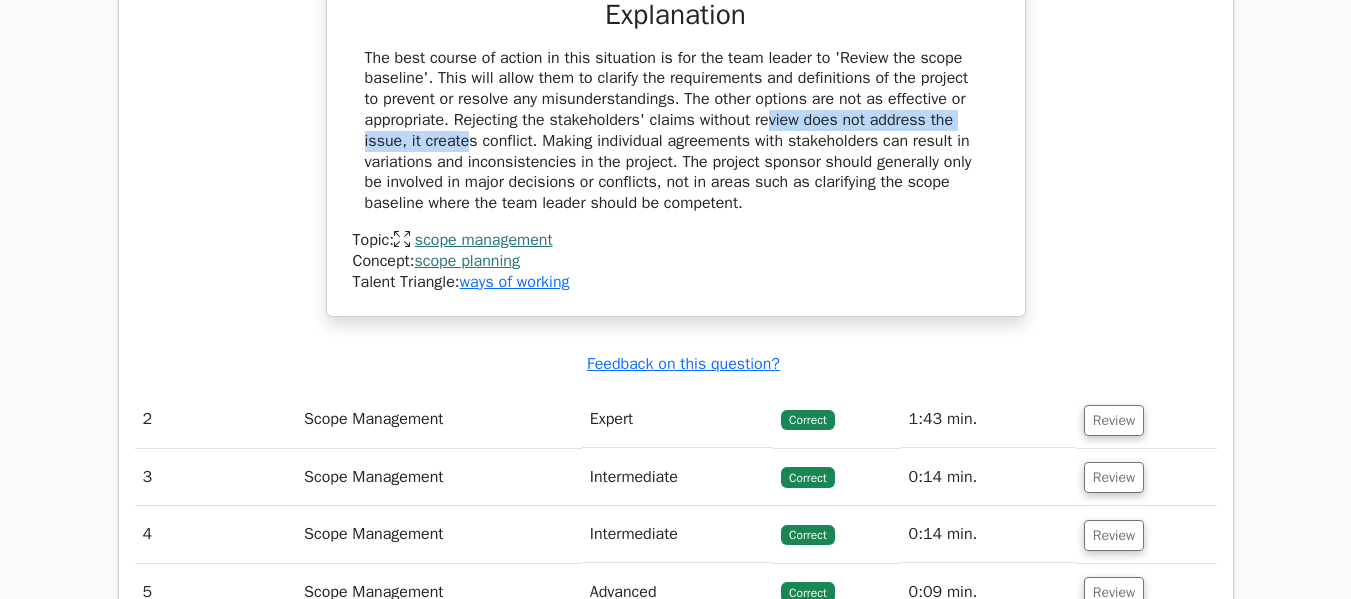 drag, startPoint x: 650, startPoint y: 112, endPoint x: 996, endPoint y: 119, distance: 346.0708 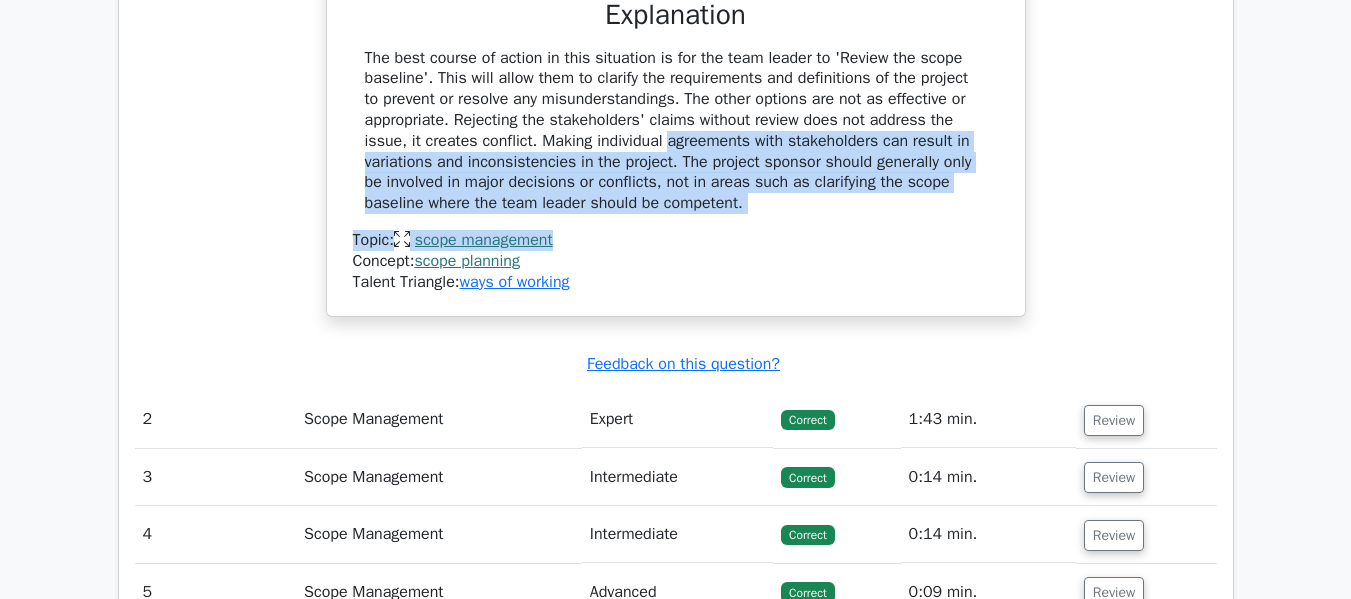 drag, startPoint x: 544, startPoint y: 138, endPoint x: 901, endPoint y: 227, distance: 367.92664 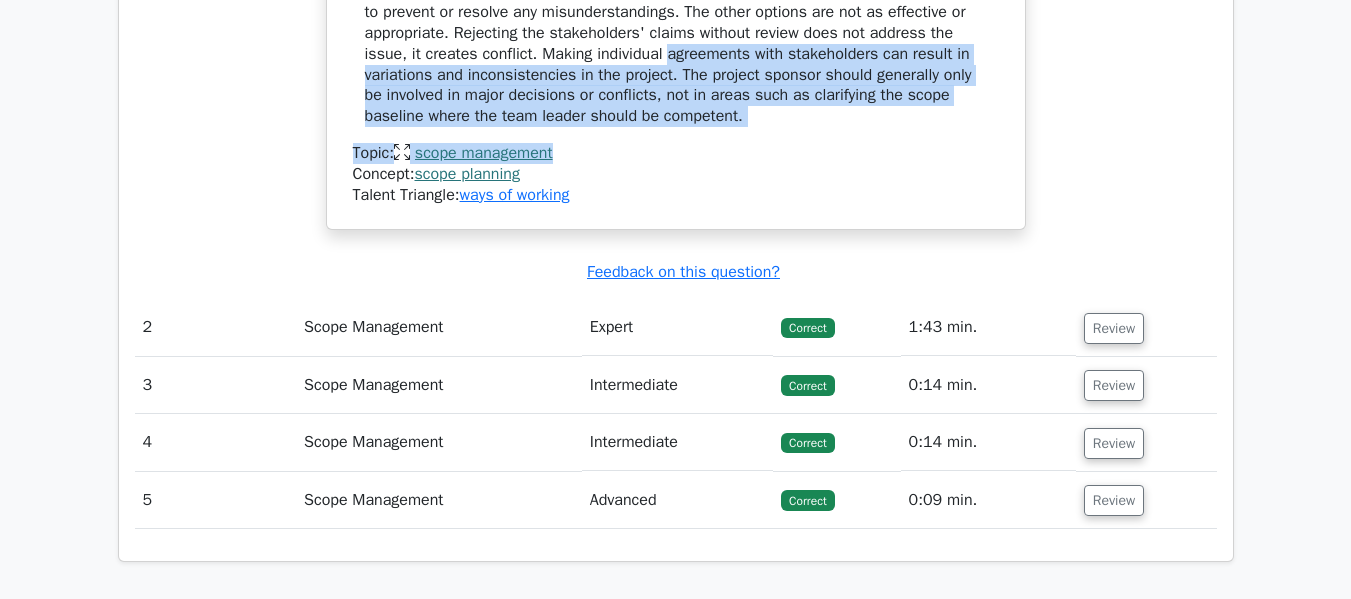 scroll, scrollTop: 2200, scrollLeft: 0, axis: vertical 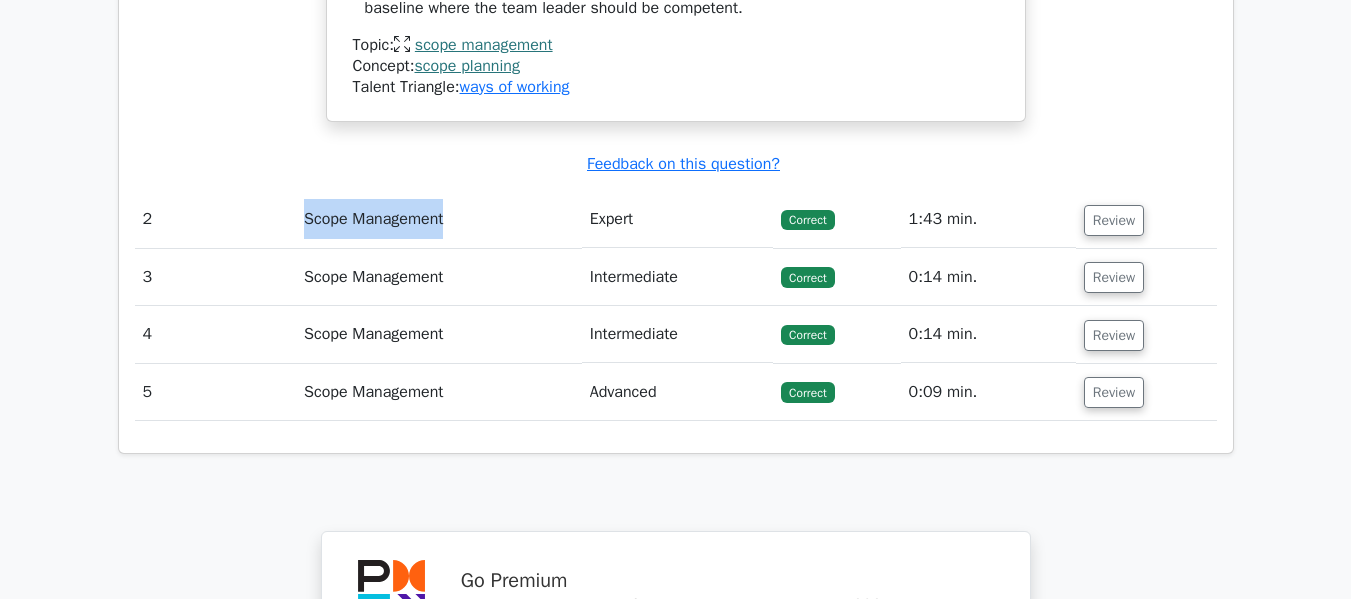 drag, startPoint x: 318, startPoint y: 213, endPoint x: 498, endPoint y: 216, distance: 180.025 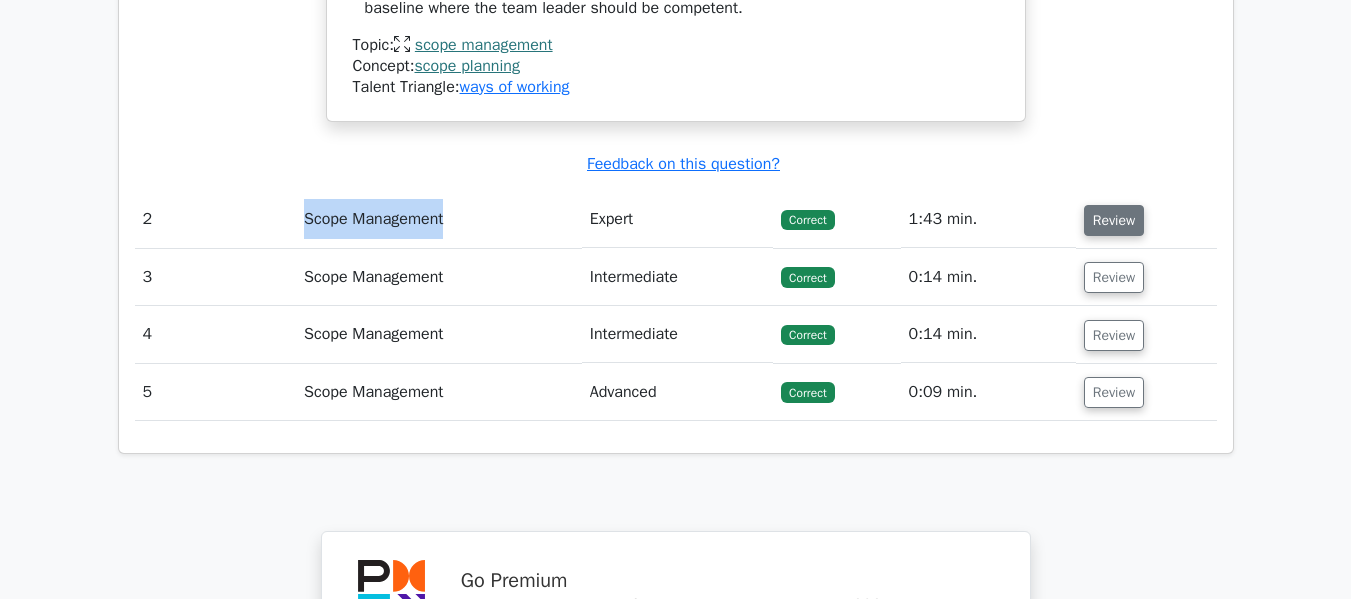 click on "Review" at bounding box center (1114, 220) 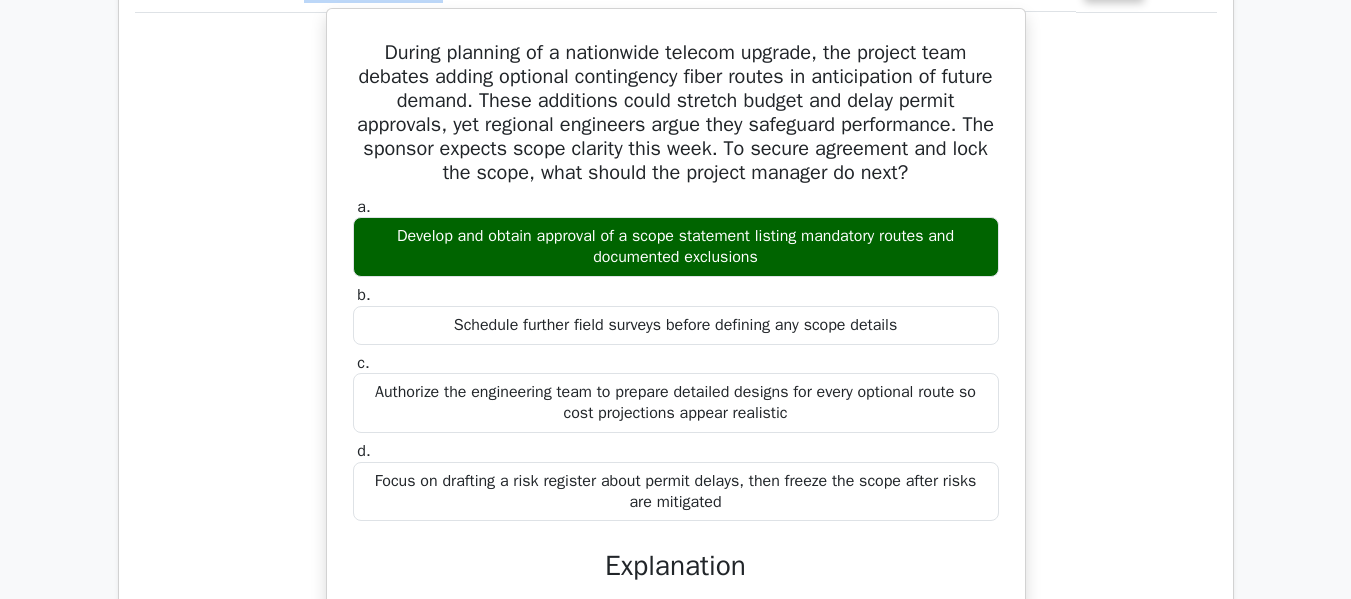 scroll, scrollTop: 2400, scrollLeft: 0, axis: vertical 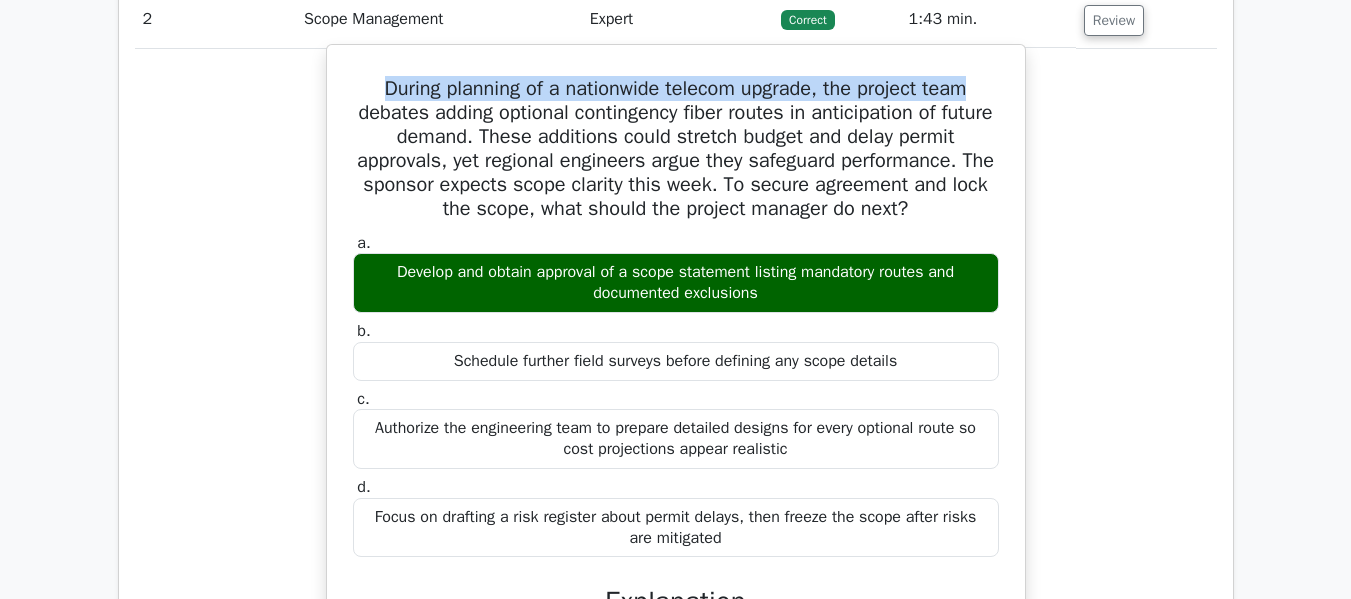 drag, startPoint x: 363, startPoint y: 87, endPoint x: 996, endPoint y: 78, distance: 633.06396 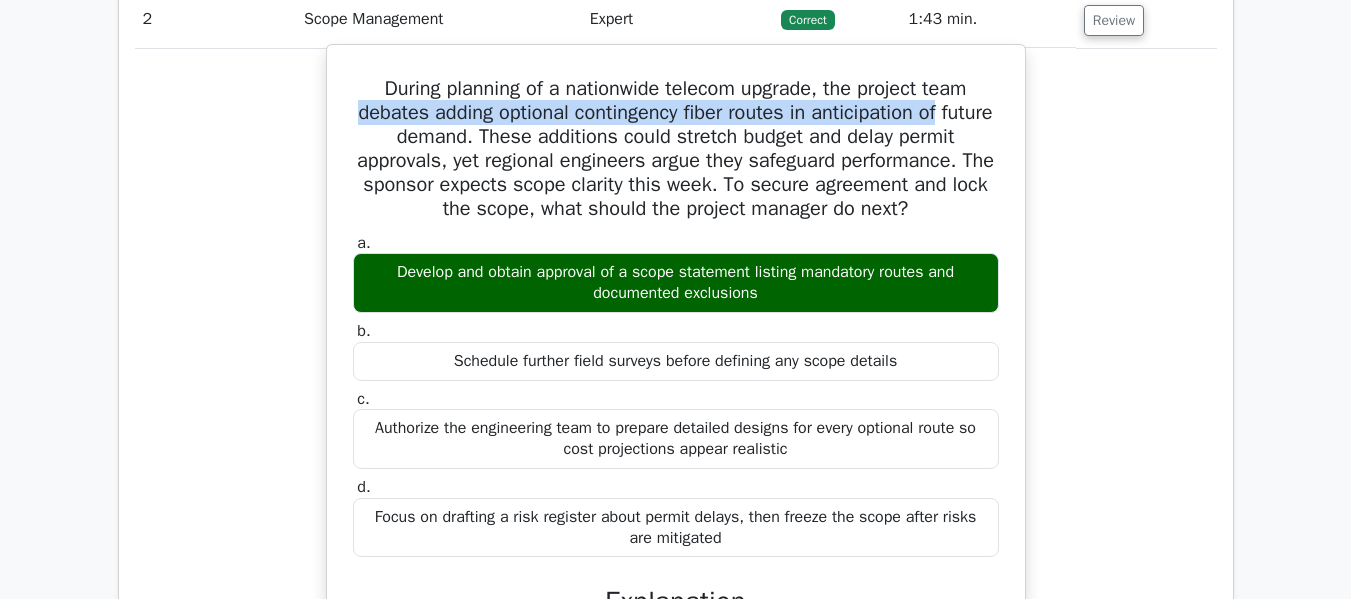 drag, startPoint x: 374, startPoint y: 115, endPoint x: 1017, endPoint y: 110, distance: 643.0195 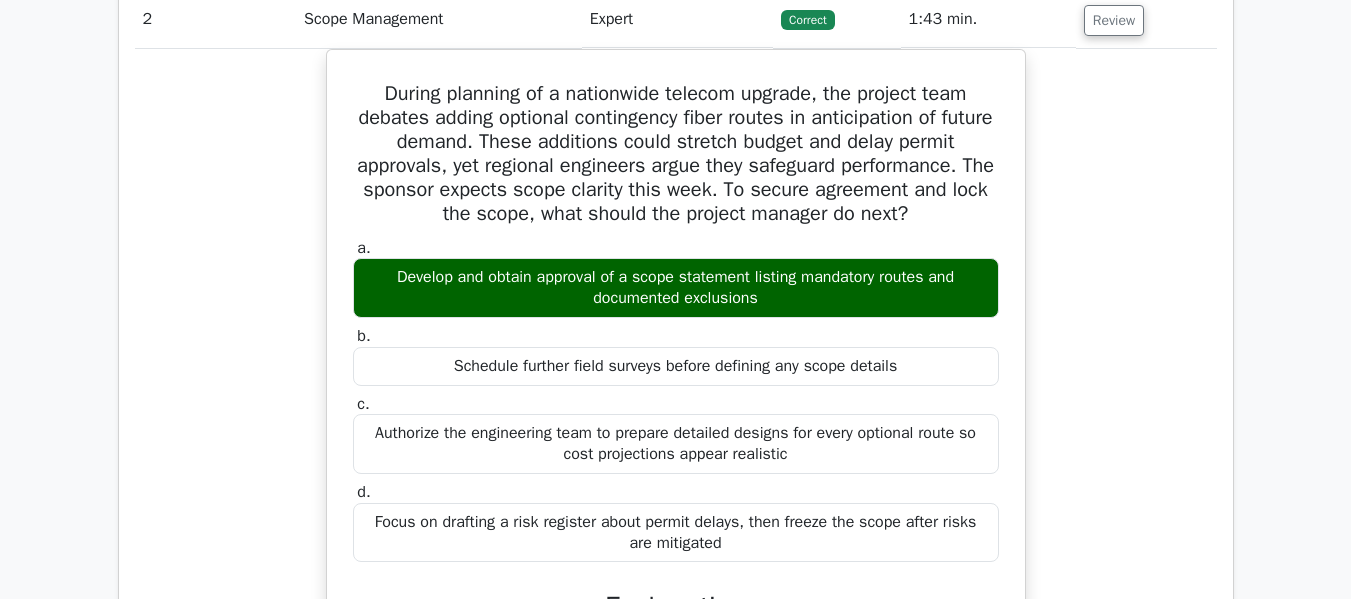 click on "During planning of a nationwide telecom upgrade, the project team debates adding optional contingency fiber routes in anticipation of future demand. These additions could stretch budget and delay permit approvals, yet regional engineers argue they safeguard performance. The sponsor expects scope clarity this week. To secure agreement and lock the scope, what should the project manager do next?
a.
Develop and obtain approval of a scope statement listing mandatory routes and documented exclusions
b. c. d." at bounding box center [676, 543] 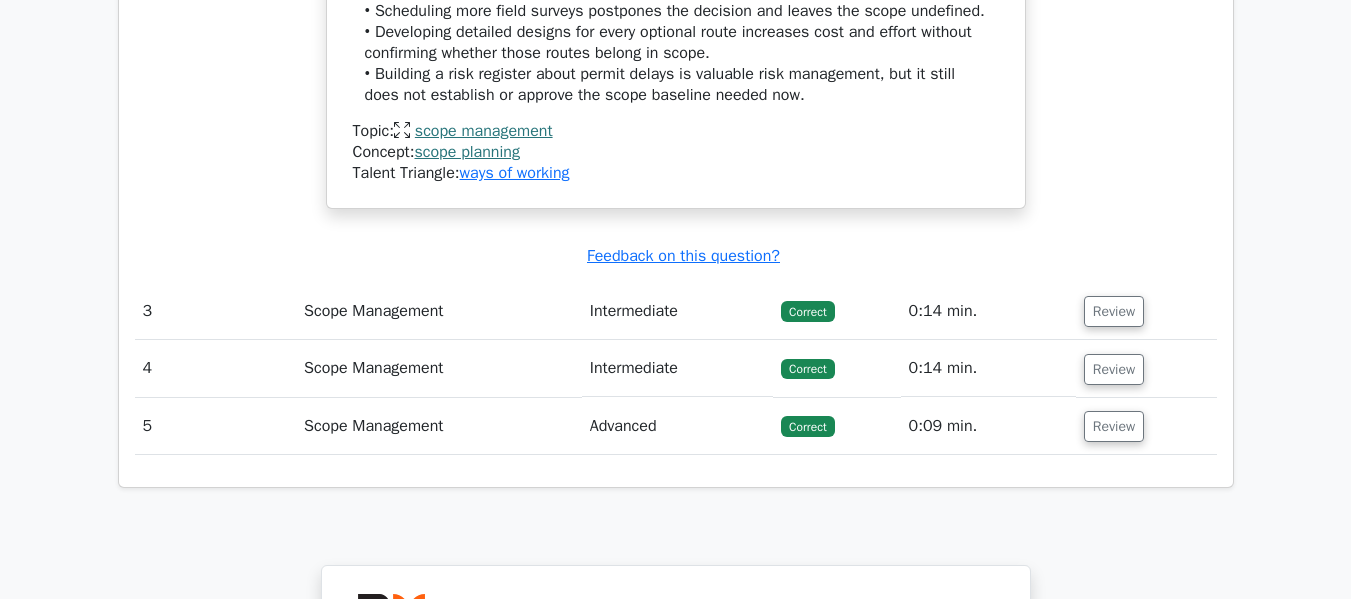 scroll, scrollTop: 3300, scrollLeft: 0, axis: vertical 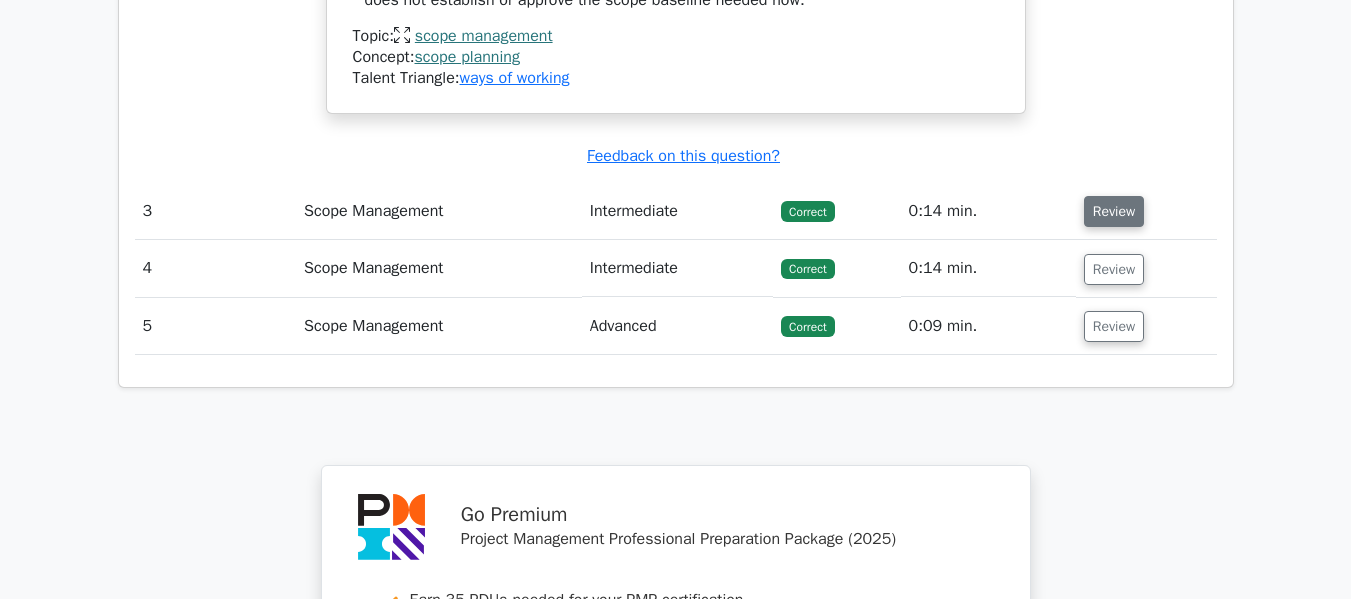 click on "Review" at bounding box center (1114, 211) 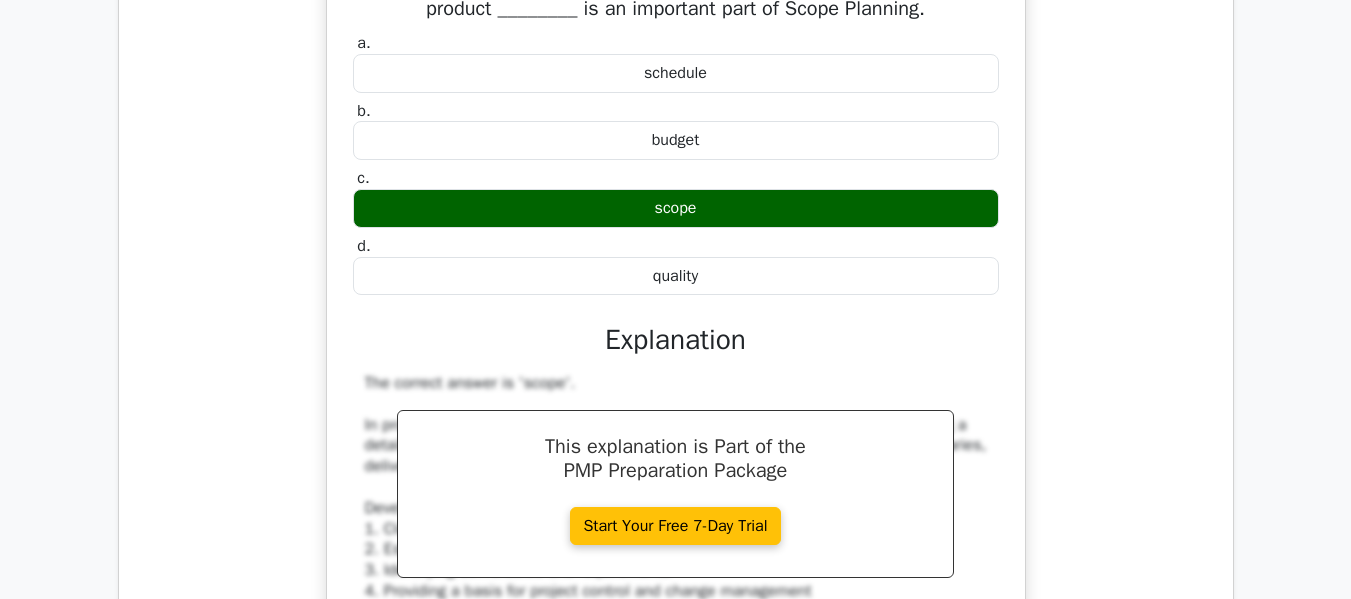 scroll, scrollTop: 3500, scrollLeft: 0, axis: vertical 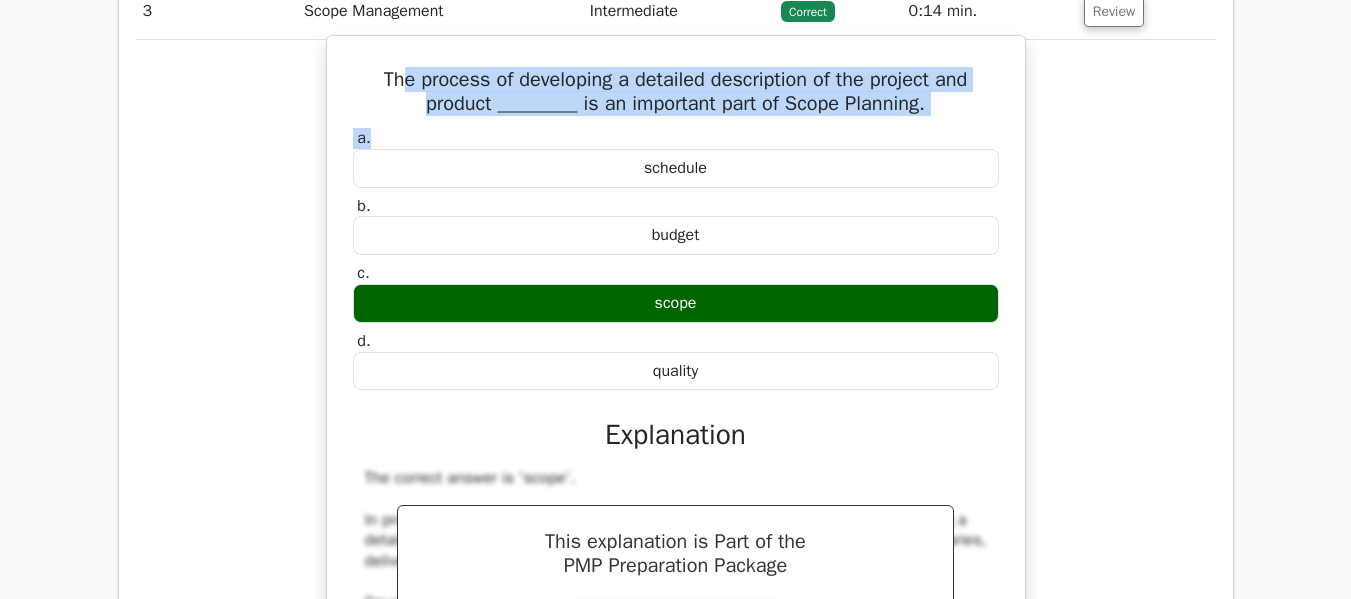 drag, startPoint x: 394, startPoint y: 79, endPoint x: 914, endPoint y: 141, distance: 523.6831 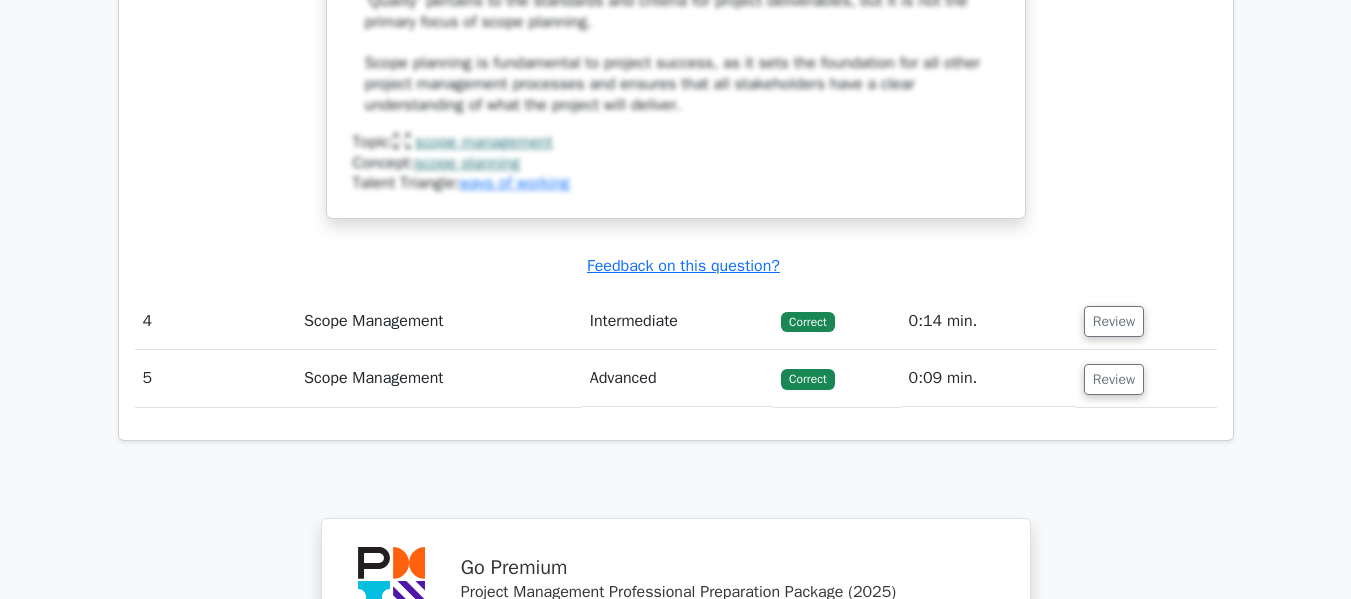 scroll, scrollTop: 4600, scrollLeft: 0, axis: vertical 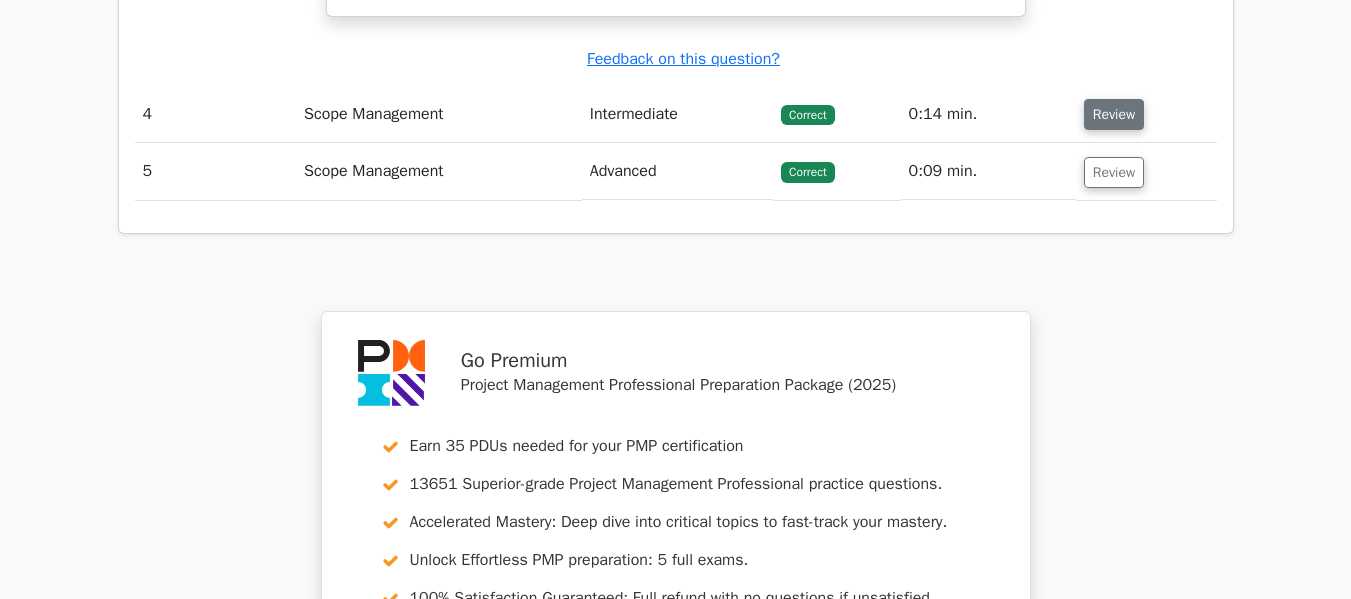 click on "Review" at bounding box center (1114, 114) 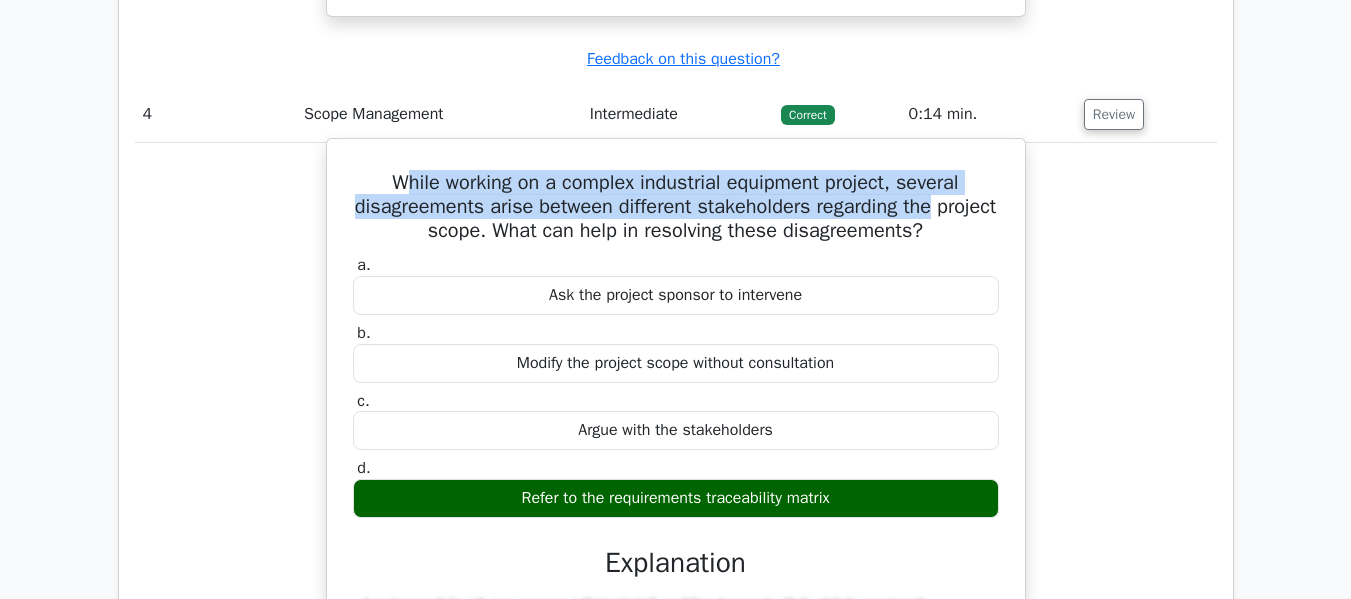 drag, startPoint x: 389, startPoint y: 182, endPoint x: 899, endPoint y: 216, distance: 511.13208 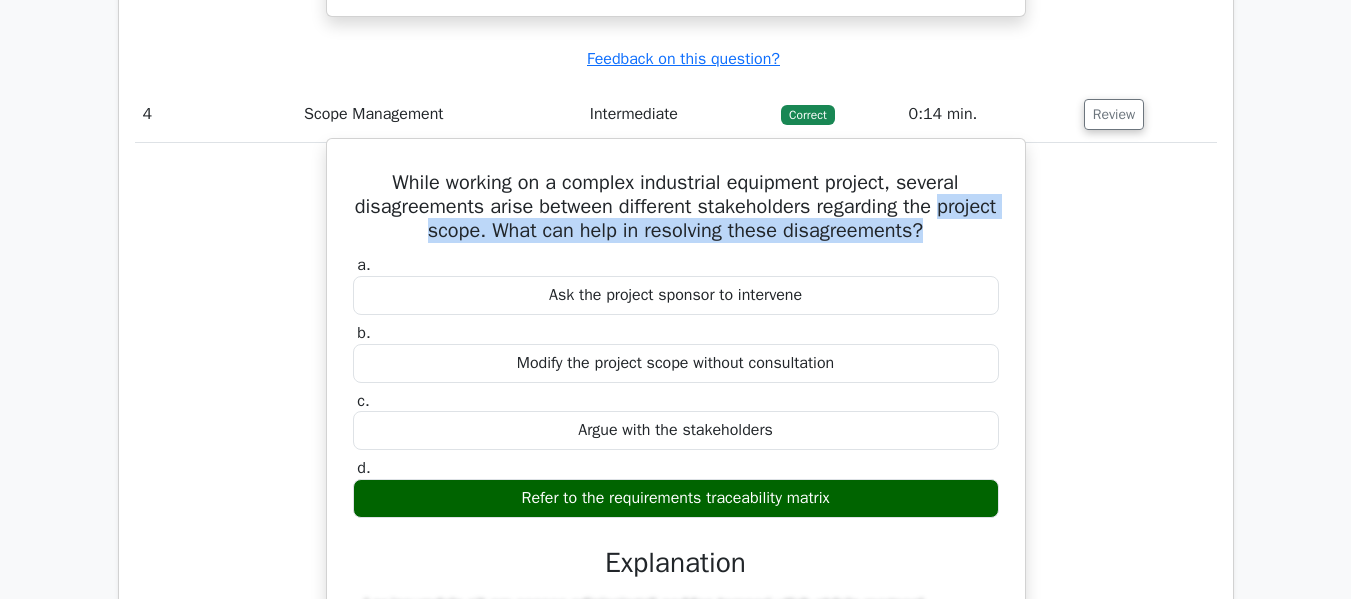 drag, startPoint x: 391, startPoint y: 231, endPoint x: 970, endPoint y: 246, distance: 579.1943 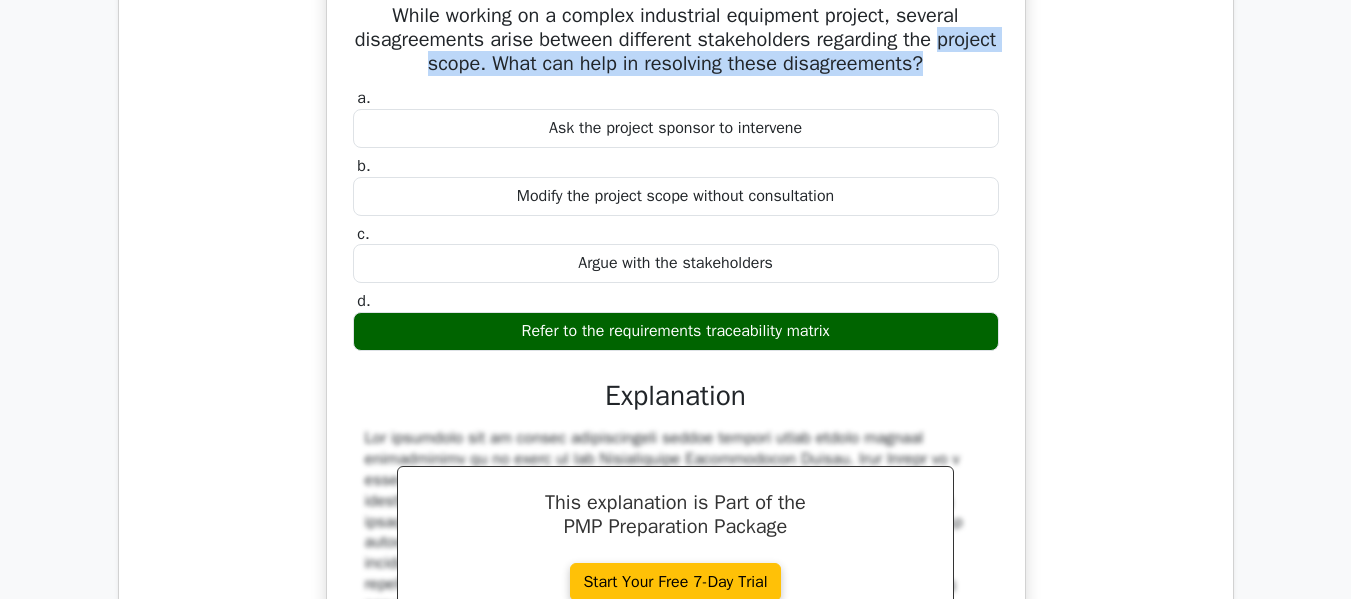 scroll, scrollTop: 4800, scrollLeft: 0, axis: vertical 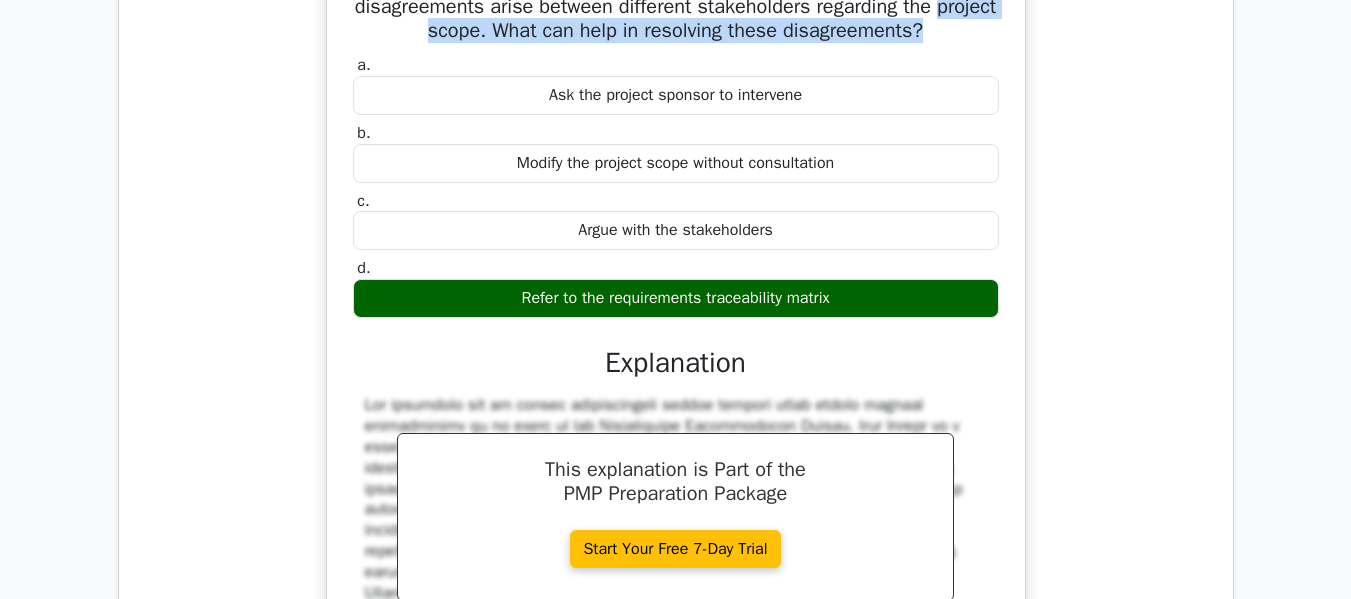 drag, startPoint x: 483, startPoint y: 304, endPoint x: 836, endPoint y: 323, distance: 353.51096 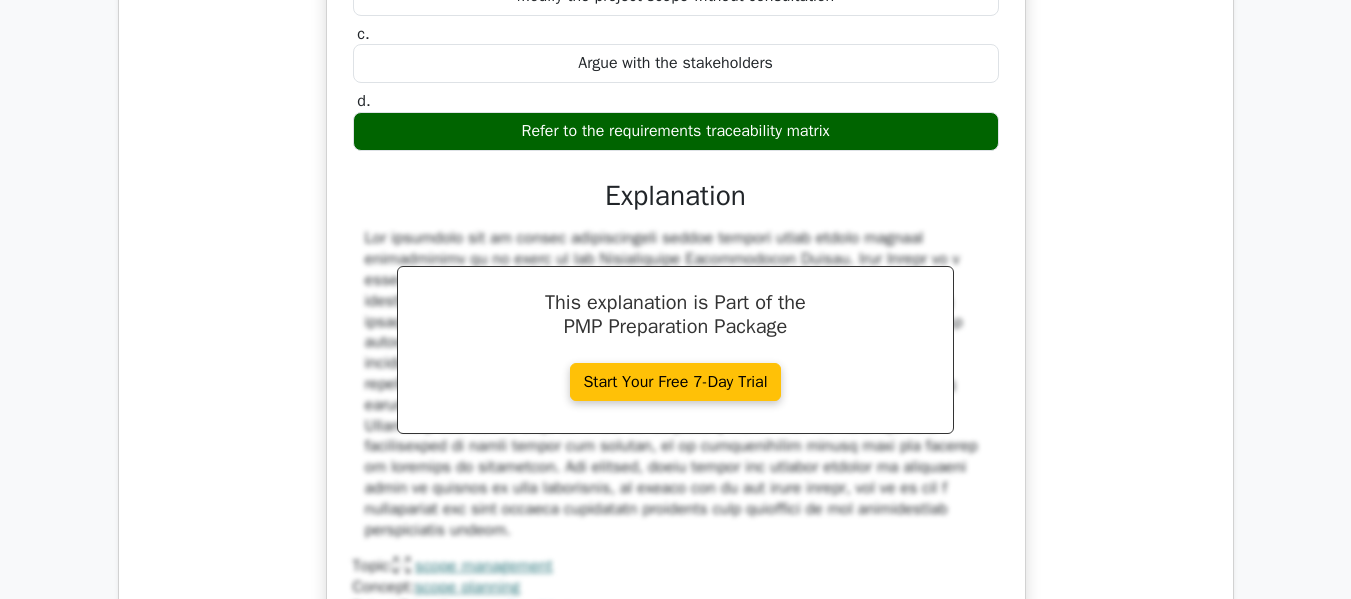 scroll, scrollTop: 5300, scrollLeft: 0, axis: vertical 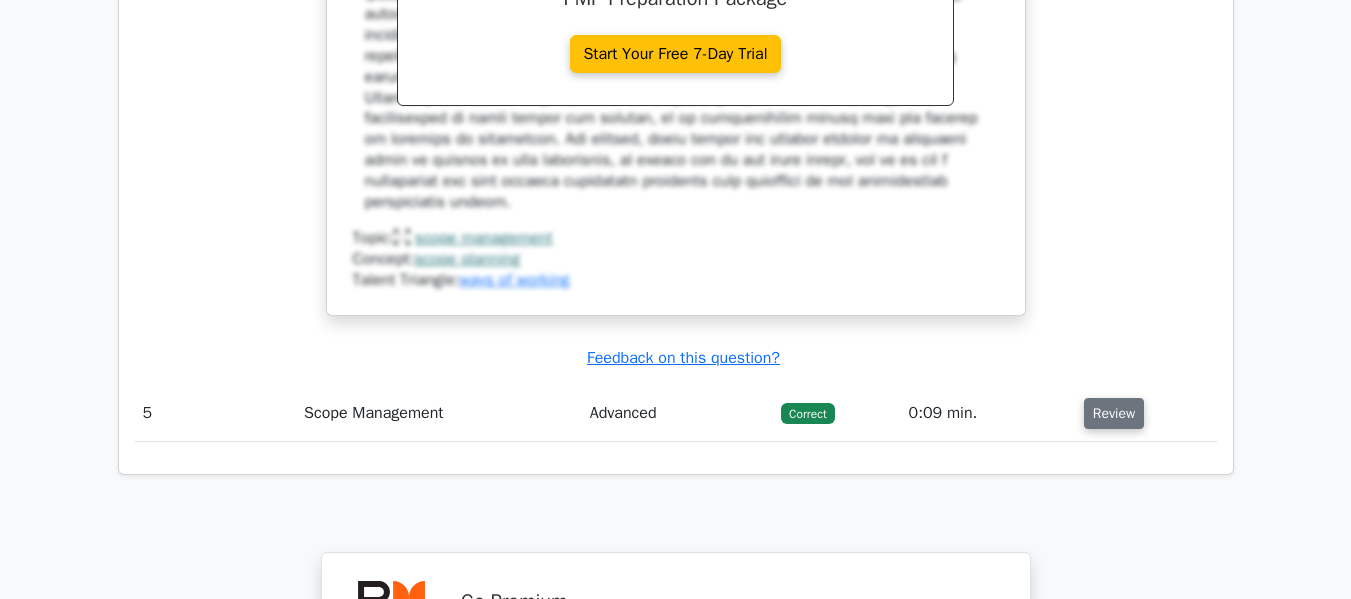 click on "Review" at bounding box center (1114, 413) 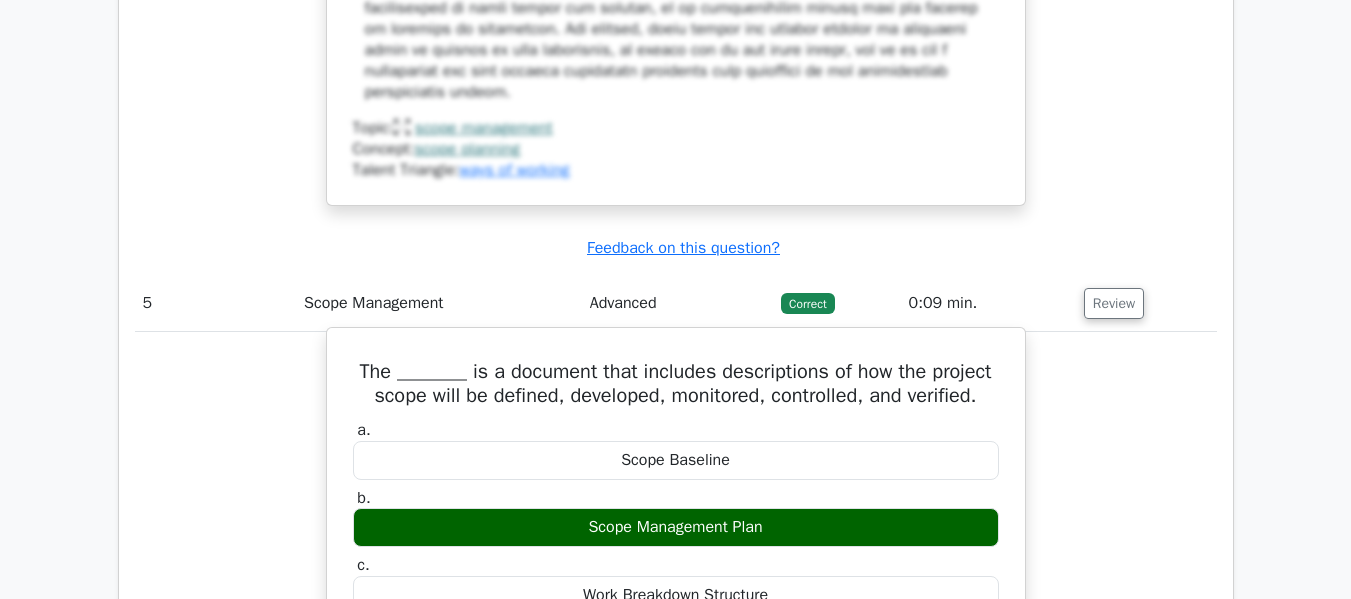 scroll, scrollTop: 5400, scrollLeft: 0, axis: vertical 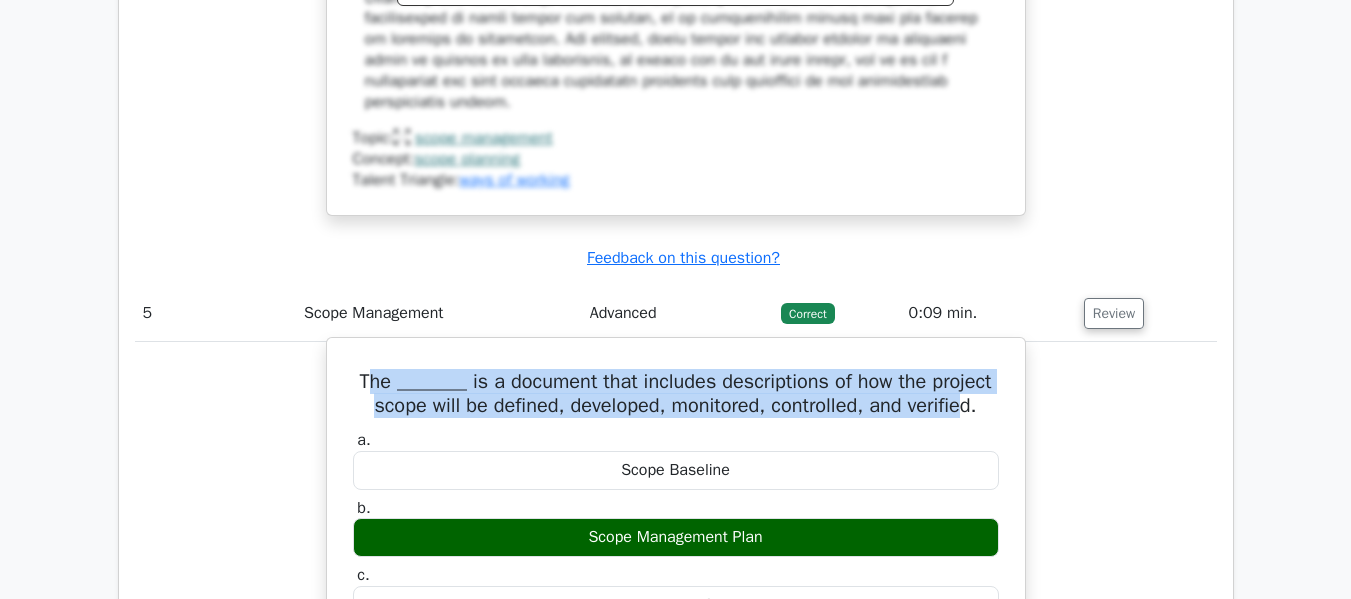 drag, startPoint x: 371, startPoint y: 354, endPoint x: 973, endPoint y: 387, distance: 602.9038 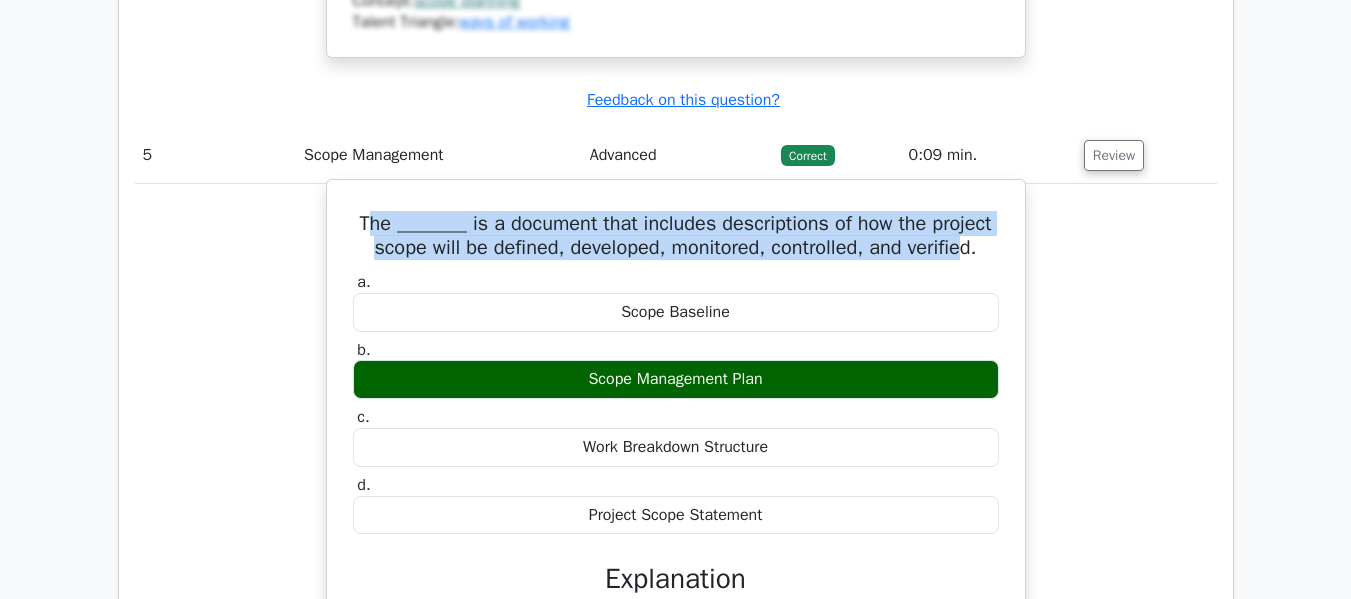 scroll, scrollTop: 5900, scrollLeft: 0, axis: vertical 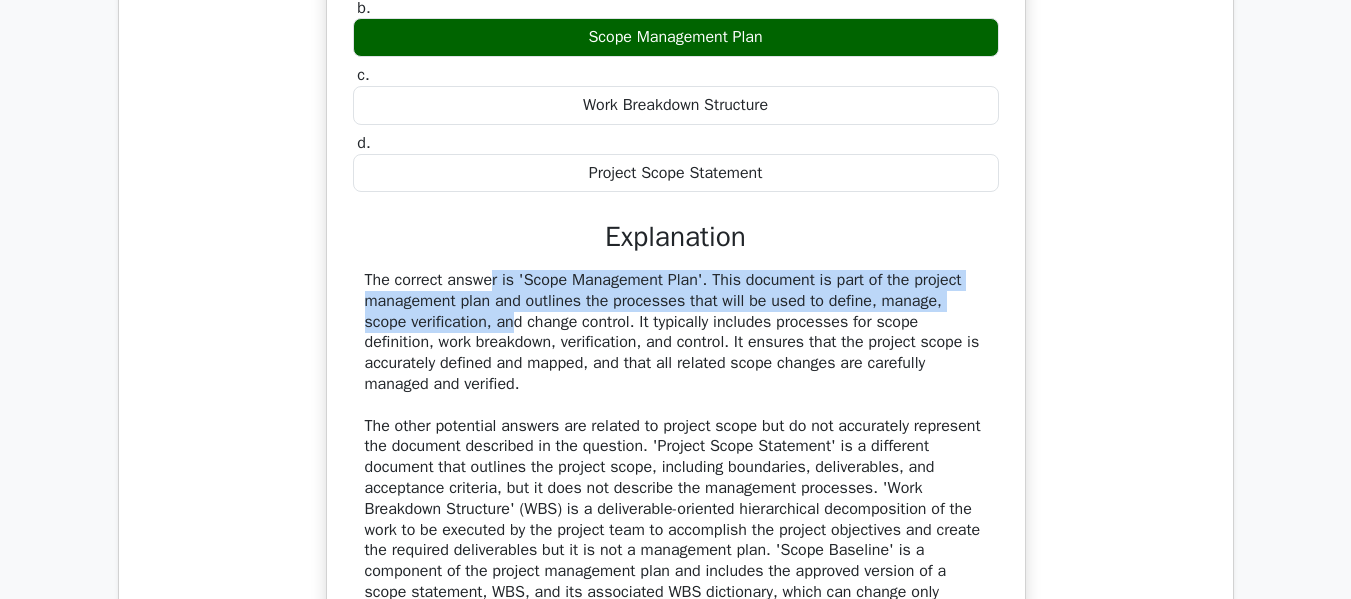 drag, startPoint x: 366, startPoint y: 254, endPoint x: 990, endPoint y: 273, distance: 624.2892 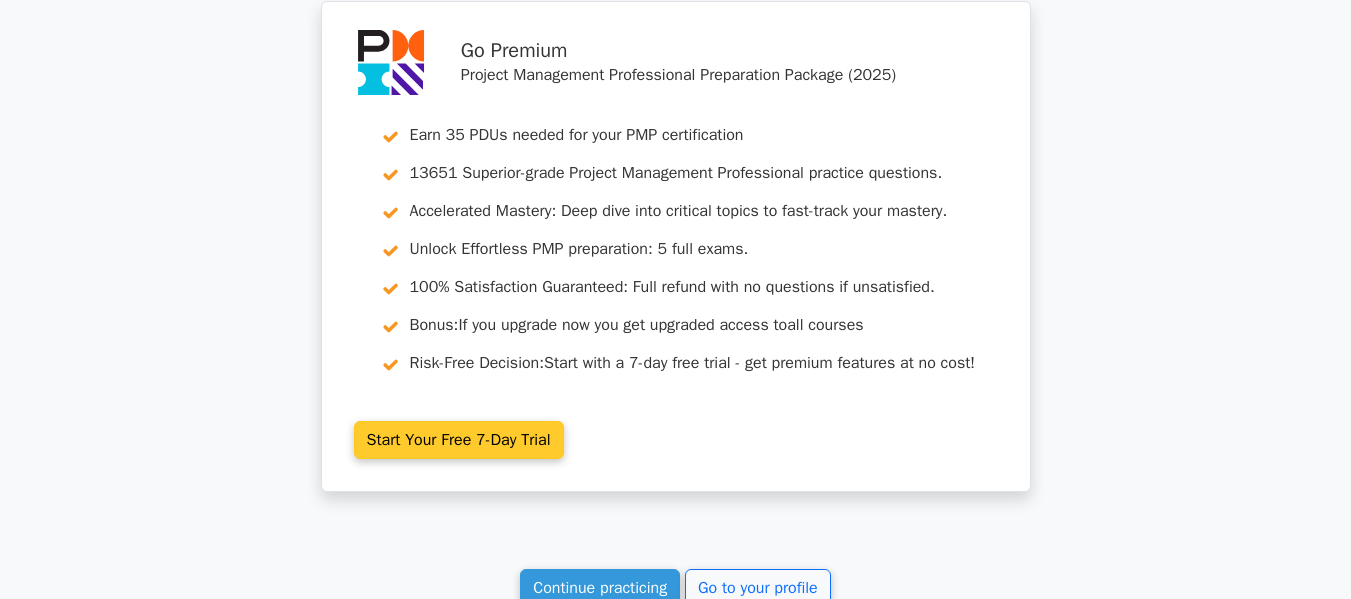 scroll, scrollTop: 7113, scrollLeft: 0, axis: vertical 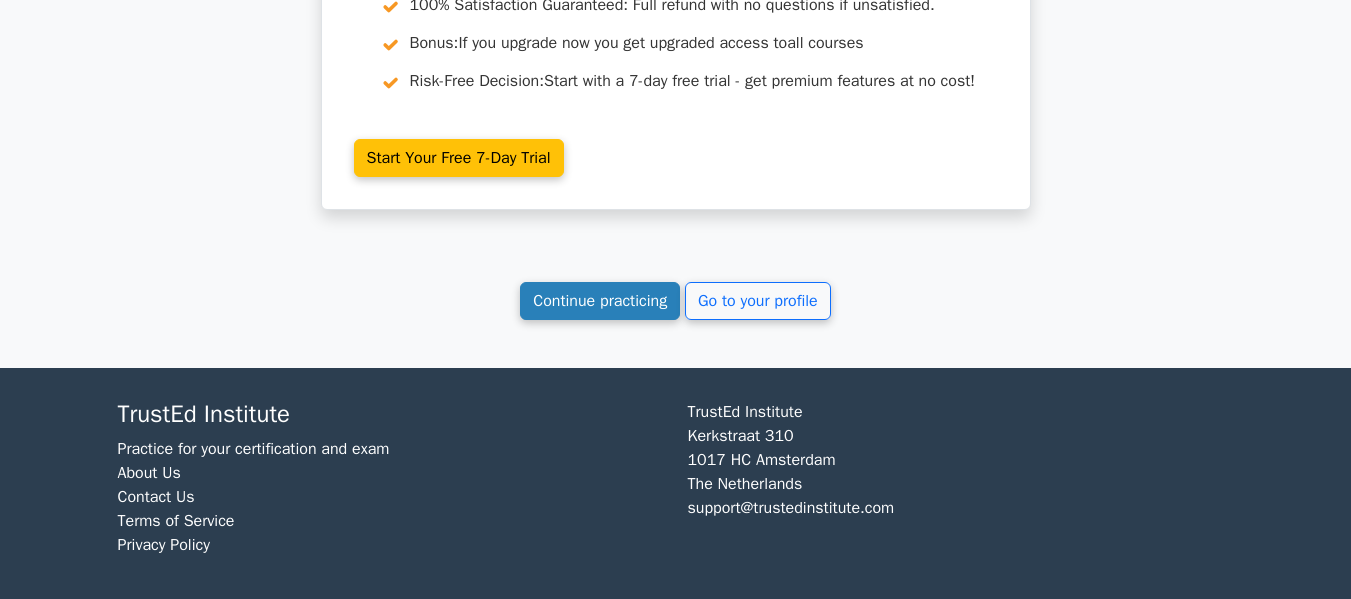 click on "Continue practicing" at bounding box center [600, 301] 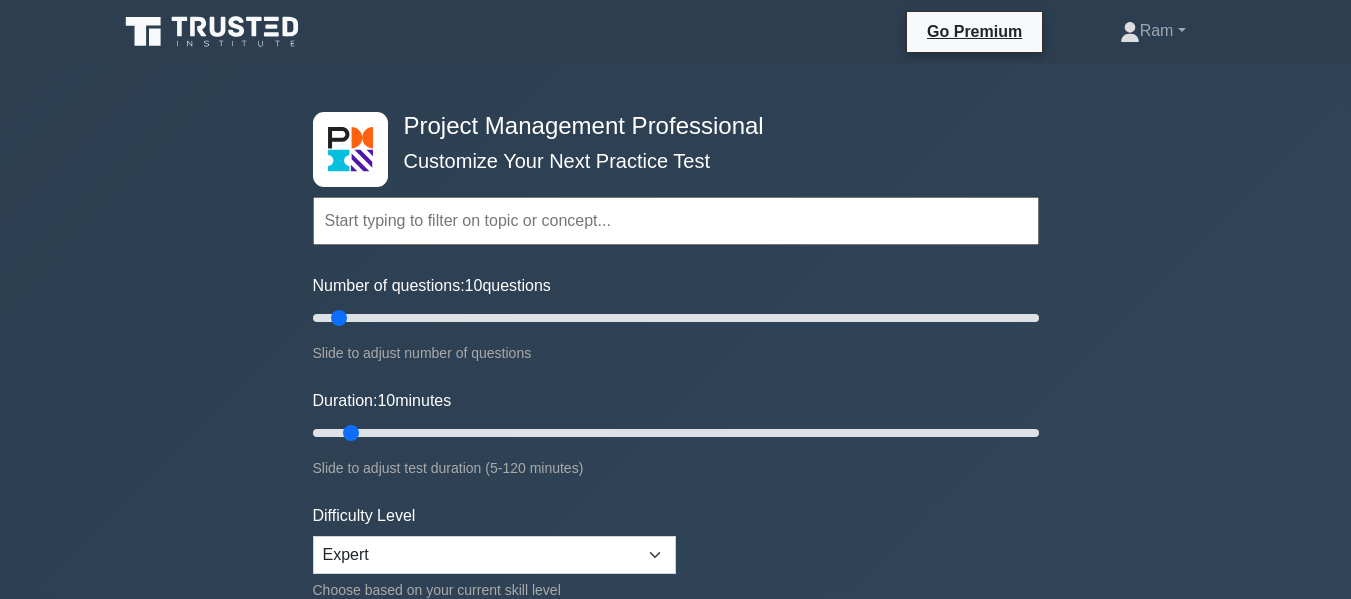 scroll, scrollTop: 0, scrollLeft: 0, axis: both 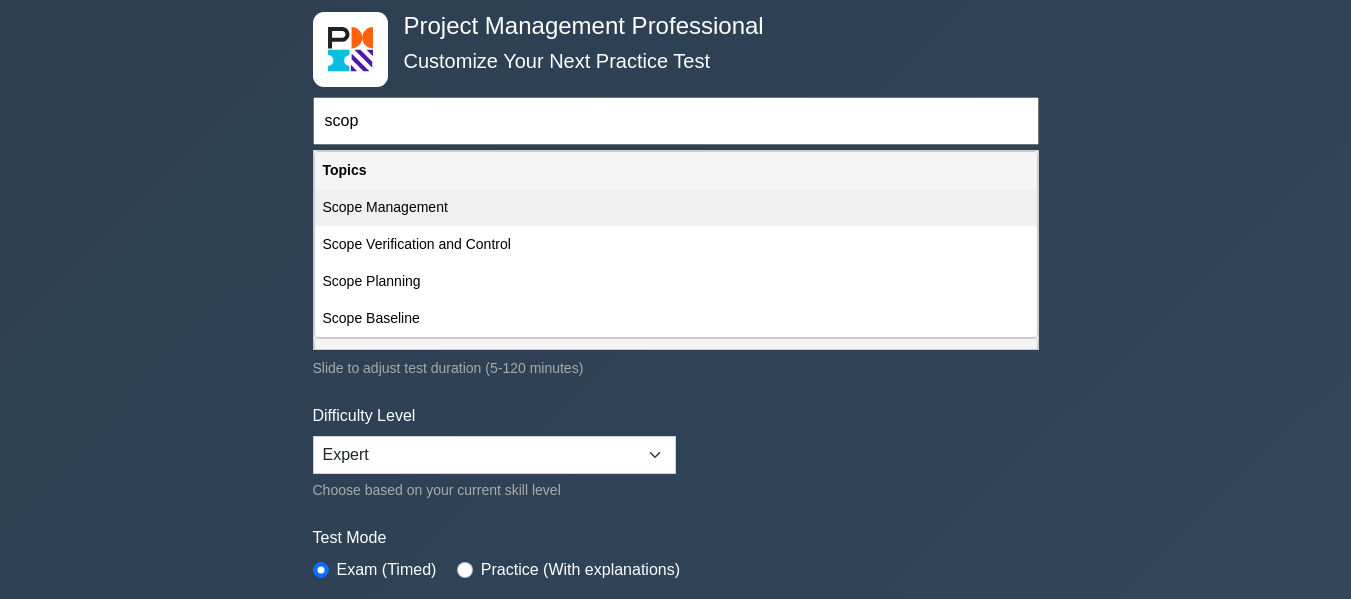 click on "Scope Management" at bounding box center [676, 207] 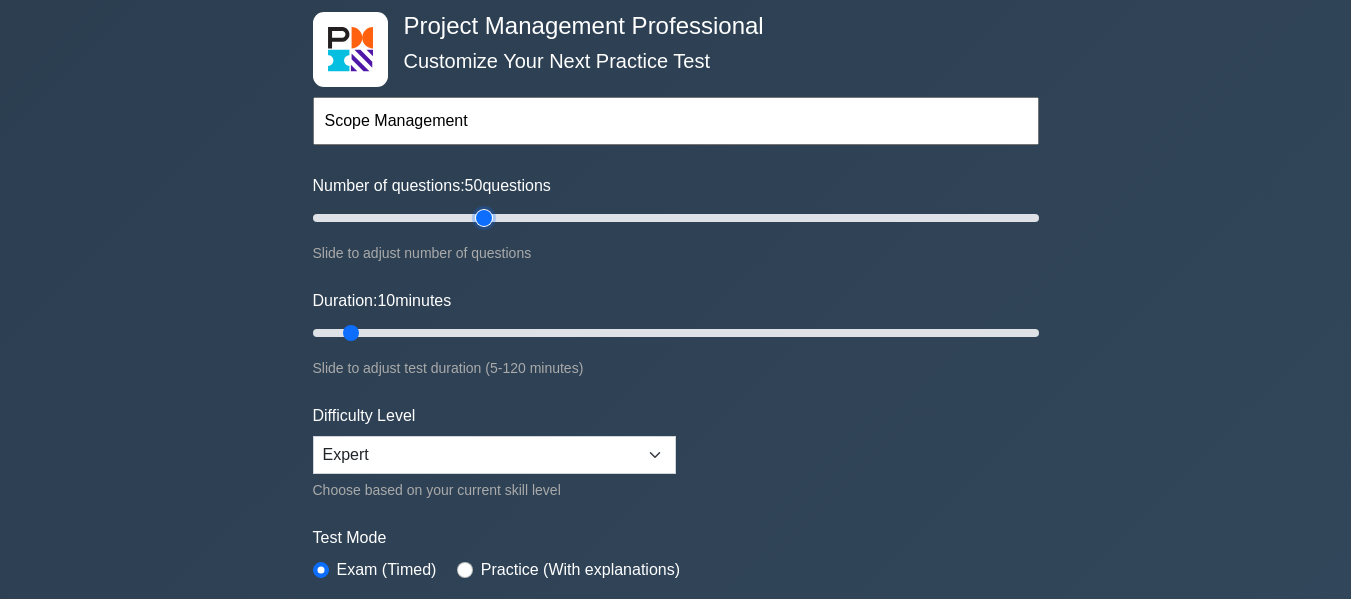 type on "50" 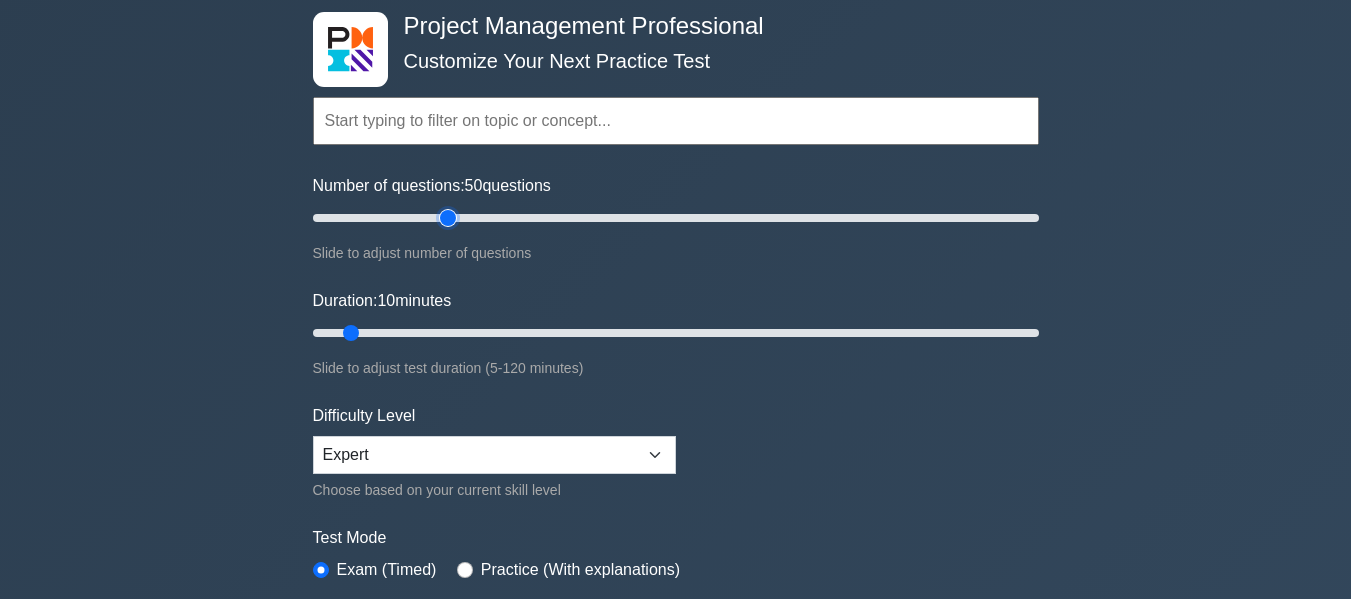click on "Number of questions:  50  questions" at bounding box center [676, 218] 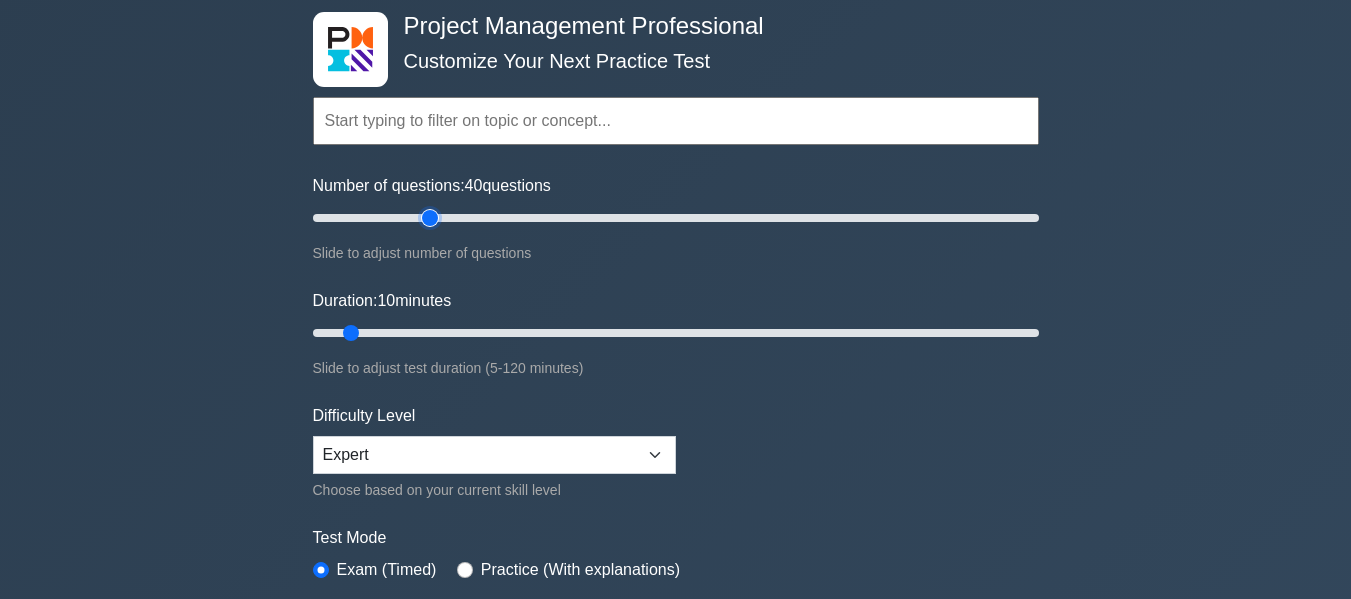 click on "Number of questions:  40  questions" at bounding box center [676, 218] 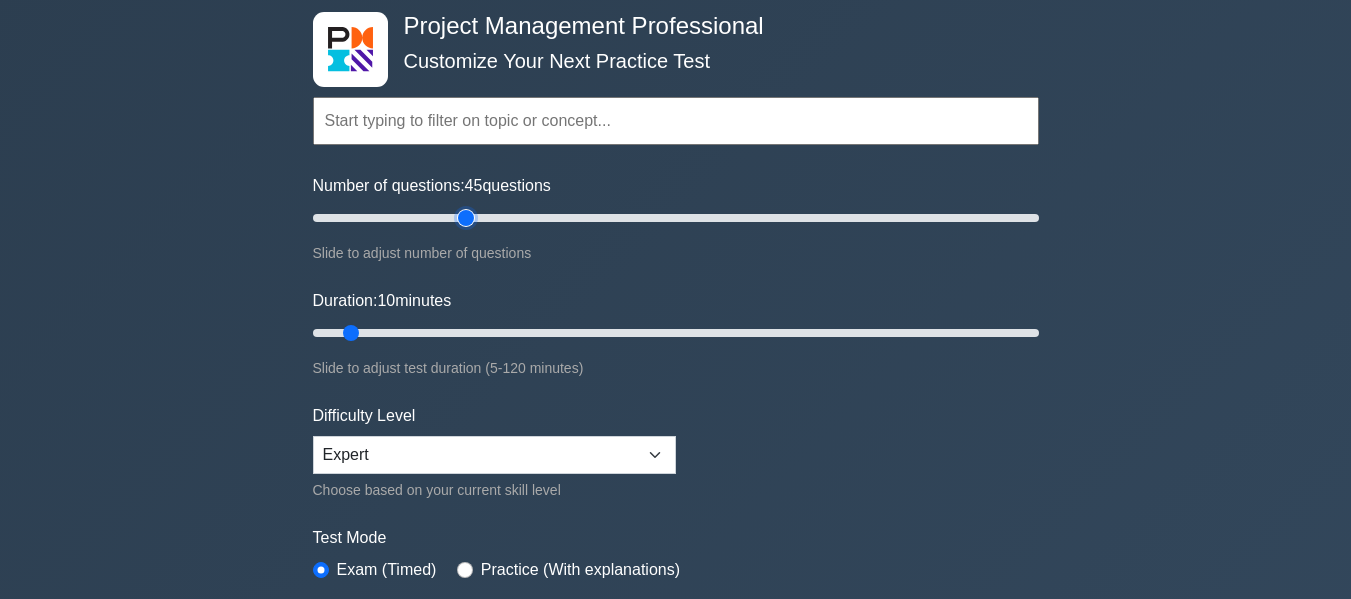 click on "Number of questions:  45  questions" at bounding box center [676, 218] 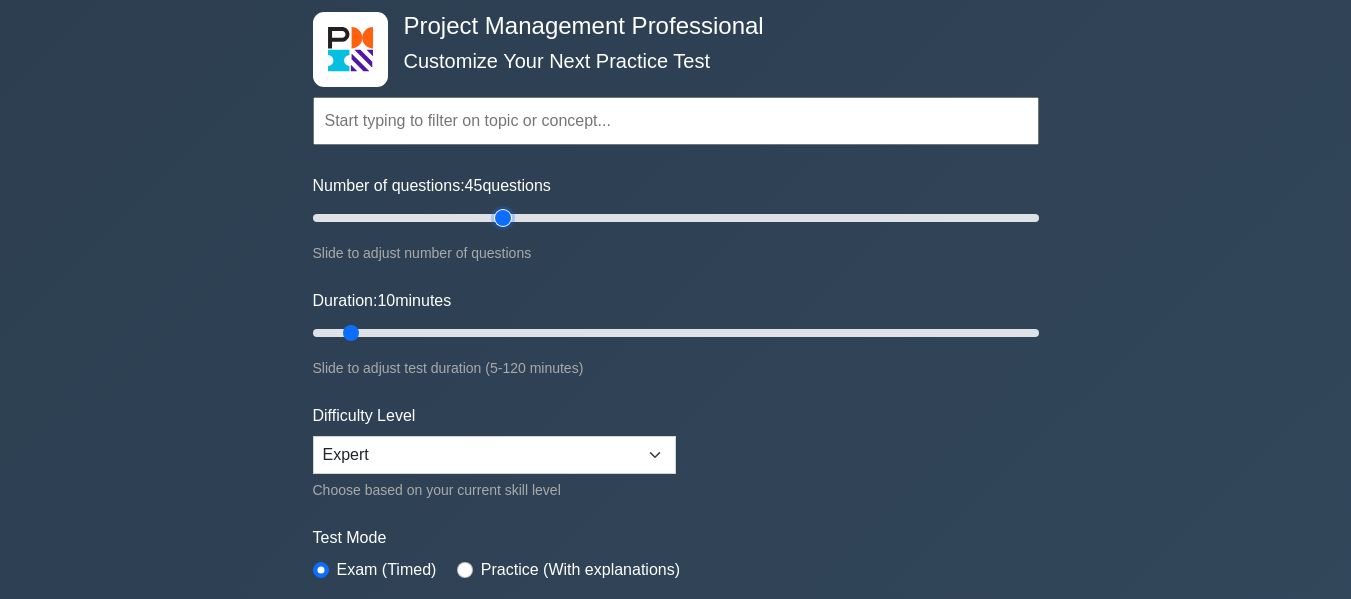 click on "Number of questions:  45  questions" at bounding box center (676, 218) 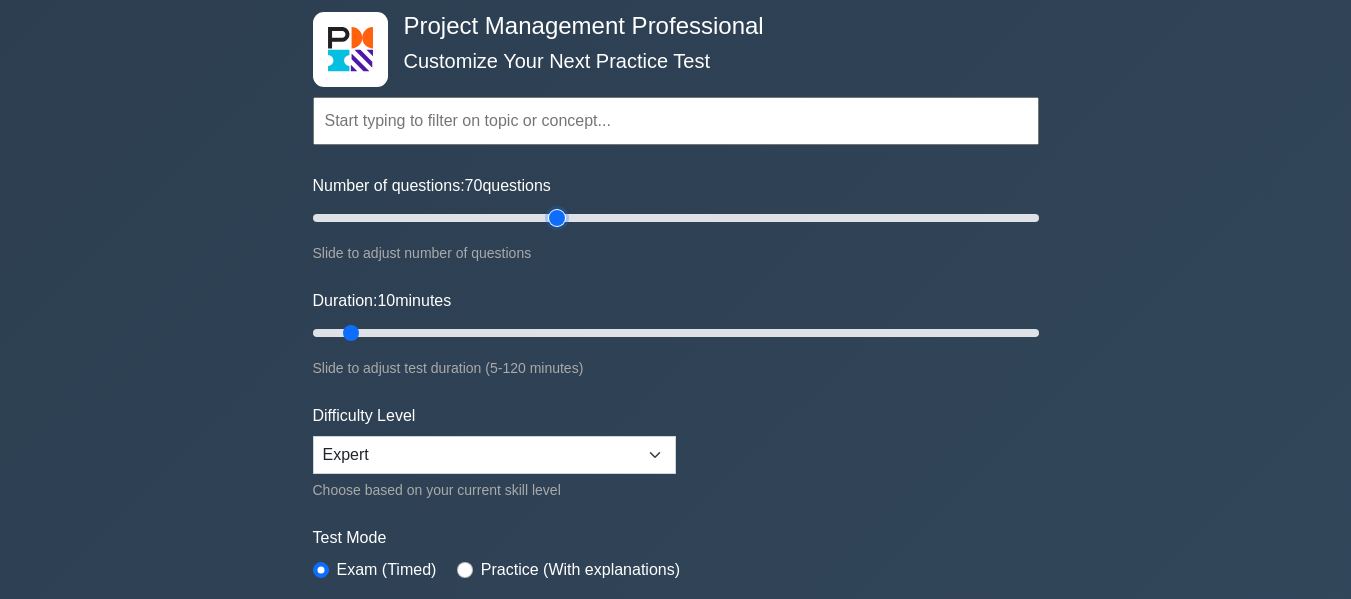click on "Number of questions:  70  questions" at bounding box center [676, 218] 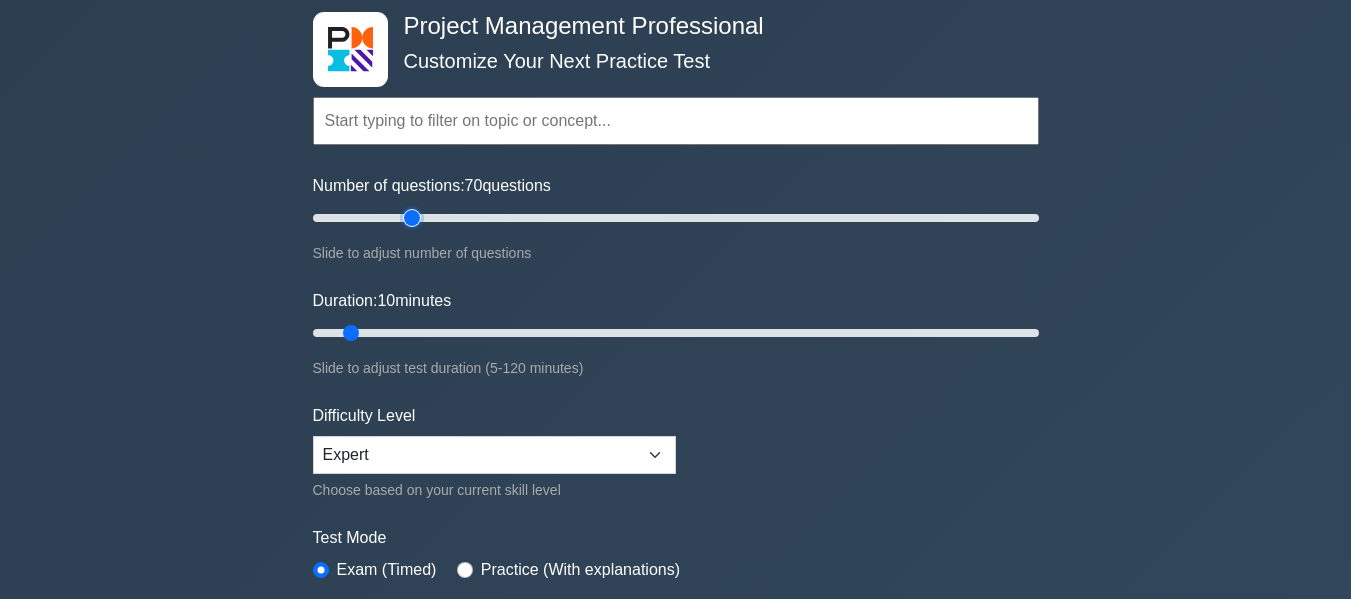 type on "30" 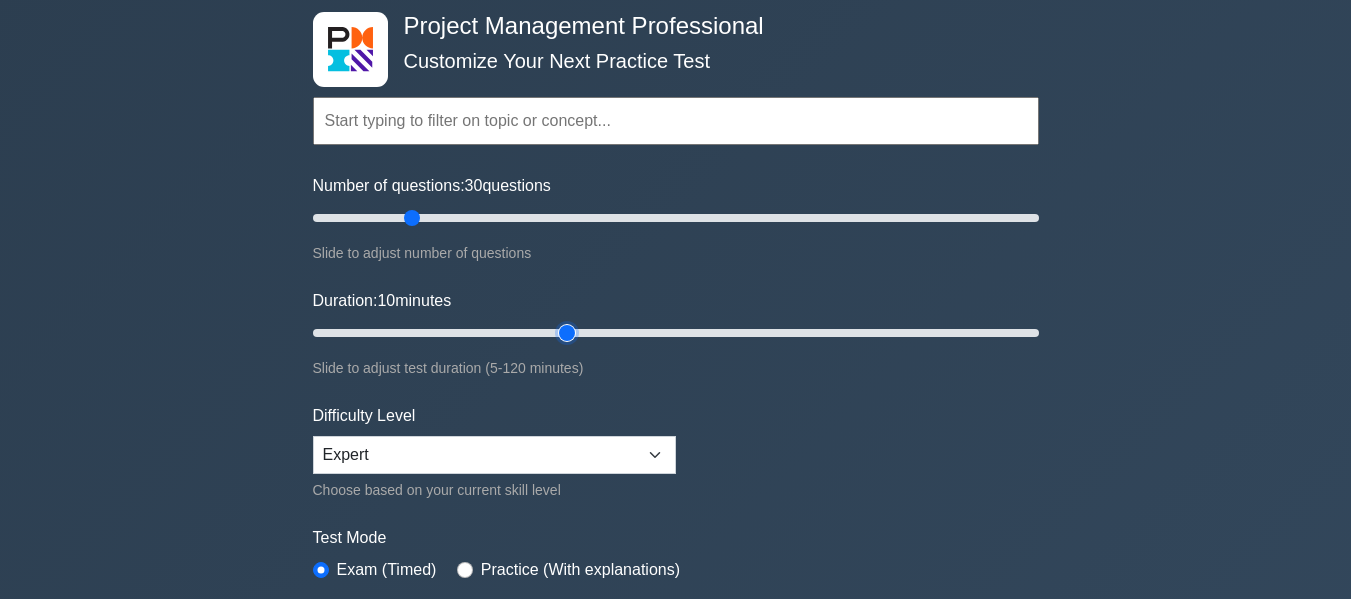 click on "Duration:  10  minutes" at bounding box center (676, 333) 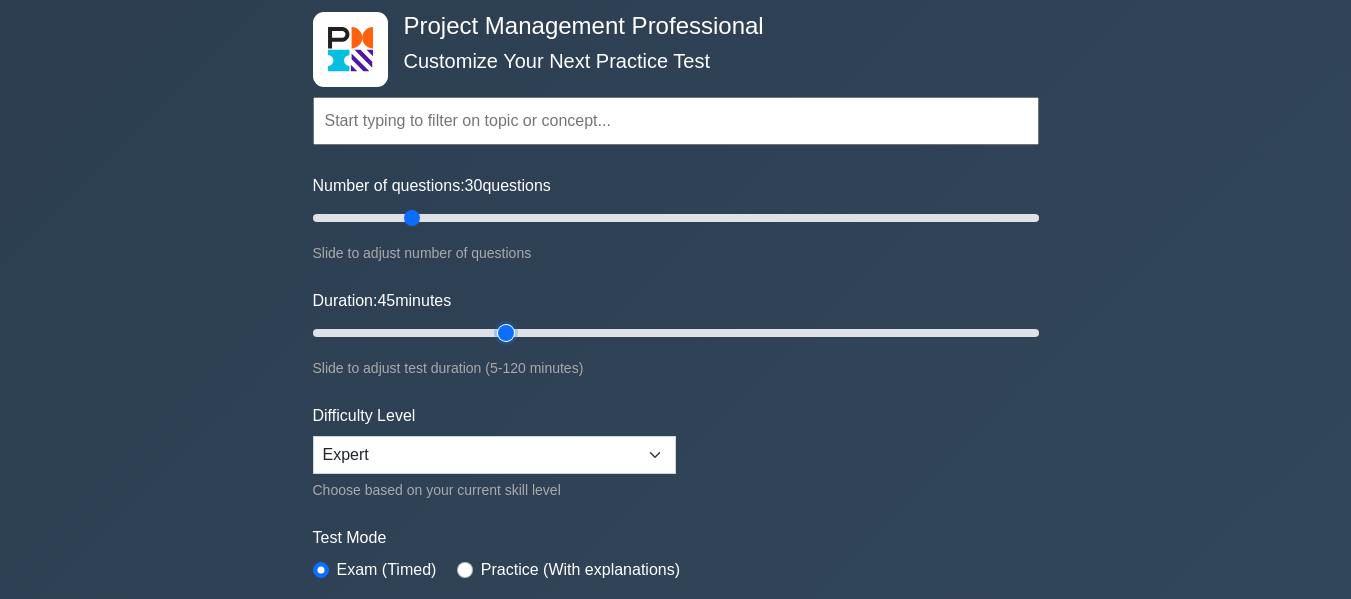 click on "Duration:  45  minutes" at bounding box center (676, 333) 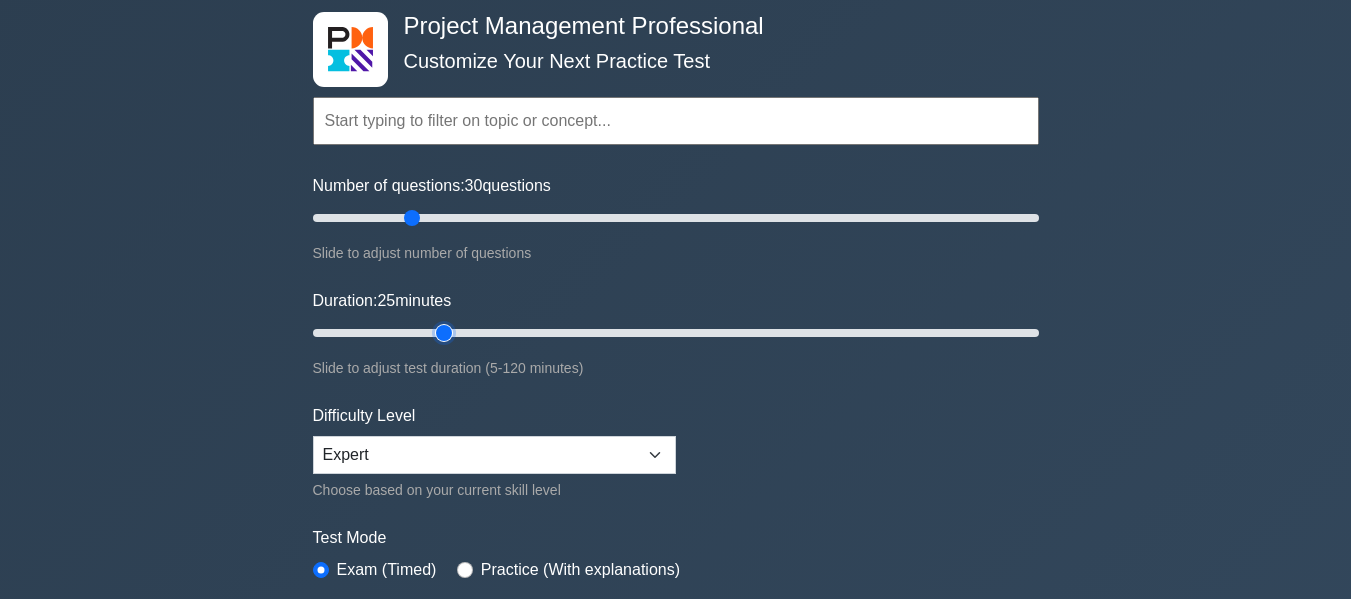 click on "Duration:  25  minutes" at bounding box center [676, 333] 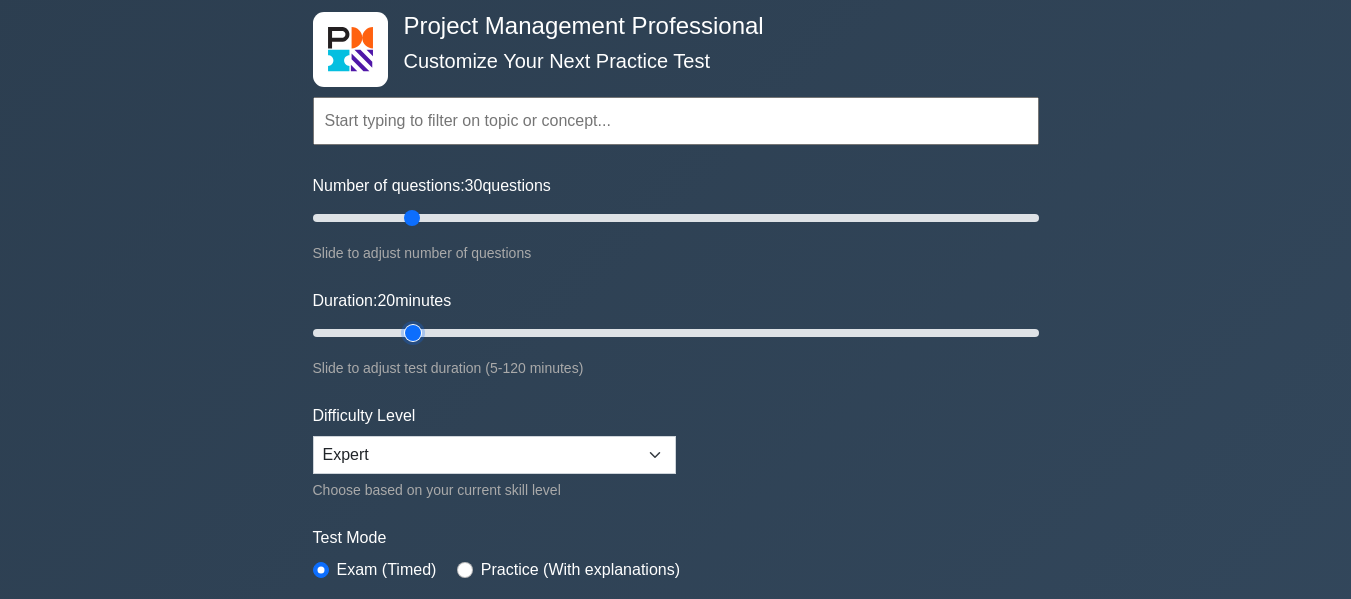 type on "20" 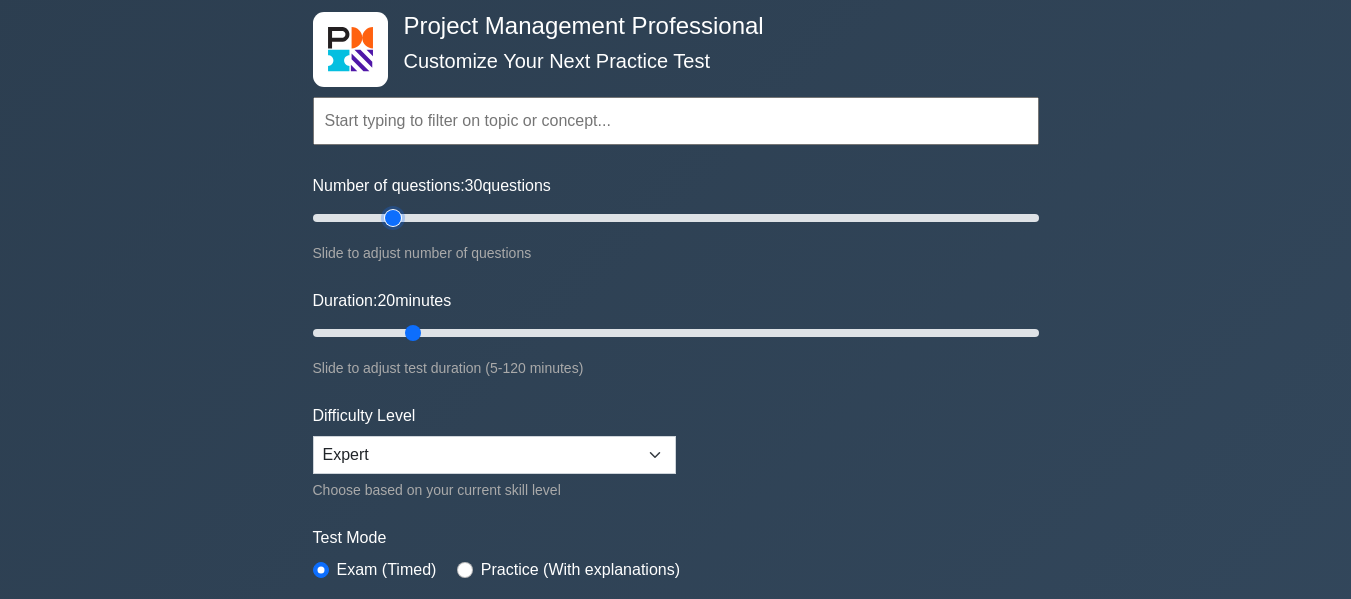 click on "Number of questions:  30  questions" at bounding box center (676, 218) 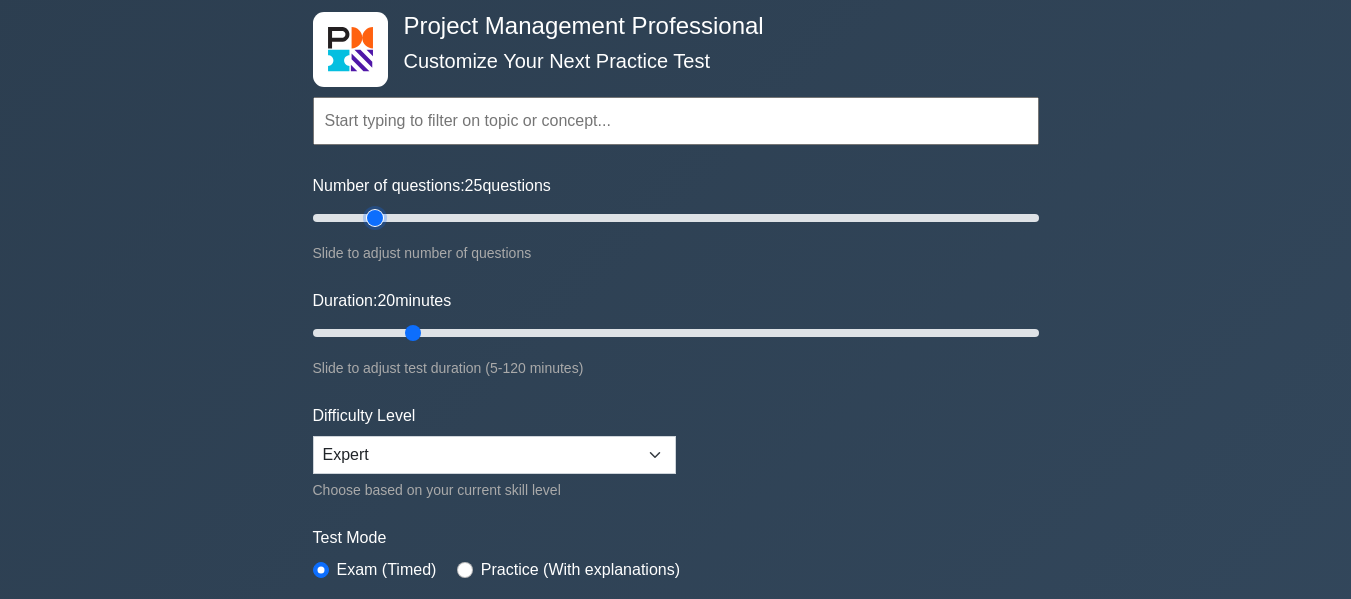 type on "20" 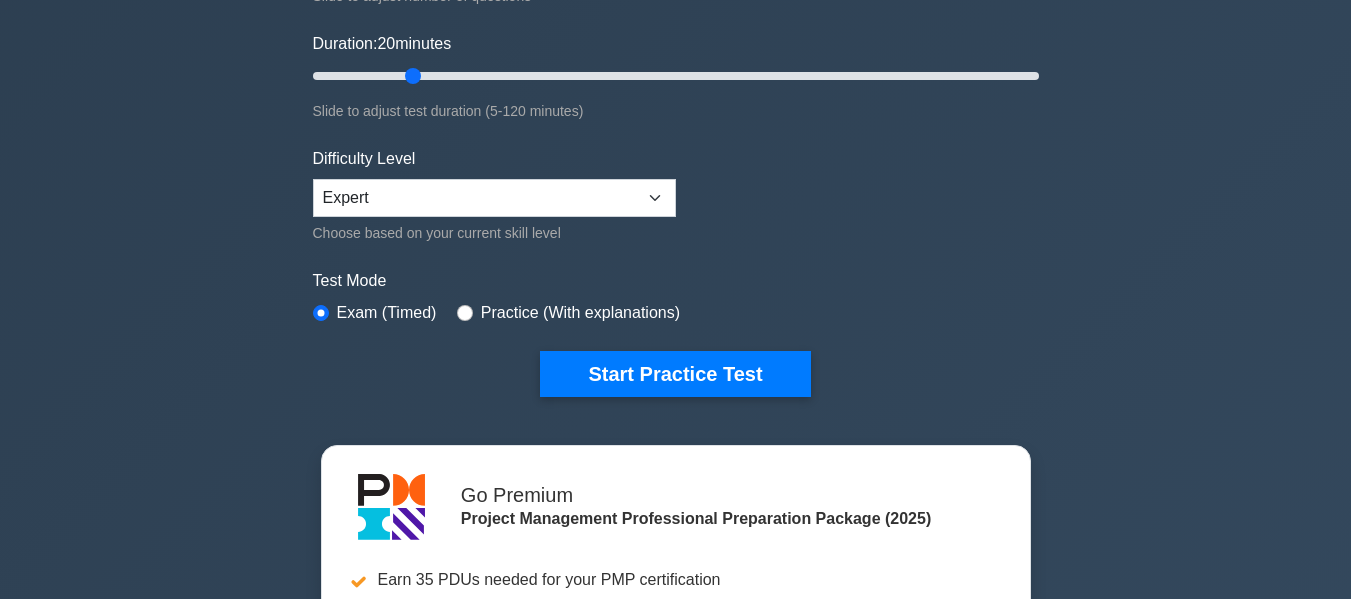 scroll, scrollTop: 400, scrollLeft: 0, axis: vertical 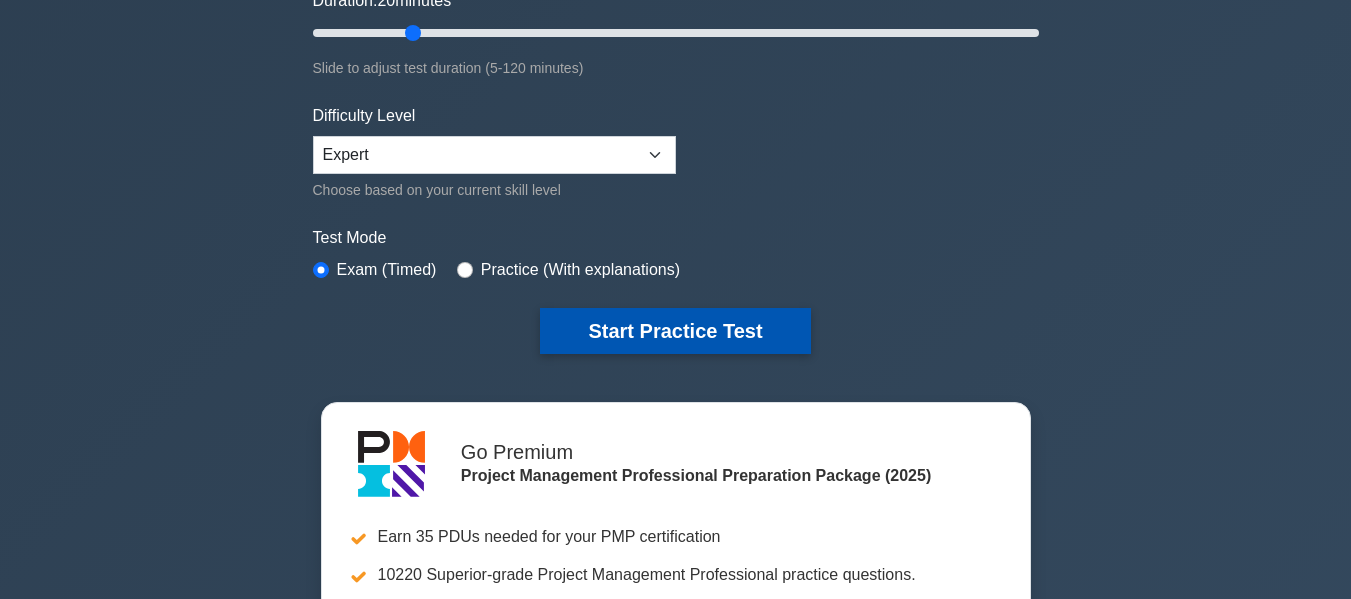 click on "Start Practice Test" at bounding box center [675, 331] 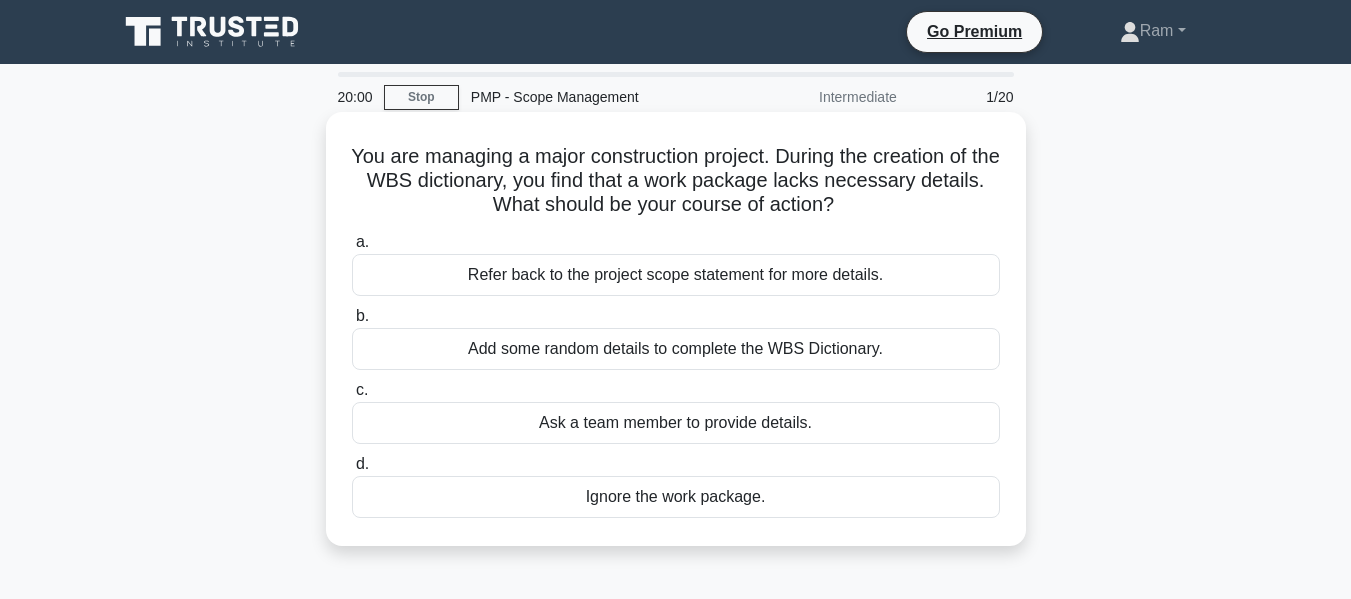 scroll, scrollTop: 0, scrollLeft: 0, axis: both 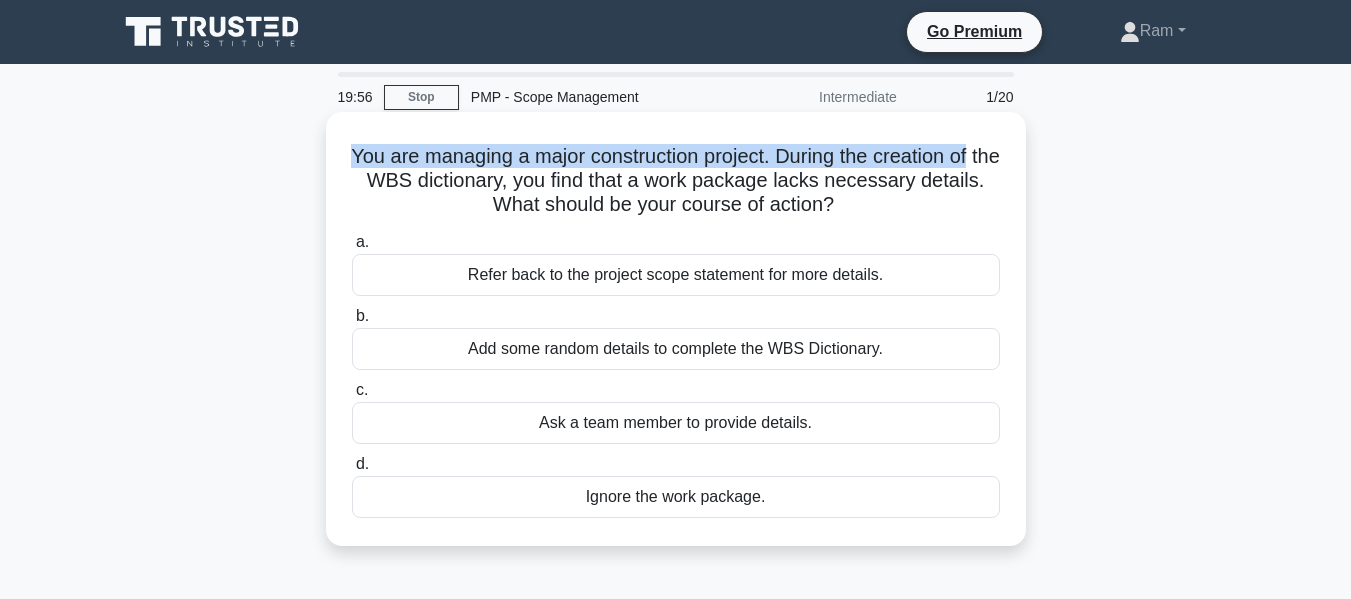 drag, startPoint x: 356, startPoint y: 162, endPoint x: 1012, endPoint y: 153, distance: 656.0617 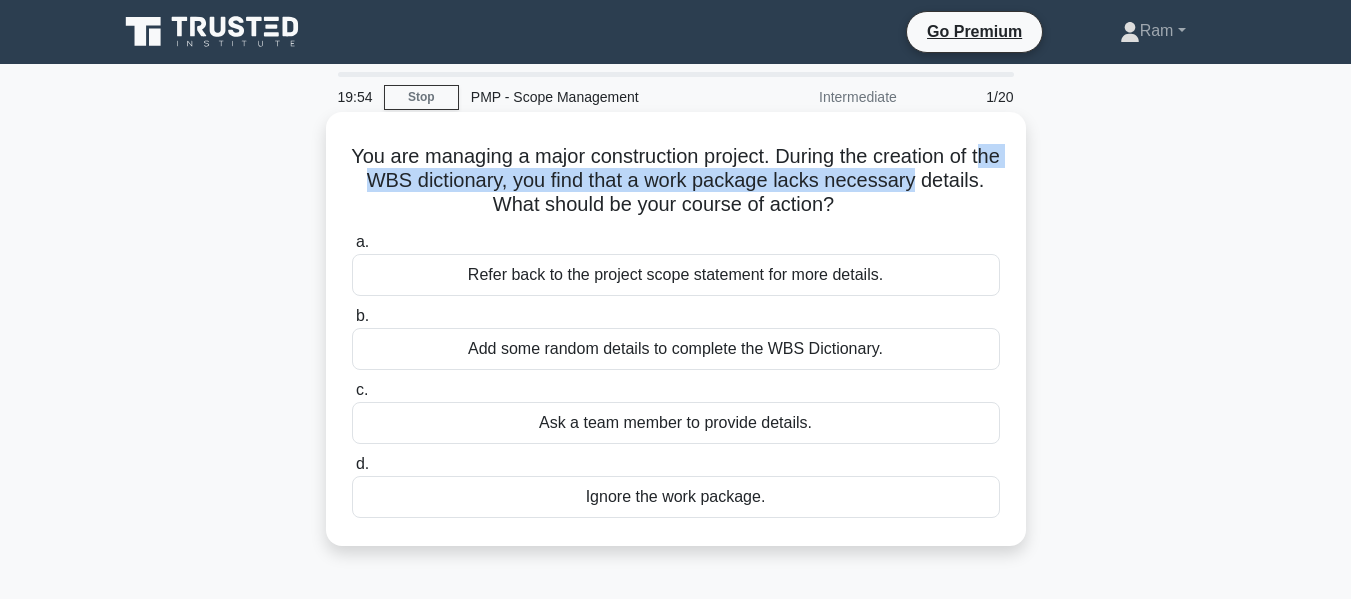 drag, startPoint x: 389, startPoint y: 183, endPoint x: 976, endPoint y: 190, distance: 587.04175 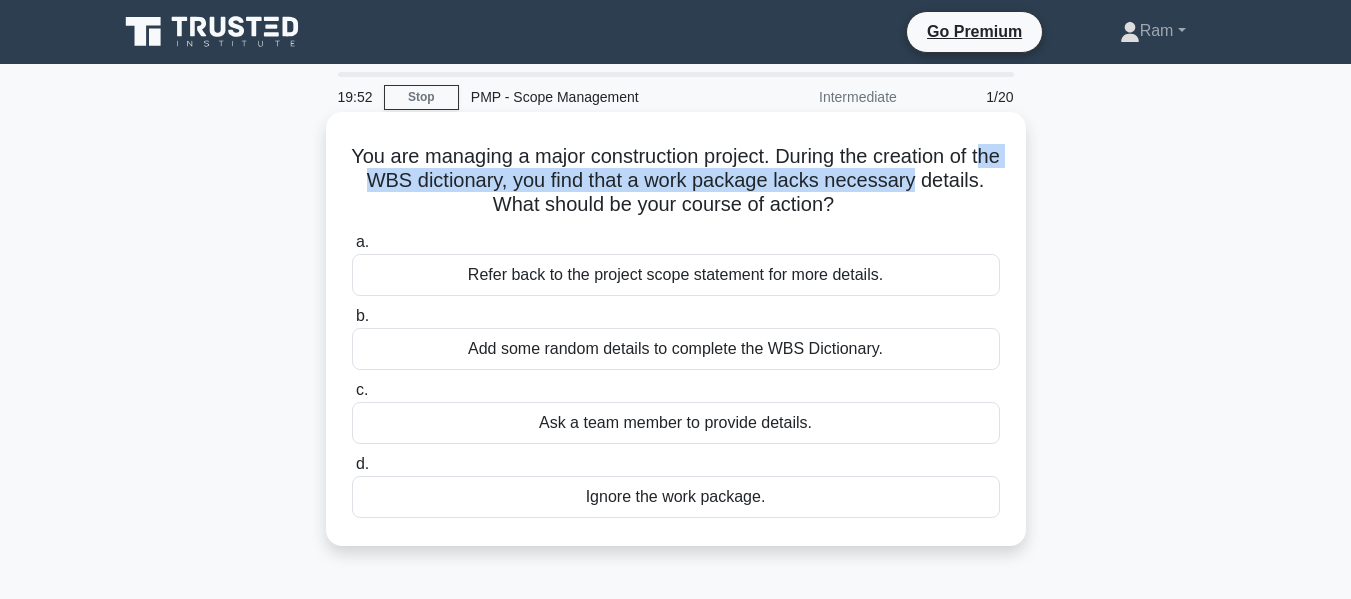 drag, startPoint x: 457, startPoint y: 211, endPoint x: 901, endPoint y: 219, distance: 444.07205 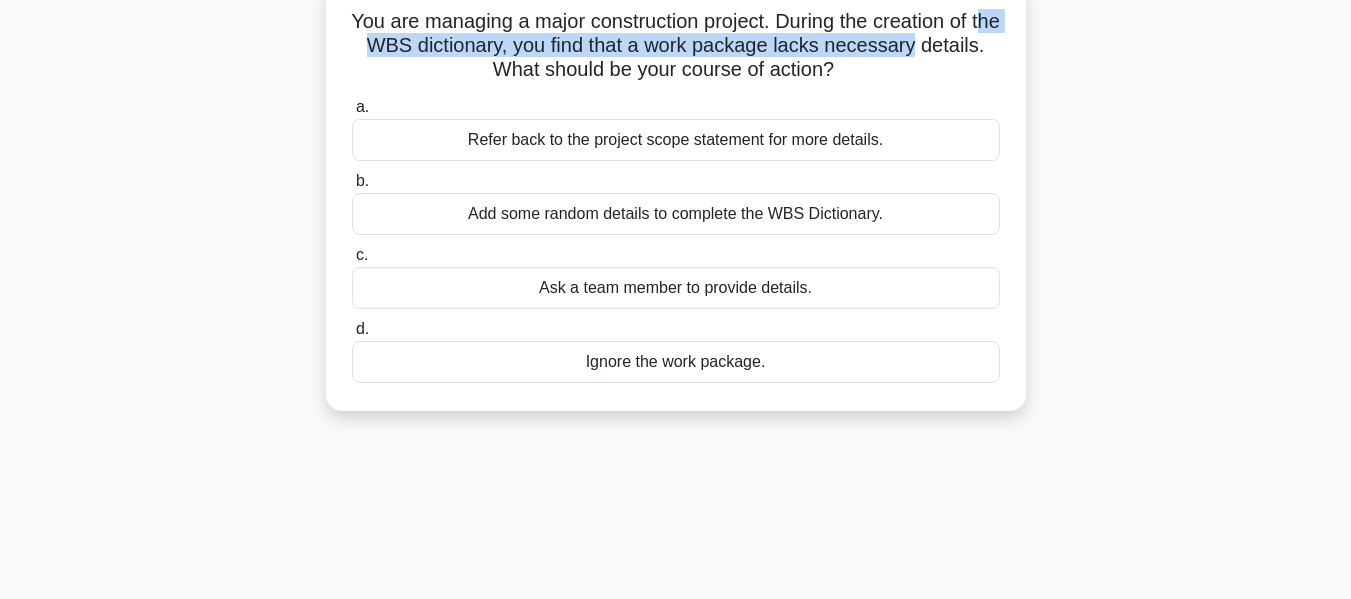 scroll, scrollTop: 100, scrollLeft: 0, axis: vertical 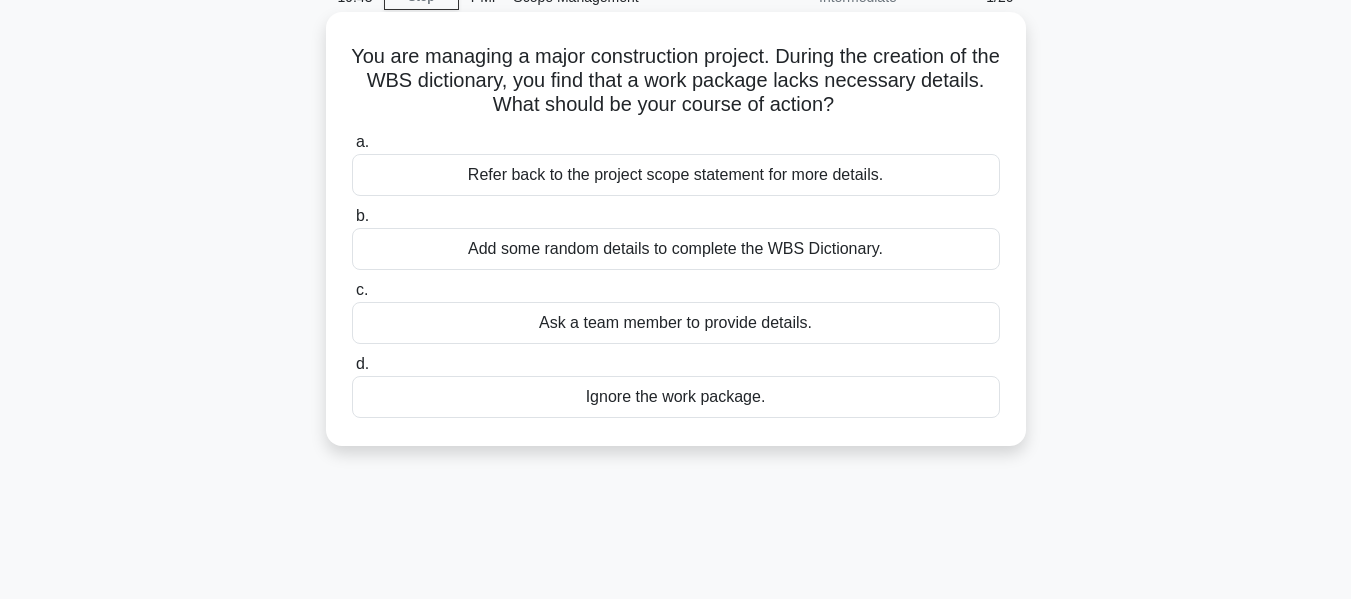 click on "Refer back to the project scope statement for more details." at bounding box center [676, 175] 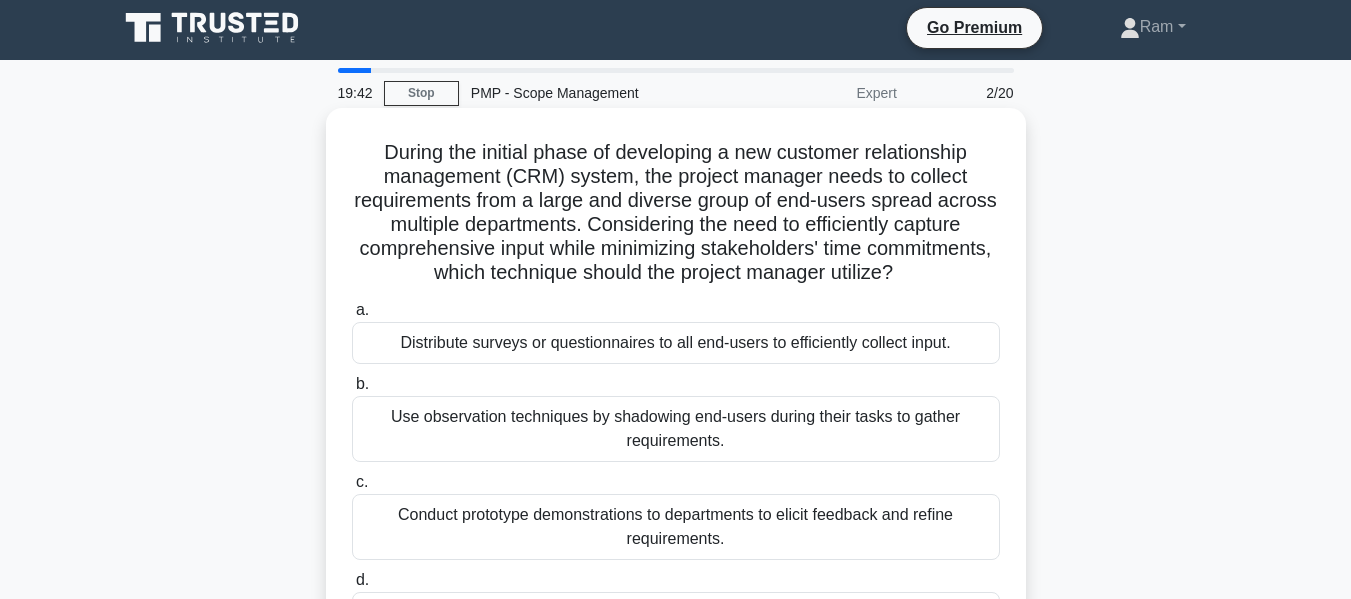 scroll, scrollTop: 0, scrollLeft: 0, axis: both 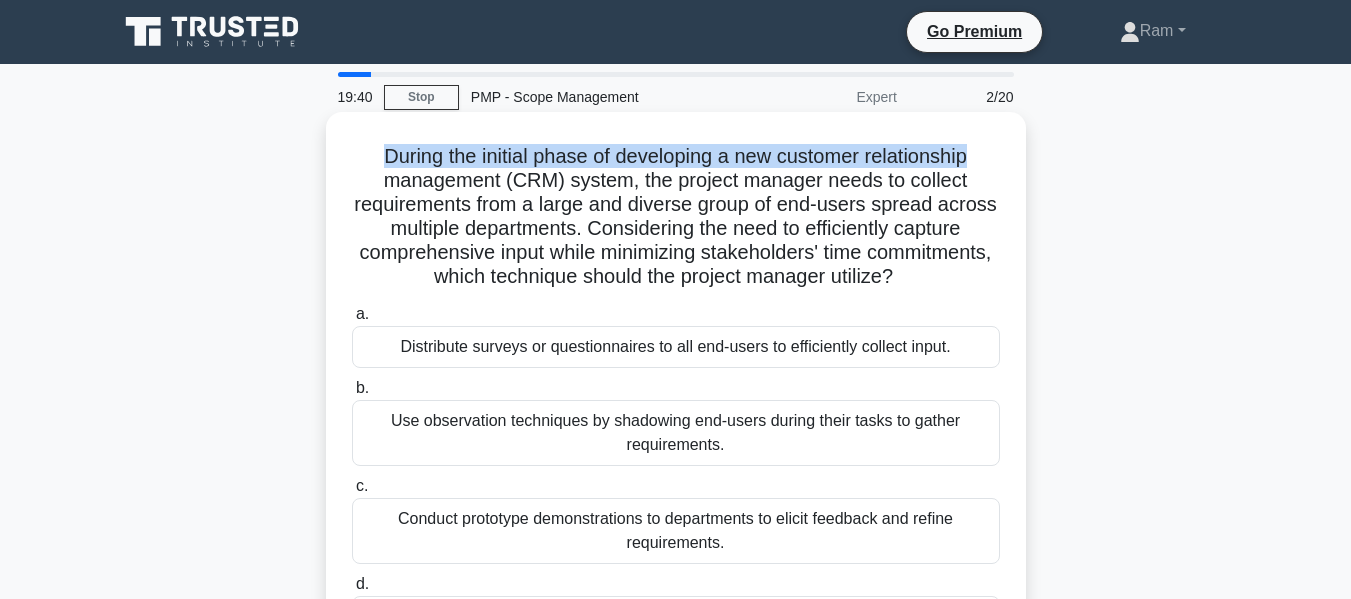 drag, startPoint x: 374, startPoint y: 158, endPoint x: 736, endPoint y: 190, distance: 363.41162 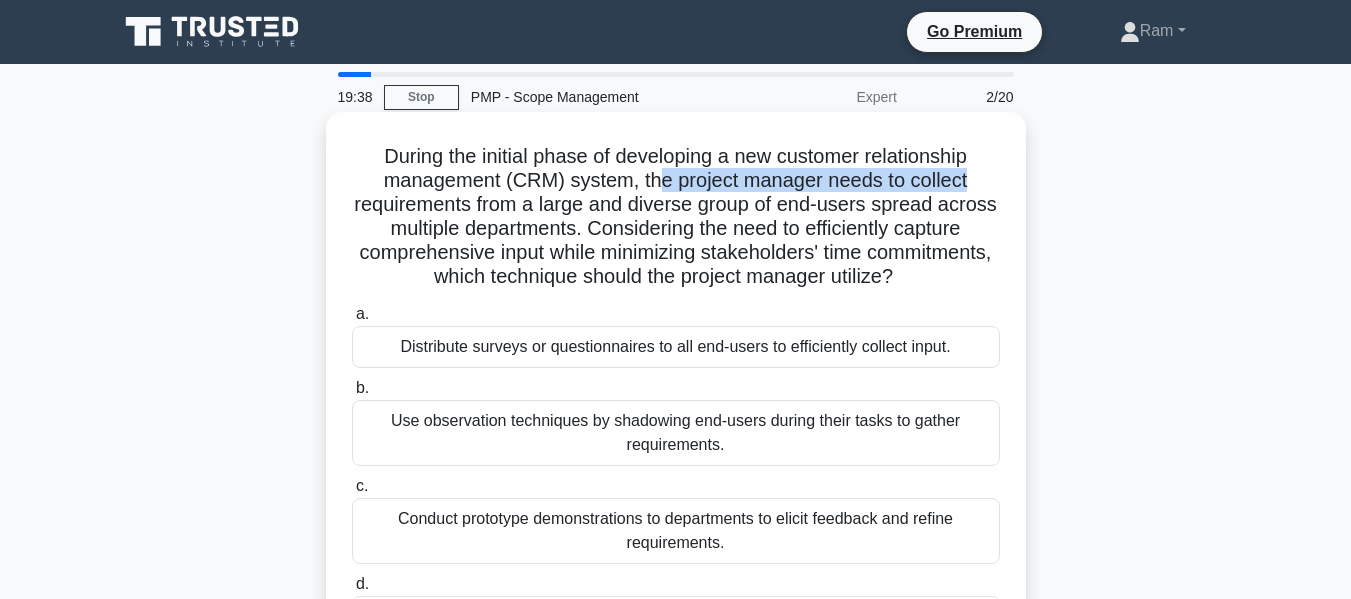 drag, startPoint x: 653, startPoint y: 181, endPoint x: 886, endPoint y: 186, distance: 233.05363 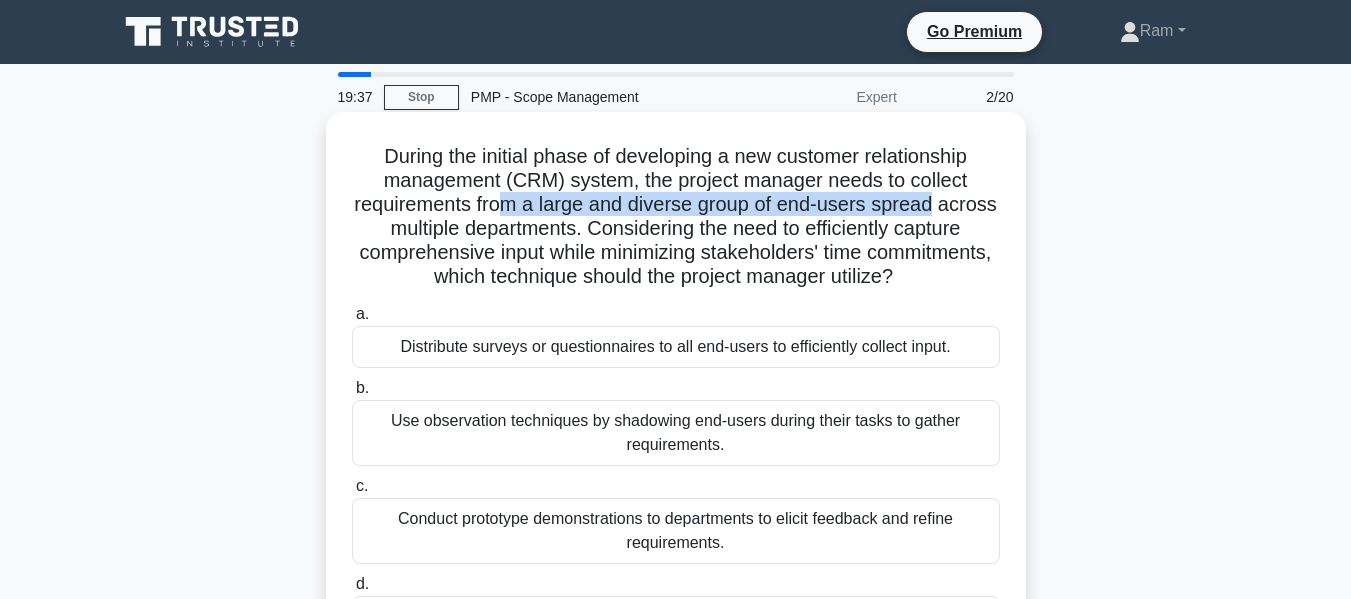 drag, startPoint x: 540, startPoint y: 209, endPoint x: 990, endPoint y: 209, distance: 450 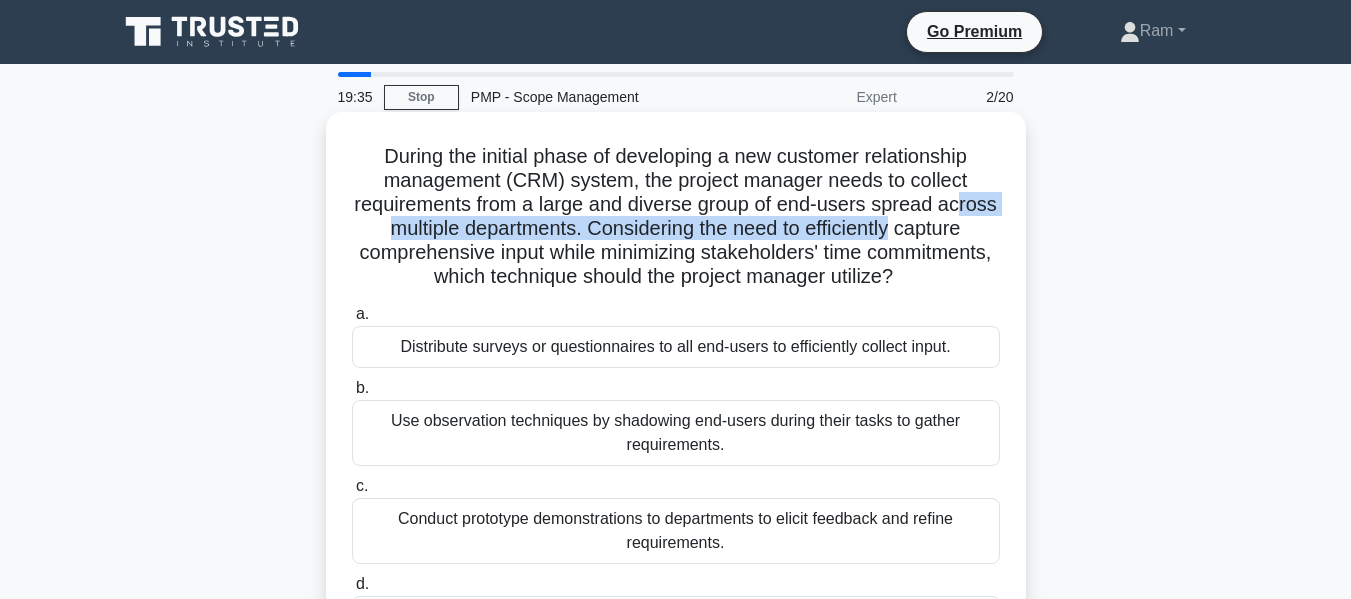 drag, startPoint x: 402, startPoint y: 233, endPoint x: 990, endPoint y: 238, distance: 588.02124 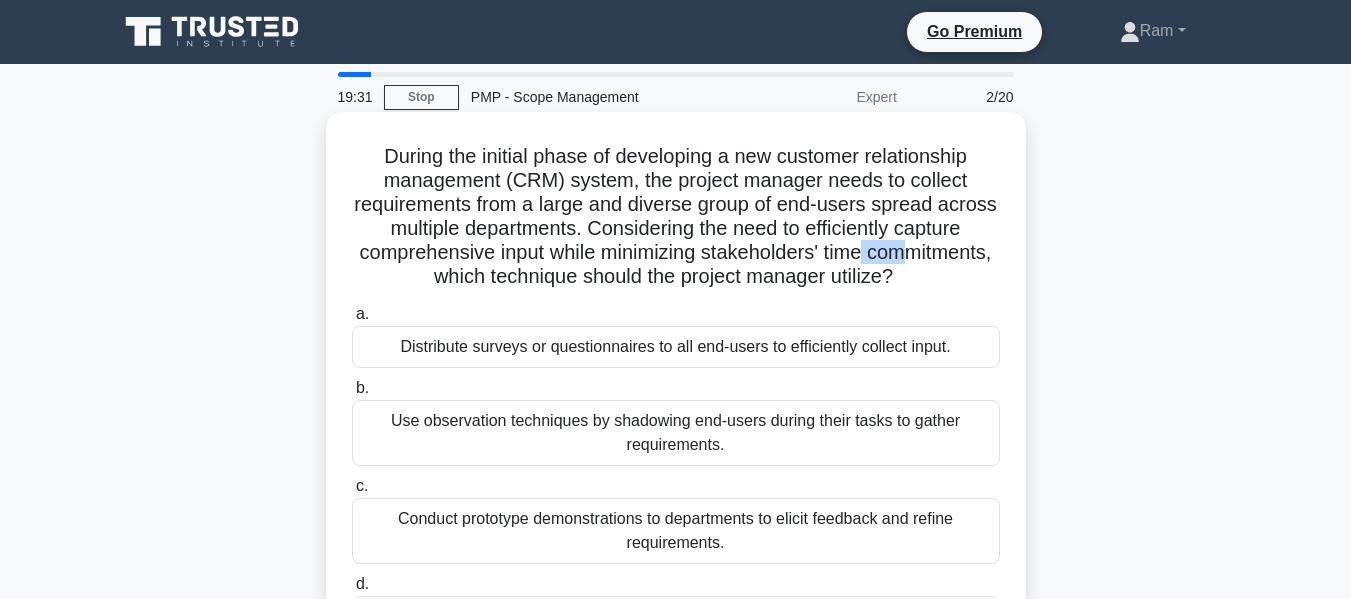 drag, startPoint x: 390, startPoint y: 269, endPoint x: 978, endPoint y: 261, distance: 588.05444 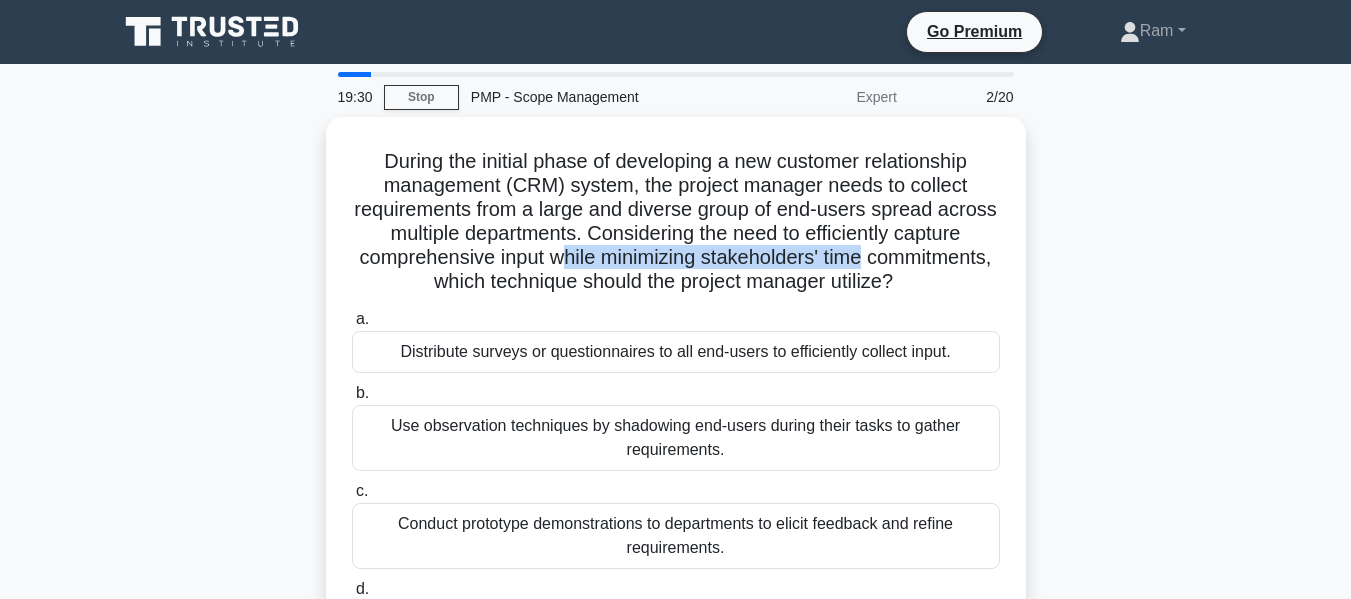 drag, startPoint x: 666, startPoint y: 257, endPoint x: 1049, endPoint y: 265, distance: 383.08353 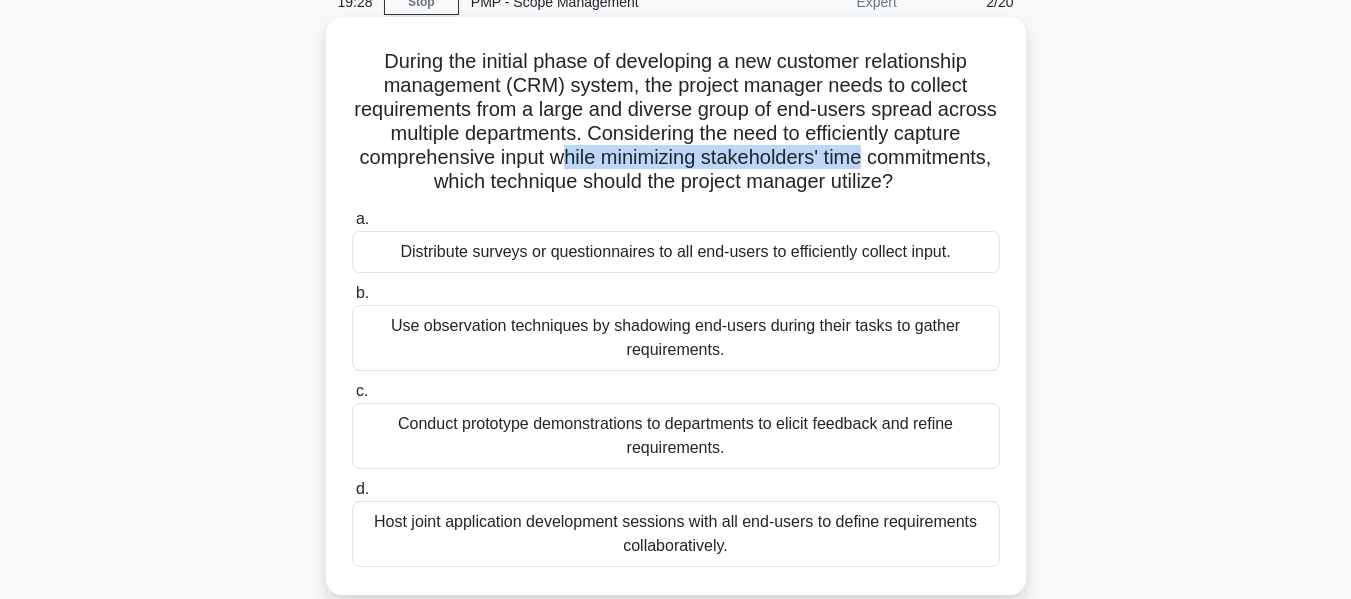 scroll, scrollTop: 100, scrollLeft: 0, axis: vertical 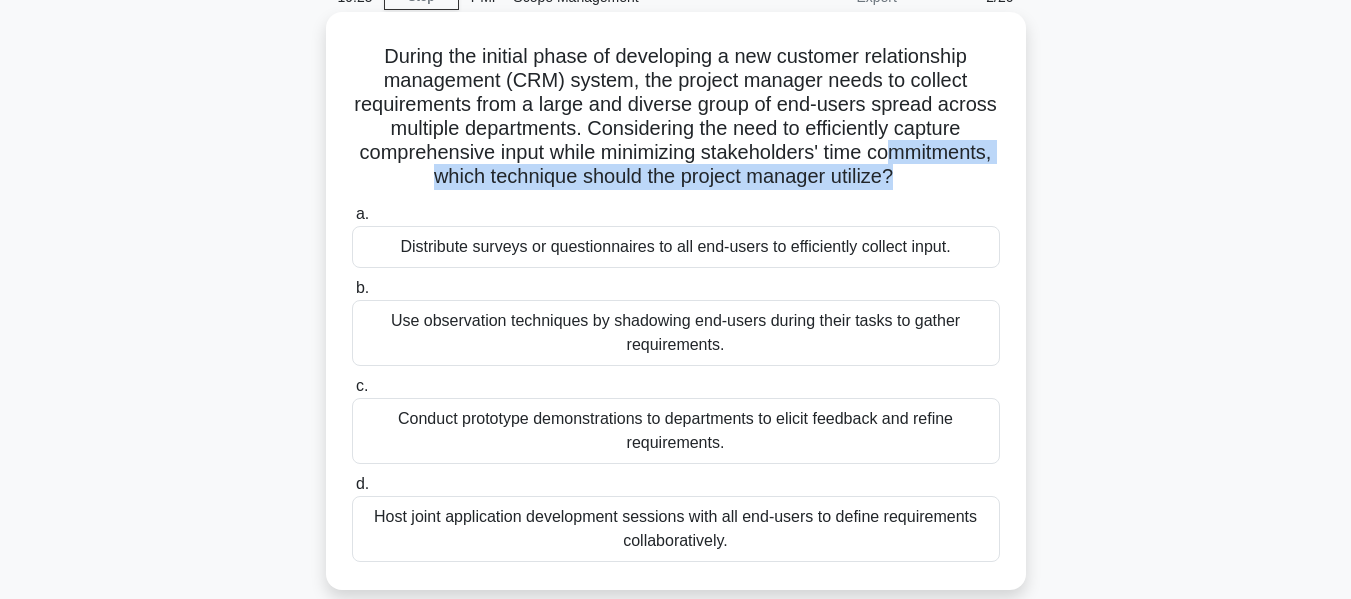 drag, startPoint x: 376, startPoint y: 184, endPoint x: 967, endPoint y: 179, distance: 591.0212 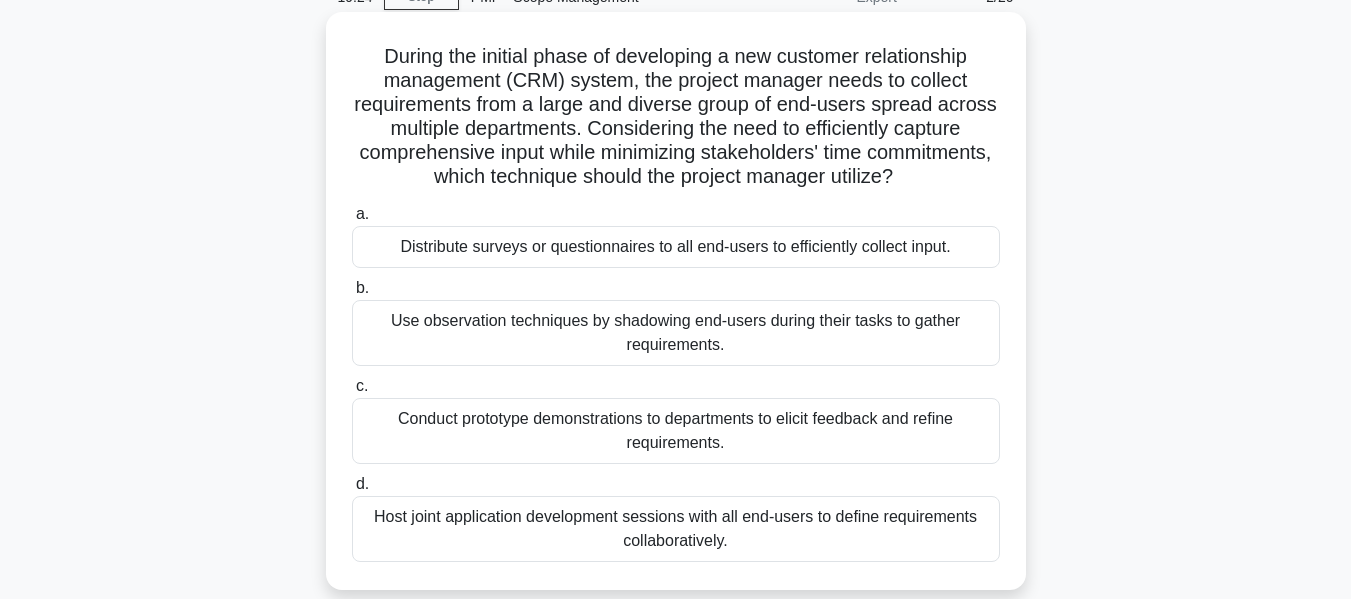 click on "During the initial phase of developing a new customer relationship management (CRM) system, the project manager needs to collect requirements from a large and diverse group of end-users spread across multiple departments. Considering the need to efficiently capture comprehensive input while minimizing stakeholders' time commitments, which technique should the project manager utilize?
.spinner_0XTQ{transform-origin:center;animation:spinner_y6GP .75s linear infinite}@keyframes spinner_y6GP{100%{transform:rotate(360deg)}}
a.
b. c." at bounding box center (676, 301) 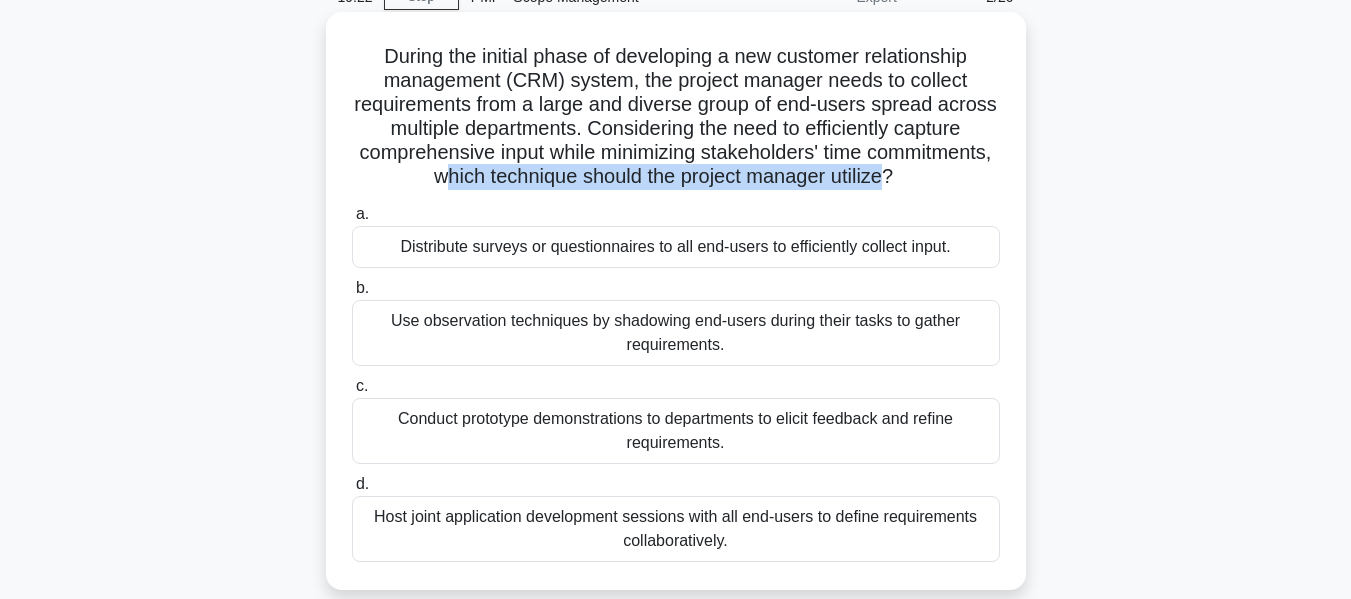drag, startPoint x: 502, startPoint y: 183, endPoint x: 866, endPoint y: 201, distance: 364.4448 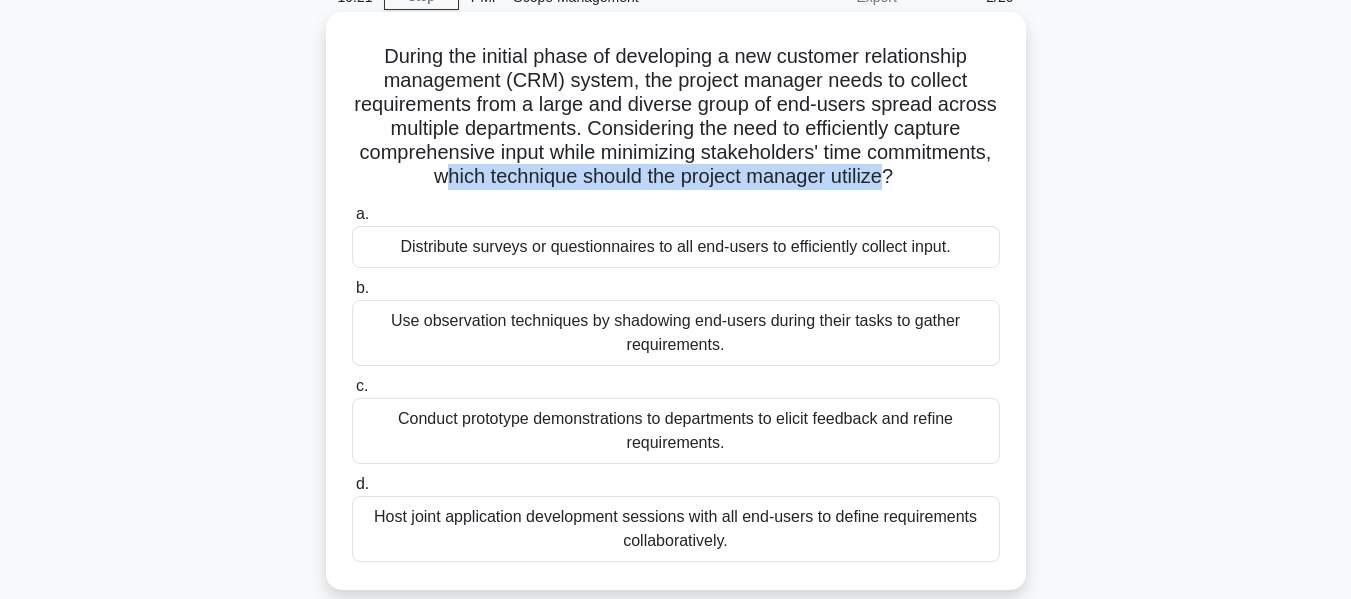 scroll, scrollTop: 200, scrollLeft: 0, axis: vertical 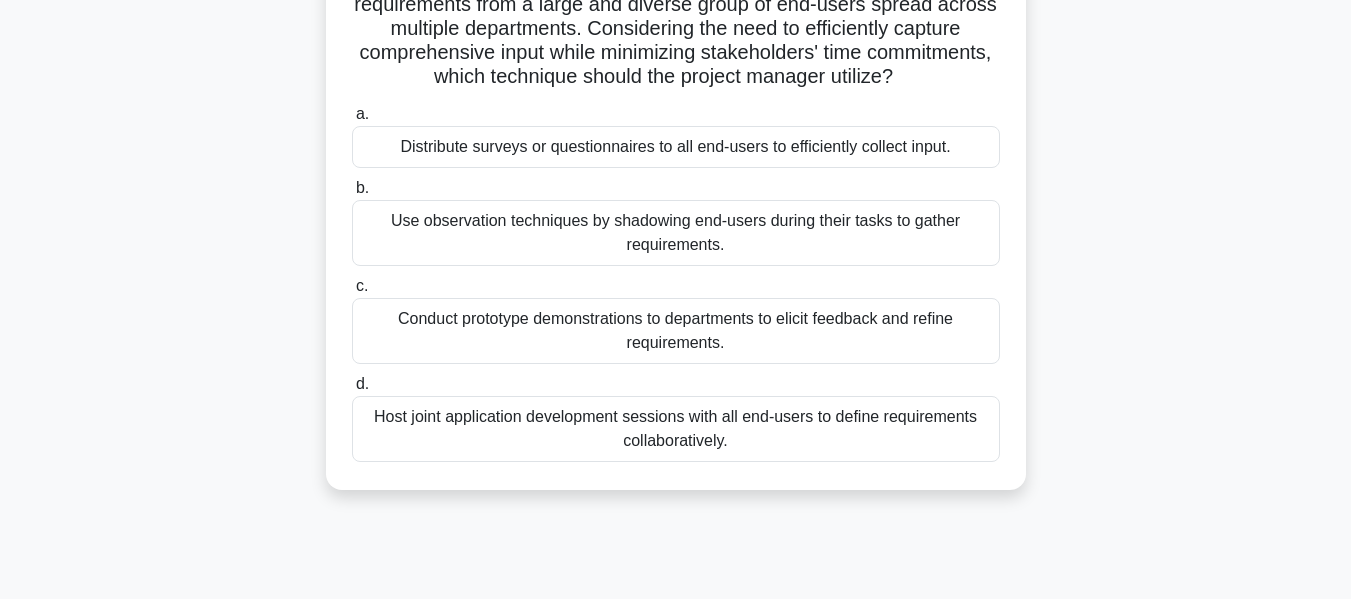click on "Host joint application development sessions with all end-users to define requirements collaboratively." at bounding box center (676, 429) 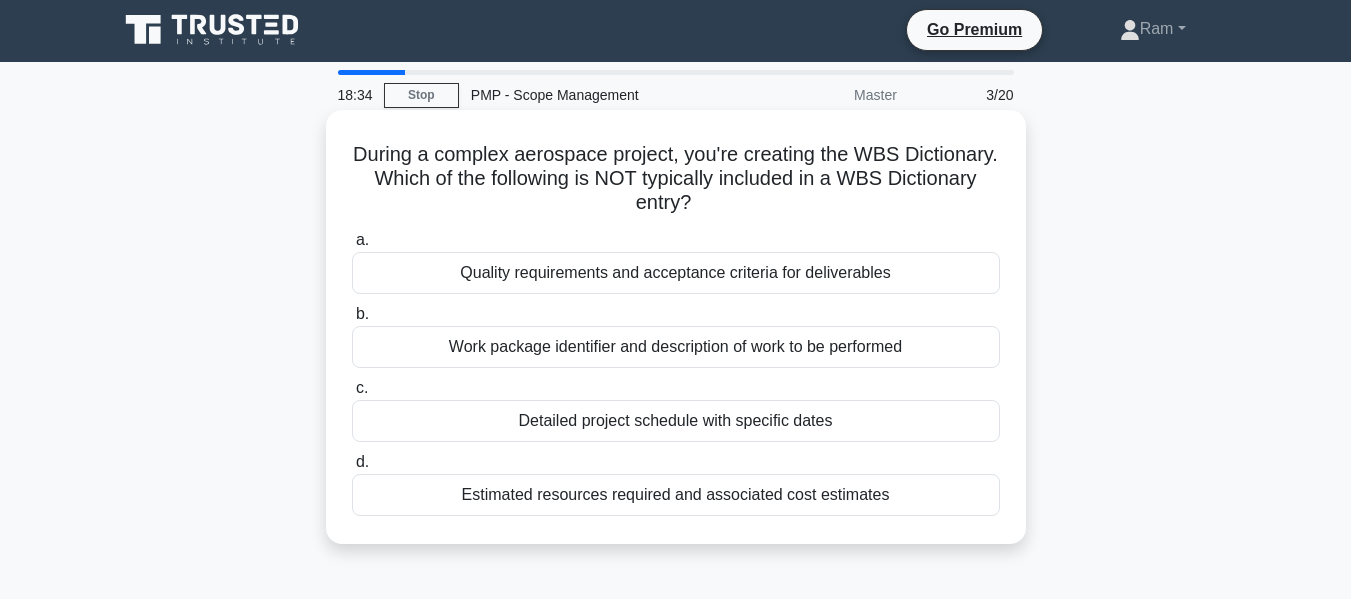 scroll, scrollTop: 0, scrollLeft: 0, axis: both 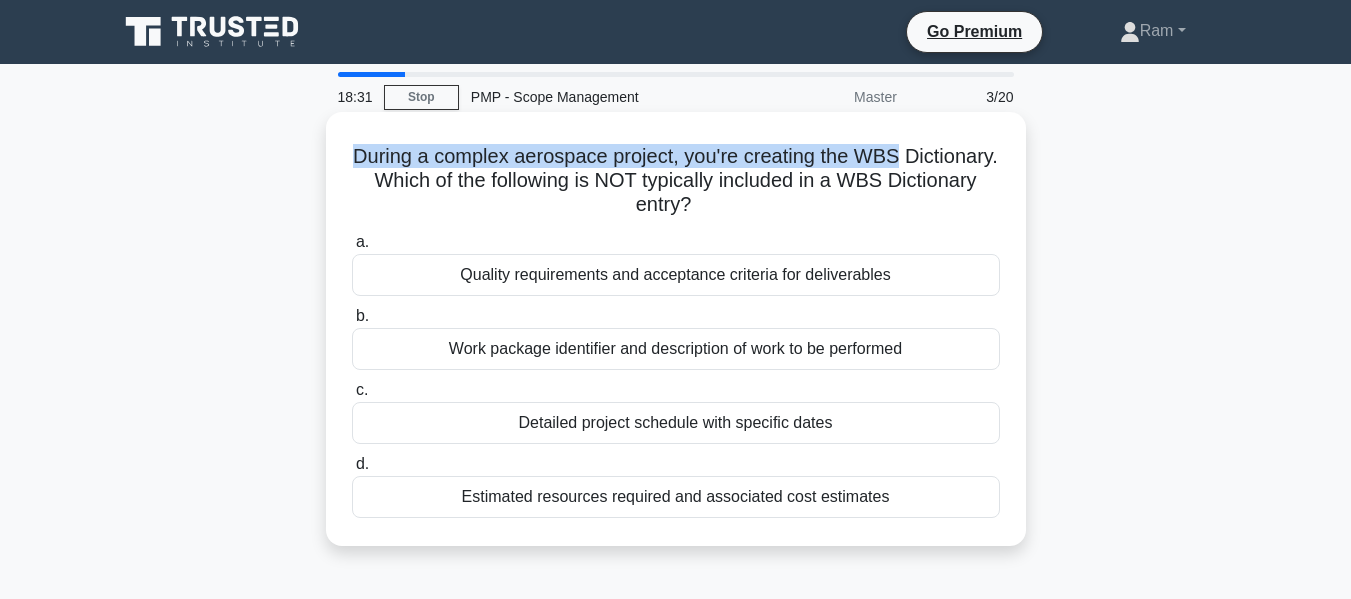 drag, startPoint x: 405, startPoint y: 159, endPoint x: 669, endPoint y: 168, distance: 264.15335 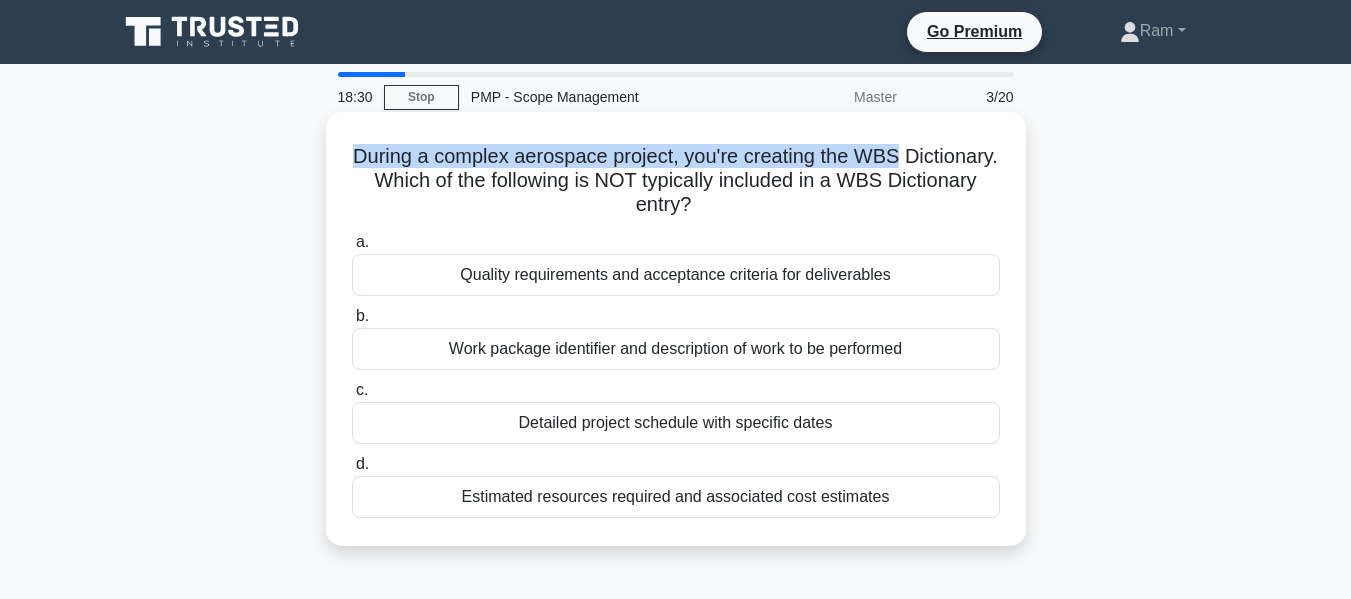 drag, startPoint x: 479, startPoint y: 173, endPoint x: 918, endPoint y: 225, distance: 442.069 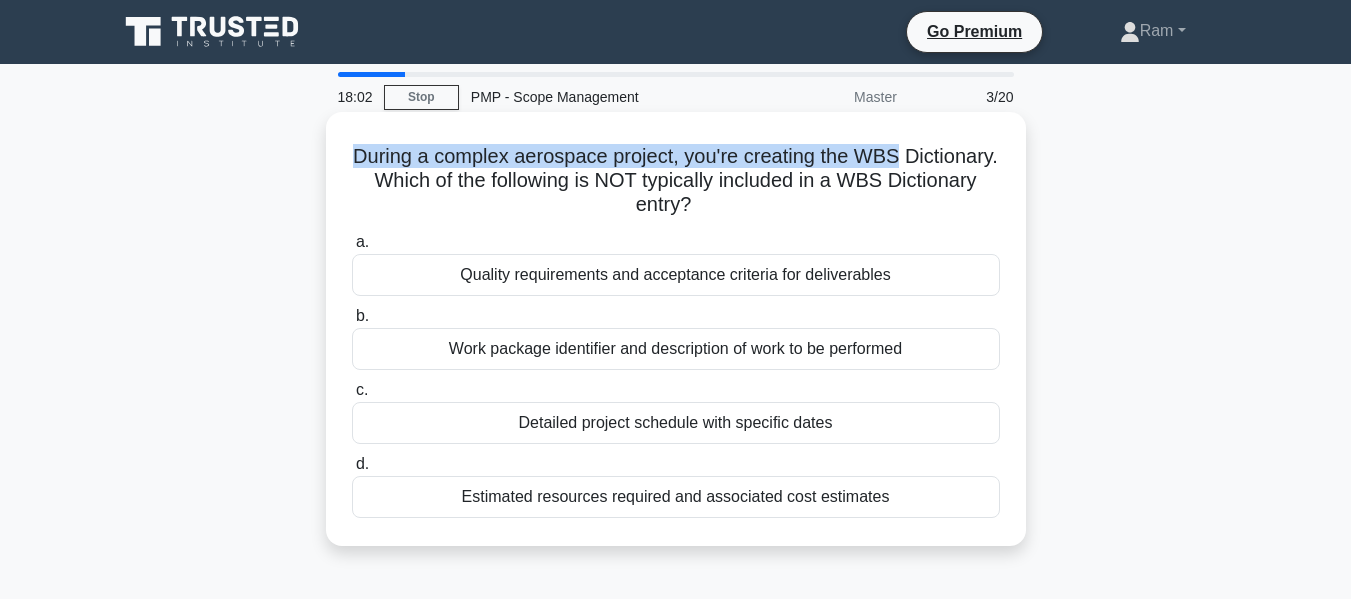 scroll, scrollTop: 200, scrollLeft: 0, axis: vertical 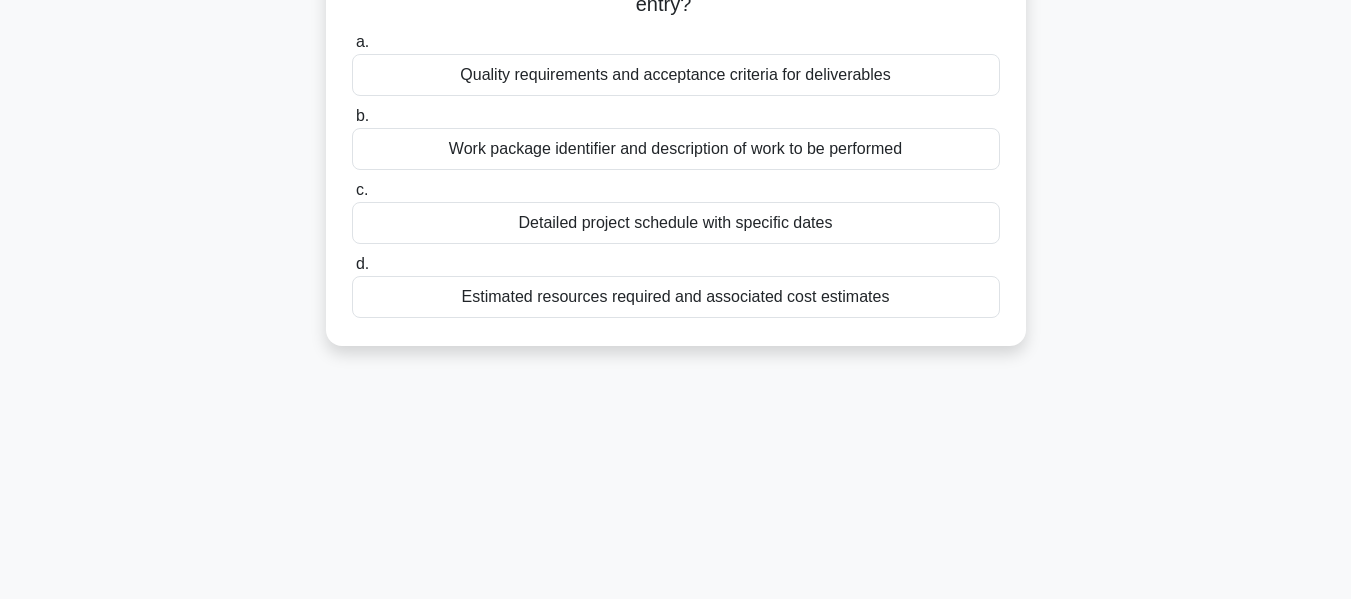 click on "Quality requirements and acceptance criteria for deliverables" at bounding box center (676, 75) 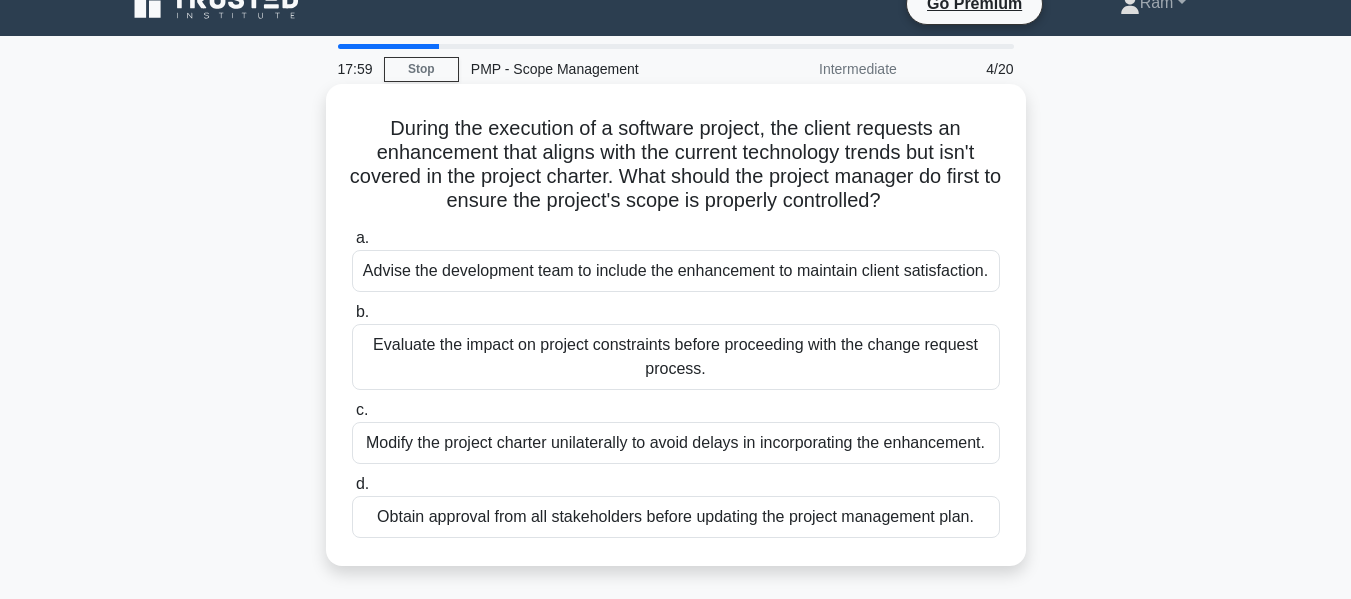 scroll, scrollTop: 0, scrollLeft: 0, axis: both 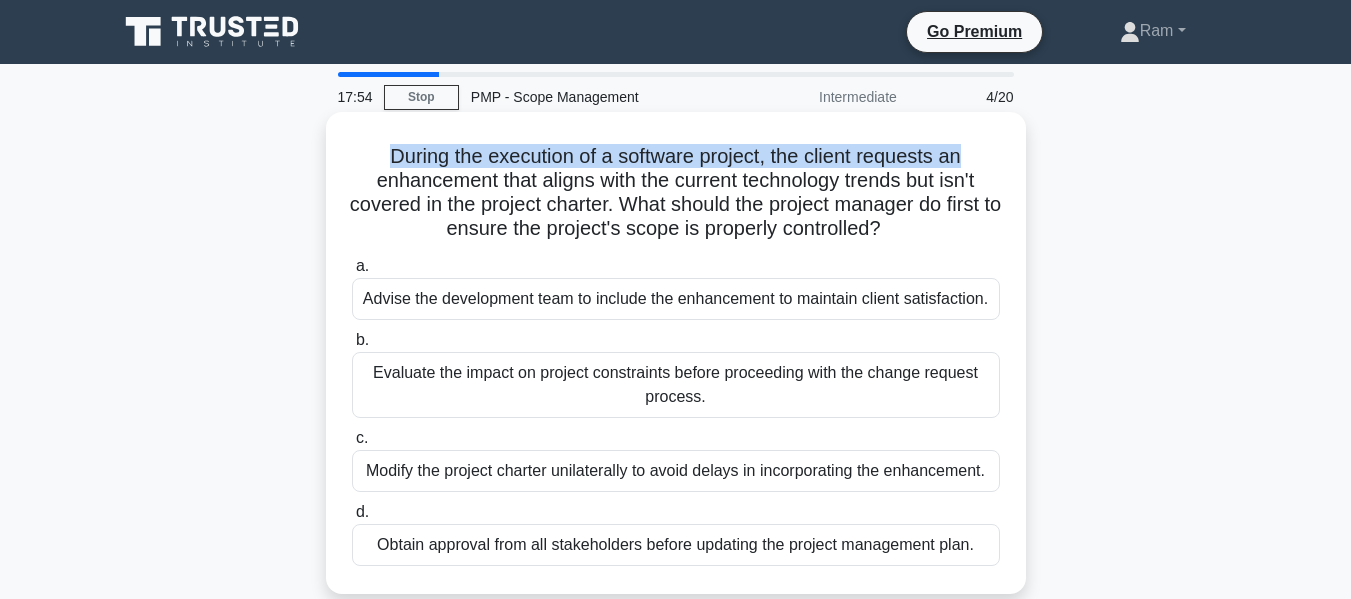 drag, startPoint x: 383, startPoint y: 150, endPoint x: 974, endPoint y: 157, distance: 591.04144 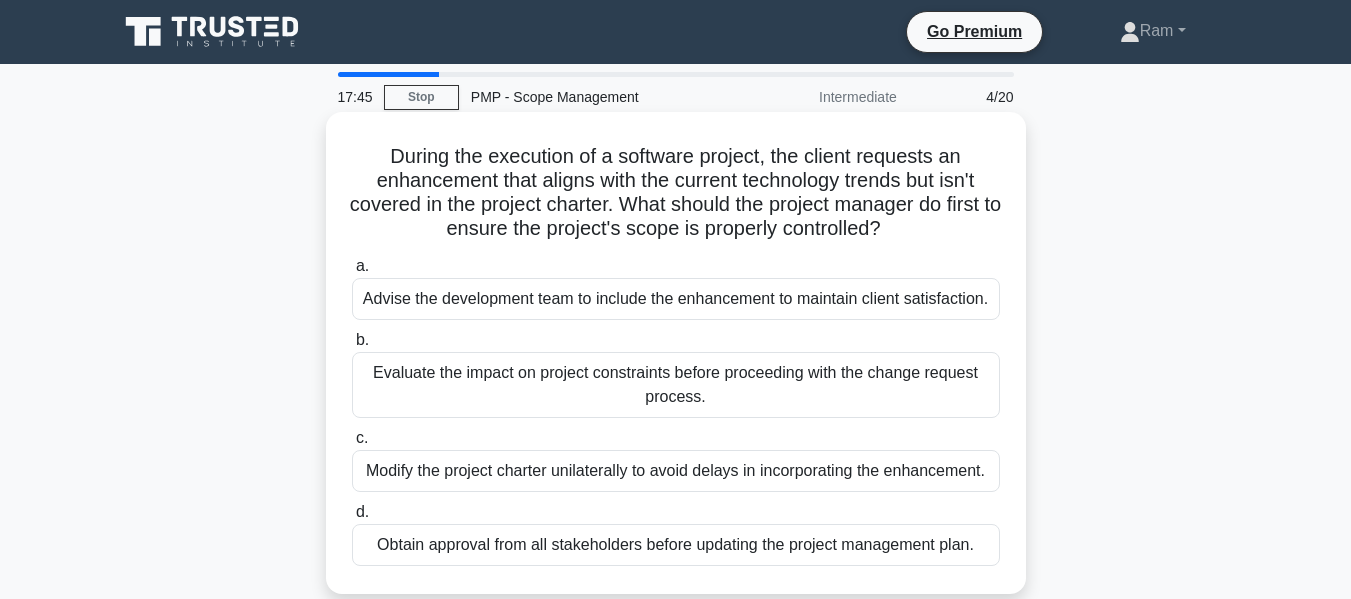 click on "During the execution of a software project, the client requests an enhancement that aligns with the current technology trends but isn't covered in the project charter. What should the project manager do first to ensure the project's scope is properly controlled?
.spinner_0XTQ{transform-origin:center;animation:spinner_y6GP .75s linear infinite}@keyframes spinner_y6GP{100%{transform:rotate(360deg)}}" at bounding box center [676, 193] 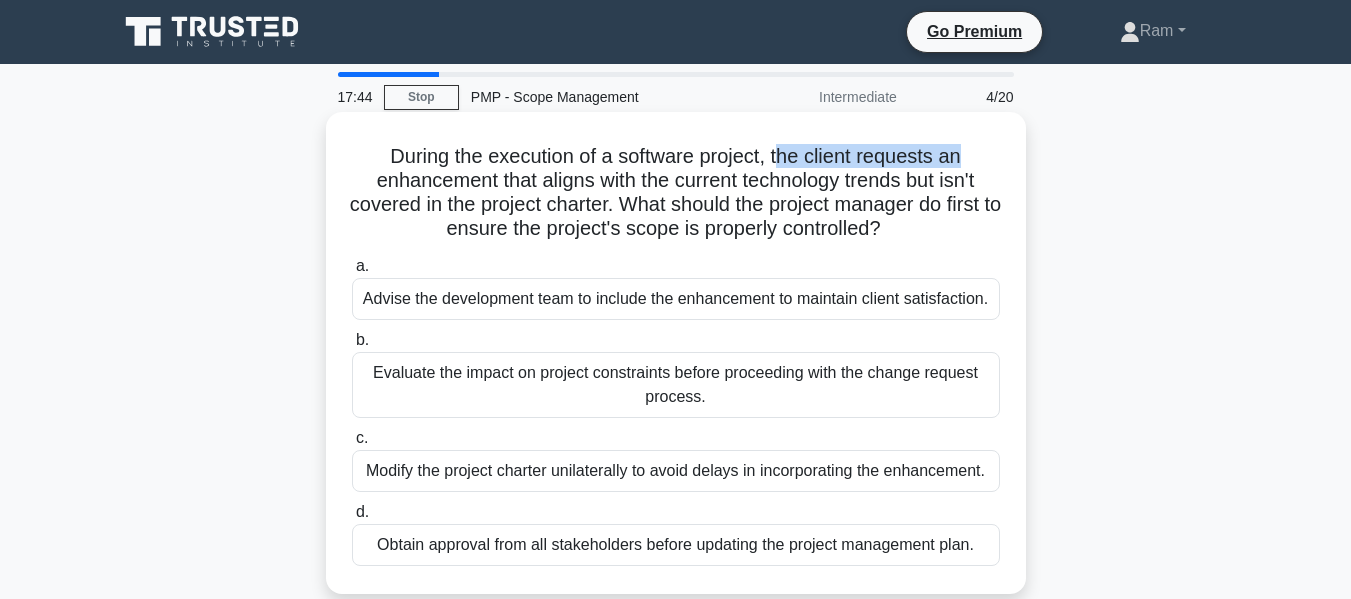 drag, startPoint x: 784, startPoint y: 154, endPoint x: 564, endPoint y: 171, distance: 220.65584 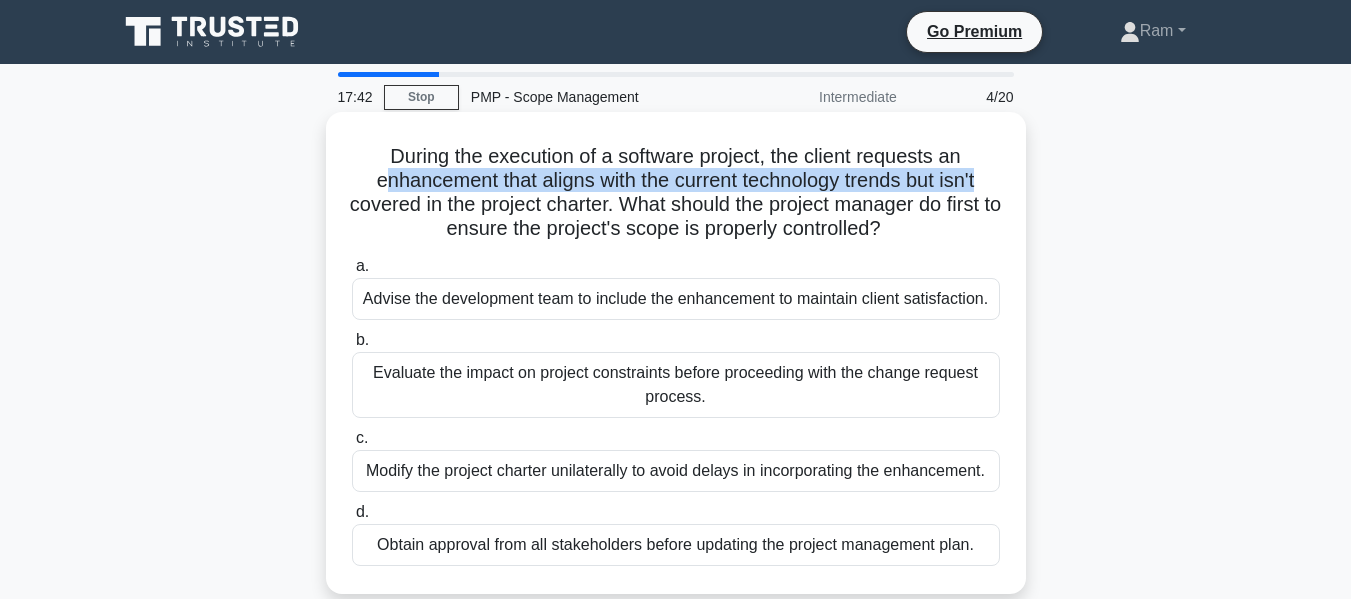 drag, startPoint x: 374, startPoint y: 182, endPoint x: 495, endPoint y: 170, distance: 121.59358 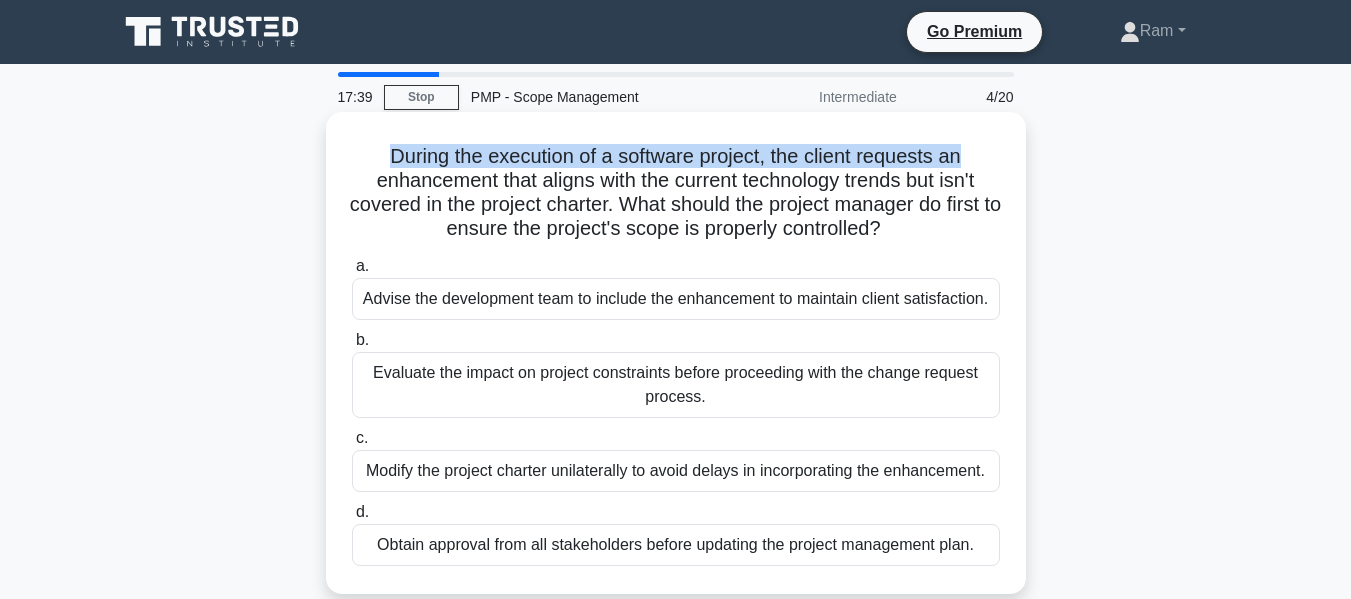 drag, startPoint x: 373, startPoint y: 152, endPoint x: 976, endPoint y: 148, distance: 603.01324 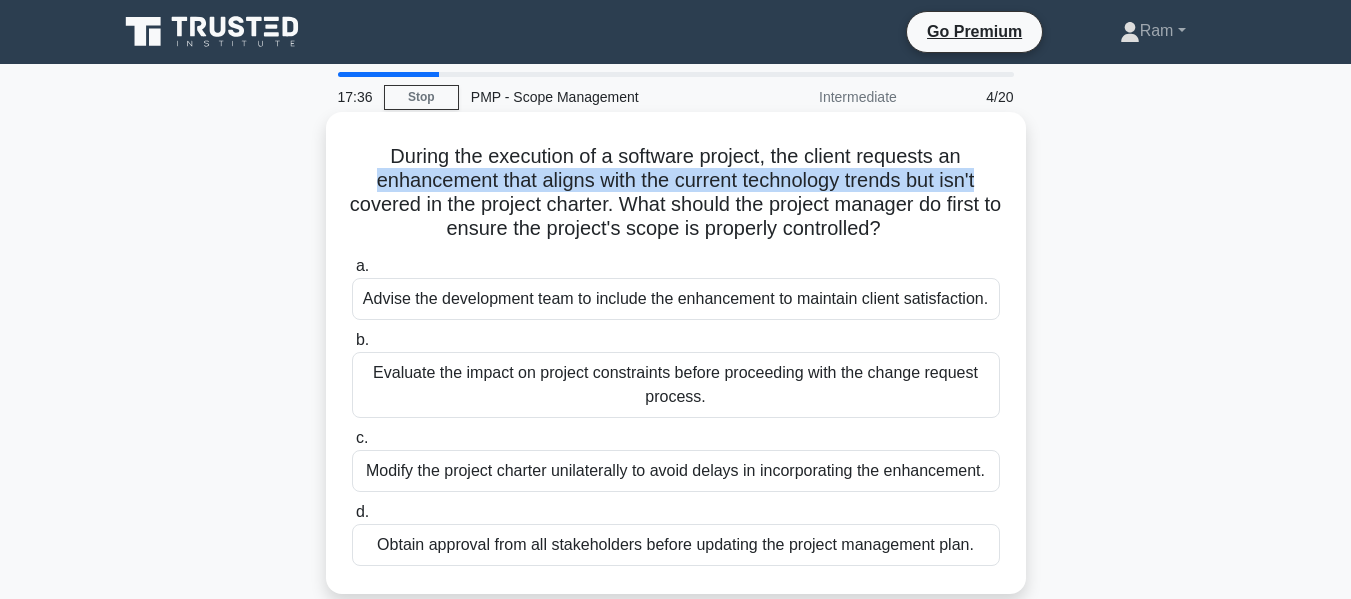 drag, startPoint x: 361, startPoint y: 181, endPoint x: 1001, endPoint y: 182, distance: 640.0008 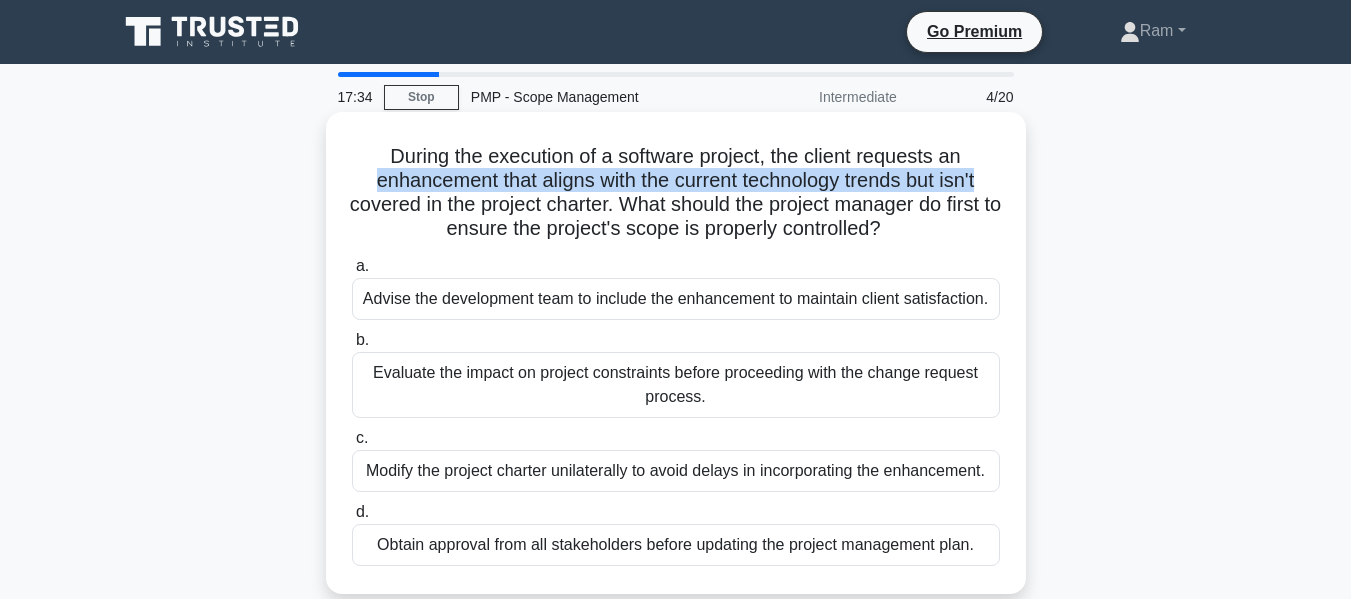 drag, startPoint x: 378, startPoint y: 202, endPoint x: 948, endPoint y: 240, distance: 571.26526 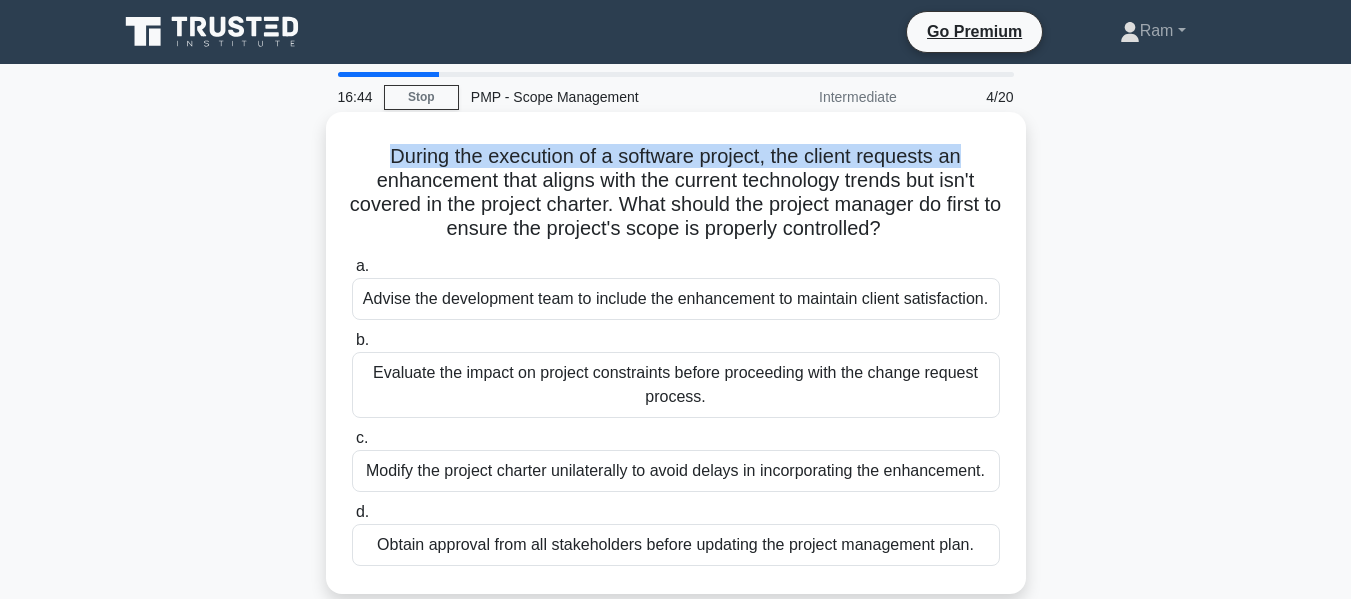 drag, startPoint x: 385, startPoint y: 159, endPoint x: 1011, endPoint y: 143, distance: 626.20447 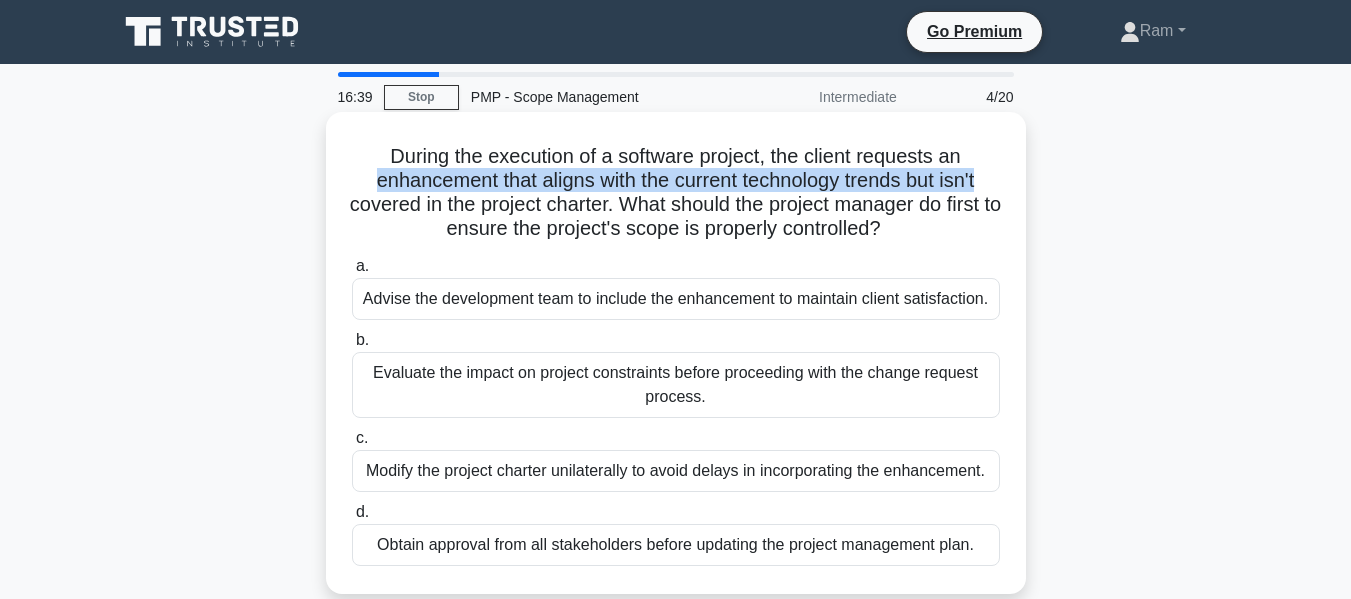 drag, startPoint x: 351, startPoint y: 183, endPoint x: 991, endPoint y: 185, distance: 640.0031 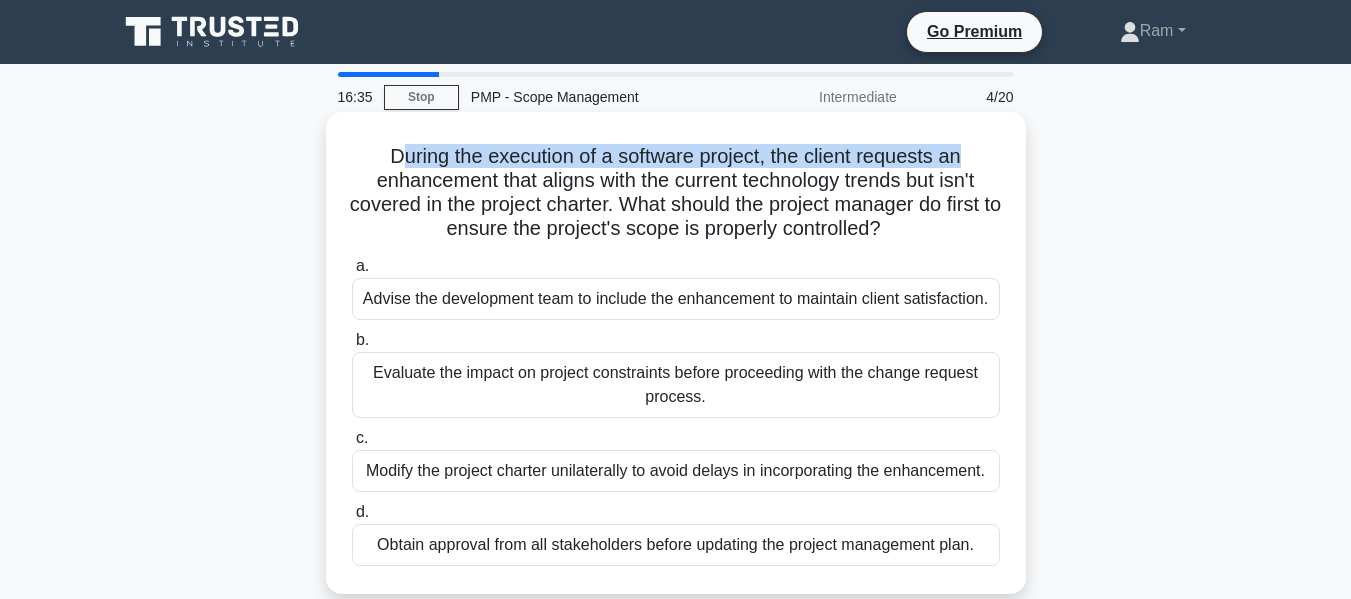 drag, startPoint x: 389, startPoint y: 157, endPoint x: 985, endPoint y: 163, distance: 596.0302 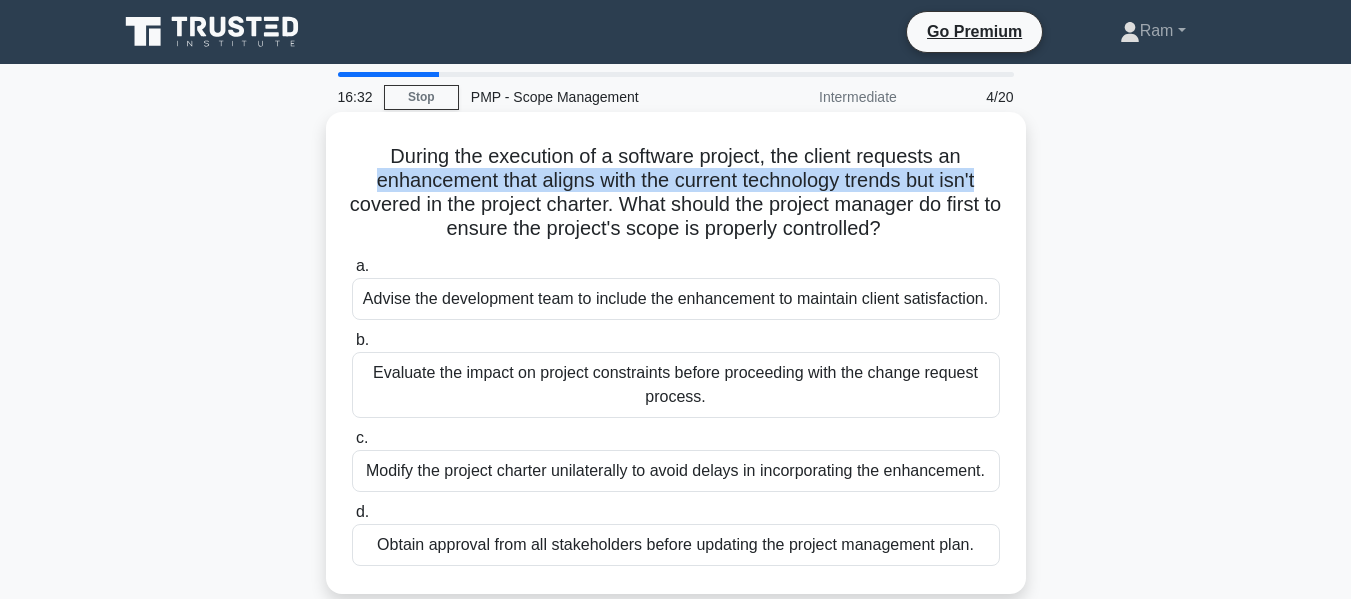 drag, startPoint x: 361, startPoint y: 183, endPoint x: 989, endPoint y: 182, distance: 628.0008 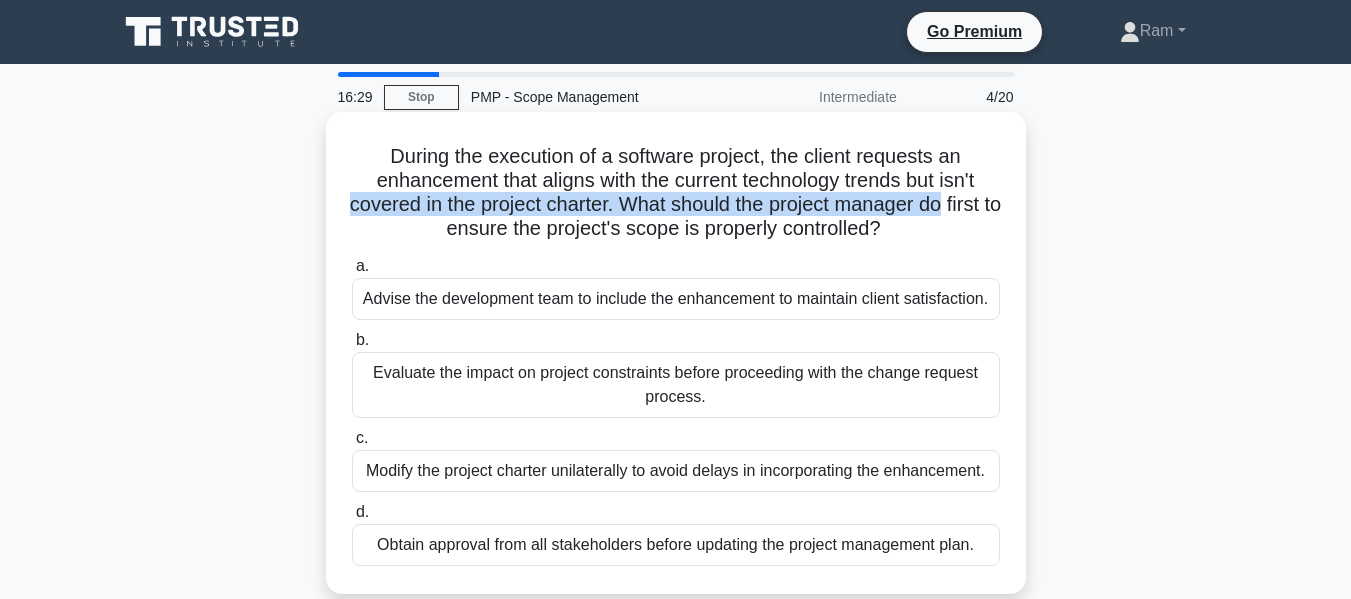 drag, startPoint x: 374, startPoint y: 208, endPoint x: 1007, endPoint y: 193, distance: 633.1777 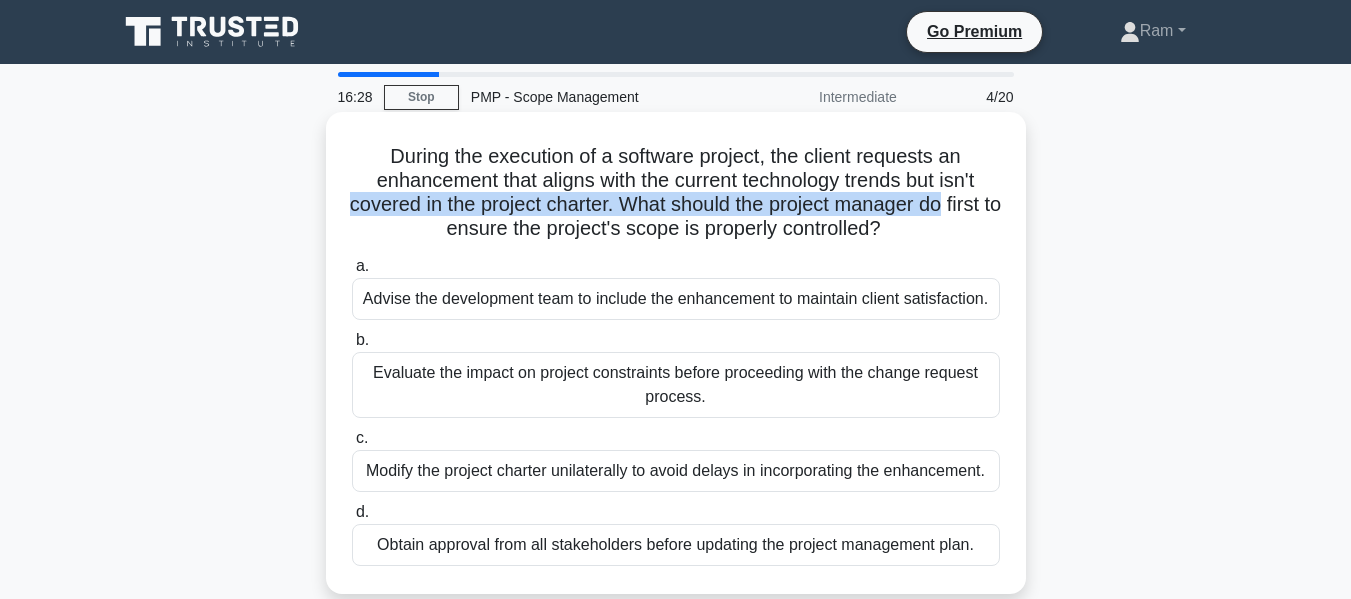 click on "During the execution of a software project, the client requests an enhancement that aligns with the current technology trends but isn't covered in the project charter. What should the project manager do first to ensure the project's scope is properly controlled?
.spinner_0XTQ{transform-origin:center;animation:spinner_y6GP .75s linear infinite}@keyframes spinner_y6GP{100%{transform:rotate(360deg)}}" at bounding box center (676, 193) 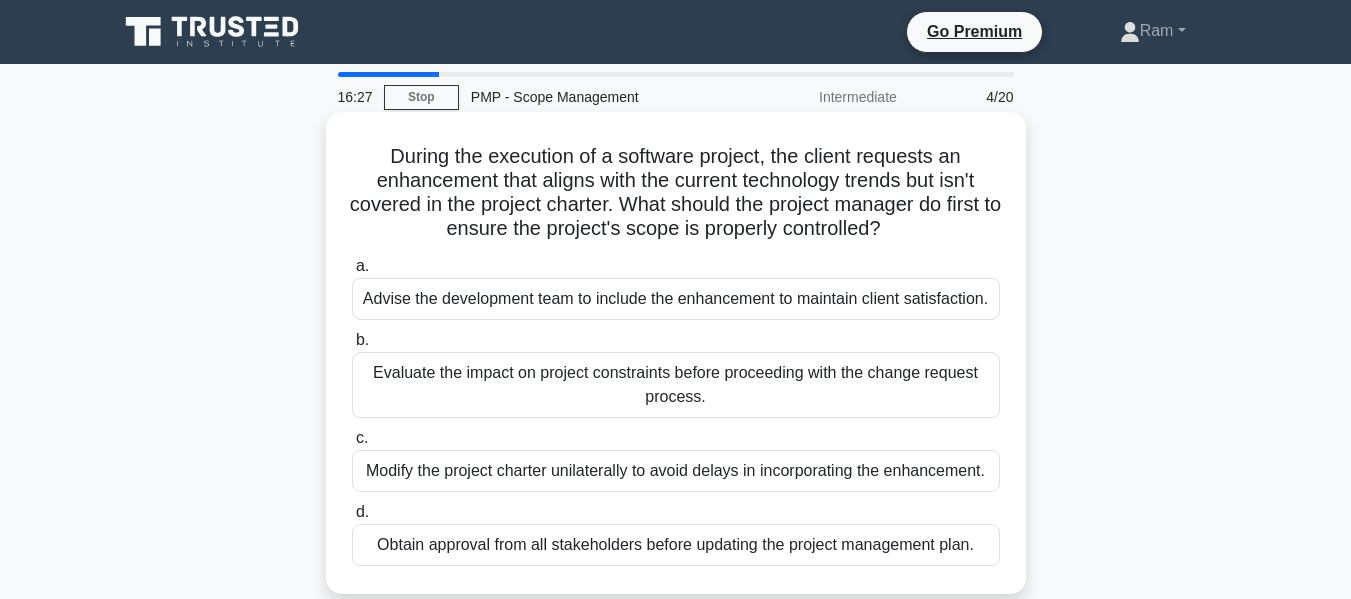 drag, startPoint x: 657, startPoint y: 210, endPoint x: 949, endPoint y: 232, distance: 292.8276 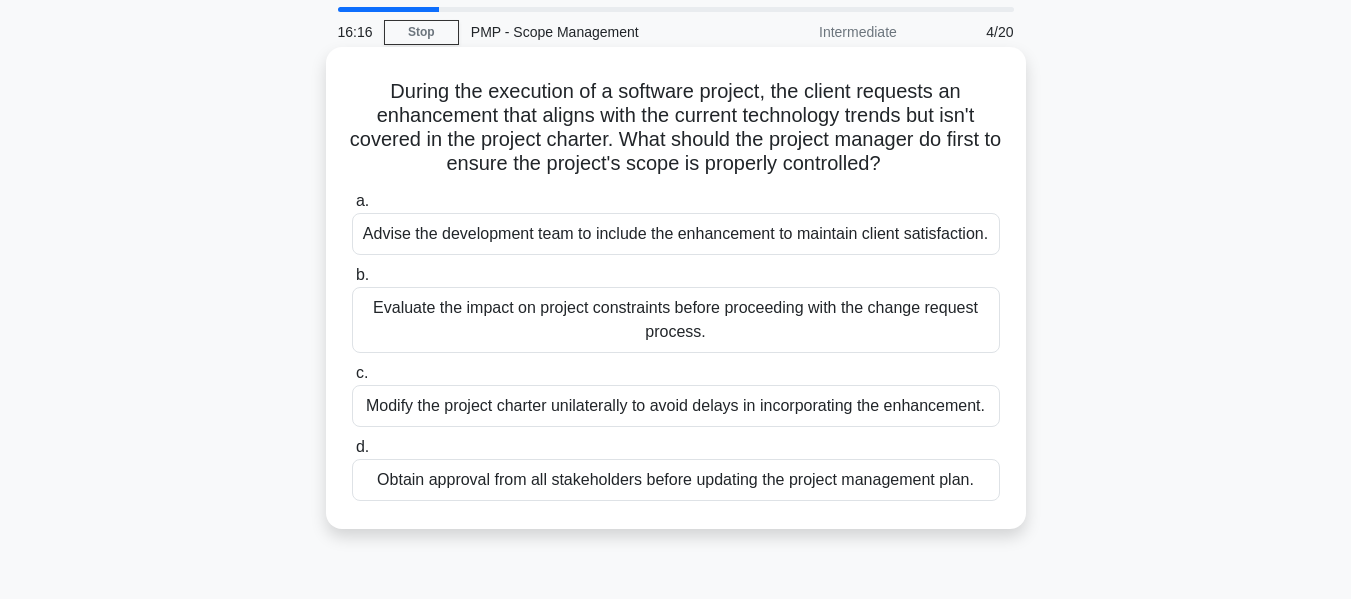 scroll, scrollTop: 100, scrollLeft: 0, axis: vertical 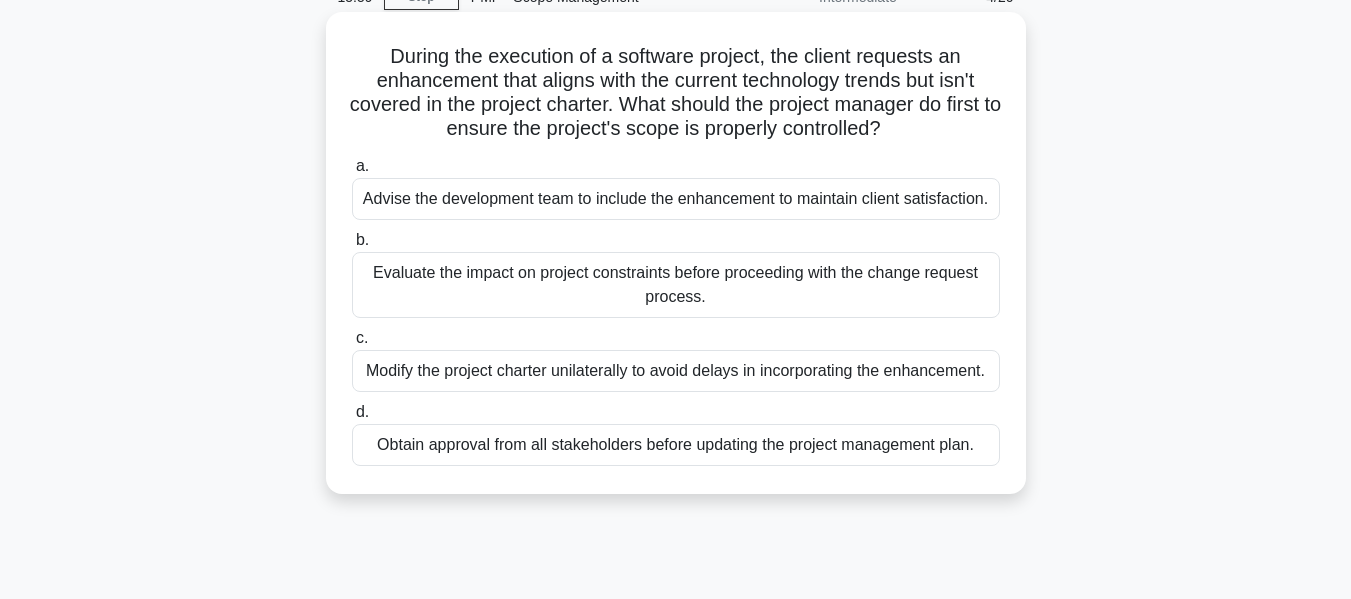 click on "Evaluate the impact on project constraints before proceeding with the change request process." at bounding box center [676, 285] 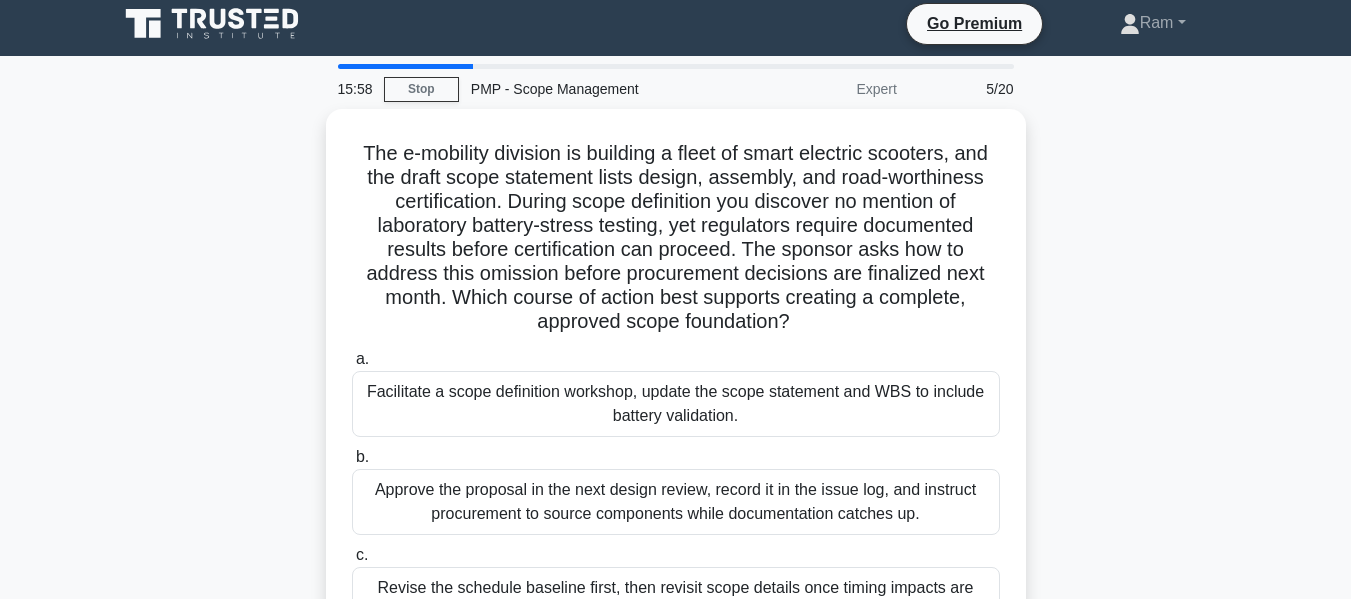 scroll, scrollTop: 0, scrollLeft: 0, axis: both 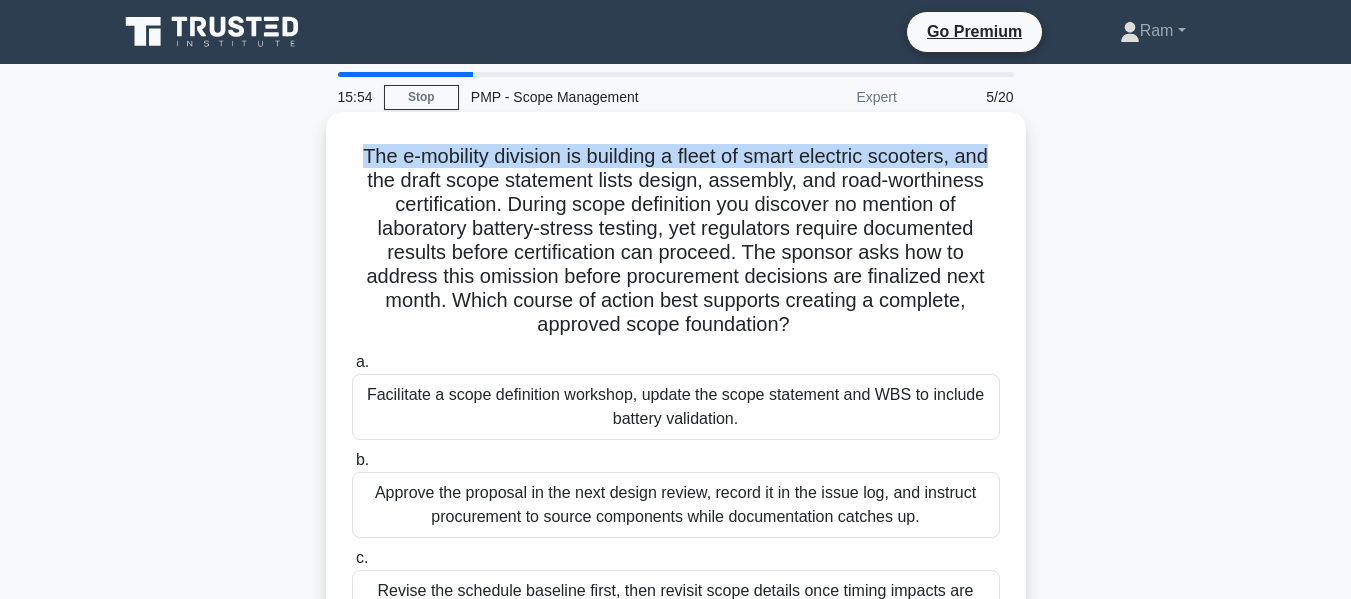 drag, startPoint x: 354, startPoint y: 152, endPoint x: 949, endPoint y: 183, distance: 595.807 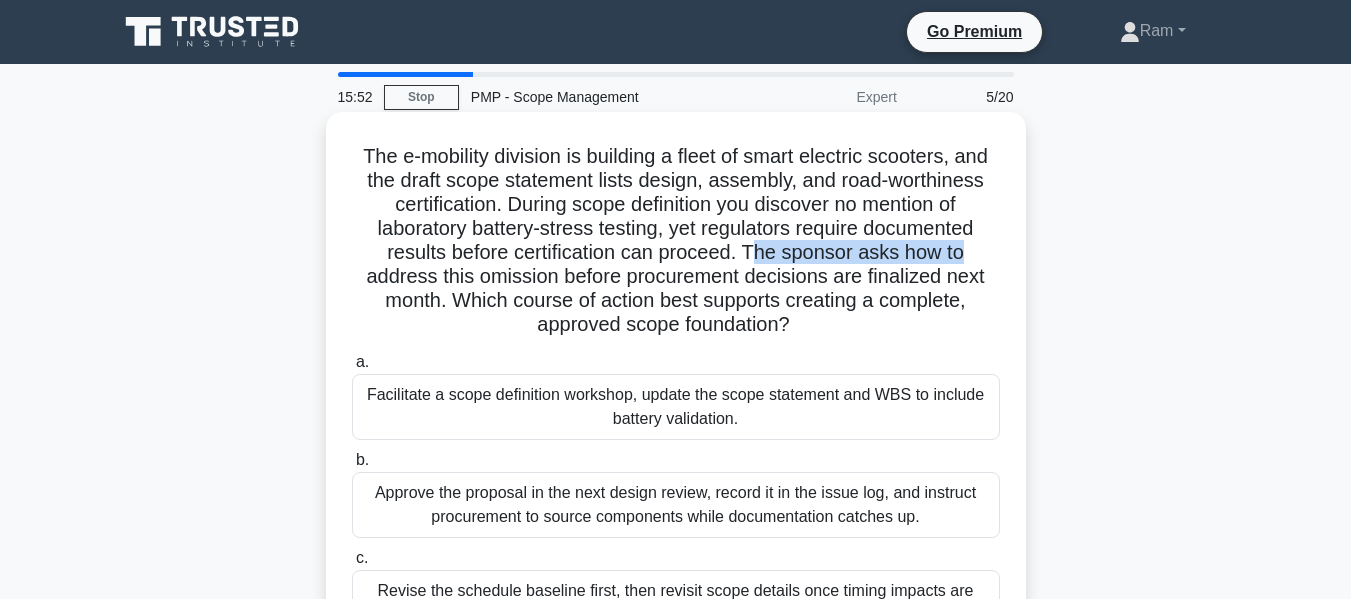 drag, startPoint x: 753, startPoint y: 255, endPoint x: 975, endPoint y: 256, distance: 222.00226 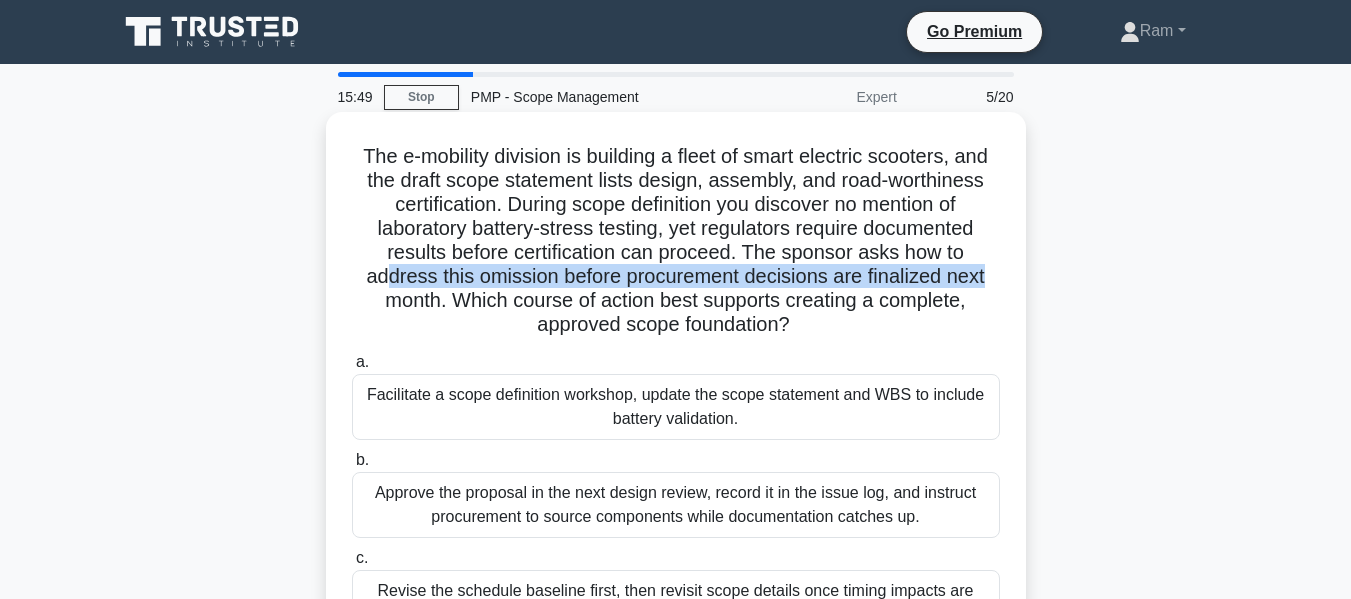 drag, startPoint x: 382, startPoint y: 278, endPoint x: 1024, endPoint y: 279, distance: 642.0008 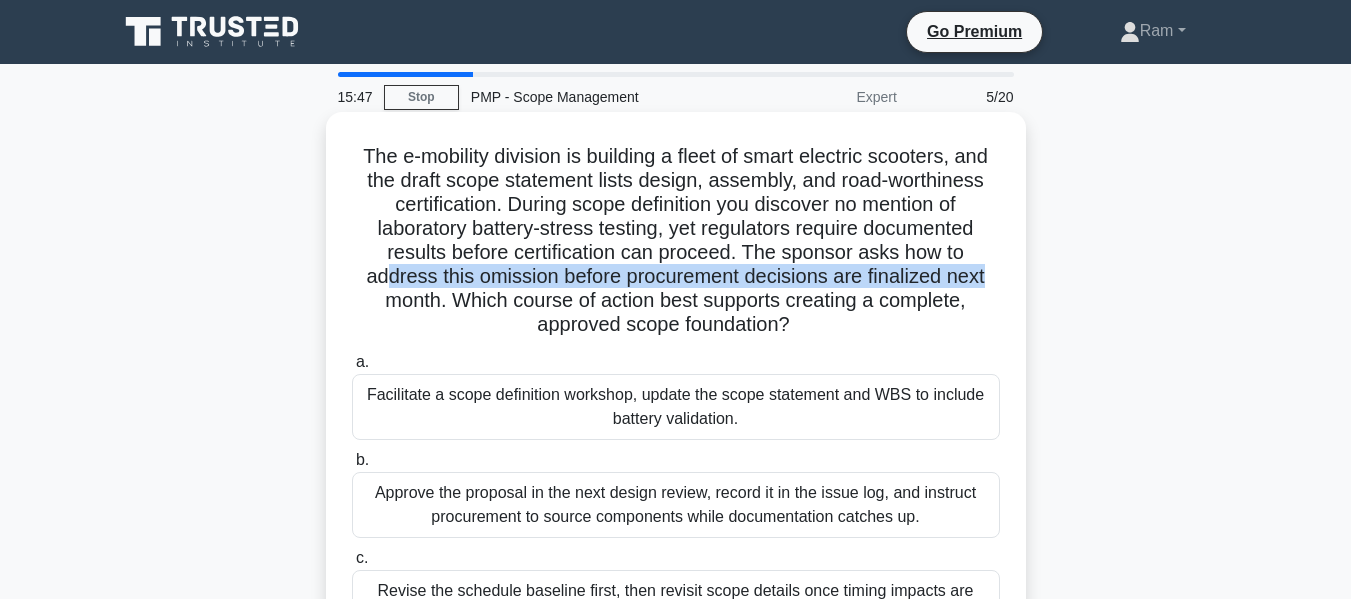 drag, startPoint x: 460, startPoint y: 304, endPoint x: 825, endPoint y: 336, distance: 366.40005 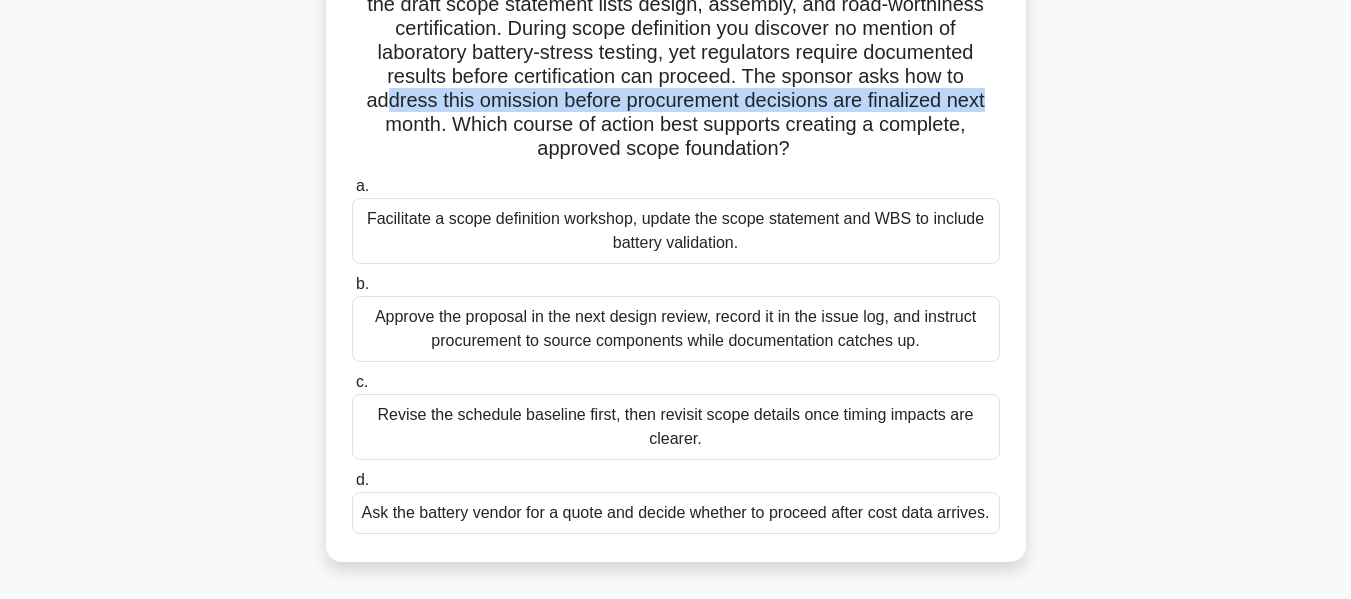scroll, scrollTop: 200, scrollLeft: 0, axis: vertical 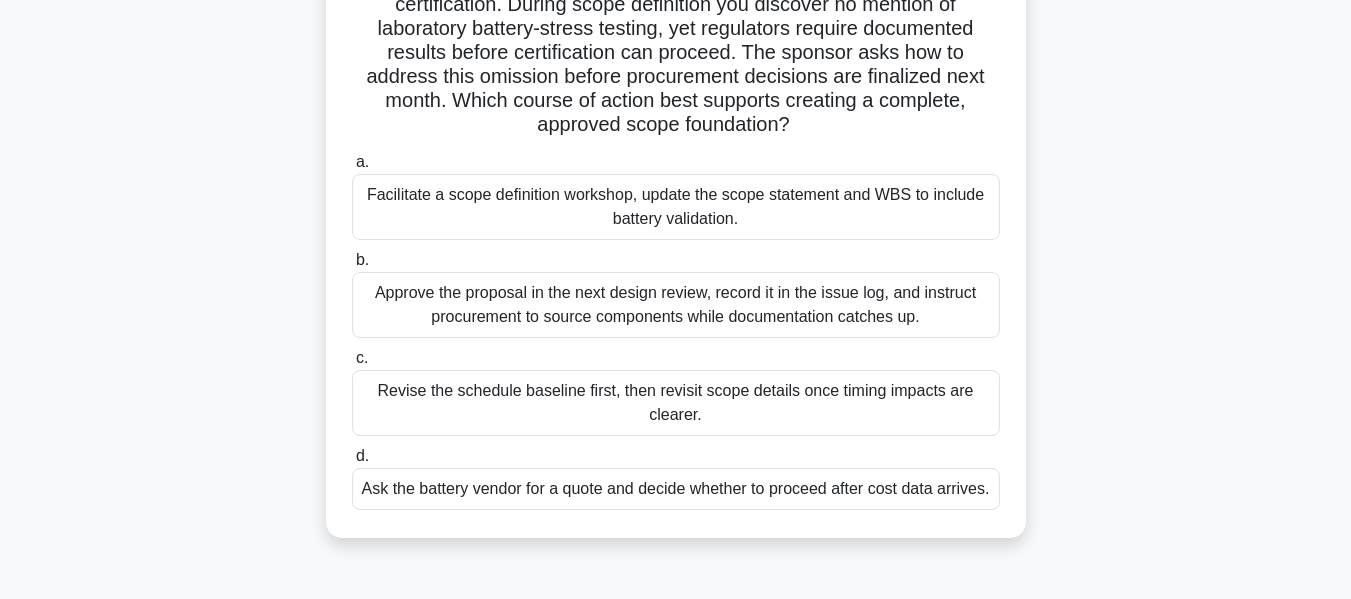 click on "a.
Facilitate a scope definition workshop, update the scope statement and WBS to include battery validation.
b.
c.
d." at bounding box center [676, 330] 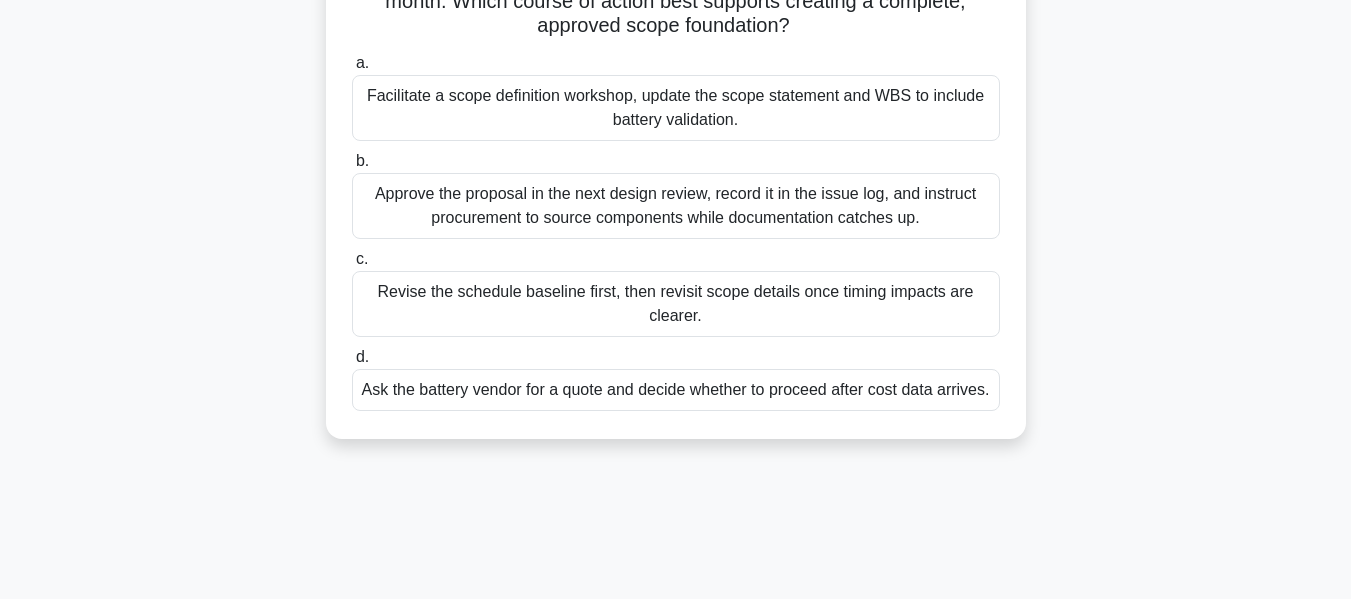 scroll, scrollTop: 300, scrollLeft: 0, axis: vertical 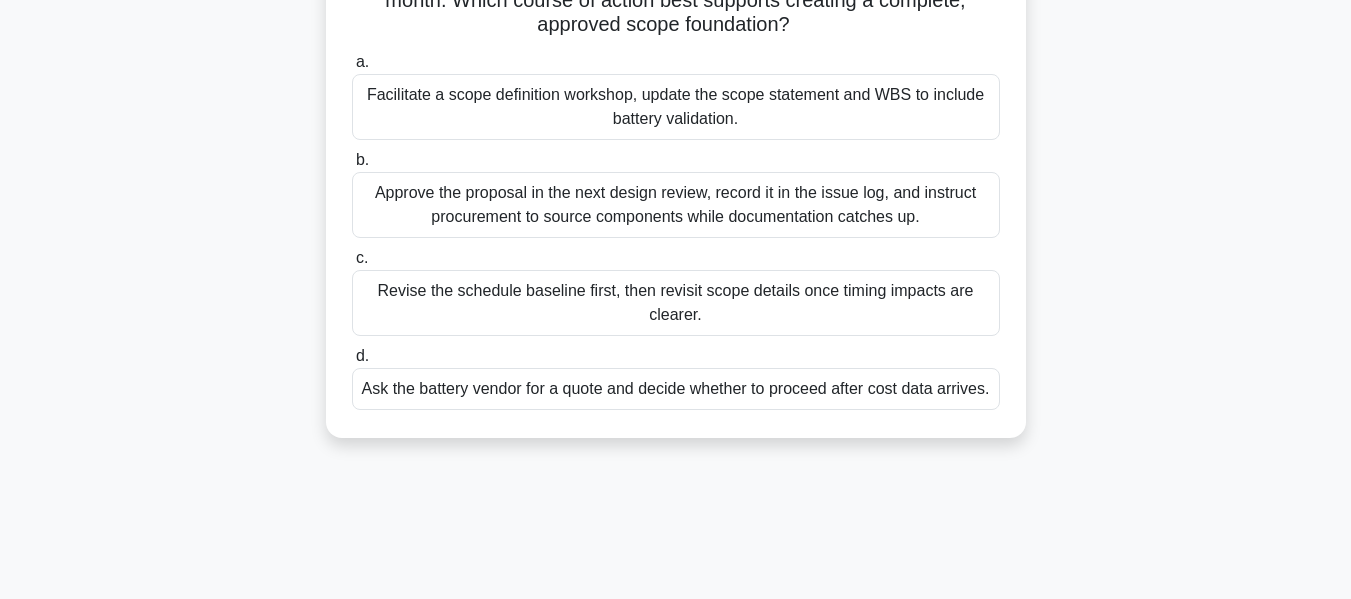 click on "Facilitate a scope definition workshop, update the scope statement and WBS to include battery validation." at bounding box center (676, 107) 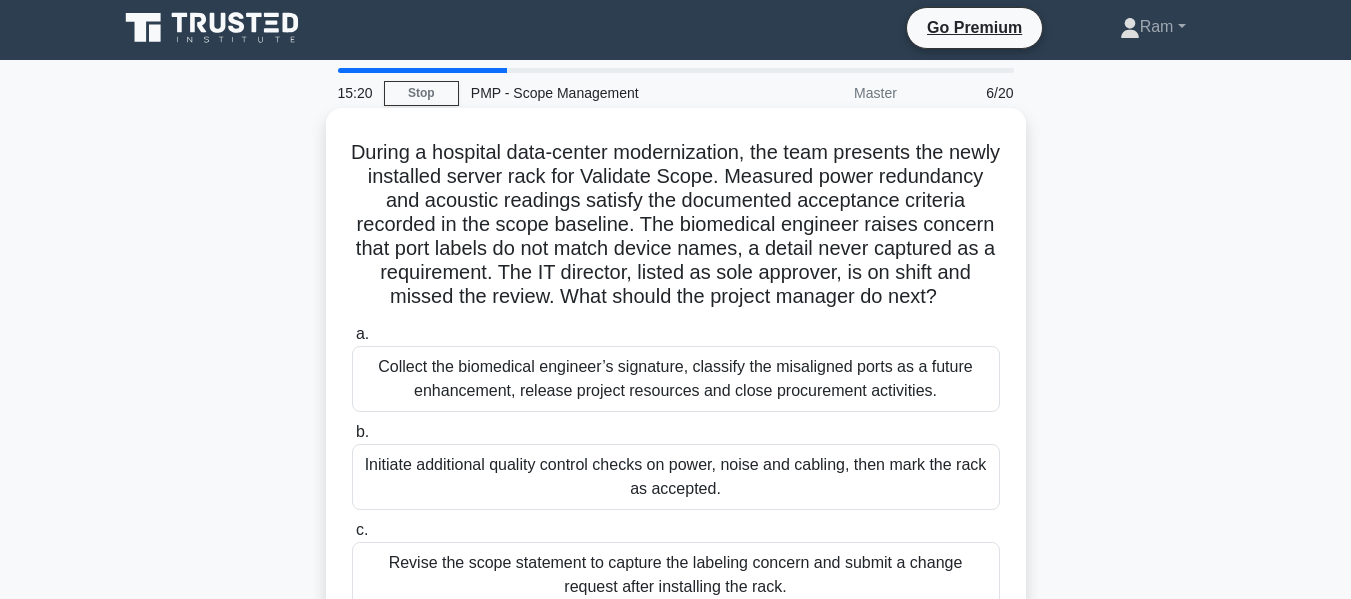 scroll, scrollTop: 0, scrollLeft: 0, axis: both 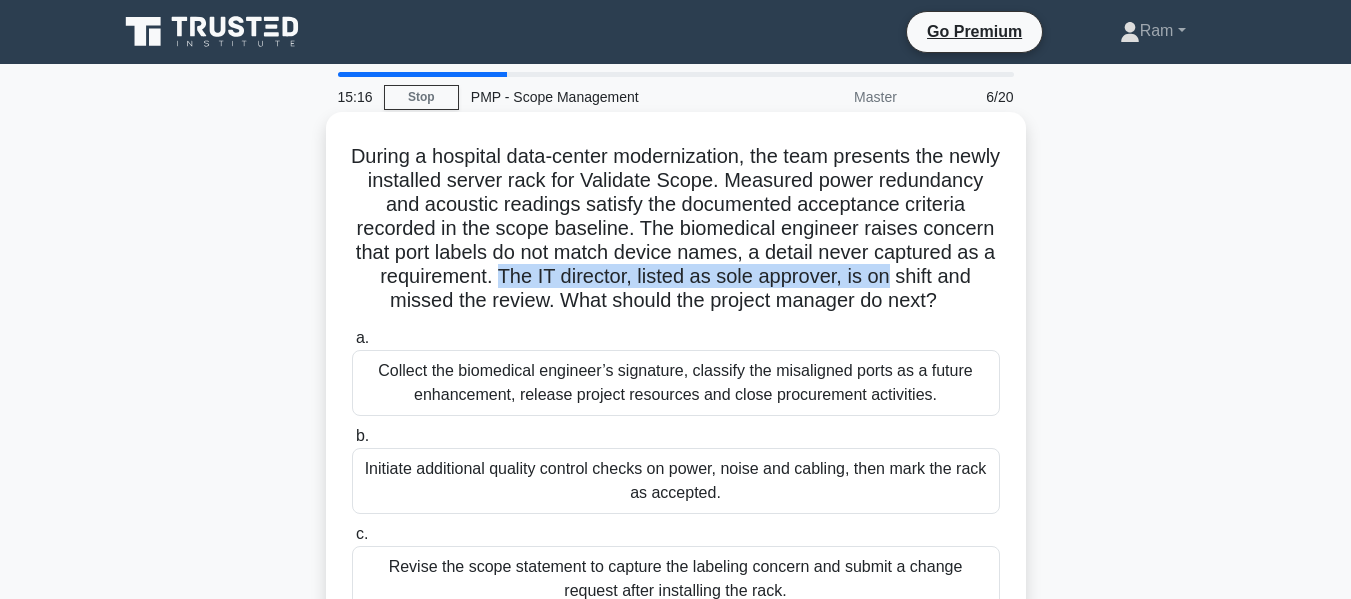 drag, startPoint x: 607, startPoint y: 278, endPoint x: 997, endPoint y: 283, distance: 390.03204 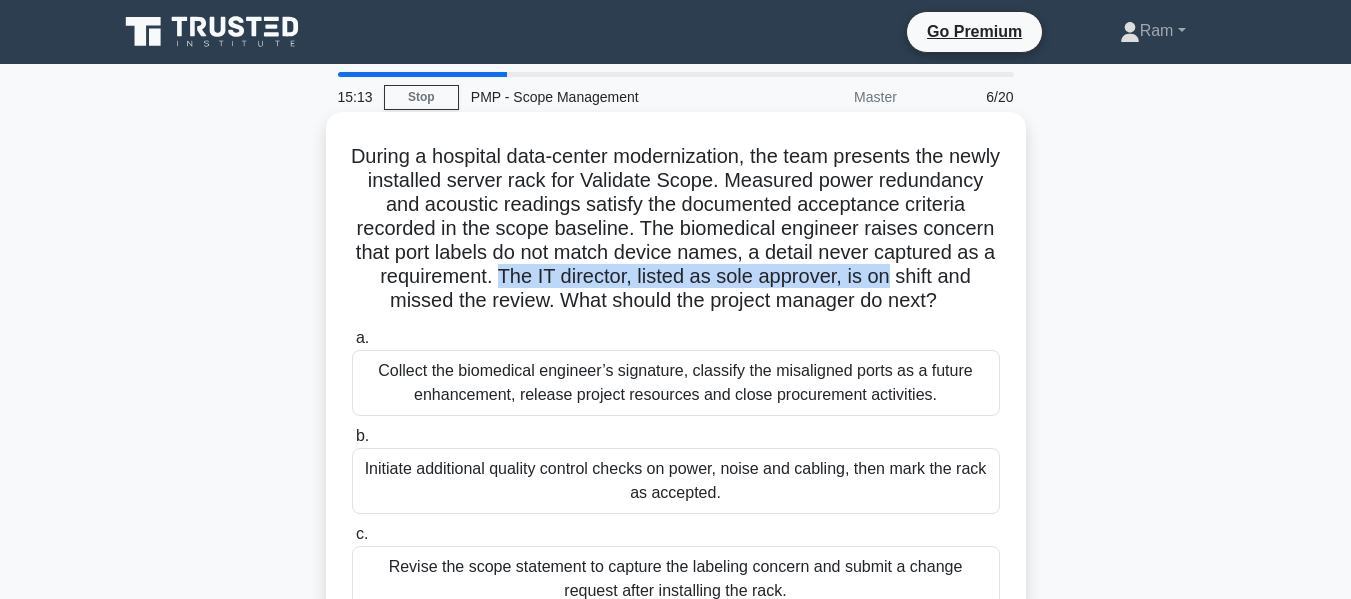 drag, startPoint x: 353, startPoint y: 310, endPoint x: 593, endPoint y: 317, distance: 240.10207 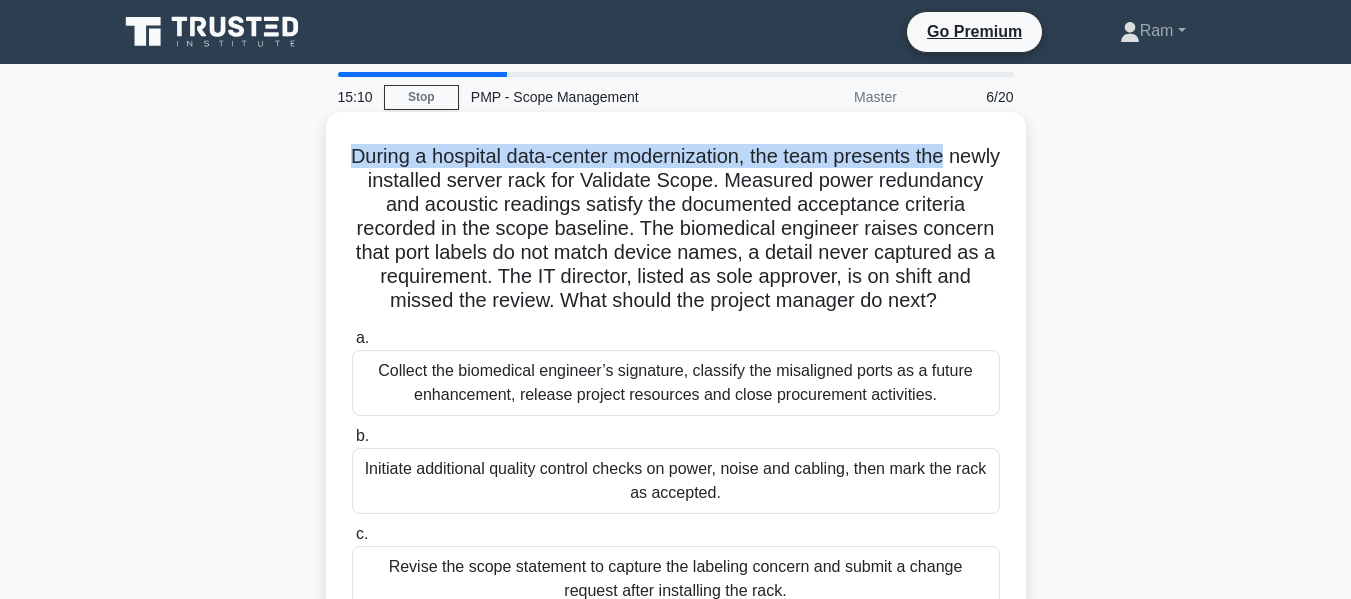 drag, startPoint x: 375, startPoint y: 160, endPoint x: 662, endPoint y: 180, distance: 287.696 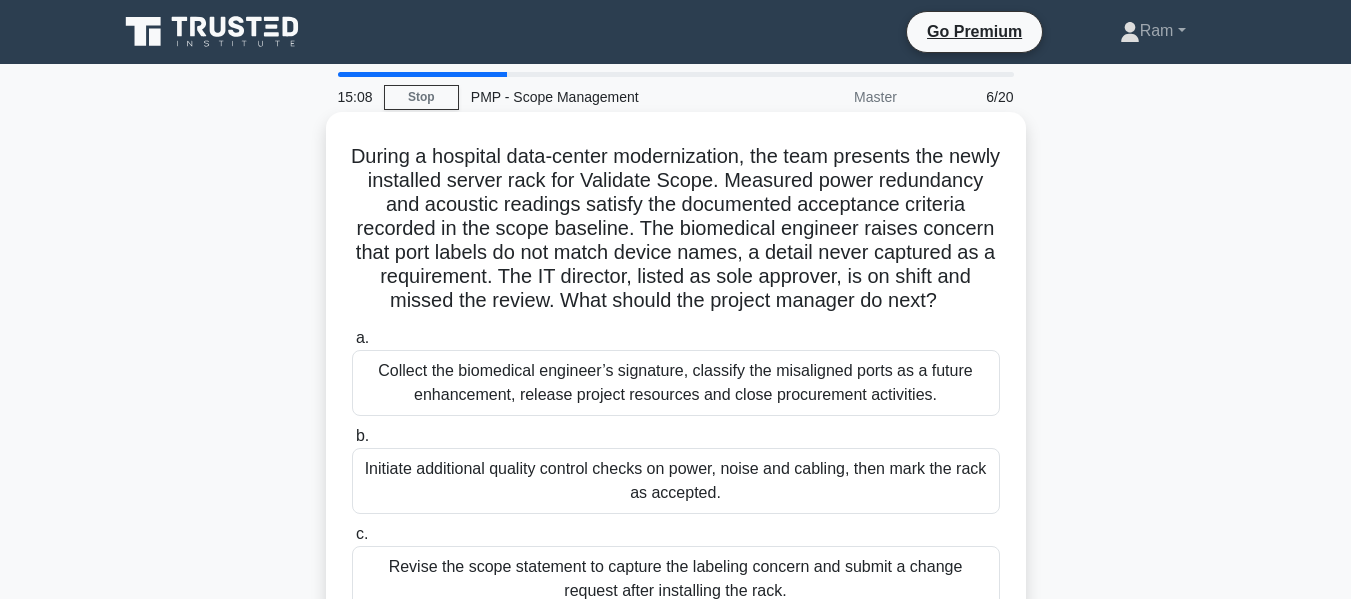 click on "During a hospital data-center modernization, the team presents the newly installed server rack for Validate Scope. Measured power redundancy and acoustic readings satisfy the documented acceptance criteria recorded in the scope baseline. The biomedical engineer raises concern that port labels do not match device names, a detail never captured as a requirement. The IT director, listed as sole approver, is on shift and missed the review. What should the project manager do next?
.spinner_0XTQ{transform-origin:center;animation:spinner_y6GP .75s linear infinite}@keyframes spinner_y6GP{100%{transform:rotate(360deg)}}" at bounding box center (676, 229) 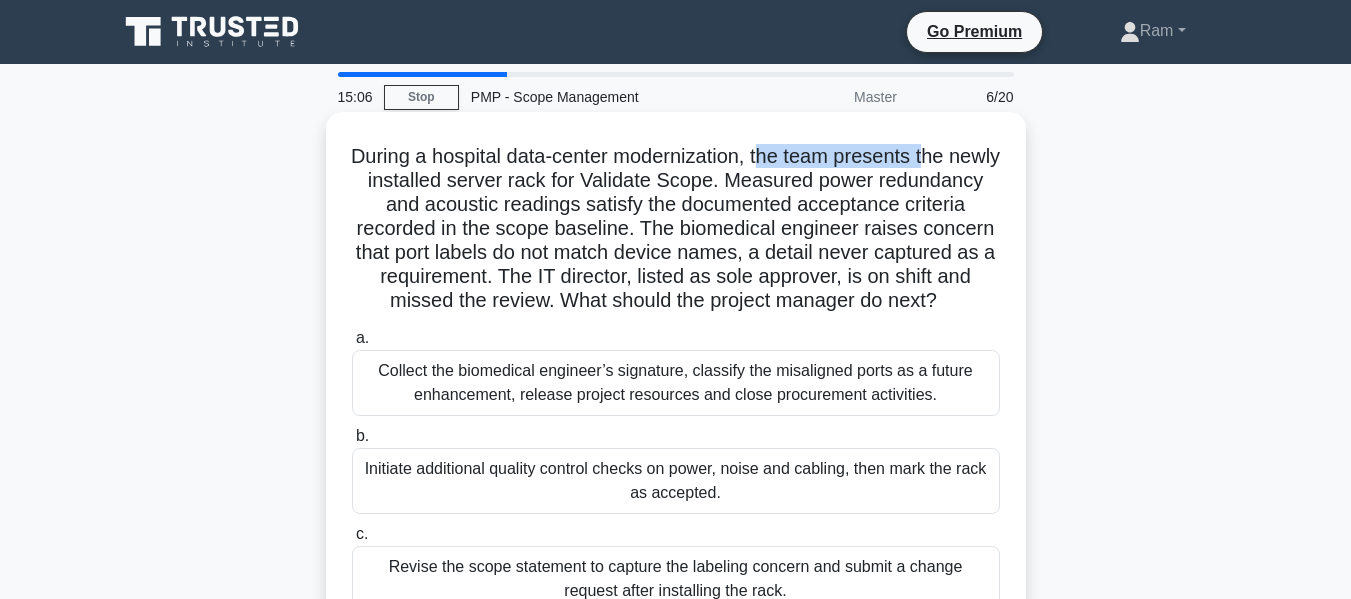 drag, startPoint x: 795, startPoint y: 156, endPoint x: 965, endPoint y: 162, distance: 170.10585 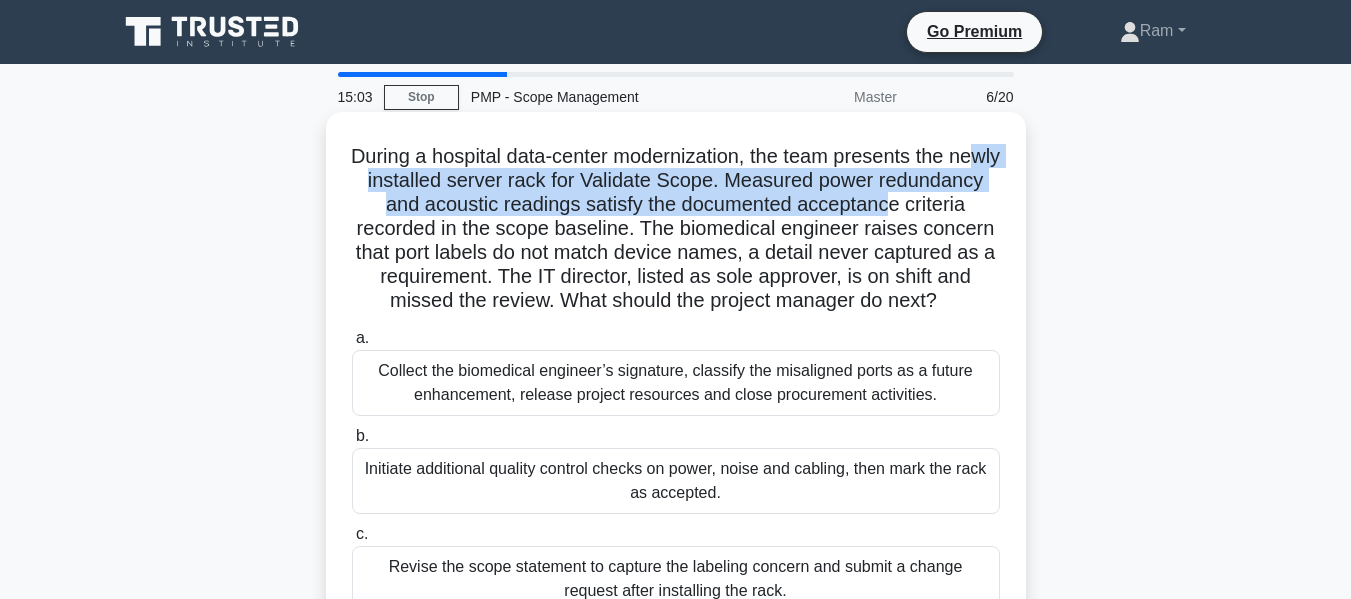 drag, startPoint x: 410, startPoint y: 190, endPoint x: 986, endPoint y: 194, distance: 576.0139 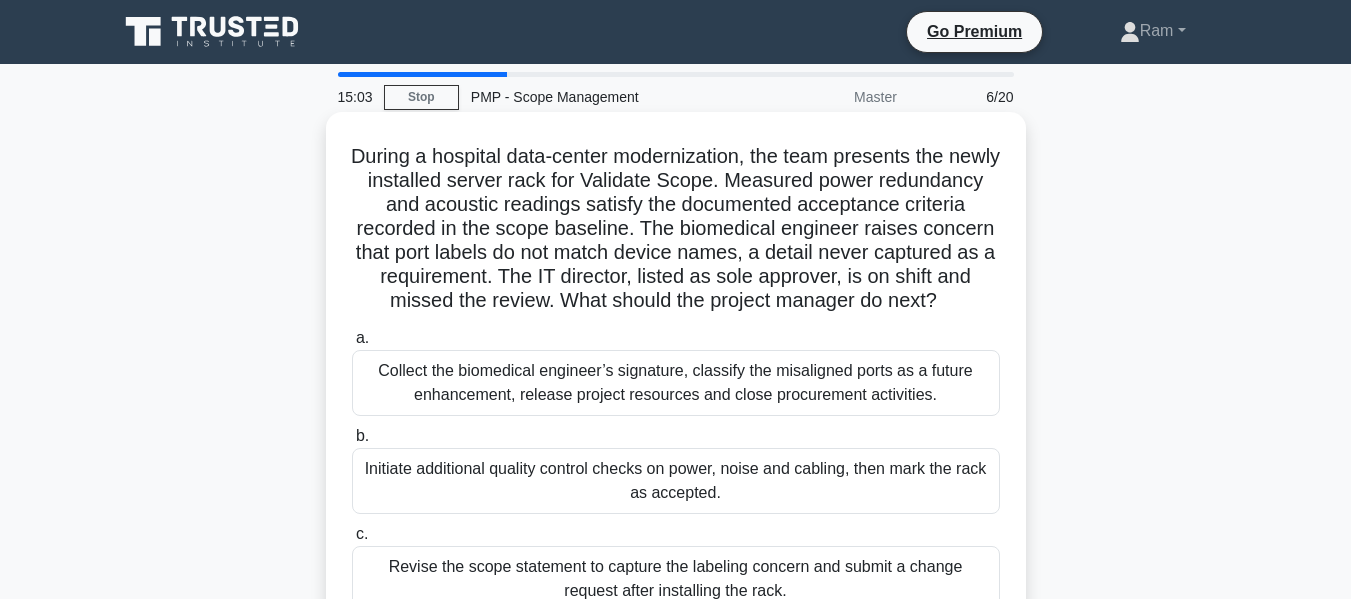 click on "During a hospital data-center modernization, the team presents the newly installed server rack for Validate Scope. Measured power redundancy and acoustic readings satisfy the documented acceptance criteria recorded in the scope baseline. The biomedical engineer raises concern that port labels do not match device names, a detail never captured as a requirement. The IT director, listed as sole approver, is on shift and missed the review. What should the project manager do next?
.spinner_0XTQ{transform-origin:center;animation:spinner_y6GP .75s linear infinite}@keyframes spinner_y6GP{100%{transform:rotate(360deg)}}" at bounding box center [676, 229] 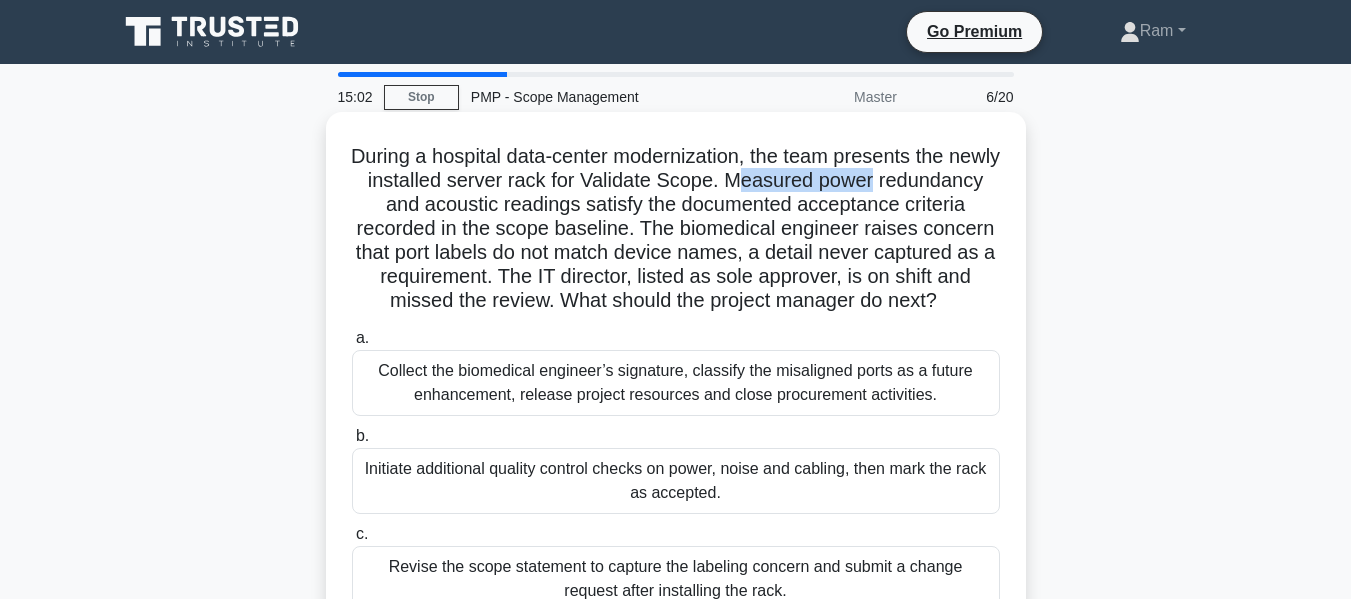 drag, startPoint x: 827, startPoint y: 188, endPoint x: 578, endPoint y: 203, distance: 249.4514 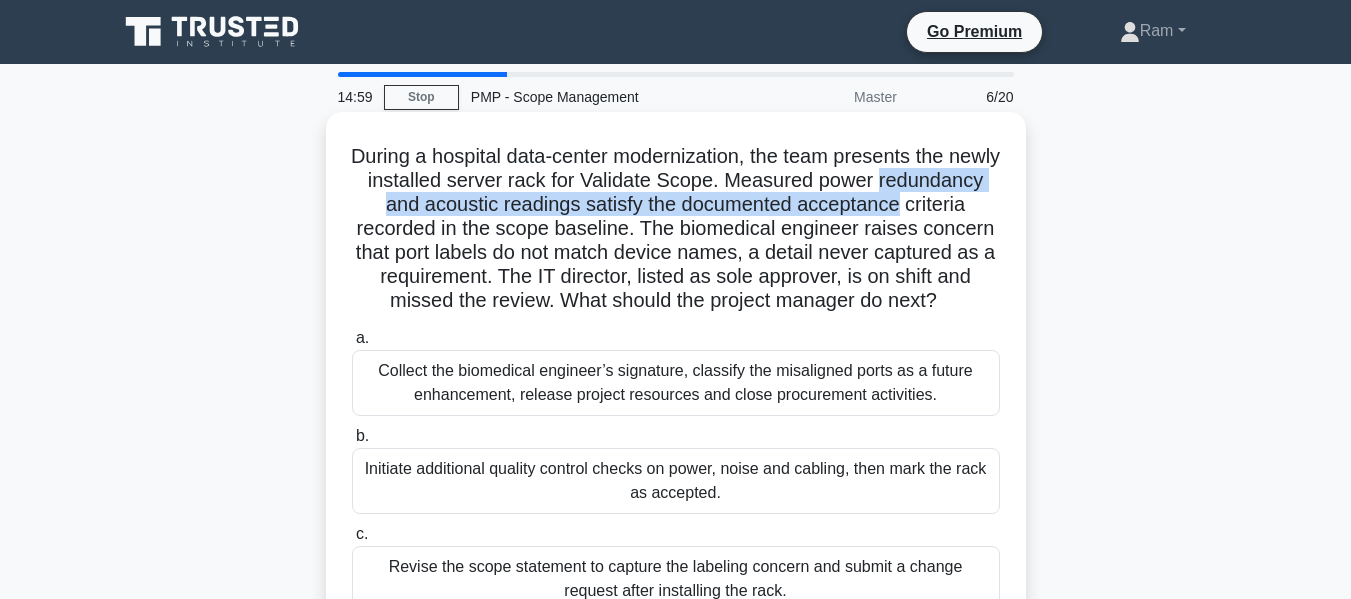 drag, startPoint x: 347, startPoint y: 210, endPoint x: 596, endPoint y: 202, distance: 249.12848 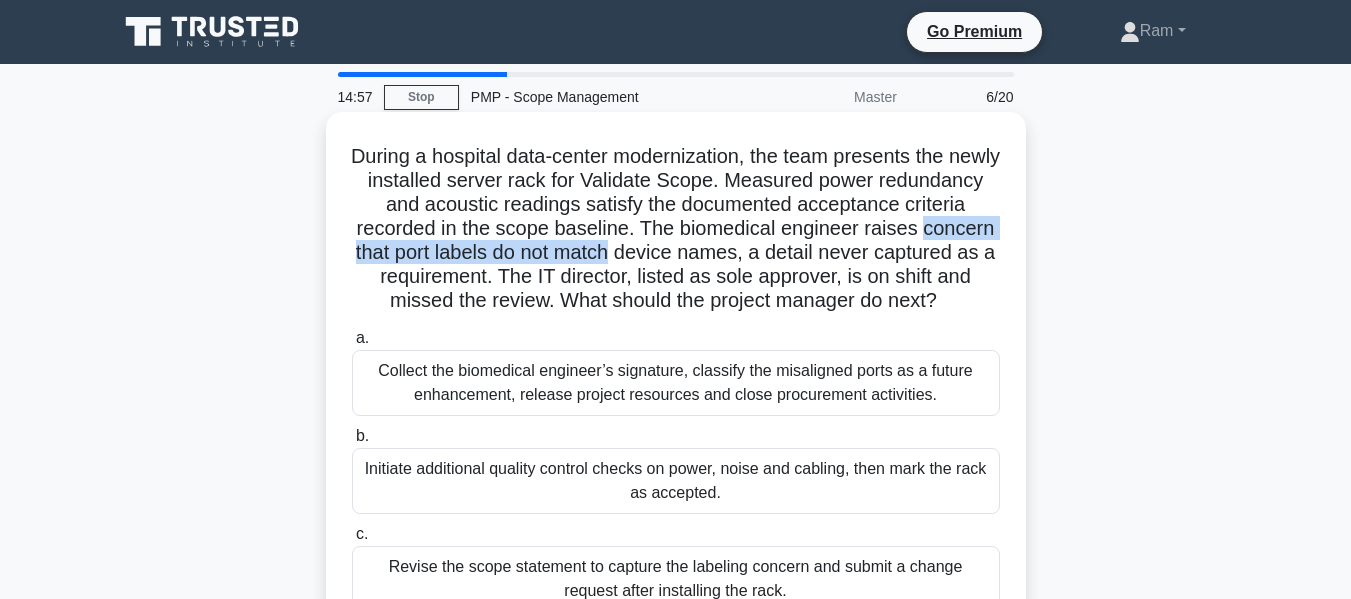 drag, startPoint x: 365, startPoint y: 244, endPoint x: 843, endPoint y: 243, distance: 478.00104 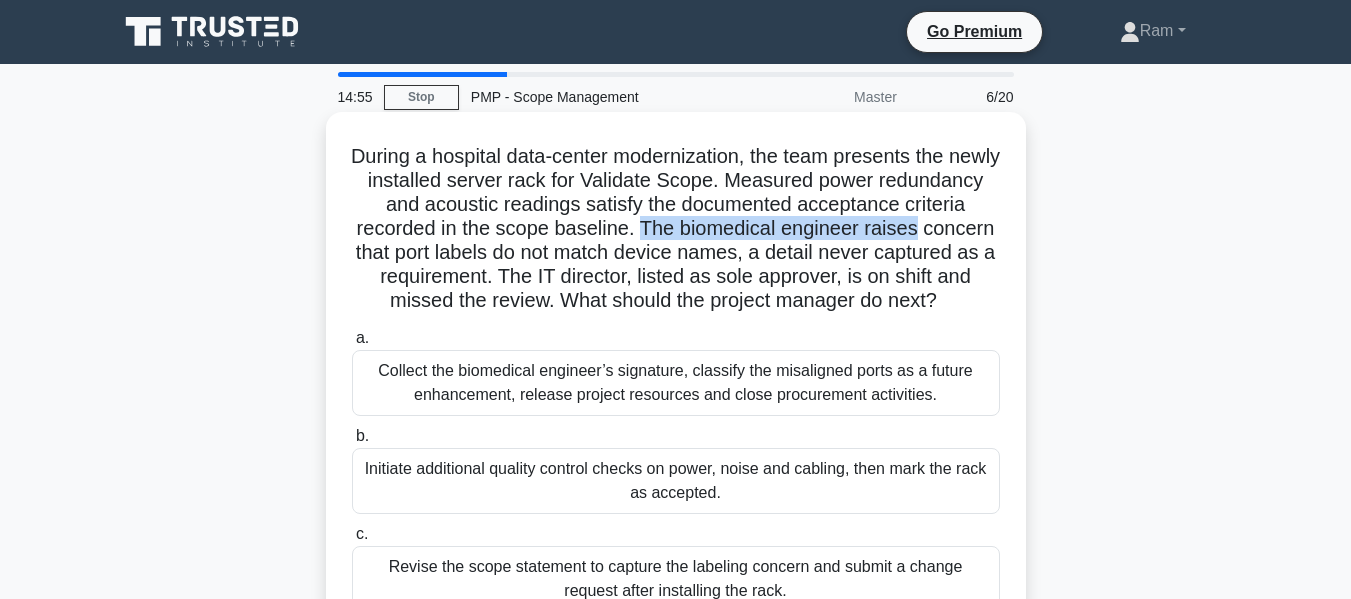 drag, startPoint x: 716, startPoint y: 231, endPoint x: 522, endPoint y: 253, distance: 195.24344 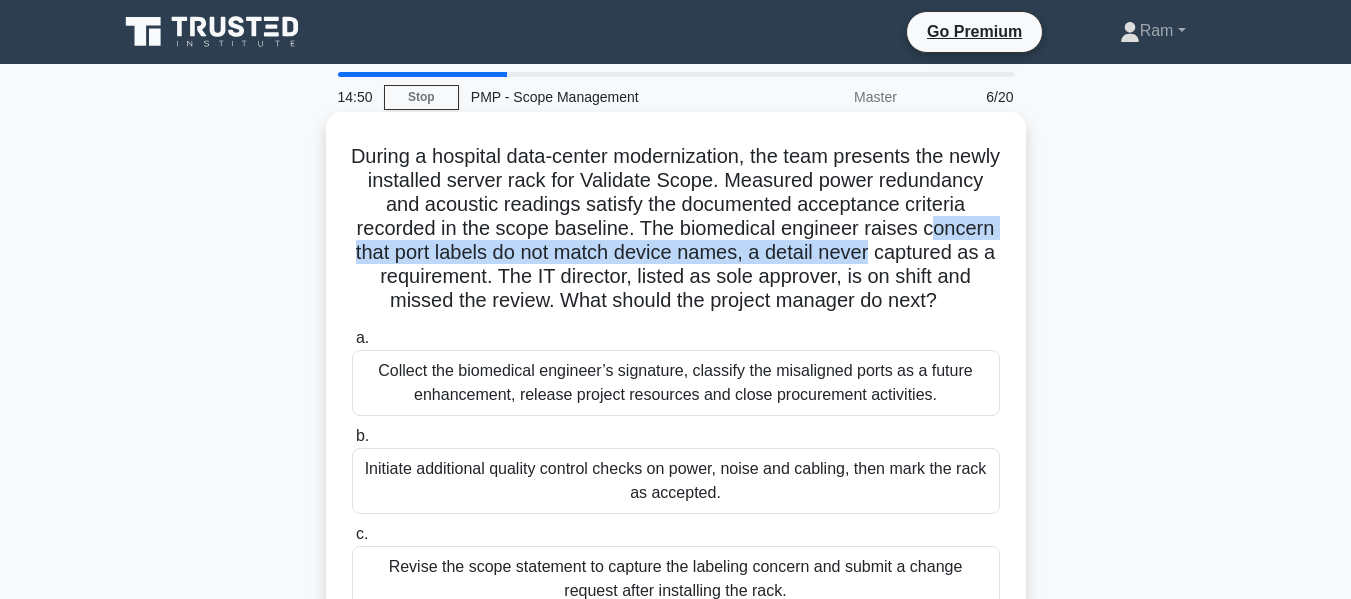 drag, startPoint x: 380, startPoint y: 256, endPoint x: 989, endPoint y: 282, distance: 609.55475 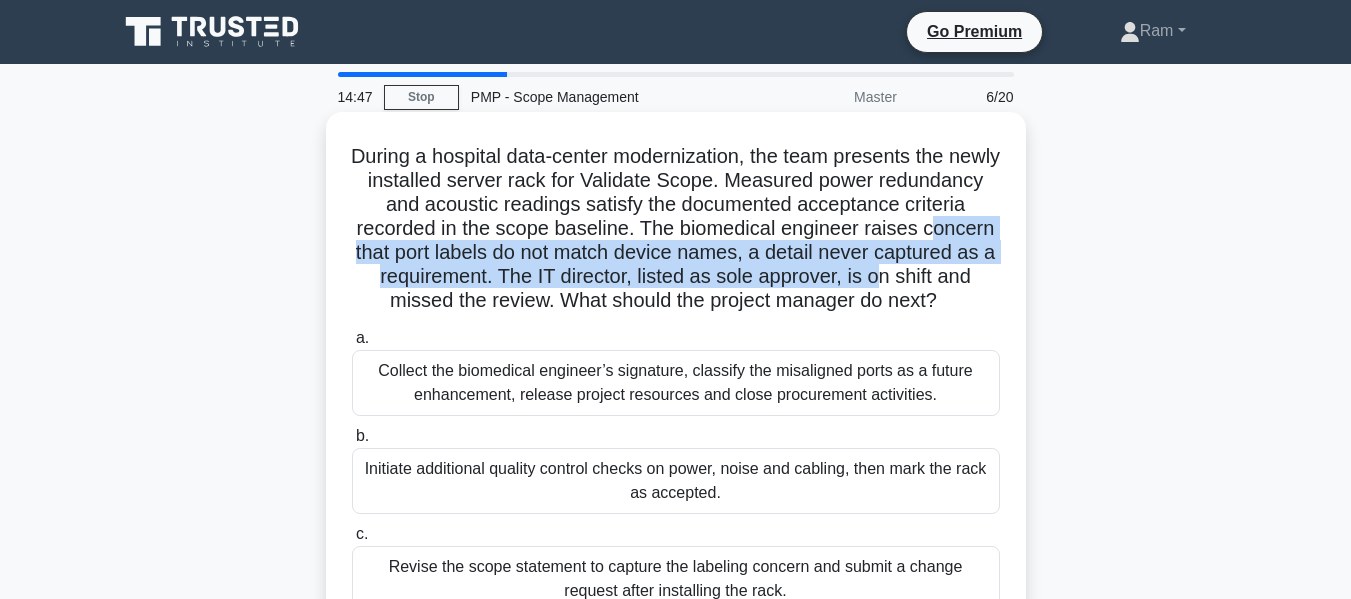 click on "During a hospital data-center modernization, the team presents the newly installed server rack for Validate Scope. Measured power redundancy and acoustic readings satisfy the documented acceptance criteria recorded in the scope baseline. The biomedical engineer raises concern that port labels do not match device names, a detail never captured as a requirement. The IT director, listed as sole approver, is on shift and missed the review. What should the project manager do next?
.spinner_0XTQ{transform-origin:center;animation:spinner_y6GP .75s linear infinite}@keyframes spinner_y6GP{100%{transform:rotate(360deg)}}" at bounding box center [676, 229] 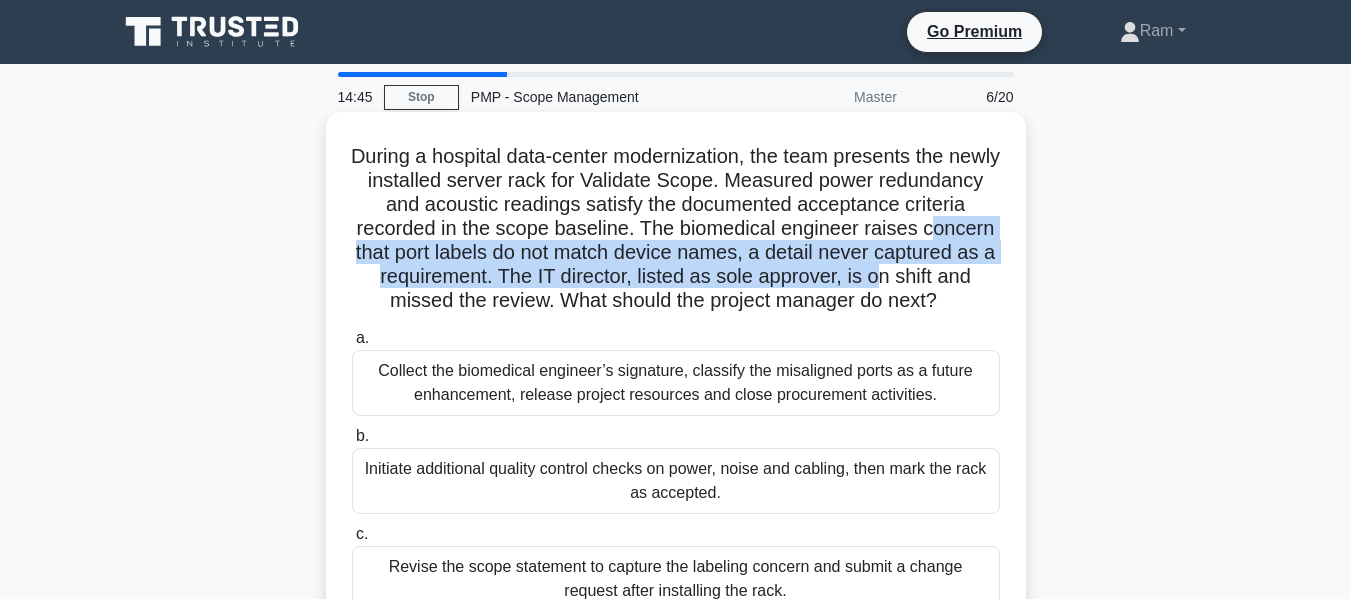 click on "During a hospital data-center modernization, the team presents the newly installed server rack for Validate Scope. Measured power redundancy and acoustic readings satisfy the documented acceptance criteria recorded in the scope baseline. The biomedical engineer raises concern that port labels do not match device names, a detail never captured as a requirement. The IT director, listed as sole approver, is on shift and missed the review. What should the project manager do next?
.spinner_0XTQ{transform-origin:center;animation:spinner_y6GP .75s linear infinite}@keyframes spinner_y6GP{100%{transform:rotate(360deg)}}" at bounding box center [676, 229] 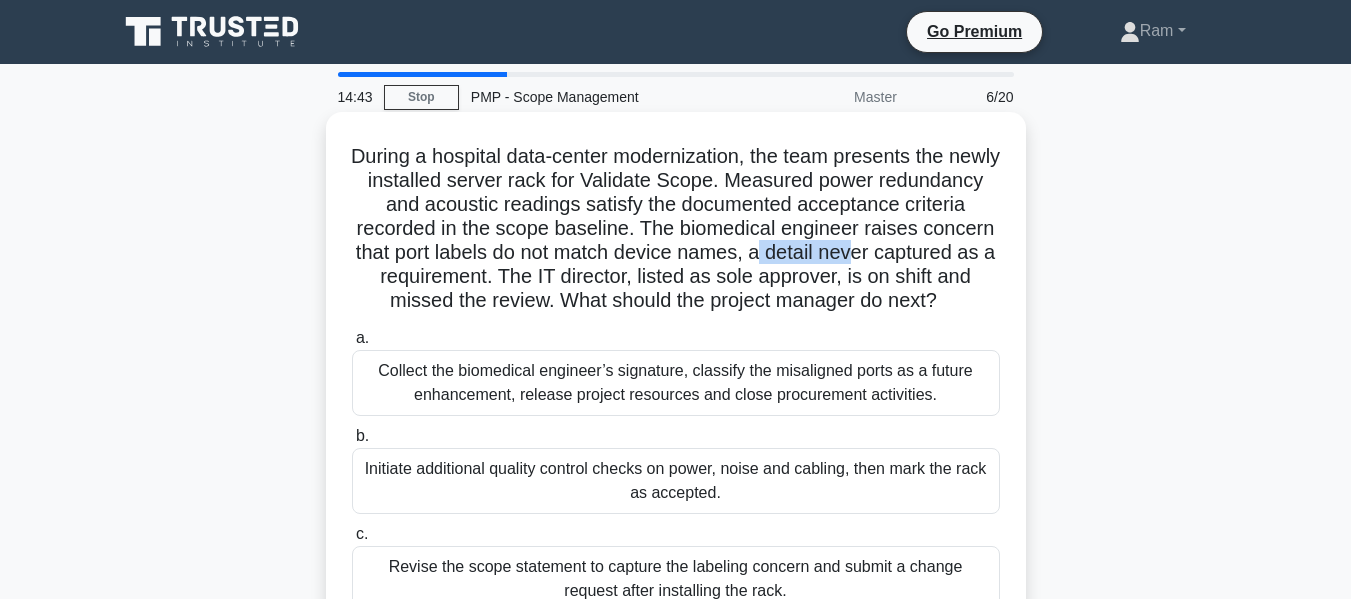 drag, startPoint x: 864, startPoint y: 253, endPoint x: 830, endPoint y: 255, distance: 34.058773 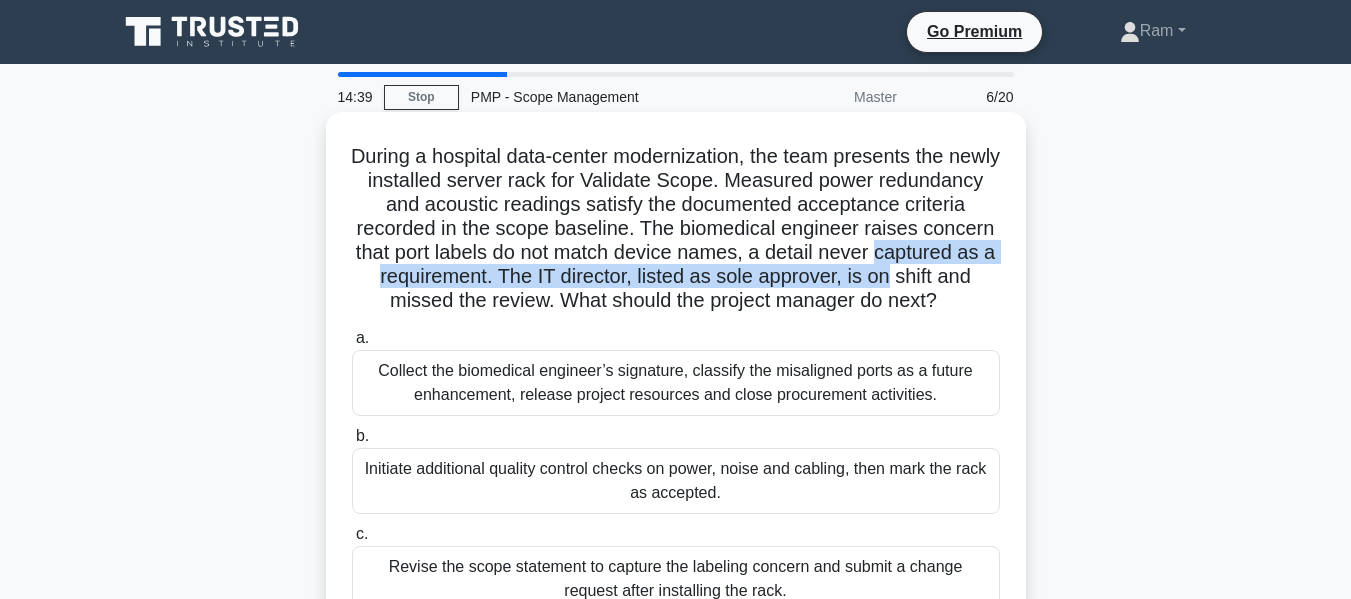 drag, startPoint x: 355, startPoint y: 282, endPoint x: 954, endPoint y: 296, distance: 599.1636 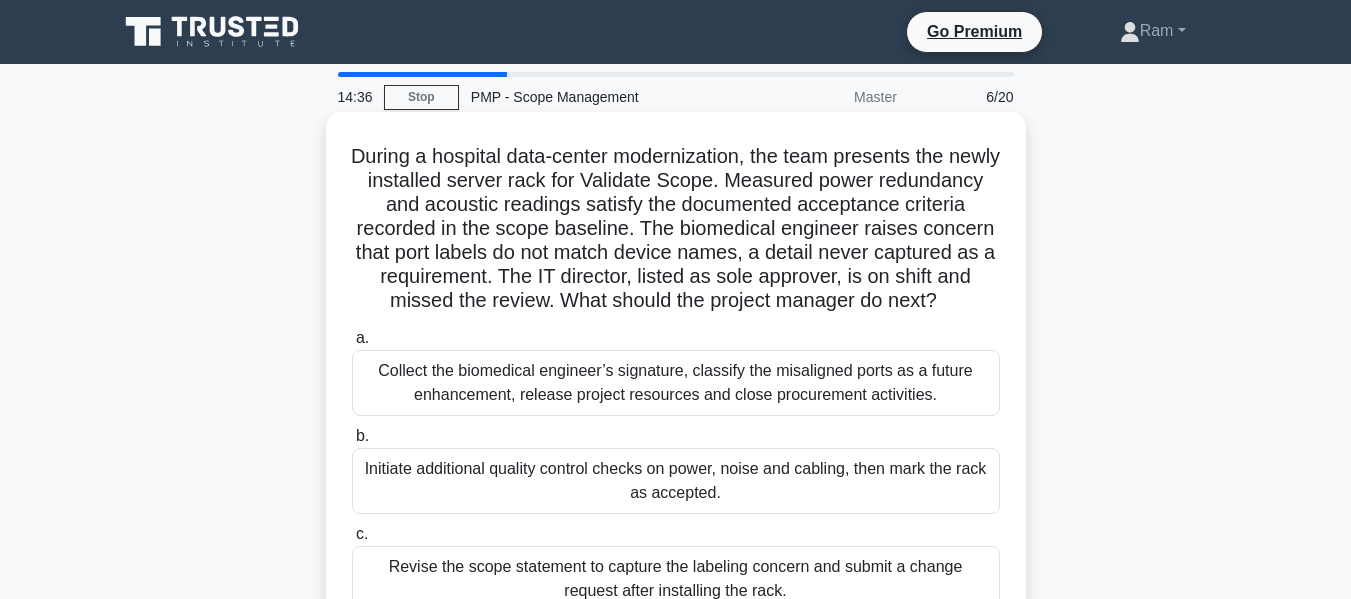 click on "During a hospital data-center modernization, the team presents the newly installed server rack for Validate Scope. Measured power redundancy and acoustic readings satisfy the documented acceptance criteria recorded in the scope baseline. The biomedical engineer raises concern that port labels do not match device names, a detail never captured as a requirement. The IT director, listed as sole approver, is on shift and missed the review. What should the project manager do next?
.spinner_0XTQ{transform-origin:center;animation:spinner_y6GP .75s linear infinite}@keyframes spinner_y6GP{100%{transform:rotate(360deg)}}" at bounding box center [676, 229] 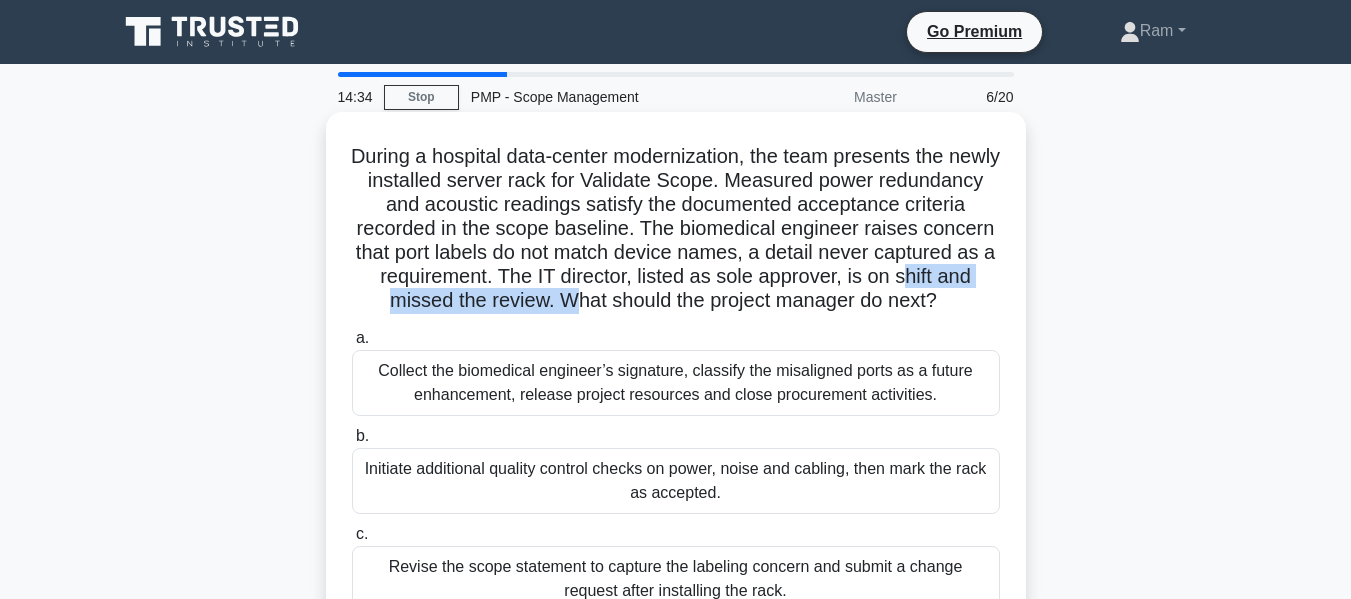 drag, startPoint x: 365, startPoint y: 301, endPoint x: 668, endPoint y: 326, distance: 304.0296 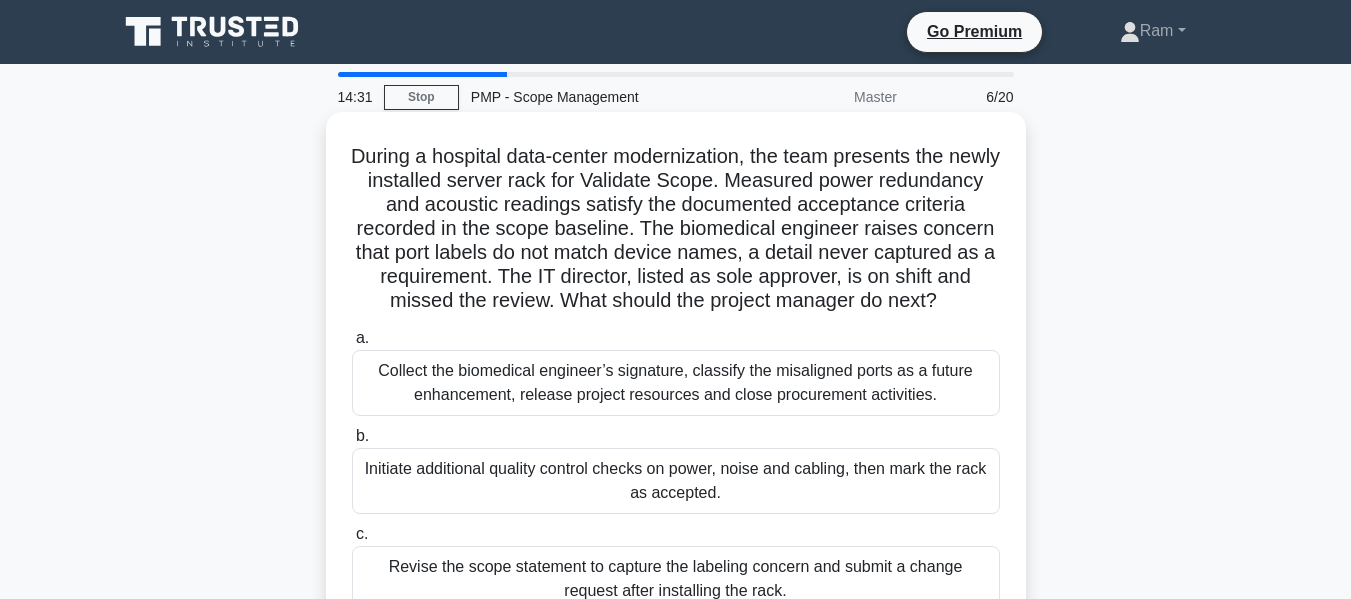 click on "During a hospital data-center modernization, the team presents the newly installed server rack for Validate Scope. Measured power redundancy and acoustic readings satisfy the documented acceptance criteria recorded in the scope baseline. The biomedical engineer raises concern that port labels do not match device names, a detail never captured as a requirement. The IT director, listed as sole approver, is on shift and missed the review. What should the project manager do next?
.spinner_0XTQ{transform-origin:center;animation:spinner_y6GP .75s linear infinite}@keyframes spinner_y6GP{100%{transform:rotate(360deg)}}" at bounding box center (676, 229) 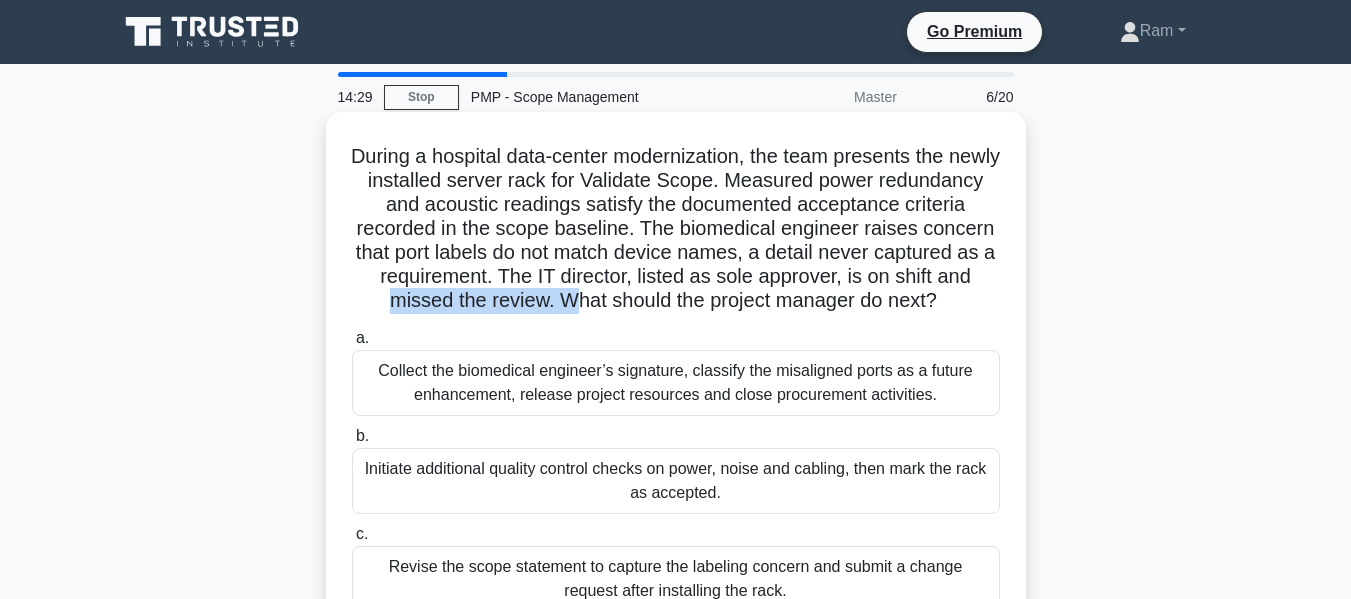 drag, startPoint x: 440, startPoint y: 298, endPoint x: 631, endPoint y: 301, distance: 191.02356 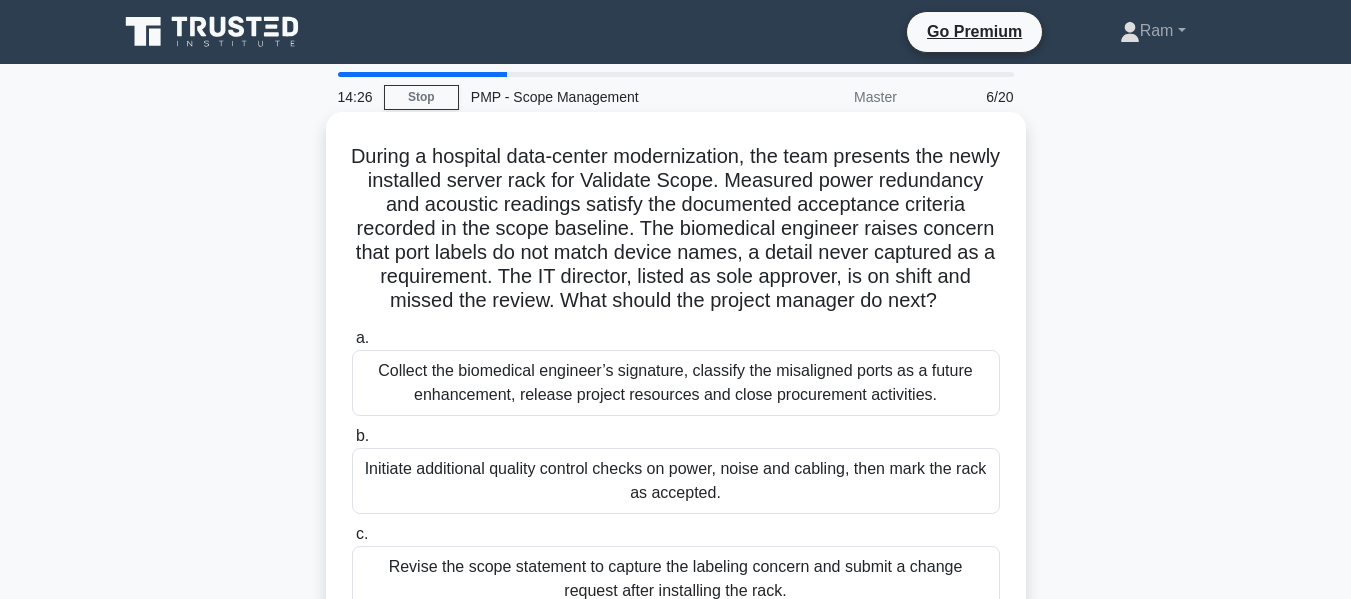 click on "During a hospital data-center modernization, the team presents the newly installed server rack for Validate Scope. Measured power redundancy and acoustic readings satisfy the documented acceptance criteria recorded in the scope baseline. The biomedical engineer raises concern that port labels do not match device names, a detail never captured as a requirement. The IT director, listed as sole approver, is on shift and missed the review. What should the project manager do next?
.spinner_0XTQ{transform-origin:center;animation:spinner_y6GP .75s linear infinite}@keyframes spinner_y6GP{100%{transform:rotate(360deg)}}" at bounding box center [676, 229] 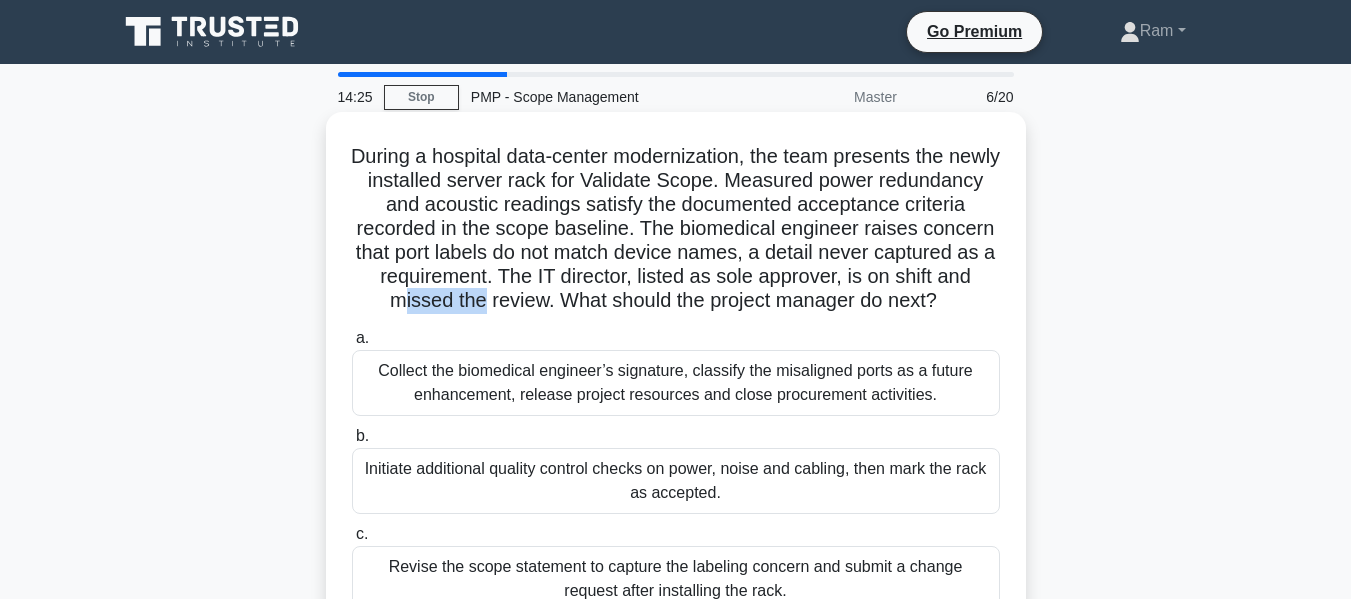 drag, startPoint x: 451, startPoint y: 290, endPoint x: 540, endPoint y: 305, distance: 90.255196 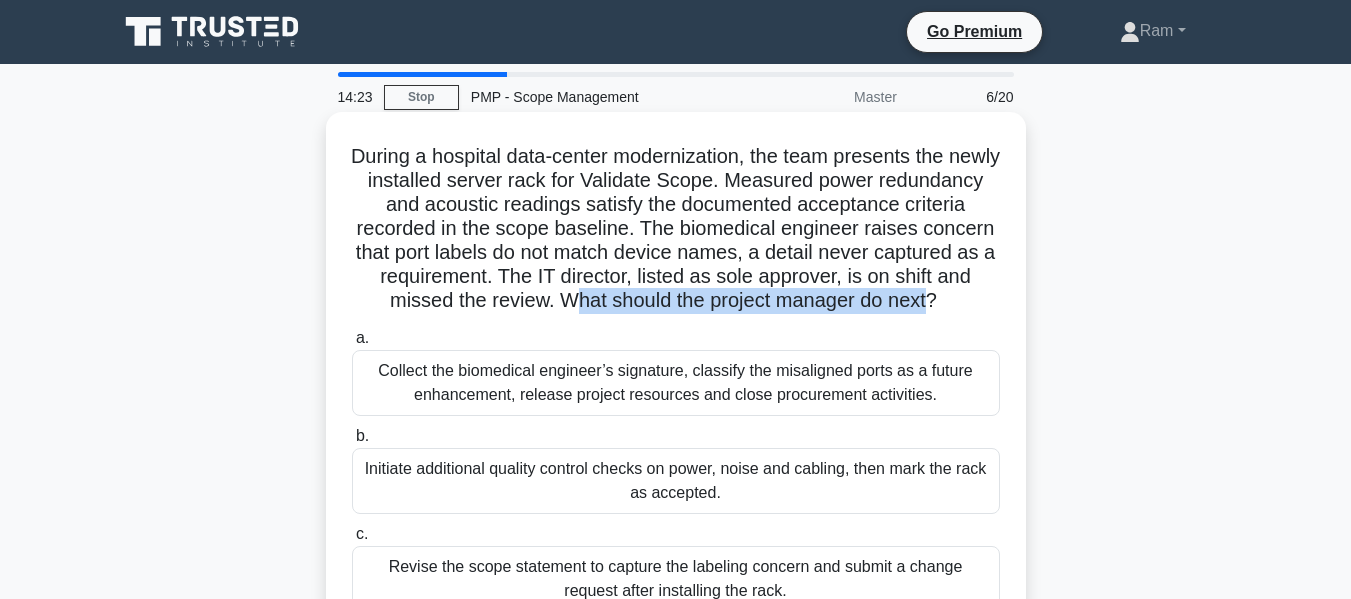drag, startPoint x: 620, startPoint y: 303, endPoint x: 967, endPoint y: 314, distance: 347.17432 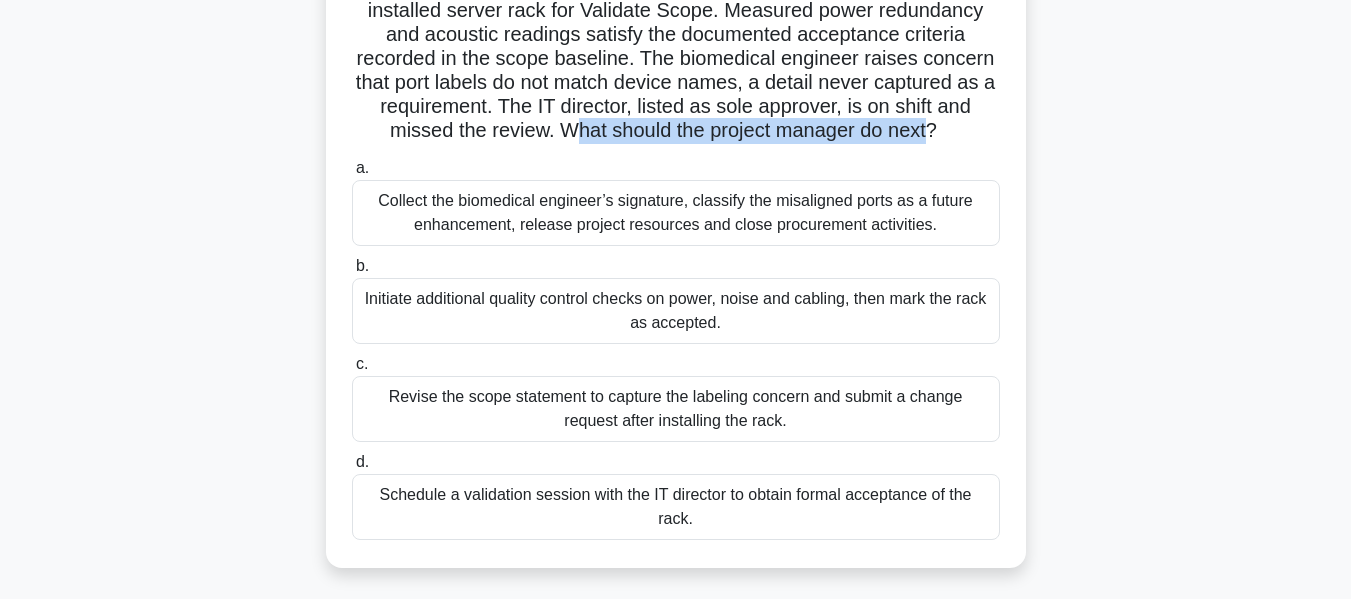 scroll, scrollTop: 200, scrollLeft: 0, axis: vertical 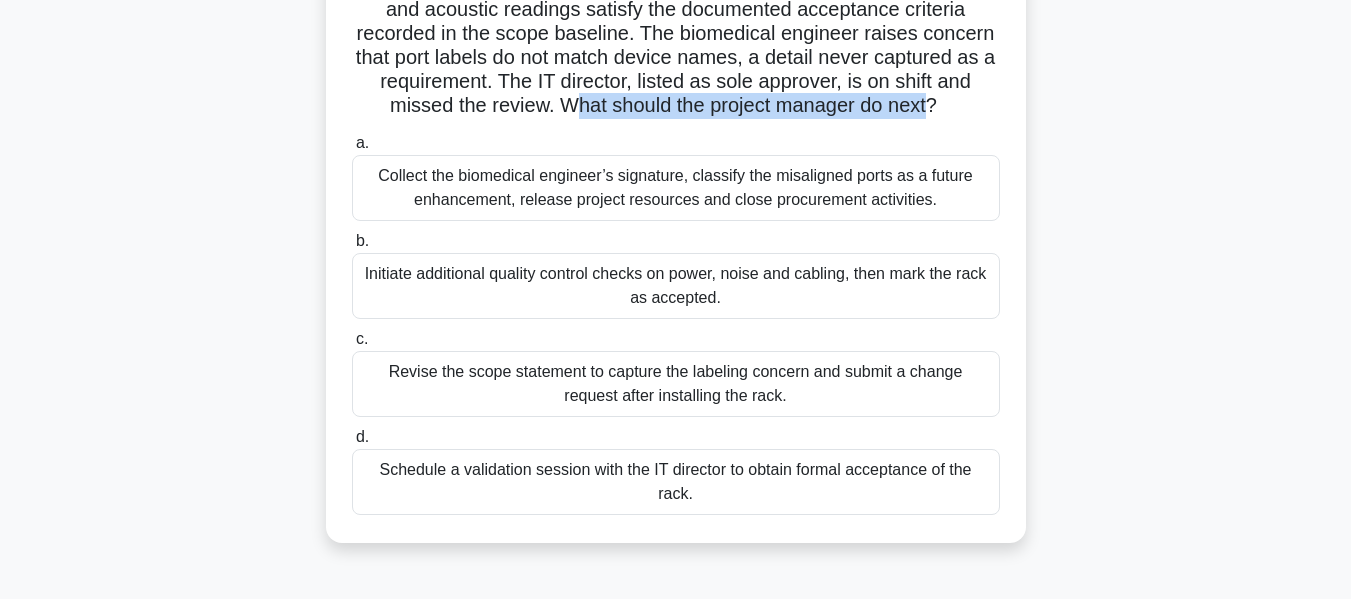 drag, startPoint x: 367, startPoint y: 488, endPoint x: 1277, endPoint y: 446, distance: 910.9687 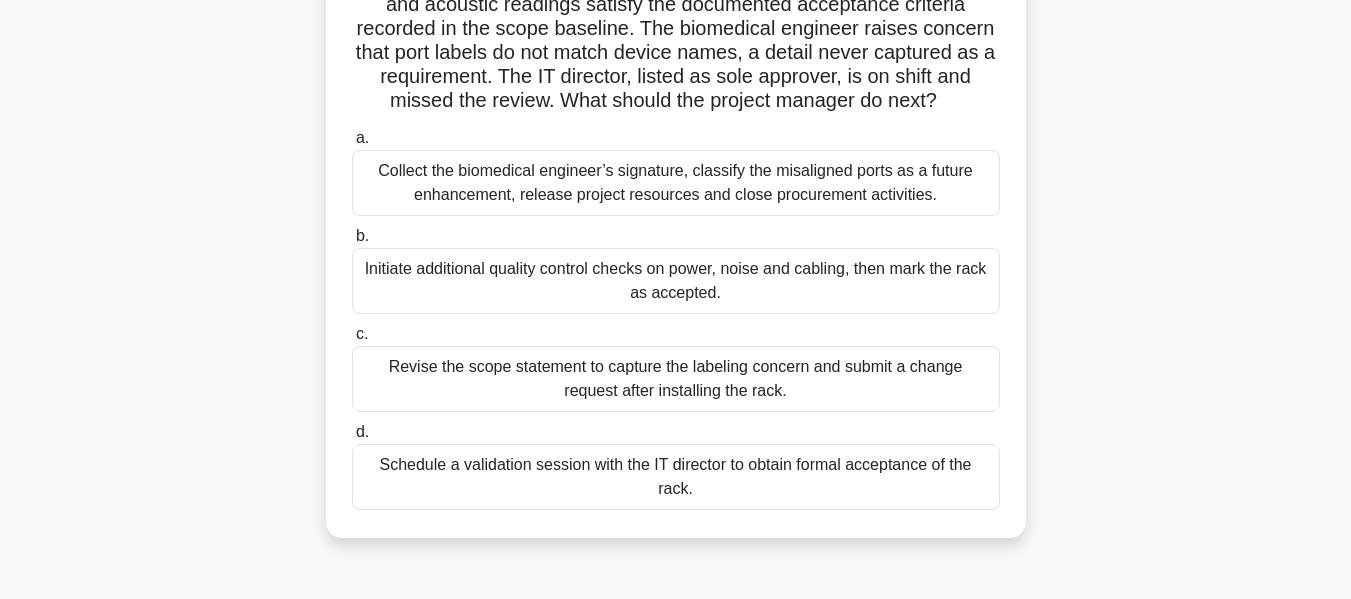 click on "Revise the scope statement to capture the labeling concern and submit a change request after installing the rack." at bounding box center [676, 379] 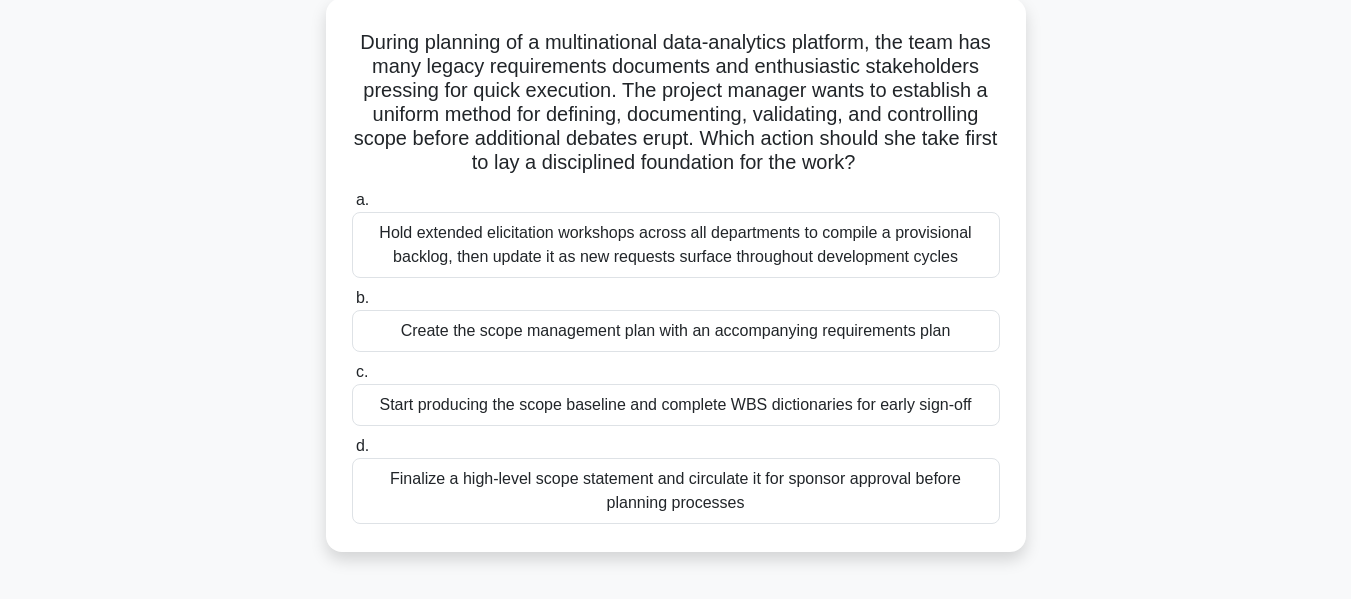 scroll, scrollTop: 0, scrollLeft: 0, axis: both 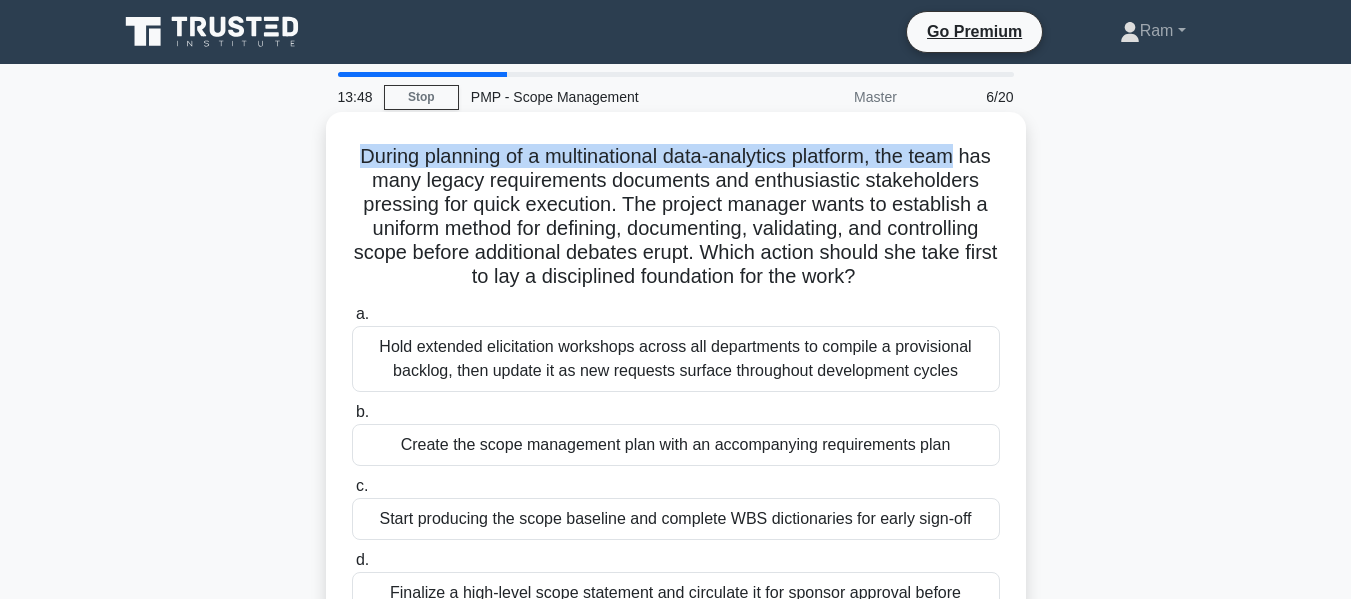 drag, startPoint x: 369, startPoint y: 154, endPoint x: 777, endPoint y: 169, distance: 408.27563 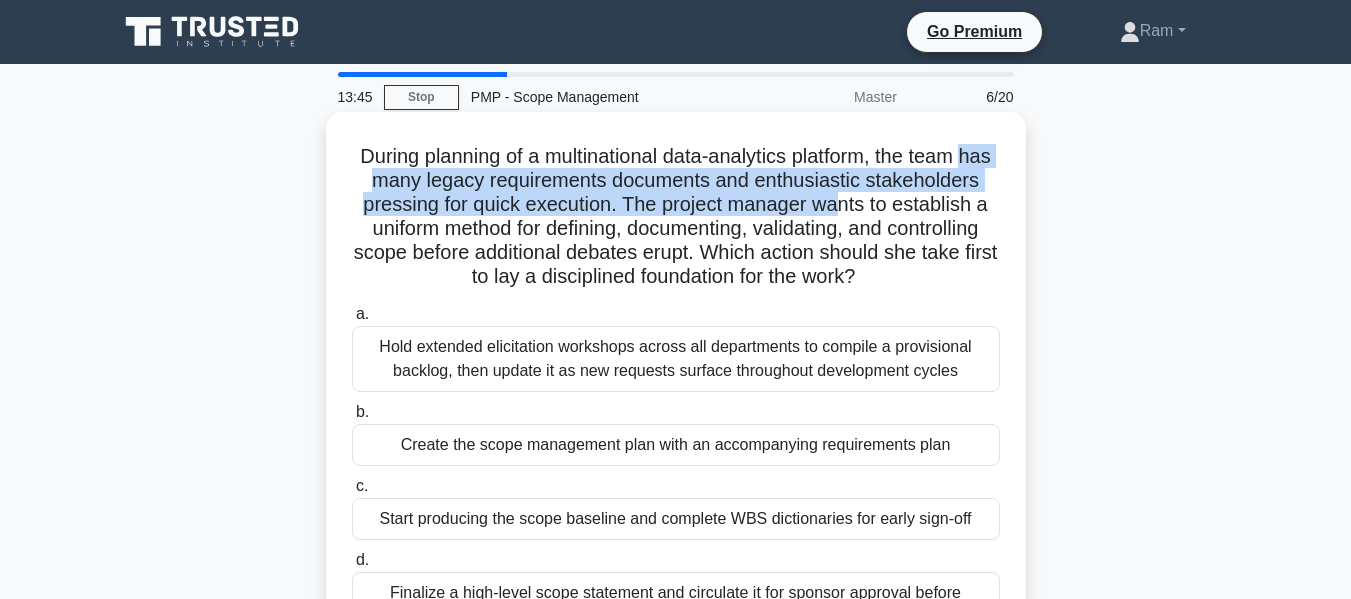 drag, startPoint x: 406, startPoint y: 184, endPoint x: 658, endPoint y: 210, distance: 253.33772 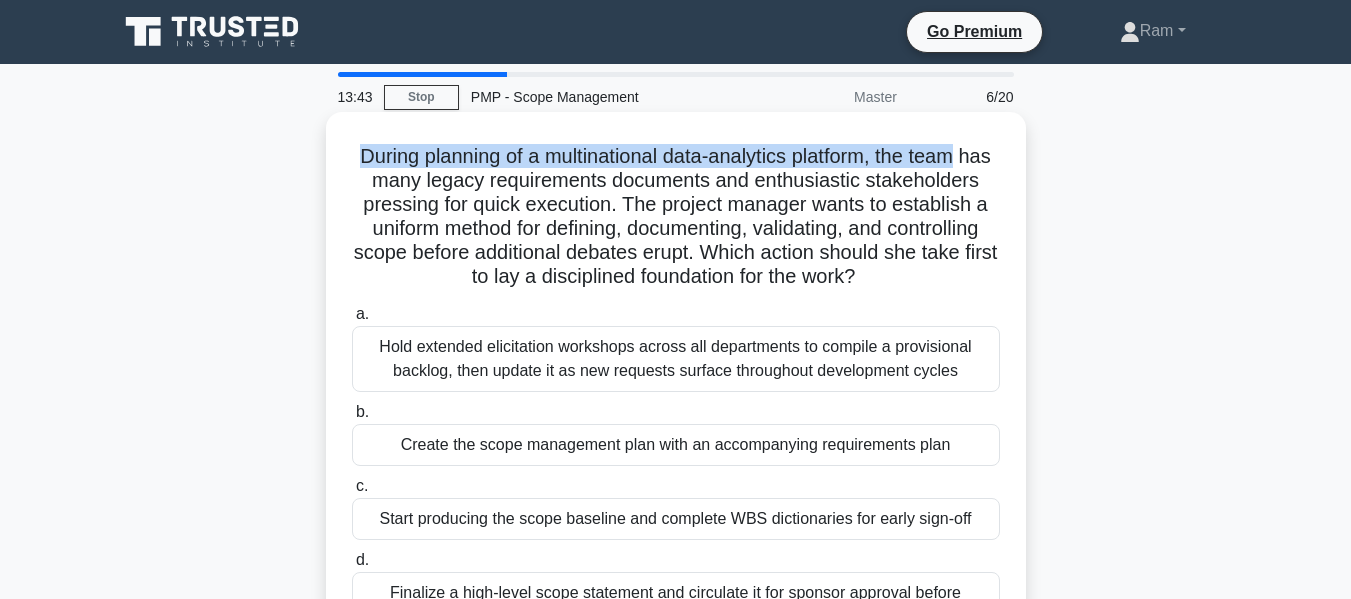 drag, startPoint x: 347, startPoint y: 155, endPoint x: 758, endPoint y: 164, distance: 411.09854 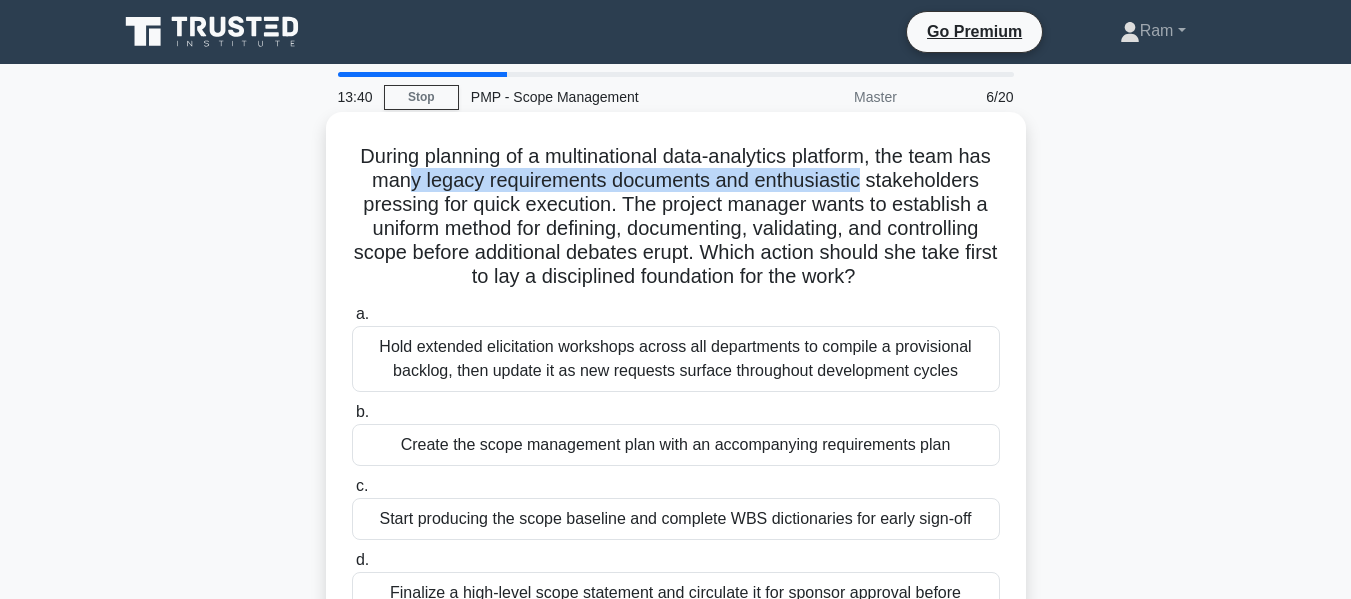 drag, startPoint x: 483, startPoint y: 182, endPoint x: 961, endPoint y: 170, distance: 478.1506 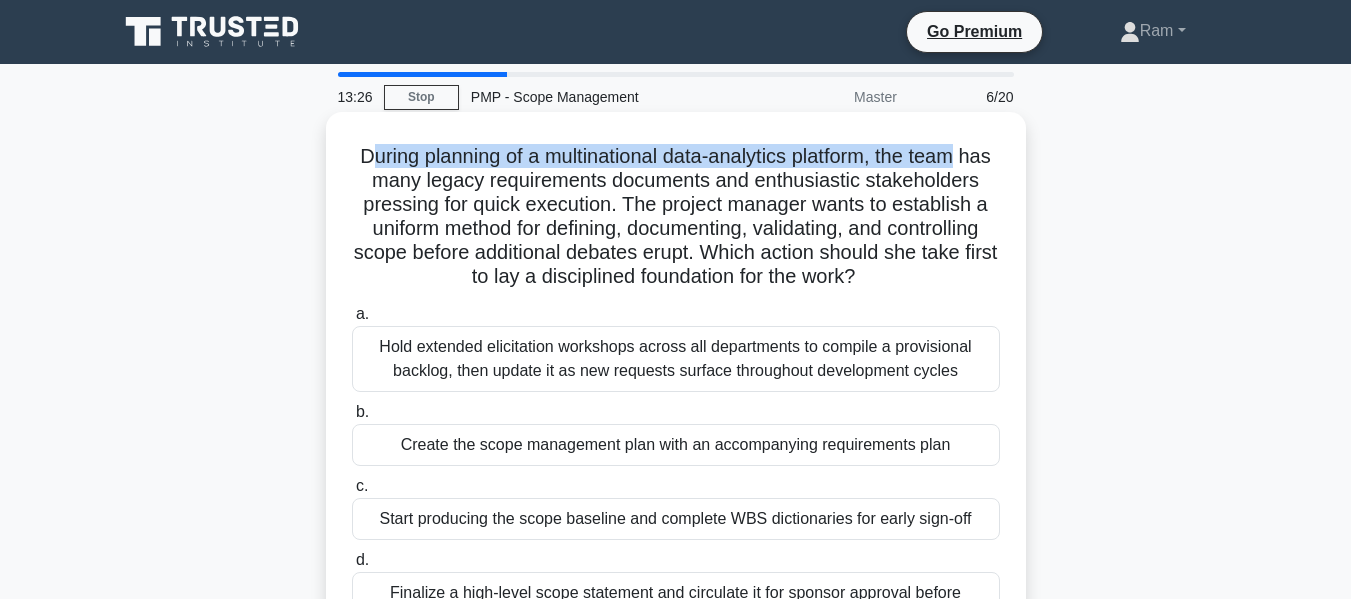drag, startPoint x: 373, startPoint y: 157, endPoint x: 737, endPoint y: 147, distance: 364.13733 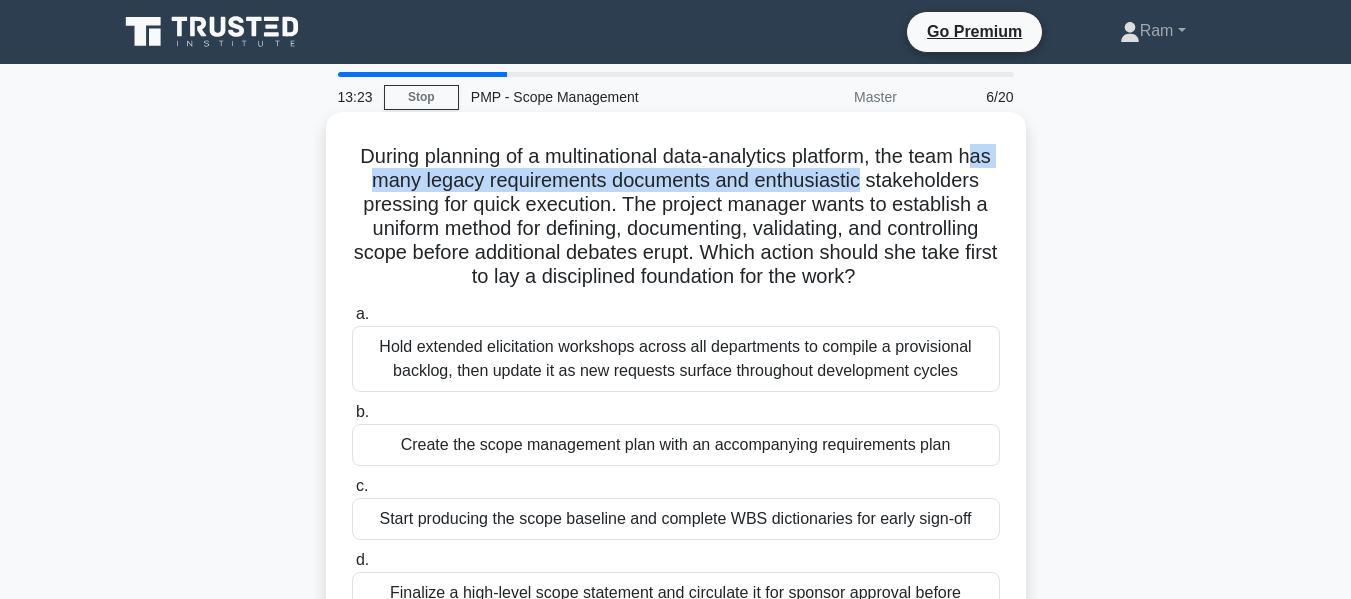 drag, startPoint x: 417, startPoint y: 183, endPoint x: 929, endPoint y: 179, distance: 512.0156 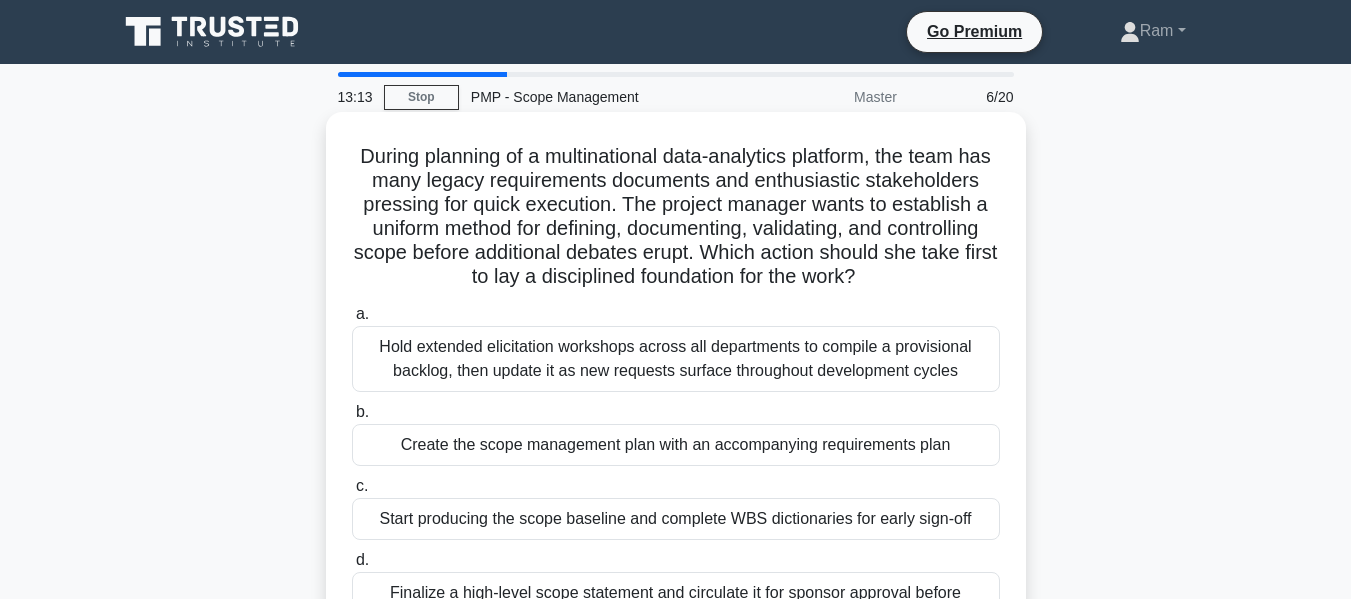 click on "During planning of a multinational data-analytics platform, the team has many legacy requirements documents and enthusiastic stakeholders pressing for quick execution. The project manager wants to establish a uniform method for defining, documenting, validating, and controlling scope before additional debates erupt. Which action should she take first to lay a disciplined foundation for the work?
.spinner_0XTQ{transform-origin:center;animation:spinner_y6GP .75s linear infinite}@keyframes spinner_y6GP{100%{transform:rotate(360deg)}}" at bounding box center (676, 217) 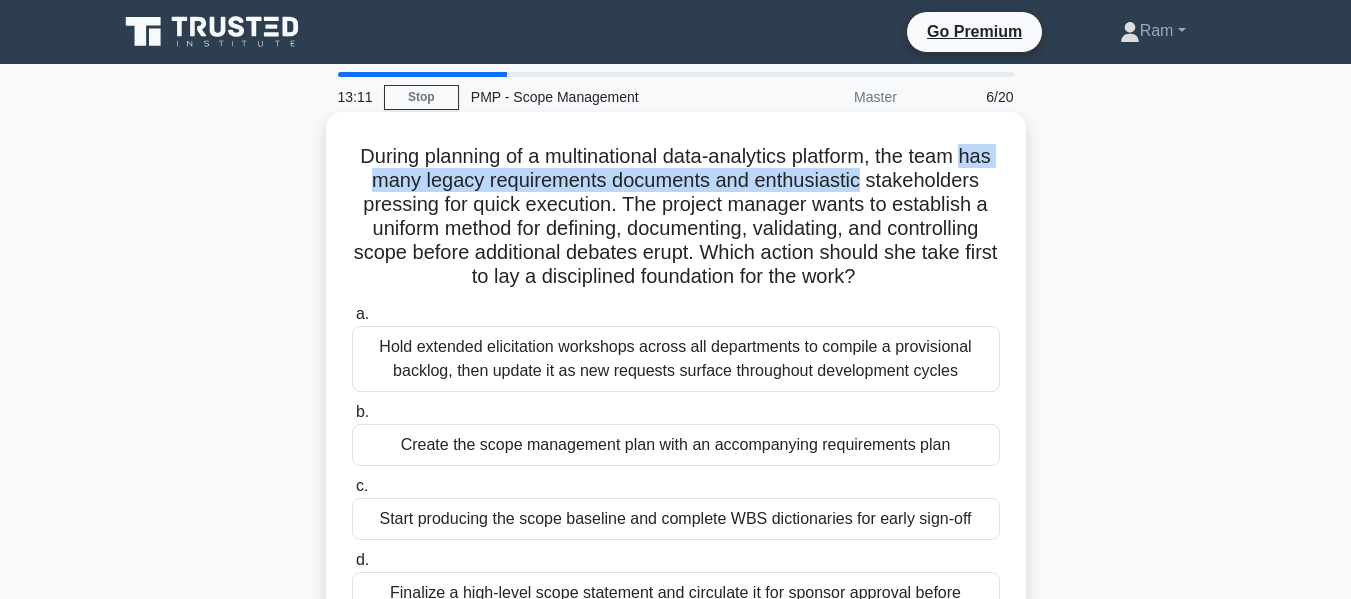 drag, startPoint x: 411, startPoint y: 182, endPoint x: 964, endPoint y: 186, distance: 553.01447 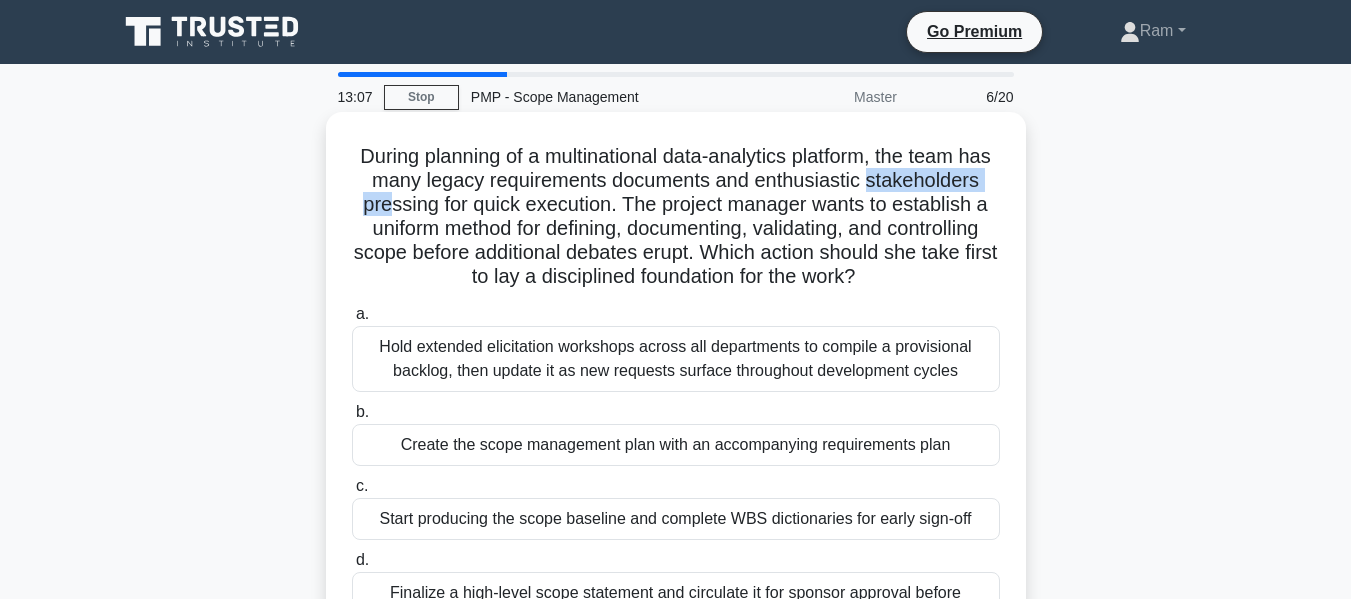 drag, startPoint x: 351, startPoint y: 210, endPoint x: 505, endPoint y: 194, distance: 154.82893 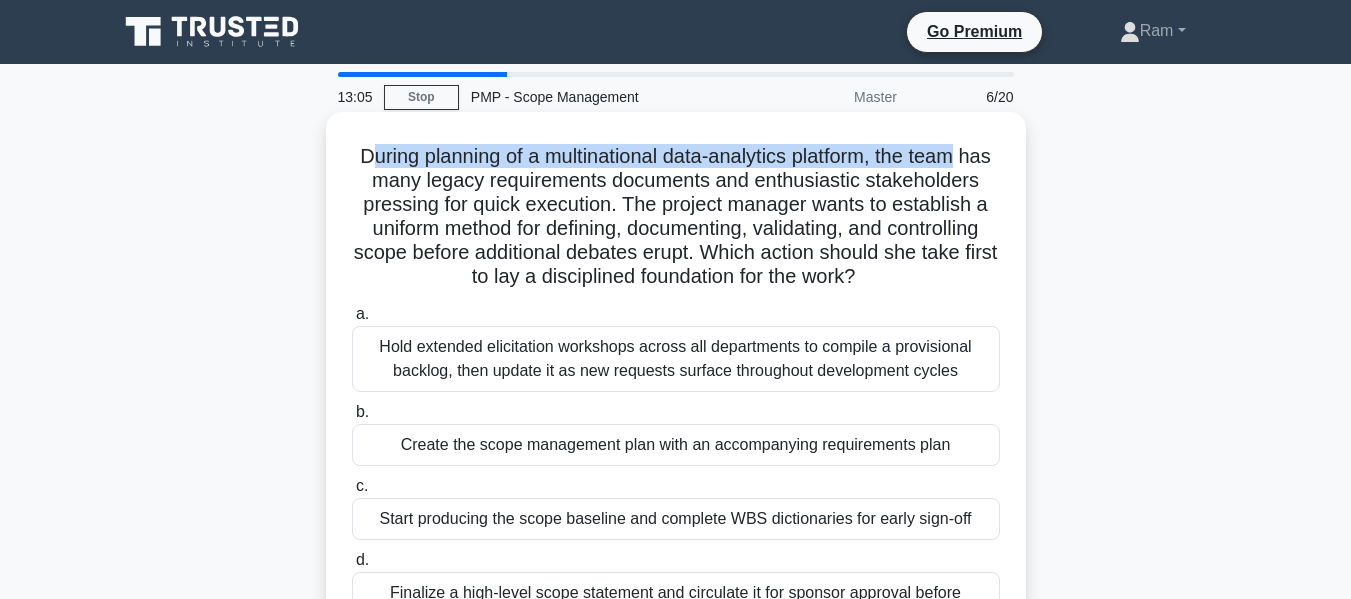 drag, startPoint x: 373, startPoint y: 156, endPoint x: 528, endPoint y: 190, distance: 158.68523 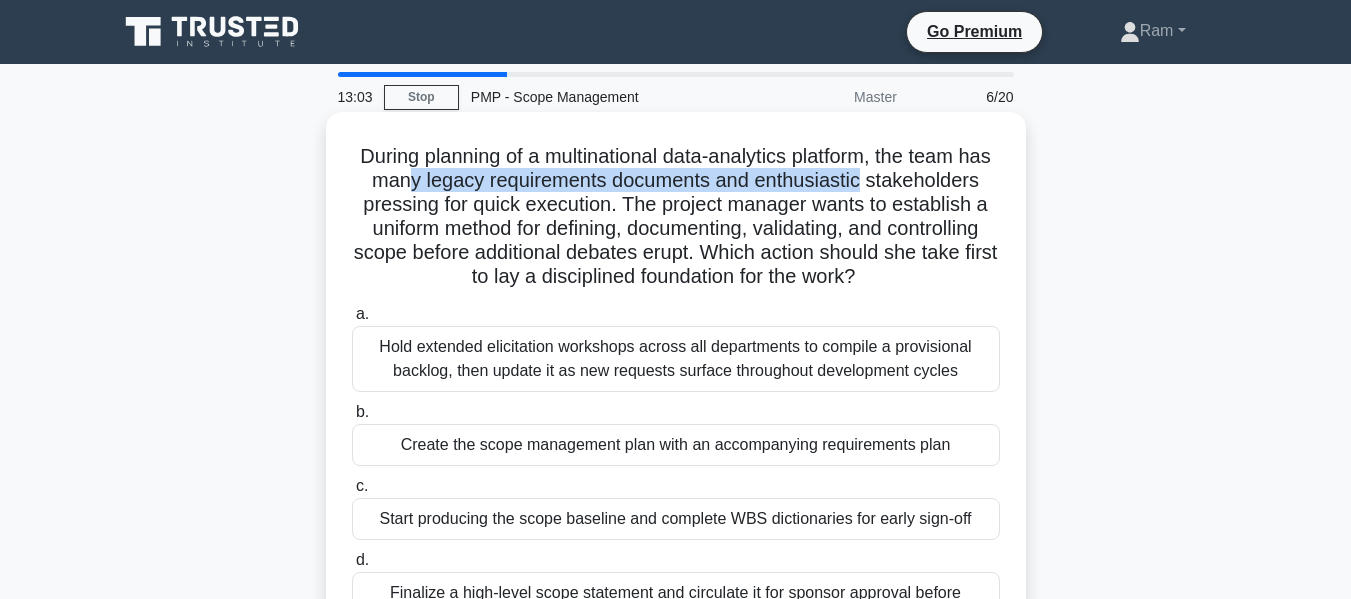 drag, startPoint x: 482, startPoint y: 184, endPoint x: 953, endPoint y: 173, distance: 471.12842 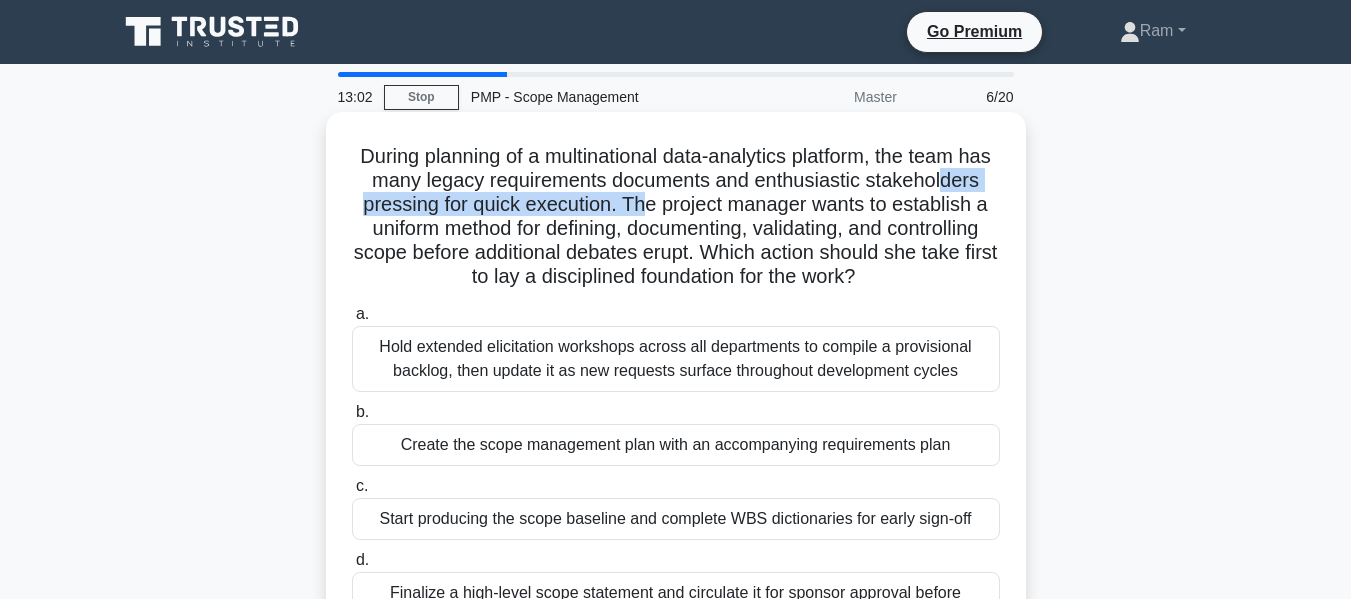 drag, startPoint x: 438, startPoint y: 215, endPoint x: 777, endPoint y: 199, distance: 339.37738 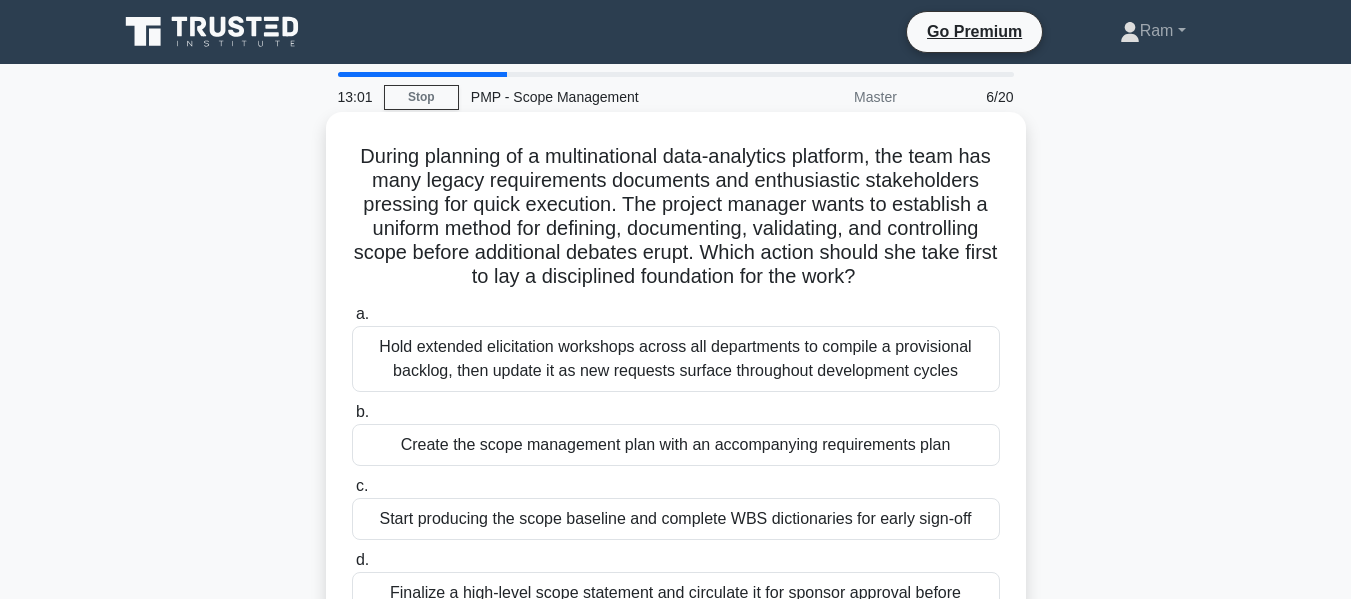 click on "During planning of a multinational data-analytics platform, the team has many legacy requirements documents and enthusiastic stakeholders pressing for quick execution. The project manager wants to establish a uniform method for defining, documenting, validating, and controlling scope before additional debates erupt. Which action should she take first to lay a disciplined foundation for the work?
.spinner_0XTQ{transform-origin:center;animation:spinner_y6GP .75s linear infinite}@keyframes spinner_y6GP{100%{transform:rotate(360deg)}}" at bounding box center [676, 217] 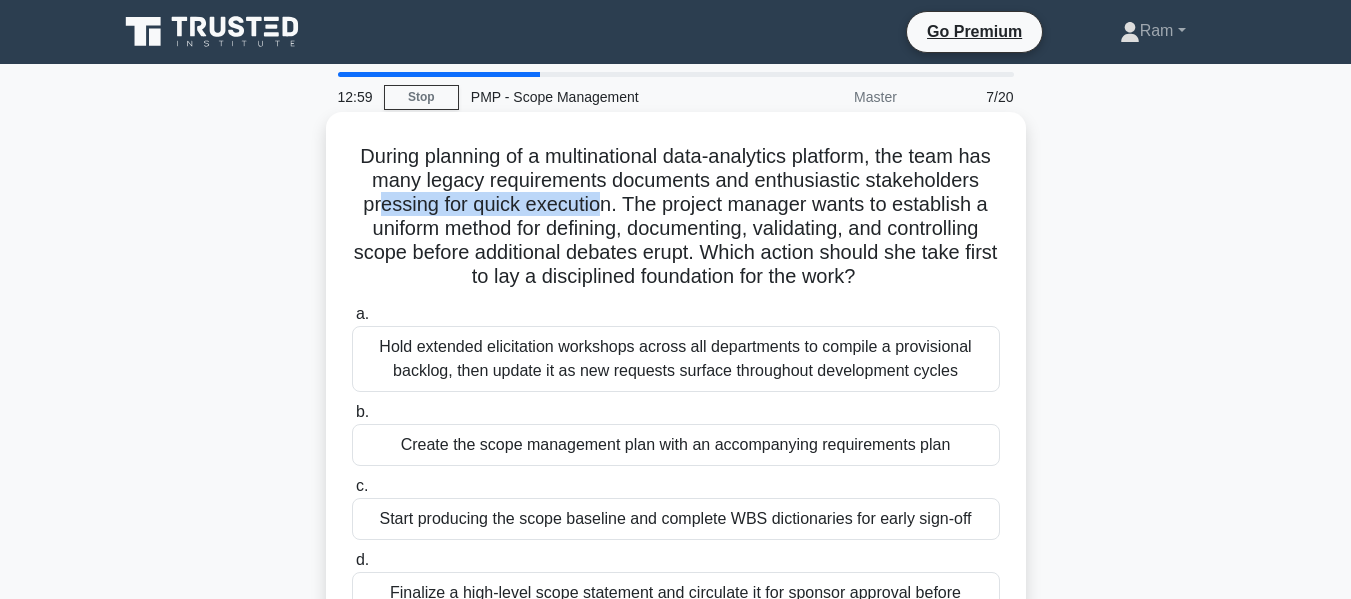 drag, startPoint x: 496, startPoint y: 214, endPoint x: 724, endPoint y: 205, distance: 228.17757 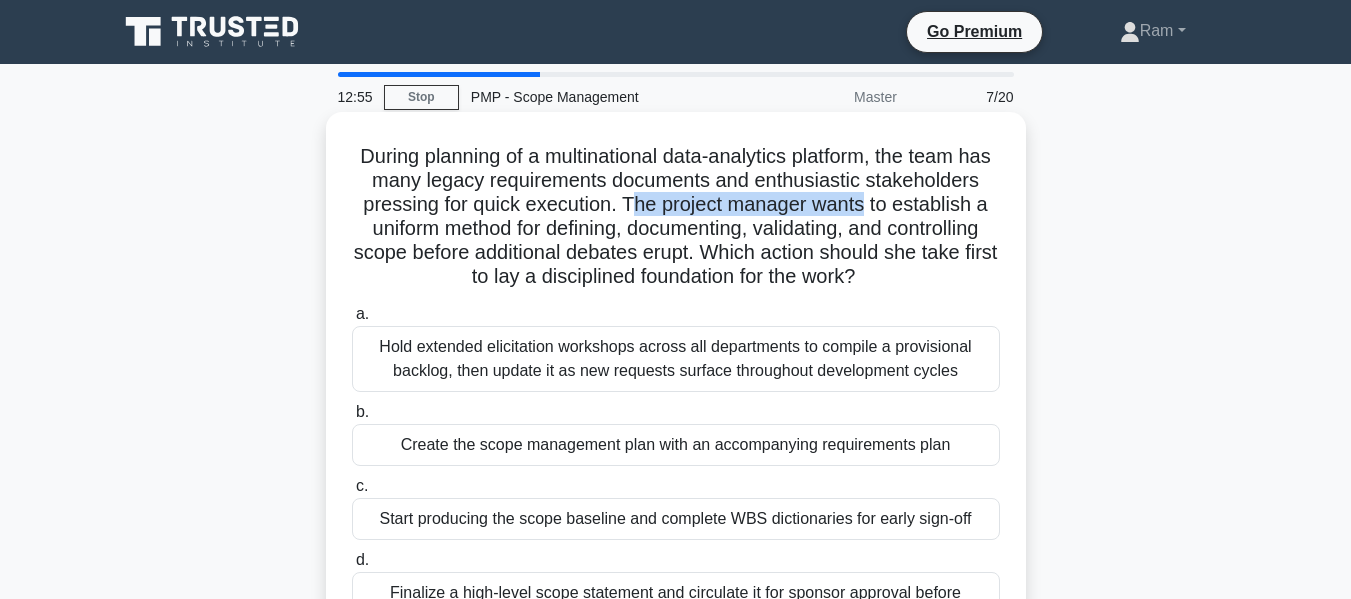 drag, startPoint x: 754, startPoint y: 208, endPoint x: 1002, endPoint y: 211, distance: 248.01814 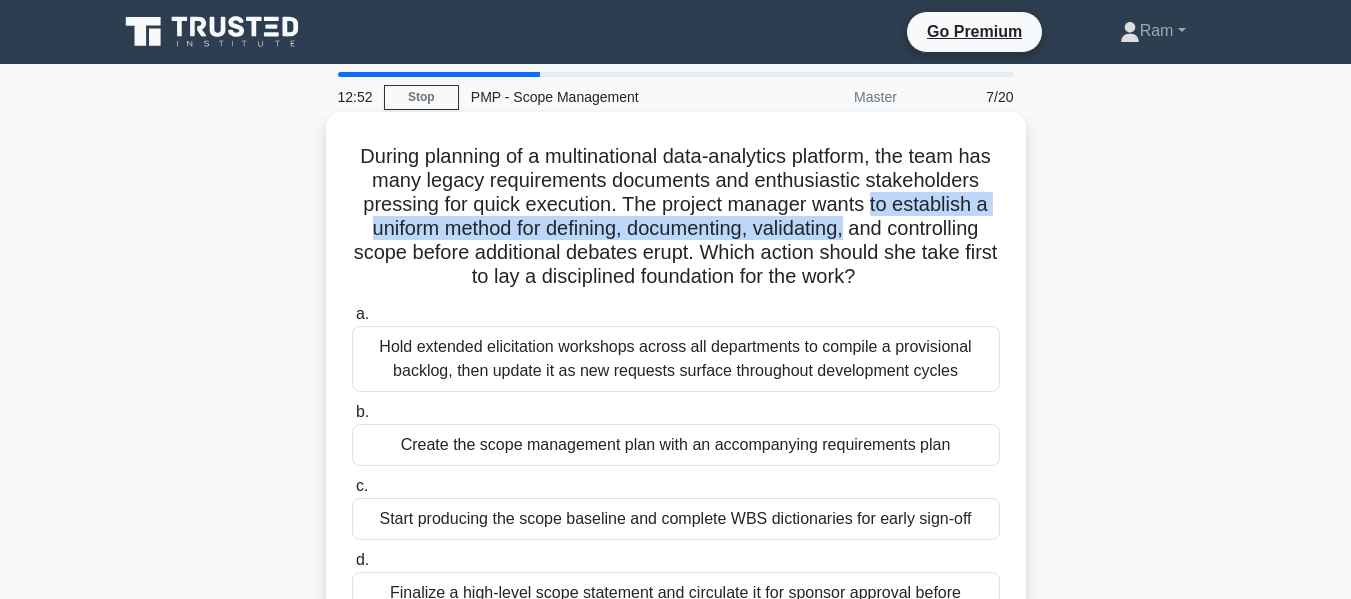 drag, startPoint x: 361, startPoint y: 235, endPoint x: 987, endPoint y: 221, distance: 626.15656 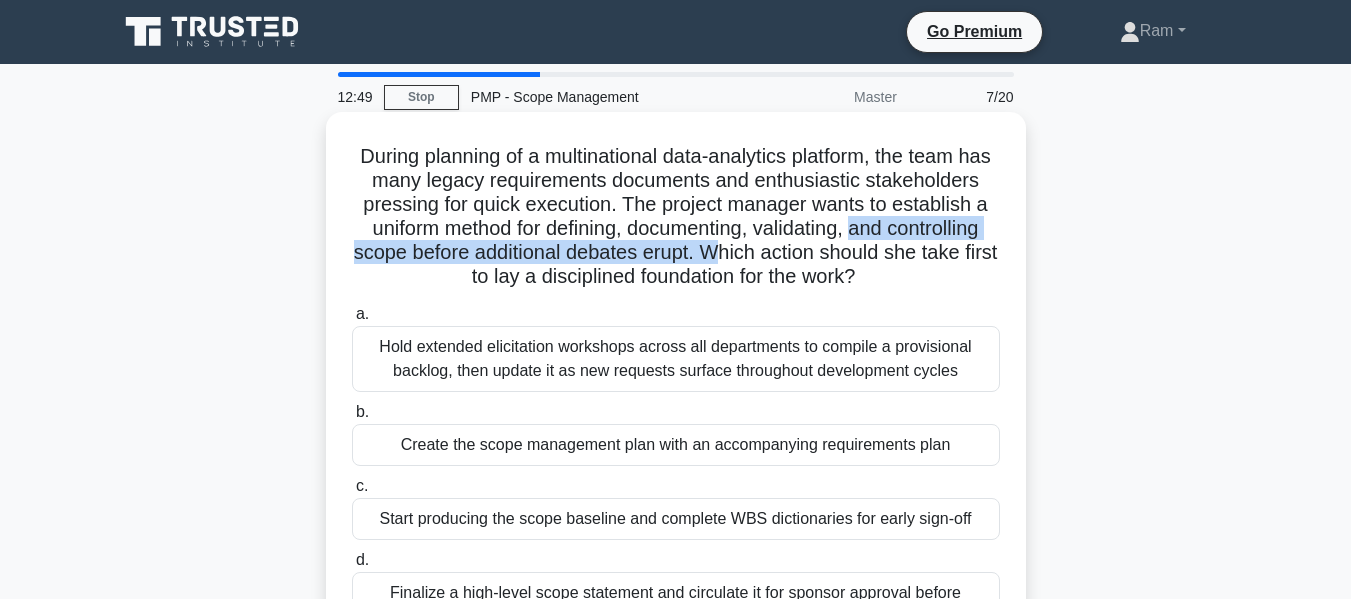 drag, startPoint x: 355, startPoint y: 254, endPoint x: 878, endPoint y: 246, distance: 523.06116 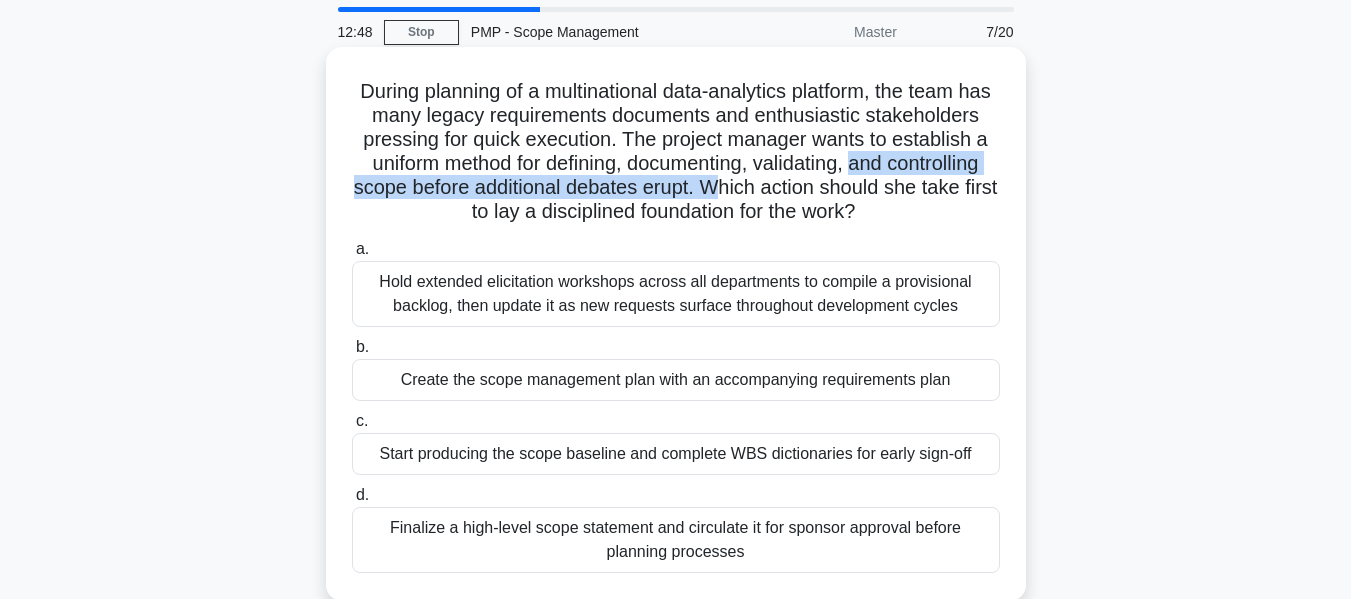 scroll, scrollTop: 100, scrollLeft: 0, axis: vertical 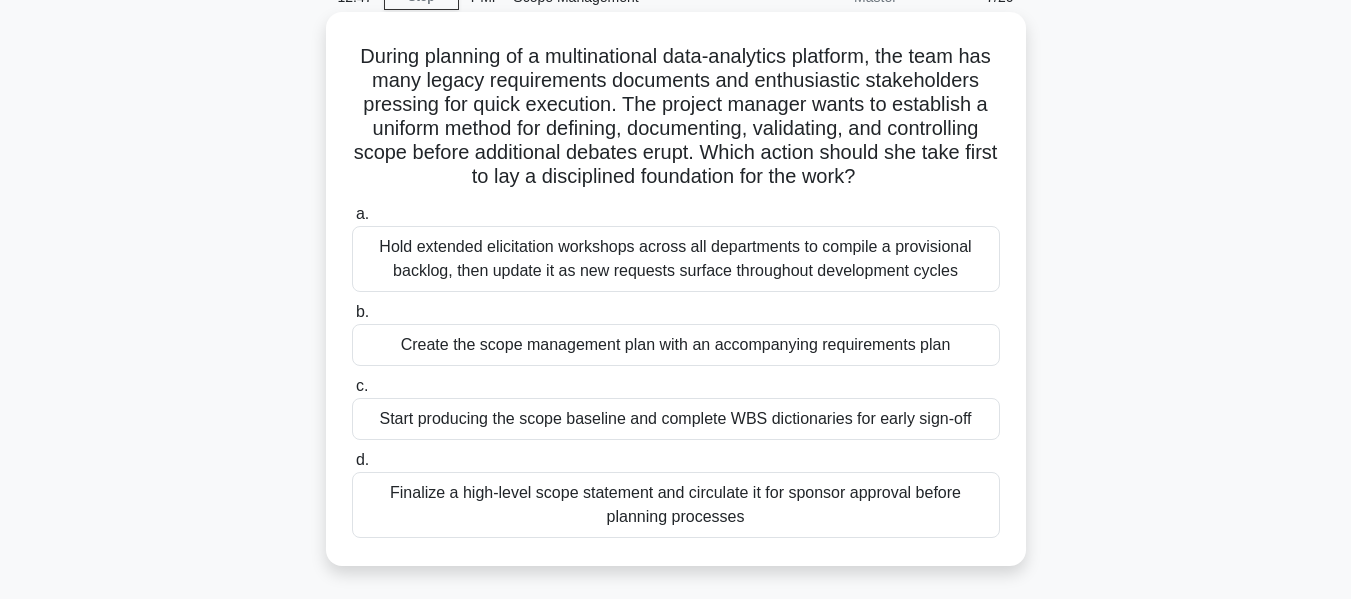 click on "During planning of a multinational data-analytics platform, the team has many legacy requirements documents and enthusiastic stakeholders pressing for quick execution. The project manager wants to establish a uniform method for defining, documenting, validating, and controlling scope before additional debates erupt. Which action should she take first to lay a disciplined foundation for the work?
.spinner_0XTQ{transform-origin:center;animation:spinner_y6GP .75s linear infinite}@keyframes spinner_y6GP{100%{transform:rotate(360deg)}}" at bounding box center (676, 117) 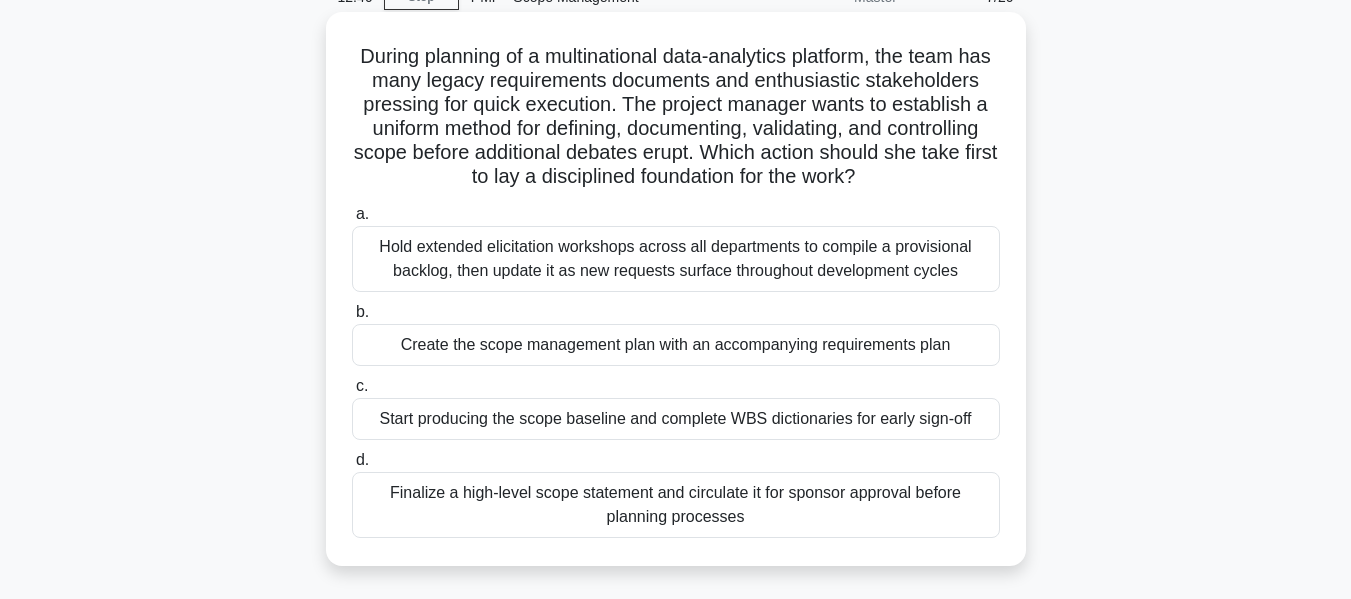drag, startPoint x: 872, startPoint y: 156, endPoint x: 978, endPoint y: 180, distance: 108.68302 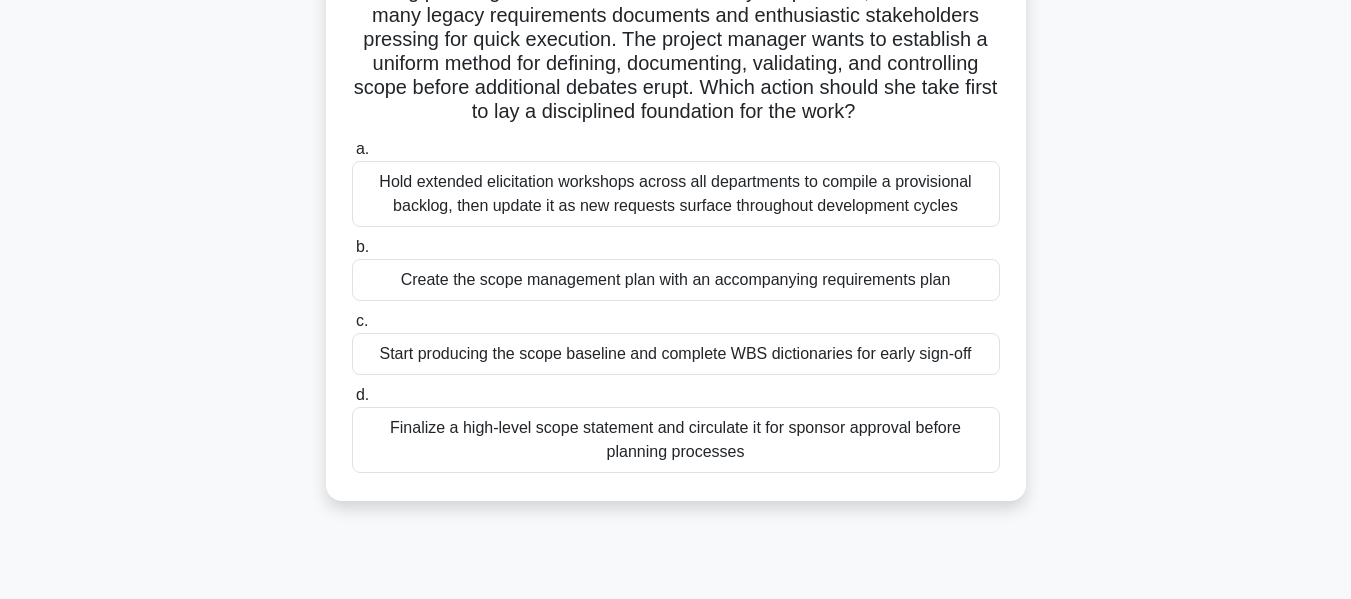 scroll, scrollTop: 200, scrollLeft: 0, axis: vertical 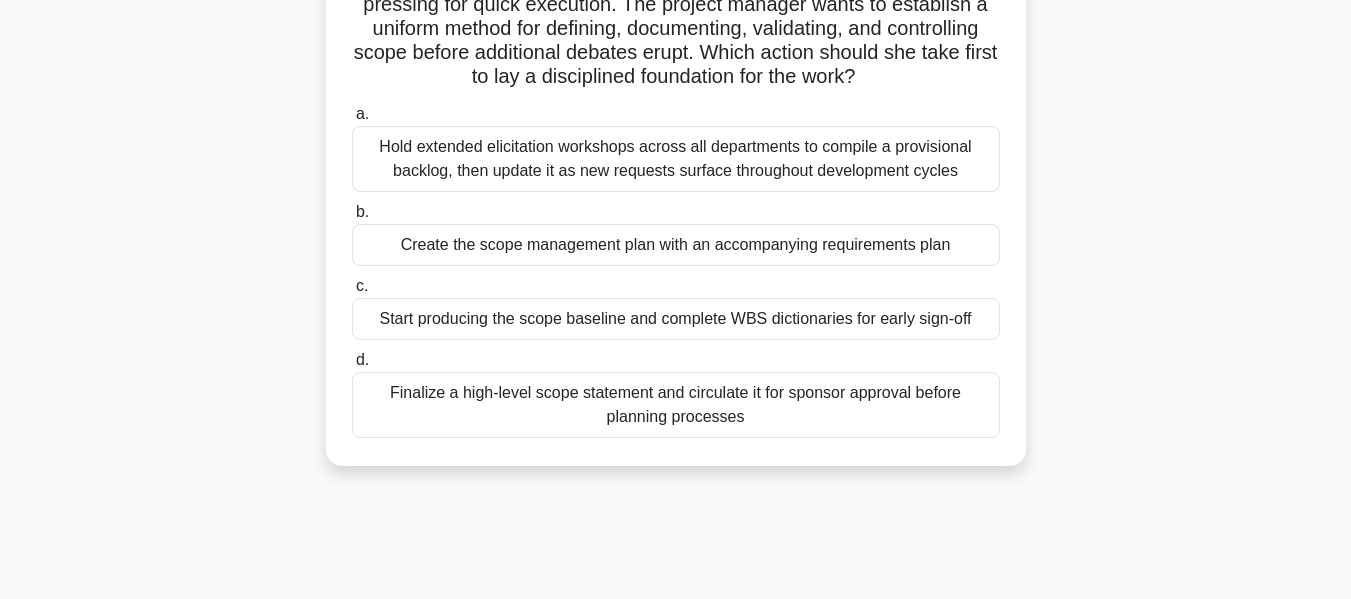 click on "Create the scope management plan with an accompanying requirements plan" at bounding box center [676, 245] 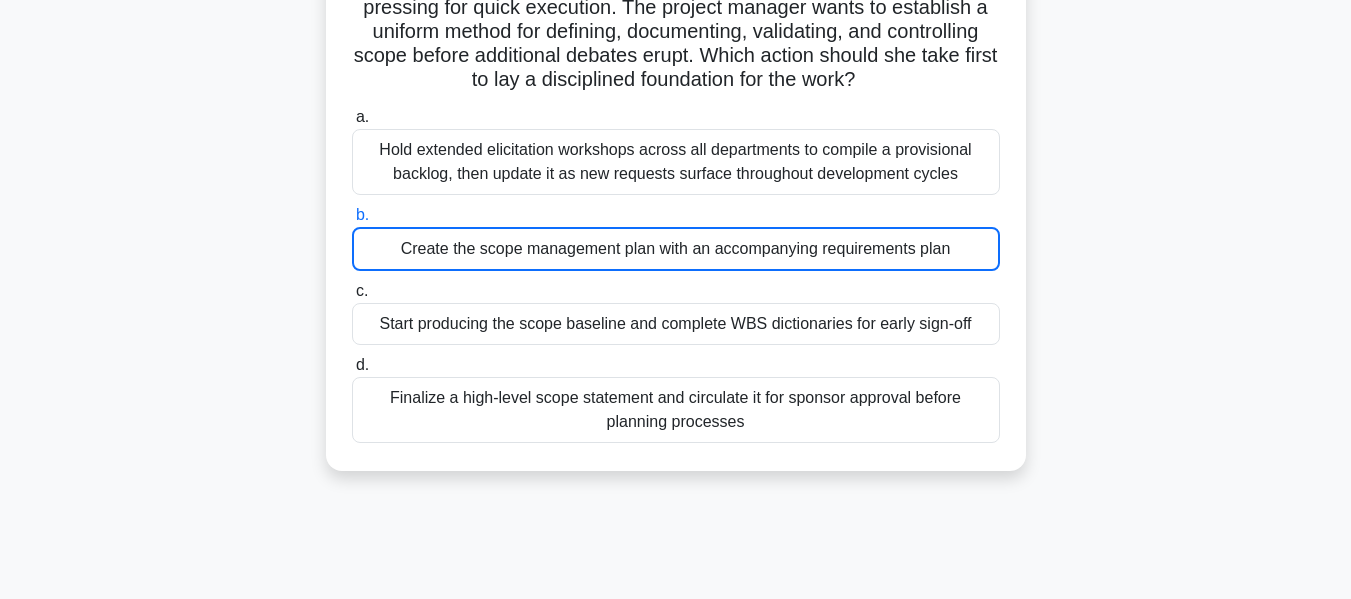 scroll, scrollTop: 0, scrollLeft: 0, axis: both 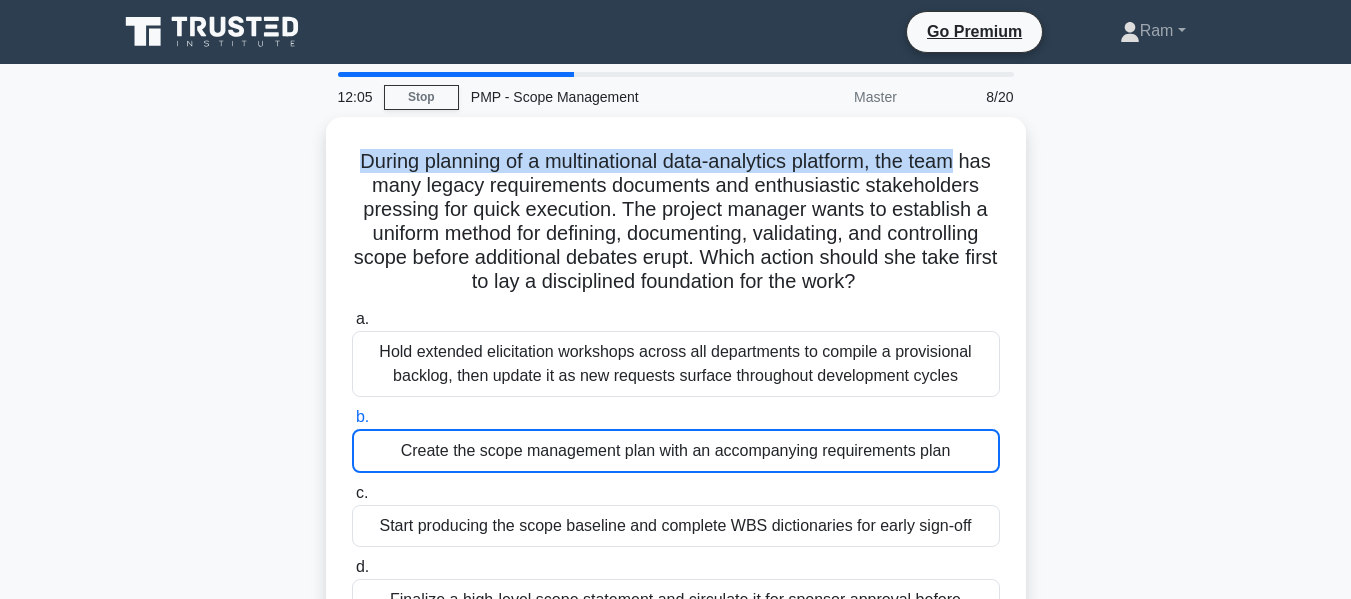 drag, startPoint x: 363, startPoint y: 156, endPoint x: 810, endPoint y: 165, distance: 447.0906 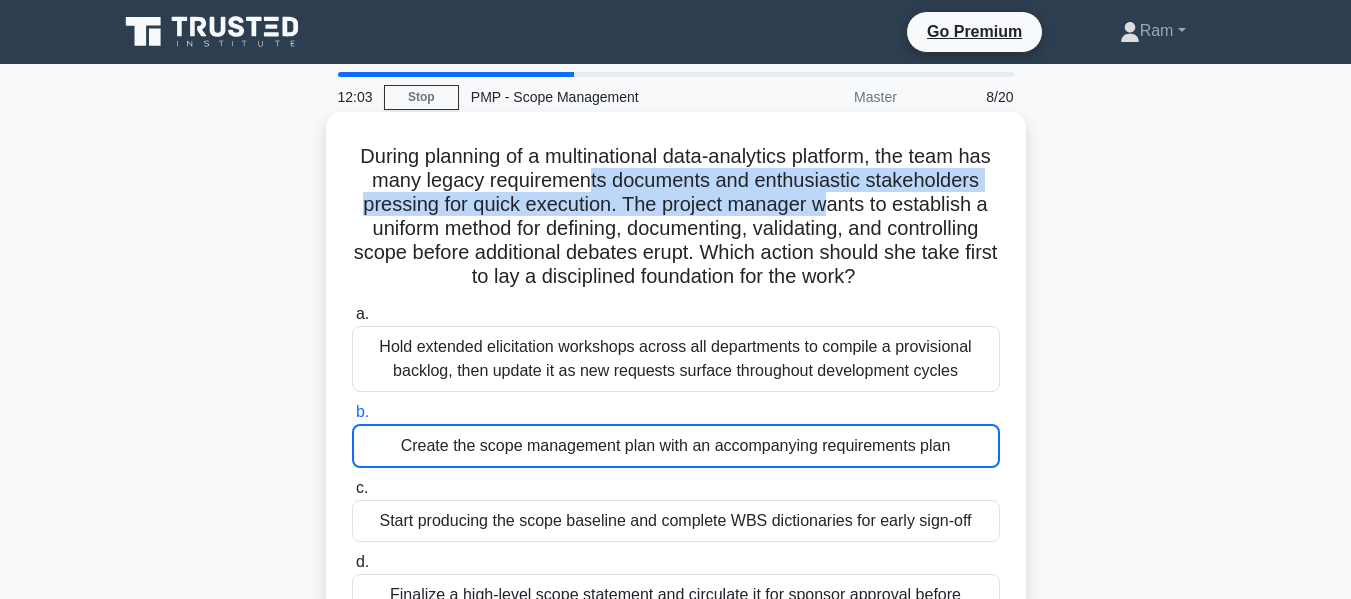 drag, startPoint x: 673, startPoint y: 177, endPoint x: 955, endPoint y: 203, distance: 283.19604 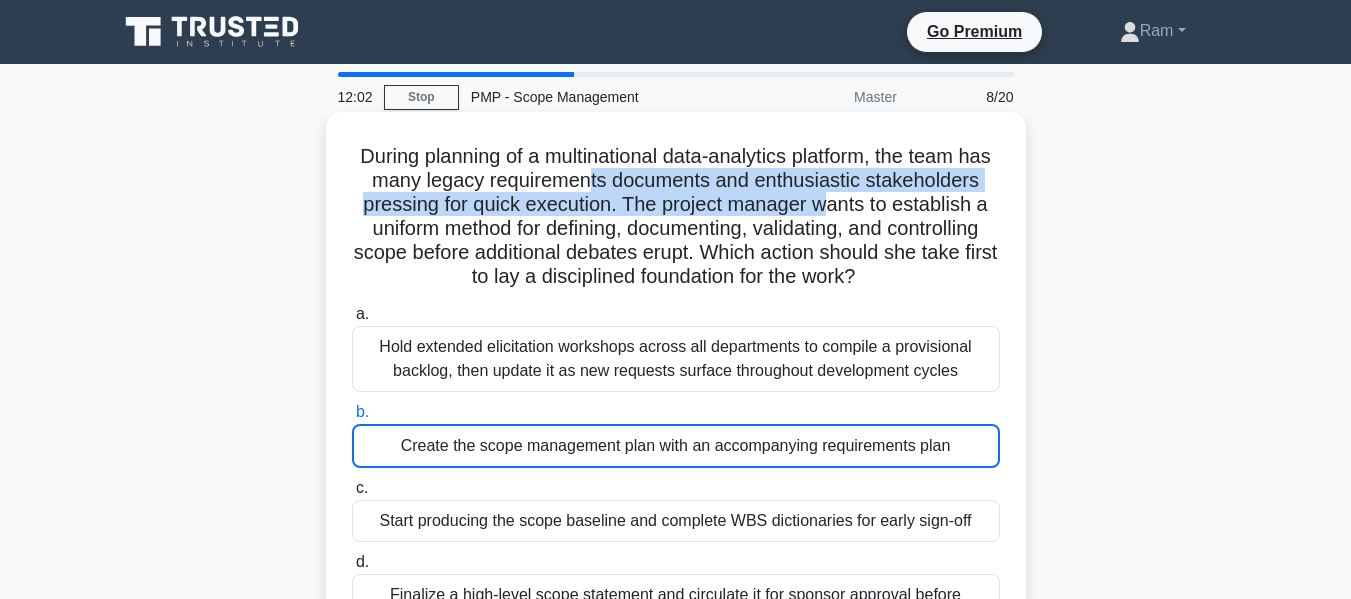 click on "During planning of a multinational data-analytics platform, the team has many legacy requirements documents and enthusiastic stakeholders pressing for quick execution. The project manager wants to establish a uniform method for defining, documenting, validating, and controlling scope before additional debates erupt. Which action should she take first to lay a disciplined foundation for the work?
.spinner_0XTQ{transform-origin:center;animation:spinner_y6GP .75s linear infinite}@keyframes spinner_y6GP{100%{transform:rotate(360deg)}}" at bounding box center (676, 217) 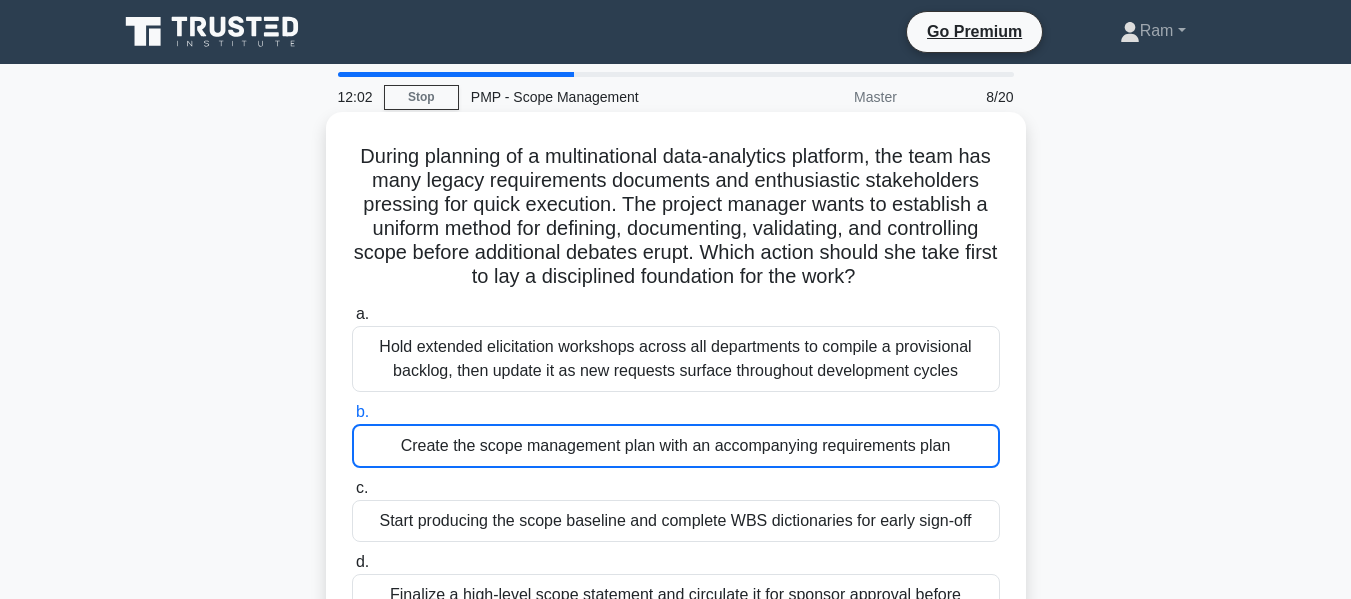 click on "During planning of a multinational data-analytics platform, the team has many legacy requirements documents and enthusiastic stakeholders pressing for quick execution. The project manager wants to establish a uniform method for defining, documenting, validating, and controlling scope before additional debates erupt. Which action should she take first to lay a disciplined foundation for the work?
.spinner_0XTQ{transform-origin:center;animation:spinner_y6GP .75s linear infinite}@keyframes spinner_y6GP{100%{transform:rotate(360deg)}}" at bounding box center [676, 217] 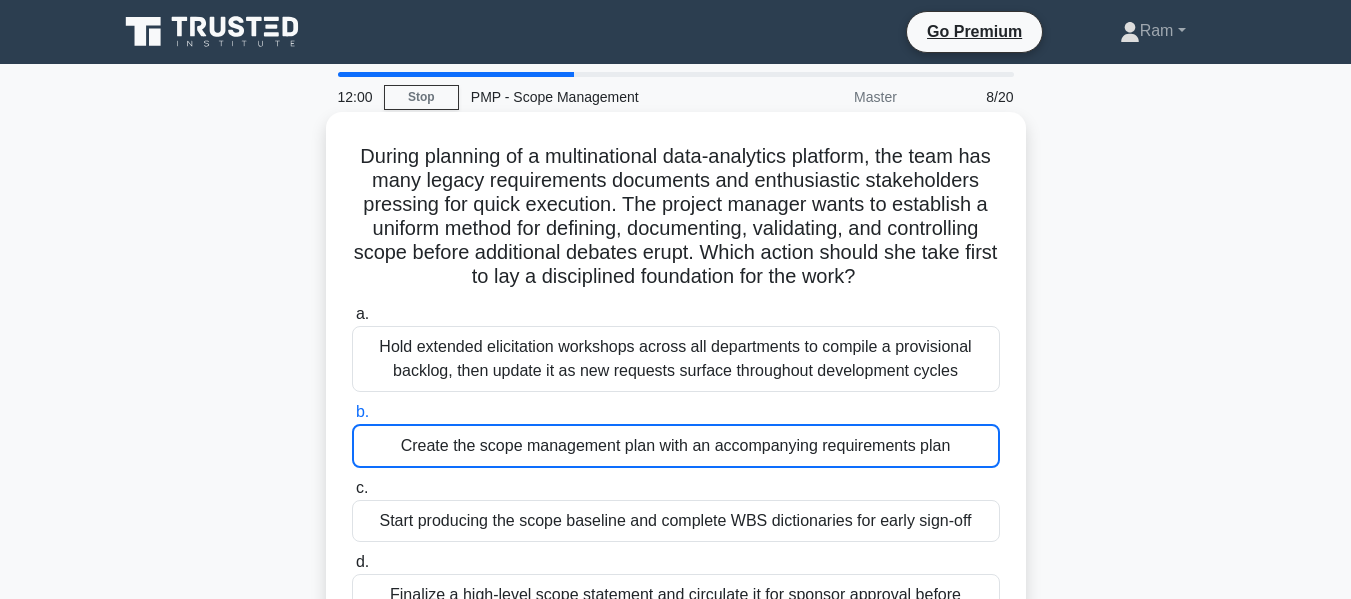 click on "Create the scope management plan with an accompanying requirements plan" at bounding box center (676, 446) 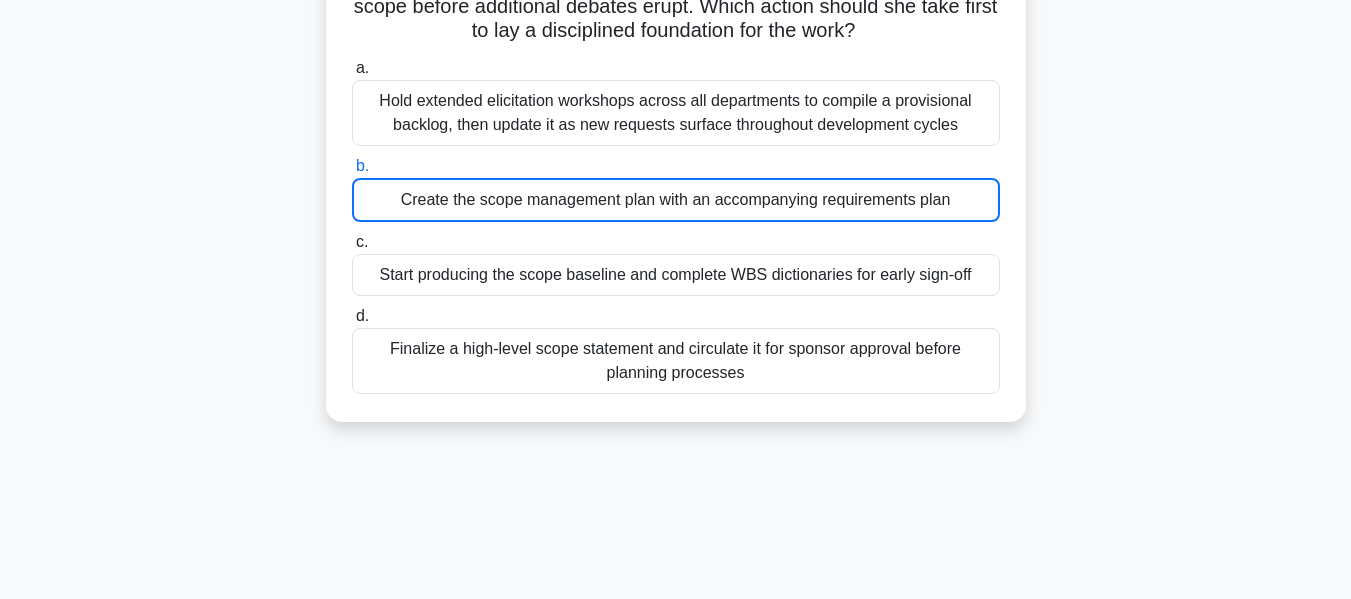 scroll, scrollTop: 300, scrollLeft: 0, axis: vertical 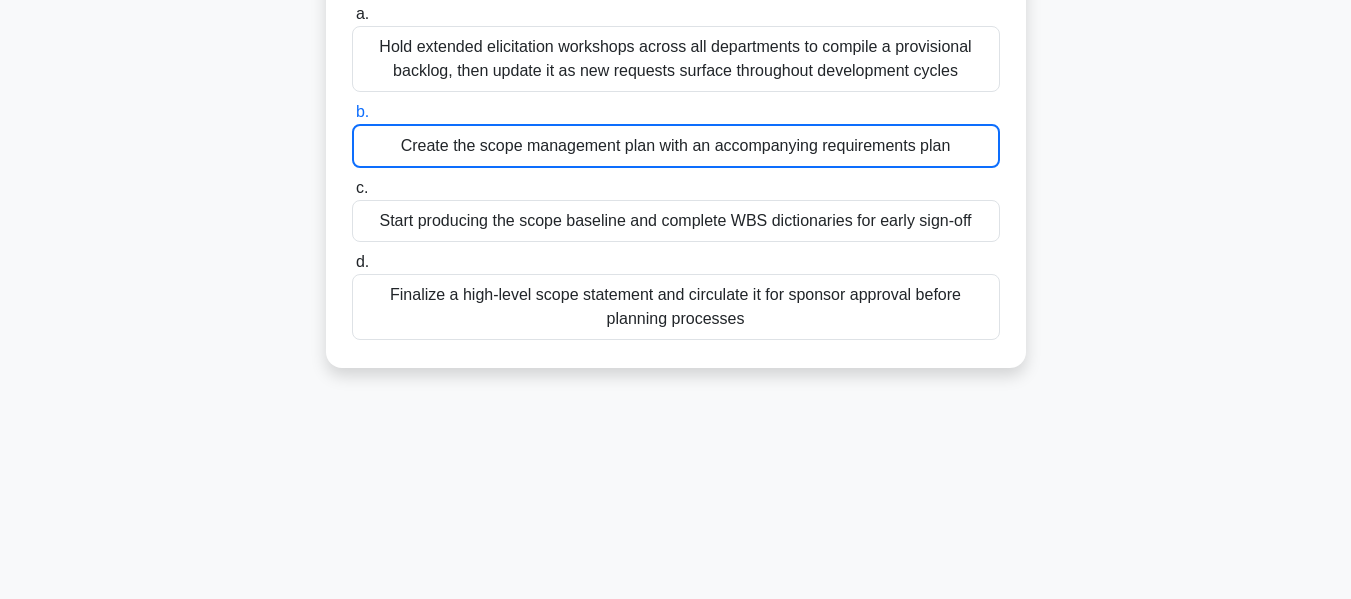 click on "Create the scope management plan with an accompanying requirements plan" at bounding box center [676, 146] 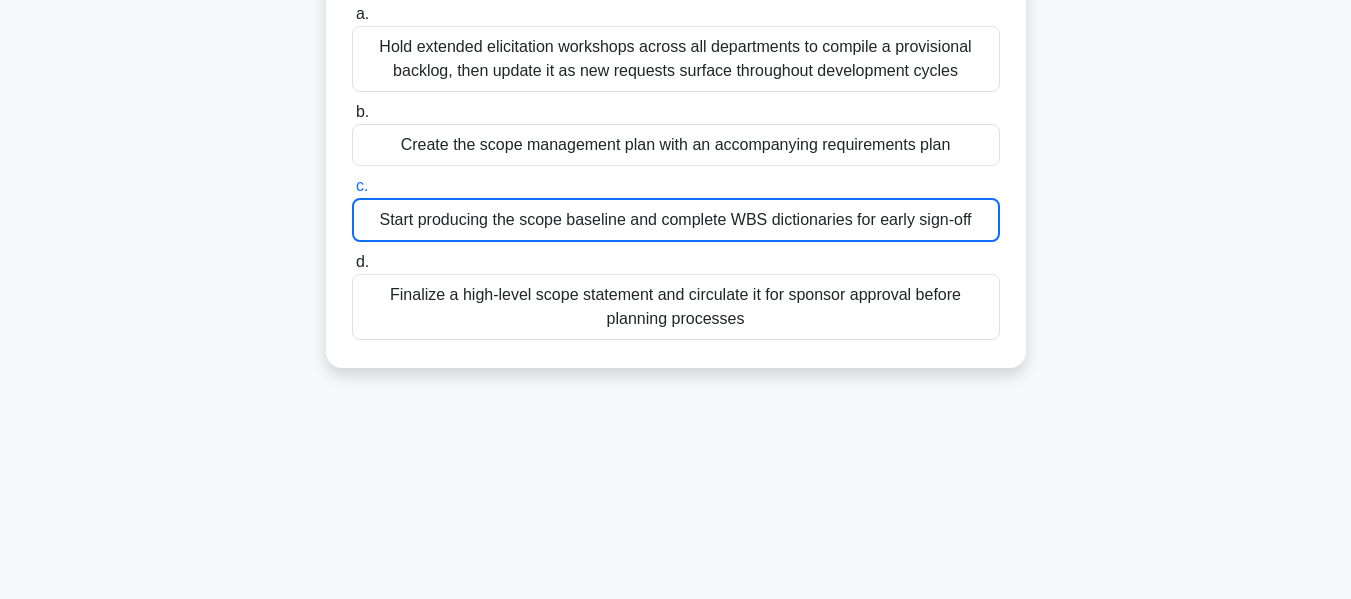 click on "Start producing the scope baseline and complete WBS dictionaries for early sign-off" at bounding box center [676, 220] 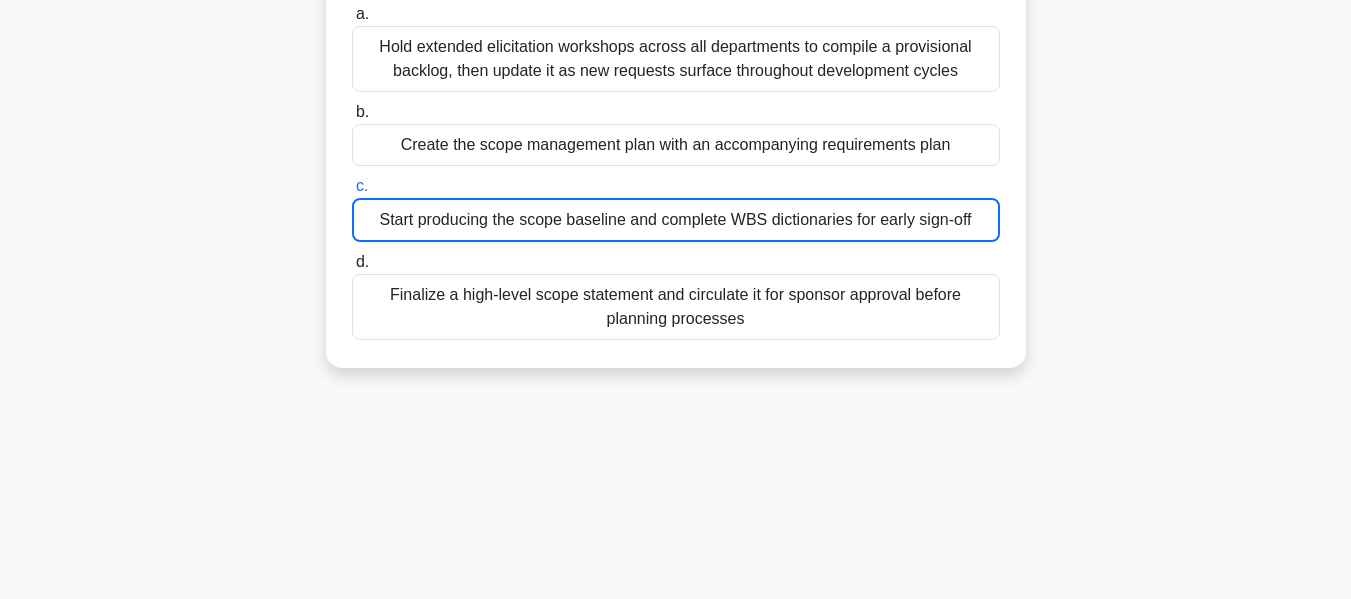click on "c.
Start producing the scope baseline and complete WBS dictionaries for early sign-off" at bounding box center [352, 186] 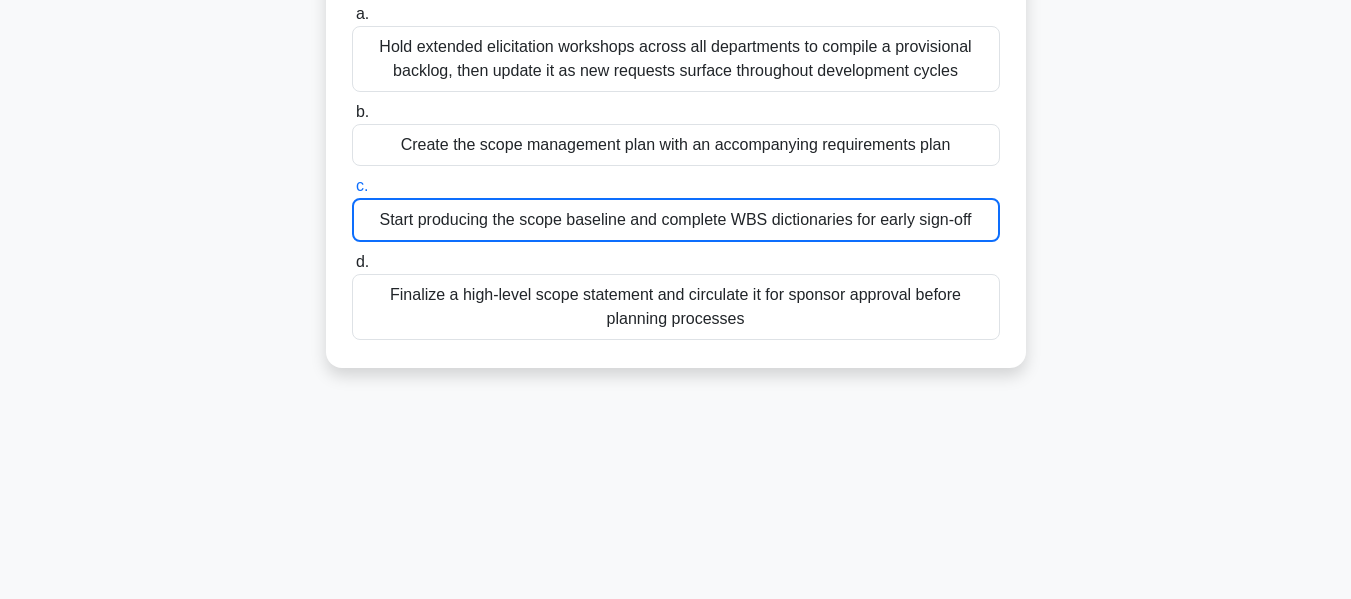 click on "Start producing the scope baseline and complete WBS dictionaries for early sign-off" at bounding box center [676, 220] 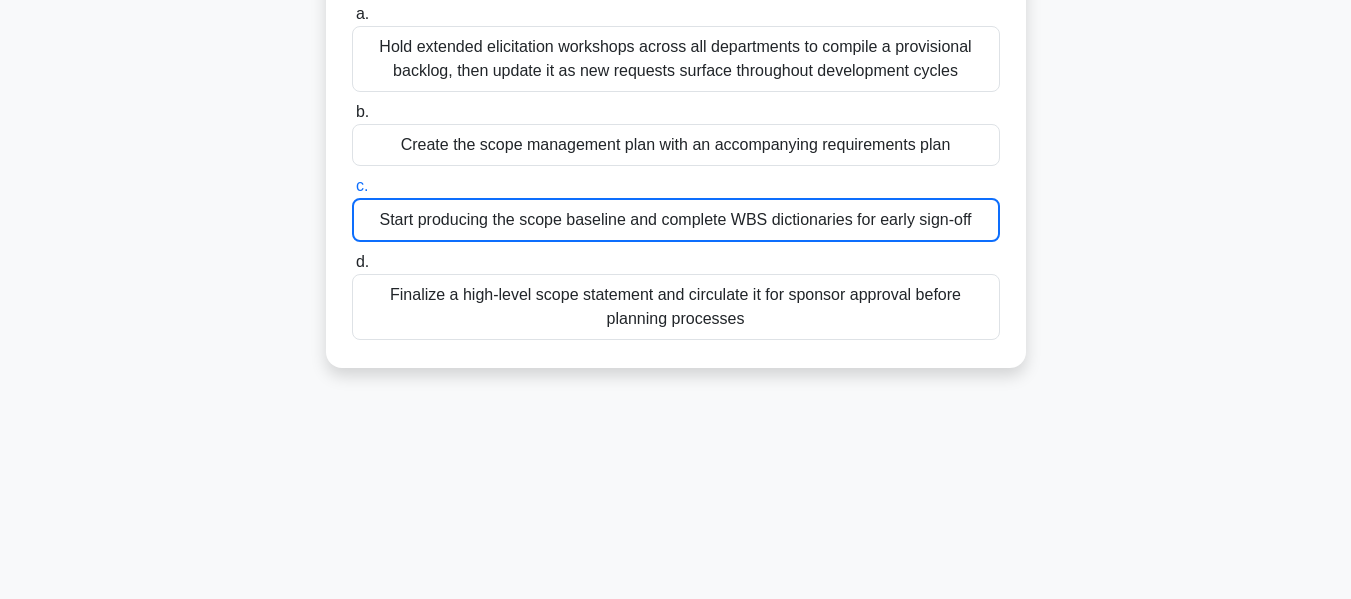 click on "Create the scope management plan with an accompanying requirements plan" at bounding box center [676, 145] 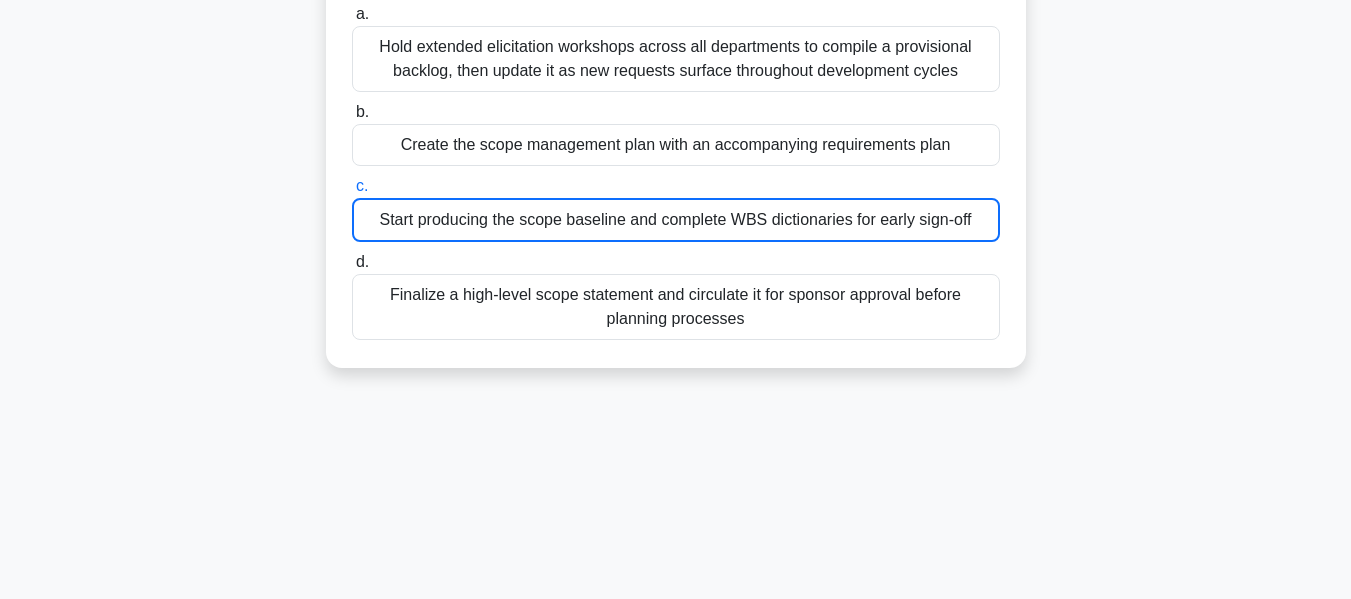 click on "b.
Create the scope management plan with an accompanying requirements plan" at bounding box center [352, 112] 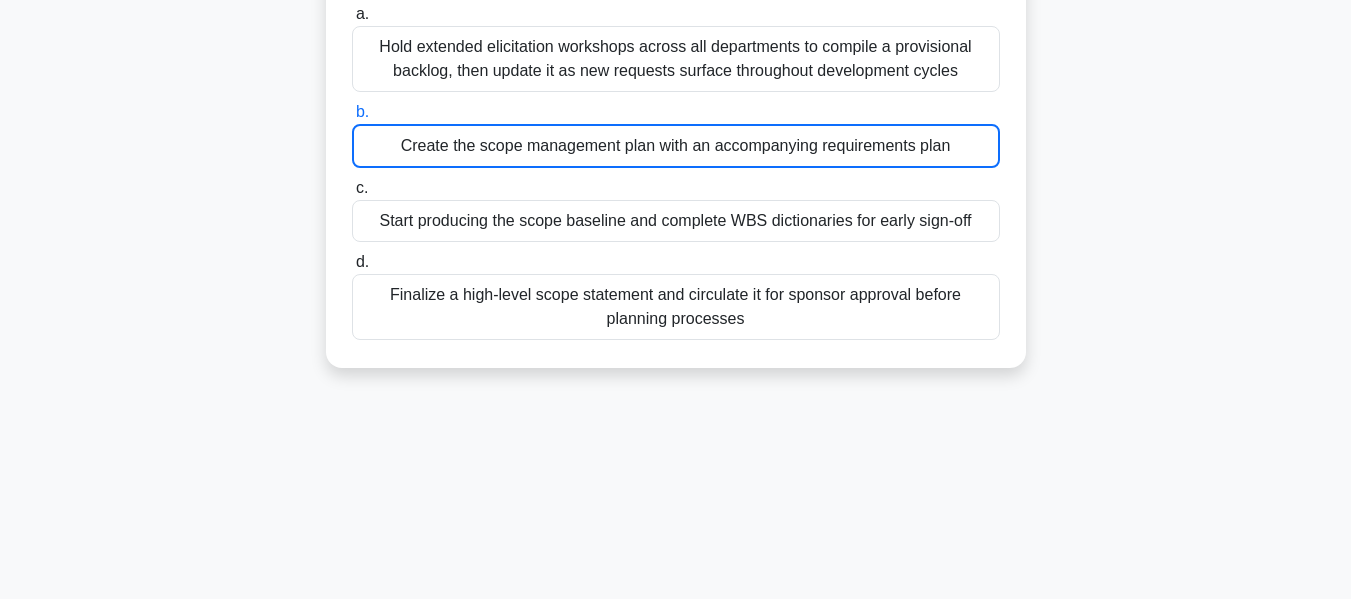 click on "Create the scope management plan with an accompanying requirements plan" at bounding box center [676, 146] 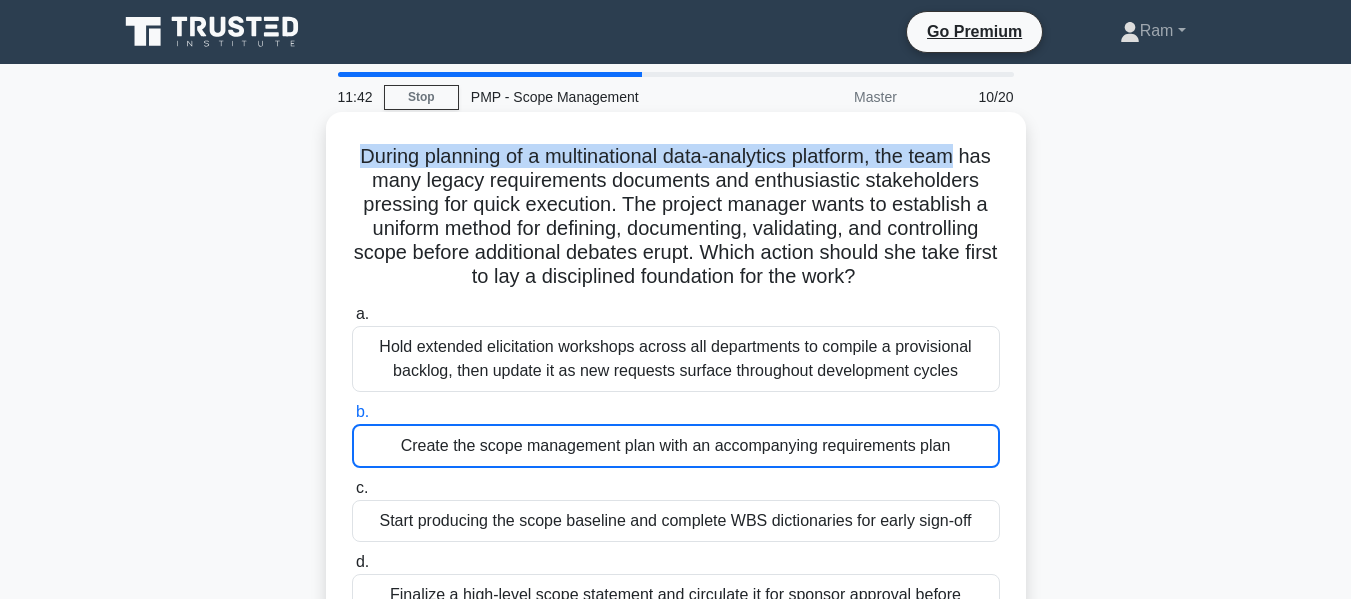 drag, startPoint x: 363, startPoint y: 155, endPoint x: 1008, endPoint y: 137, distance: 645.2511 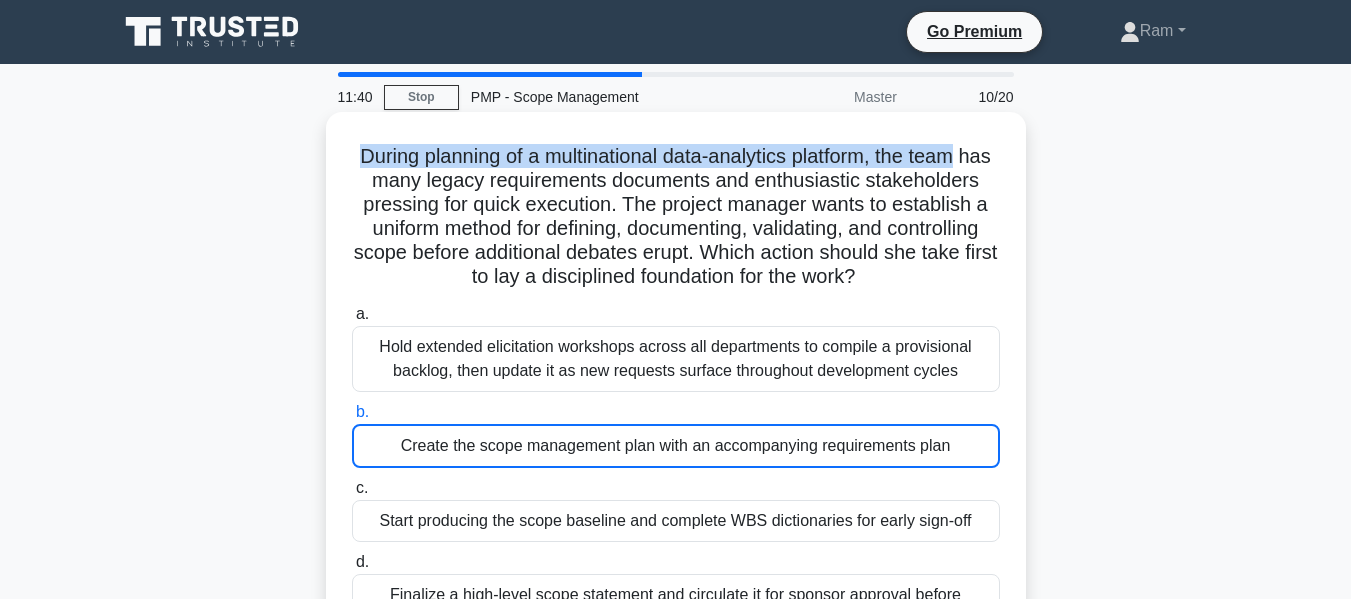 drag, startPoint x: 870, startPoint y: 251, endPoint x: 991, endPoint y: 284, distance: 125.4193 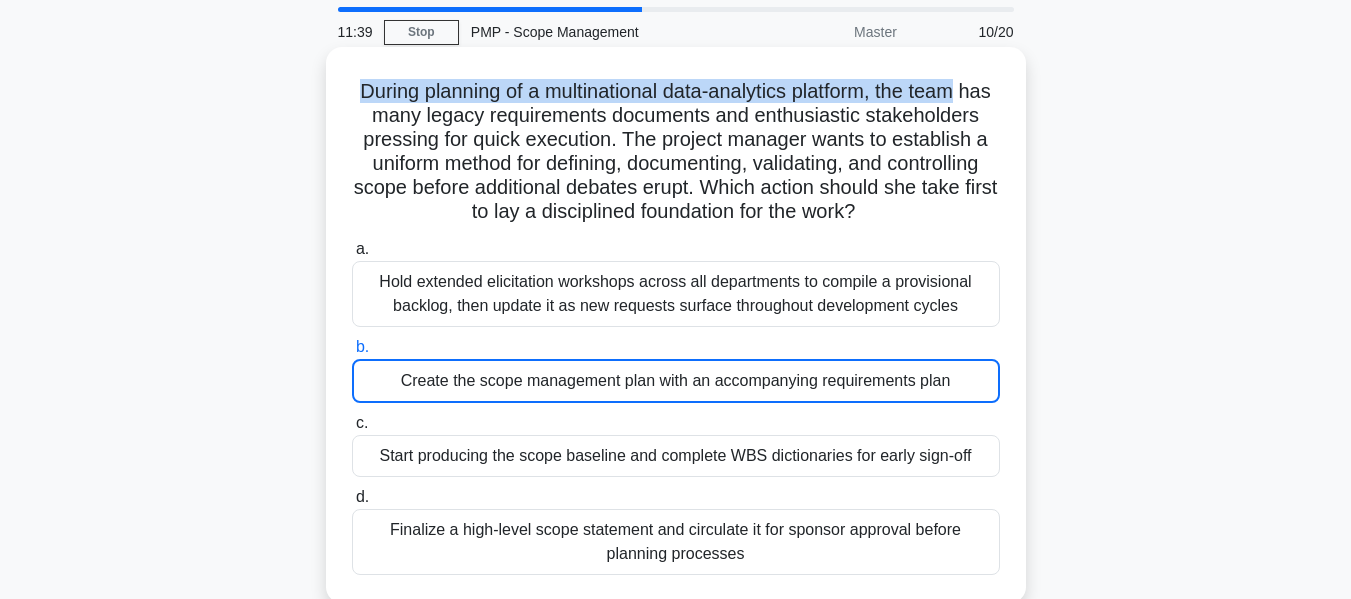 scroll, scrollTop: 200, scrollLeft: 0, axis: vertical 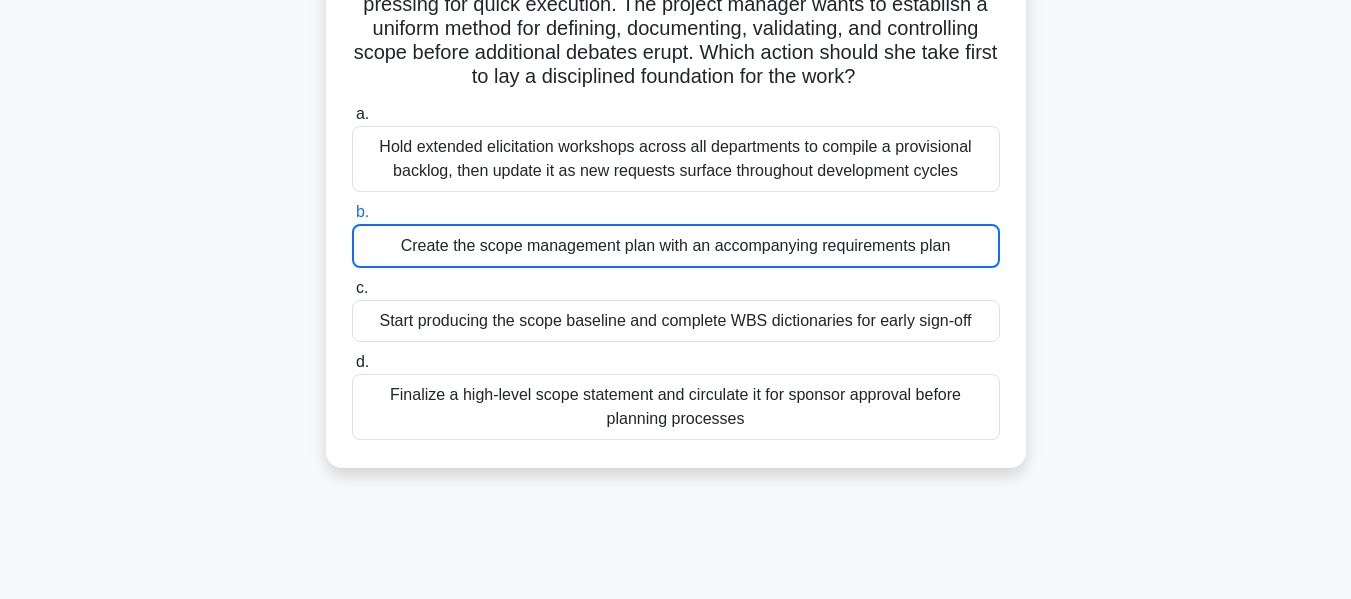 click on "Create the scope management plan with an accompanying requirements plan" at bounding box center (676, 246) 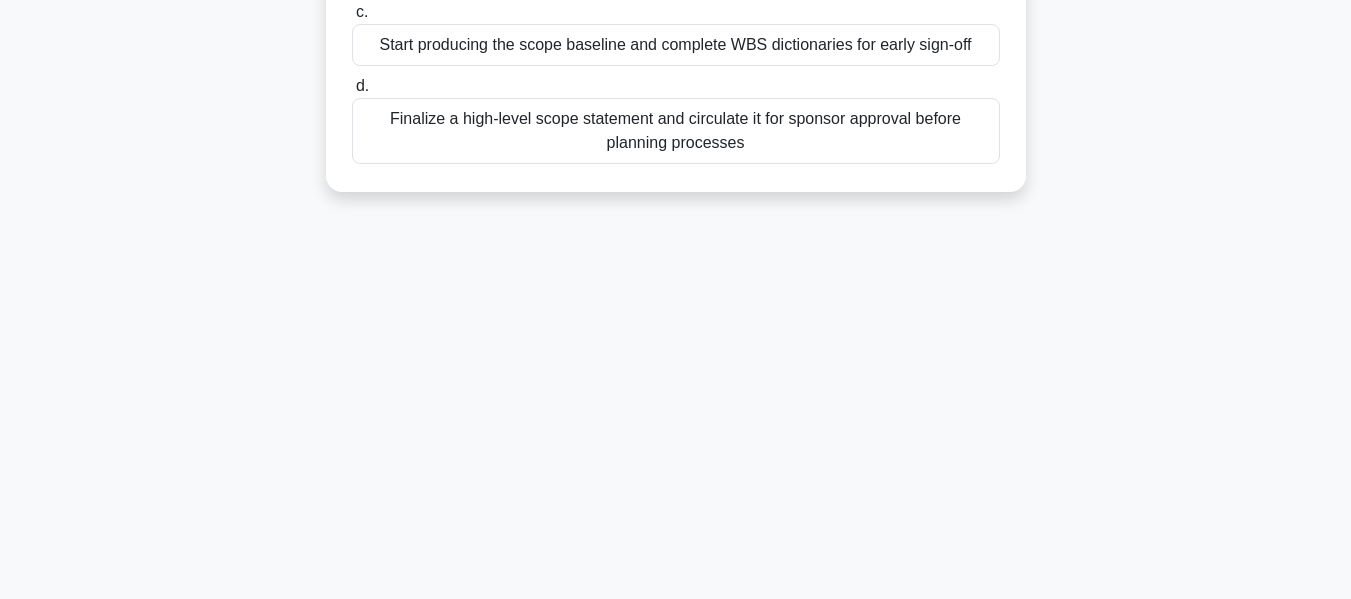 scroll, scrollTop: 0, scrollLeft: 0, axis: both 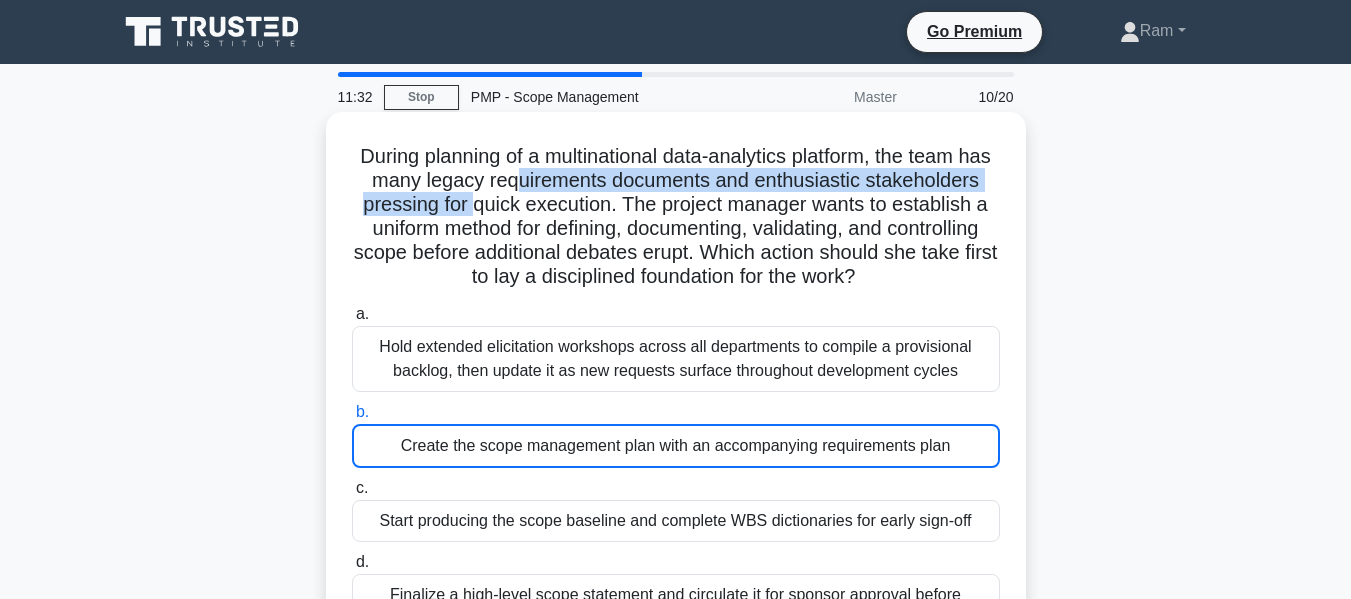 click on "During planning of a multinational data-analytics platform, the team has many legacy requirements documents and enthusiastic stakeholders pressing for quick execution. The project manager wants to establish a uniform method for defining, documenting, validating, and controlling scope before additional debates erupt. Which action should she take first to lay a disciplined foundation for the work?
.spinner_0XTQ{transform-origin:center;animation:spinner_y6GP .75s linear infinite}@keyframes spinner_y6GP{100%{transform:rotate(360deg)}}" at bounding box center (676, 217) 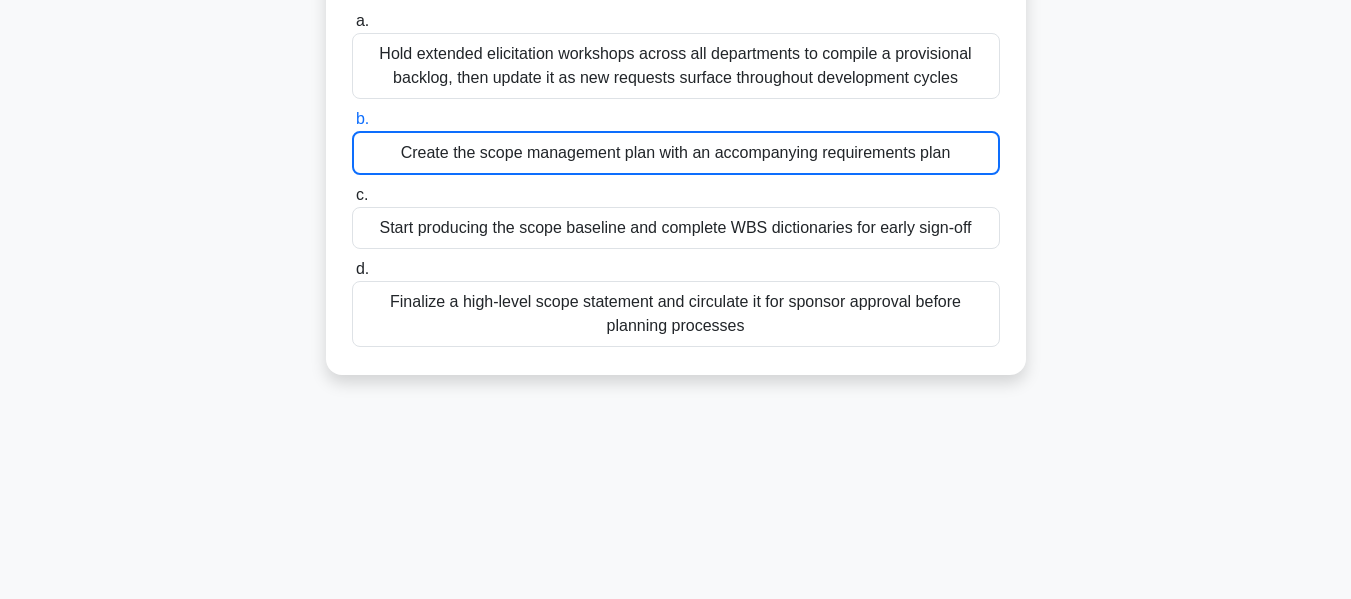 scroll, scrollTop: 0, scrollLeft: 0, axis: both 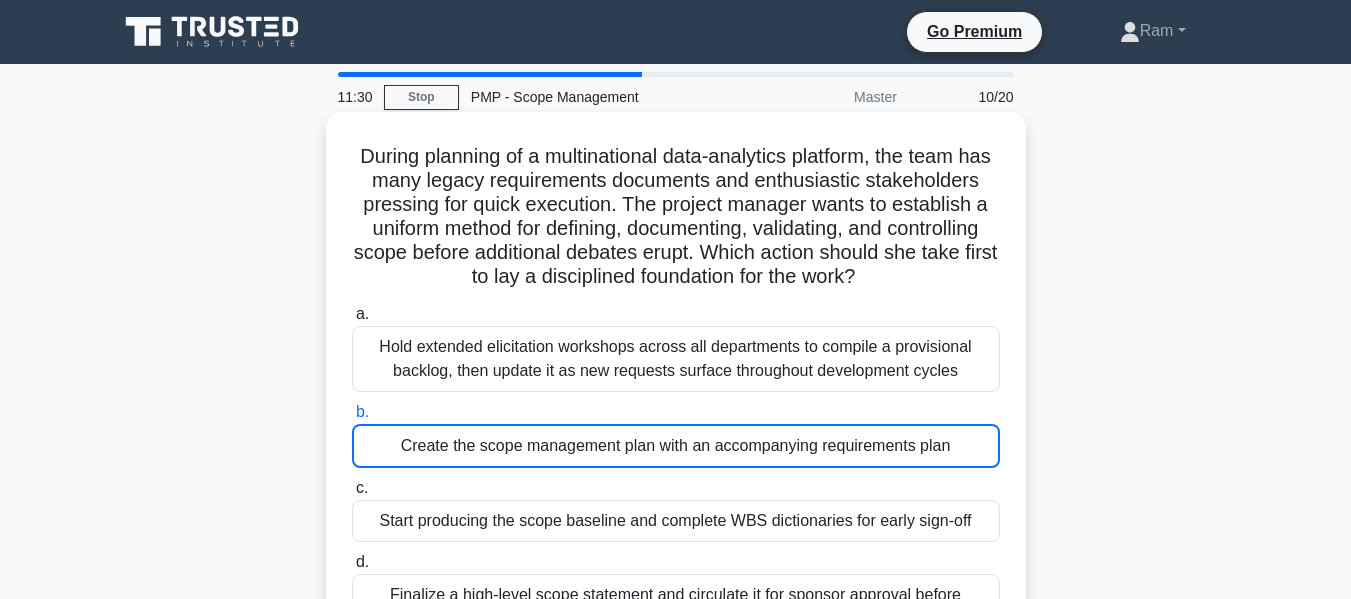 click on "During planning of a multinational data-analytics platform, the team has many legacy requirements documents and enthusiastic stakeholders pressing for quick execution. The project manager wants to establish a uniform method for defining, documenting, validating, and controlling scope before additional debates erupt. Which action should she take first to lay a disciplined foundation for the work?
.spinner_0XTQ{transform-origin:center;animation:spinner_y6GP .75s linear infinite}@keyframes spinner_y6GP{100%{transform:rotate(360deg)}}" at bounding box center (676, 217) 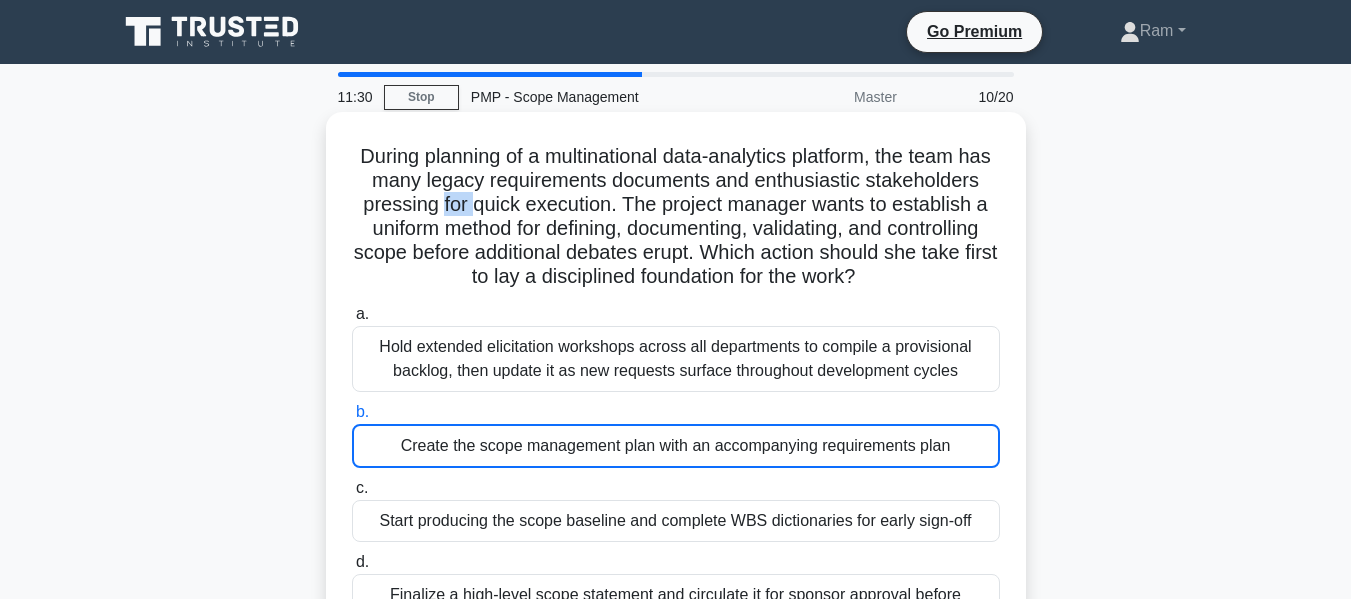 click on "During planning of a multinational data-analytics platform, the team has many legacy requirements documents and enthusiastic stakeholders pressing for quick execution. The project manager wants to establish a uniform method for defining, documenting, validating, and controlling scope before additional debates erupt. Which action should she take first to lay a disciplined foundation for the work?
.spinner_0XTQ{transform-origin:center;animation:spinner_y6GP .75s linear infinite}@keyframes spinner_y6GP{100%{transform:rotate(360deg)}}" at bounding box center (676, 217) 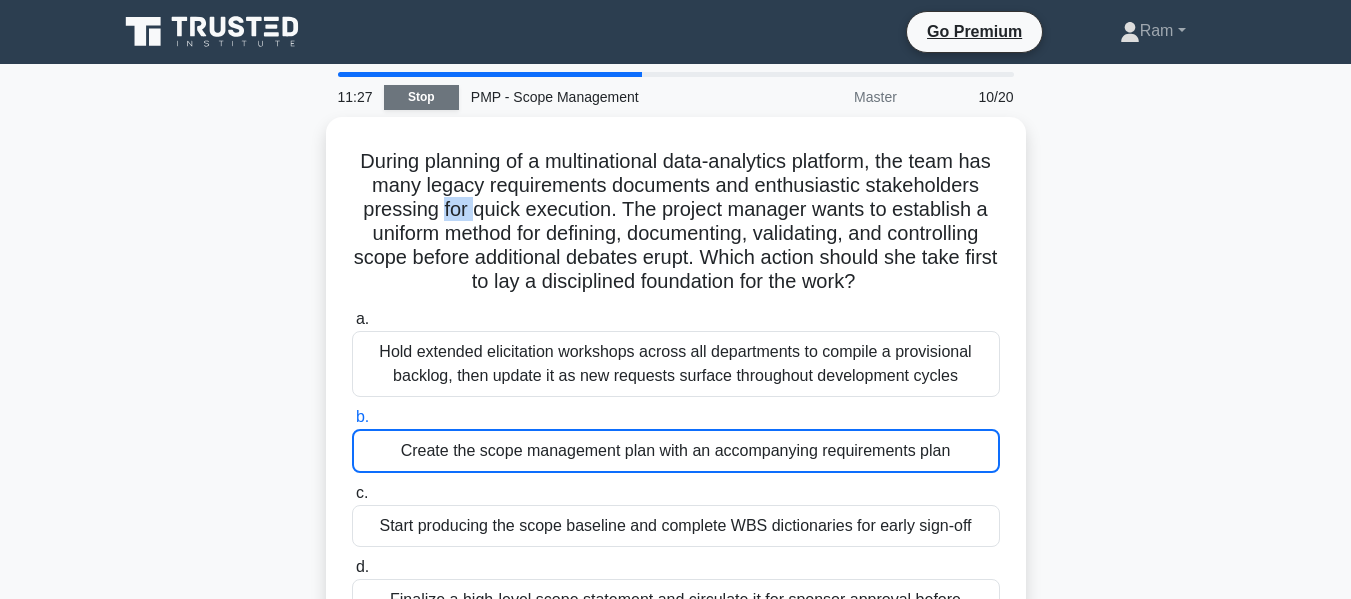 drag, startPoint x: 442, startPoint y: 91, endPoint x: 438, endPoint y: 102, distance: 11.7046995 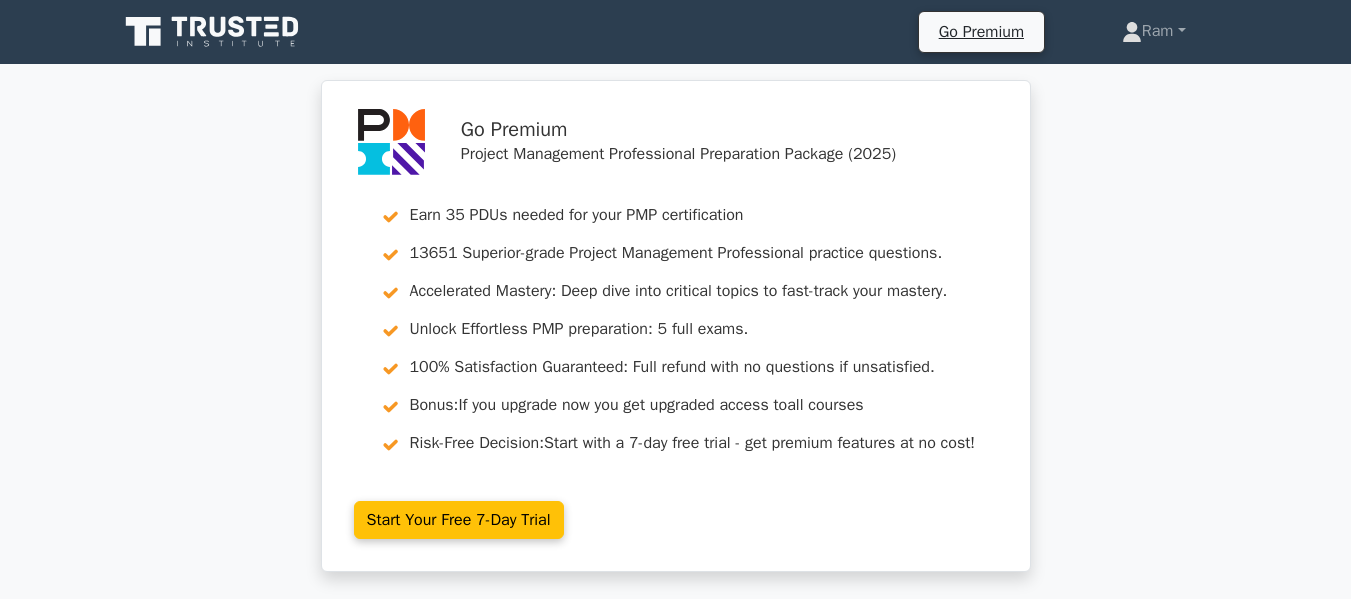 scroll, scrollTop: 0, scrollLeft: 0, axis: both 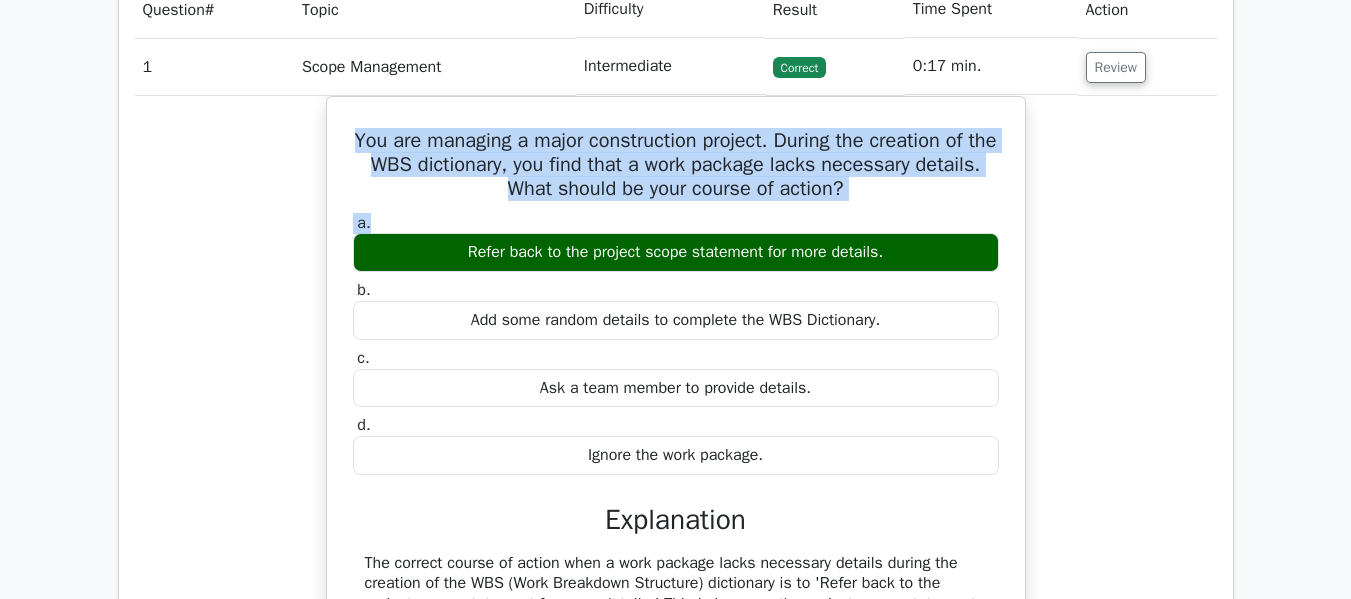 drag, startPoint x: 358, startPoint y: 128, endPoint x: 1051, endPoint y: 211, distance: 697.9527 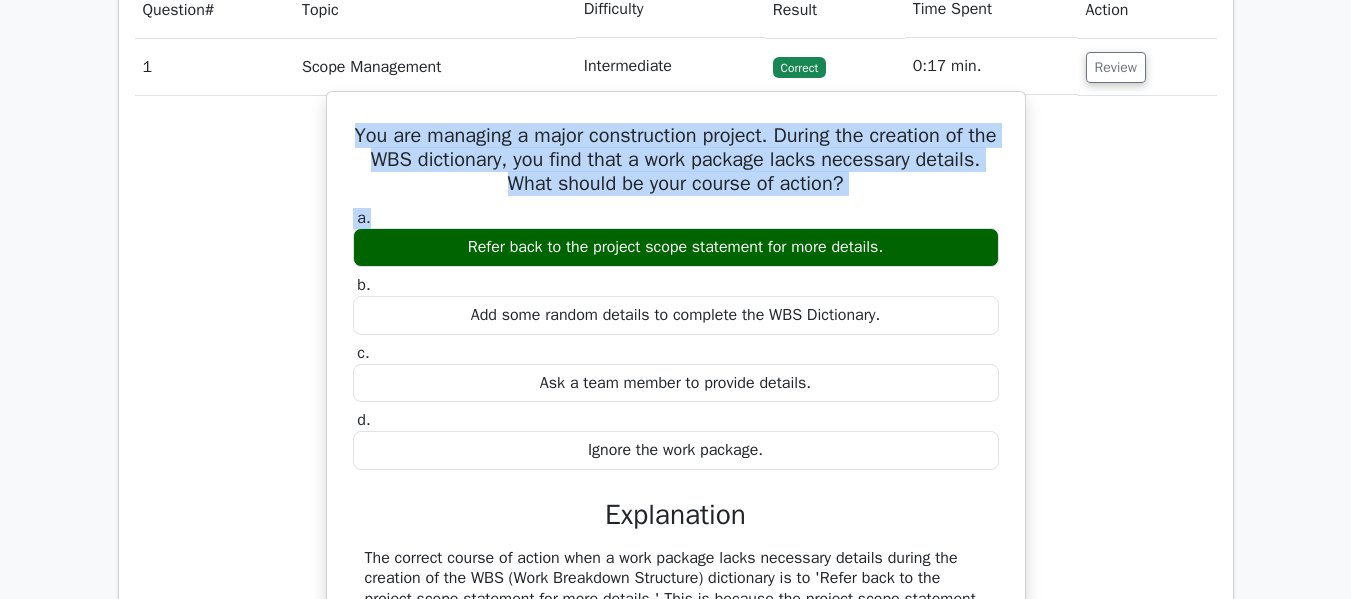 click on "You are managing a major construction project. During the creation of the WBS dictionary, you find that a work package lacks necessary details. What should be your course of action?" at bounding box center [676, 160] 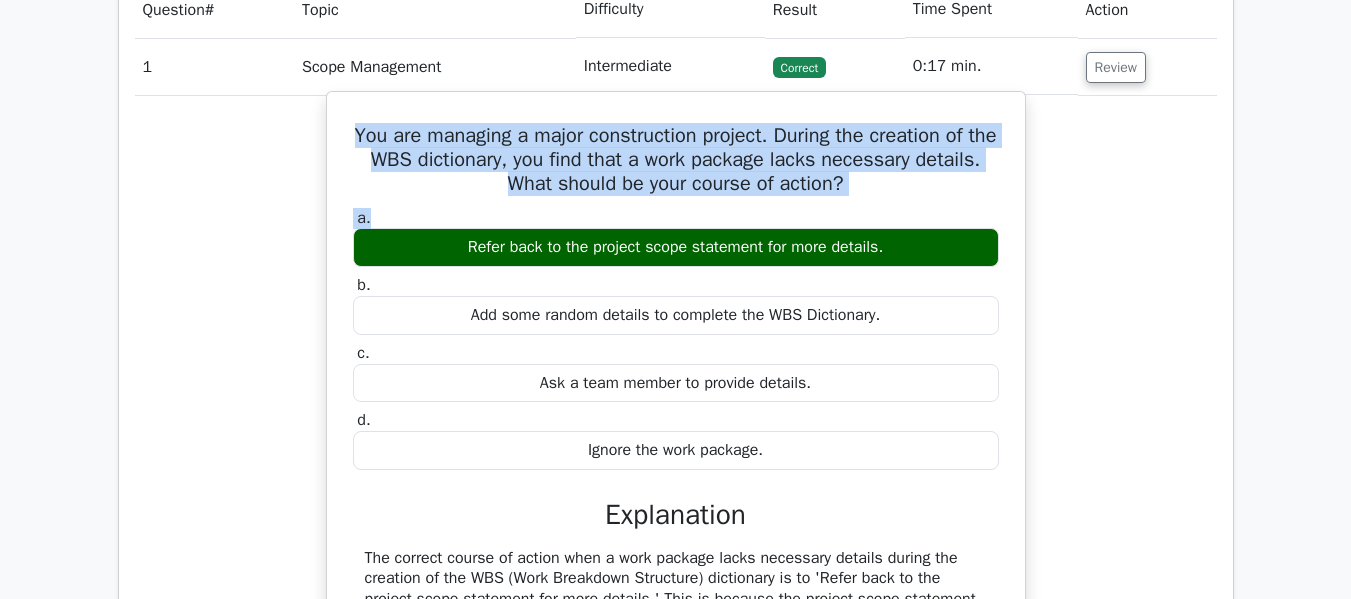 drag, startPoint x: 350, startPoint y: 131, endPoint x: 976, endPoint y: 300, distance: 648.41113 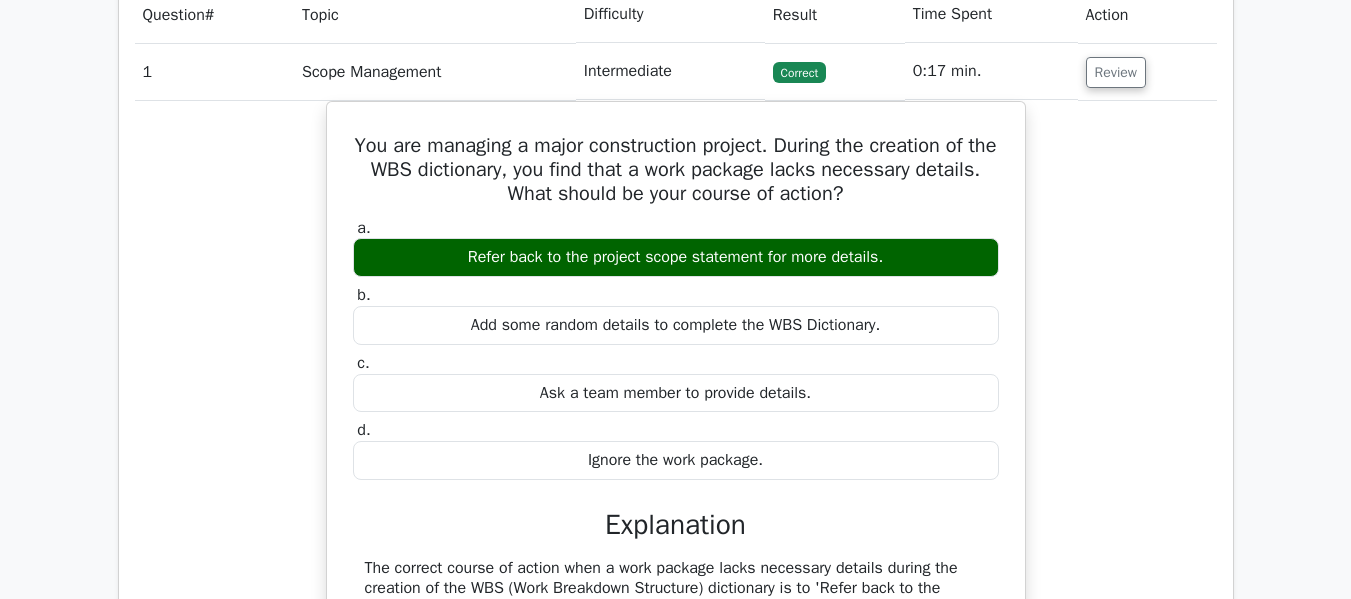 click on "Question Analysis
Question  #
Topic
Difficulty
Result
Time Spent
Action
1
Scope Management
Intermediate
Correct" at bounding box center (676, 576) 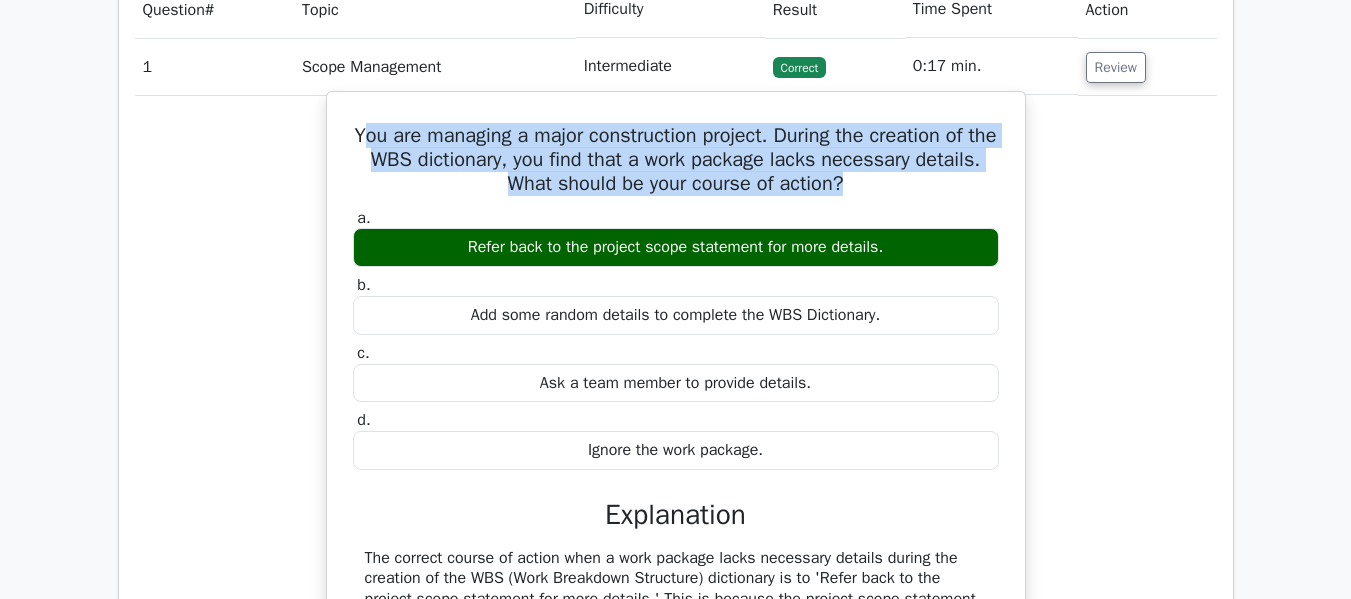drag, startPoint x: 363, startPoint y: 139, endPoint x: 934, endPoint y: 248, distance: 581.3106 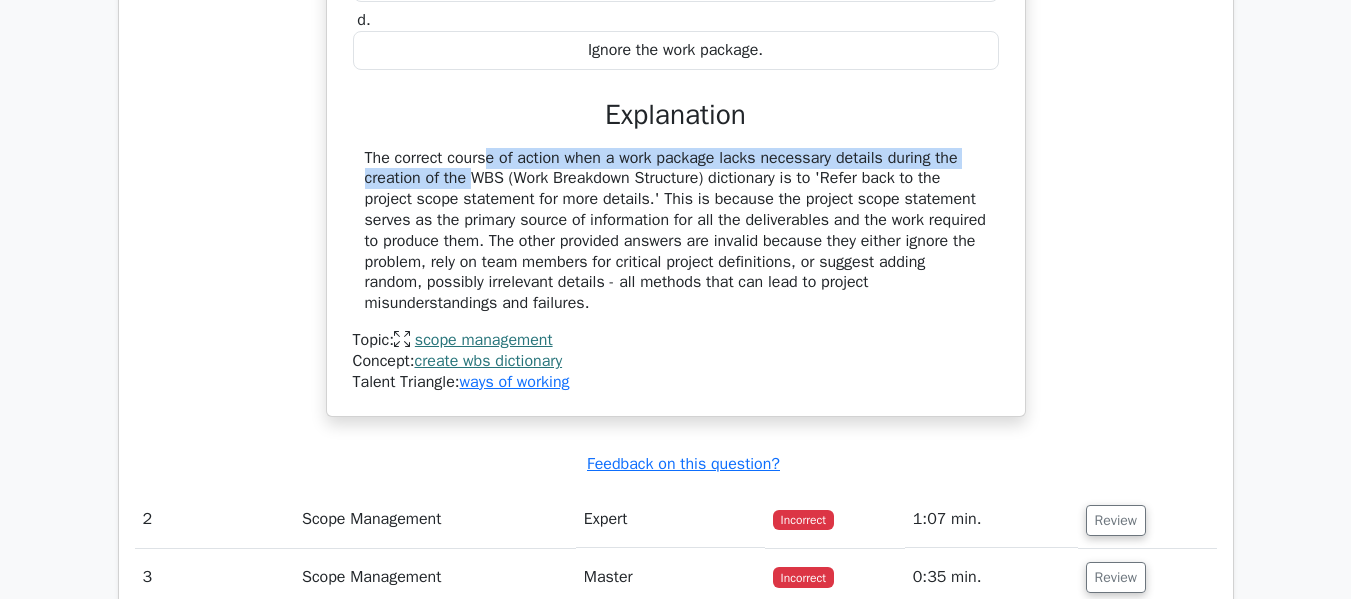 drag, startPoint x: 364, startPoint y: 159, endPoint x: 565, endPoint y: 212, distance: 207.87015 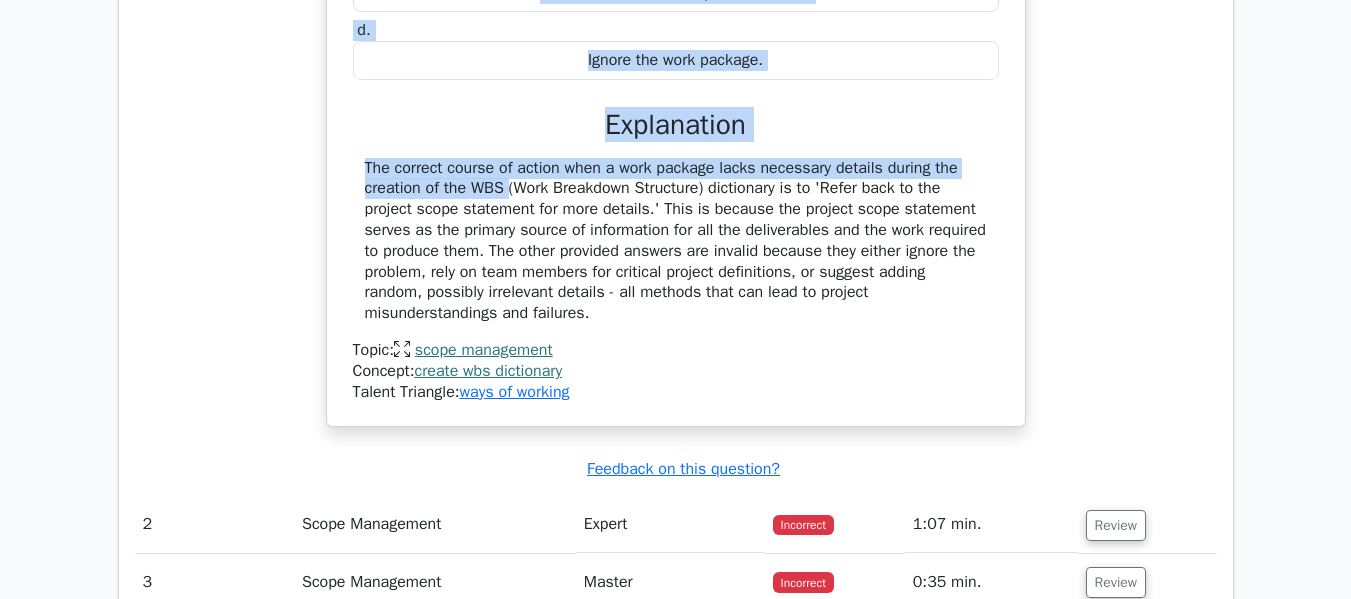scroll, scrollTop: 0, scrollLeft: 12, axis: horizontal 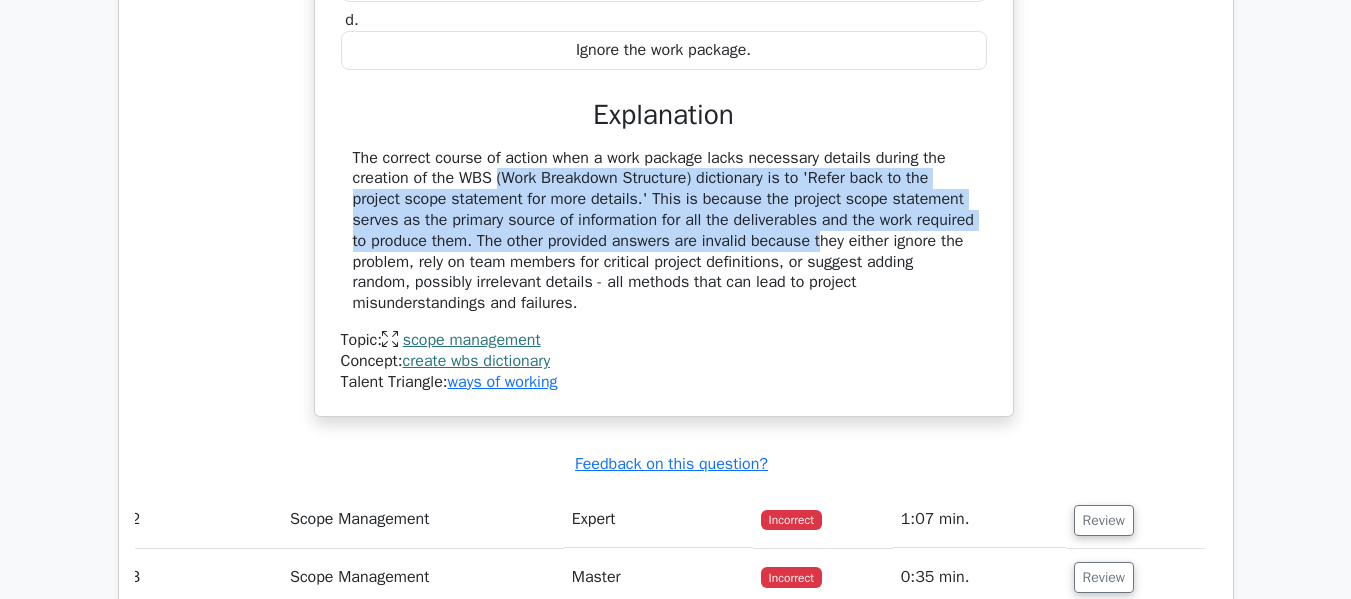 drag, startPoint x: 385, startPoint y: 173, endPoint x: 832, endPoint y: 275, distance: 458.4899 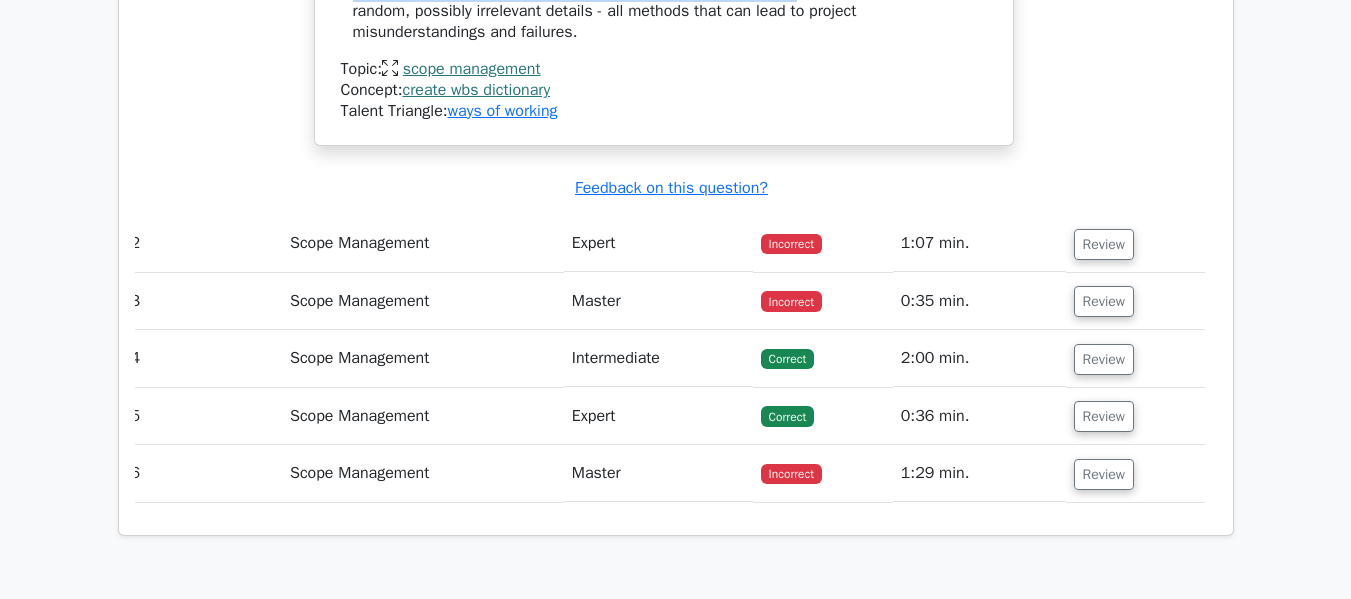 scroll, scrollTop: 2200, scrollLeft: 0, axis: vertical 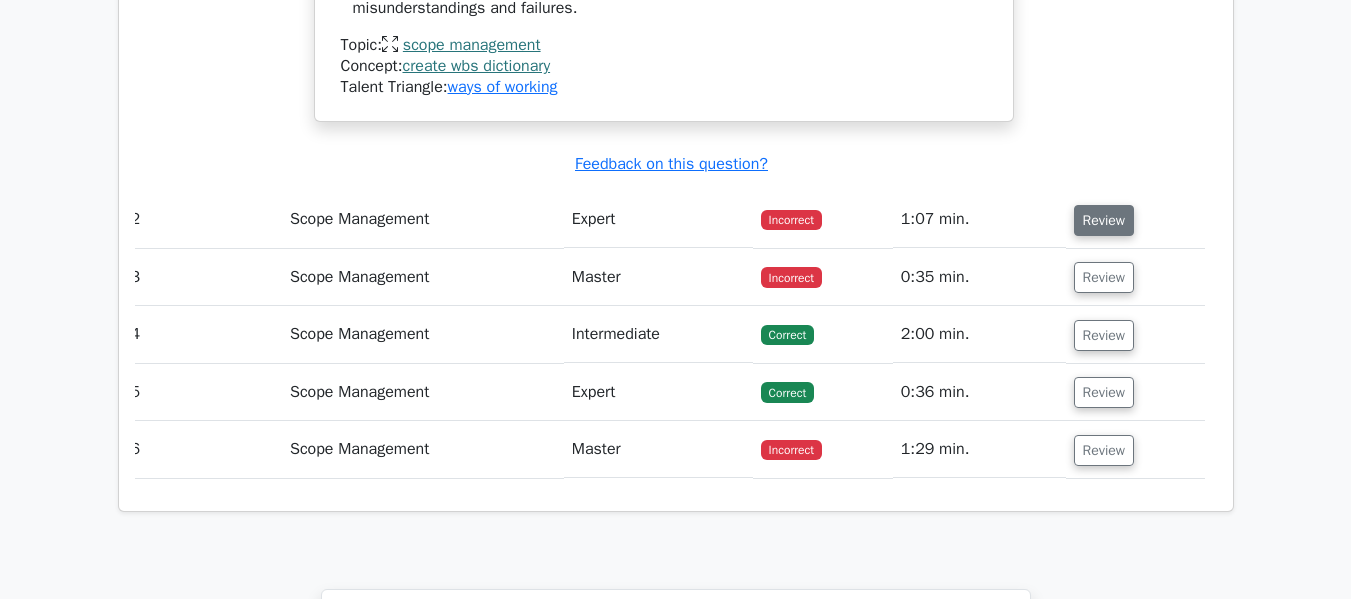 drag, startPoint x: 1143, startPoint y: 217, endPoint x: 1118, endPoint y: 229, distance: 27.730848 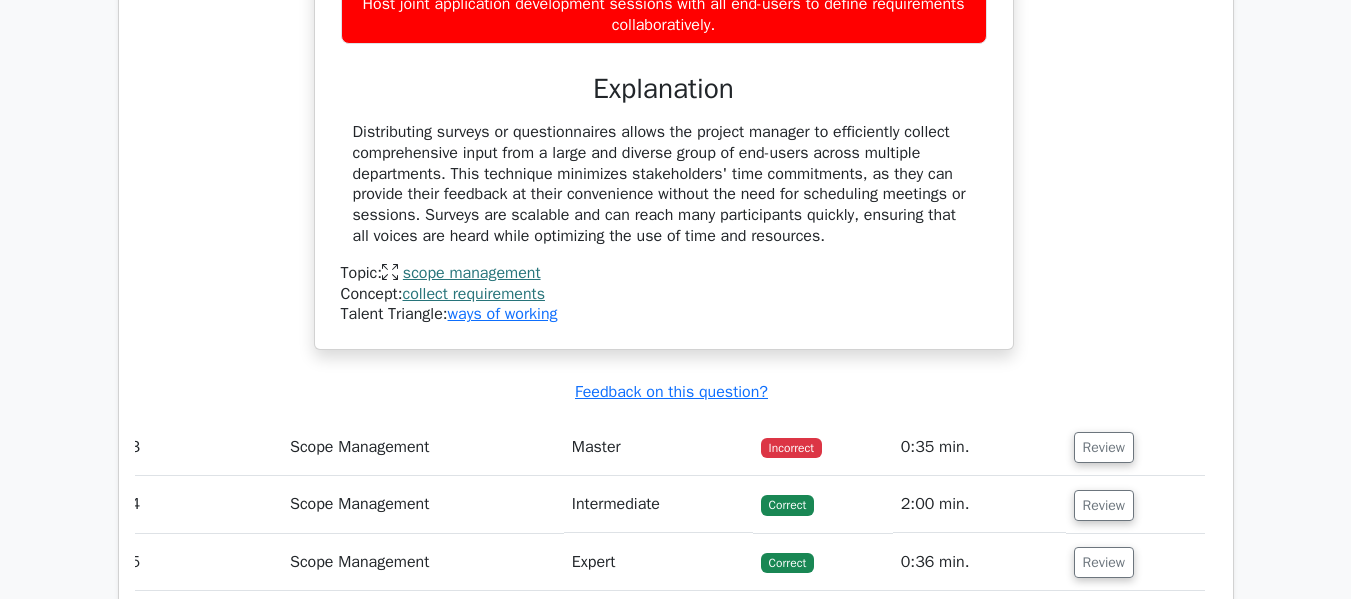 scroll, scrollTop: 3100, scrollLeft: 0, axis: vertical 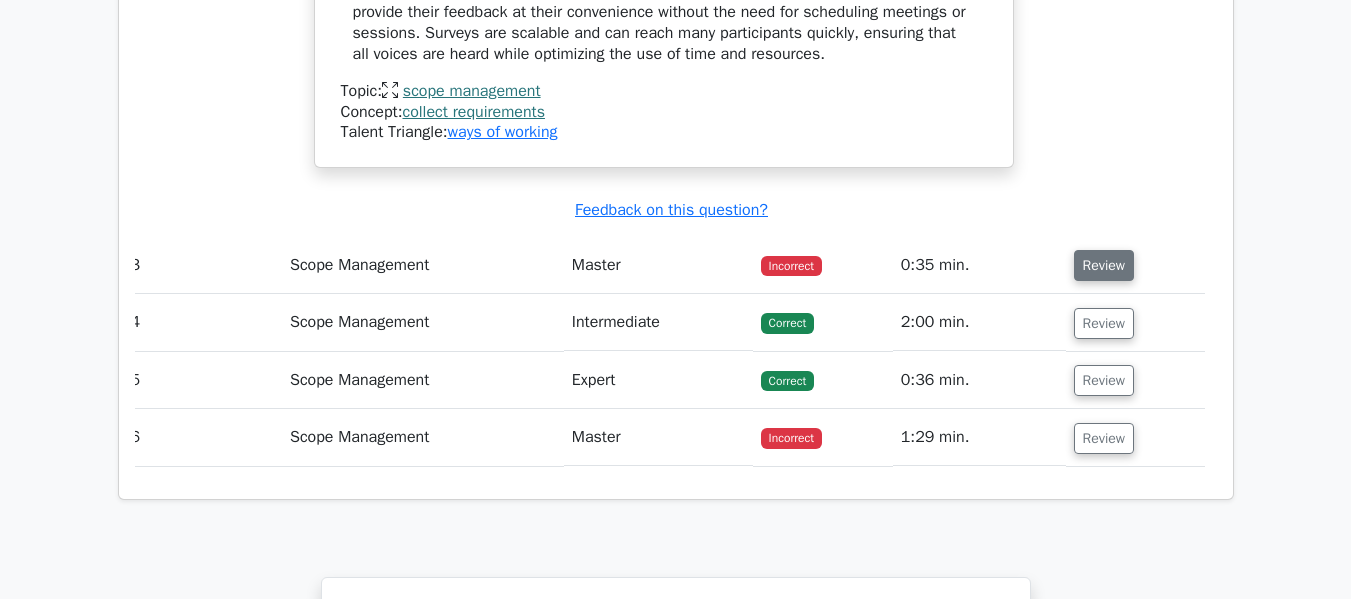 click on "Review" at bounding box center [1104, 265] 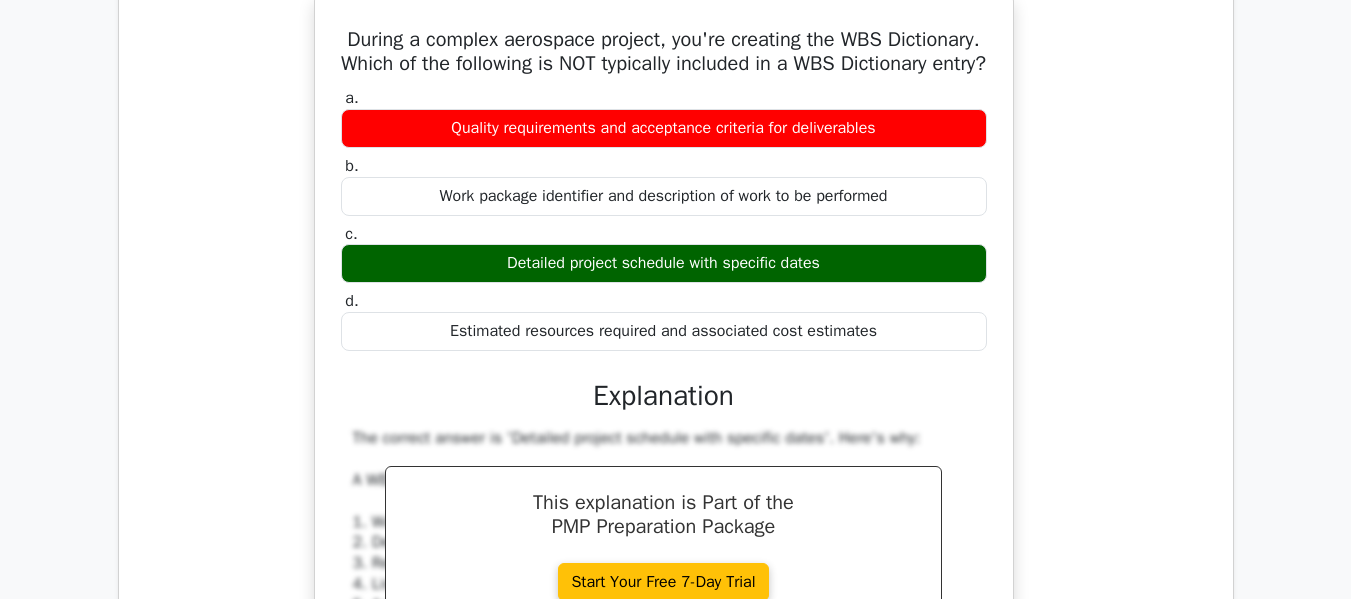 scroll, scrollTop: 3400, scrollLeft: 0, axis: vertical 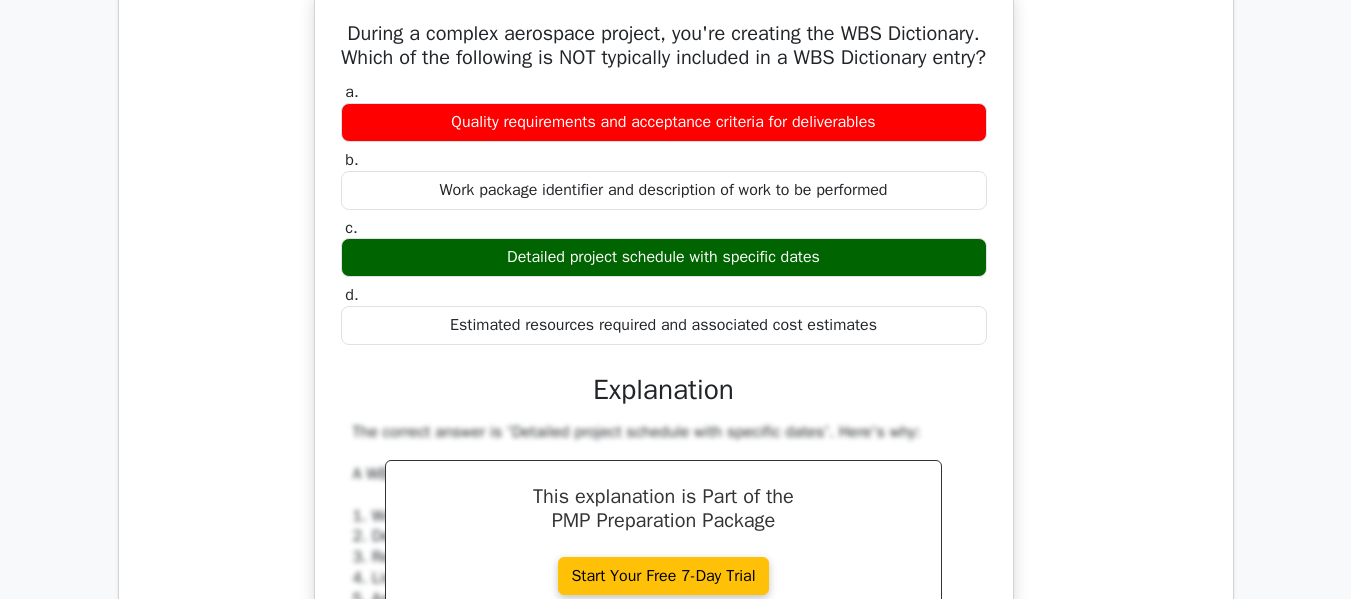 drag, startPoint x: 505, startPoint y: 273, endPoint x: 958, endPoint y: 252, distance: 453.48648 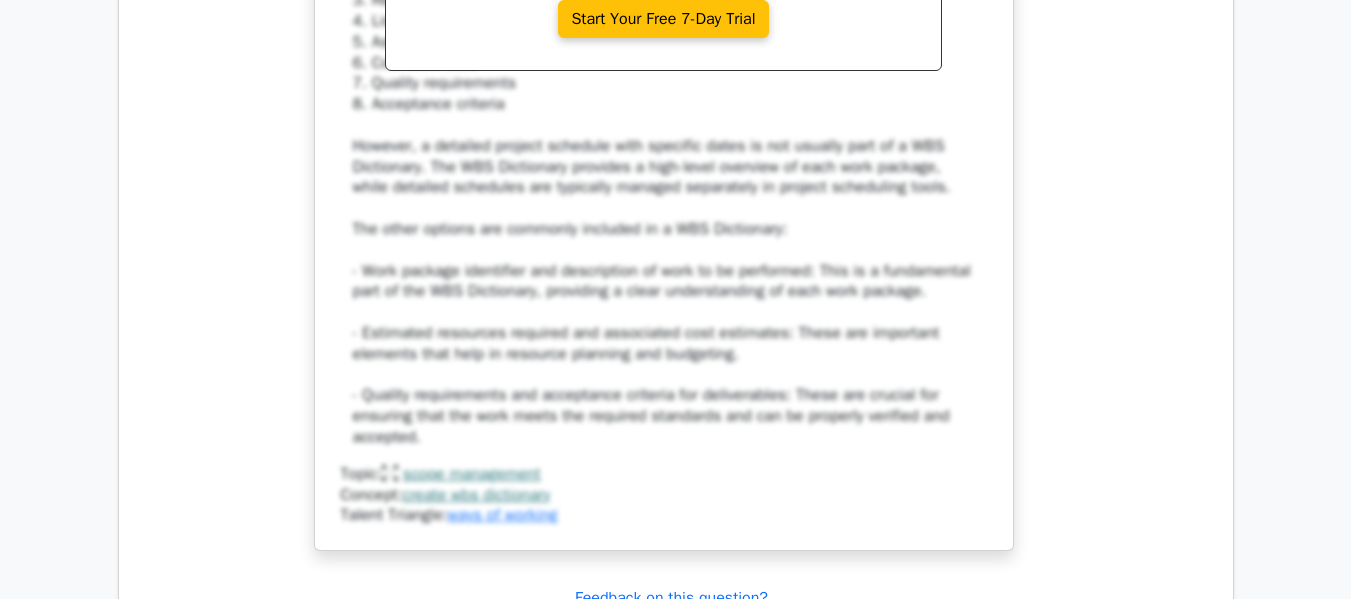 scroll, scrollTop: 4200, scrollLeft: 0, axis: vertical 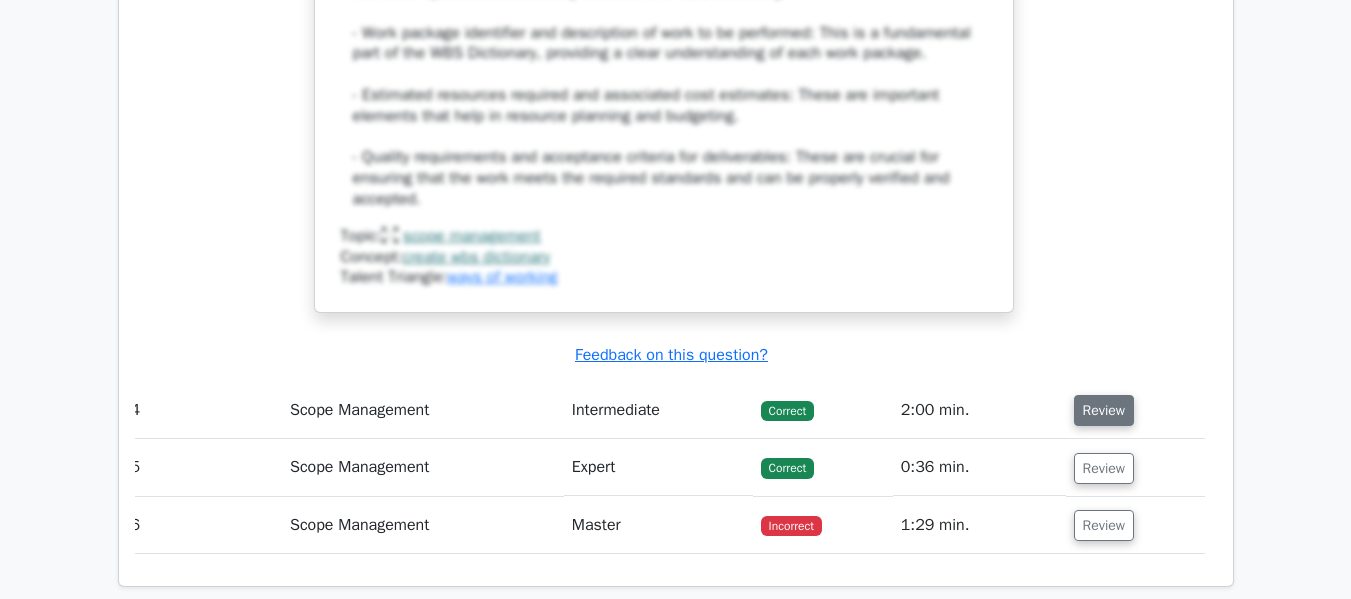 click on "Review" at bounding box center [1104, 410] 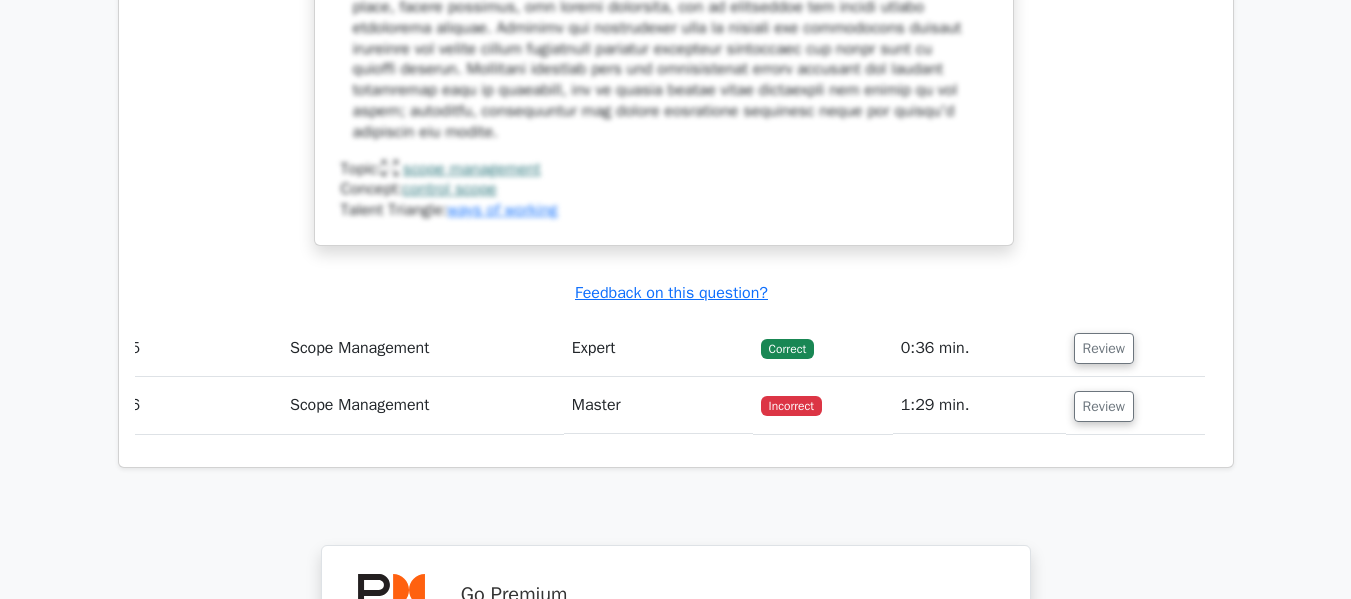 scroll, scrollTop: 5500, scrollLeft: 0, axis: vertical 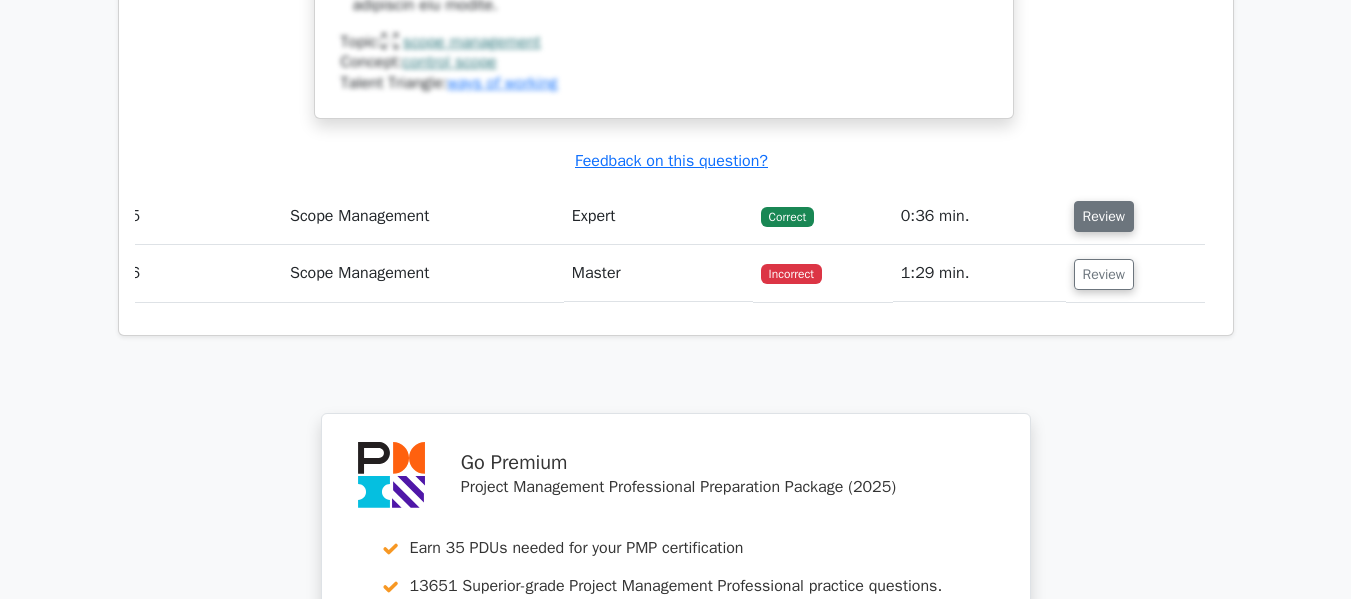 click on "Review" at bounding box center (1104, 216) 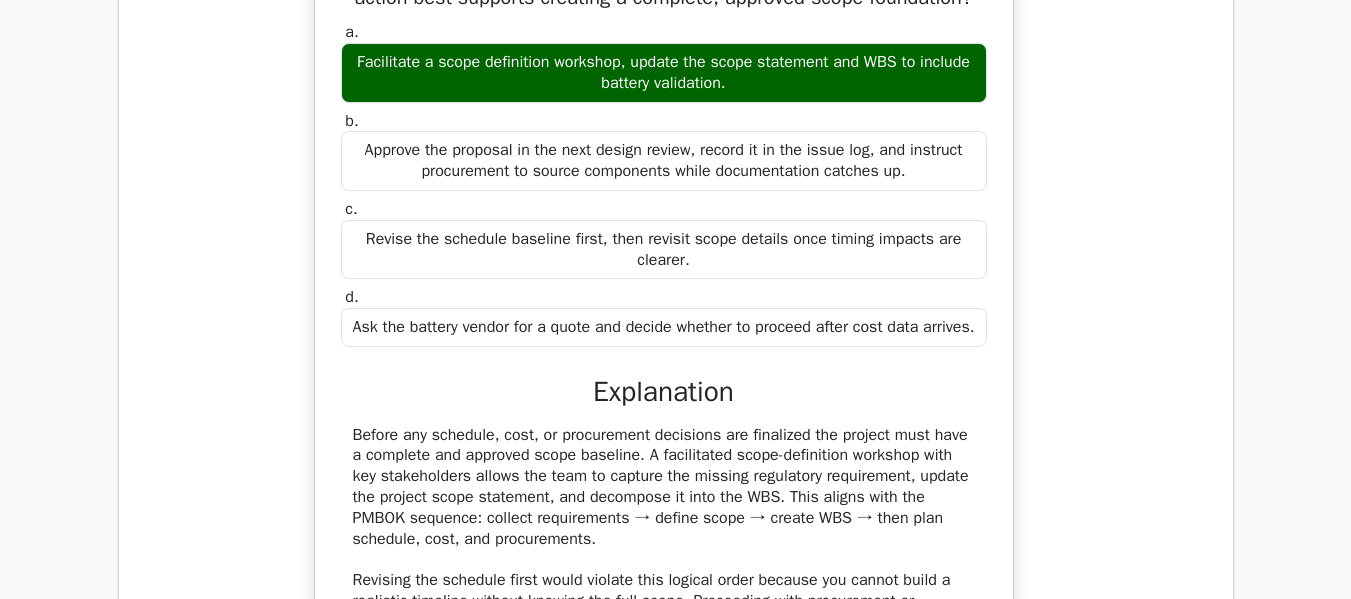 scroll, scrollTop: 5800, scrollLeft: 0, axis: vertical 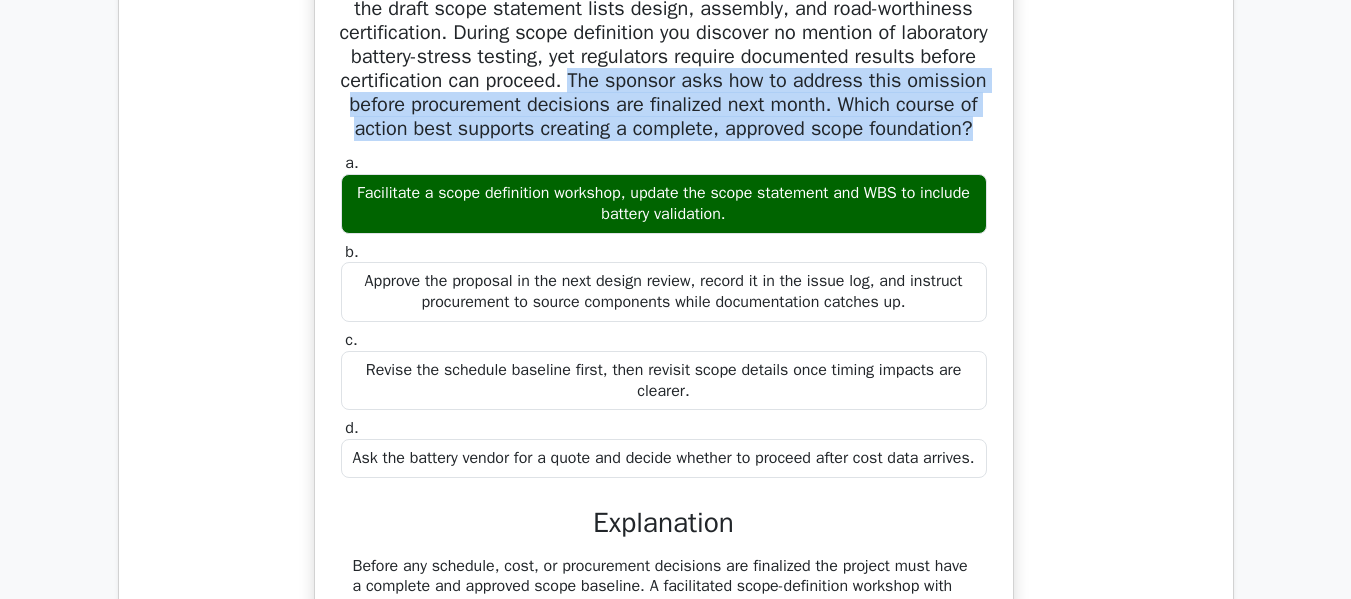 drag, startPoint x: 739, startPoint y: 123, endPoint x: 795, endPoint y: 184, distance: 82.80701 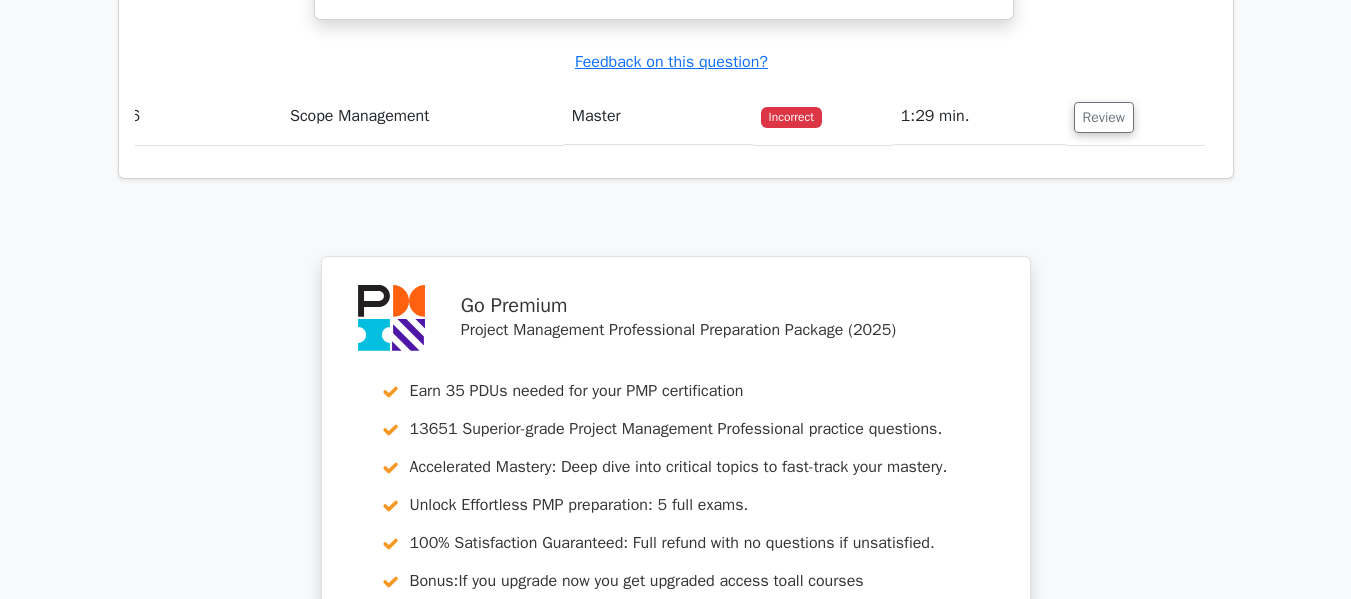 scroll, scrollTop: 6700, scrollLeft: 0, axis: vertical 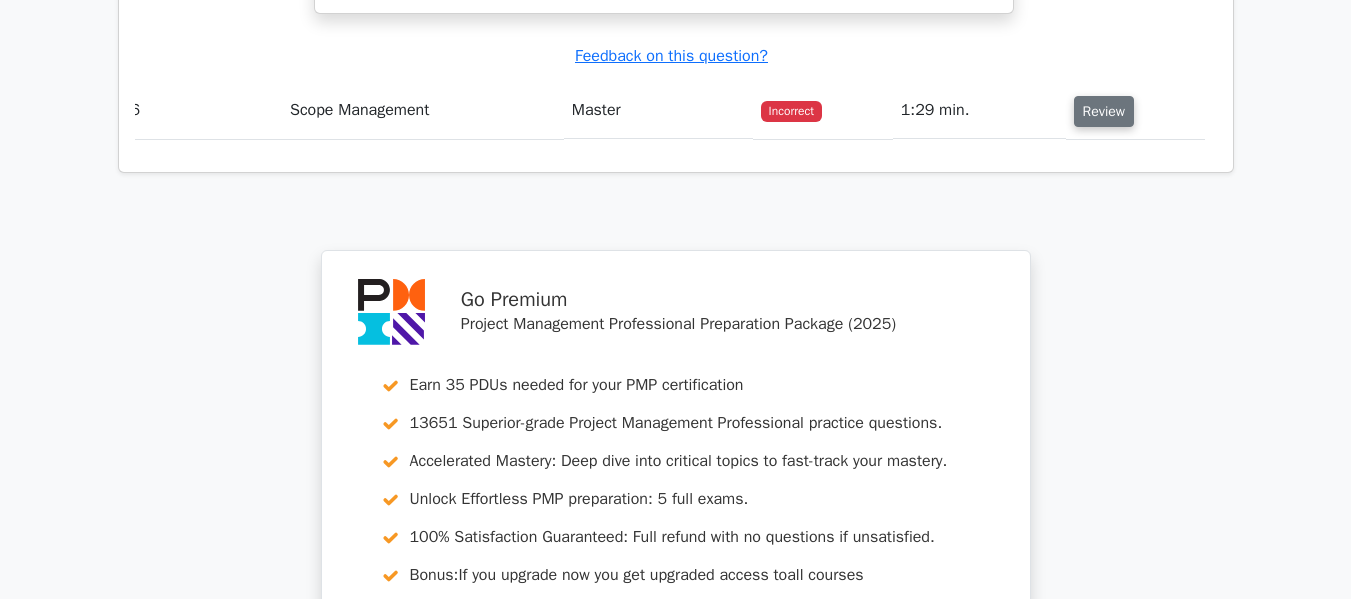 click on "Review" at bounding box center (1104, 111) 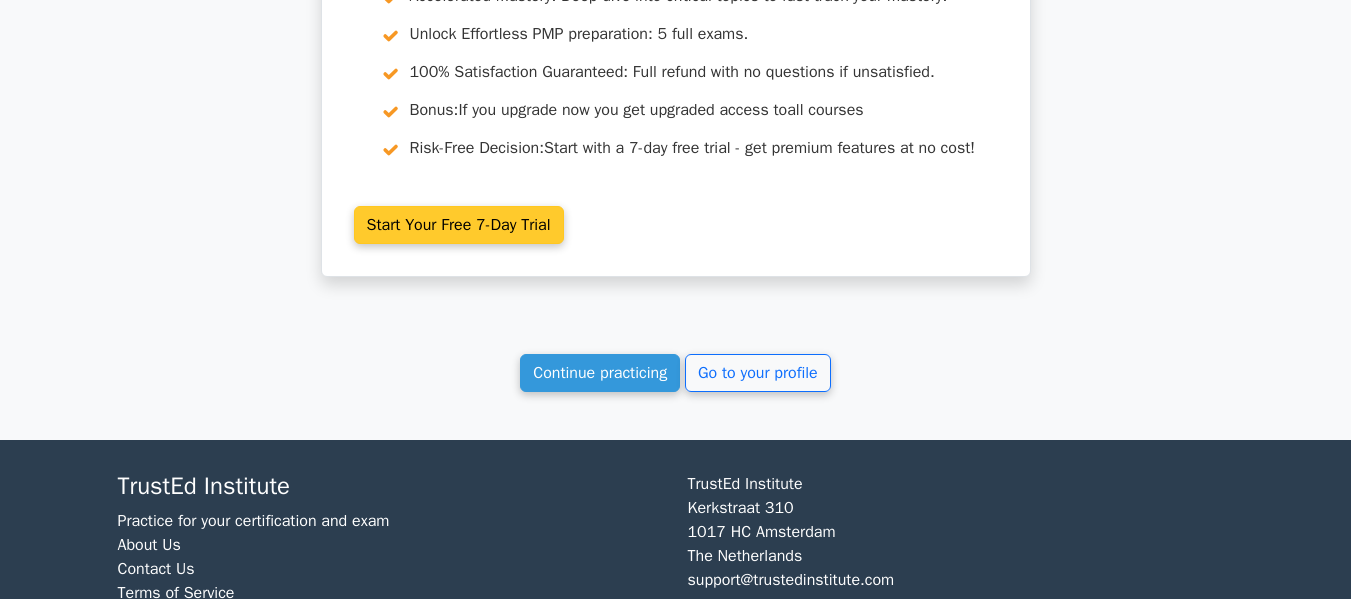 scroll, scrollTop: 8525, scrollLeft: 0, axis: vertical 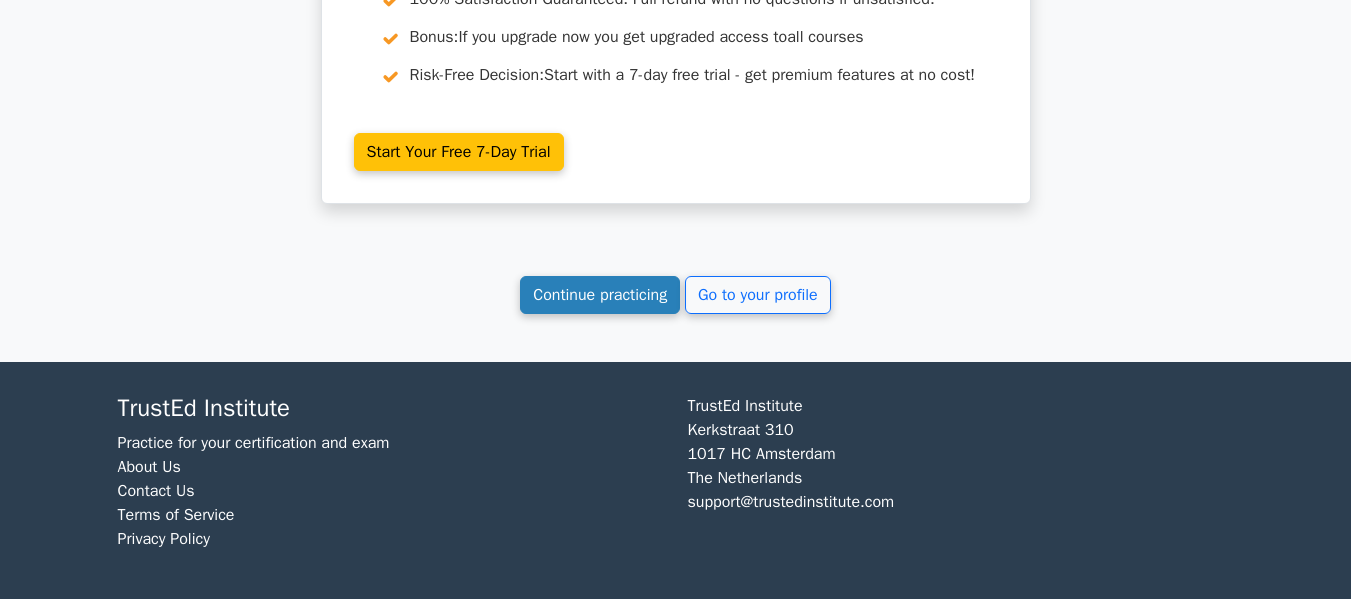click on "Continue practicing" at bounding box center [600, 295] 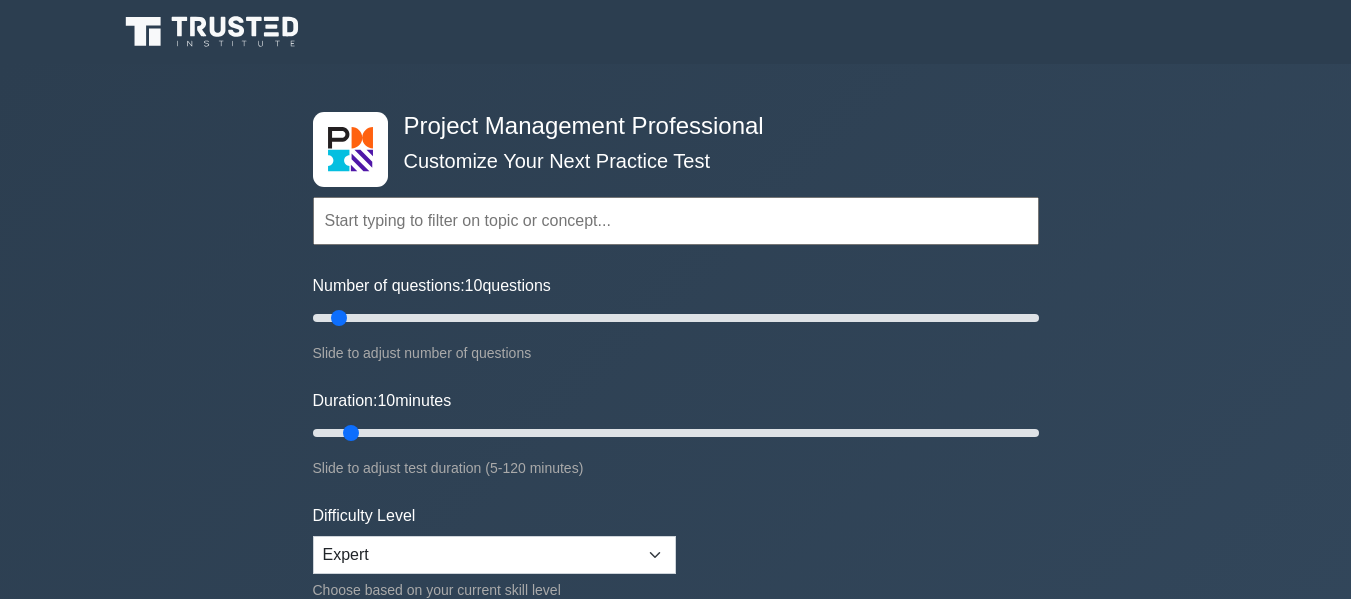 scroll, scrollTop: 0, scrollLeft: 0, axis: both 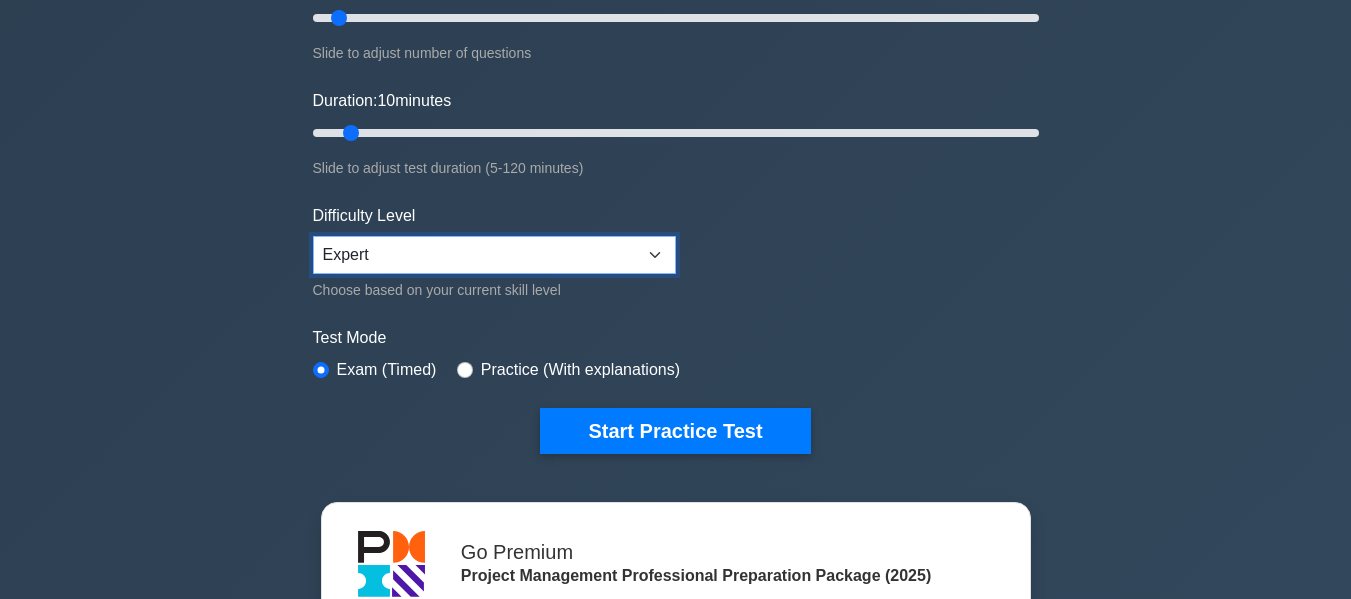 click on "Beginner
Intermediate
Expert" at bounding box center [494, 255] 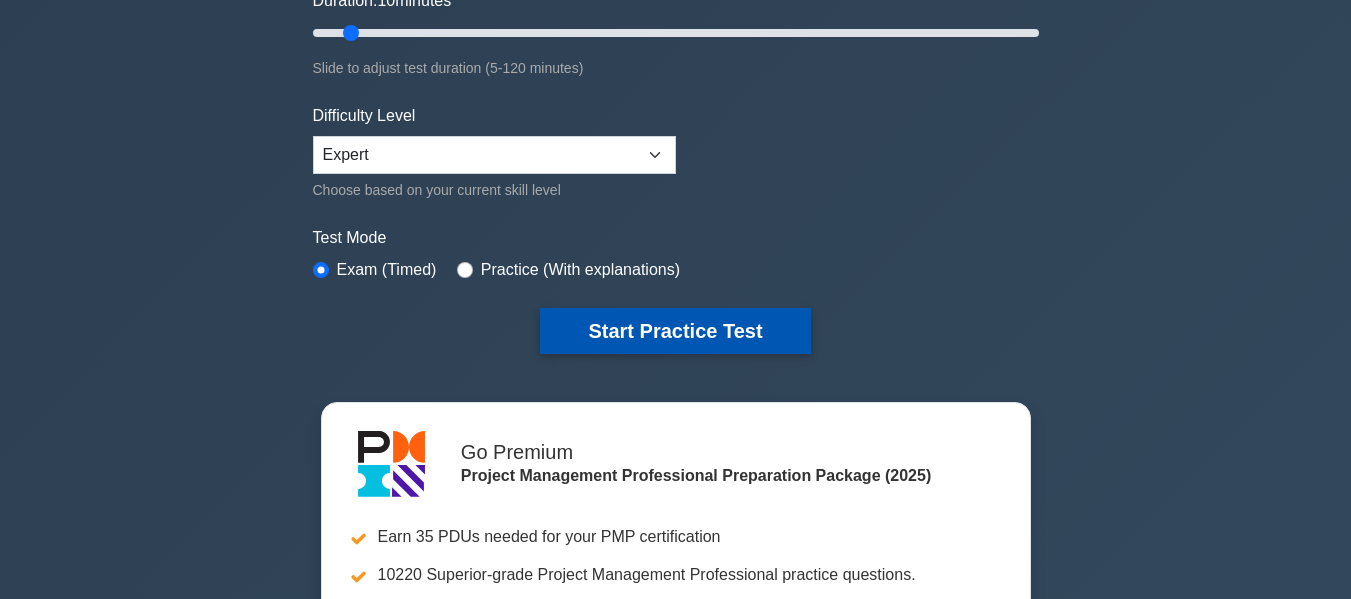 click on "Start Practice Test" at bounding box center [675, 331] 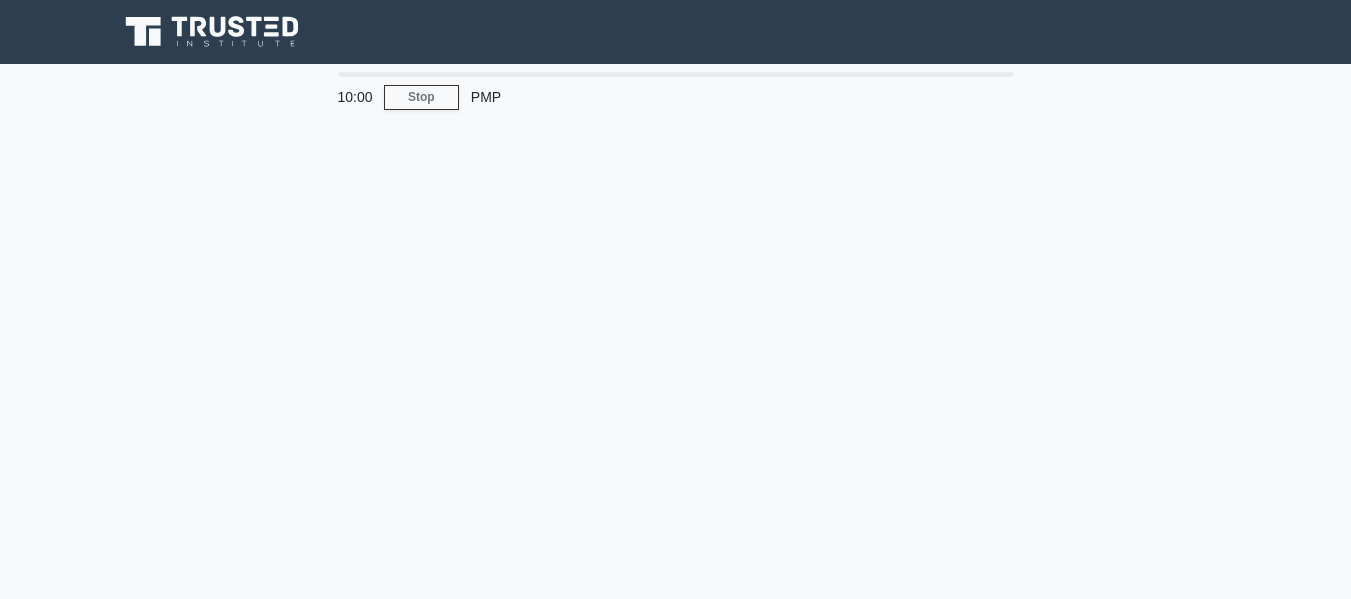 scroll, scrollTop: 0, scrollLeft: 0, axis: both 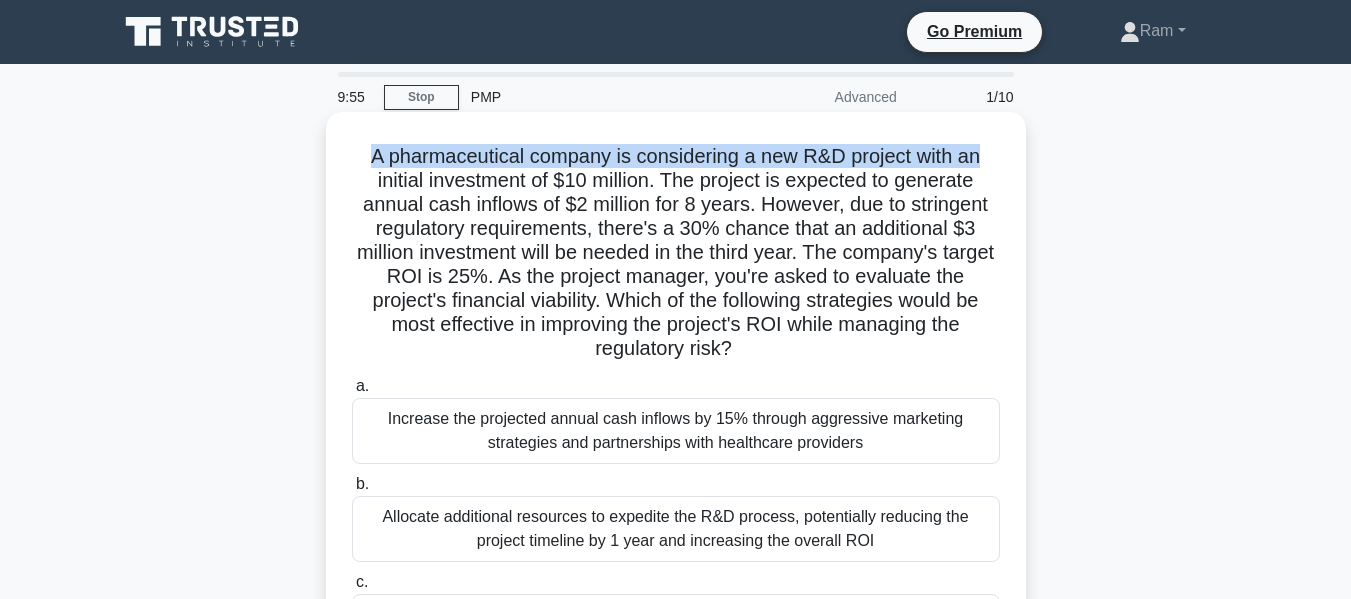 drag, startPoint x: 364, startPoint y: 154, endPoint x: 848, endPoint y: 164, distance: 484.1033 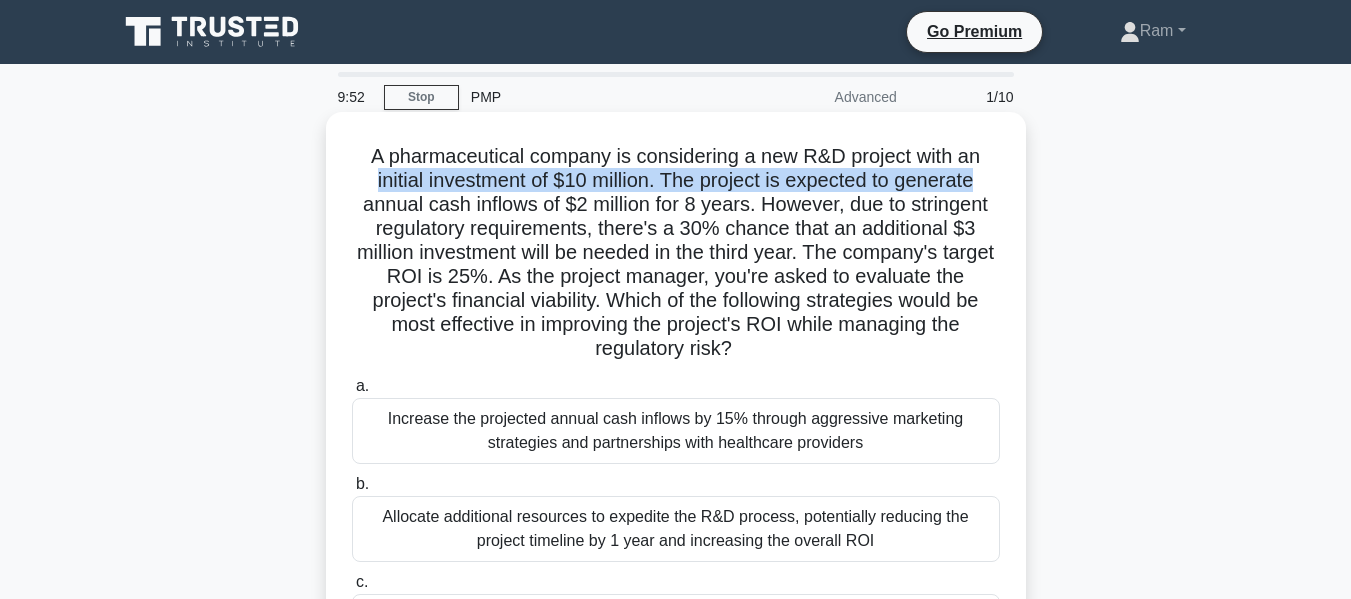 drag, startPoint x: 367, startPoint y: 184, endPoint x: 687, endPoint y: 198, distance: 320.3061 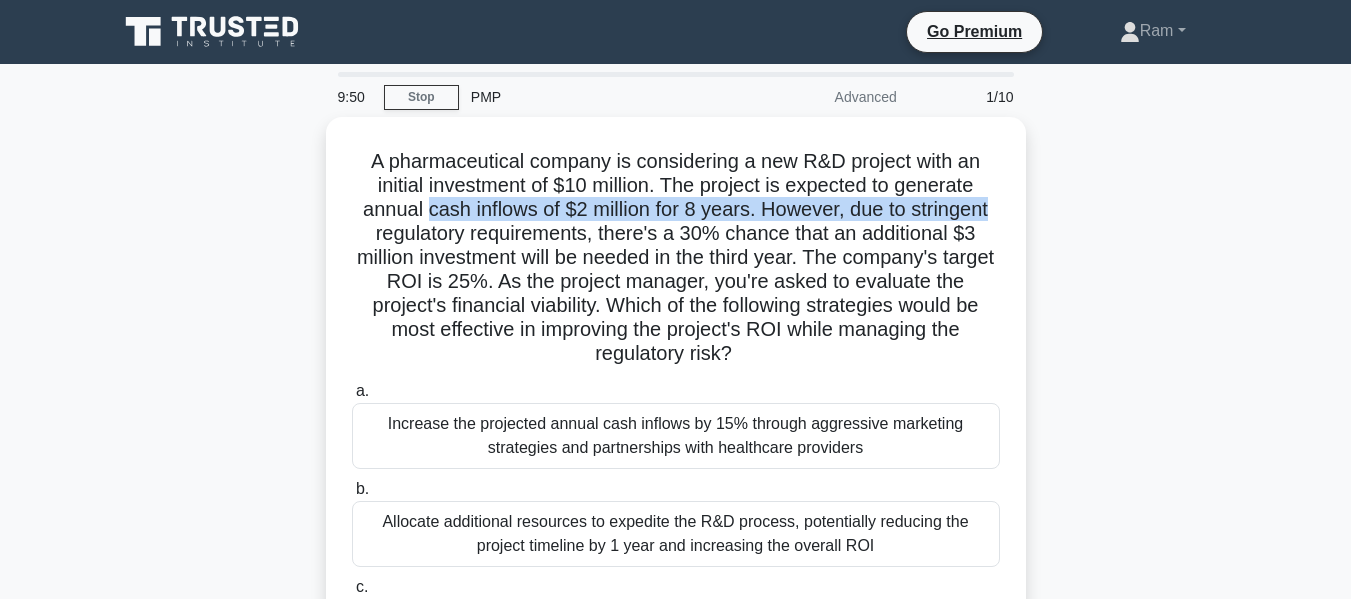 drag, startPoint x: 479, startPoint y: 203, endPoint x: 1040, endPoint y: 209, distance: 561.0321 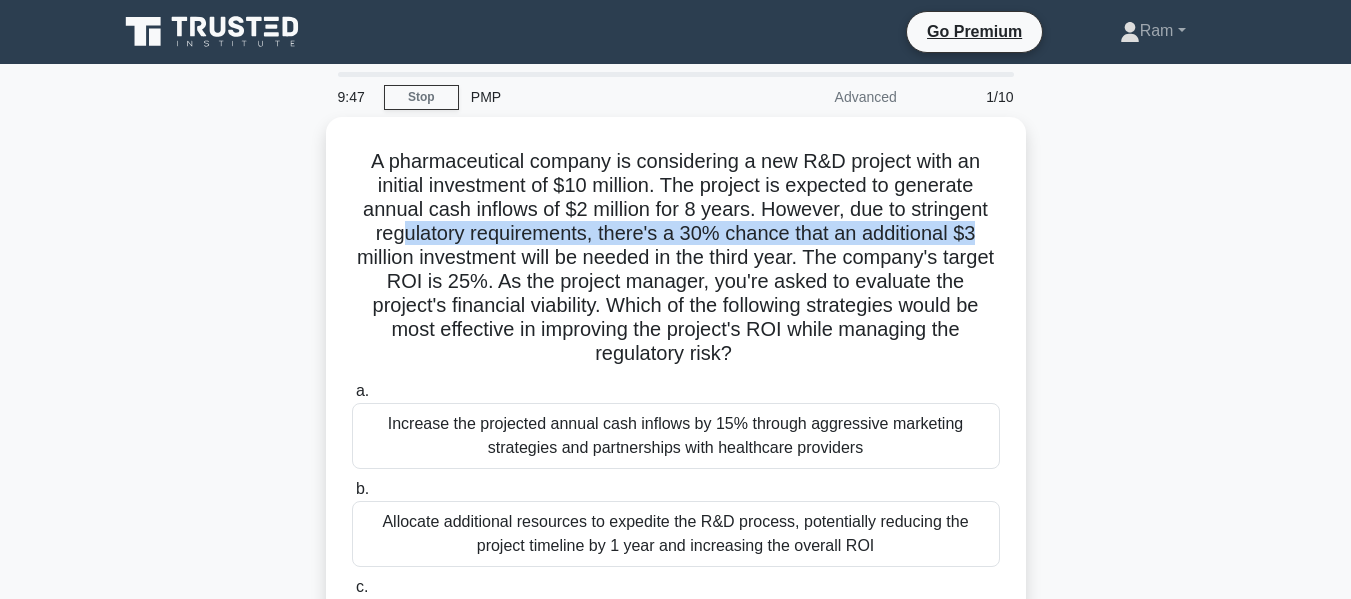drag, startPoint x: 399, startPoint y: 228, endPoint x: 1066, endPoint y: 263, distance: 667.91766 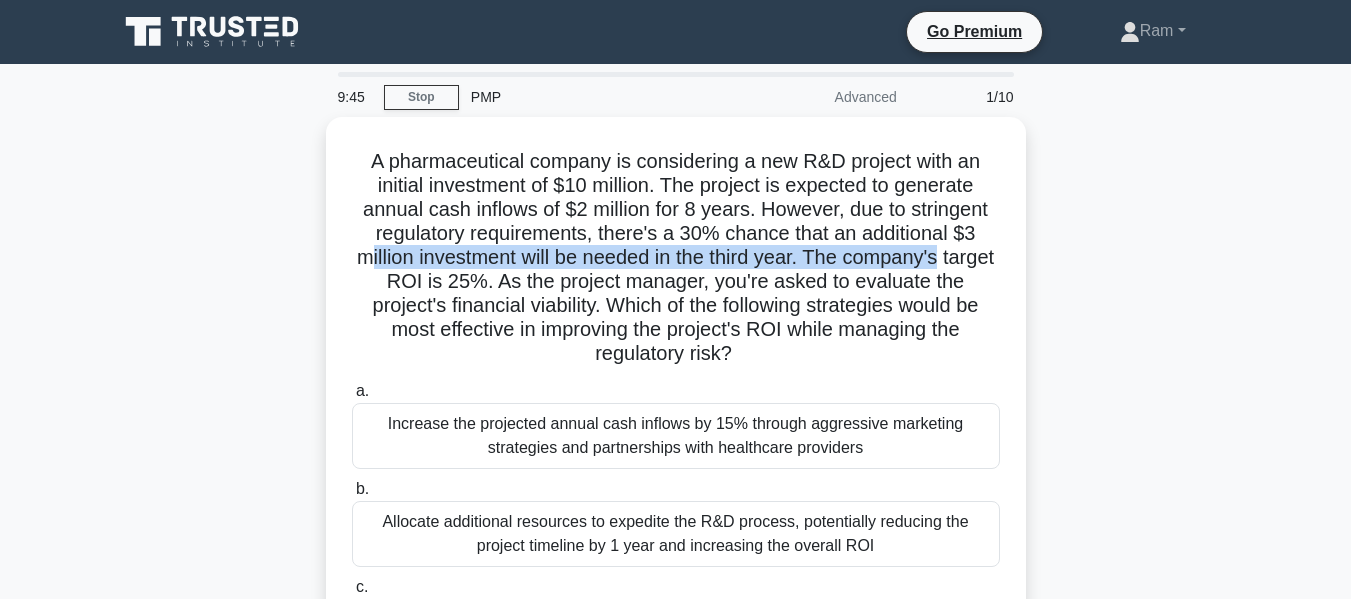 drag, startPoint x: 387, startPoint y: 248, endPoint x: 652, endPoint y: 281, distance: 267.0468 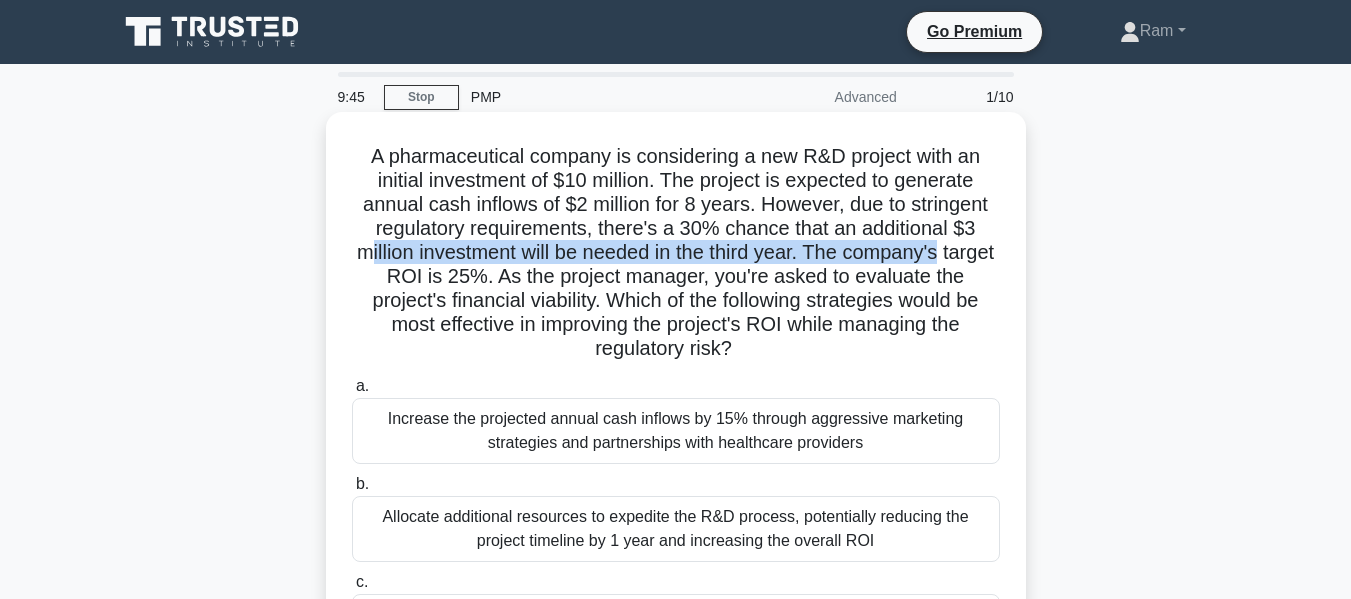 click on "A pharmaceutical company is considering a new R&D project with an initial investment of $10 million. The project is expected to generate annual cash inflows of $2 million for 8 years. However, due to stringent regulatory requirements, there's a 30% chance that an additional $3 million investment will be needed in the third year. The company's target ROI is 25%. As the project manager, you're asked to evaluate the project's financial viability. Which of the following strategies would be most effective in improving the project's ROI while managing the regulatory risk?
.spinner_0XTQ{transform-origin:center;animation:spinner_y6GP .75s linear infinite}@keyframes spinner_y6GP{100%{transform:rotate(360deg)}}
a." at bounding box center (676, 466) 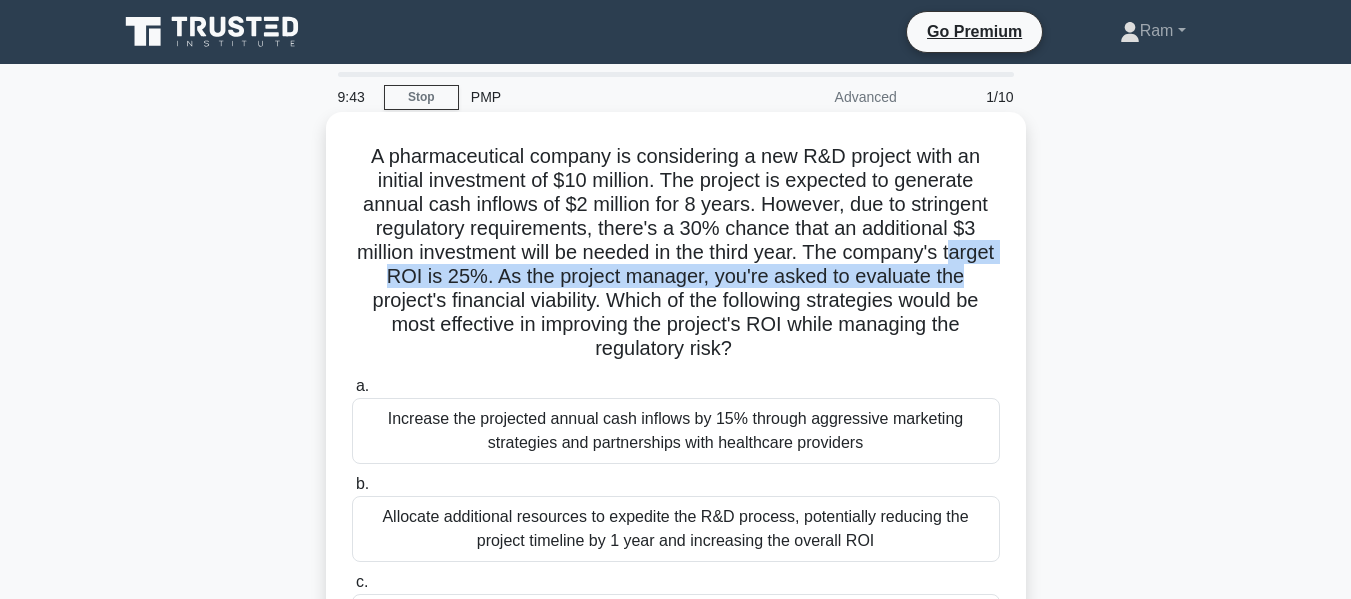 drag, startPoint x: 364, startPoint y: 275, endPoint x: 1012, endPoint y: 280, distance: 648.0193 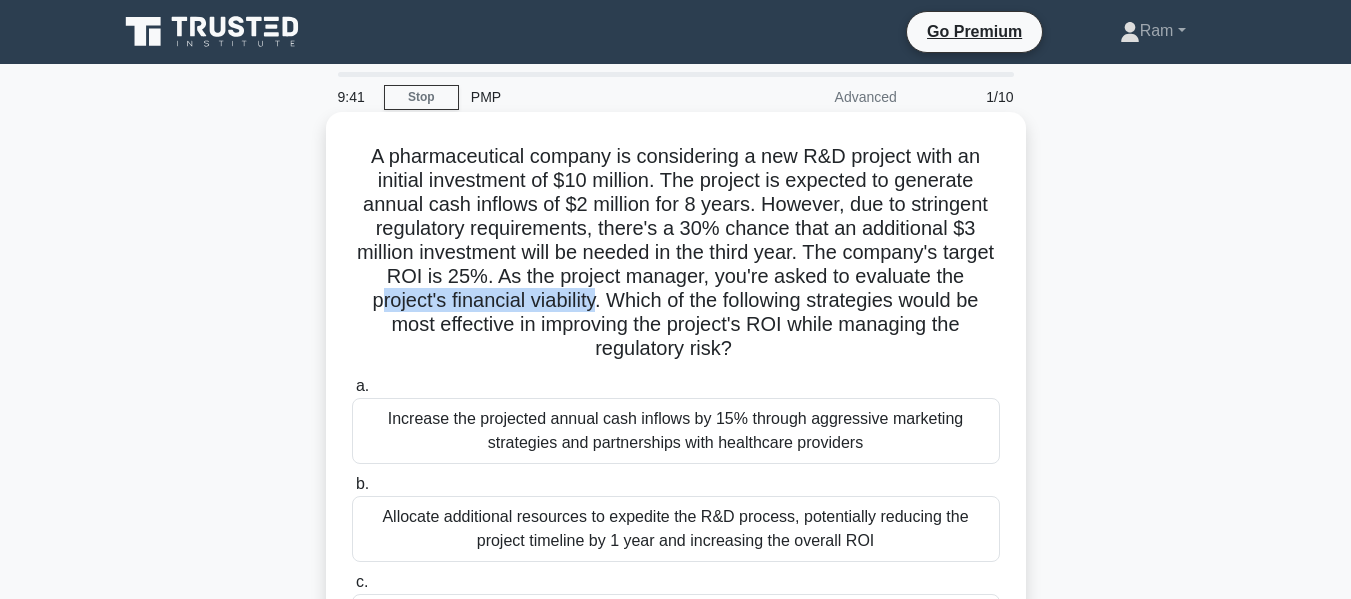 drag, startPoint x: 372, startPoint y: 298, endPoint x: 591, endPoint y: 298, distance: 219 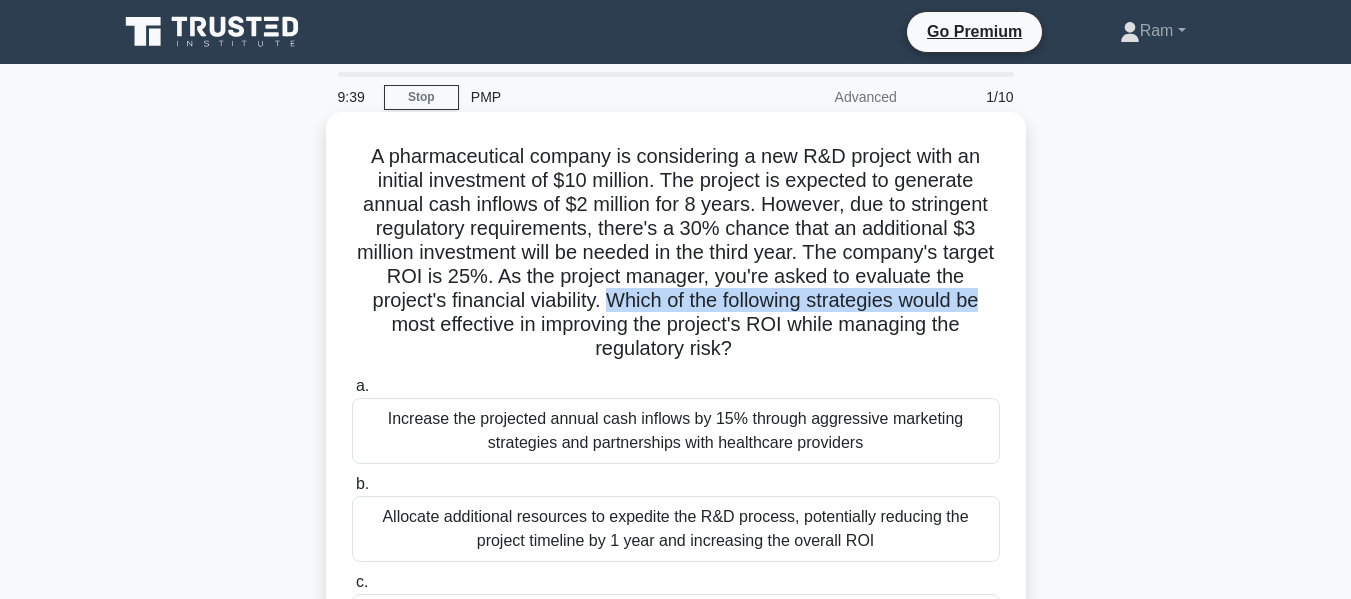 drag, startPoint x: 600, startPoint y: 302, endPoint x: 886, endPoint y: 323, distance: 286.76993 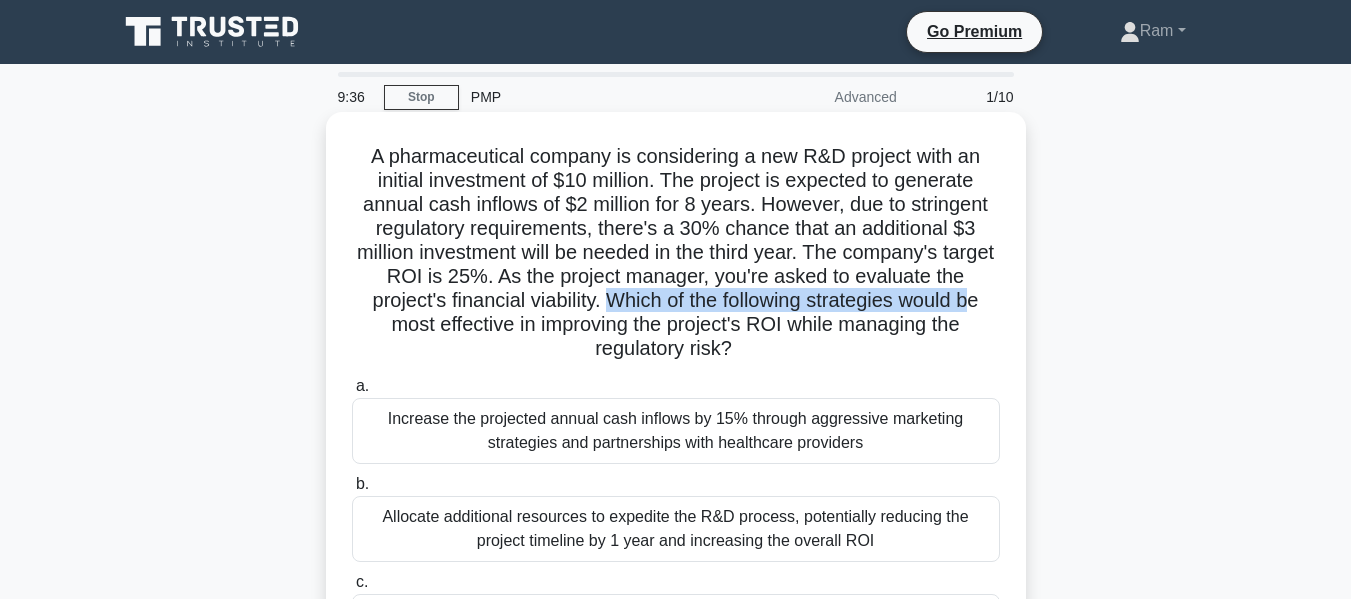 drag, startPoint x: 376, startPoint y: 329, endPoint x: 869, endPoint y: 373, distance: 494.9596 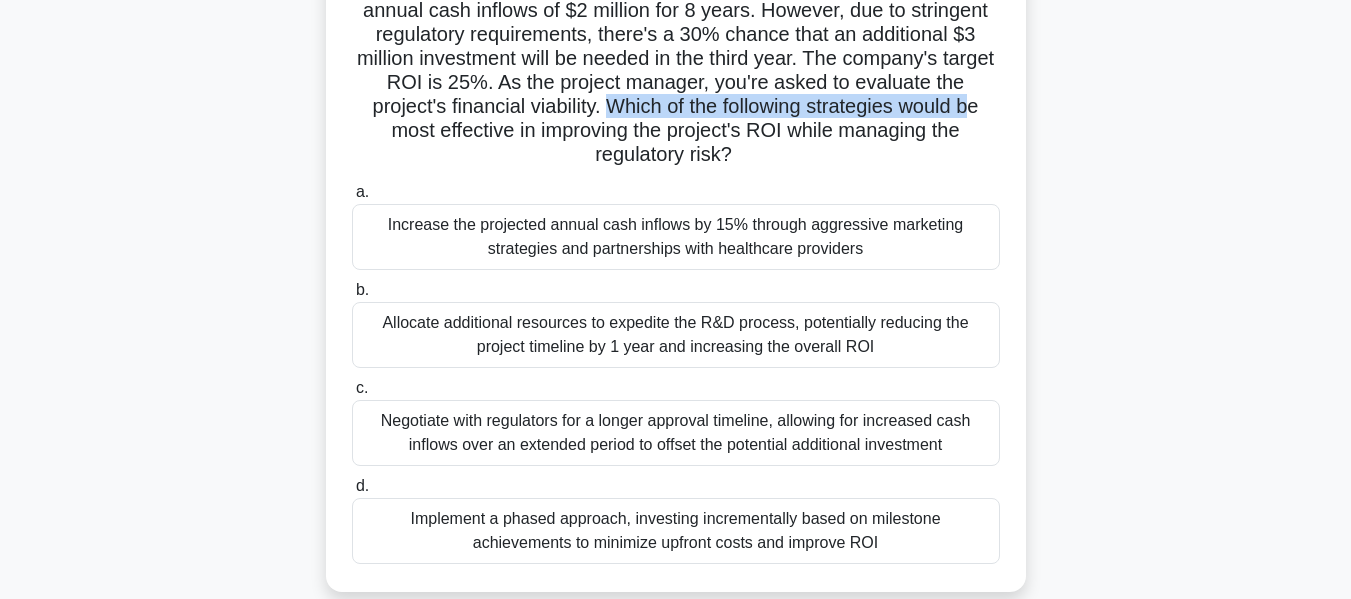 scroll, scrollTop: 300, scrollLeft: 0, axis: vertical 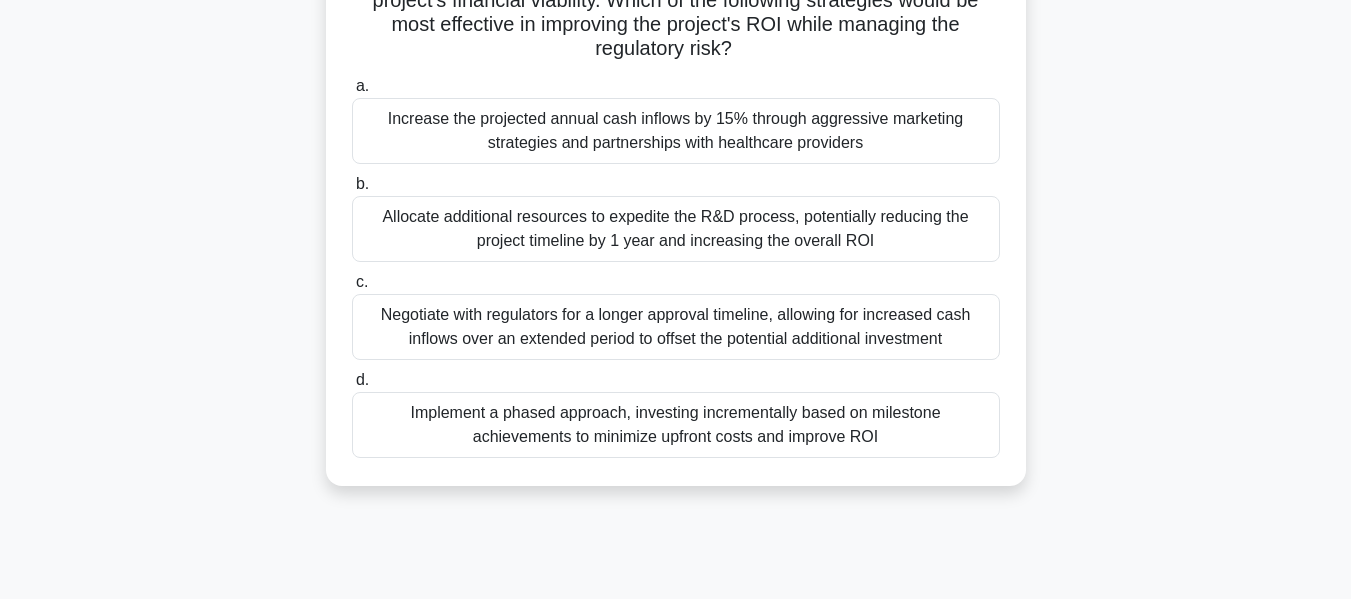 click on "Implement a phased approach, investing incrementally based on milestone achievements to minimize upfront costs and improve ROI" at bounding box center [676, 425] 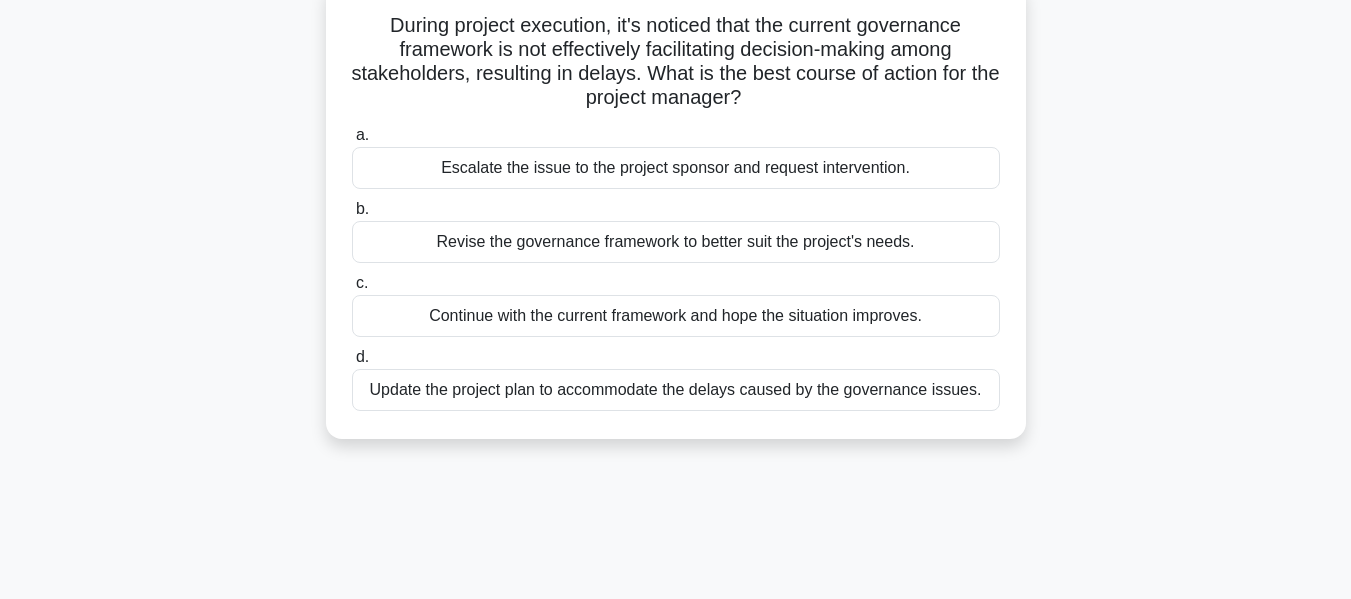 scroll, scrollTop: 0, scrollLeft: 0, axis: both 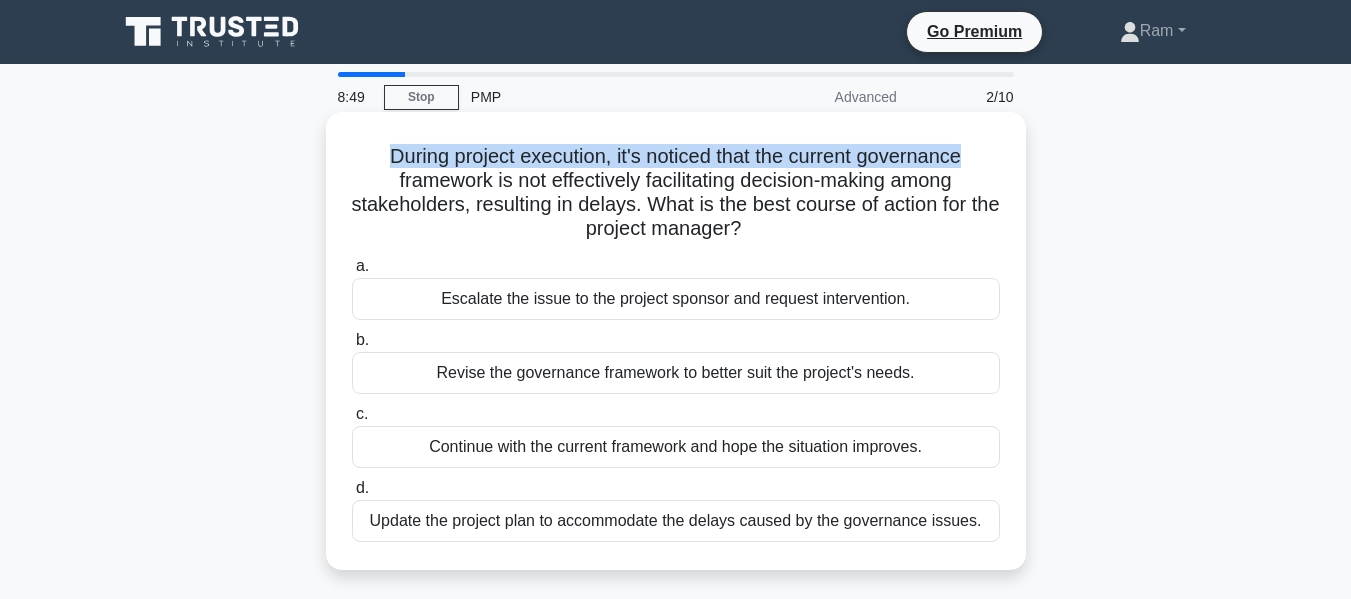 drag, startPoint x: 380, startPoint y: 152, endPoint x: 973, endPoint y: 158, distance: 593.03033 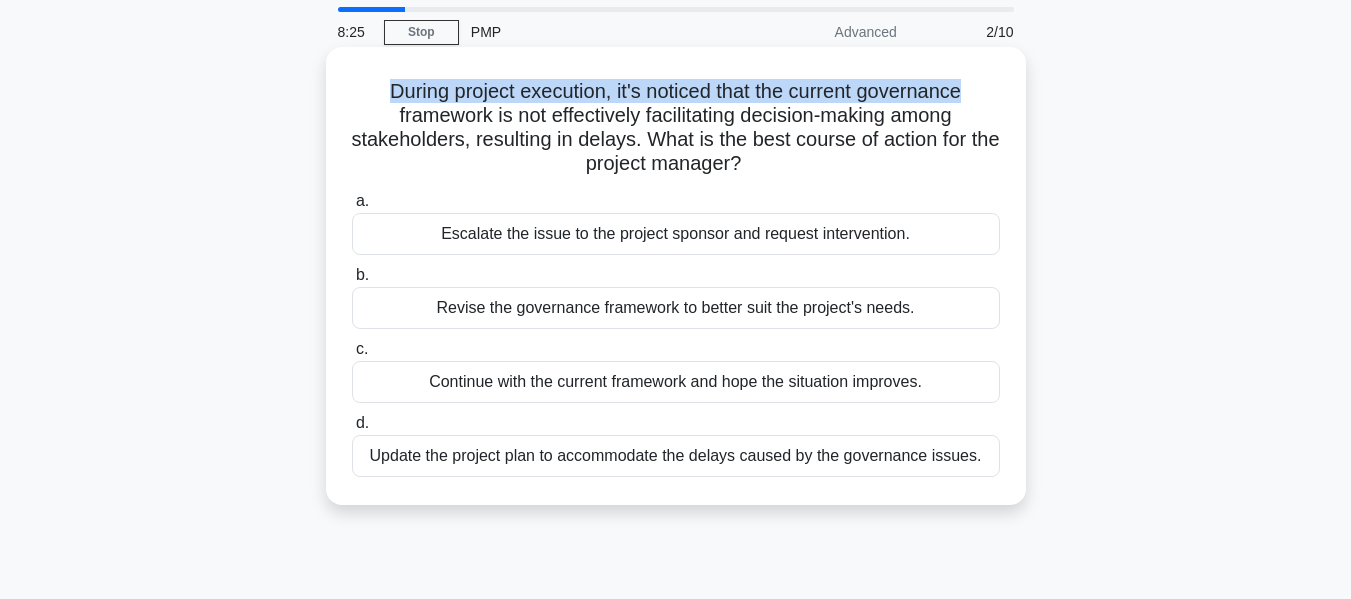 scroll, scrollTop: 100, scrollLeft: 0, axis: vertical 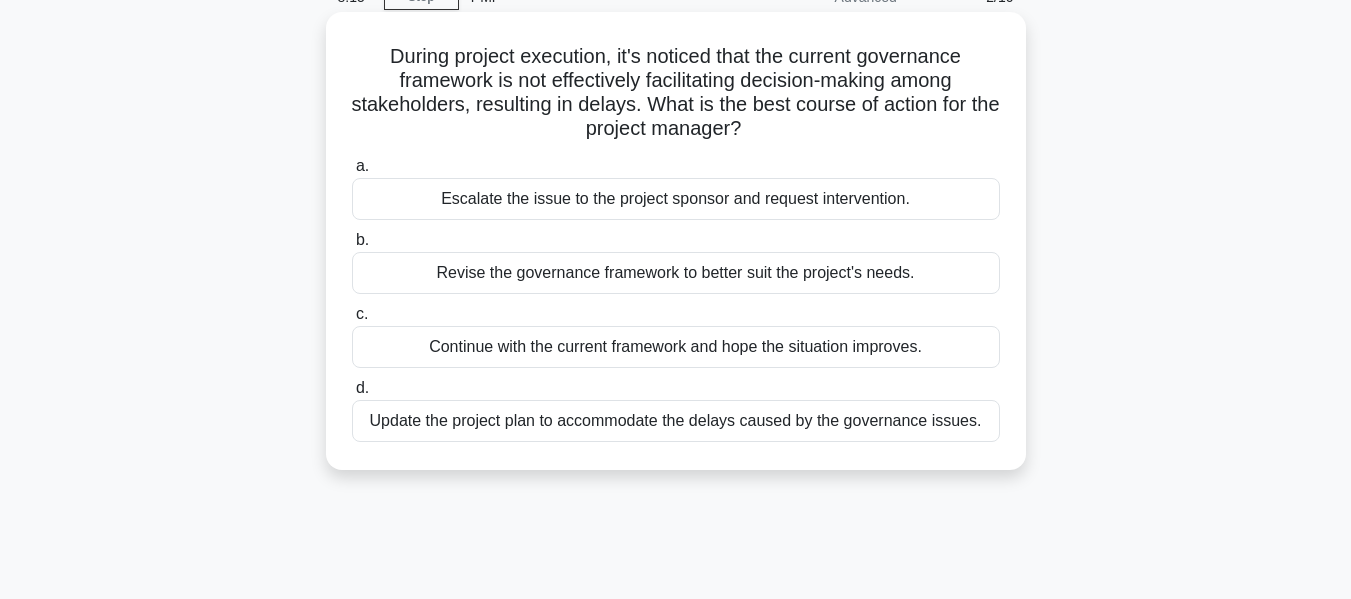 click on "Update the project plan to accommodate the delays caused by the governance issues." at bounding box center (676, 421) 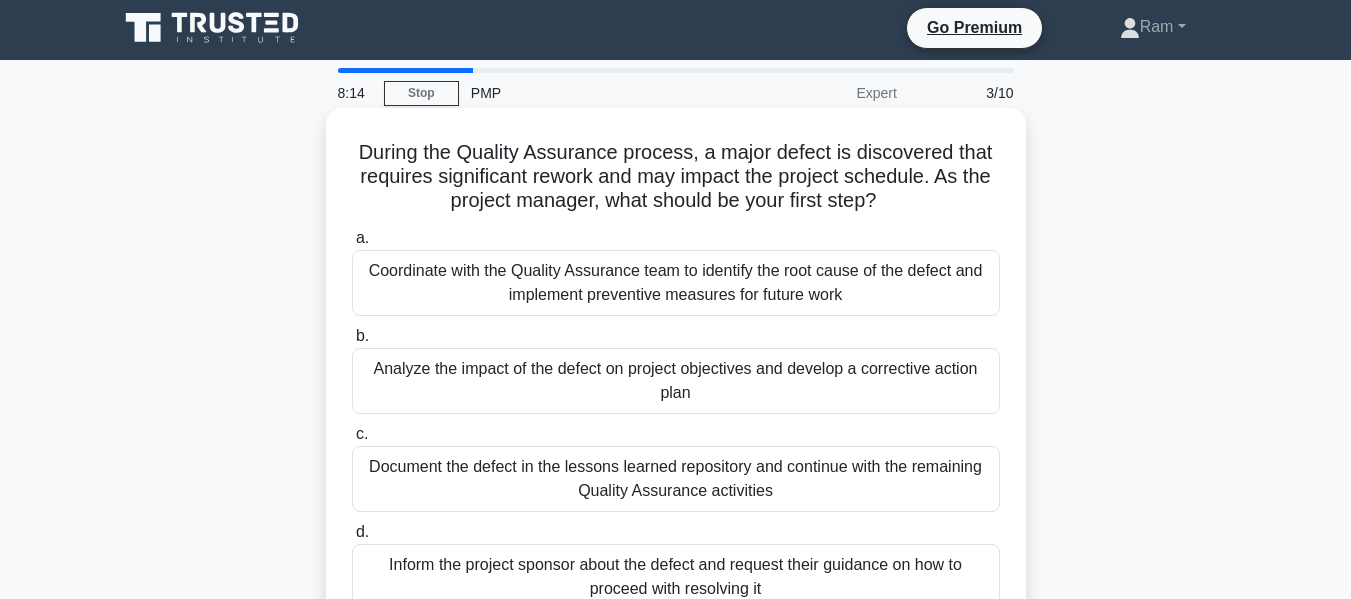 scroll, scrollTop: 0, scrollLeft: 0, axis: both 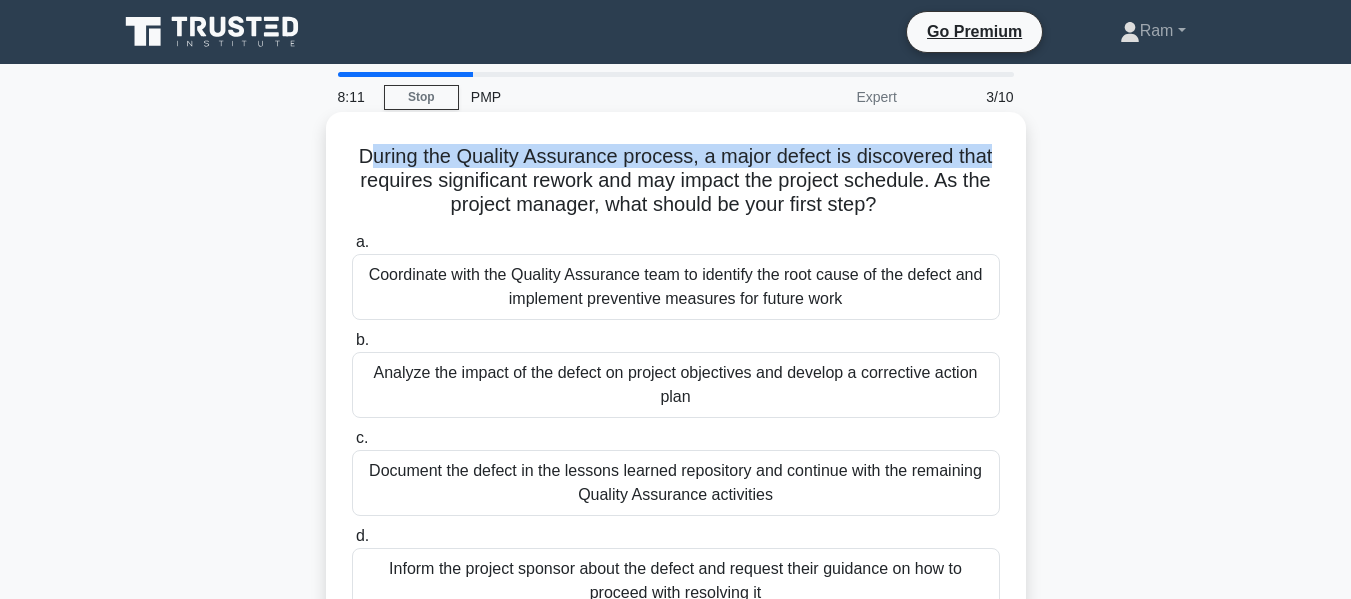drag, startPoint x: 362, startPoint y: 154, endPoint x: 747, endPoint y: 167, distance: 385.21942 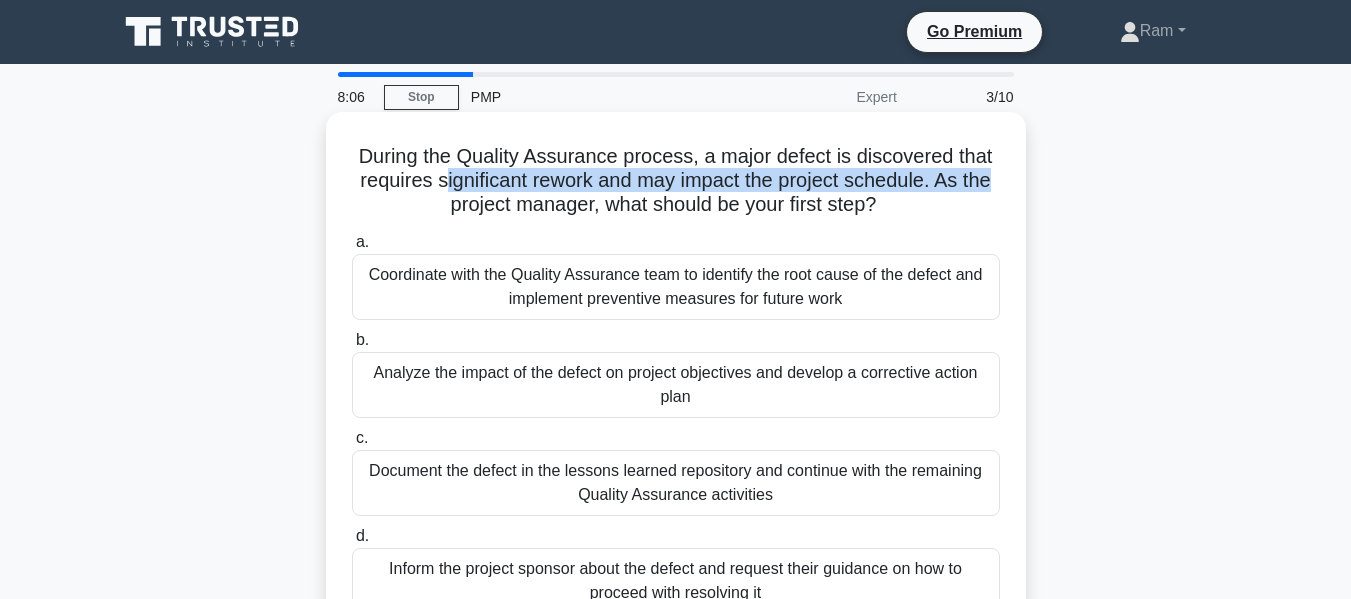 drag, startPoint x: 435, startPoint y: 182, endPoint x: 584, endPoint y: 222, distance: 154.27573 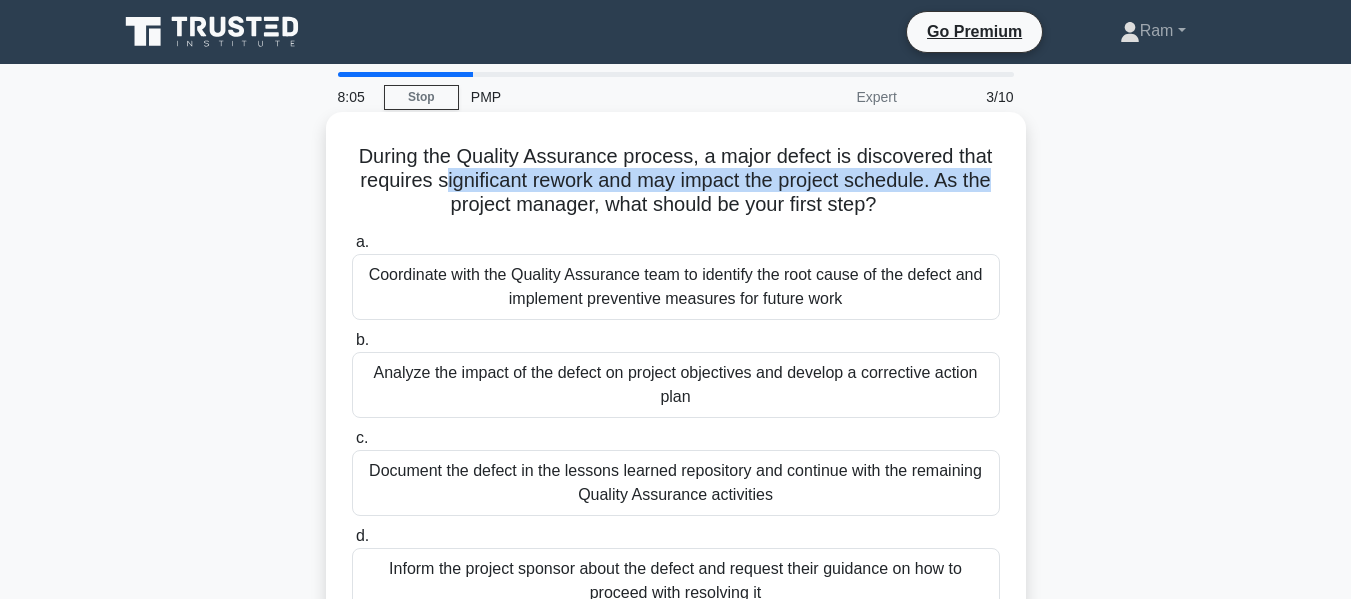 drag, startPoint x: 479, startPoint y: 196, endPoint x: 821, endPoint y: 247, distance: 345.78174 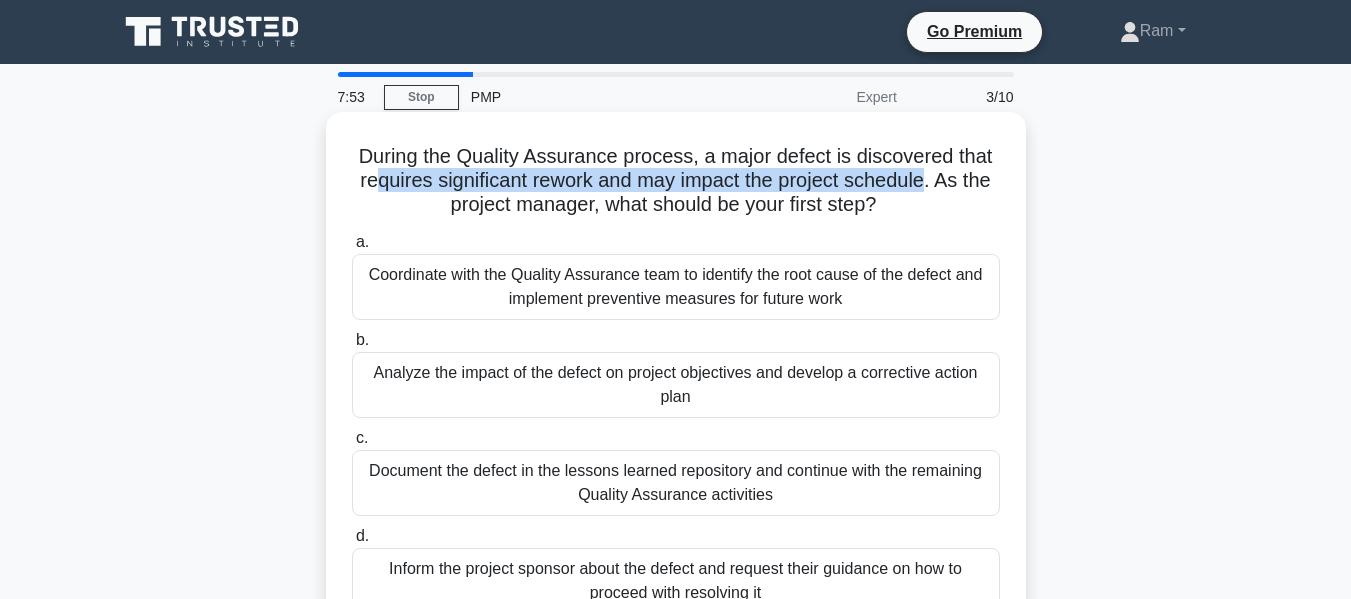 drag, startPoint x: 366, startPoint y: 175, endPoint x: 783, endPoint y: 242, distance: 422.3482 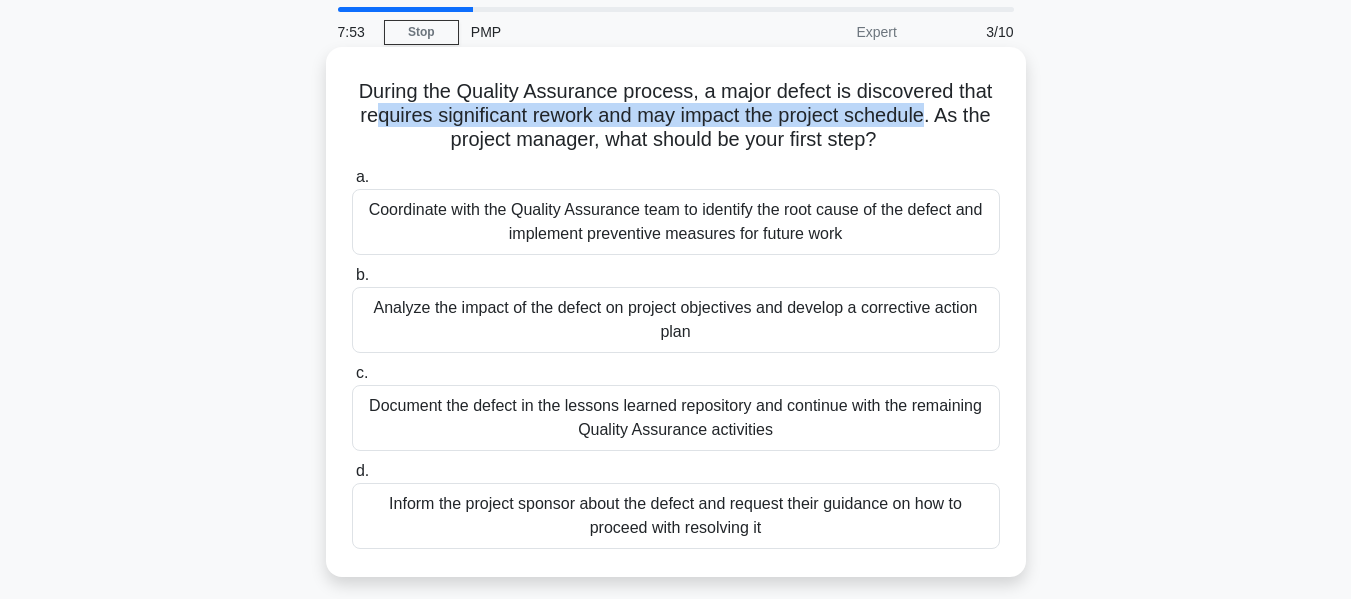 scroll, scrollTop: 100, scrollLeft: 0, axis: vertical 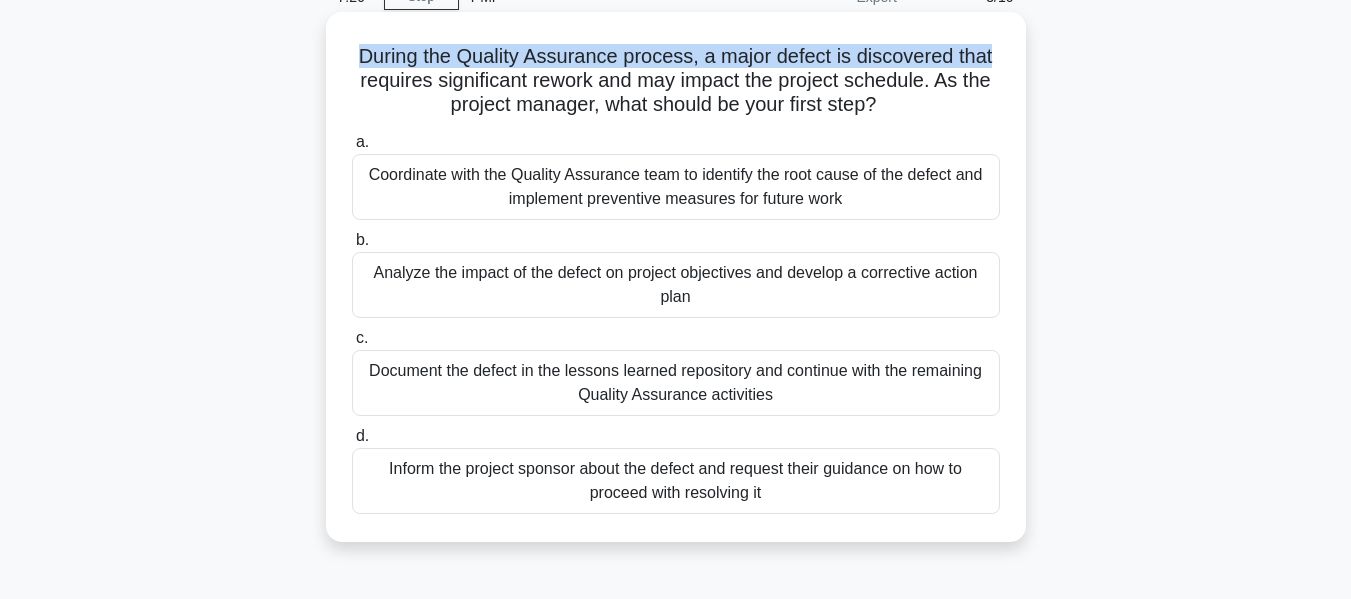 drag, startPoint x: 357, startPoint y: 52, endPoint x: 901, endPoint y: 59, distance: 544.04504 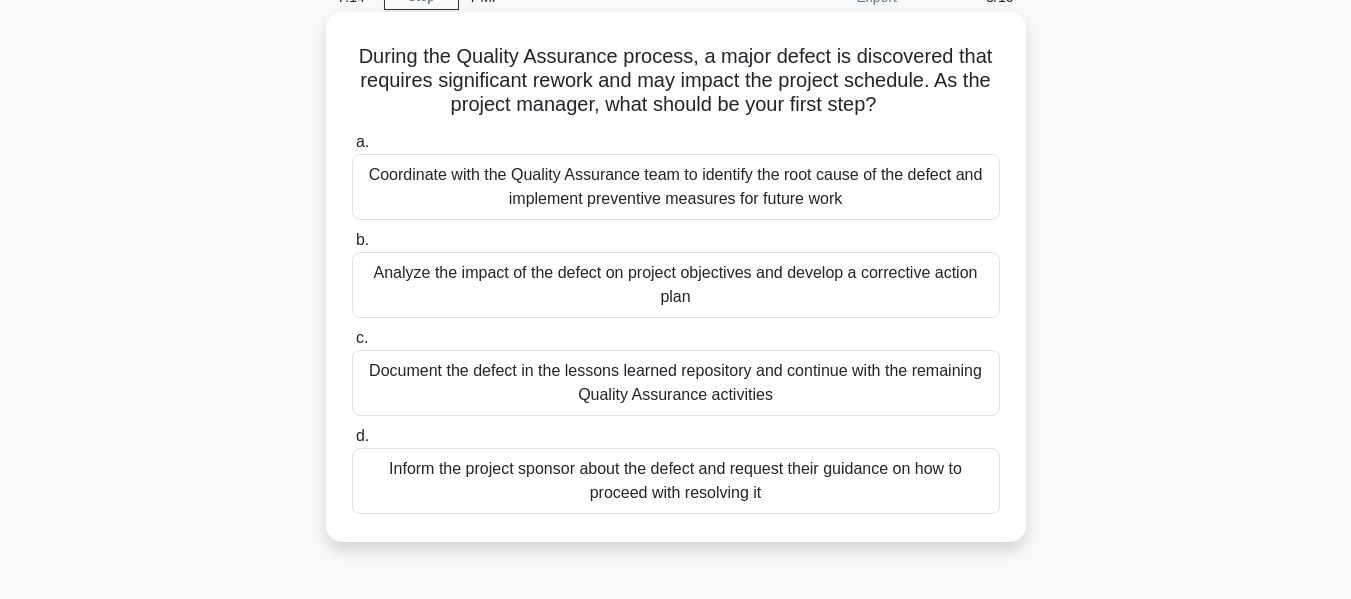 click on "Analyze the impact of the defect on project objectives and develop a corrective action plan" at bounding box center (676, 285) 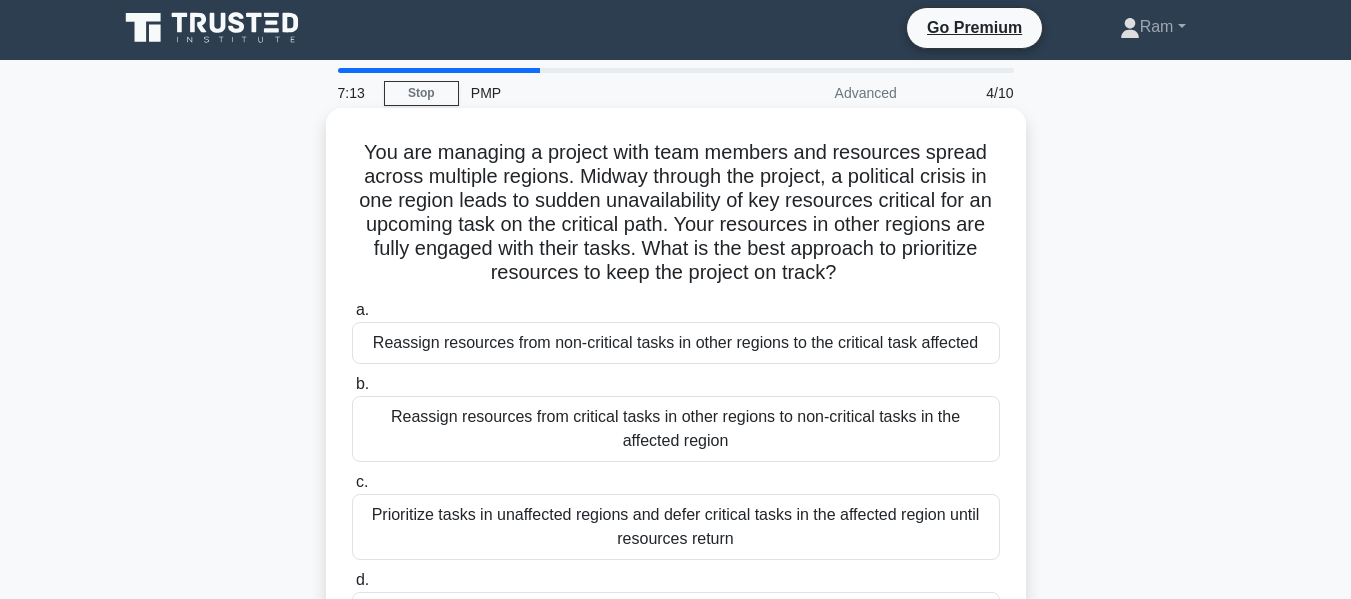 scroll, scrollTop: 0, scrollLeft: 0, axis: both 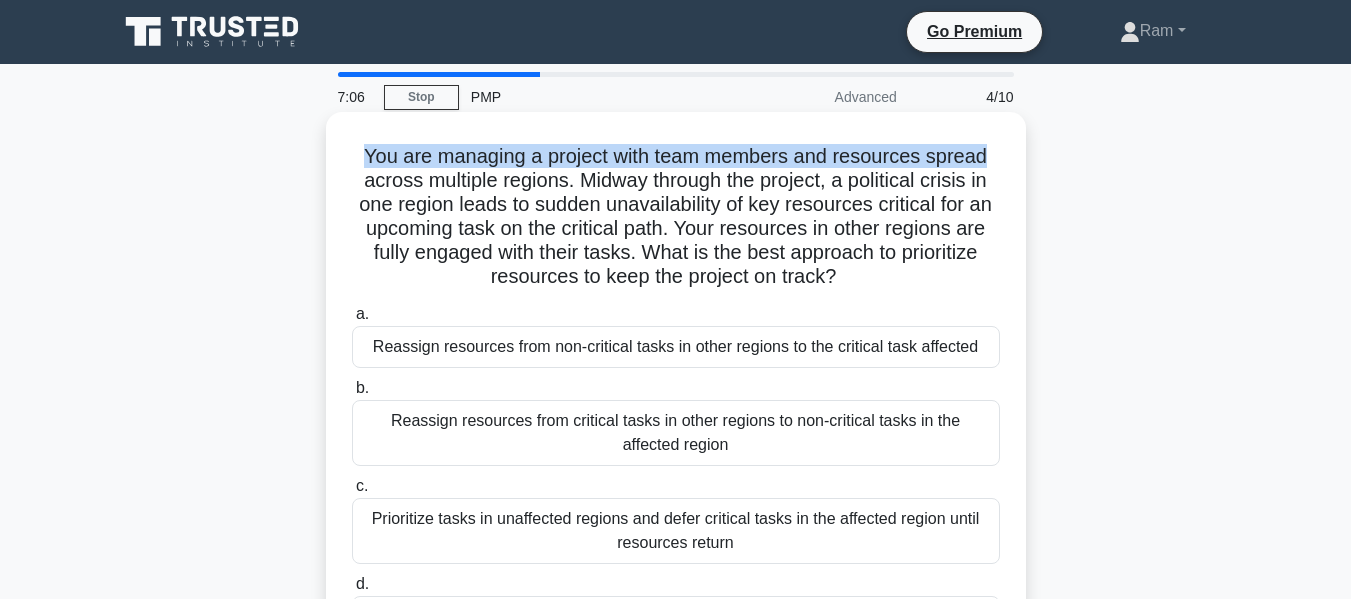 drag, startPoint x: 367, startPoint y: 156, endPoint x: 867, endPoint y: 209, distance: 502.80115 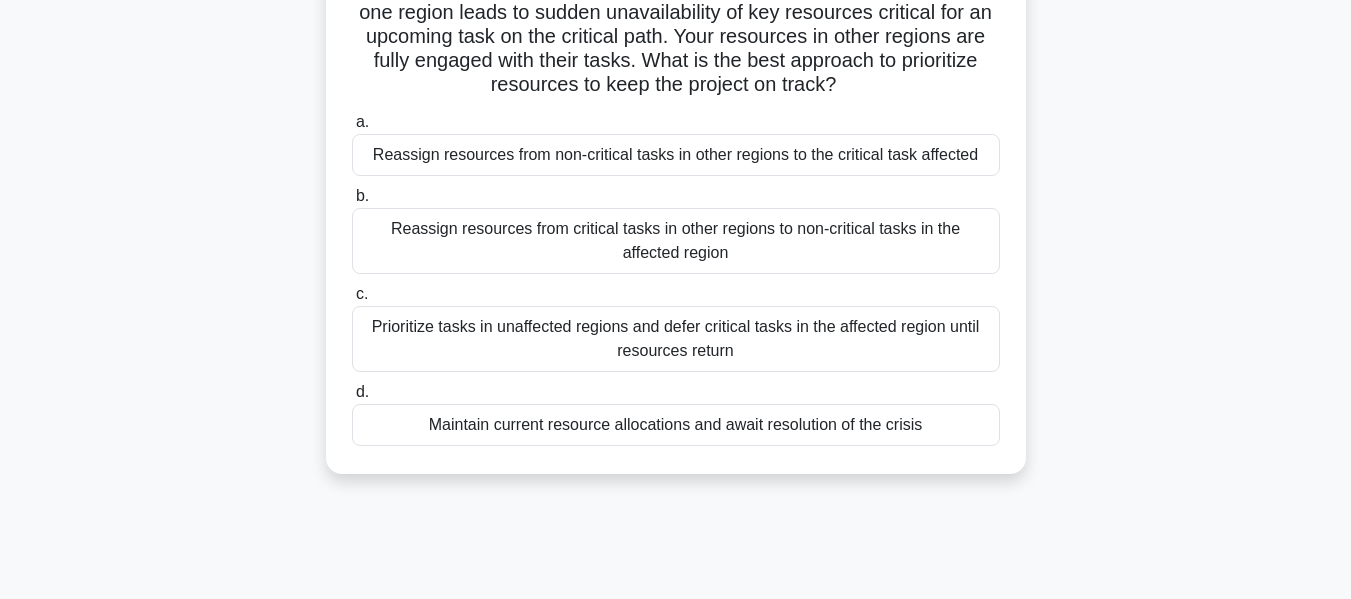 scroll, scrollTop: 200, scrollLeft: 0, axis: vertical 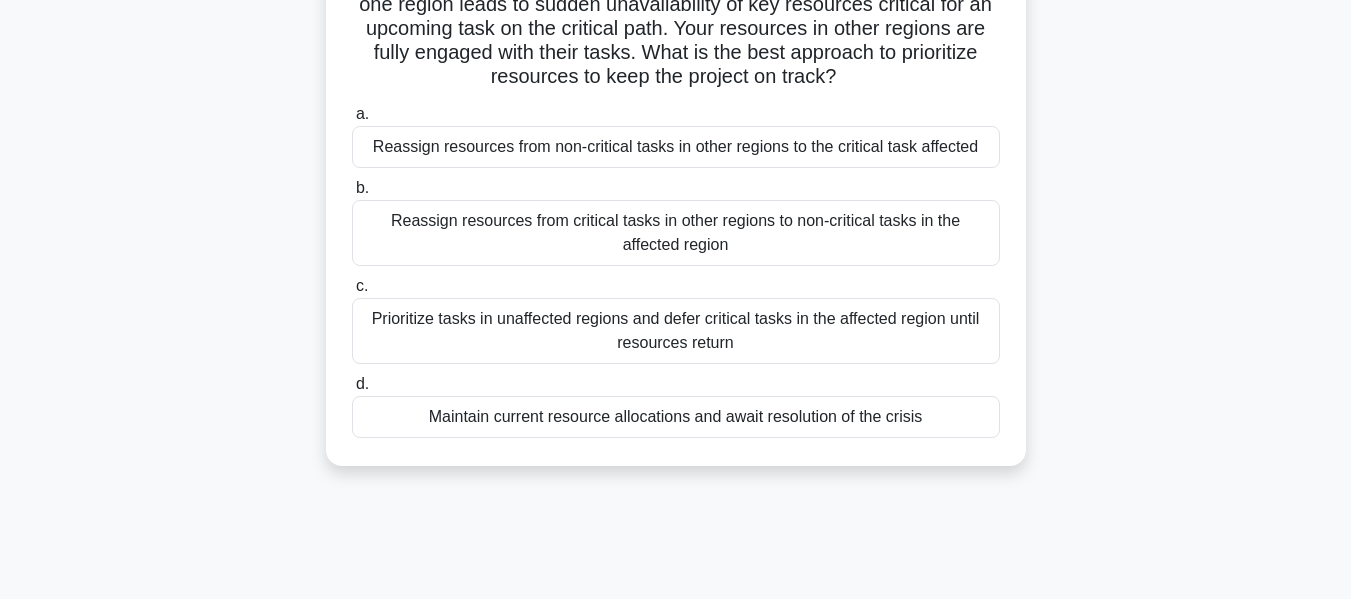 click on "Reassign resources from non-critical tasks in other regions to the critical task affected" at bounding box center (676, 147) 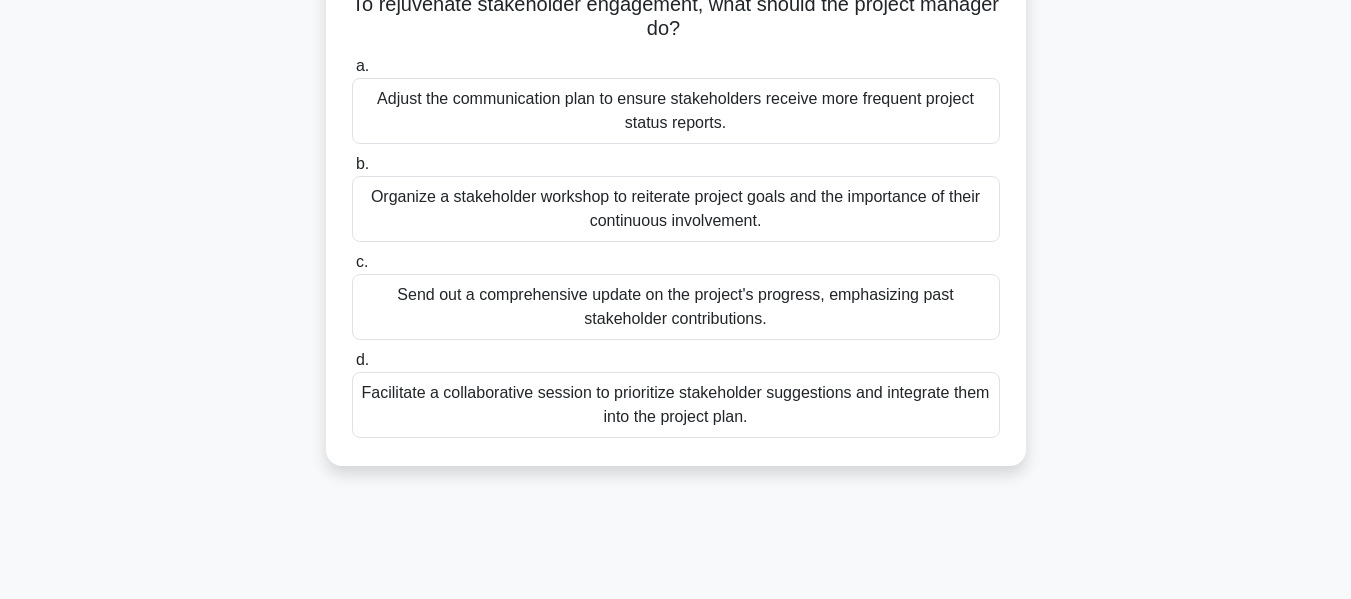 scroll, scrollTop: 0, scrollLeft: 0, axis: both 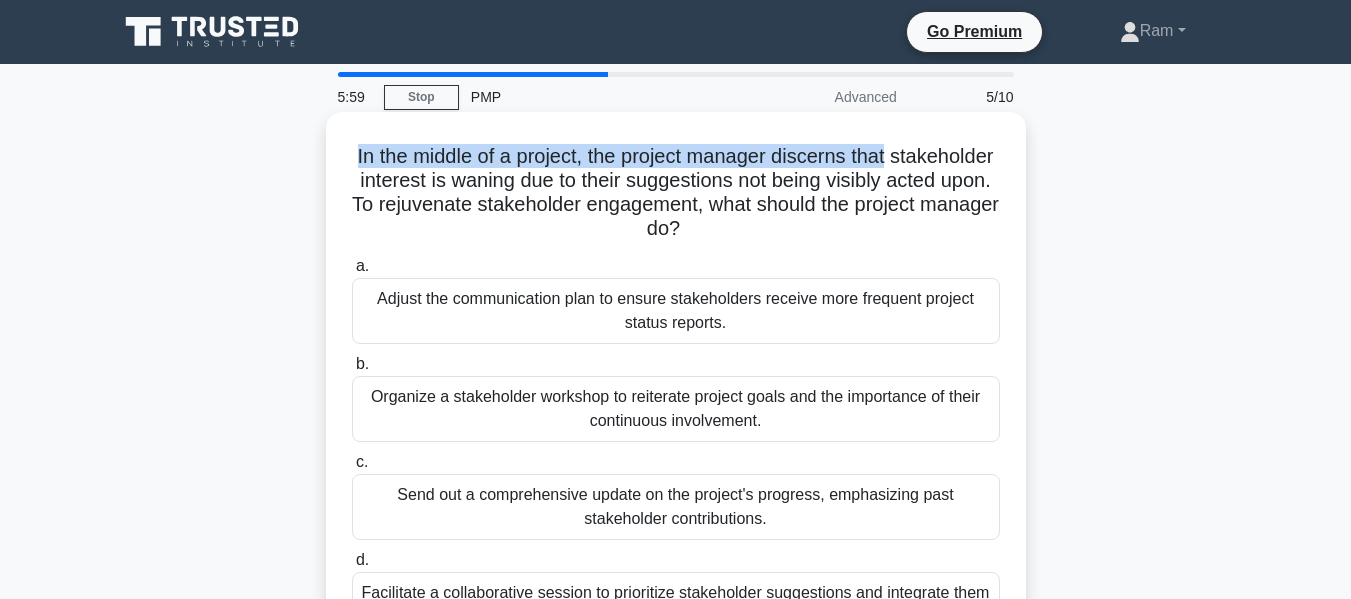 drag, startPoint x: 392, startPoint y: 152, endPoint x: 865, endPoint y: 168, distance: 473.27054 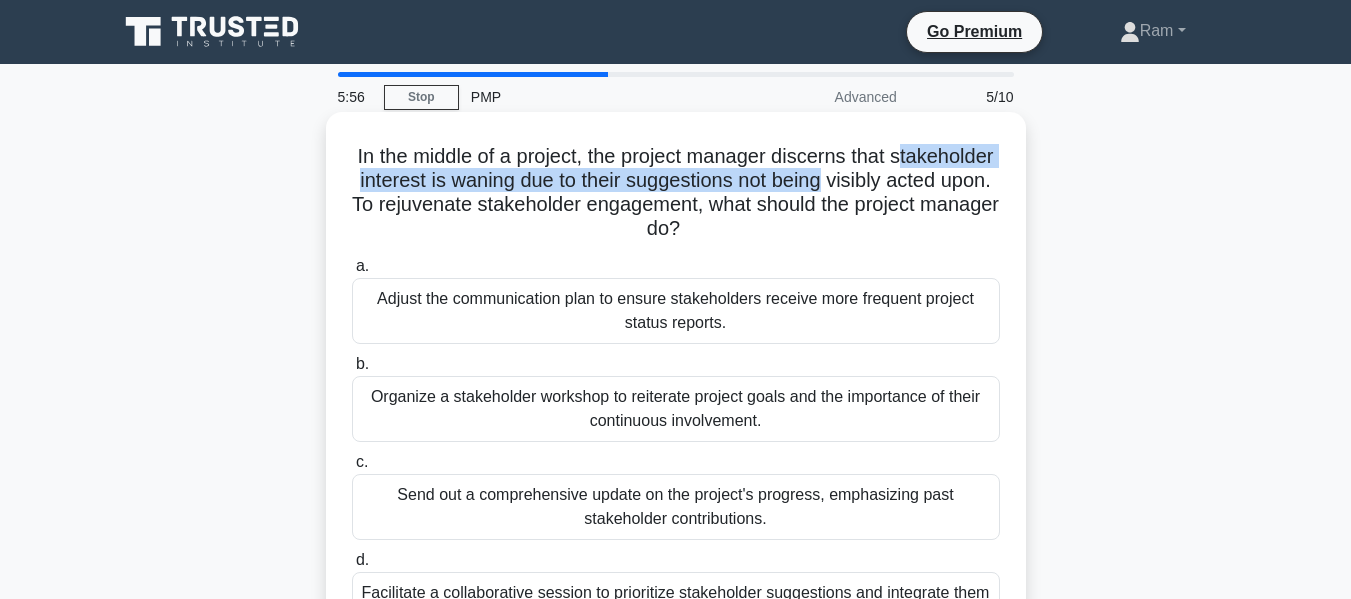 drag, startPoint x: 389, startPoint y: 181, endPoint x: 1014, endPoint y: 187, distance: 625.0288 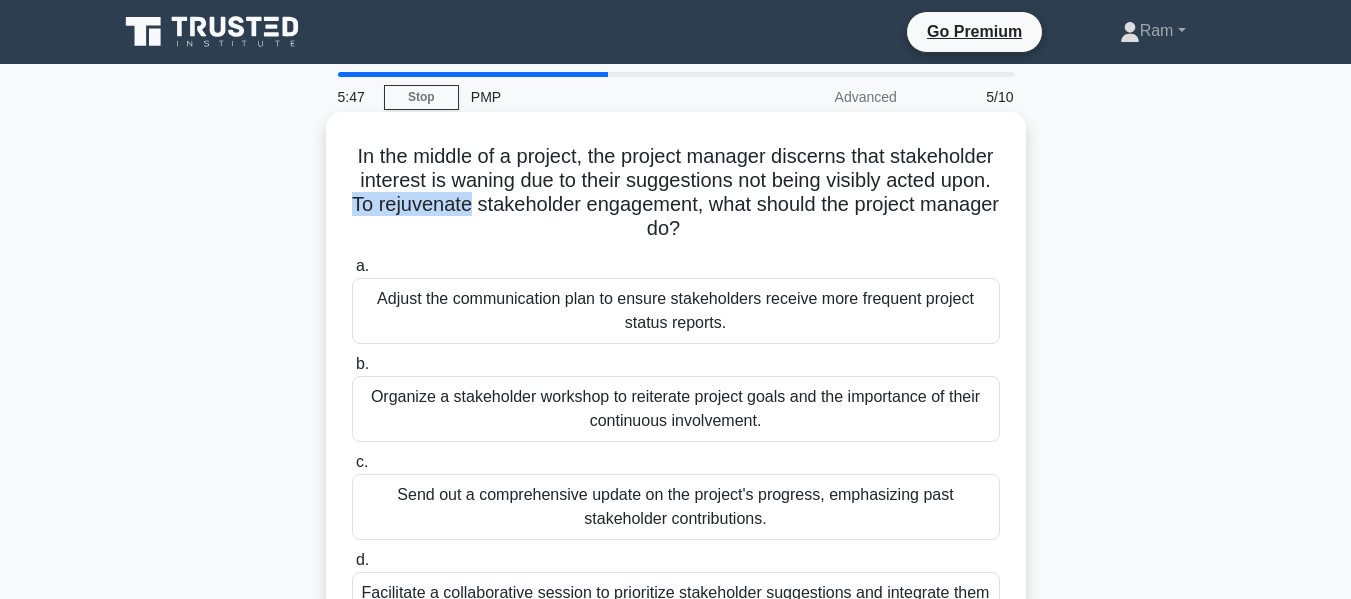 drag, startPoint x: 532, startPoint y: 203, endPoint x: 790, endPoint y: 288, distance: 271.6413 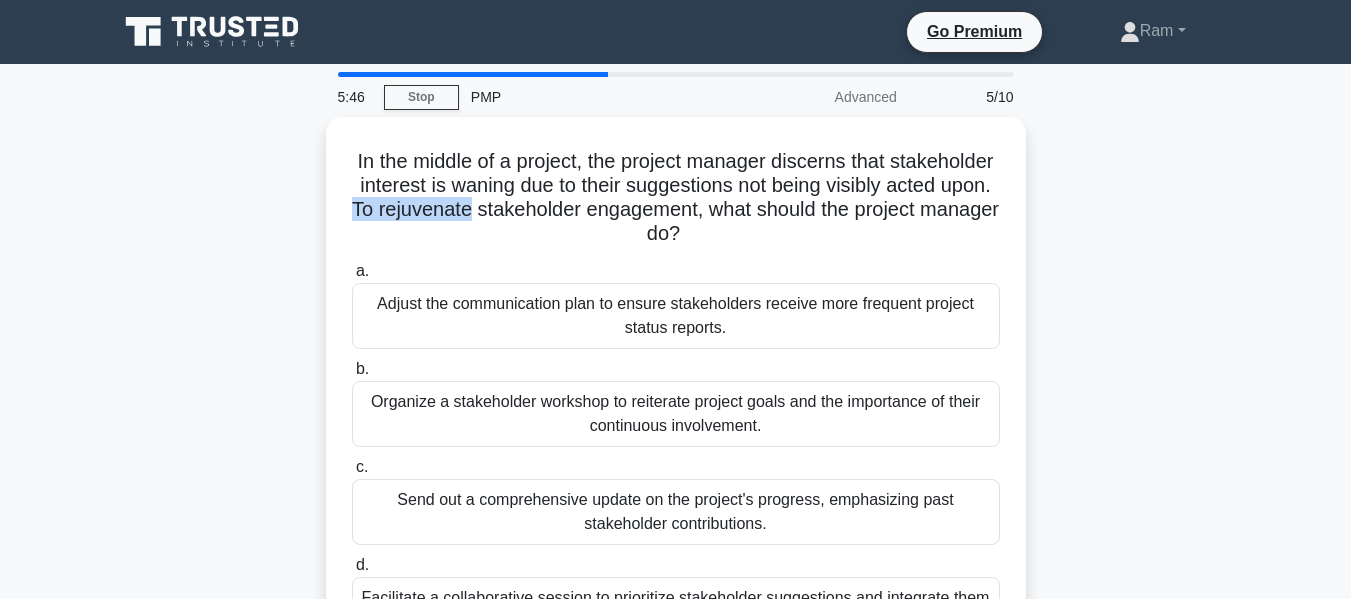 copy on "To rejuvenate" 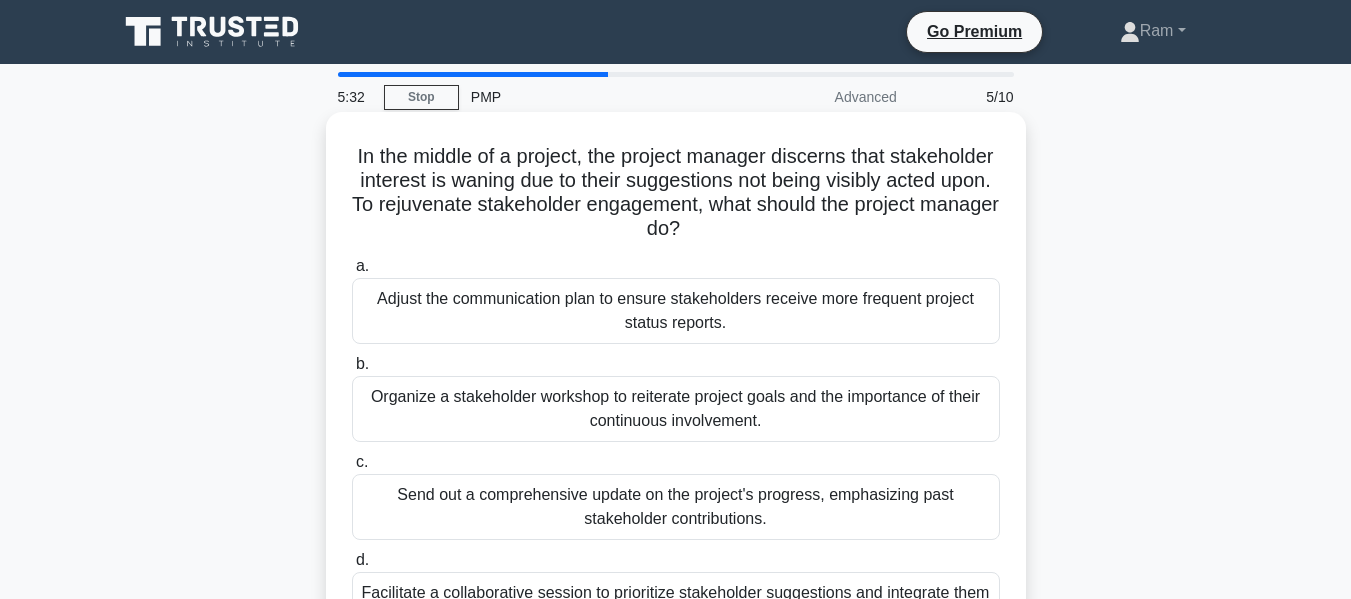 click on "In the middle of a project, the project manager discerns that stakeholder interest is waning due to their suggestions not being visibly acted upon. To rejuvenate stakeholder engagement, what should the project manager do?
.spinner_0XTQ{transform-origin:center;animation:spinner_y6GP .75s linear infinite}@keyframes spinner_y6GP{100%{transform:rotate(360deg)}}" at bounding box center (676, 193) 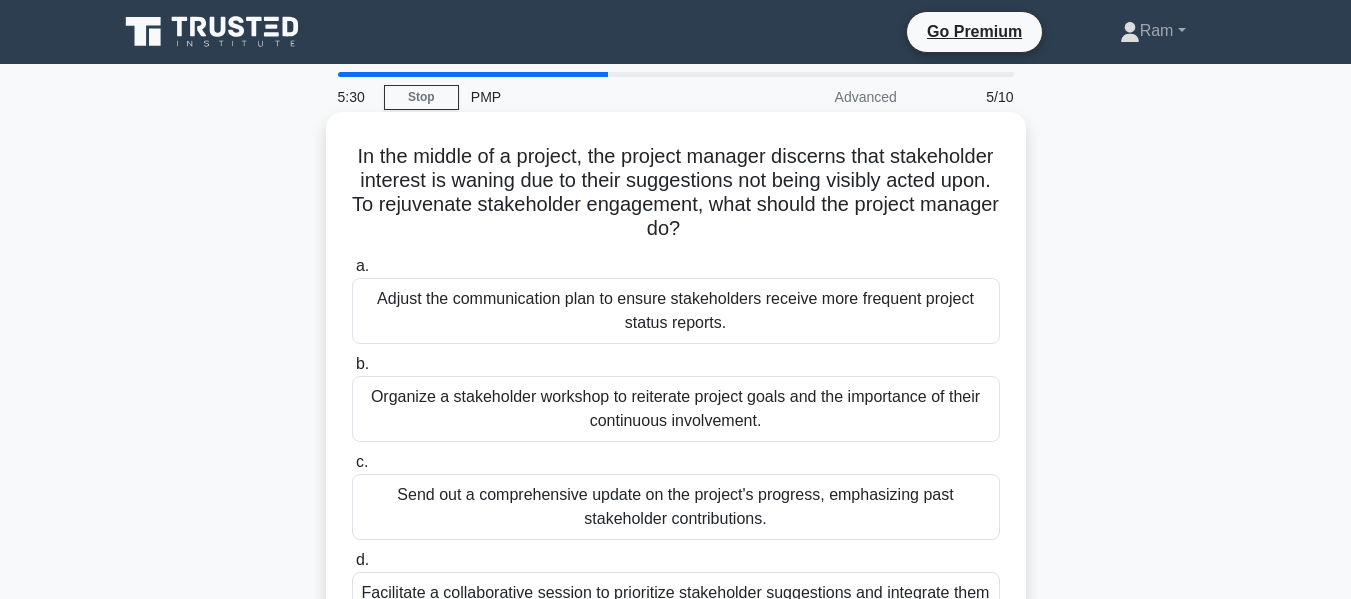 drag, startPoint x: 544, startPoint y: 224, endPoint x: 846, endPoint y: 235, distance: 302.20026 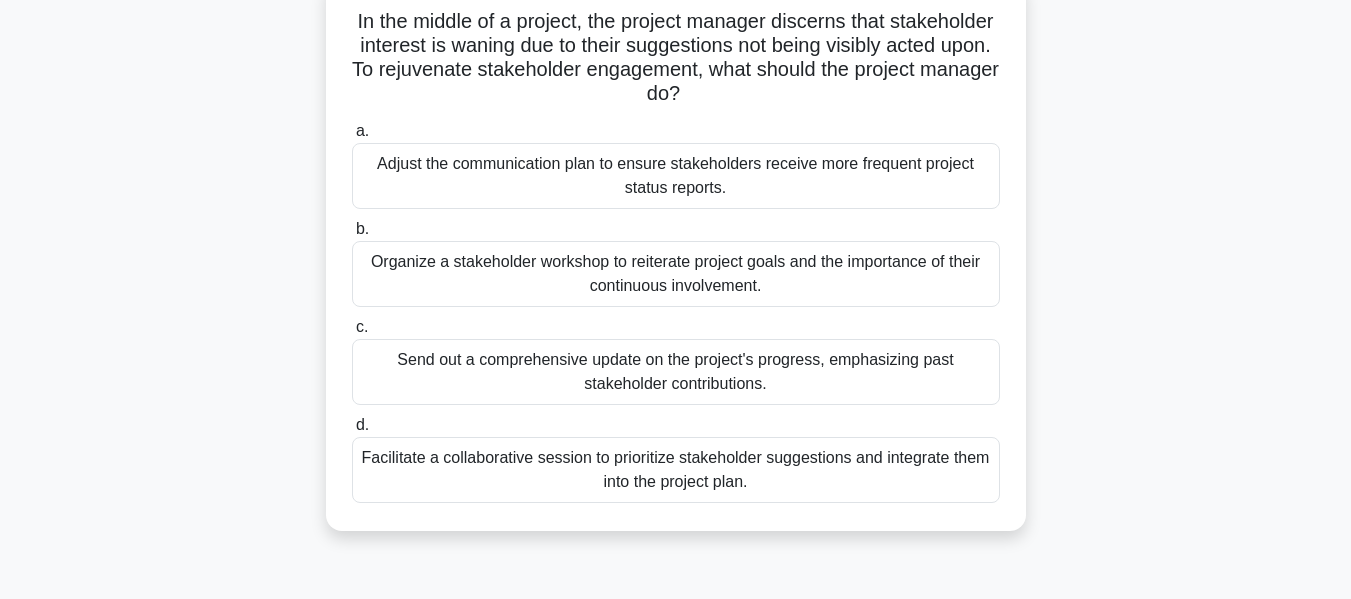 scroll, scrollTop: 100, scrollLeft: 0, axis: vertical 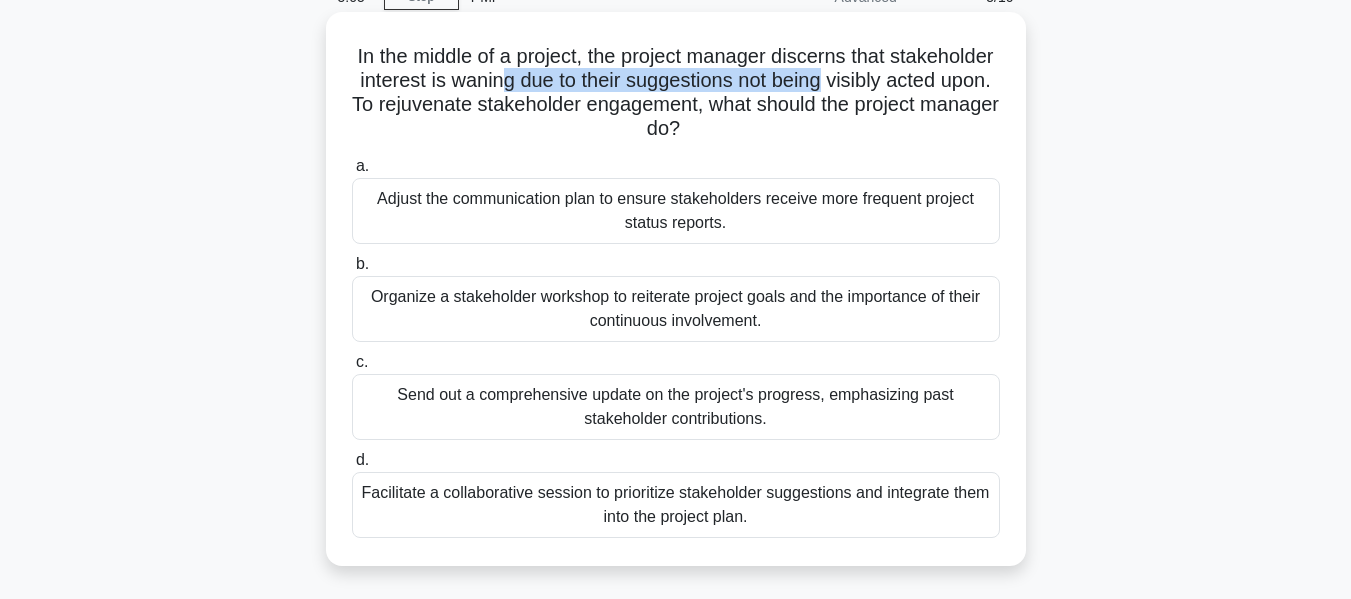 drag, startPoint x: 638, startPoint y: 73, endPoint x: 966, endPoint y: 82, distance: 328.12344 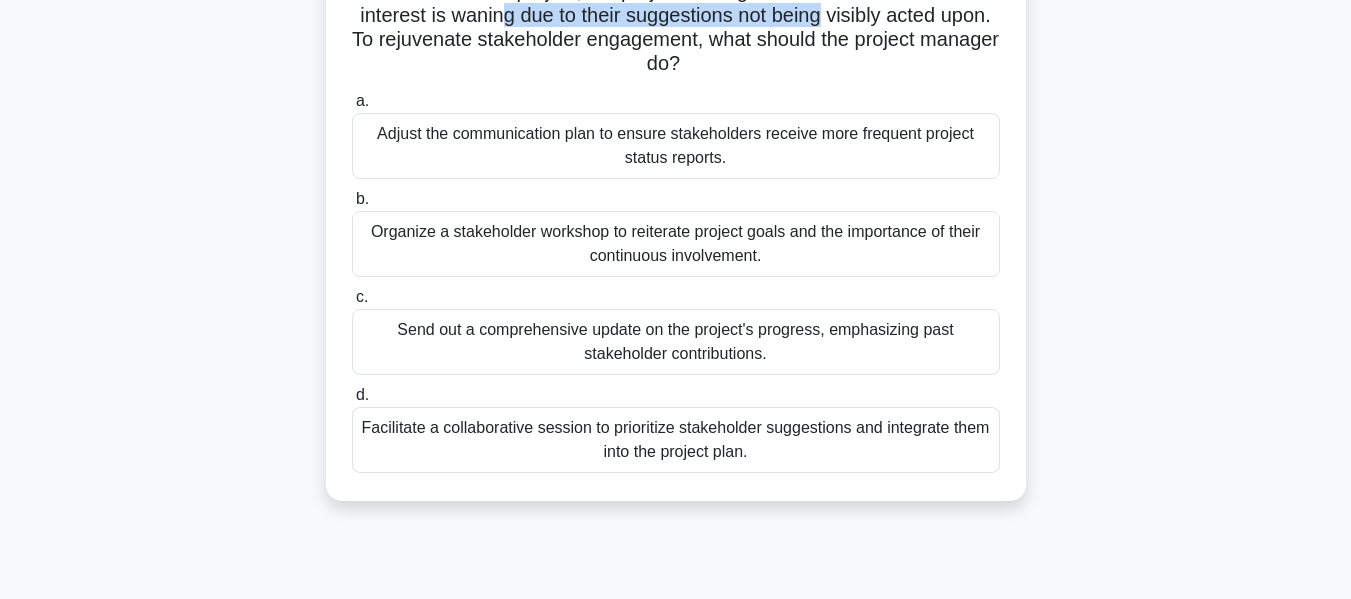 scroll, scrollTop: 200, scrollLeft: 0, axis: vertical 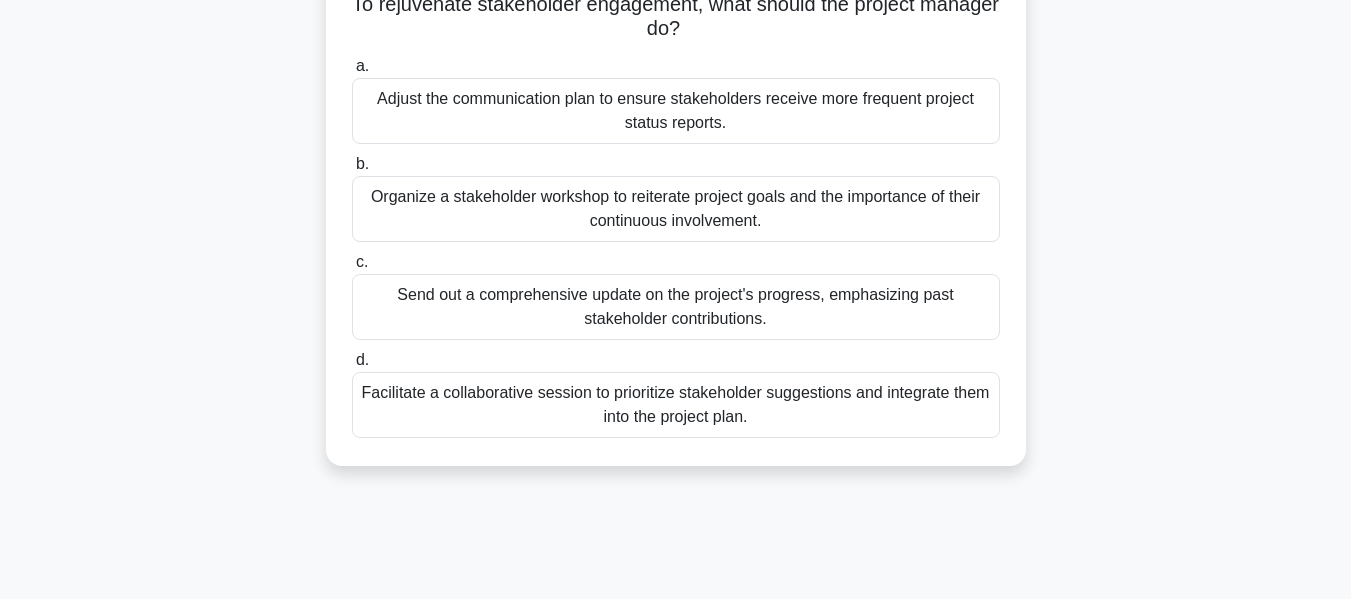 click on "Facilitate a collaborative session to prioritize stakeholder suggestions and integrate them into the project plan." at bounding box center [676, 405] 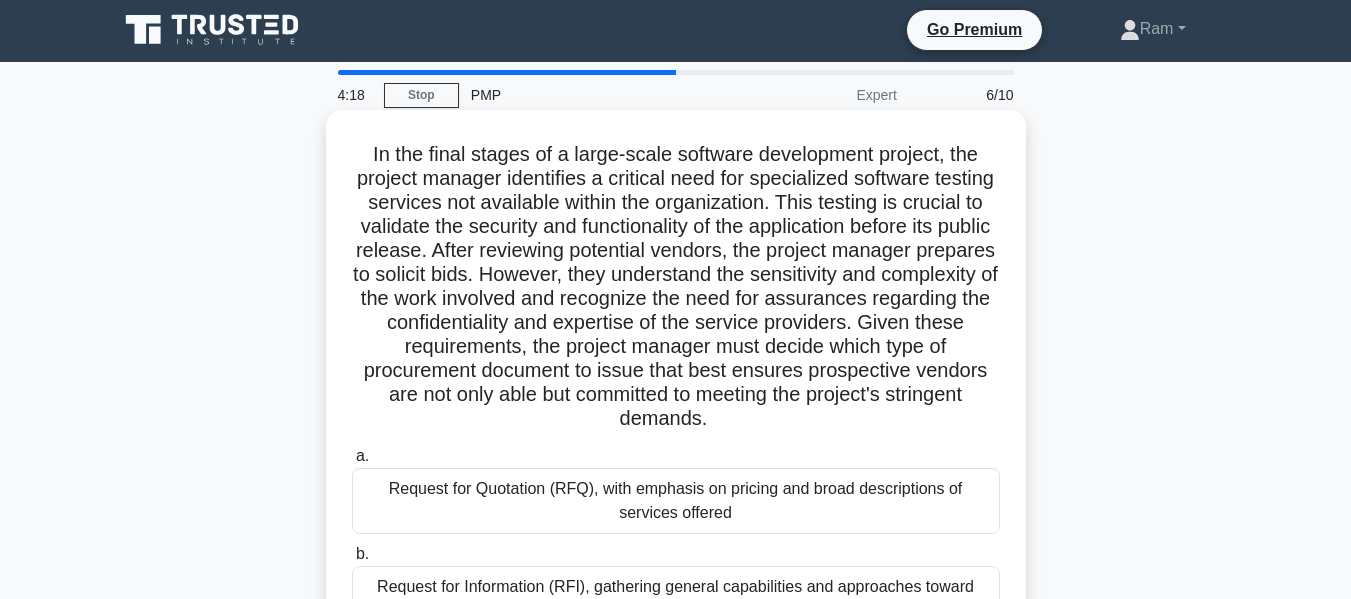 scroll, scrollTop: 0, scrollLeft: 0, axis: both 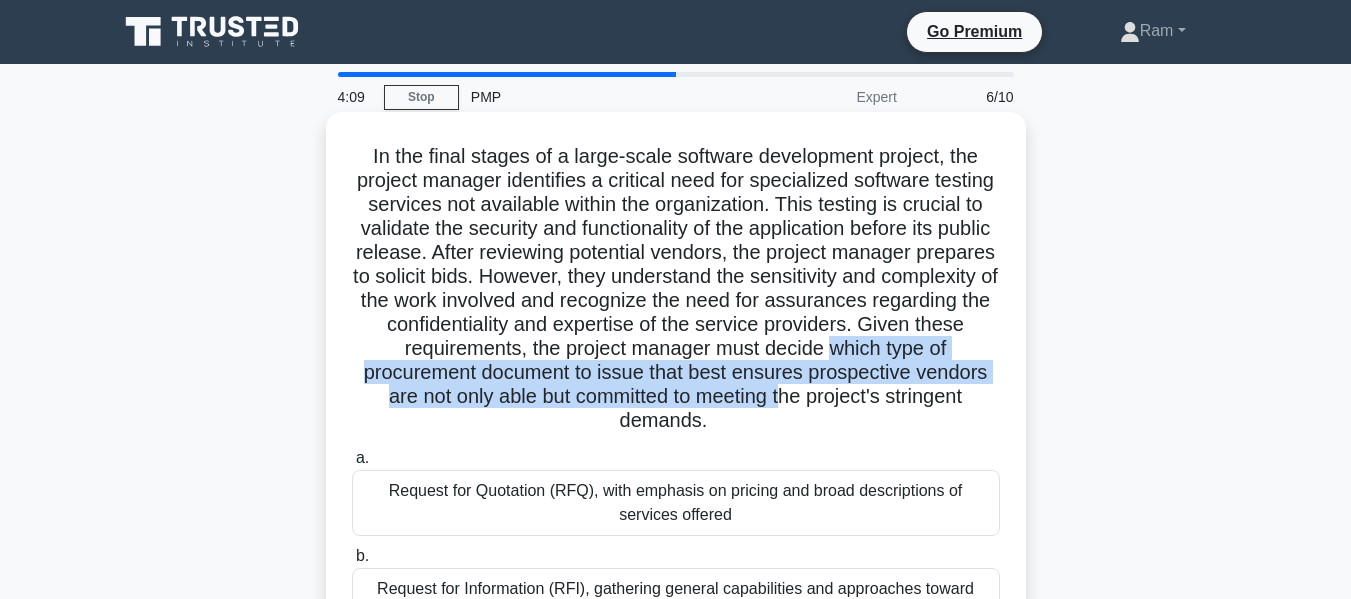 drag, startPoint x: 389, startPoint y: 370, endPoint x: 801, endPoint y: 389, distance: 412.43787 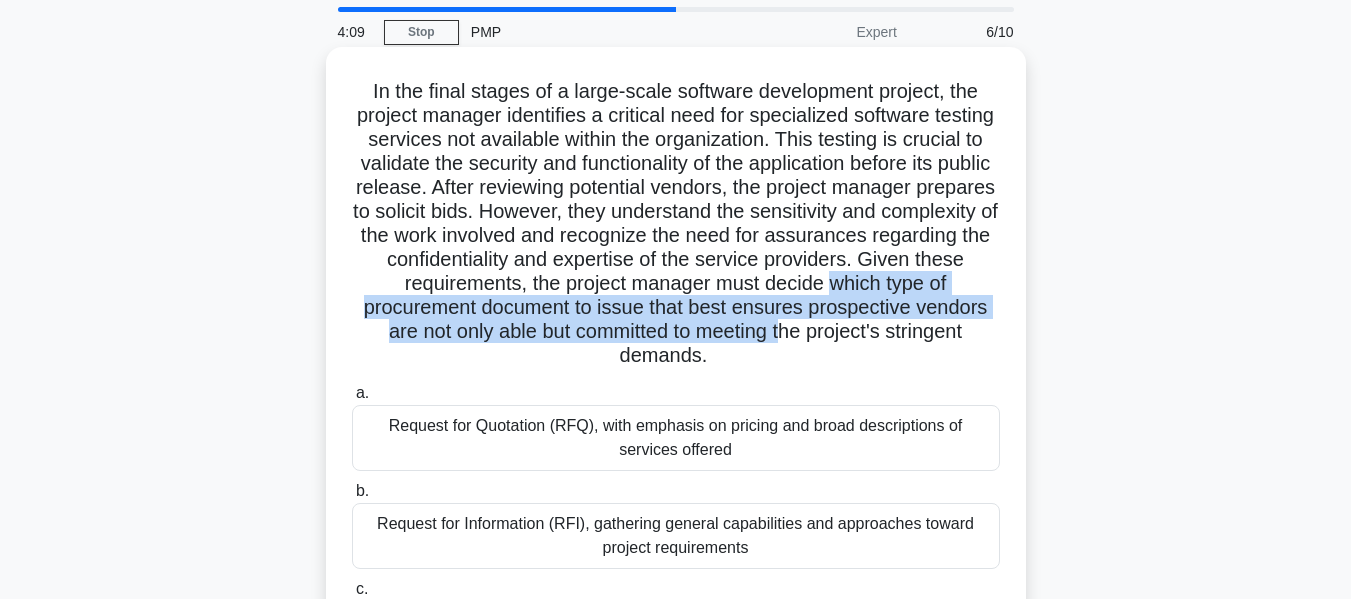 scroll, scrollTop: 100, scrollLeft: 0, axis: vertical 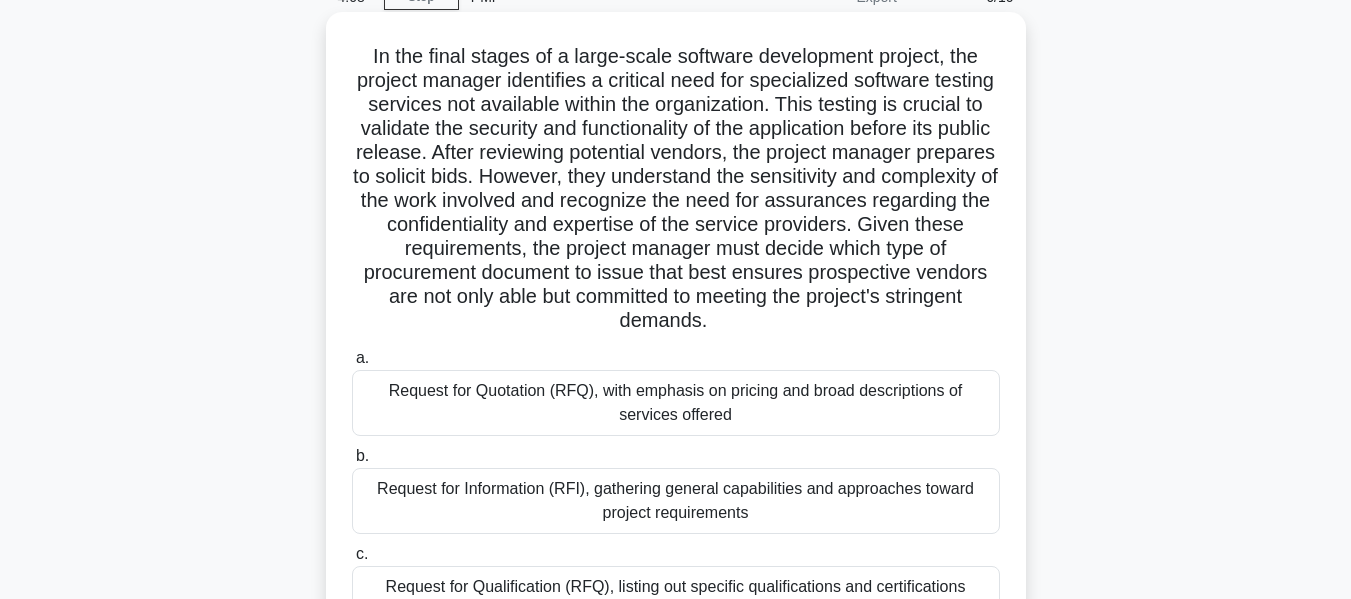 click on "In the final stages of a large-scale software development project, the project manager identifies a critical need for specialized software testing services not available within the organization. This testing is crucial to validate the security and functionality of the application before its public release. After reviewing potential vendors, the project manager prepares to solicit bids. However, they understand the sensitivity and complexity of the work involved and recognize the need for assurances regarding the confidentiality and expertise of the service providers. Given these requirements, the project manager must decide which type of procurement document to issue that best ensures prospective vendors are not only able but committed to meeting the project's stringent demands.
.spinner_0XTQ{transform-origin:center;animation:spinner_y6GP .75s linear infinite}@keyframes spinner_y6GP{100%{transform:rotate(360deg)}}" at bounding box center [676, 189] 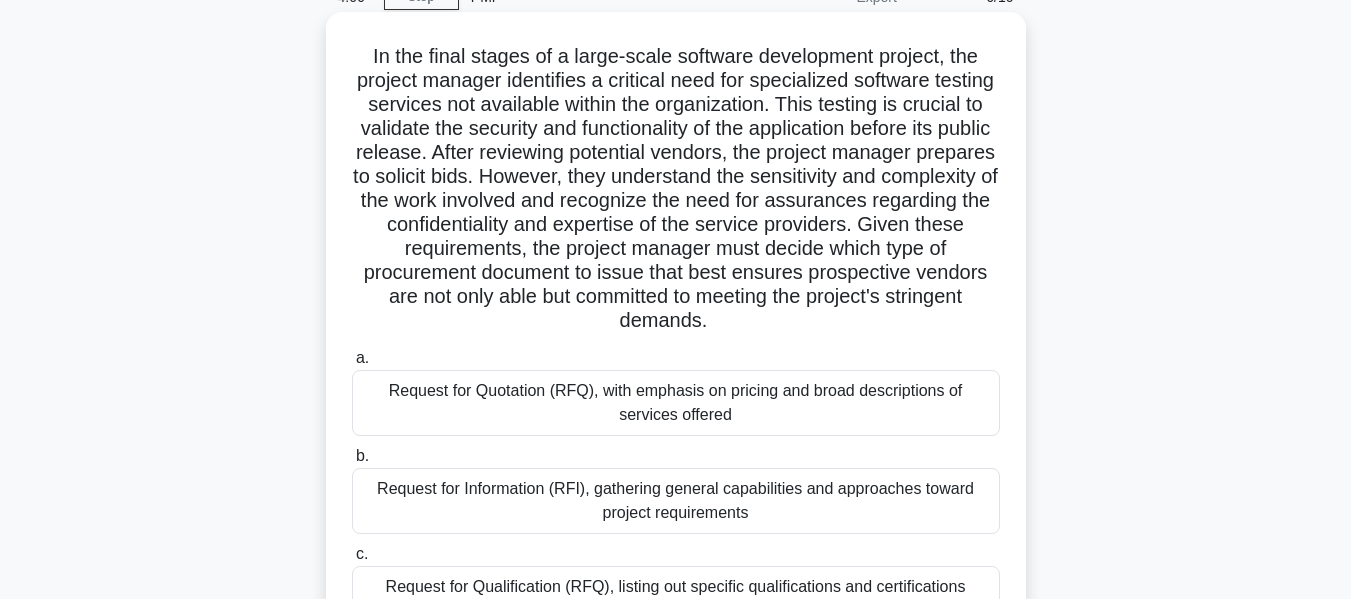drag, startPoint x: 372, startPoint y: 297, endPoint x: 892, endPoint y: 310, distance: 520.1625 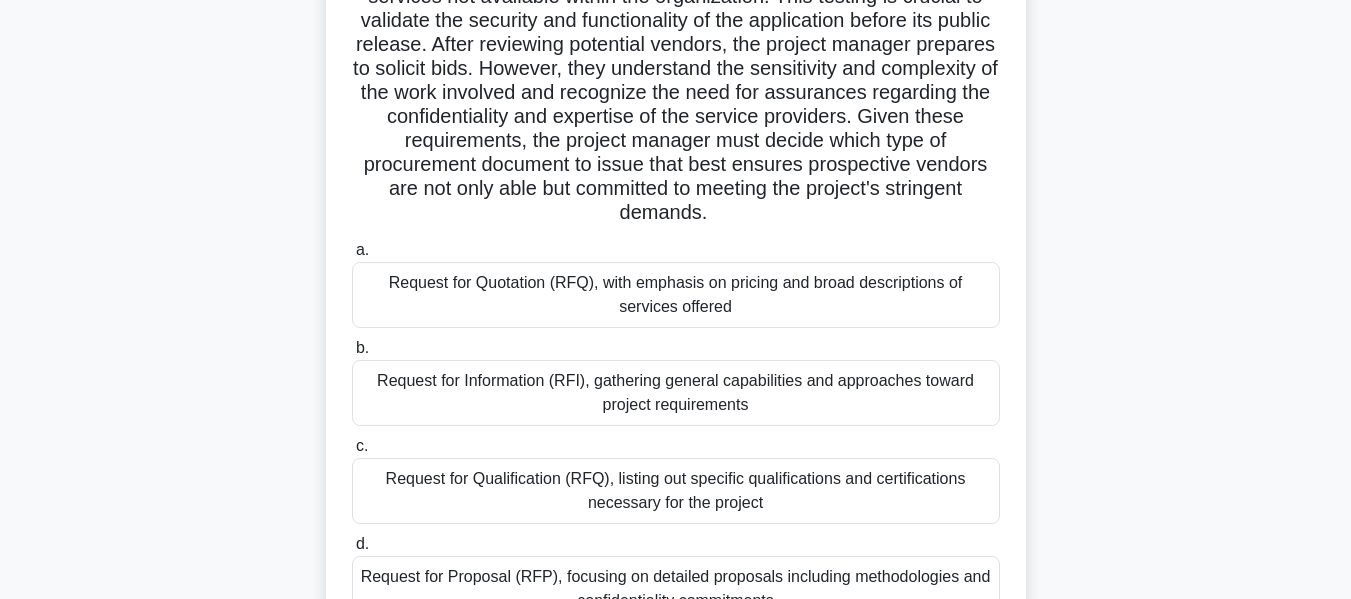 scroll, scrollTop: 200, scrollLeft: 0, axis: vertical 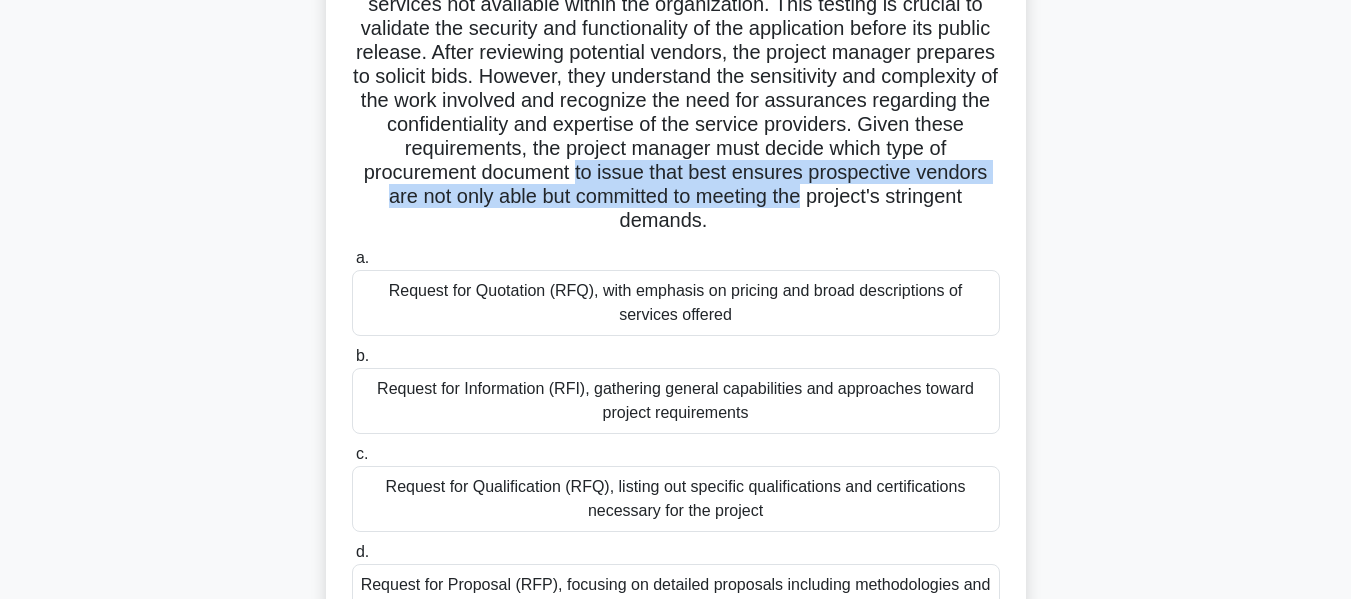 drag, startPoint x: 735, startPoint y: 175, endPoint x: 986, endPoint y: 185, distance: 251.19913 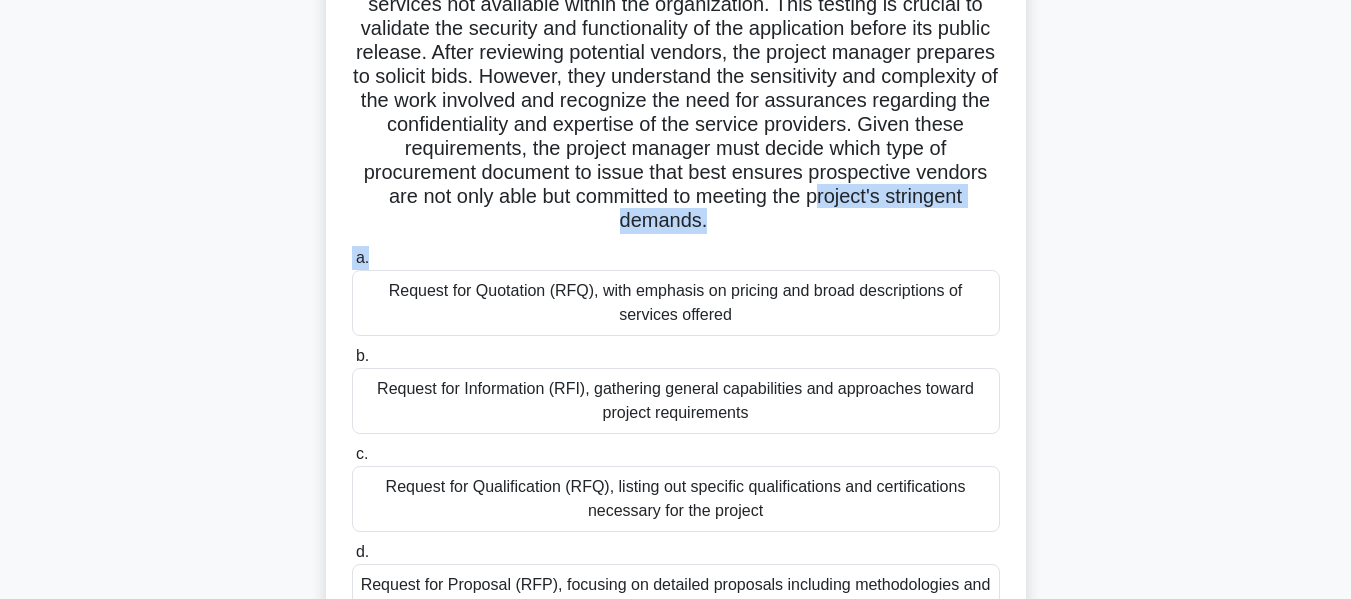 drag, startPoint x: 544, startPoint y: 231, endPoint x: 908, endPoint y: 240, distance: 364.11124 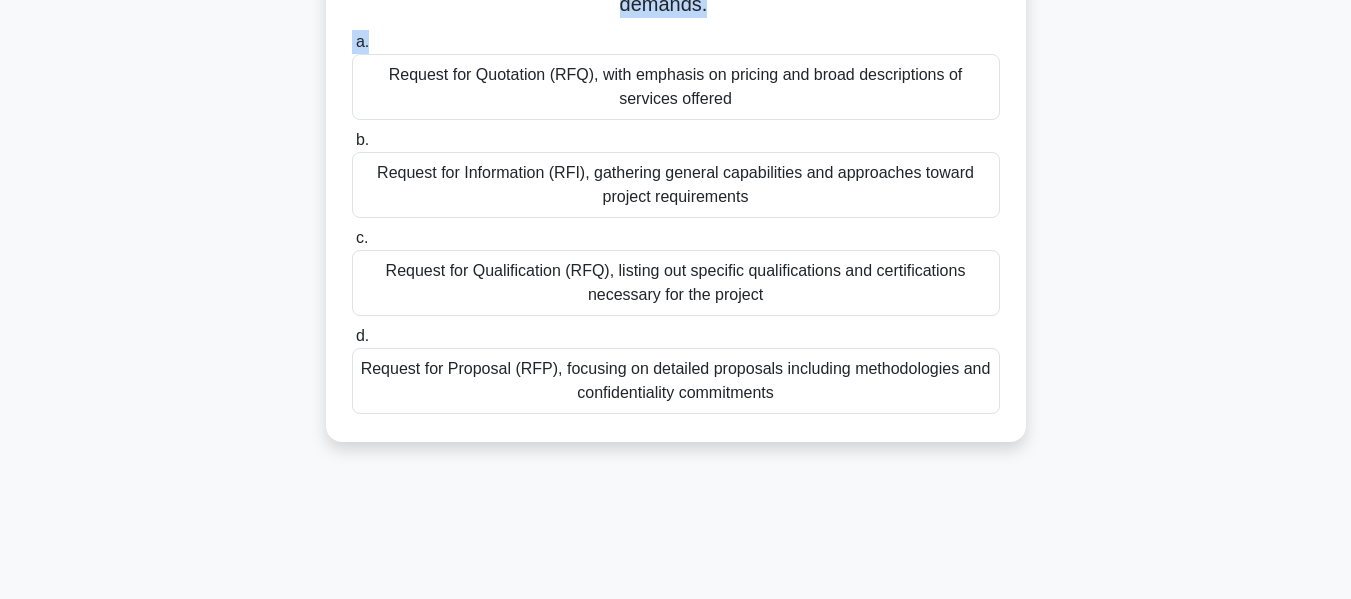 scroll, scrollTop: 381, scrollLeft: 0, axis: vertical 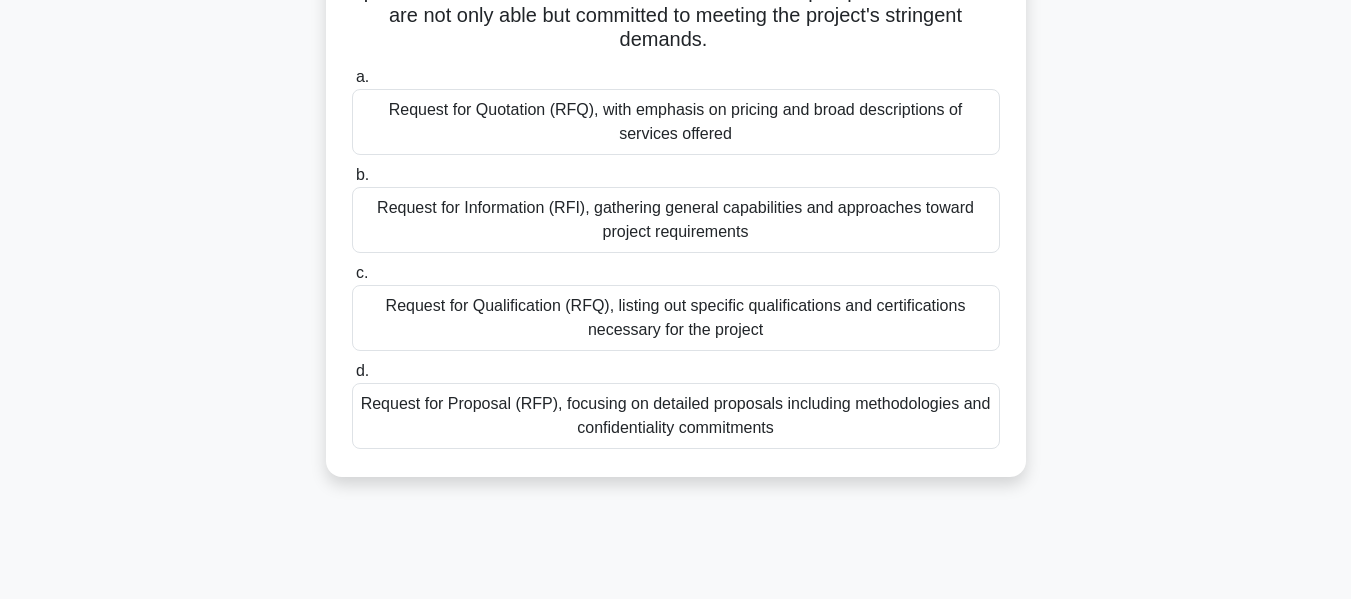 click on "Request for Qualification (RFQ), listing out specific qualifications and certifications necessary for the project" at bounding box center [676, 318] 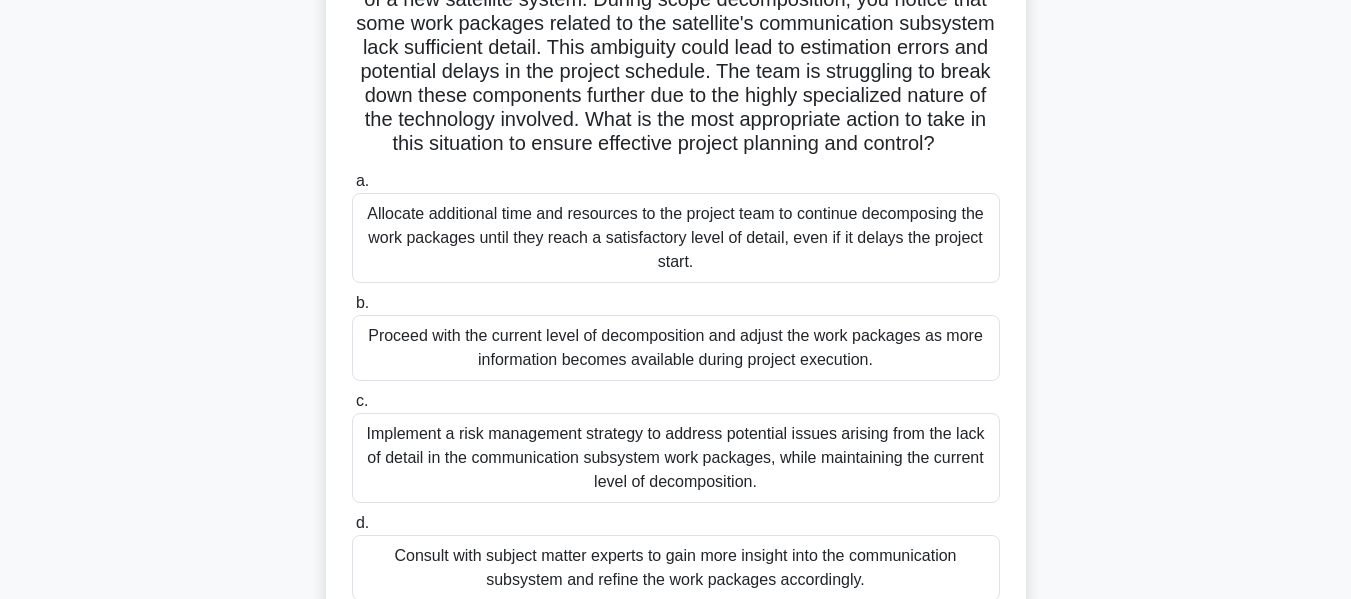 scroll, scrollTop: 0, scrollLeft: 0, axis: both 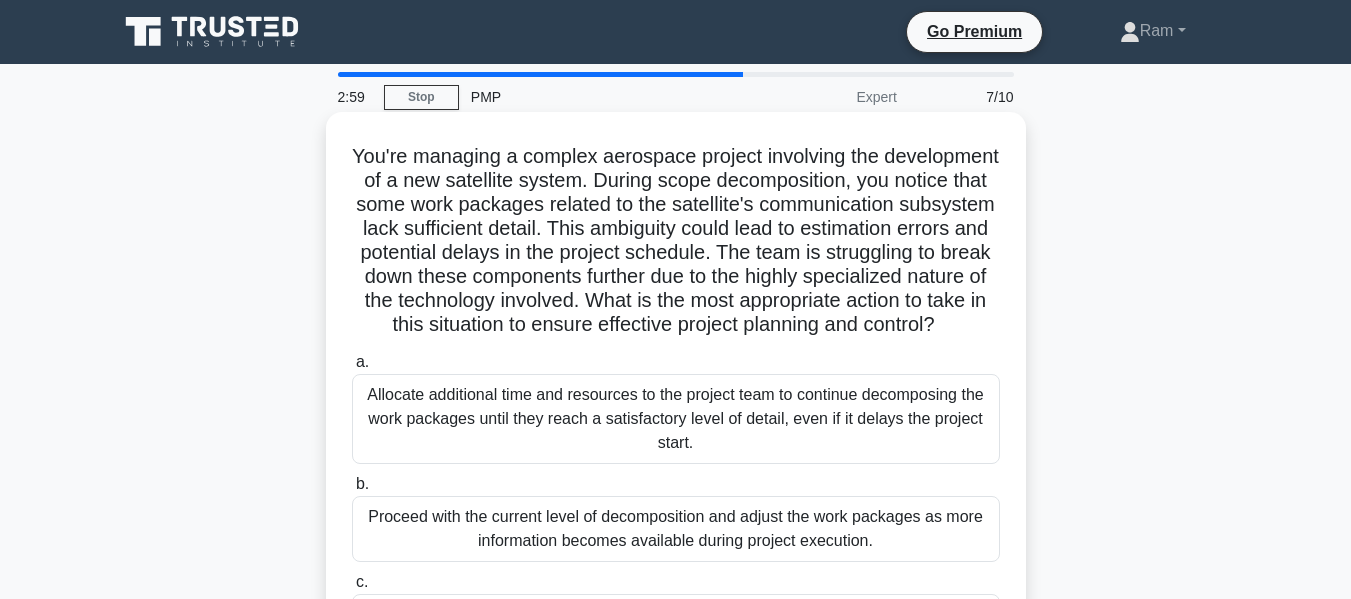 drag, startPoint x: 844, startPoint y: 326, endPoint x: 954, endPoint y: 363, distance: 116.05602 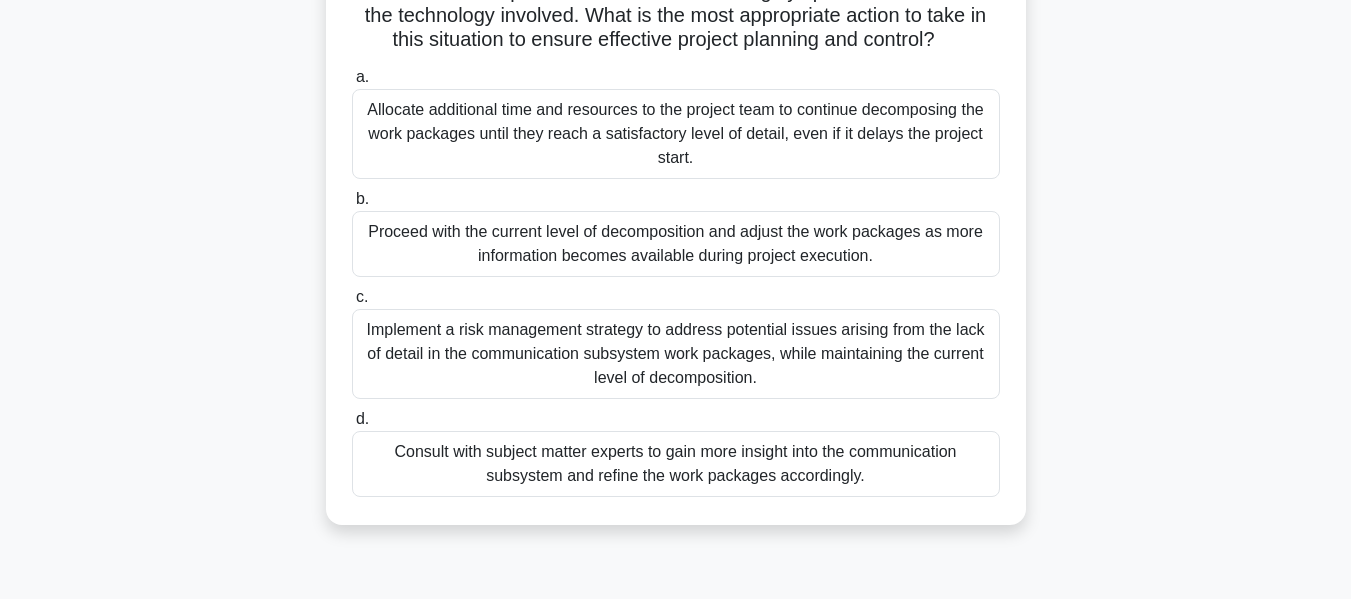 scroll, scrollTop: 400, scrollLeft: 0, axis: vertical 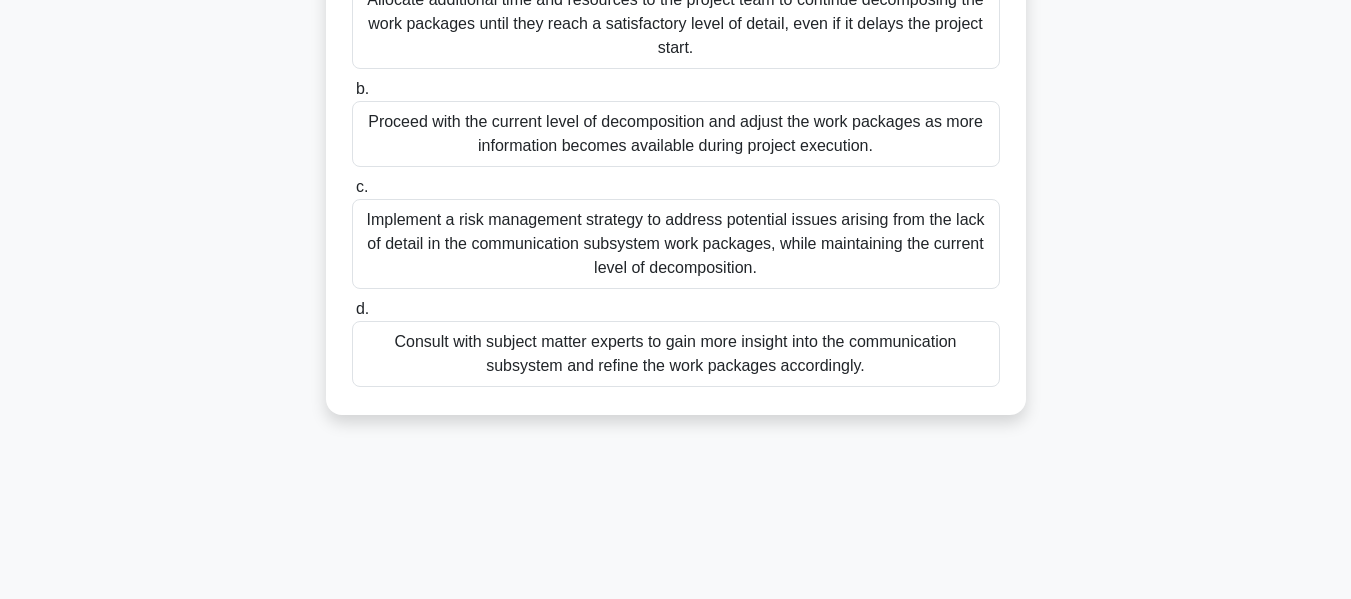 click on "Consult with subject matter experts to gain more insight into the communication subsystem and refine the work packages accordingly." at bounding box center (676, 354) 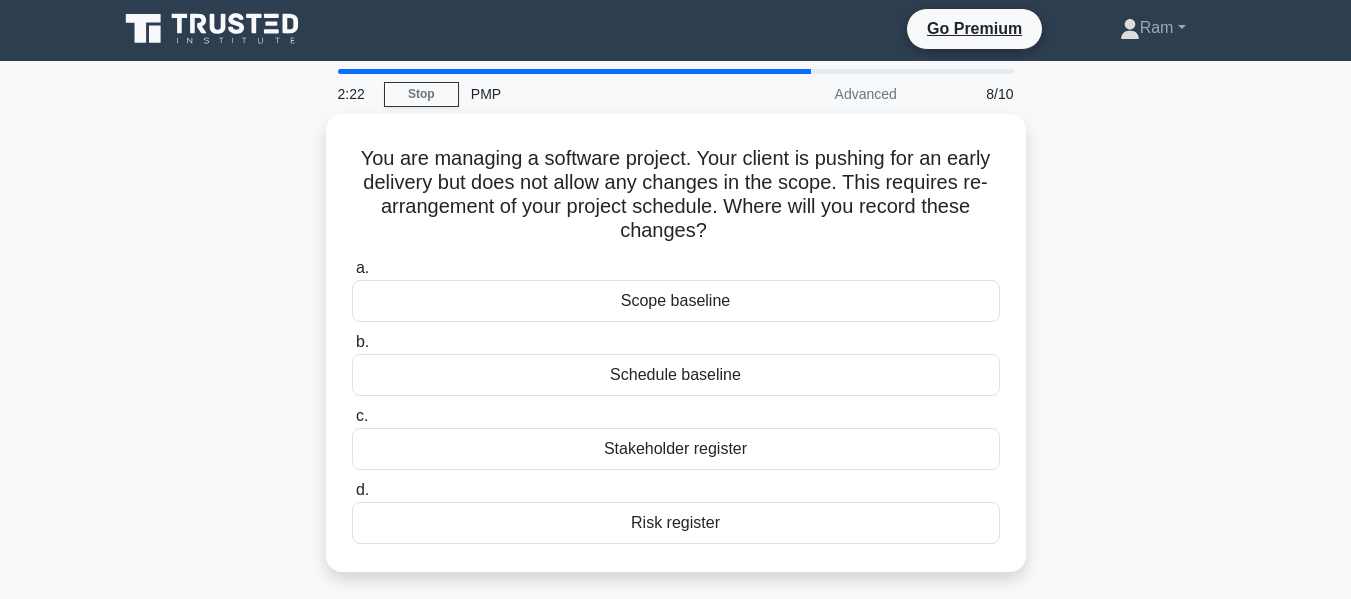 scroll, scrollTop: 0, scrollLeft: 0, axis: both 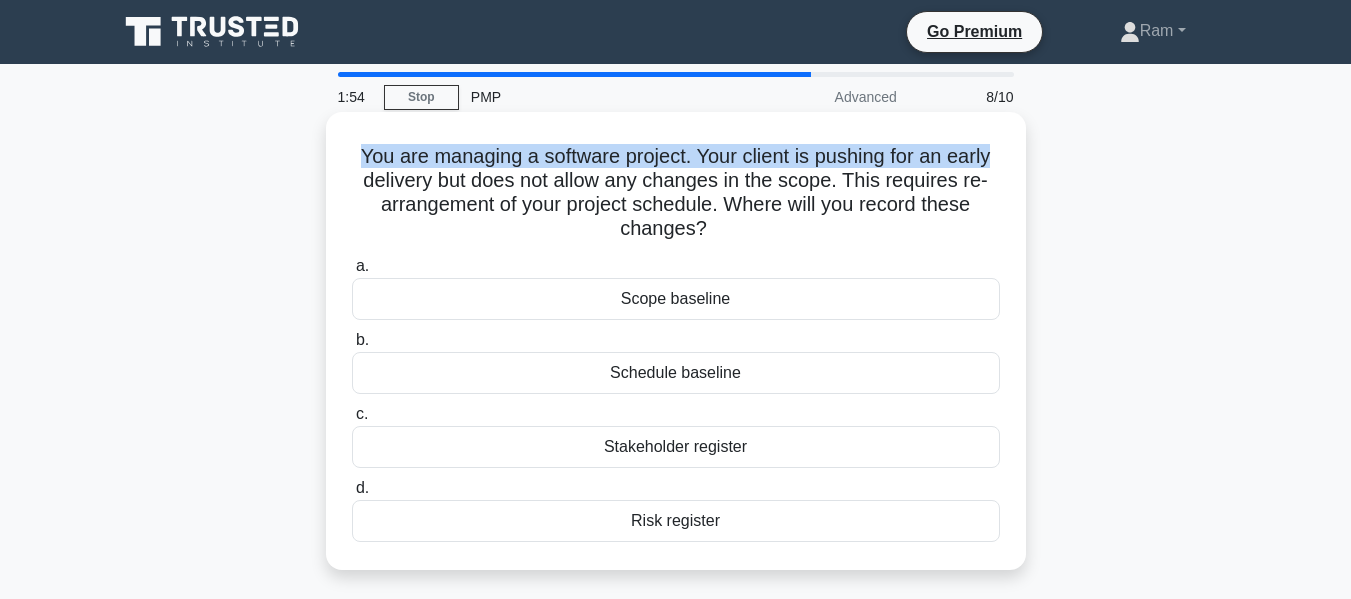 drag, startPoint x: 346, startPoint y: 157, endPoint x: 1004, endPoint y: 158, distance: 658.00073 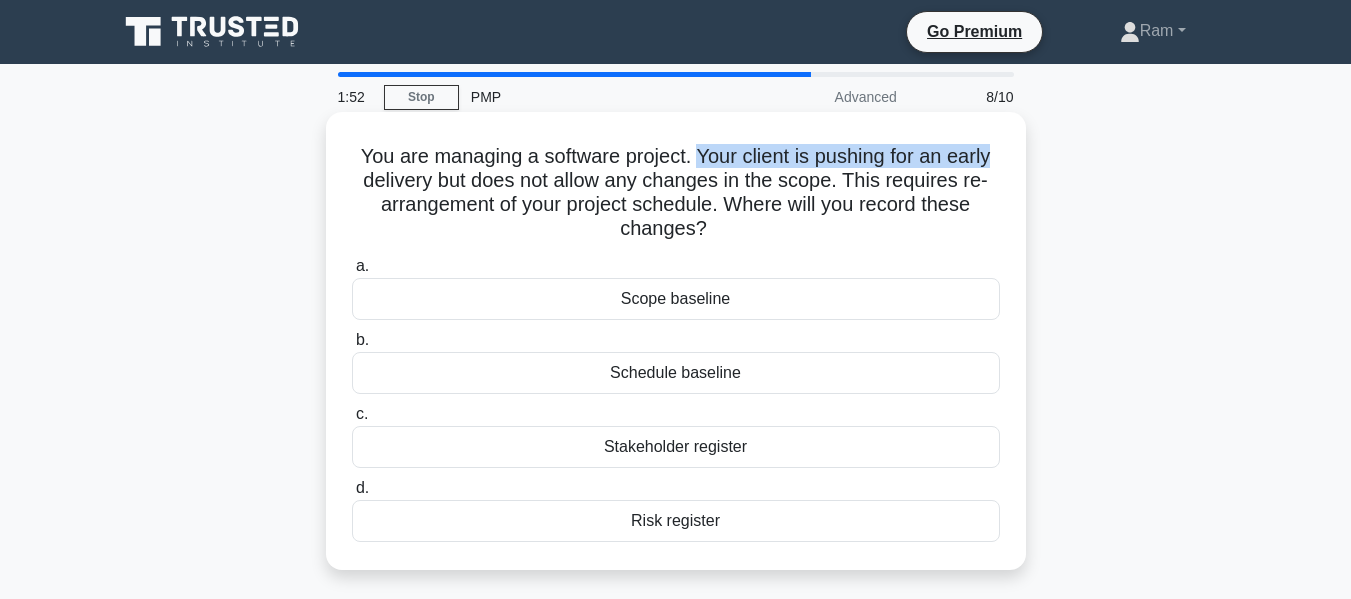 drag, startPoint x: 699, startPoint y: 156, endPoint x: 550, endPoint y: 209, distance: 158.14551 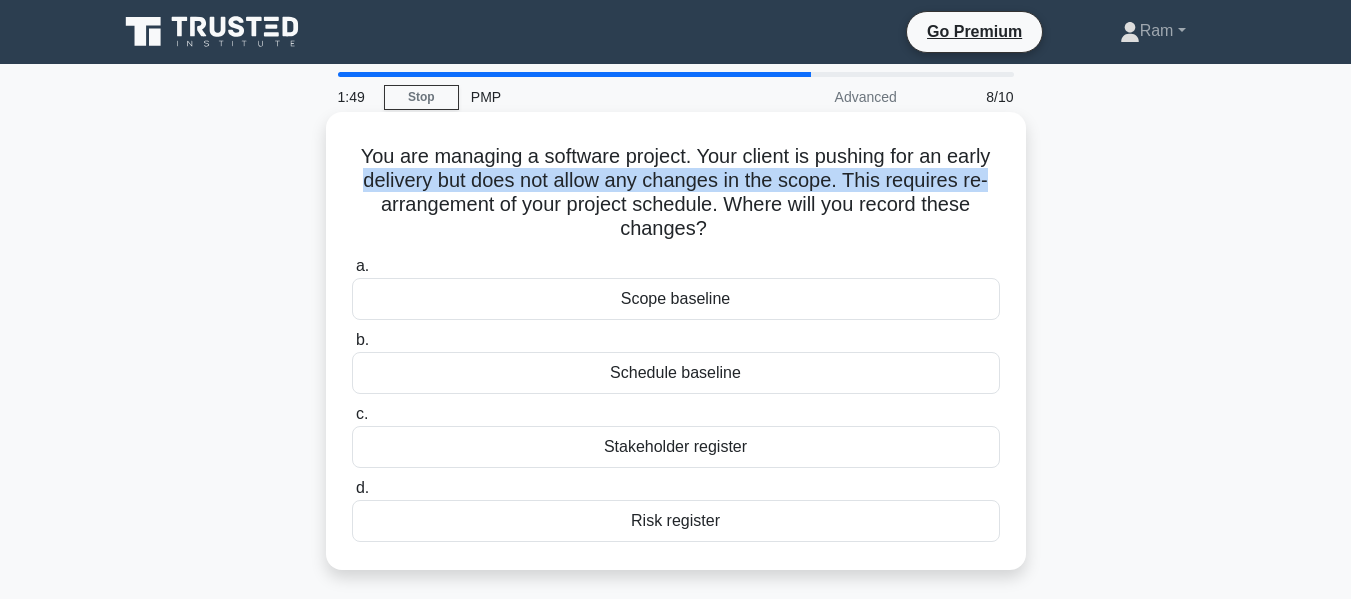drag, startPoint x: 359, startPoint y: 183, endPoint x: 891, endPoint y: 186, distance: 532.0085 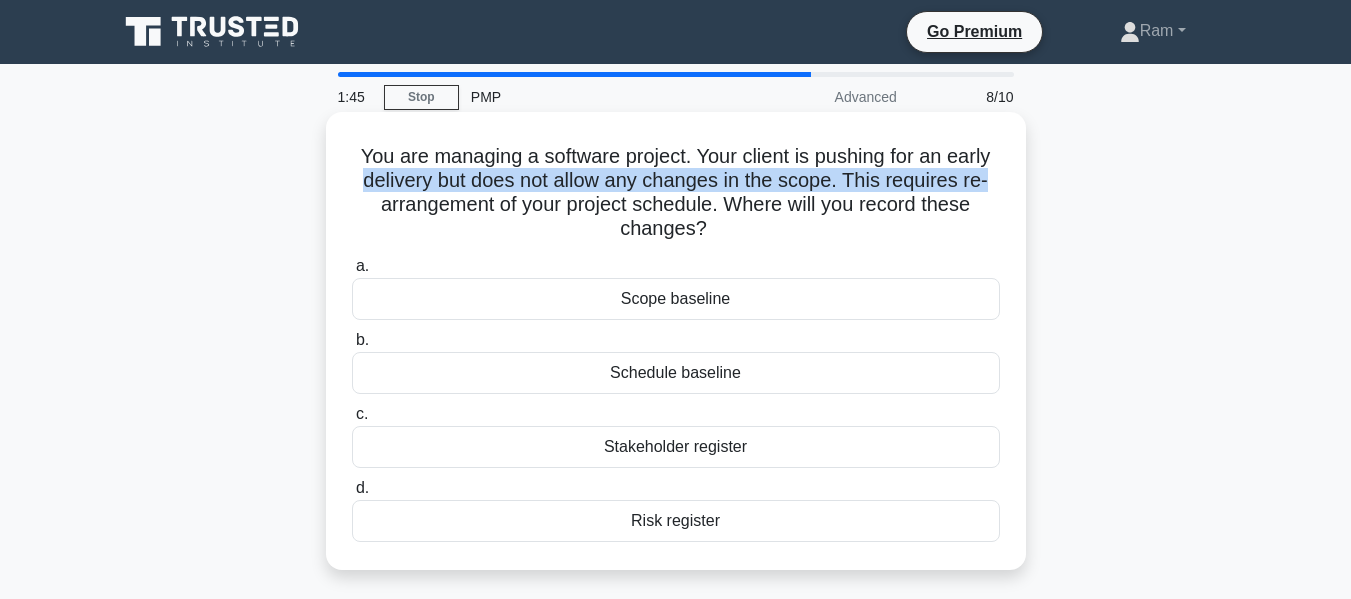 drag, startPoint x: 736, startPoint y: 207, endPoint x: 875, endPoint y: 238, distance: 142.41489 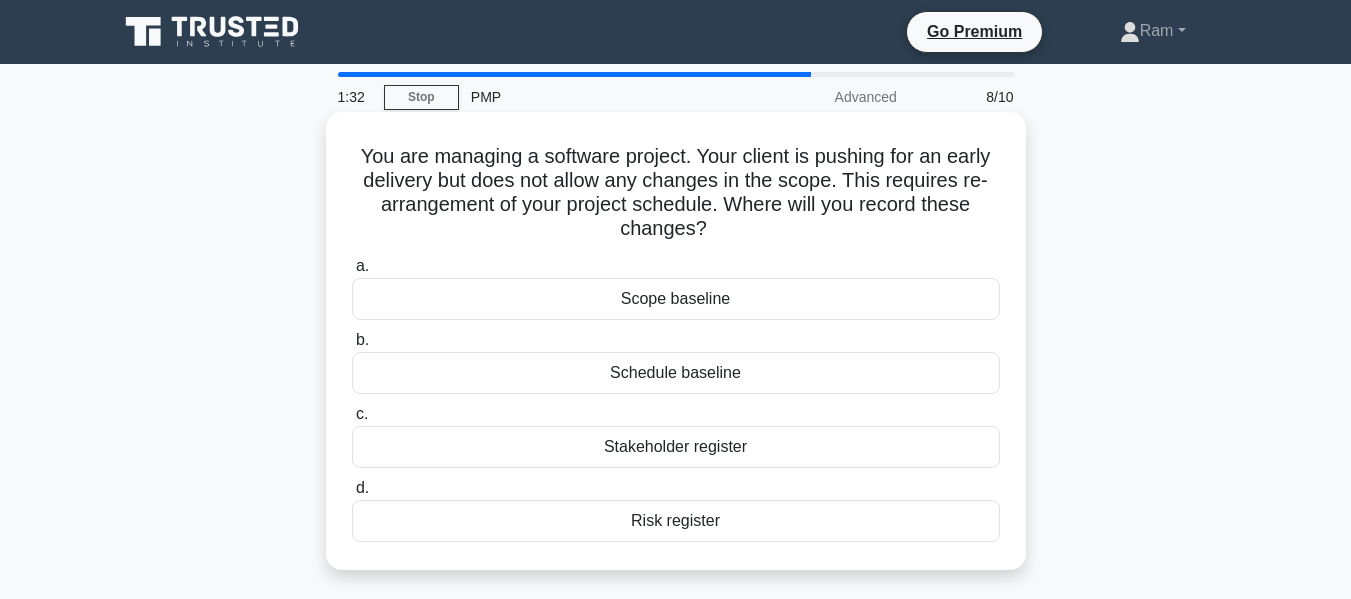 click on "Scope baseline" at bounding box center [676, 299] 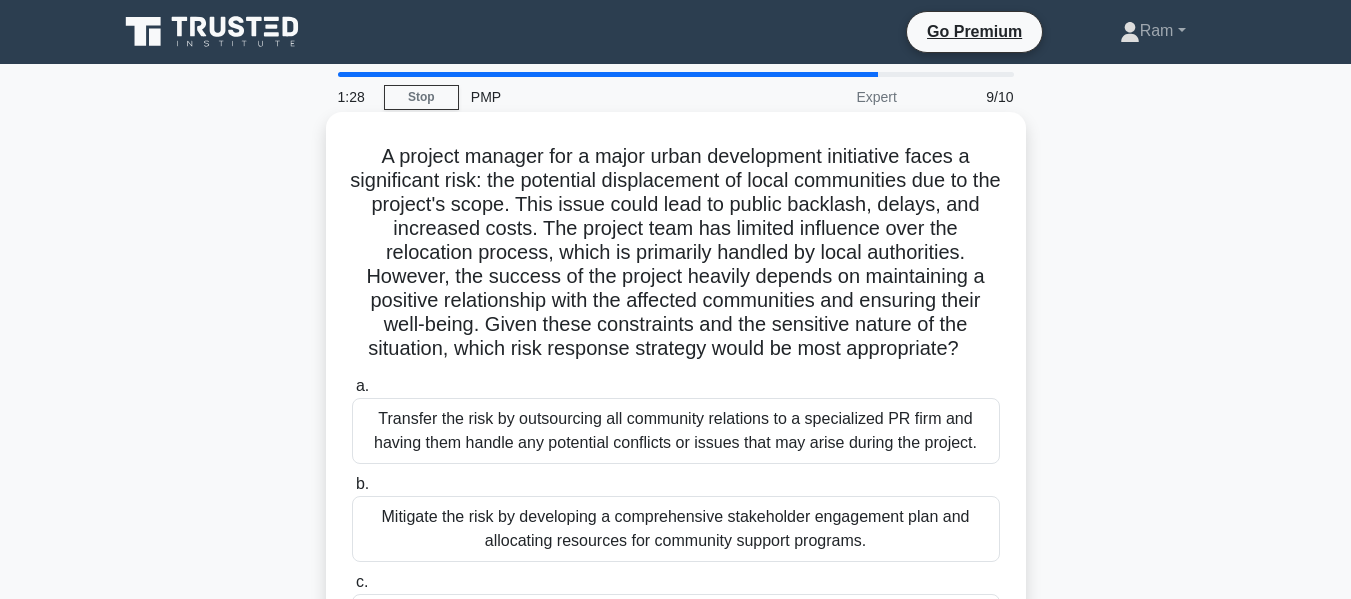 drag, startPoint x: 374, startPoint y: 150, endPoint x: 917, endPoint y: 338, distance: 574.6242 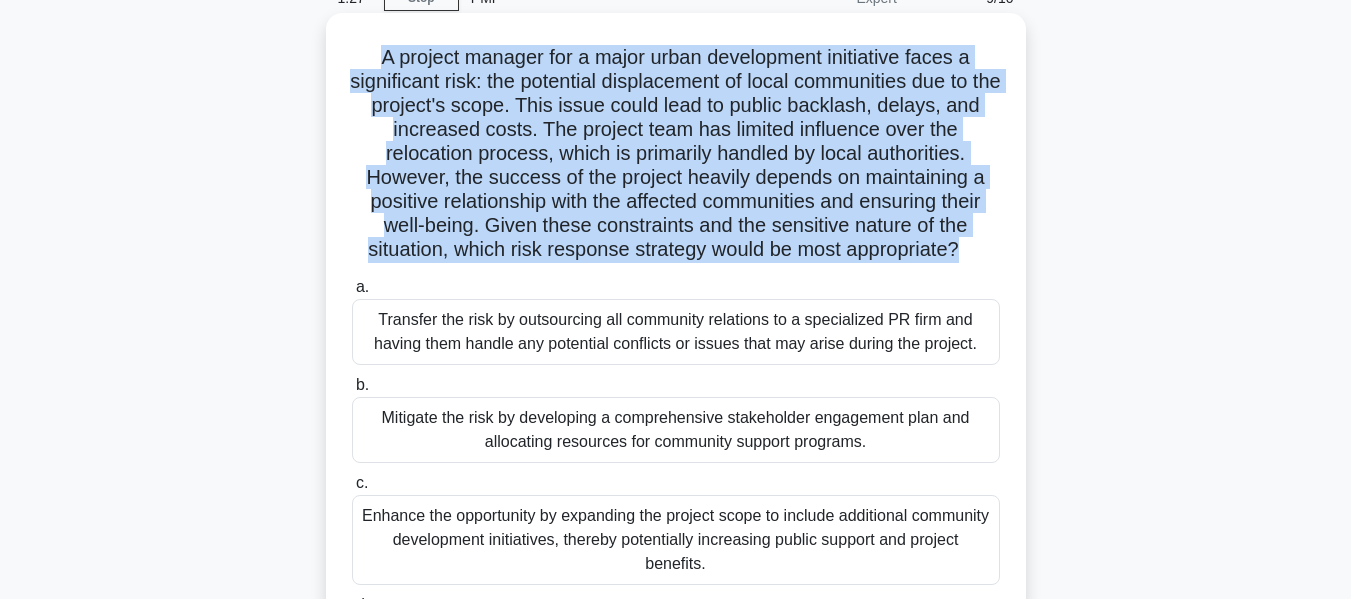 scroll, scrollTop: 100, scrollLeft: 0, axis: vertical 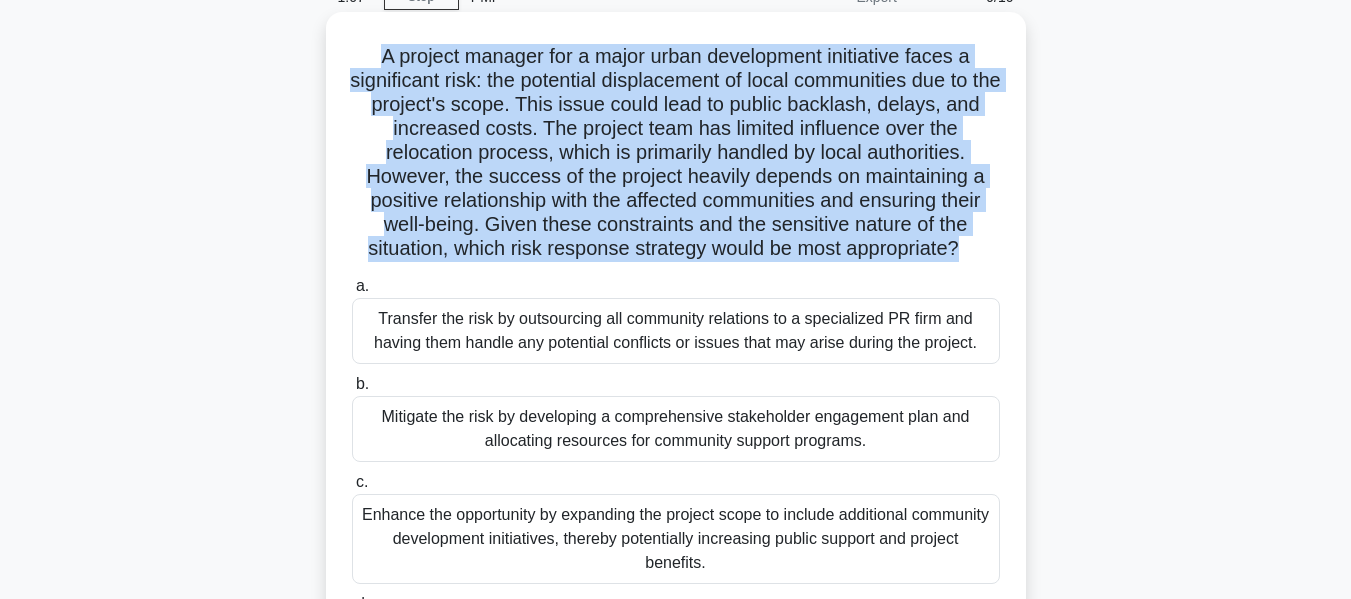click on "A project manager for a major urban development initiative faces a significant risk: the potential displacement of local communities due to the project's scope. This issue could lead to public backlash, delays, and increased costs. The project team has limited influence over the relocation process, which is primarily handled by local authorities. However, the success of the project heavily depends on maintaining a positive relationship with the affected communities and ensuring their well-being. Given these constraints and the sensitive nature of the situation, which risk response strategy would be most appropriate?
.spinner_0XTQ{transform-origin:center;animation:spinner_y6GP .75s linear infinite}@keyframes spinner_y6GP{100%{transform:rotate(360deg)}}" at bounding box center (676, 153) 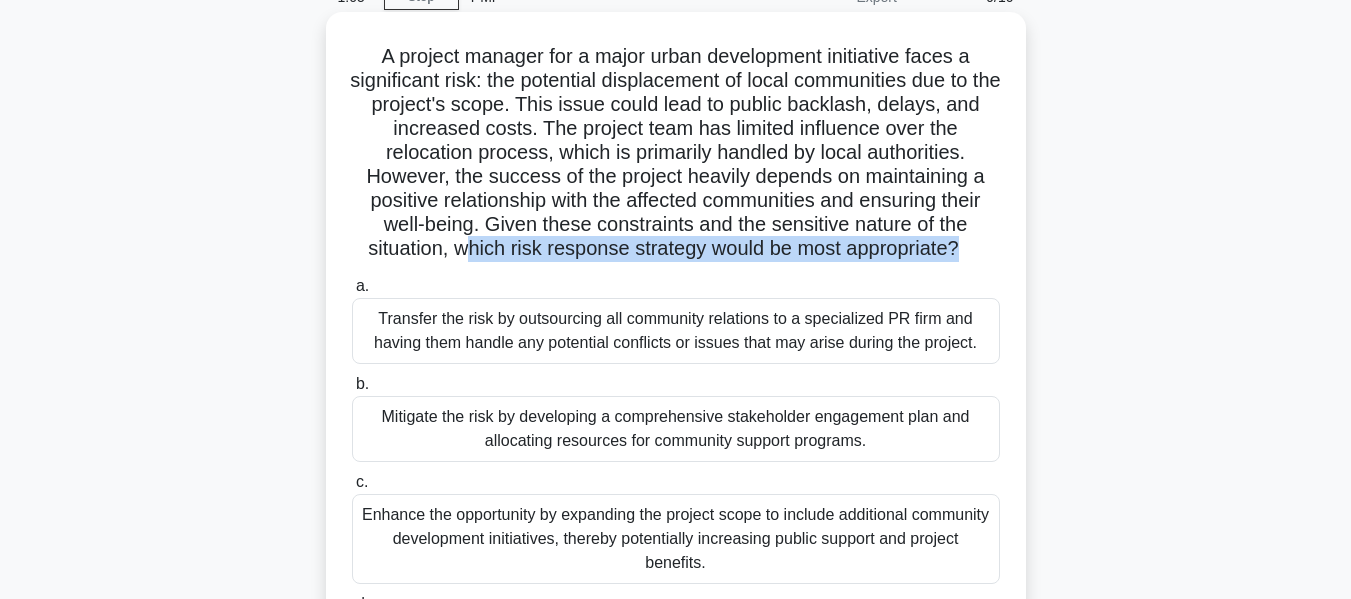 drag, startPoint x: 460, startPoint y: 251, endPoint x: 961, endPoint y: 250, distance: 501.001 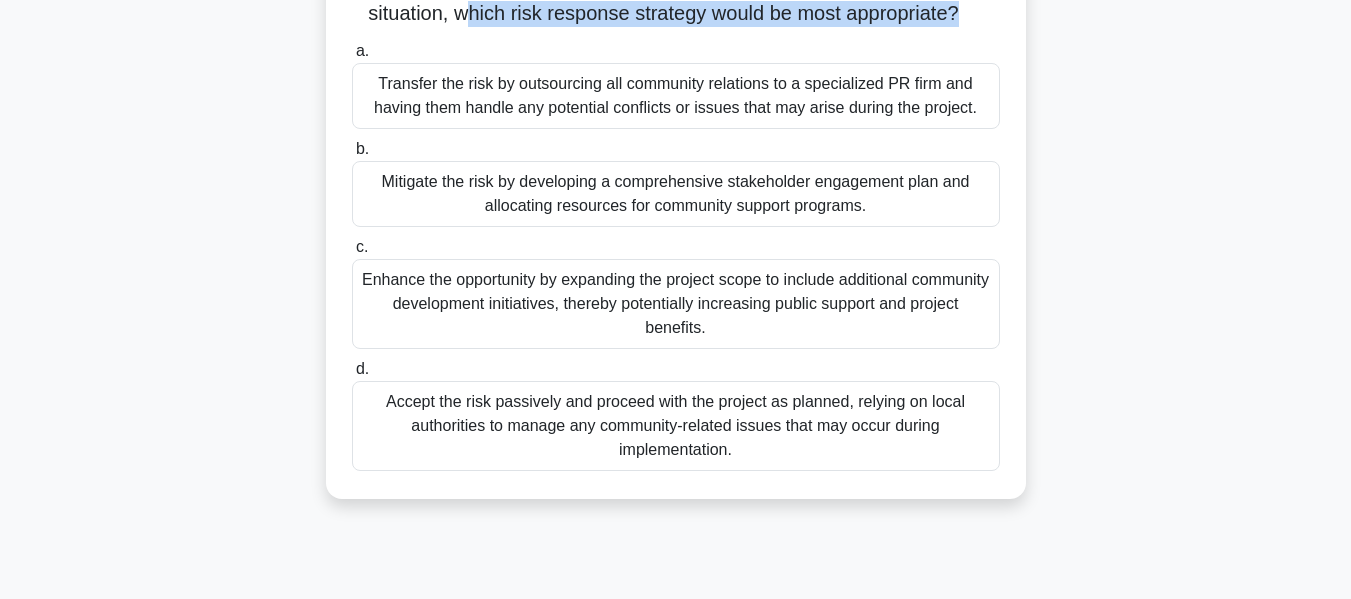 scroll, scrollTop: 300, scrollLeft: 0, axis: vertical 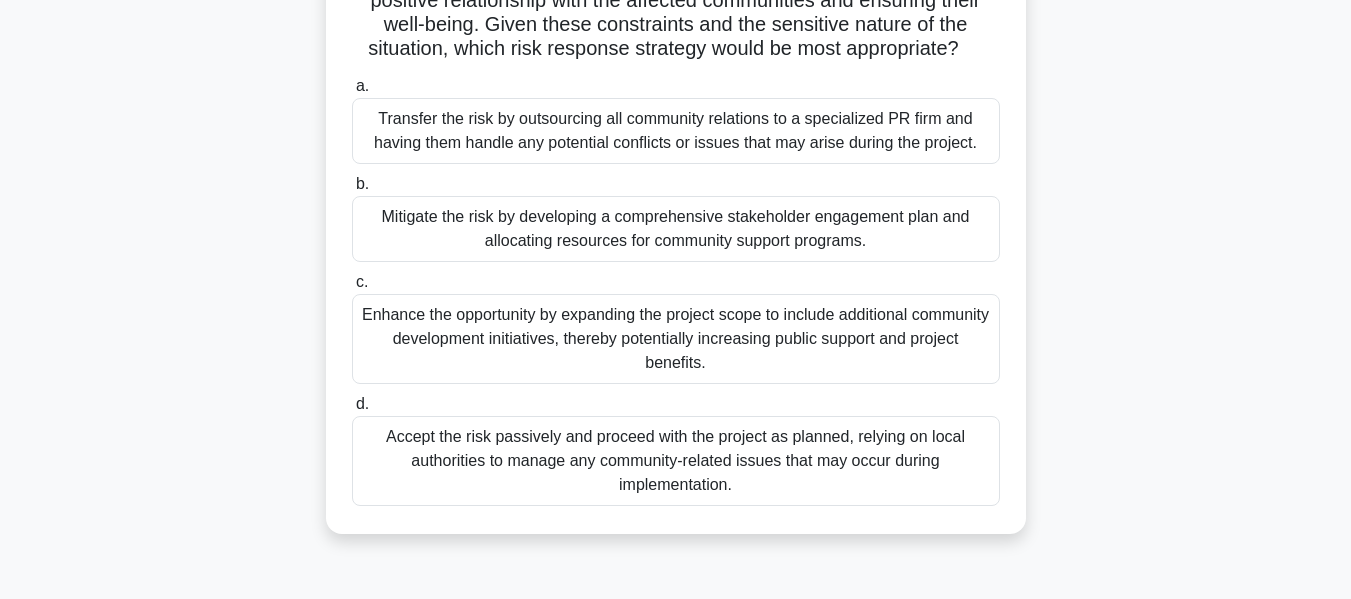 click on "Enhance the opportunity by expanding the project scope to include additional community development initiatives, thereby potentially increasing public support and project benefits." at bounding box center [676, 339] 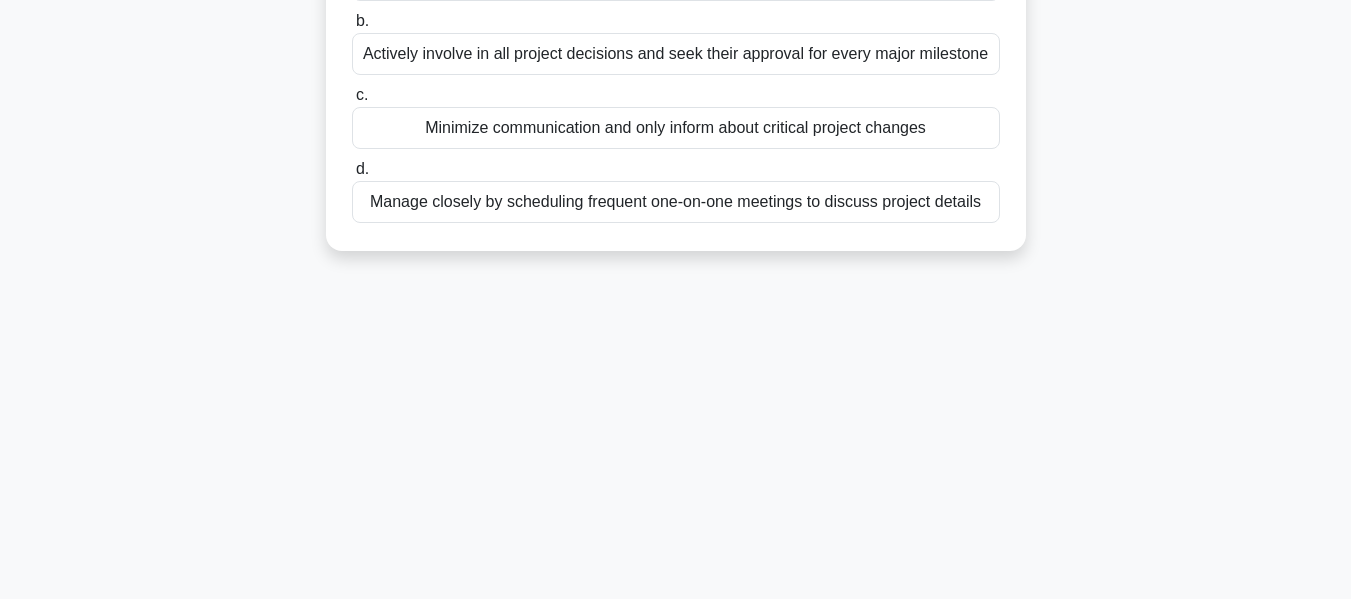 scroll, scrollTop: 0, scrollLeft: 0, axis: both 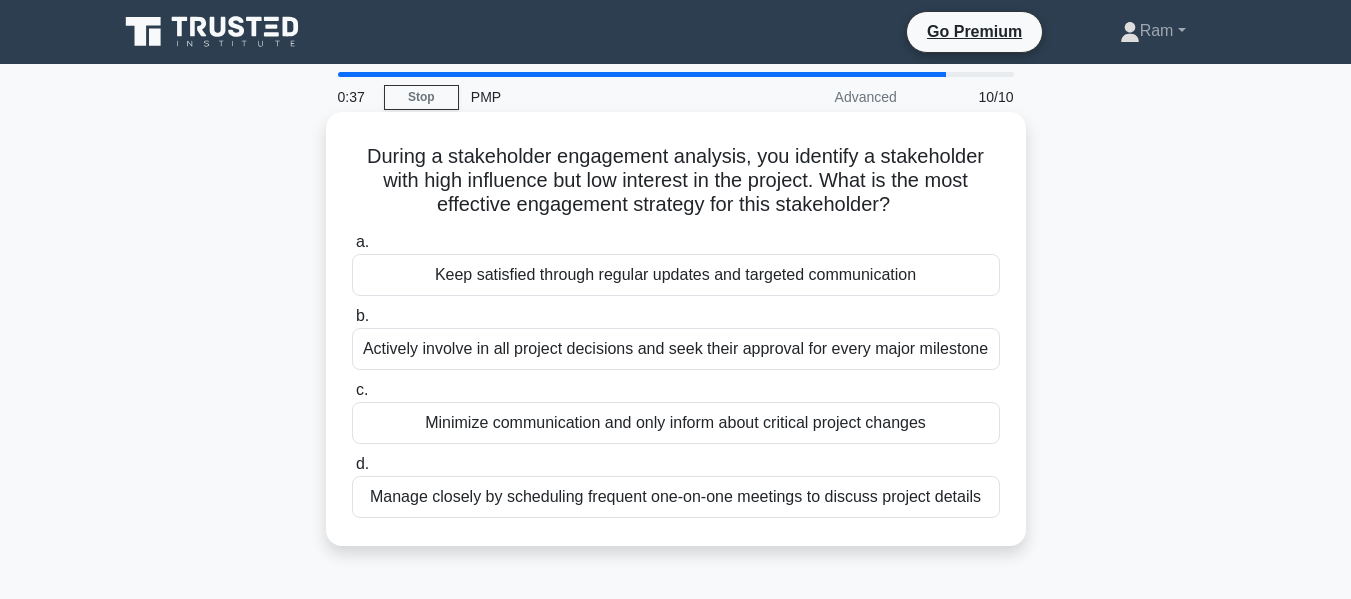 drag, startPoint x: 351, startPoint y: 159, endPoint x: 899, endPoint y: 217, distance: 551.0608 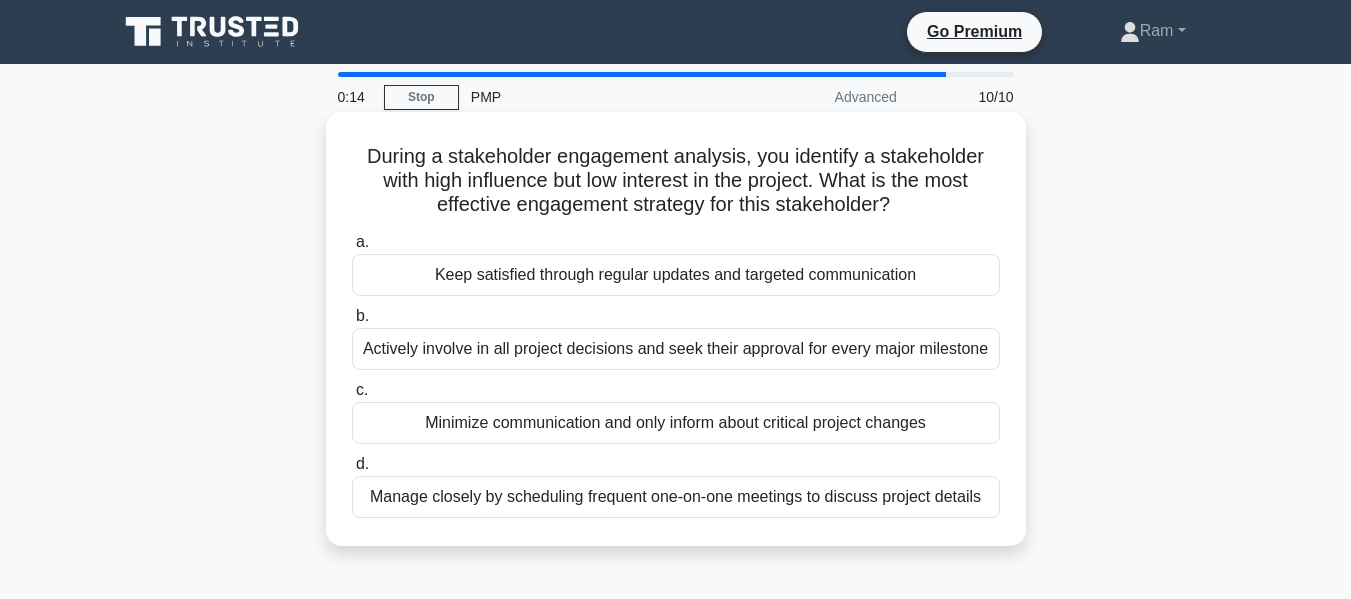 click on "Keep satisfied through regular updates and targeted communication" at bounding box center (676, 275) 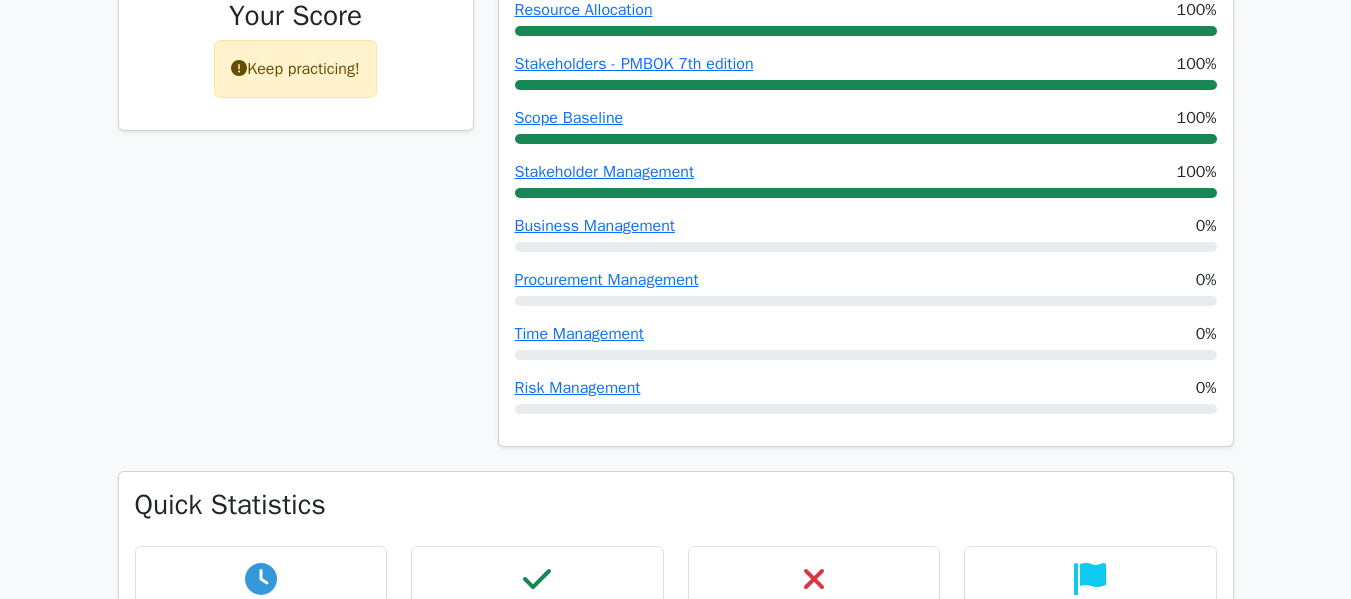 scroll, scrollTop: 0, scrollLeft: 0, axis: both 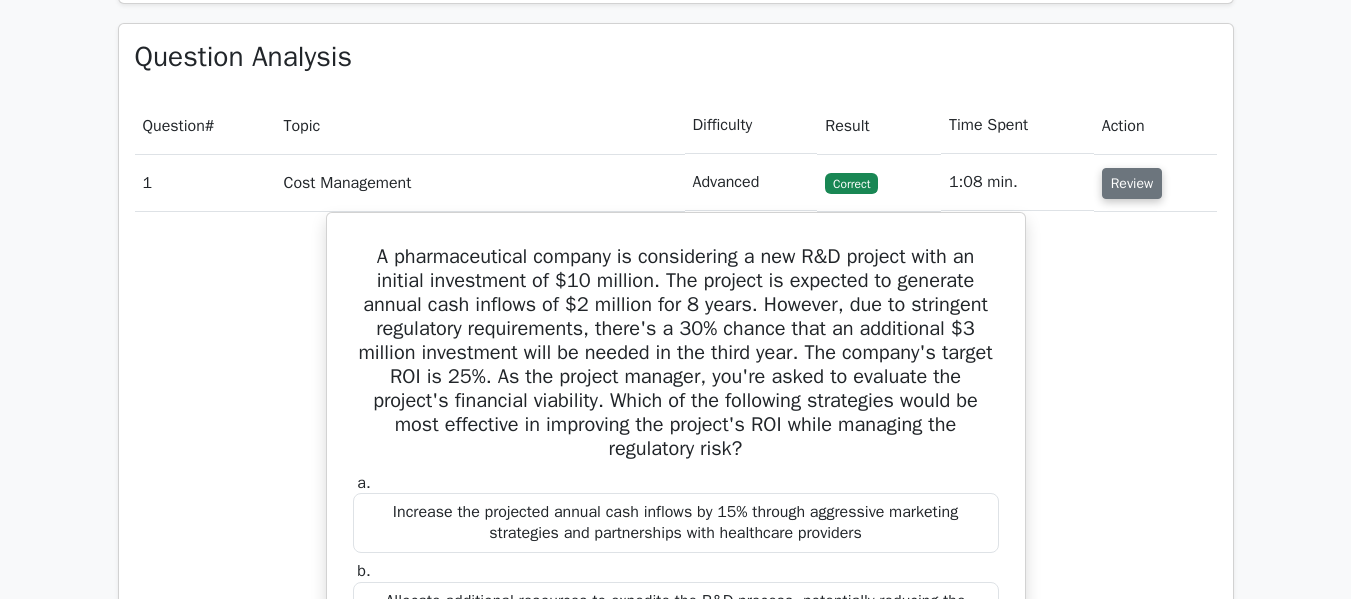 click on "Review" at bounding box center (1132, 183) 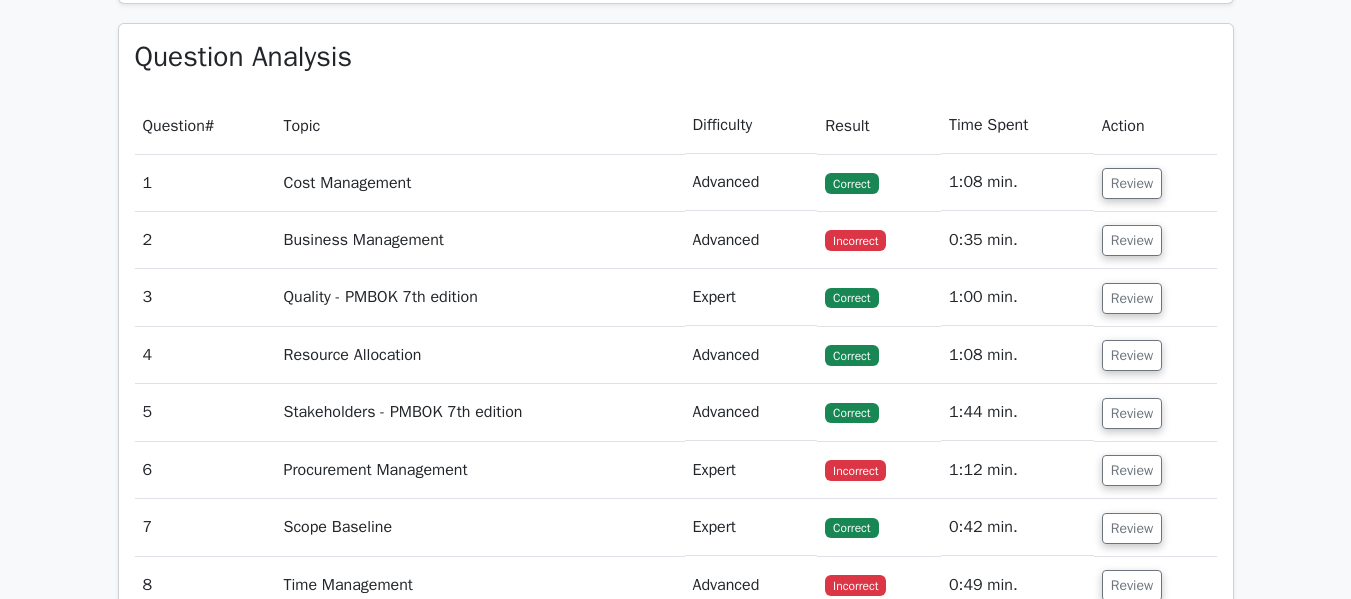 drag, startPoint x: 1136, startPoint y: 184, endPoint x: 1043, endPoint y: 213, distance: 97.41663 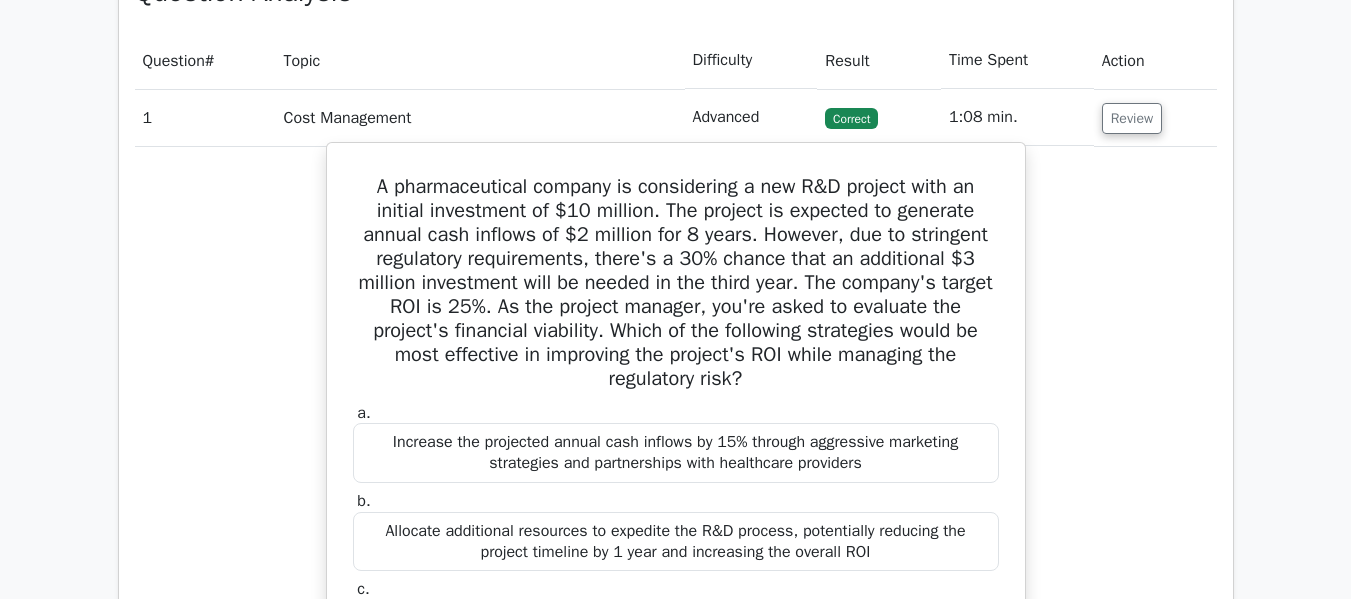 scroll, scrollTop: 1800, scrollLeft: 0, axis: vertical 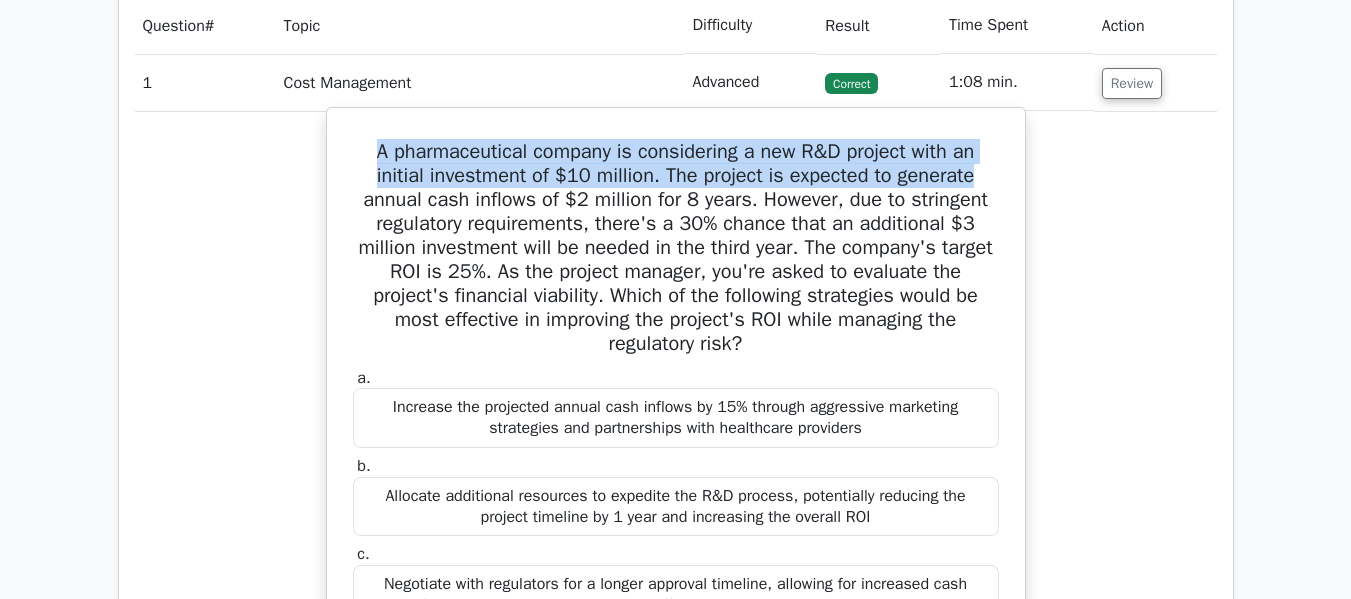 drag, startPoint x: 357, startPoint y: 151, endPoint x: 1006, endPoint y: 173, distance: 649.3728 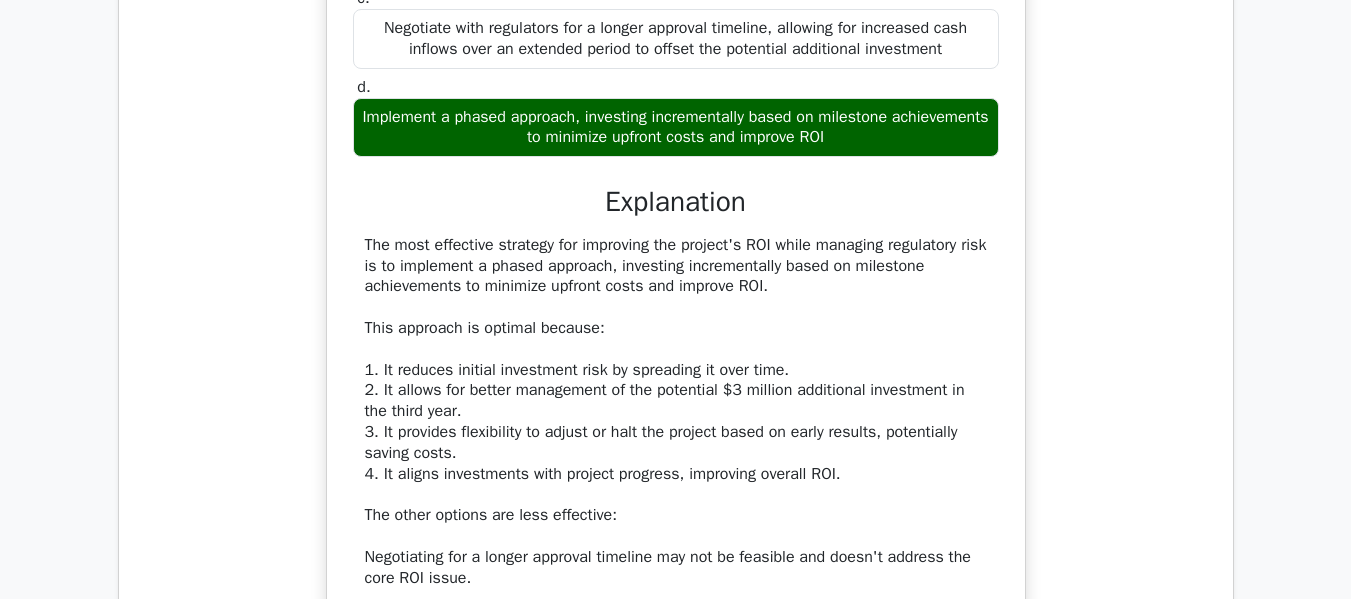 scroll, scrollTop: 2400, scrollLeft: 0, axis: vertical 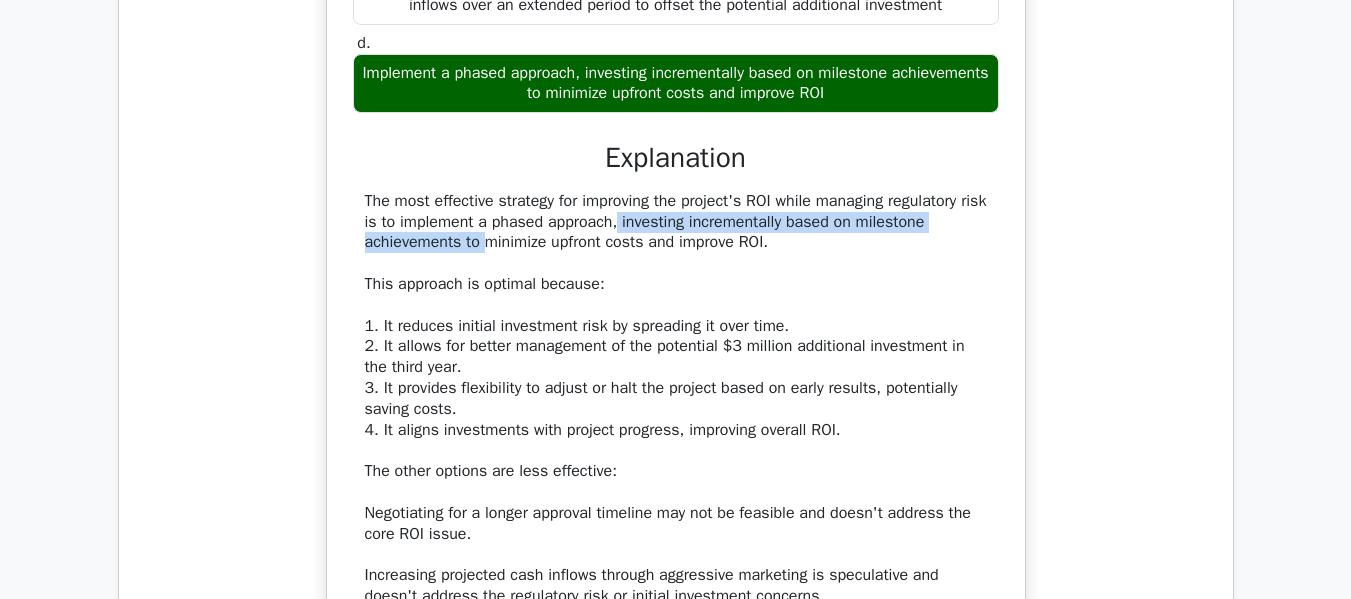 drag, startPoint x: 512, startPoint y: 214, endPoint x: 953, endPoint y: 230, distance: 441.29016 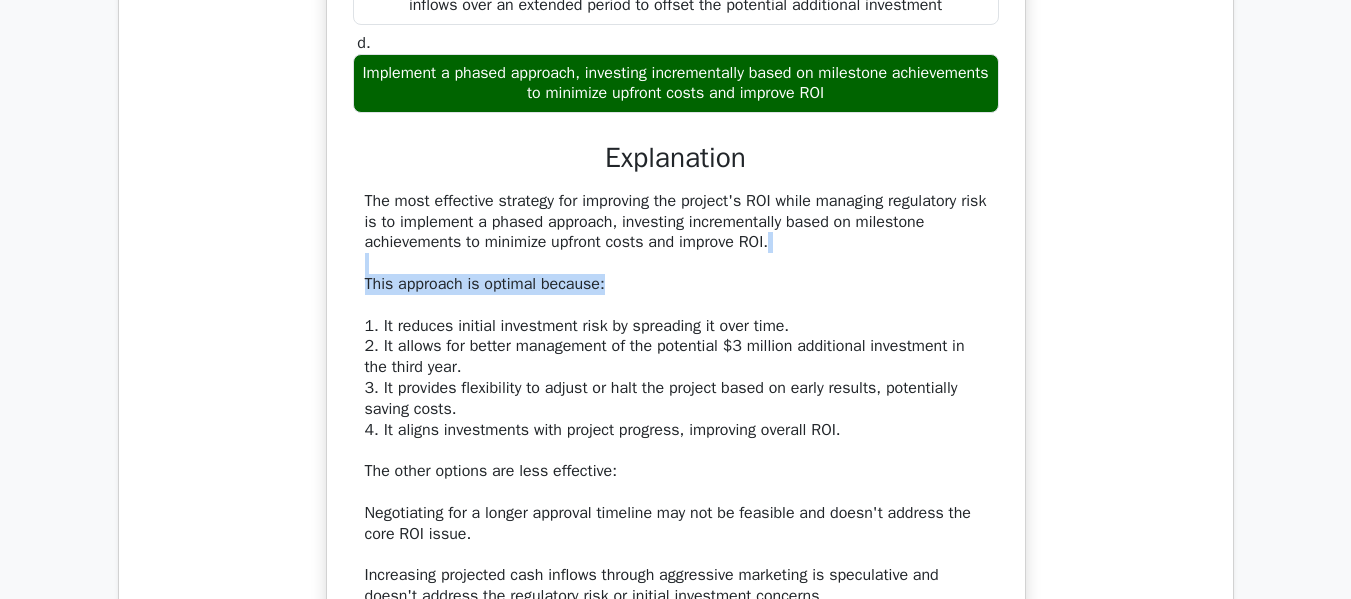 drag, startPoint x: 374, startPoint y: 272, endPoint x: 621, endPoint y: 287, distance: 247.45505 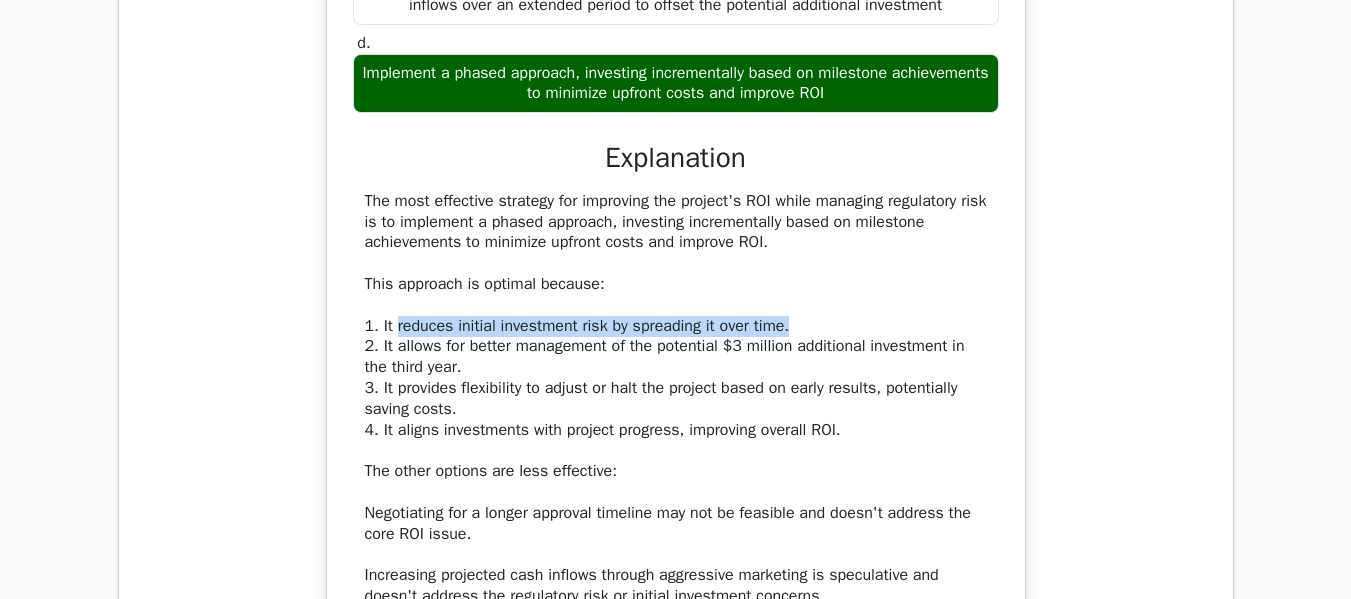 drag, startPoint x: 393, startPoint y: 325, endPoint x: 791, endPoint y: 325, distance: 398 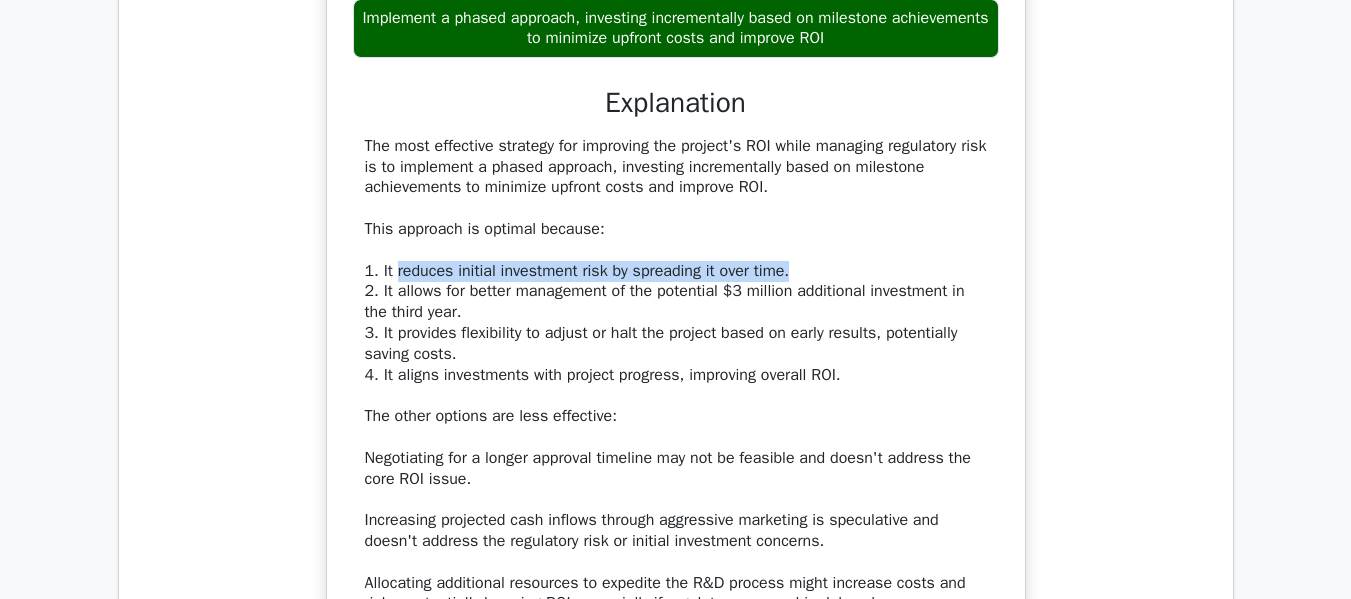 scroll, scrollTop: 2500, scrollLeft: 0, axis: vertical 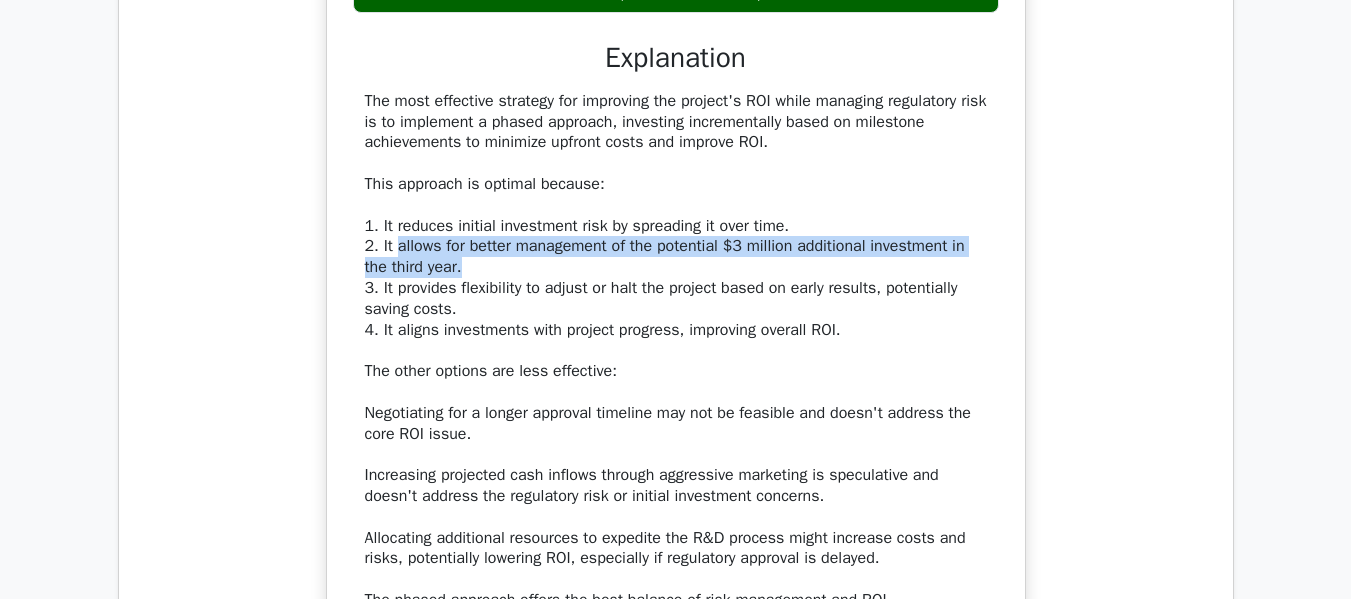 drag, startPoint x: 395, startPoint y: 253, endPoint x: 826, endPoint y: 266, distance: 431.196 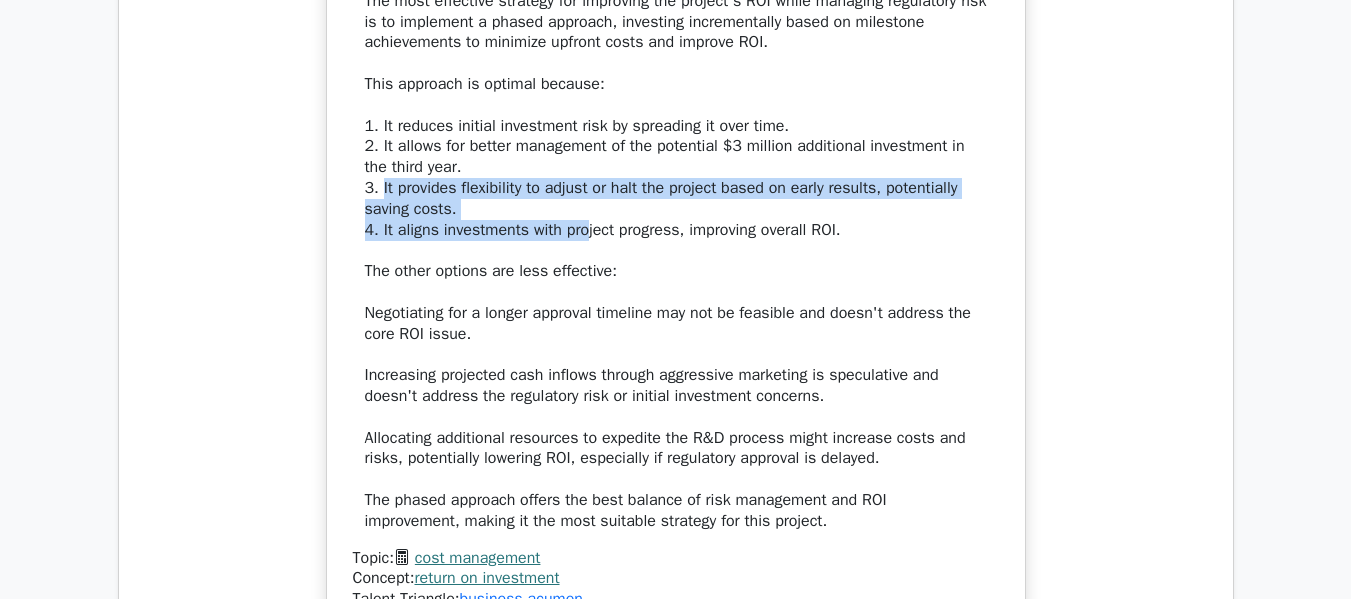 drag, startPoint x: 382, startPoint y: 189, endPoint x: 591, endPoint y: 218, distance: 211.00237 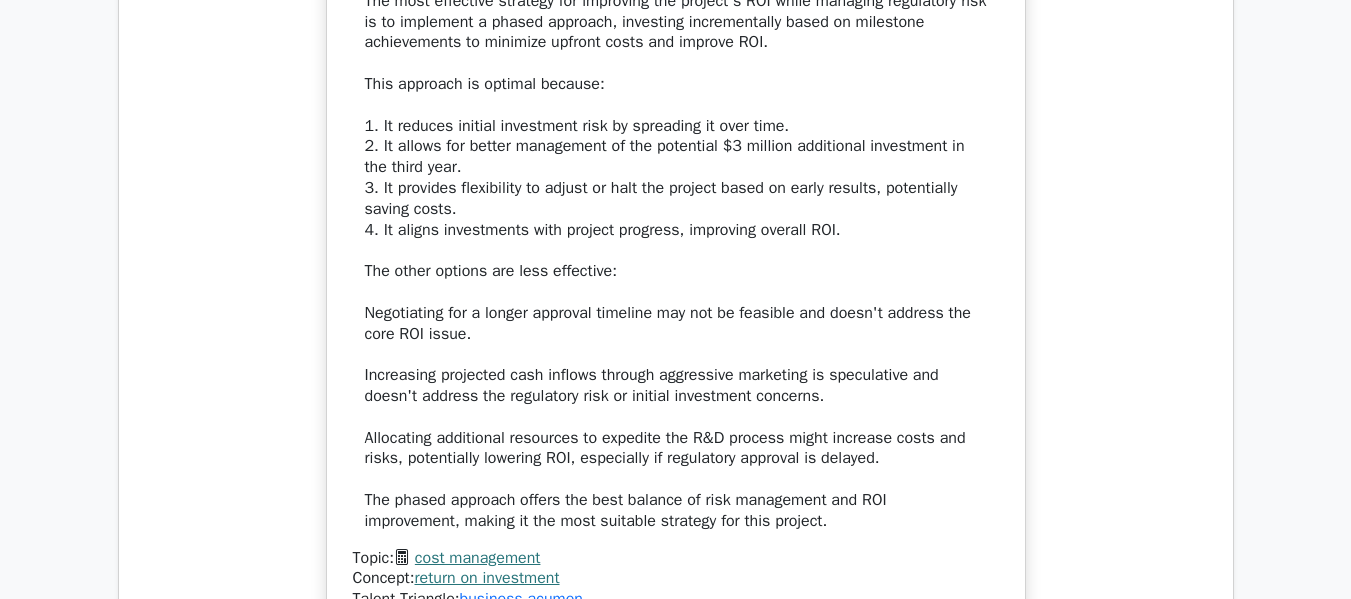 click on "The most effective strategy for improving the project's ROI while managing regulatory risk is to implement a phased approach, investing incrementally based on milestone achievements to minimize upfront costs and improve ROI. This approach is optimal because: 1. It reduces initial investment risk by spreading it over time. 2. It allows for better management of the potential $3 million additional investment in the third year. 3. It provides flexibility to adjust or halt the project based on early results, potentially saving costs. 4. It aligns investments with project progress, improving overall ROI. The other options are less effective: Negotiating for a longer approval timeline may not be feasible and doesn't address the core ROI issue. Increasing projected cash inflows through aggressive marketing is speculative and doesn't address the regulatory risk or initial investment concerns." at bounding box center (676, 261) 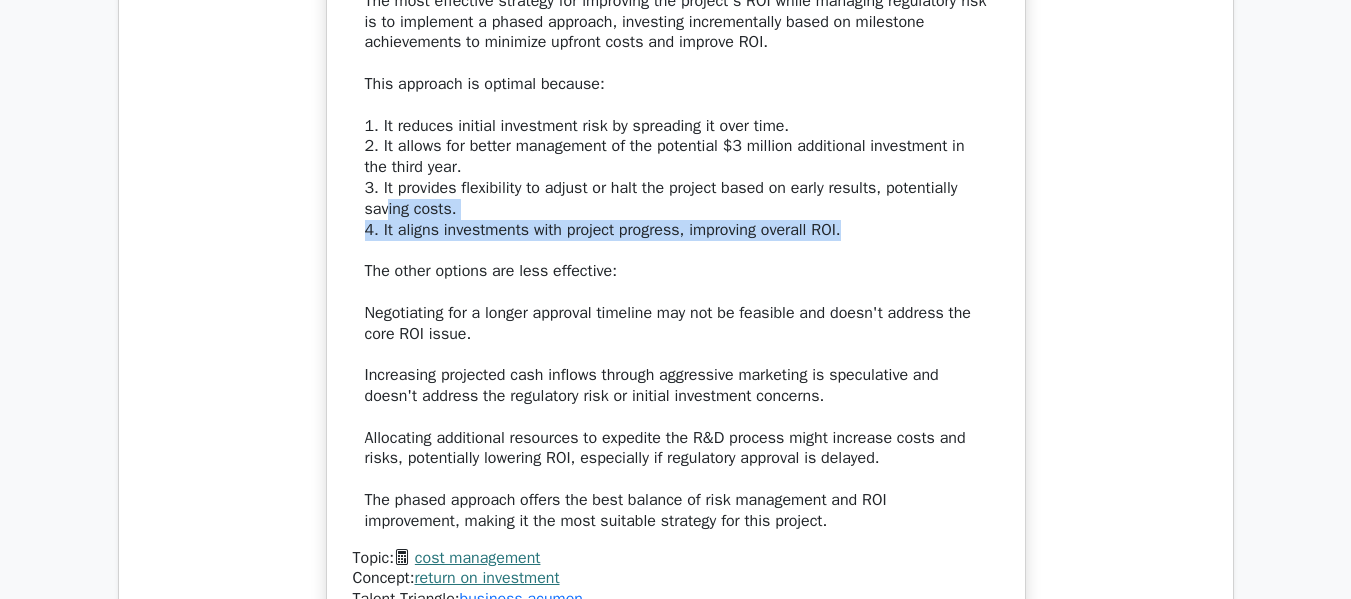 drag, startPoint x: 389, startPoint y: 216, endPoint x: 983, endPoint y: 229, distance: 594.1422 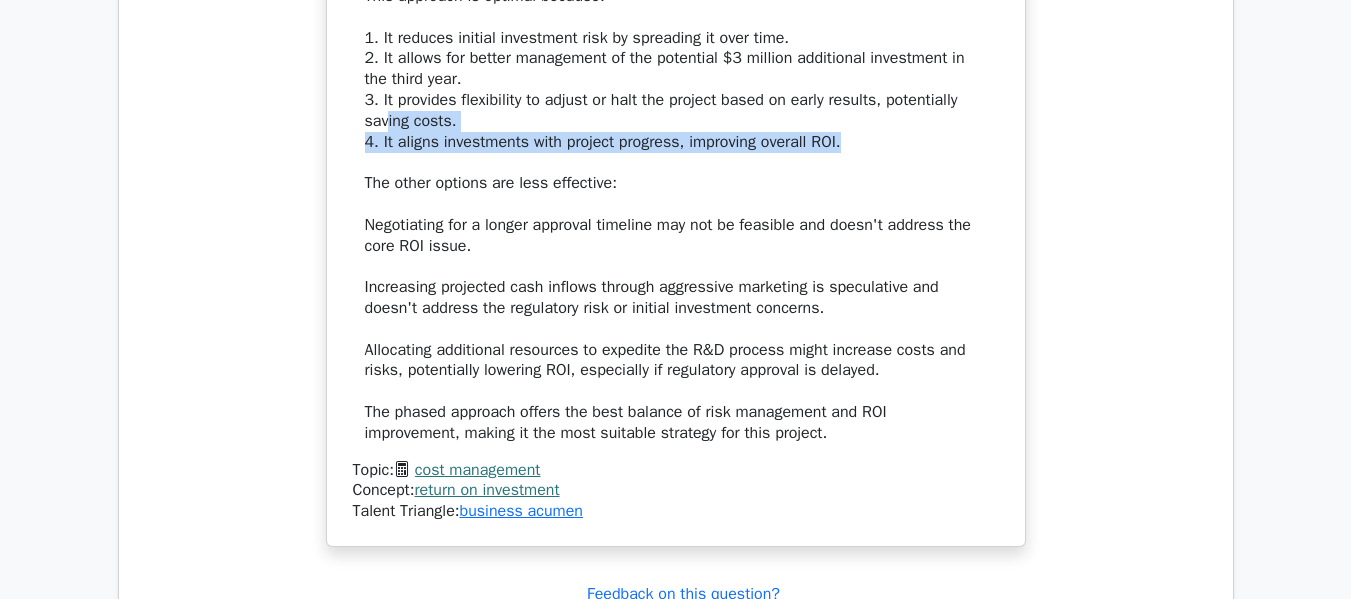 scroll, scrollTop: 2800, scrollLeft: 0, axis: vertical 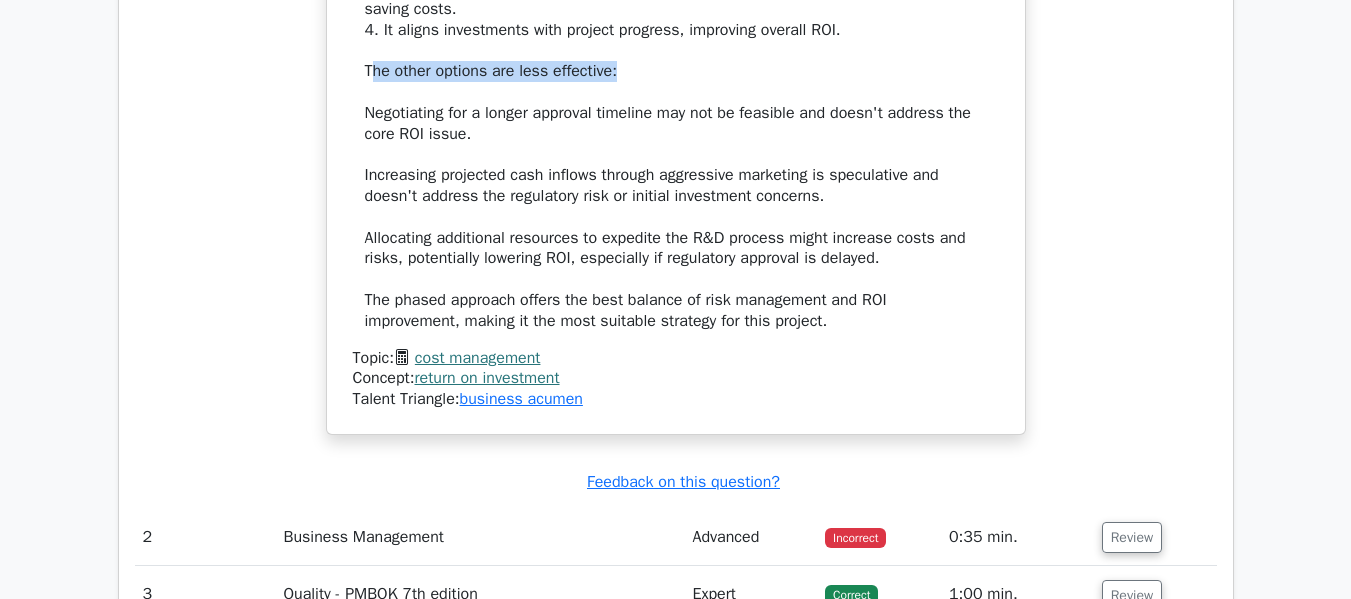 drag, startPoint x: 374, startPoint y: 68, endPoint x: 674, endPoint y: 79, distance: 300.2016 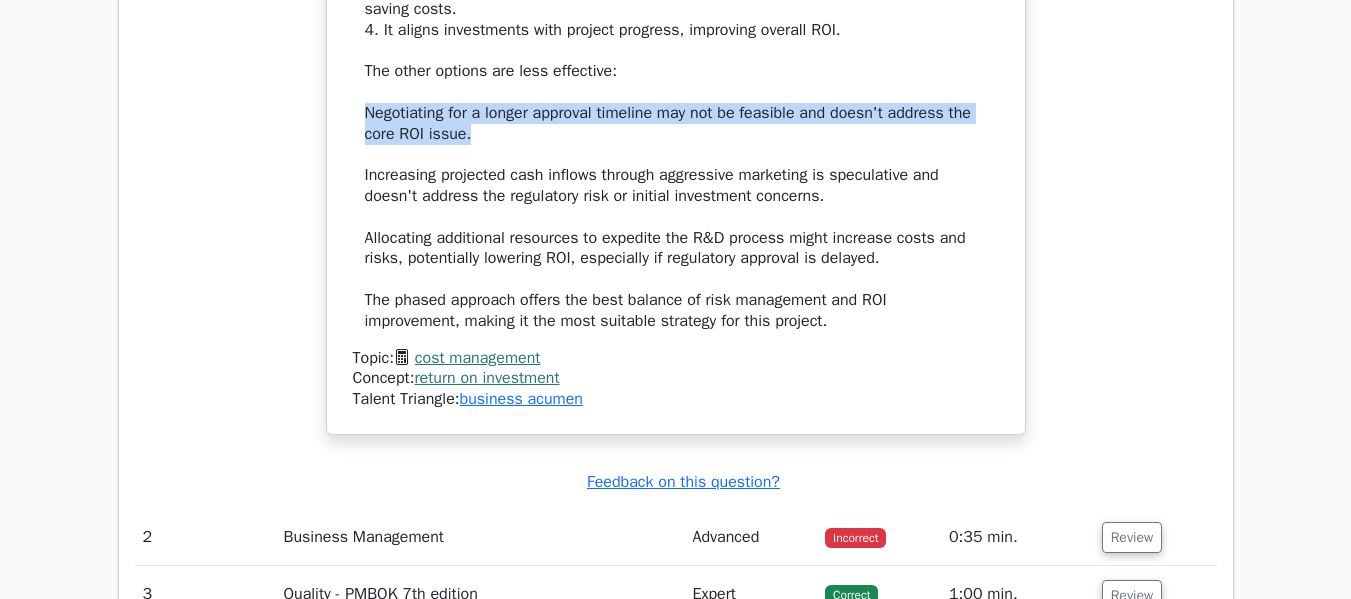 drag, startPoint x: 365, startPoint y: 106, endPoint x: 572, endPoint y: 181, distance: 220.16812 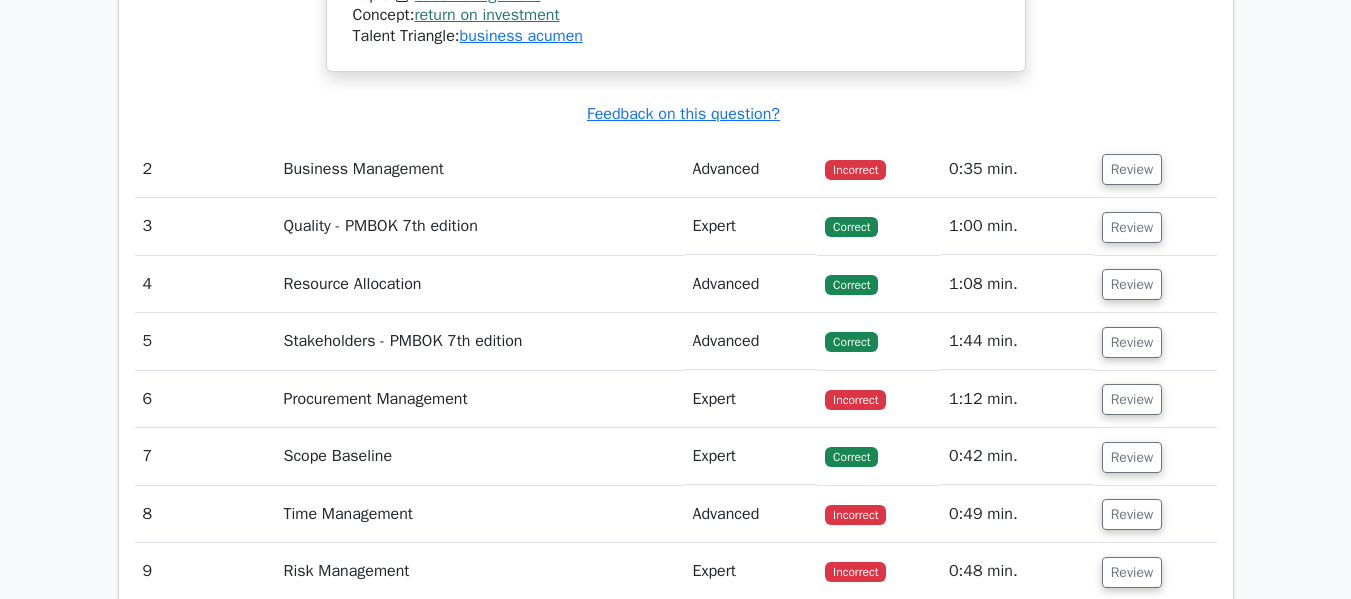 scroll, scrollTop: 3200, scrollLeft: 0, axis: vertical 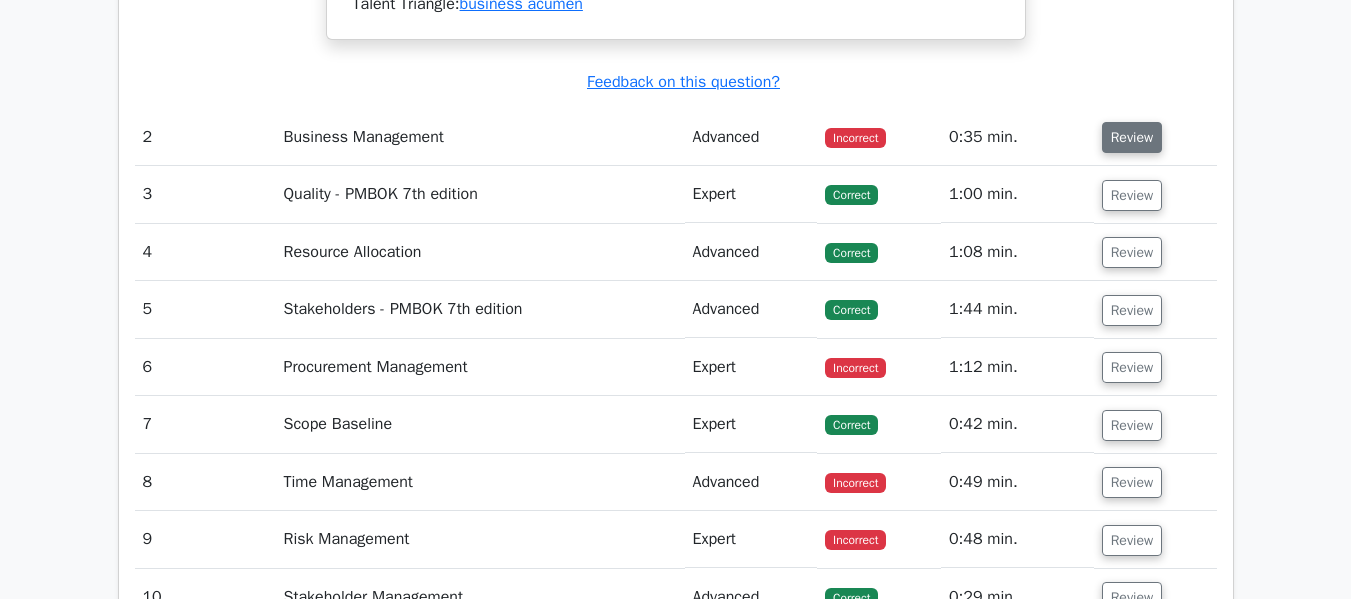 click on "Review" at bounding box center (1132, 137) 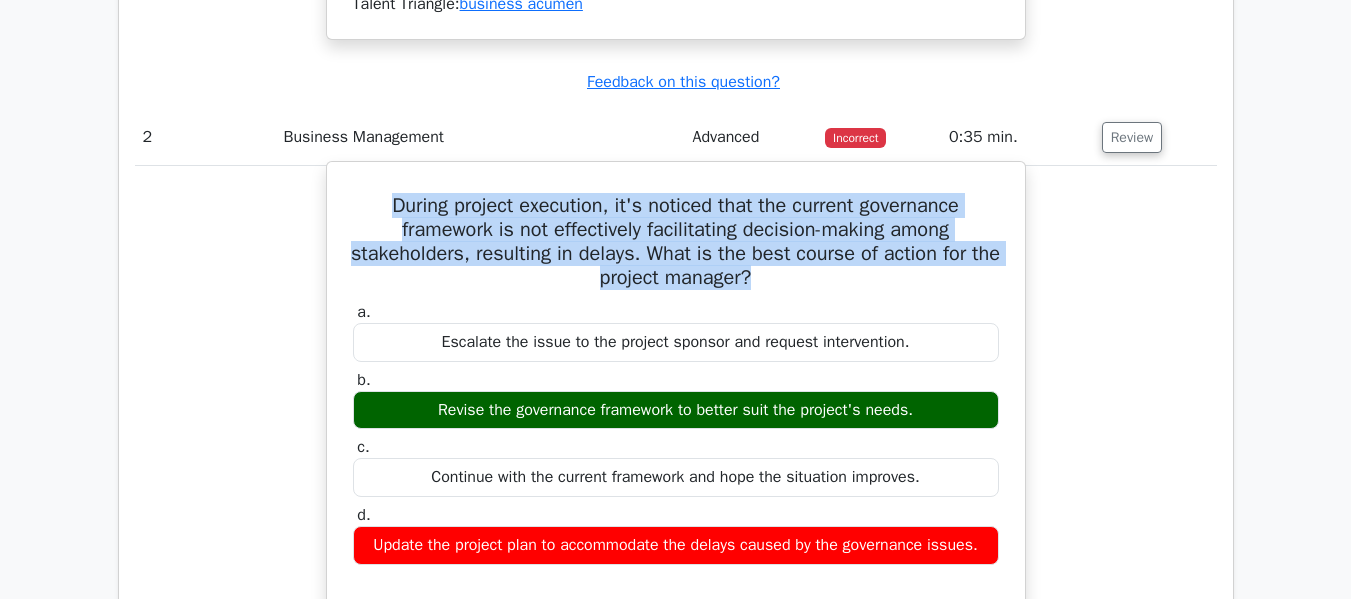 drag, startPoint x: 375, startPoint y: 210, endPoint x: 825, endPoint y: 274, distance: 454.52832 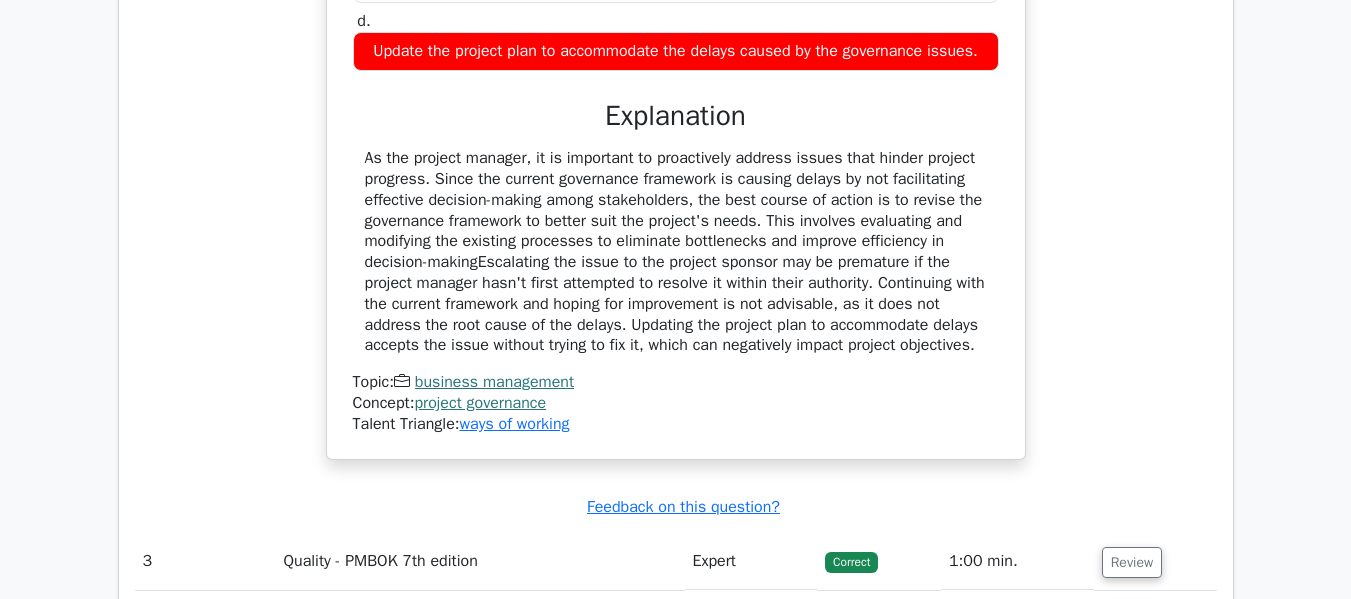 scroll, scrollTop: 3700, scrollLeft: 0, axis: vertical 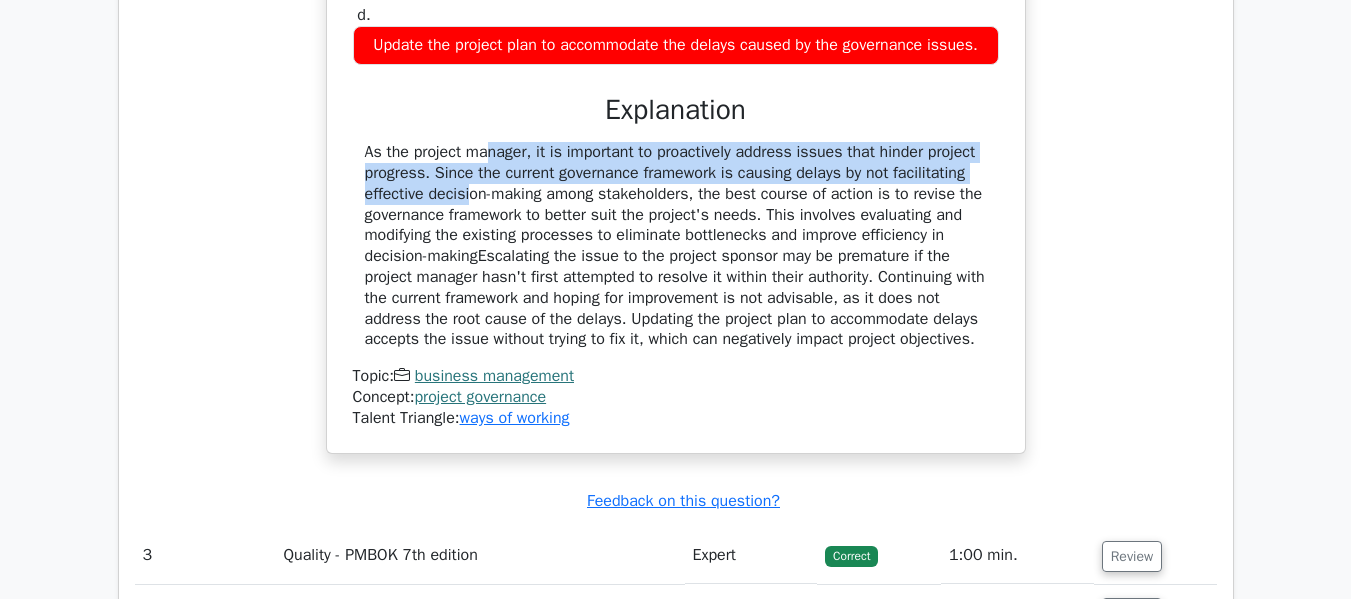 drag, startPoint x: 366, startPoint y: 161, endPoint x: 994, endPoint y: 166, distance: 628.0199 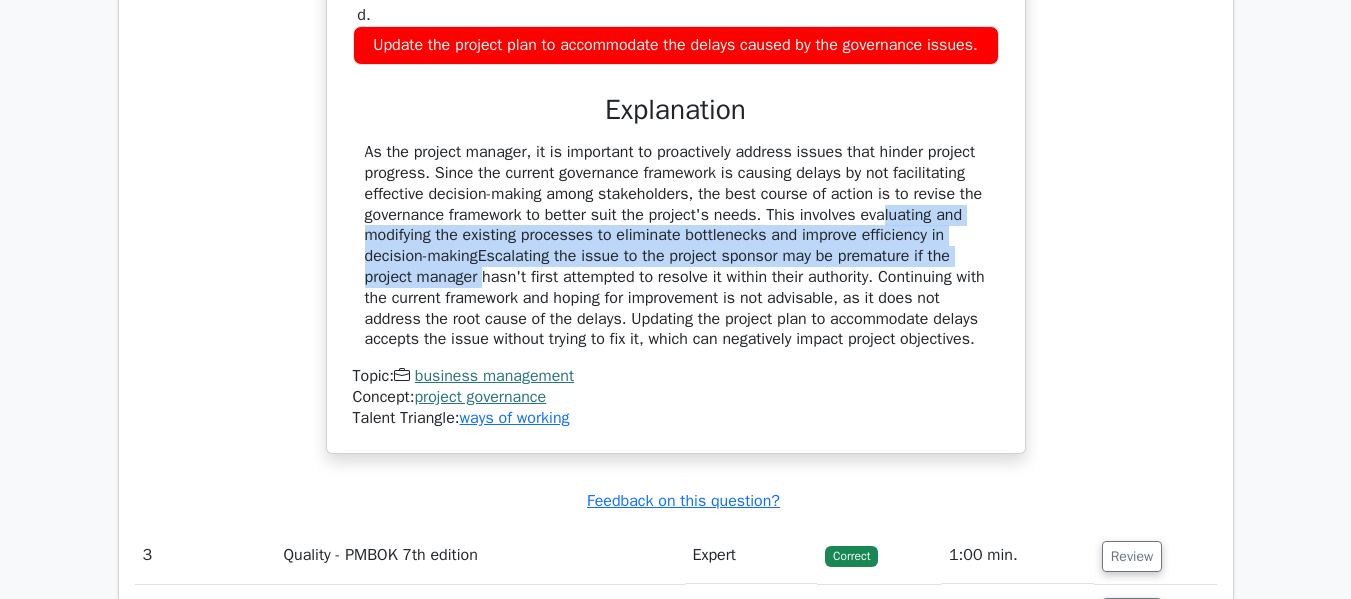 drag, startPoint x: 769, startPoint y: 209, endPoint x: 979, endPoint y: 265, distance: 217.33844 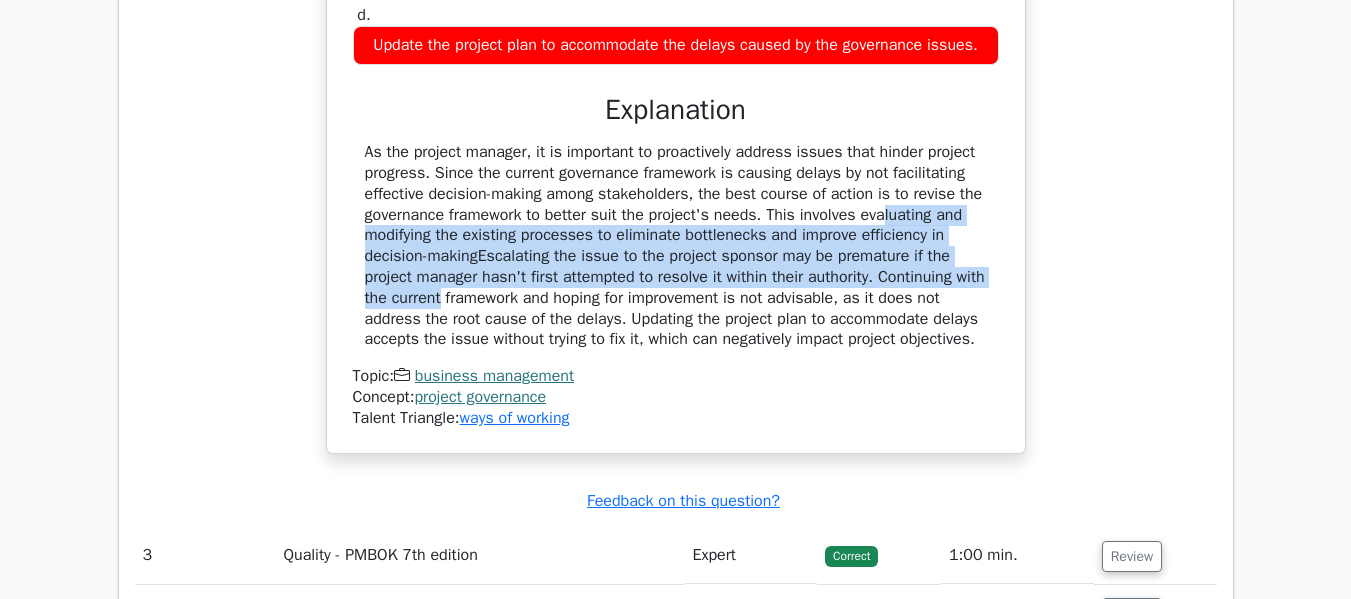 drag, startPoint x: 766, startPoint y: 212, endPoint x: 961, endPoint y: 275, distance: 204.92438 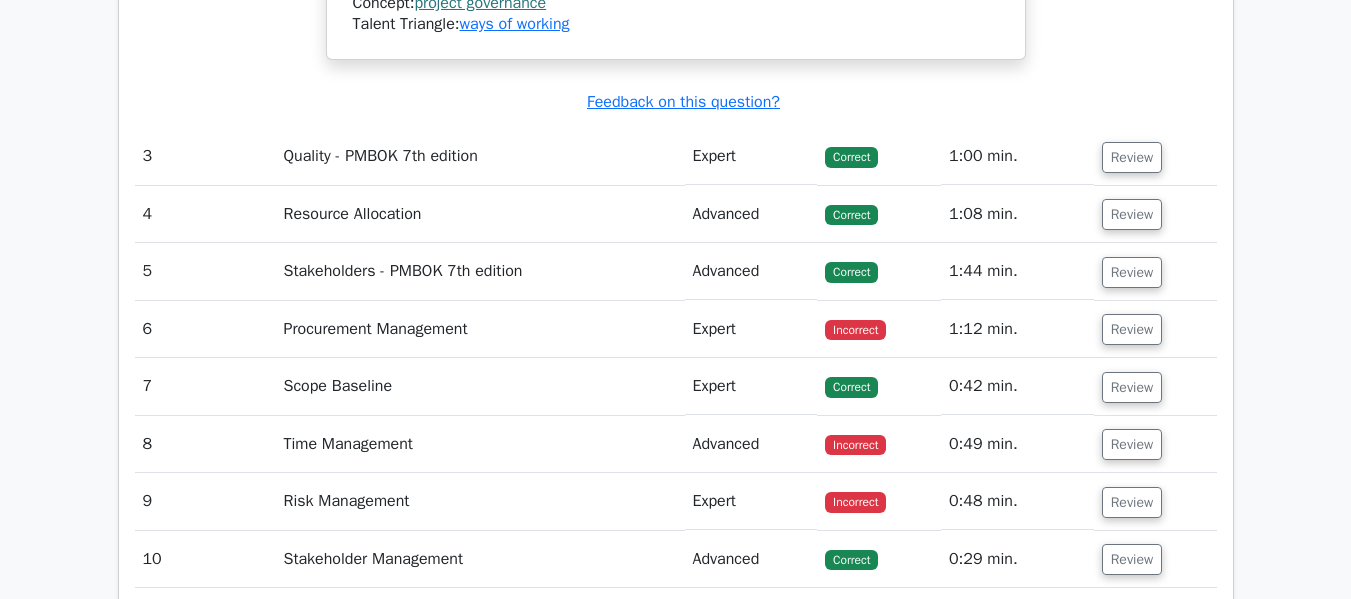 scroll, scrollTop: 4100, scrollLeft: 0, axis: vertical 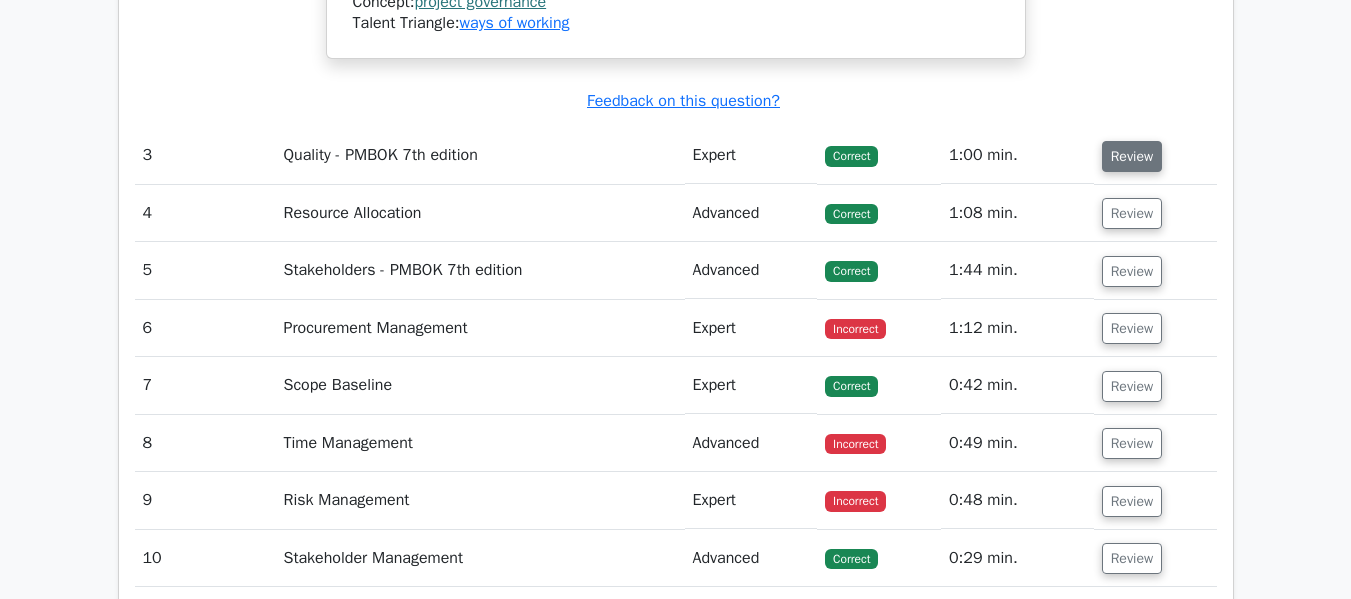 click on "Review" at bounding box center [1132, 156] 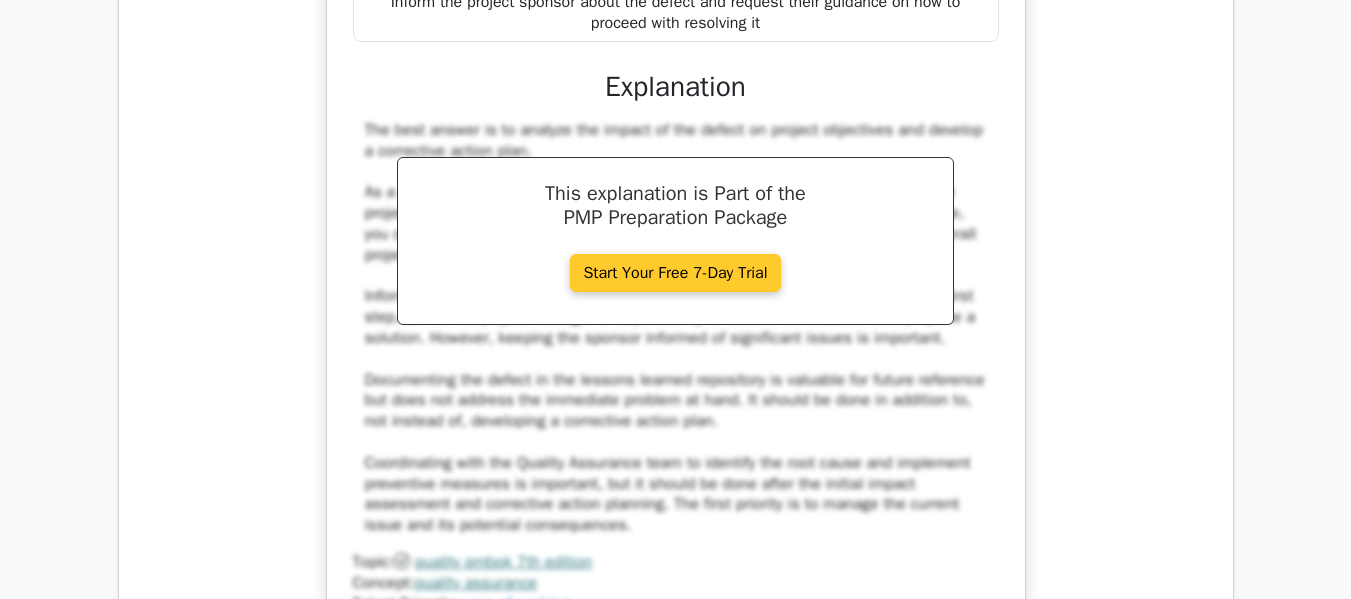 scroll, scrollTop: 5000, scrollLeft: 0, axis: vertical 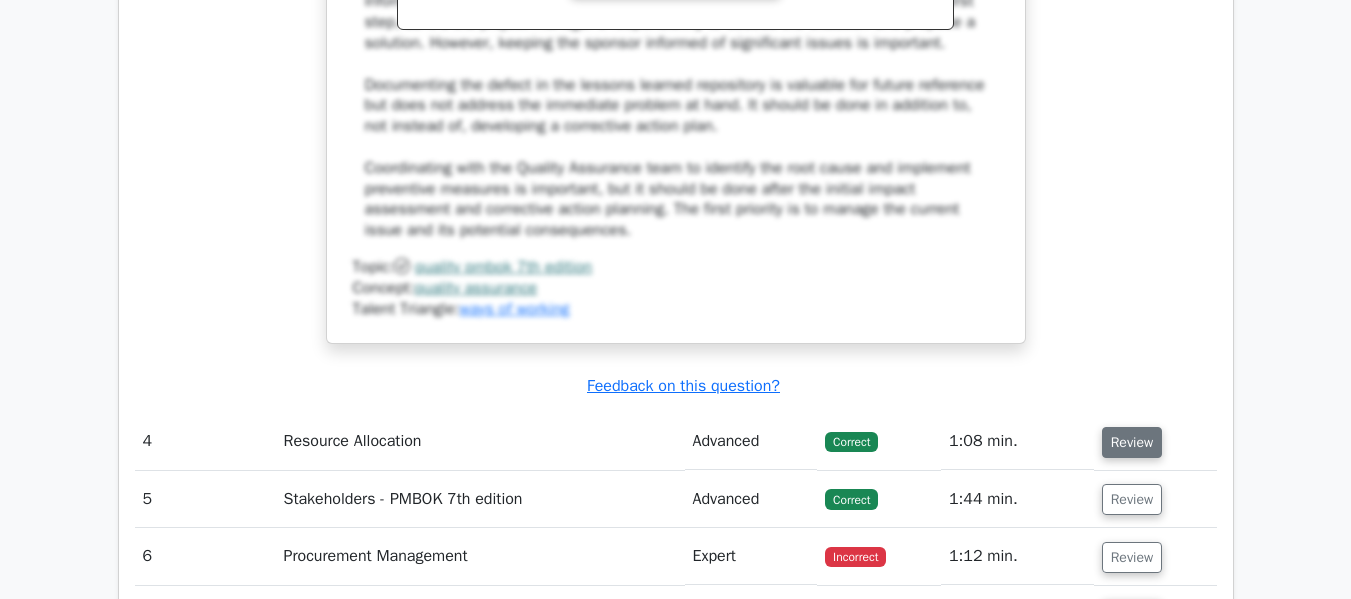 click on "Review" at bounding box center (1132, 442) 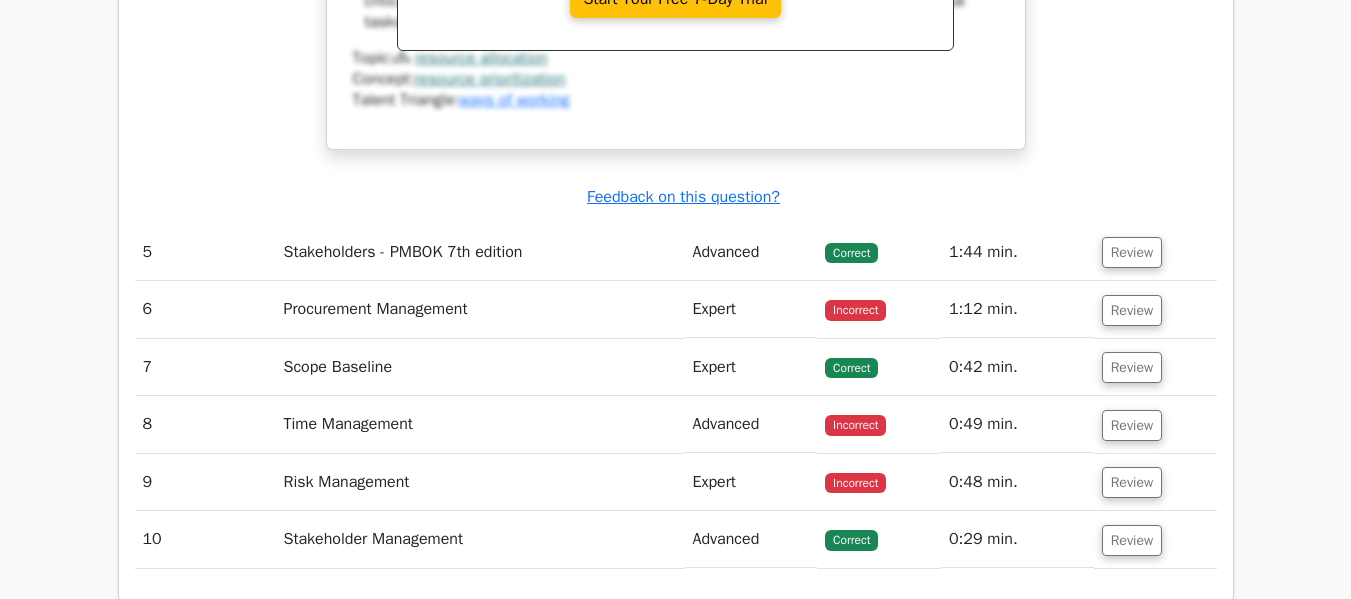 scroll, scrollTop: 6200, scrollLeft: 0, axis: vertical 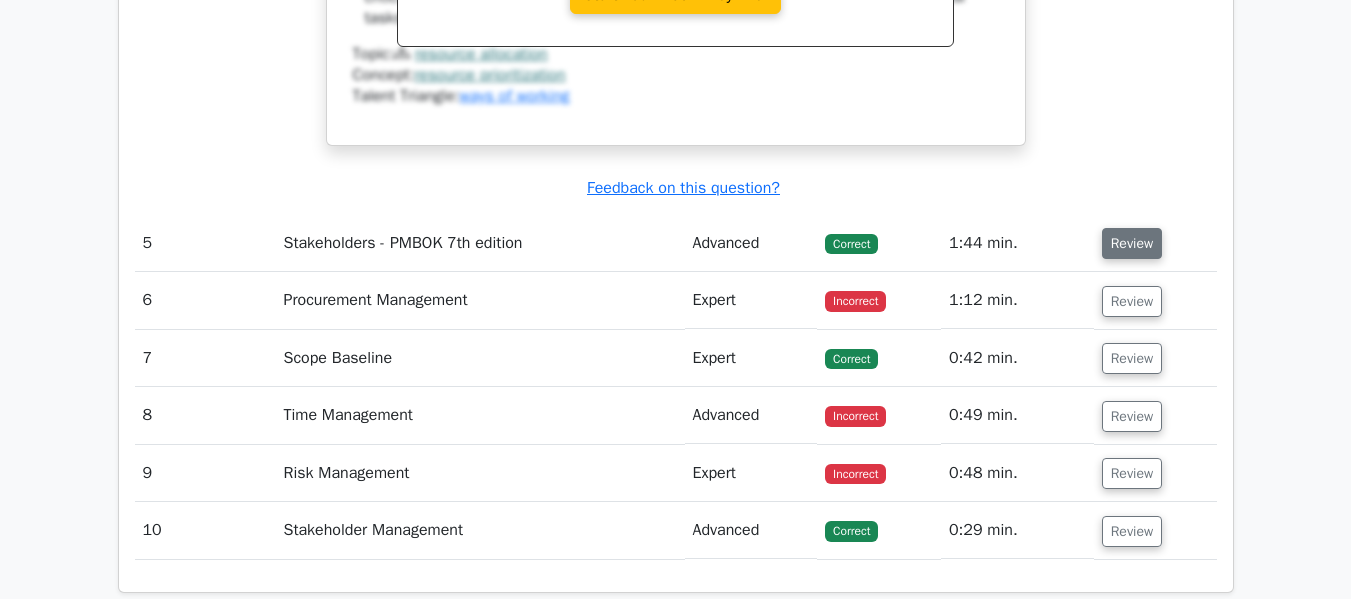 click on "Review" at bounding box center [1132, 243] 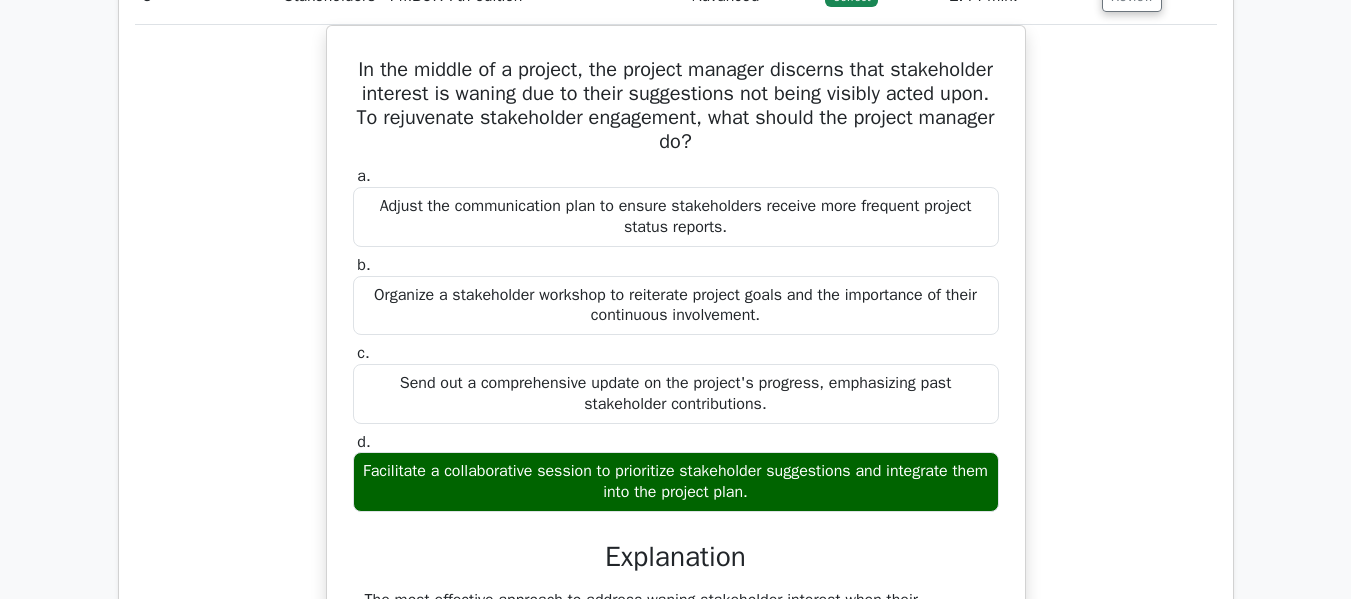 scroll, scrollTop: 6500, scrollLeft: 0, axis: vertical 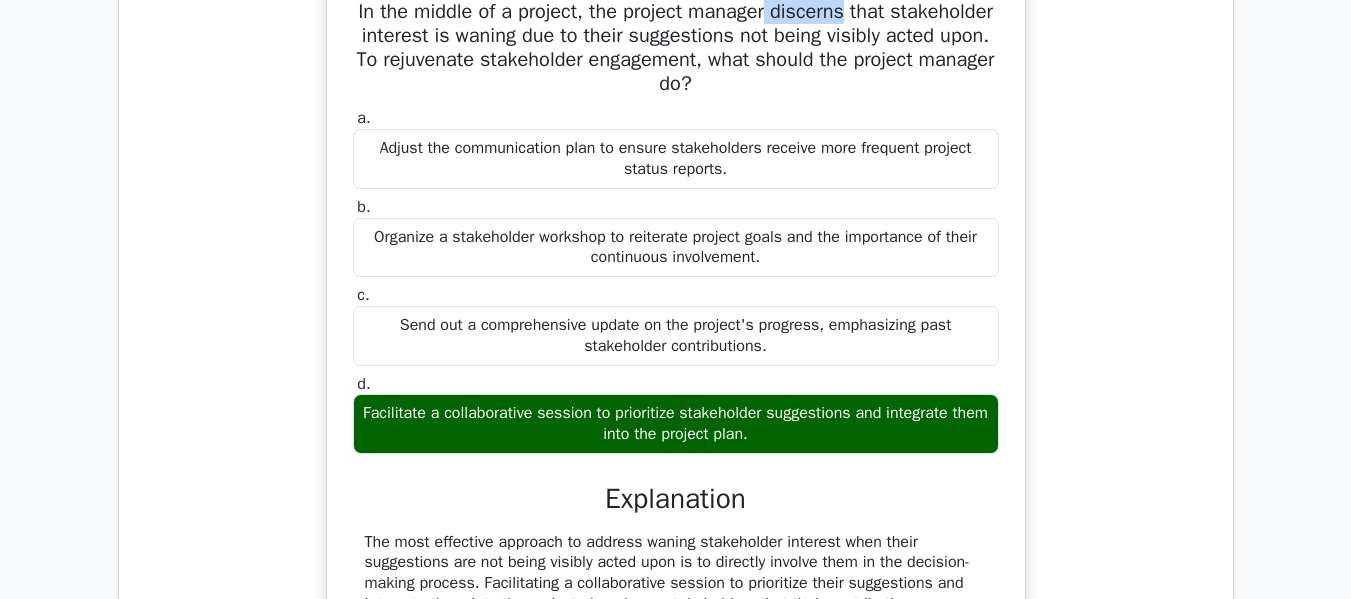 drag, startPoint x: 830, startPoint y: 15, endPoint x: 909, endPoint y: 16, distance: 79.00633 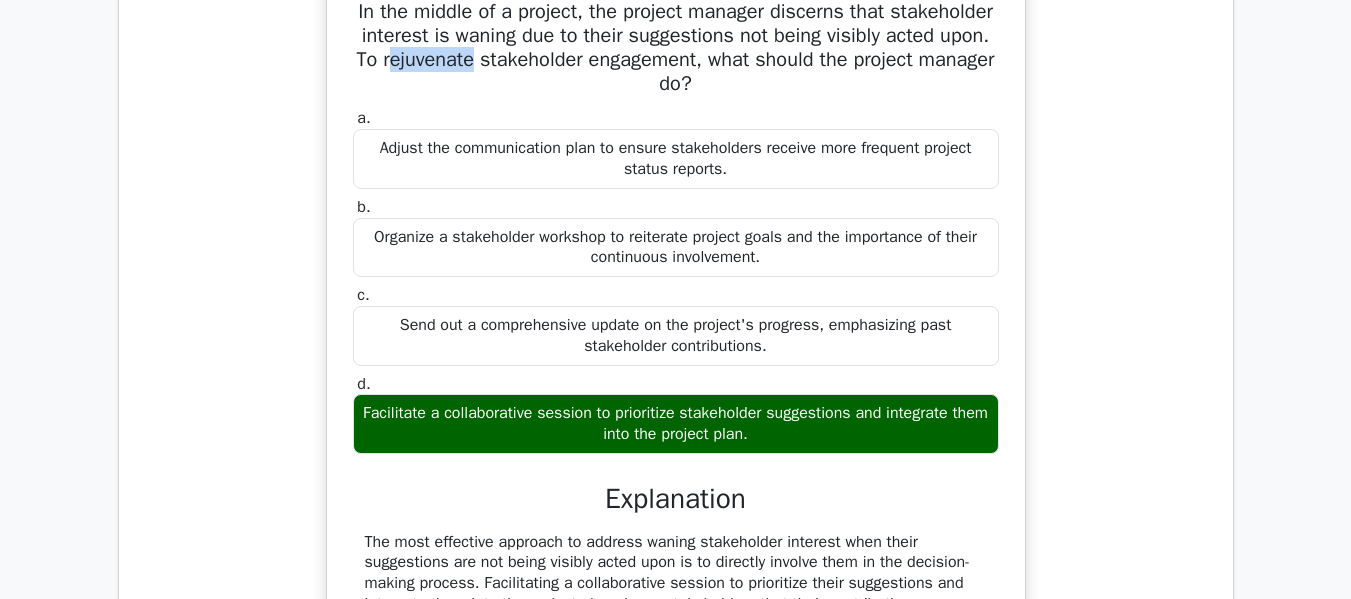 drag, startPoint x: 556, startPoint y: 63, endPoint x: 647, endPoint y: 67, distance: 91.08787 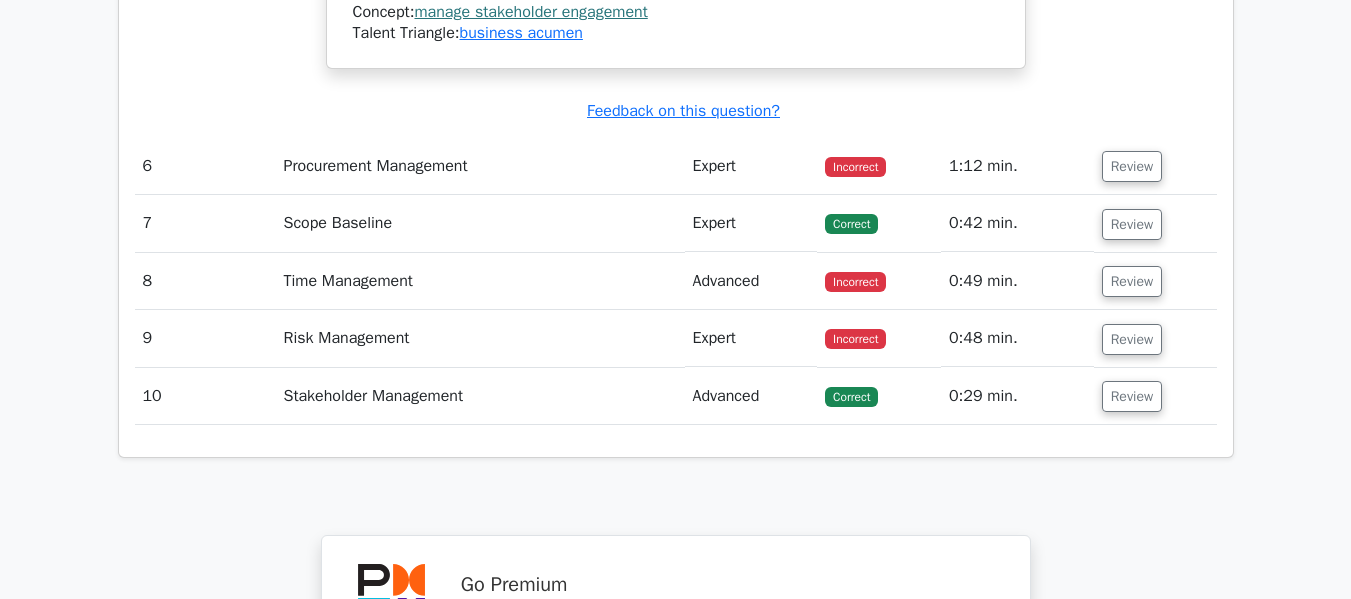 scroll, scrollTop: 7400, scrollLeft: 0, axis: vertical 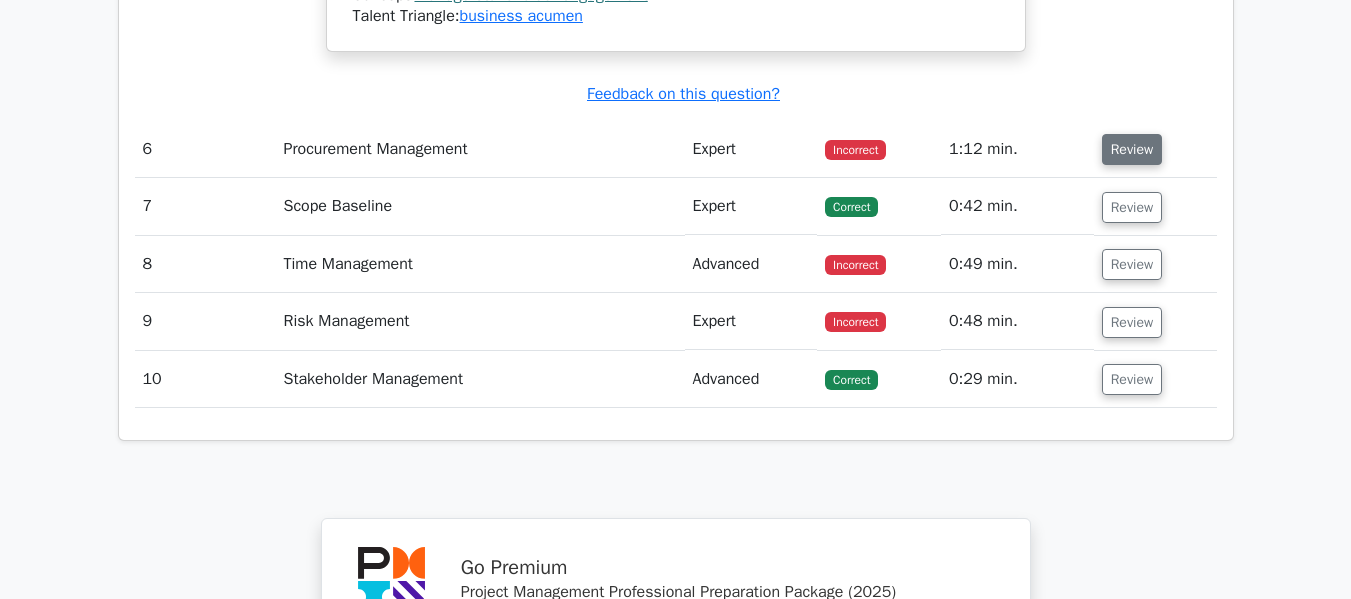 click on "Review" at bounding box center (1132, 149) 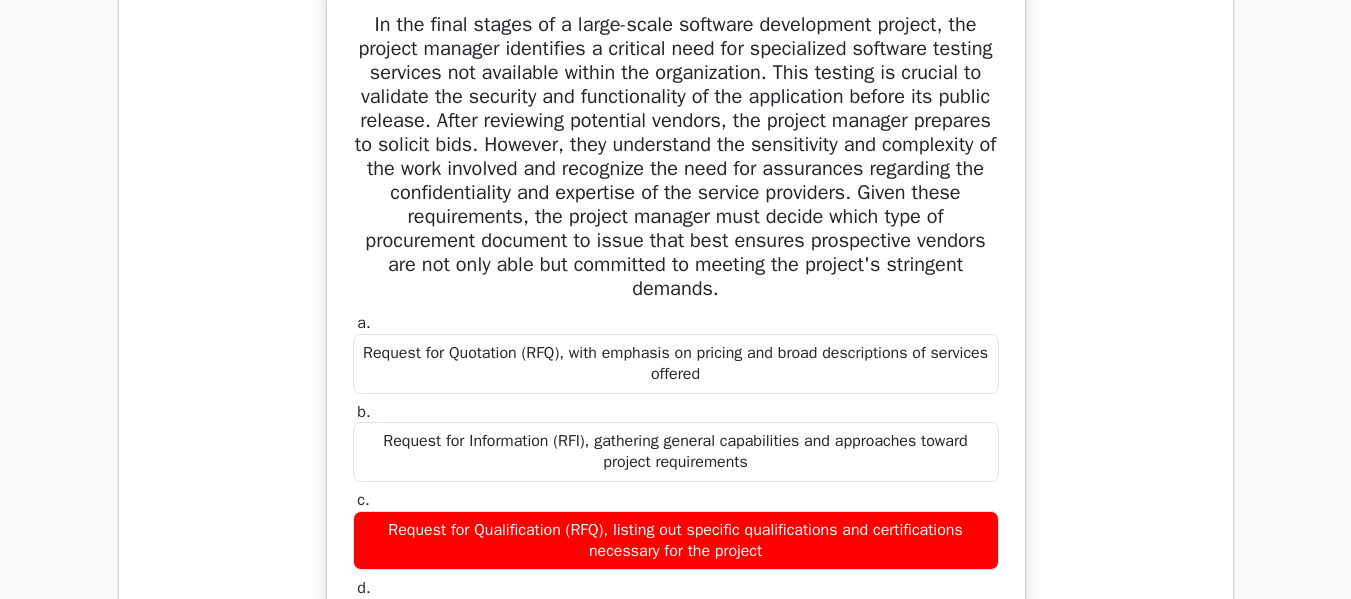 scroll, scrollTop: 7600, scrollLeft: 0, axis: vertical 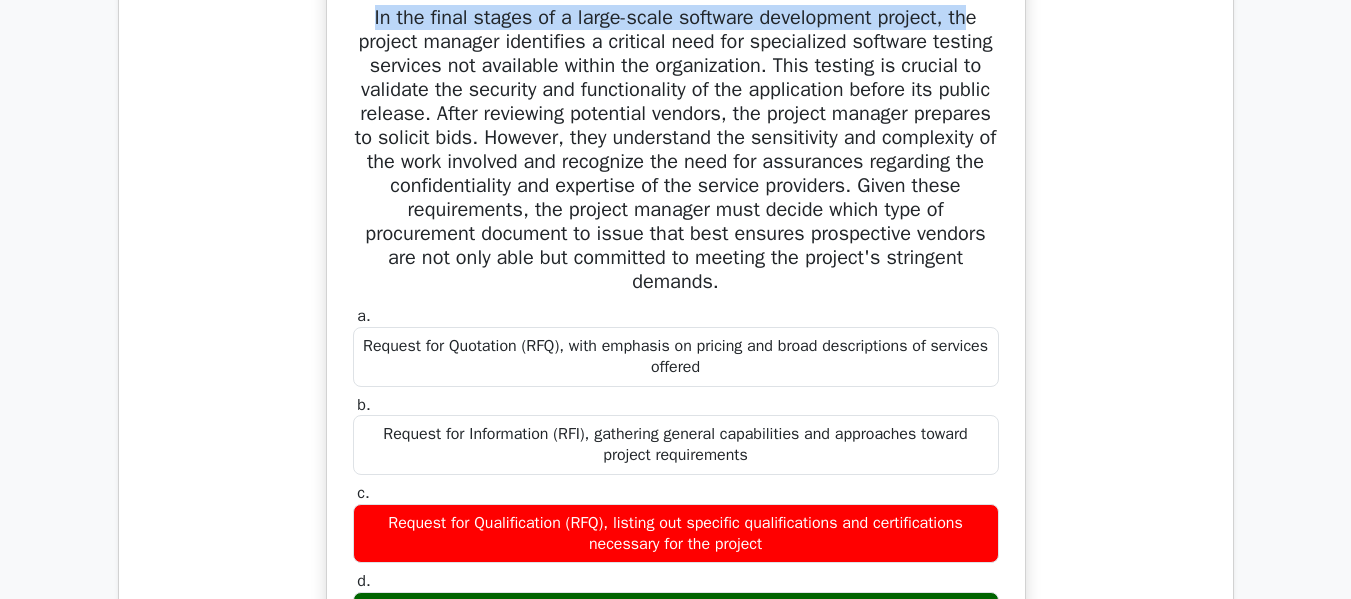 drag, startPoint x: 358, startPoint y: 30, endPoint x: 976, endPoint y: 23, distance: 618.0397 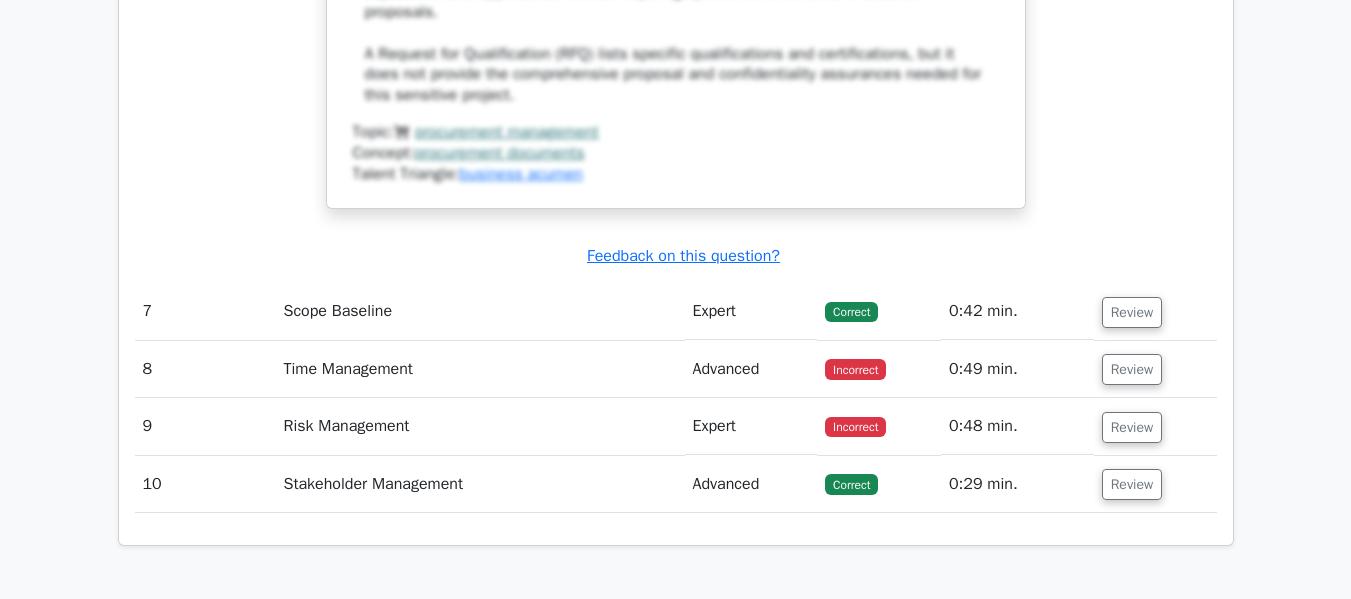 scroll, scrollTop: 8700, scrollLeft: 0, axis: vertical 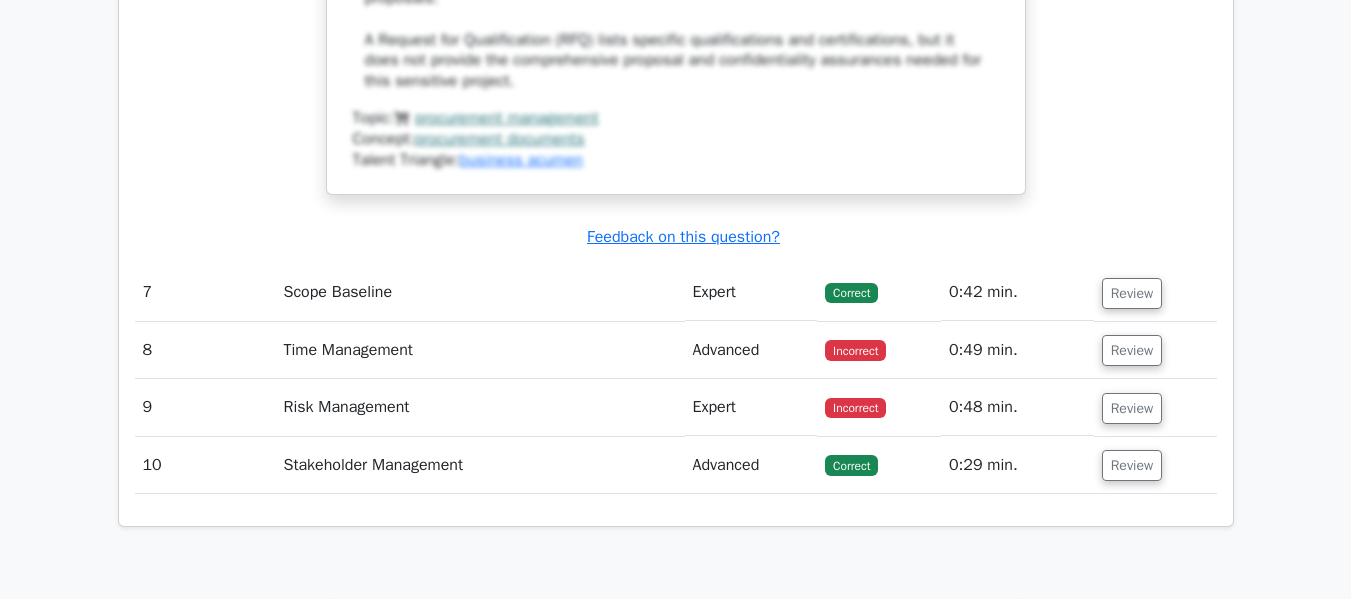 drag, startPoint x: 1119, startPoint y: 324, endPoint x: 996, endPoint y: 315, distance: 123.32883 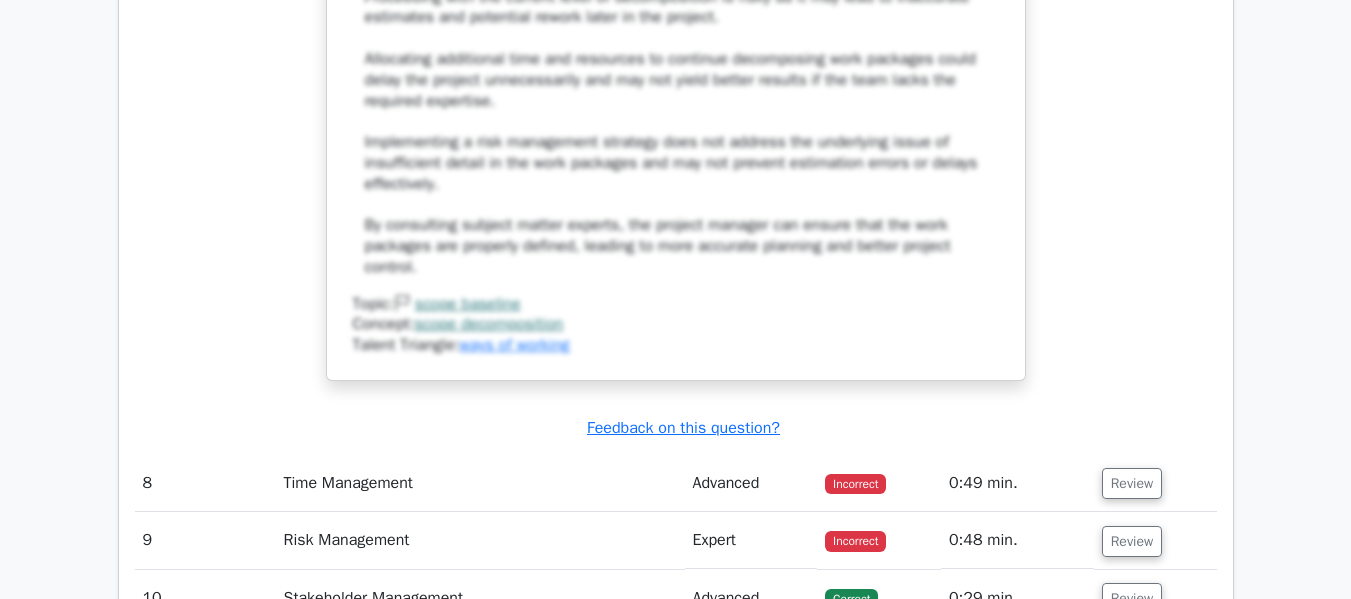 scroll, scrollTop: 10200, scrollLeft: 0, axis: vertical 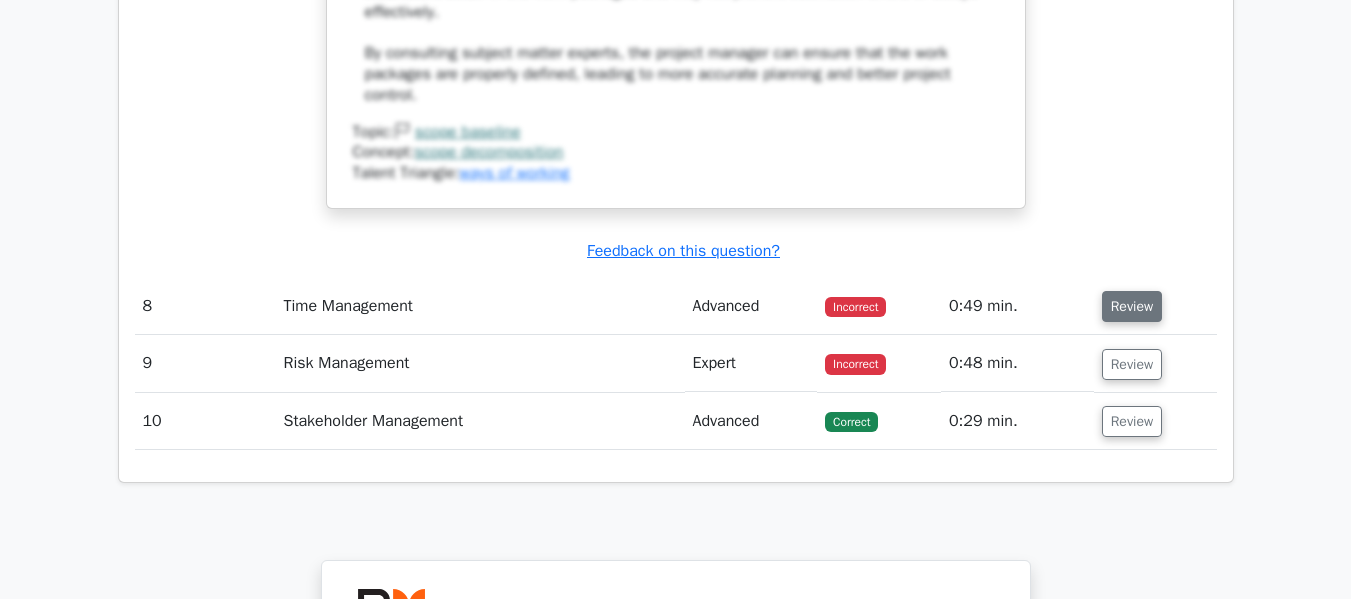 click on "Review" at bounding box center [1132, 306] 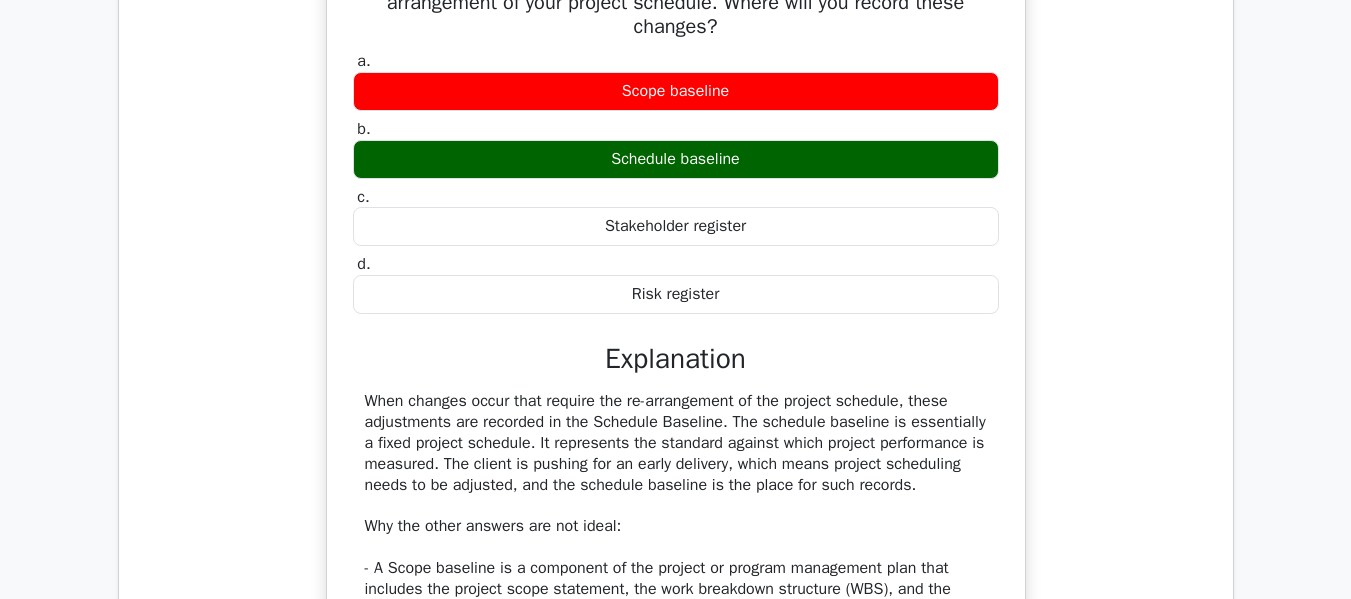 scroll, scrollTop: 10500, scrollLeft: 0, axis: vertical 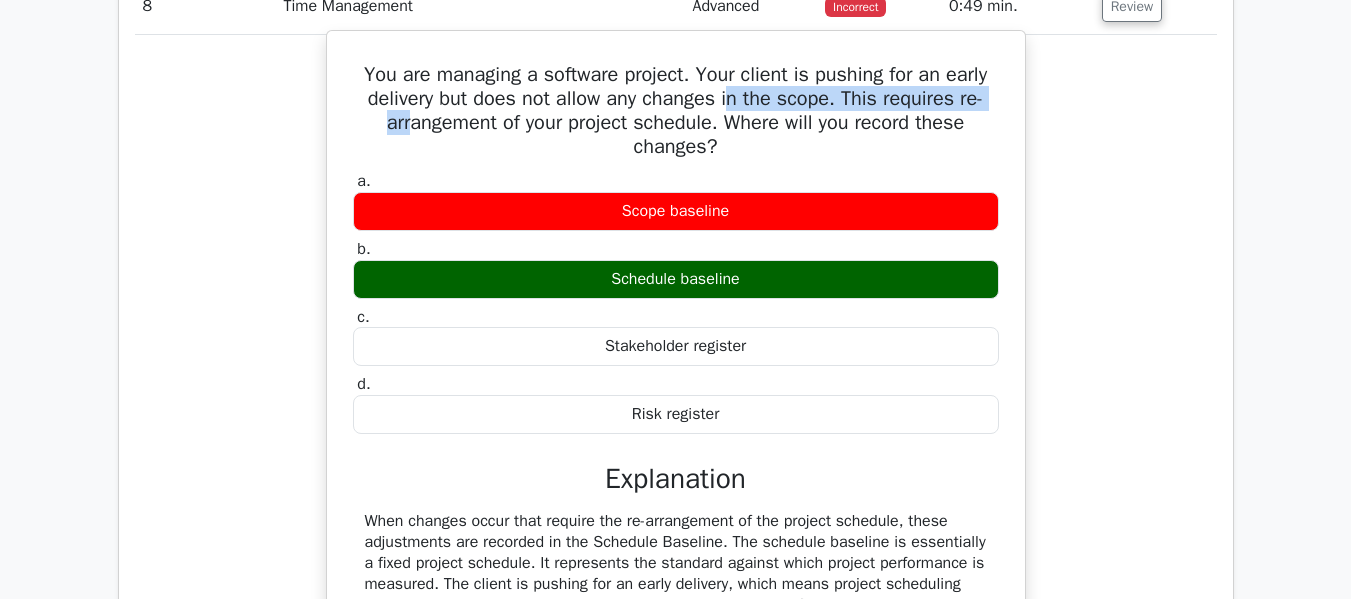 drag, startPoint x: 398, startPoint y: 166, endPoint x: 782, endPoint y: 176, distance: 384.1302 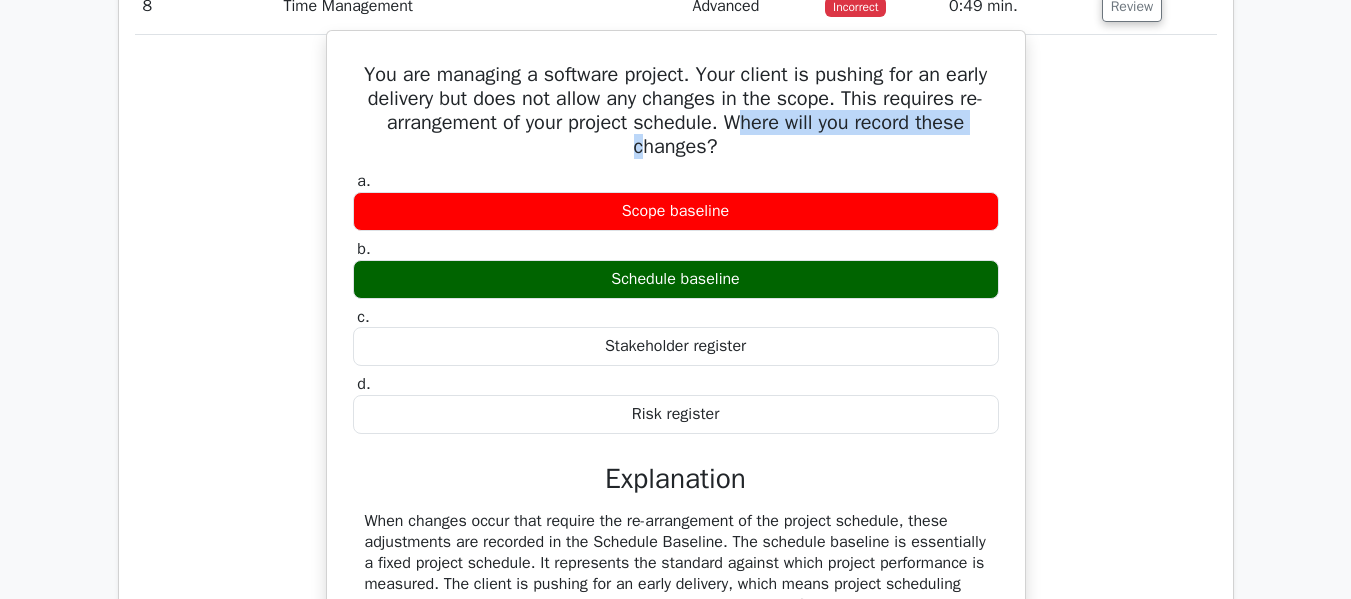 drag, startPoint x: 644, startPoint y: 190, endPoint x: 748, endPoint y: 177, distance: 104.80935 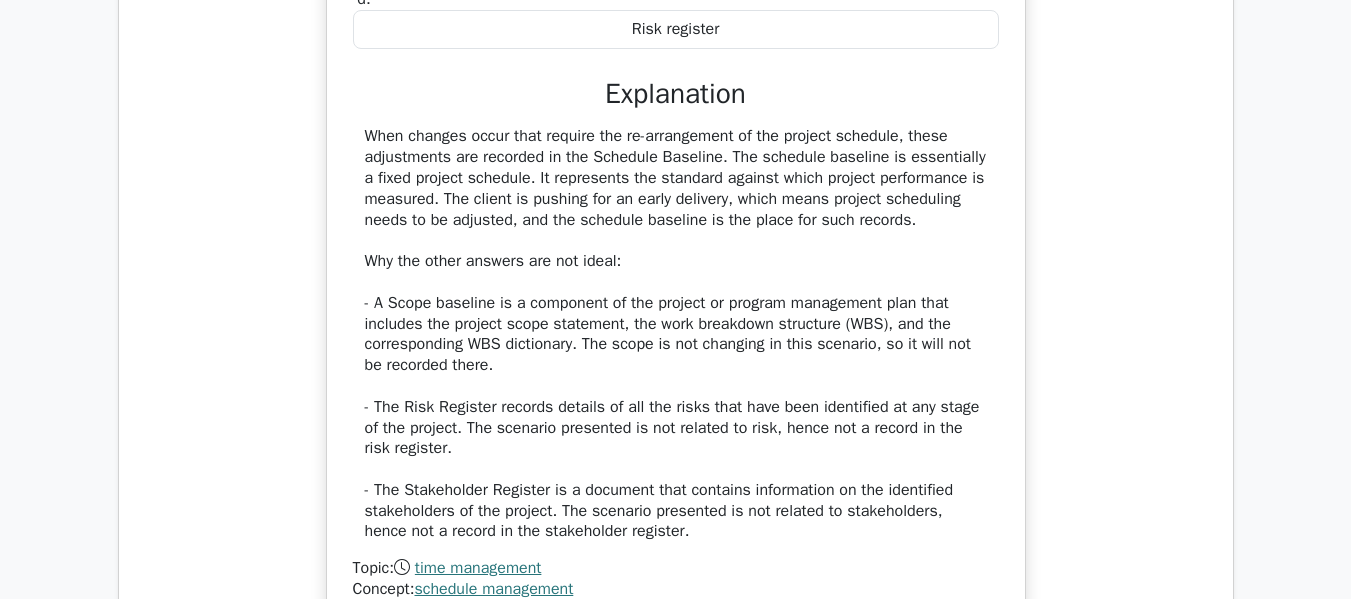 scroll, scrollTop: 10900, scrollLeft: 0, axis: vertical 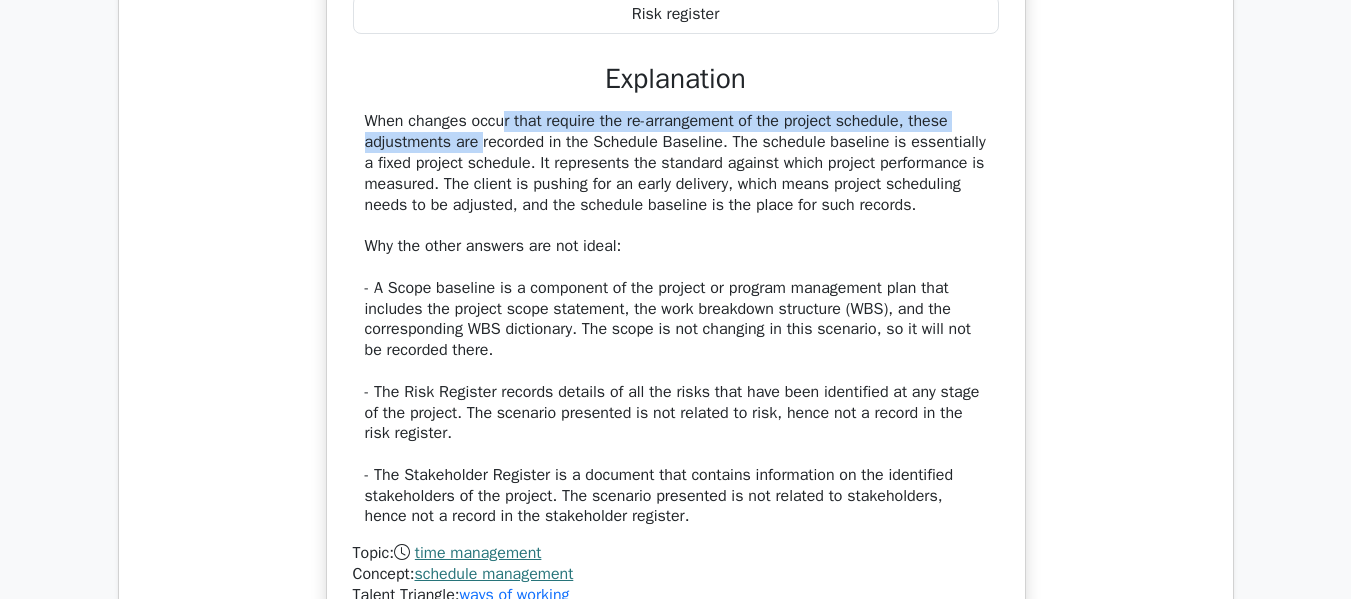drag, startPoint x: 366, startPoint y: 173, endPoint x: 910, endPoint y: 262, distance: 551.23224 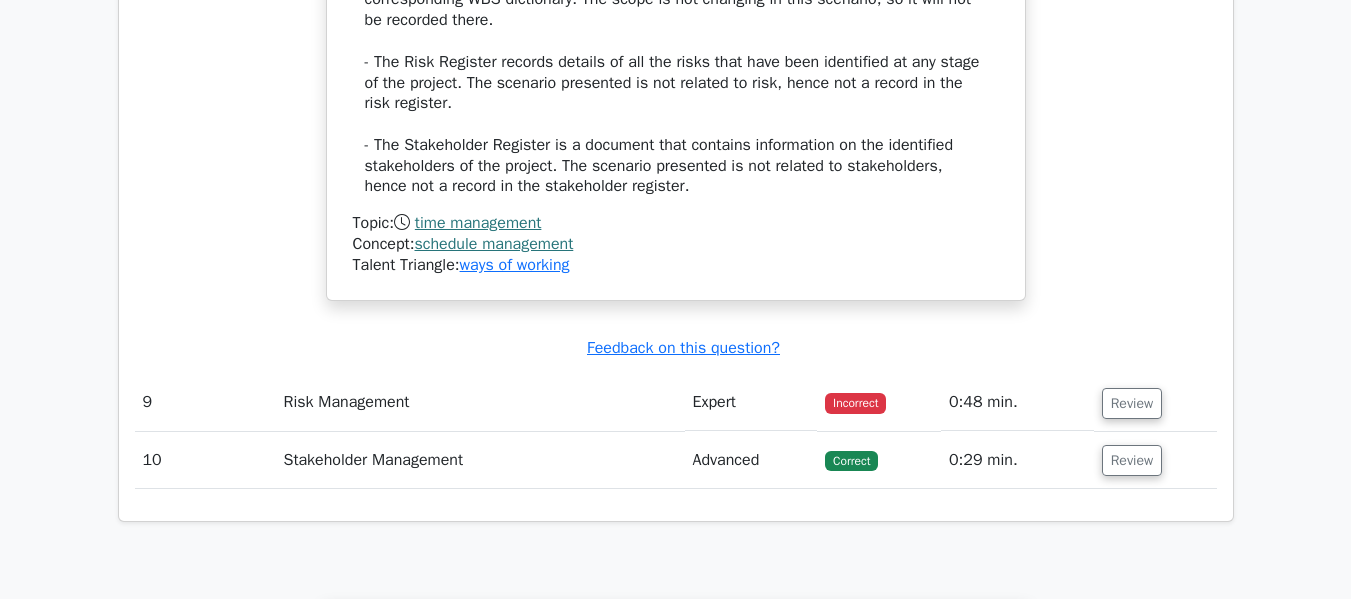 scroll, scrollTop: 11500, scrollLeft: 0, axis: vertical 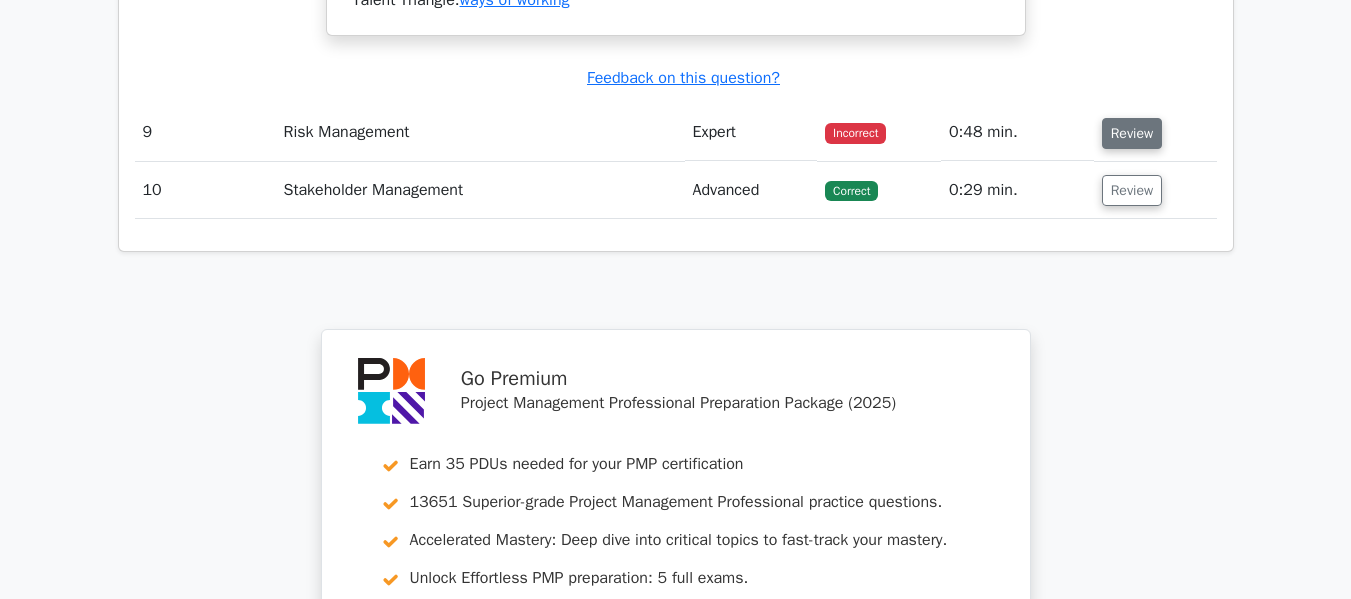 click on "Review" at bounding box center [1132, 133] 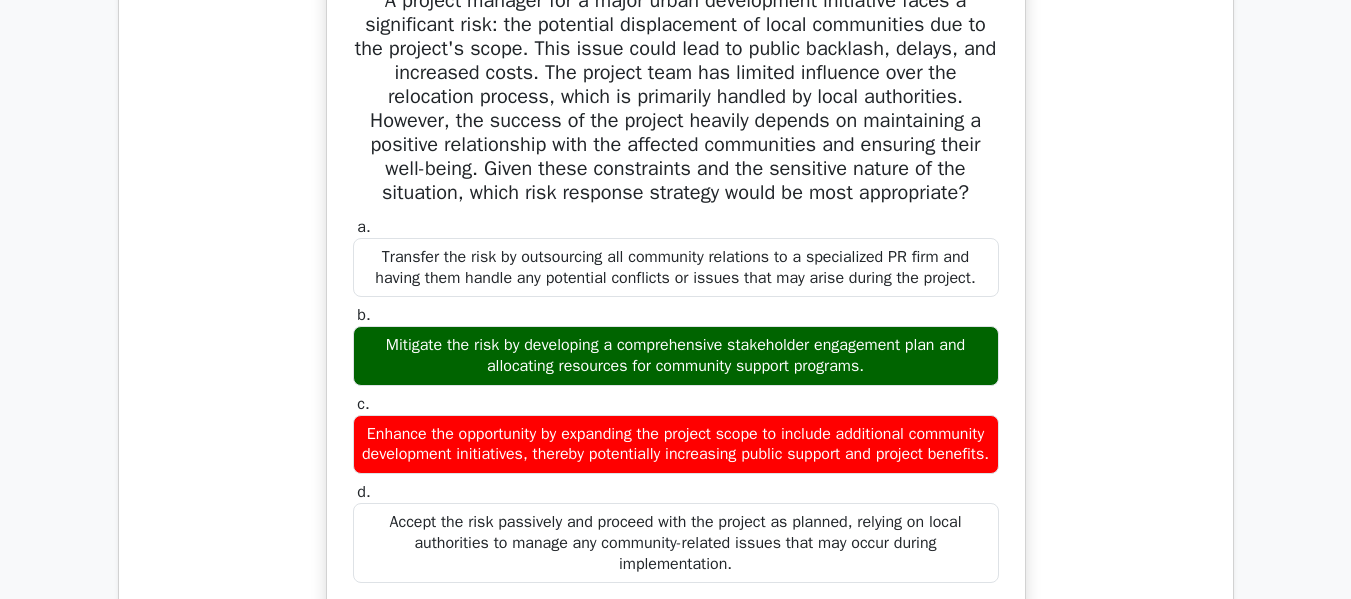 scroll, scrollTop: 11700, scrollLeft: 0, axis: vertical 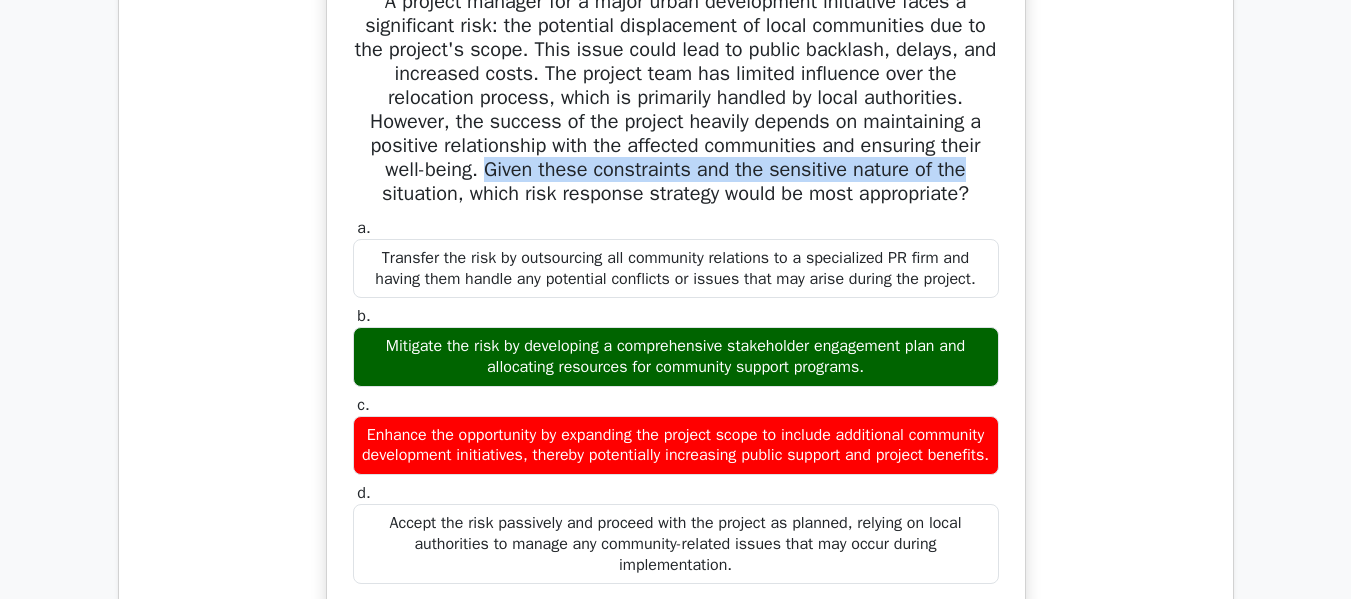 drag, startPoint x: 488, startPoint y: 210, endPoint x: 995, endPoint y: 215, distance: 507.02466 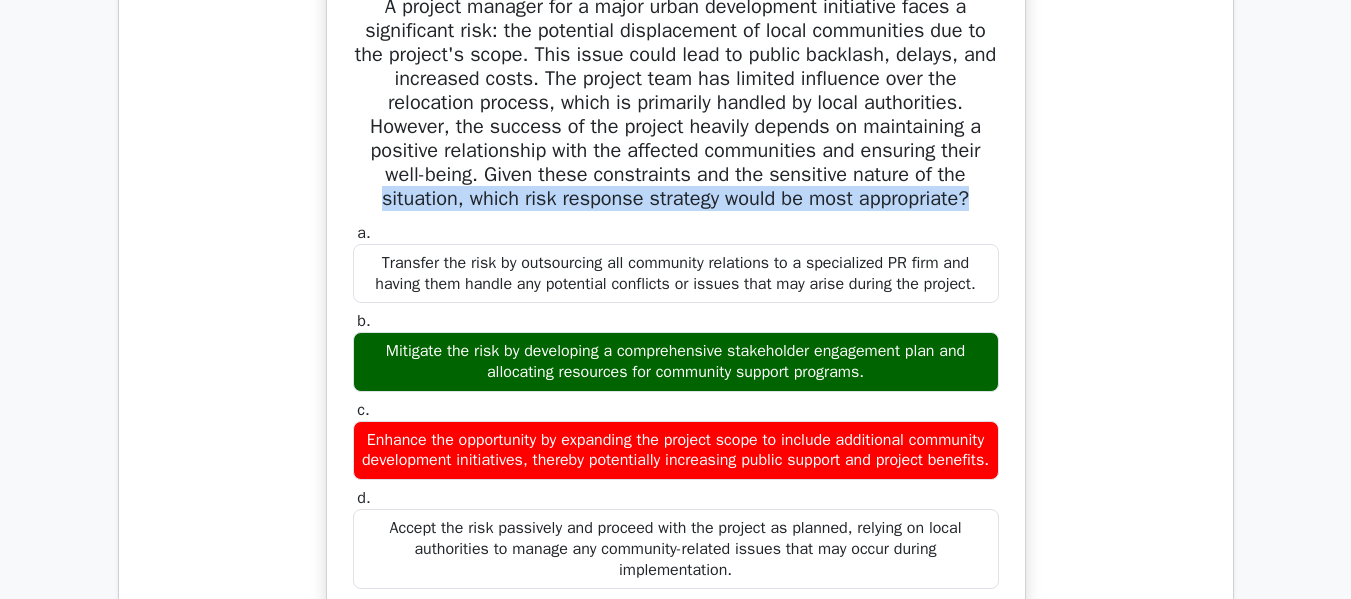 drag, startPoint x: 358, startPoint y: 242, endPoint x: 1070, endPoint y: 245, distance: 712.00635 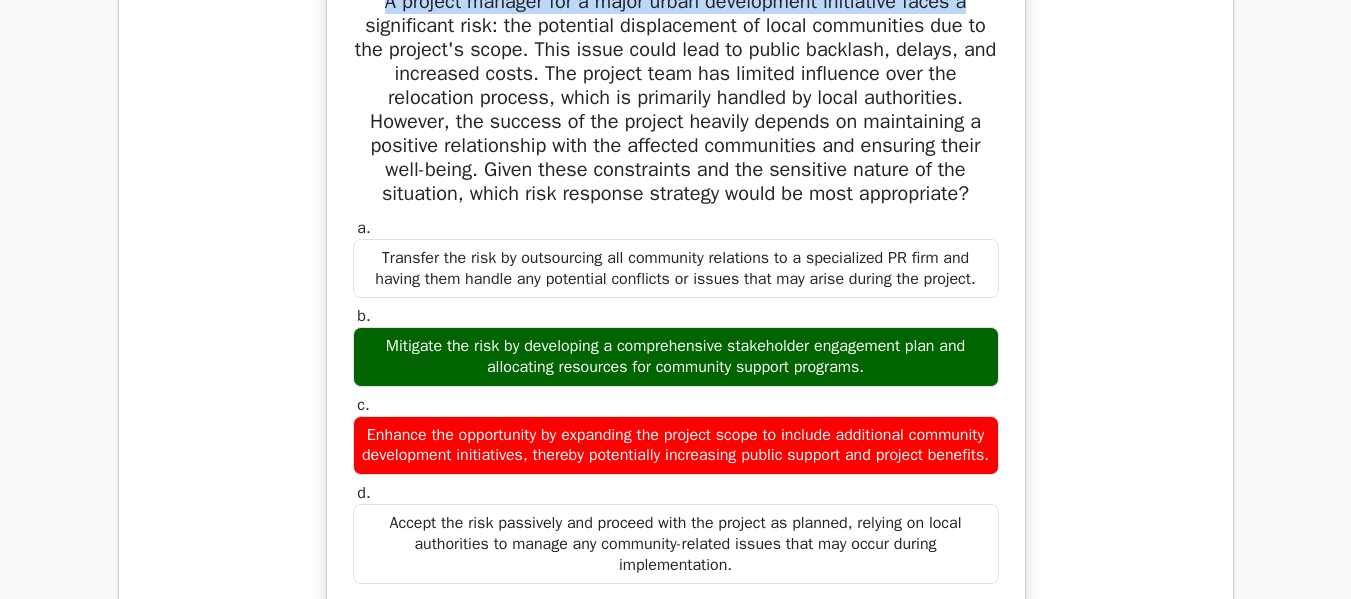 drag, startPoint x: 374, startPoint y: 50, endPoint x: 983, endPoint y: 60, distance: 609.0821 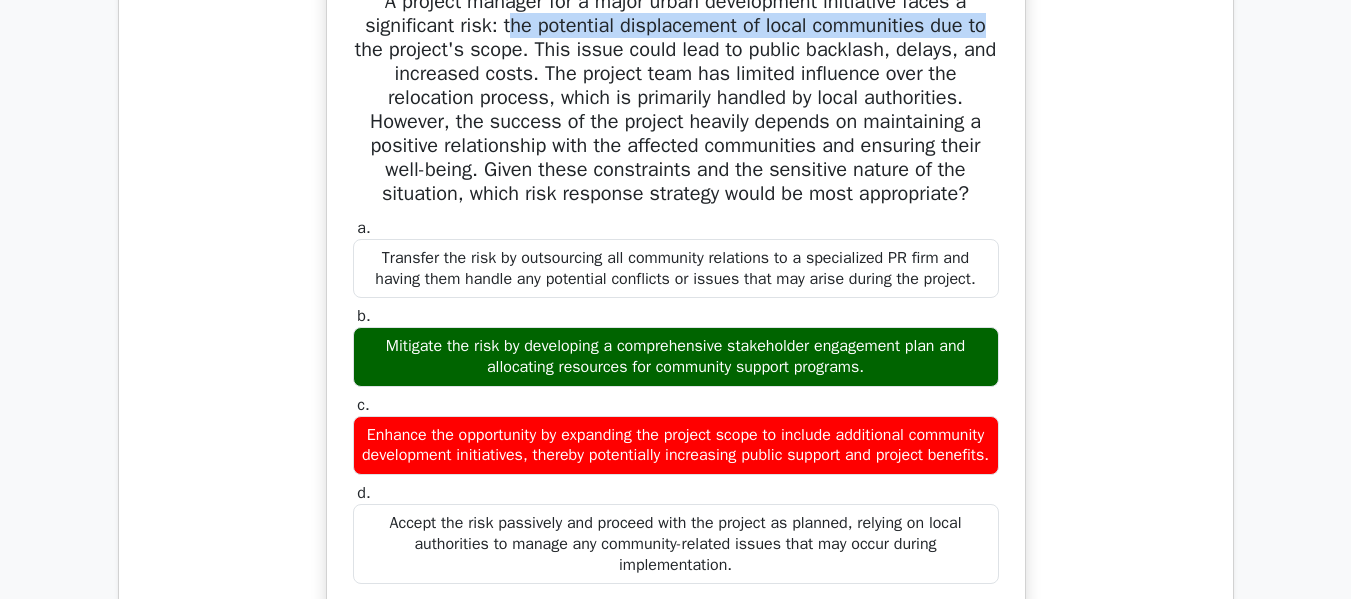 drag, startPoint x: 501, startPoint y: 78, endPoint x: 993, endPoint y: 72, distance: 492.0366 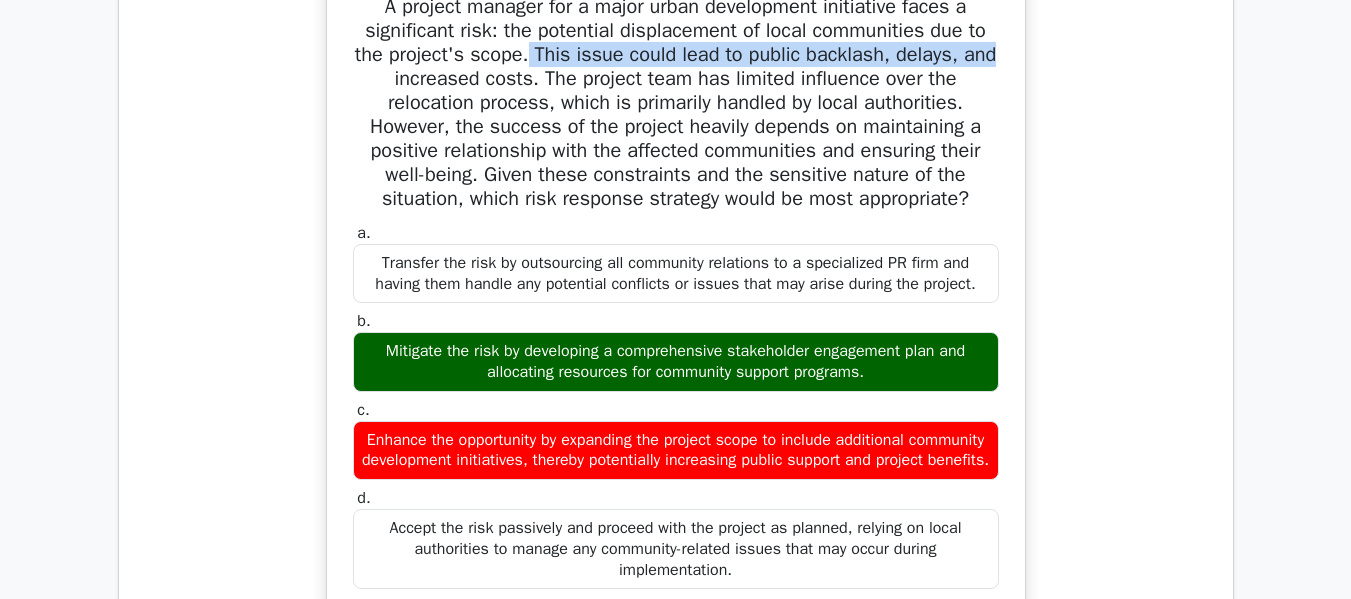 drag, startPoint x: 527, startPoint y: 97, endPoint x: 1034, endPoint y: 92, distance: 507.02466 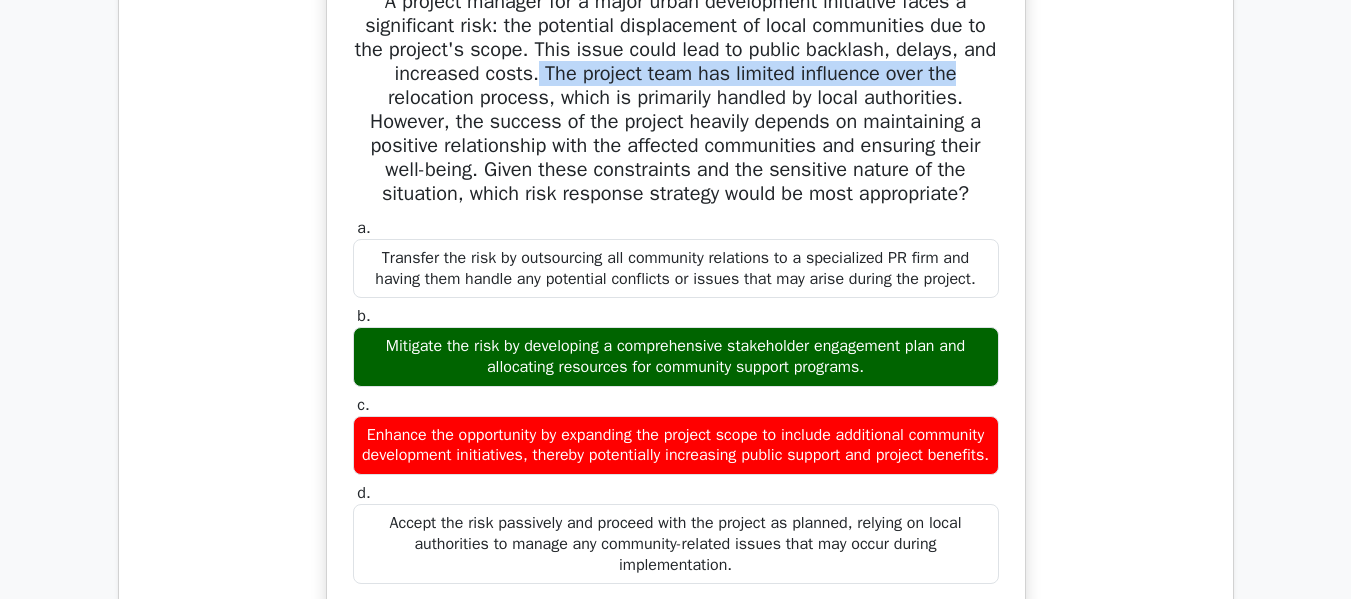 drag, startPoint x: 537, startPoint y: 122, endPoint x: 974, endPoint y: 113, distance: 437.09268 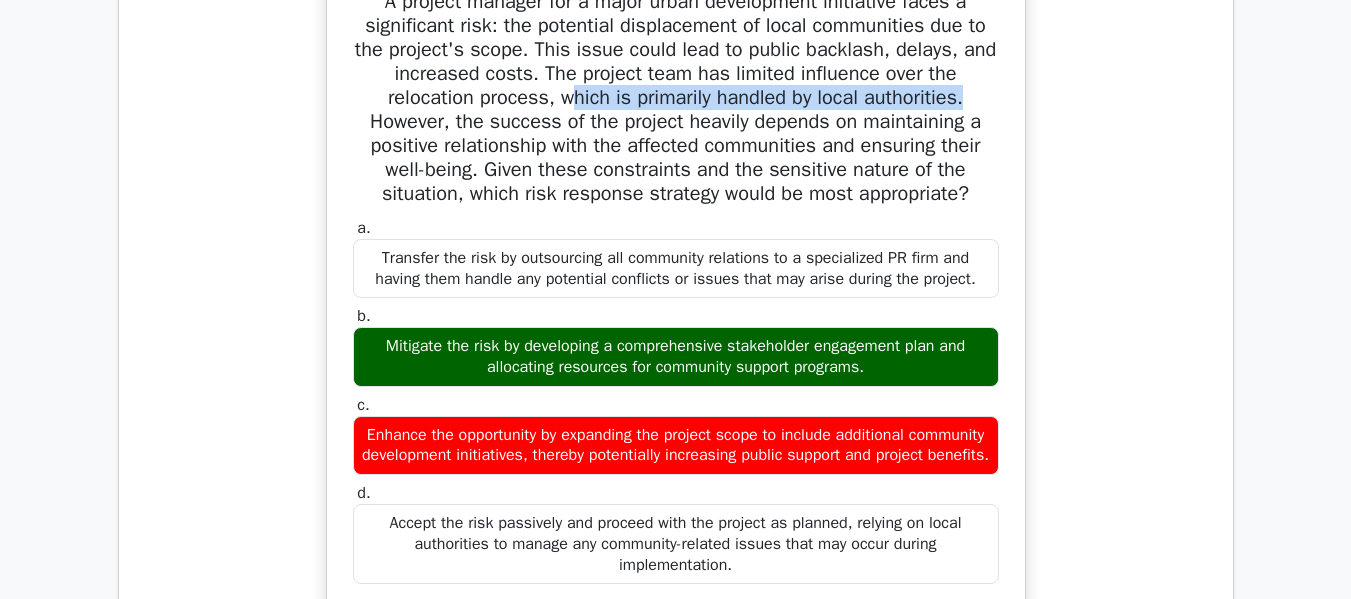 drag, startPoint x: 564, startPoint y: 139, endPoint x: 992, endPoint y: 136, distance: 428.01053 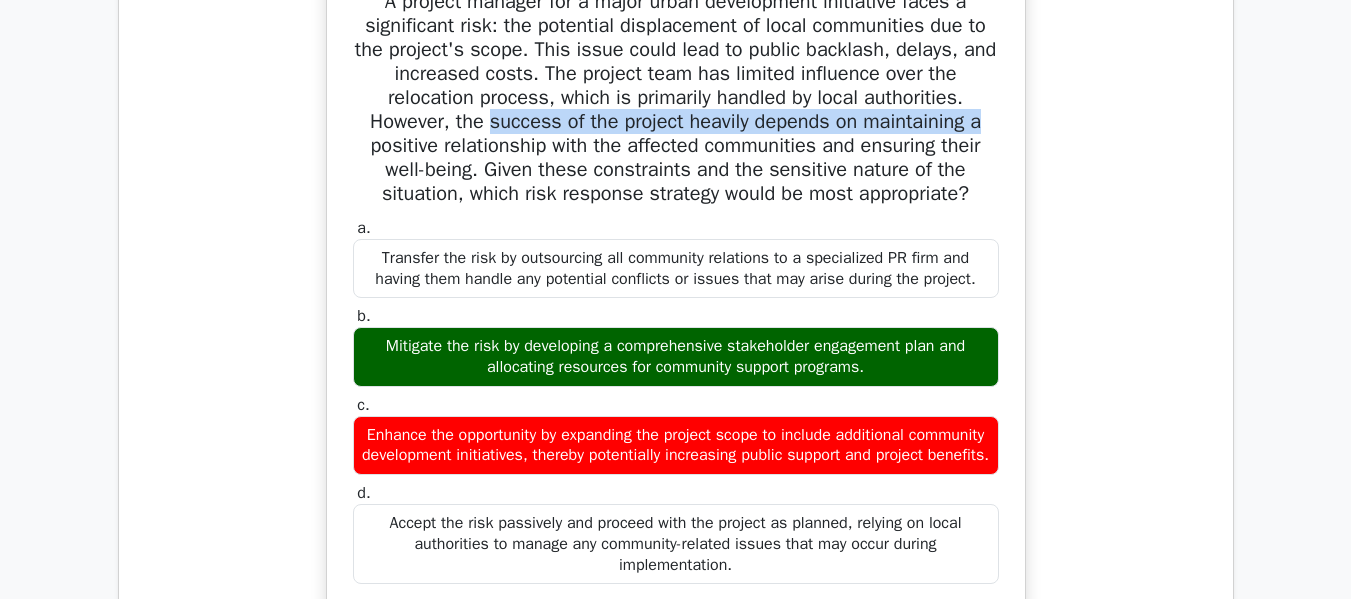 drag, startPoint x: 487, startPoint y: 161, endPoint x: 1019, endPoint y: 167, distance: 532.0338 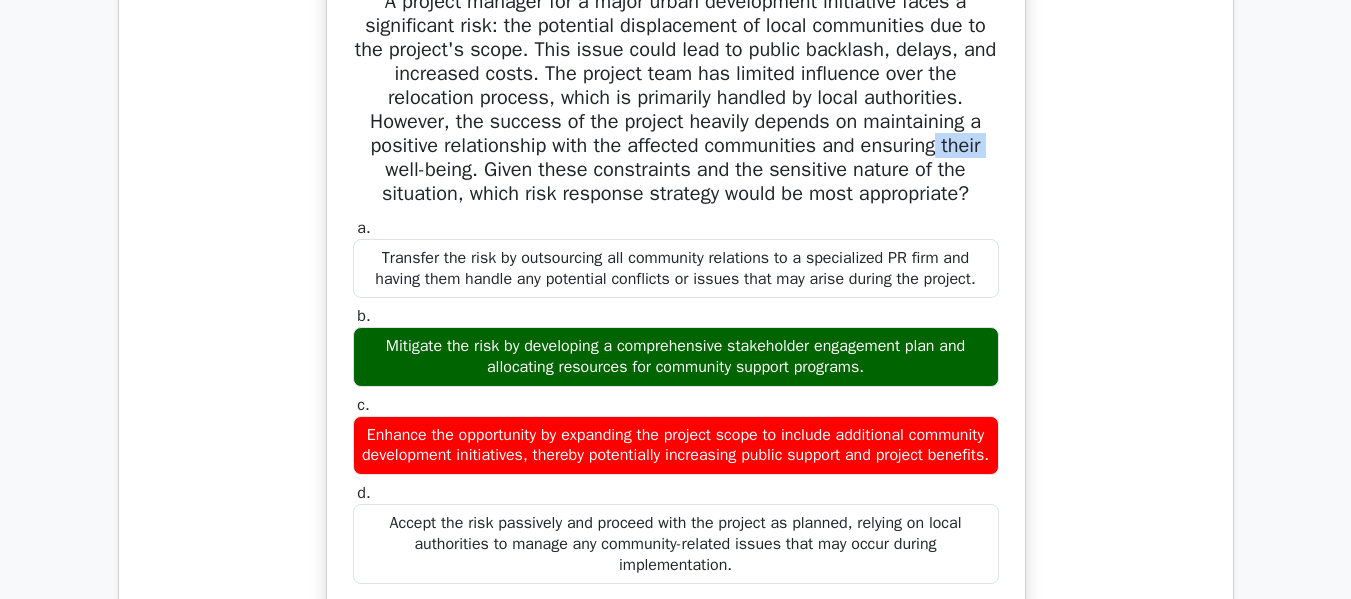drag, startPoint x: 352, startPoint y: 203, endPoint x: 948, endPoint y: 182, distance: 596.3699 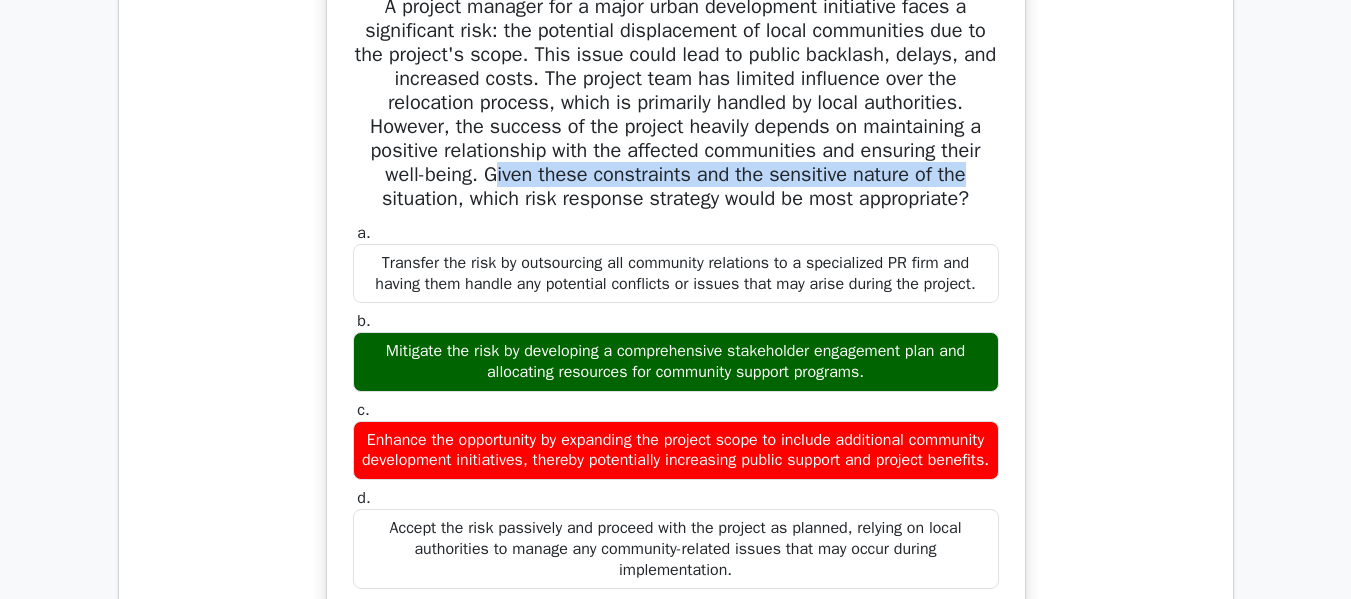 drag, startPoint x: 492, startPoint y: 215, endPoint x: 1041, endPoint y: 222, distance: 549.0446 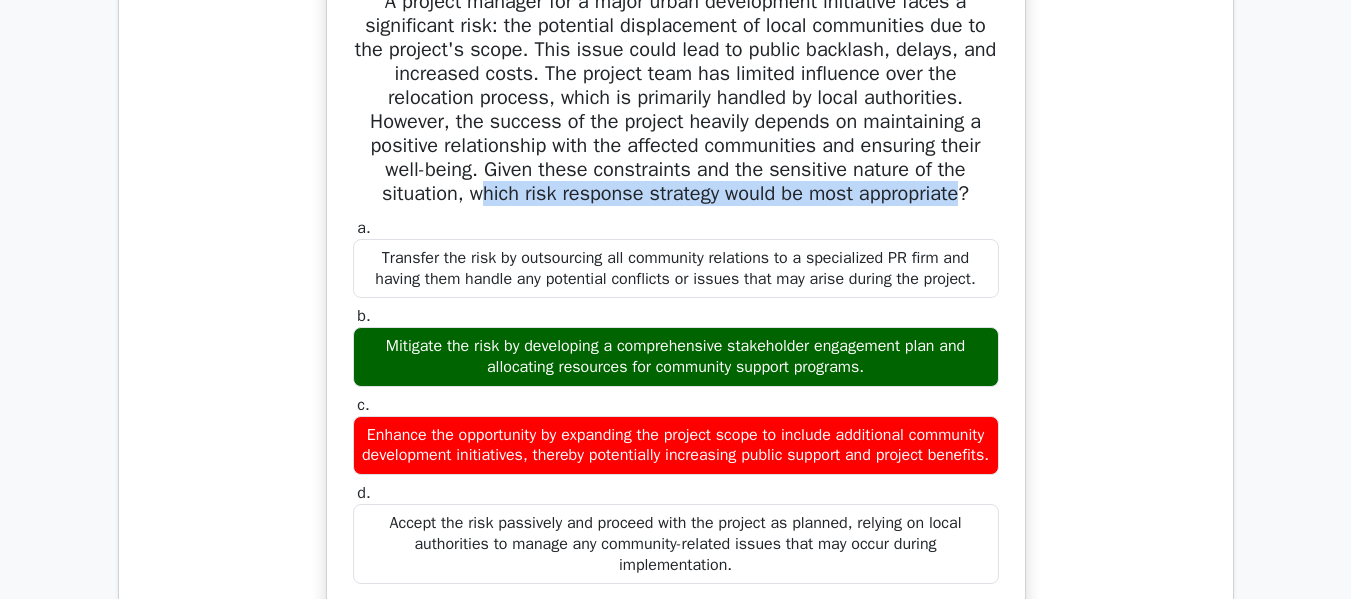 drag, startPoint x: 478, startPoint y: 246, endPoint x: 971, endPoint y: 246, distance: 493 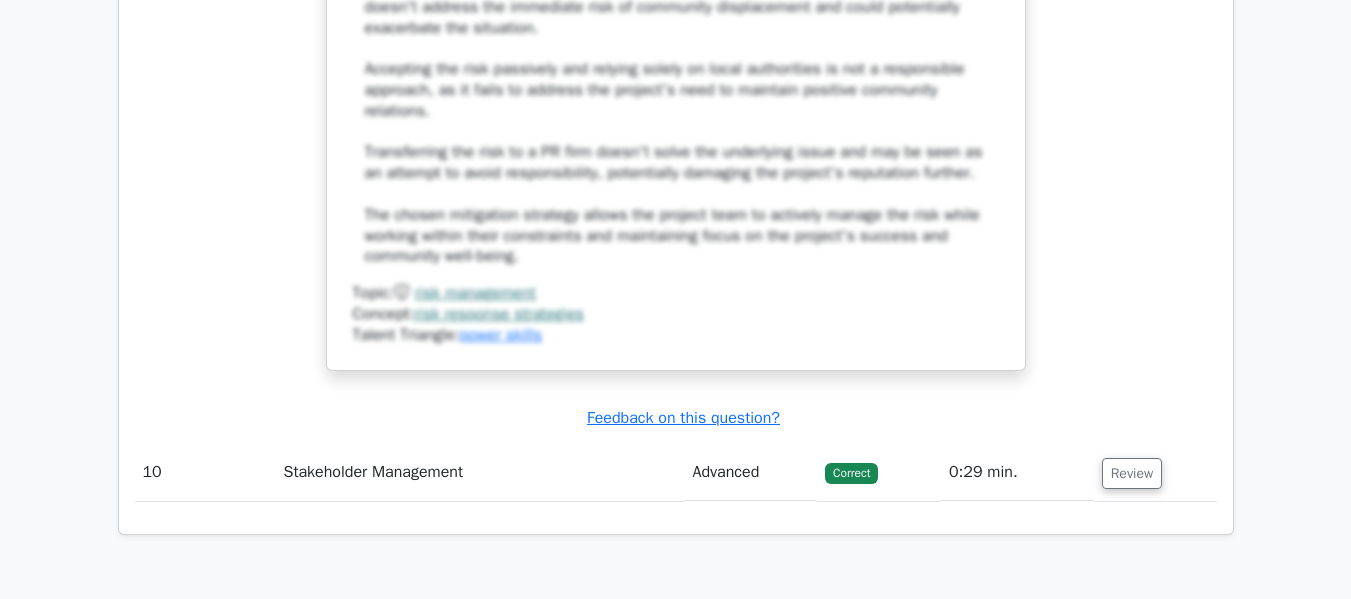 scroll, scrollTop: 13100, scrollLeft: 0, axis: vertical 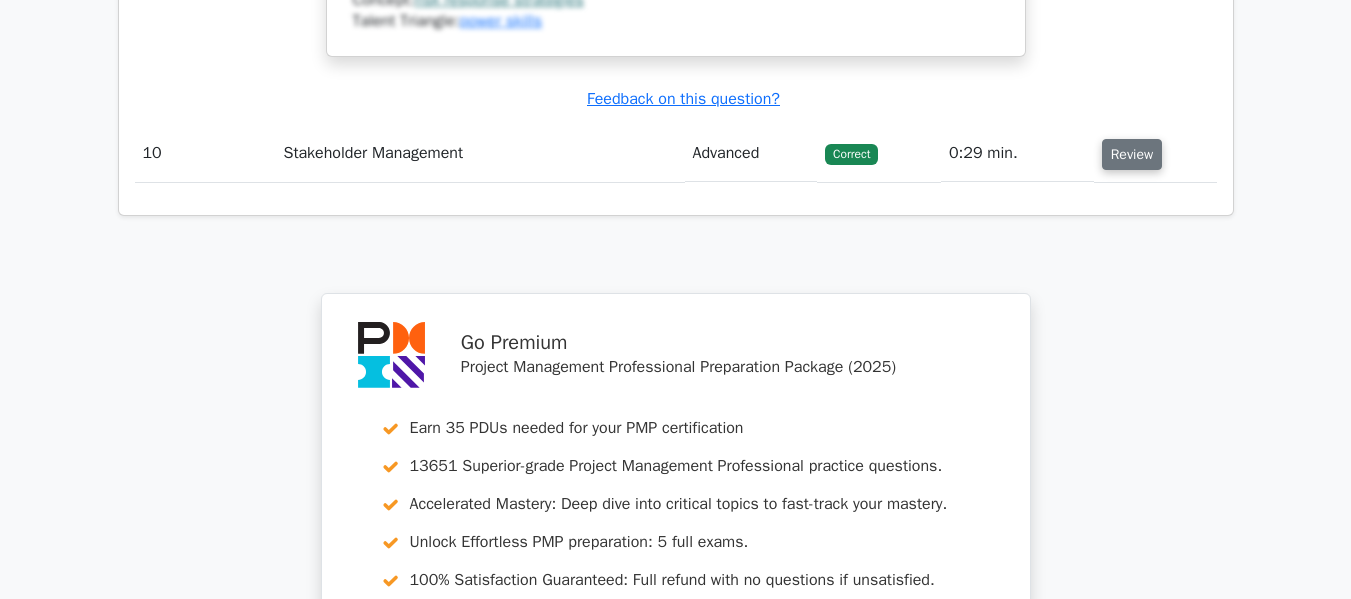 click on "Review" at bounding box center (1132, 154) 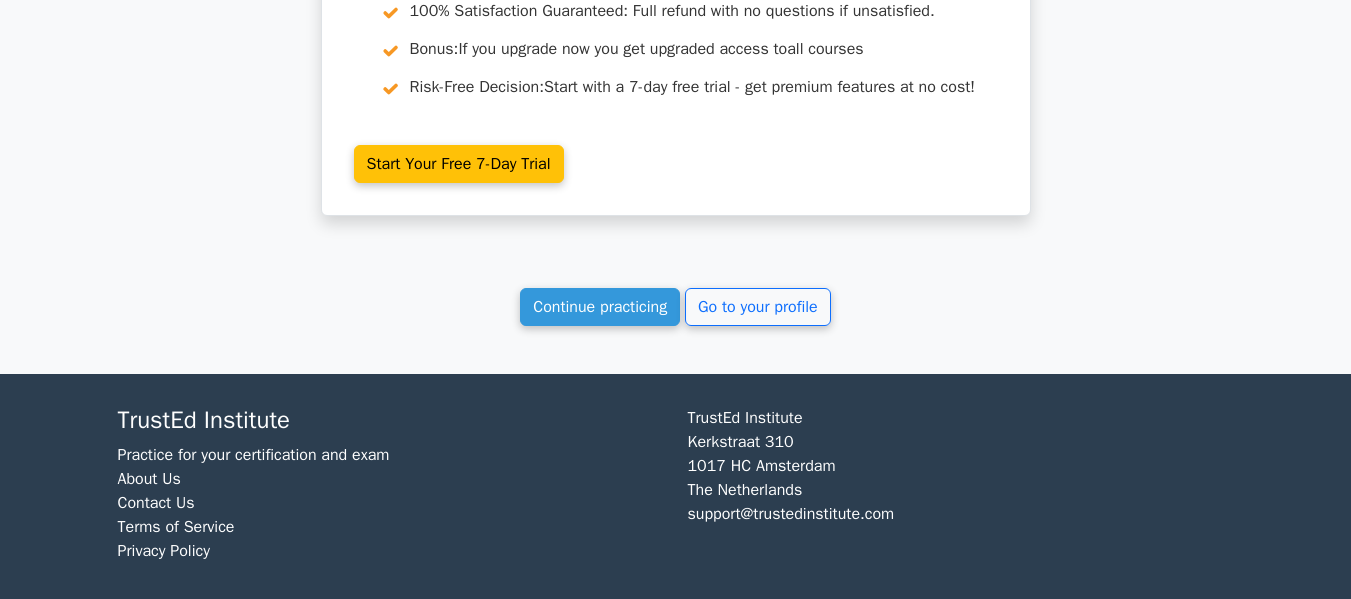 scroll, scrollTop: 14993, scrollLeft: 0, axis: vertical 